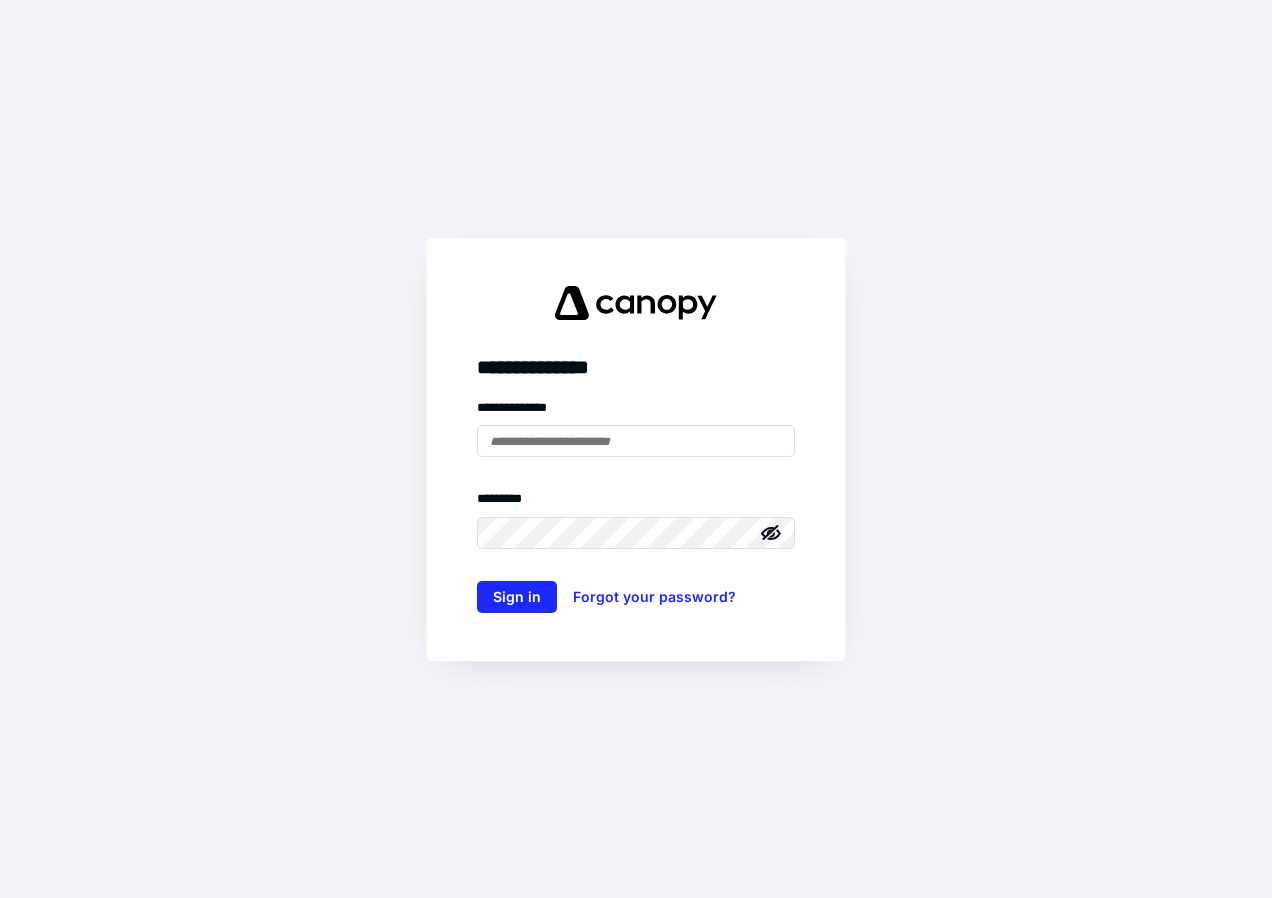 scroll, scrollTop: 0, scrollLeft: 0, axis: both 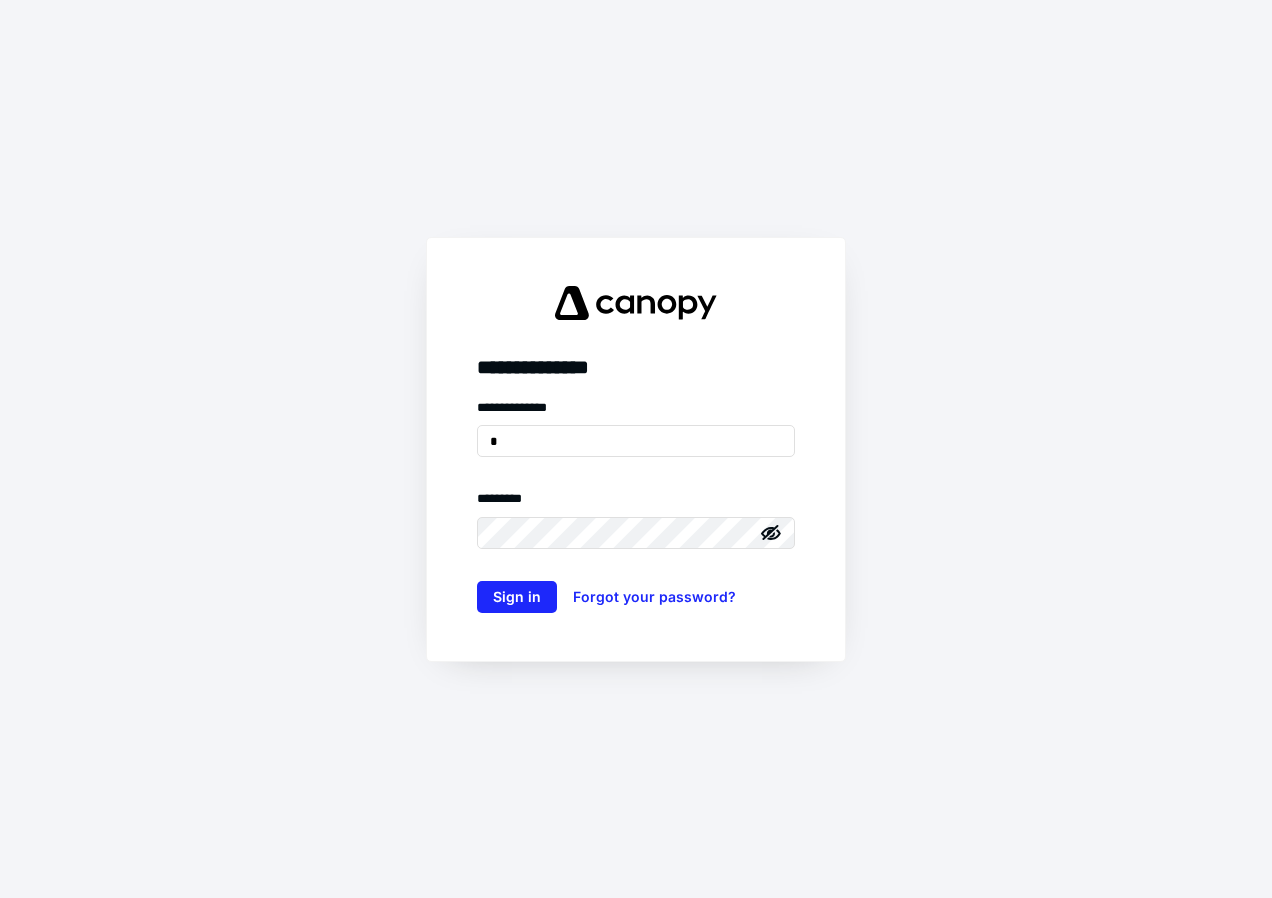 type on "**********" 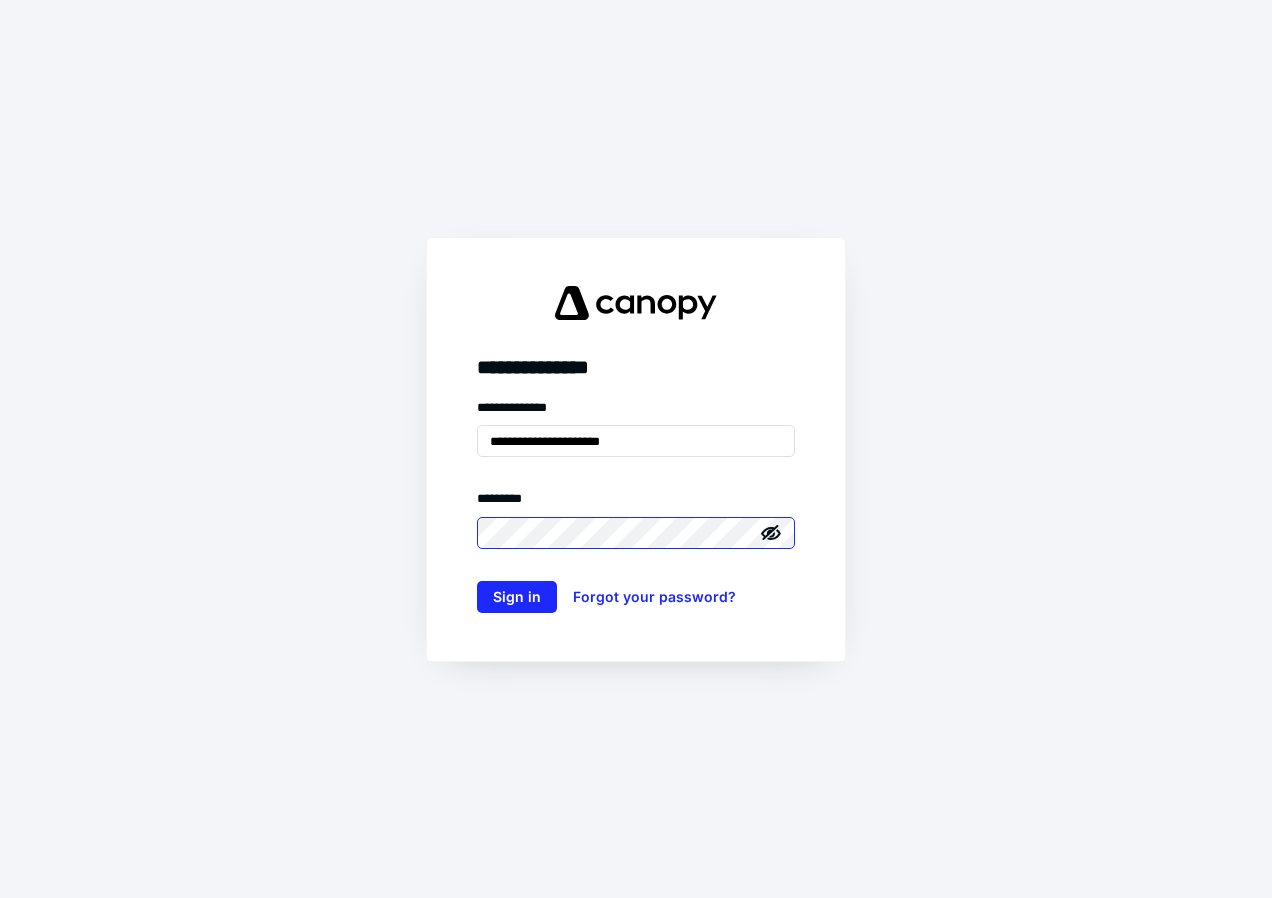 click on "Sign in" at bounding box center (517, 597) 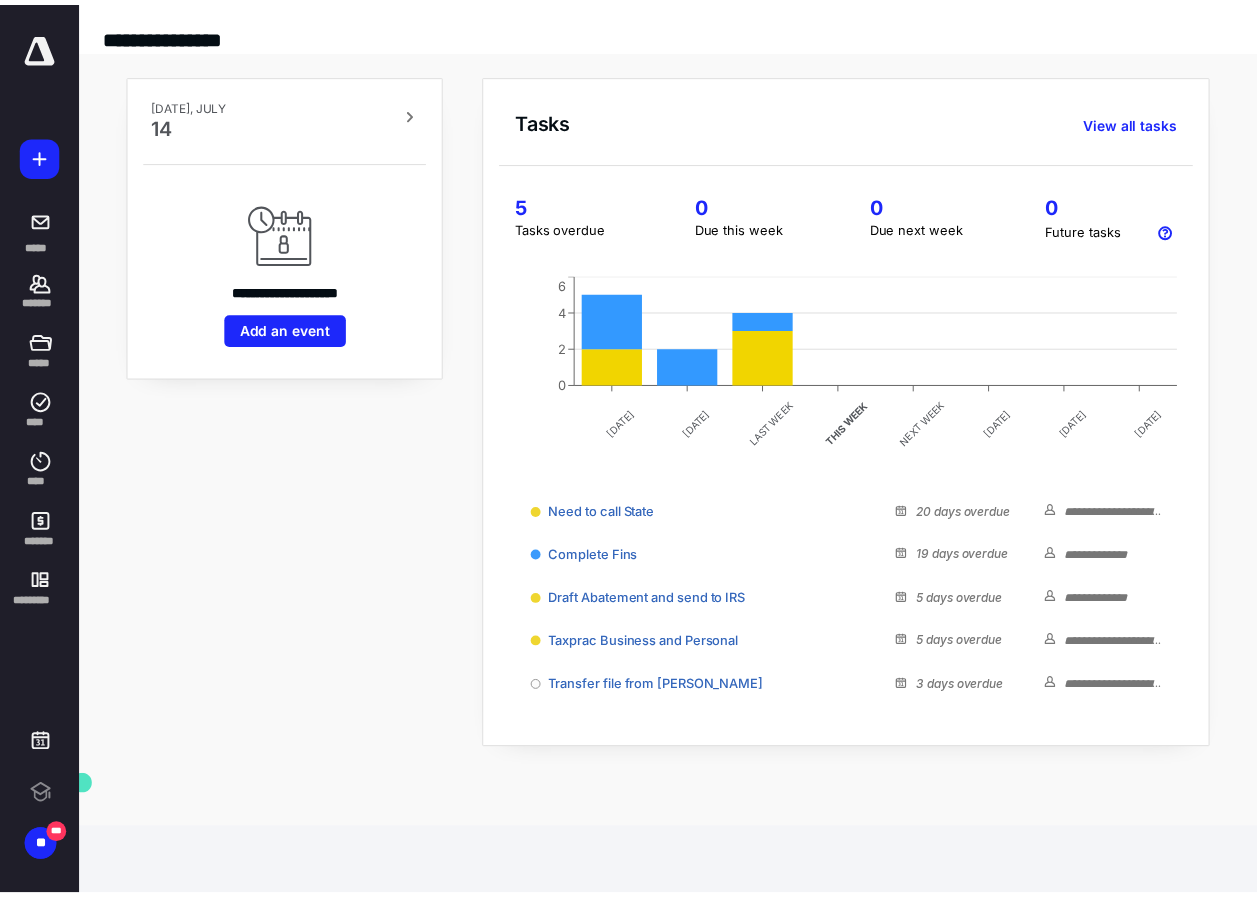 scroll, scrollTop: 0, scrollLeft: 0, axis: both 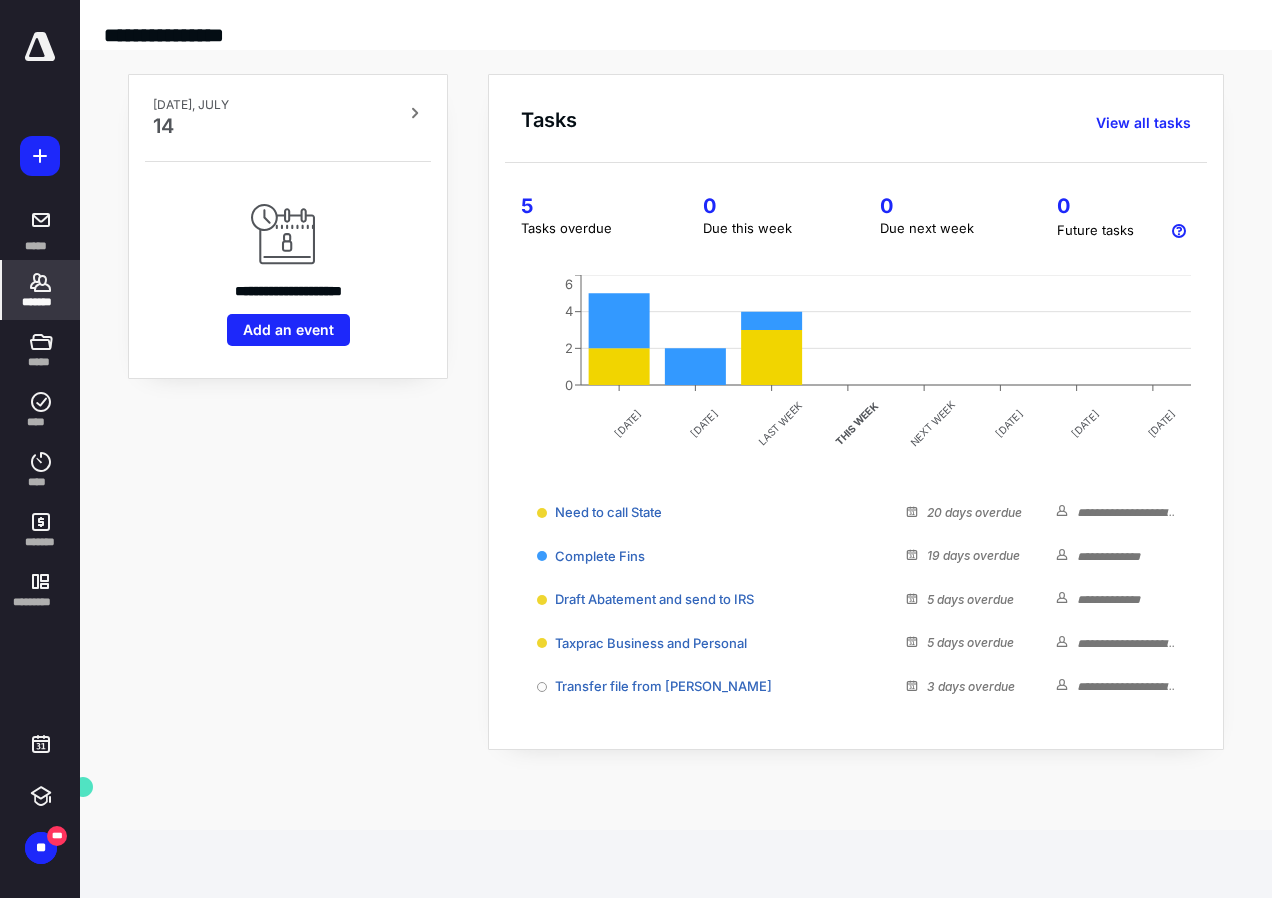 click on "*******" at bounding box center [41, 290] 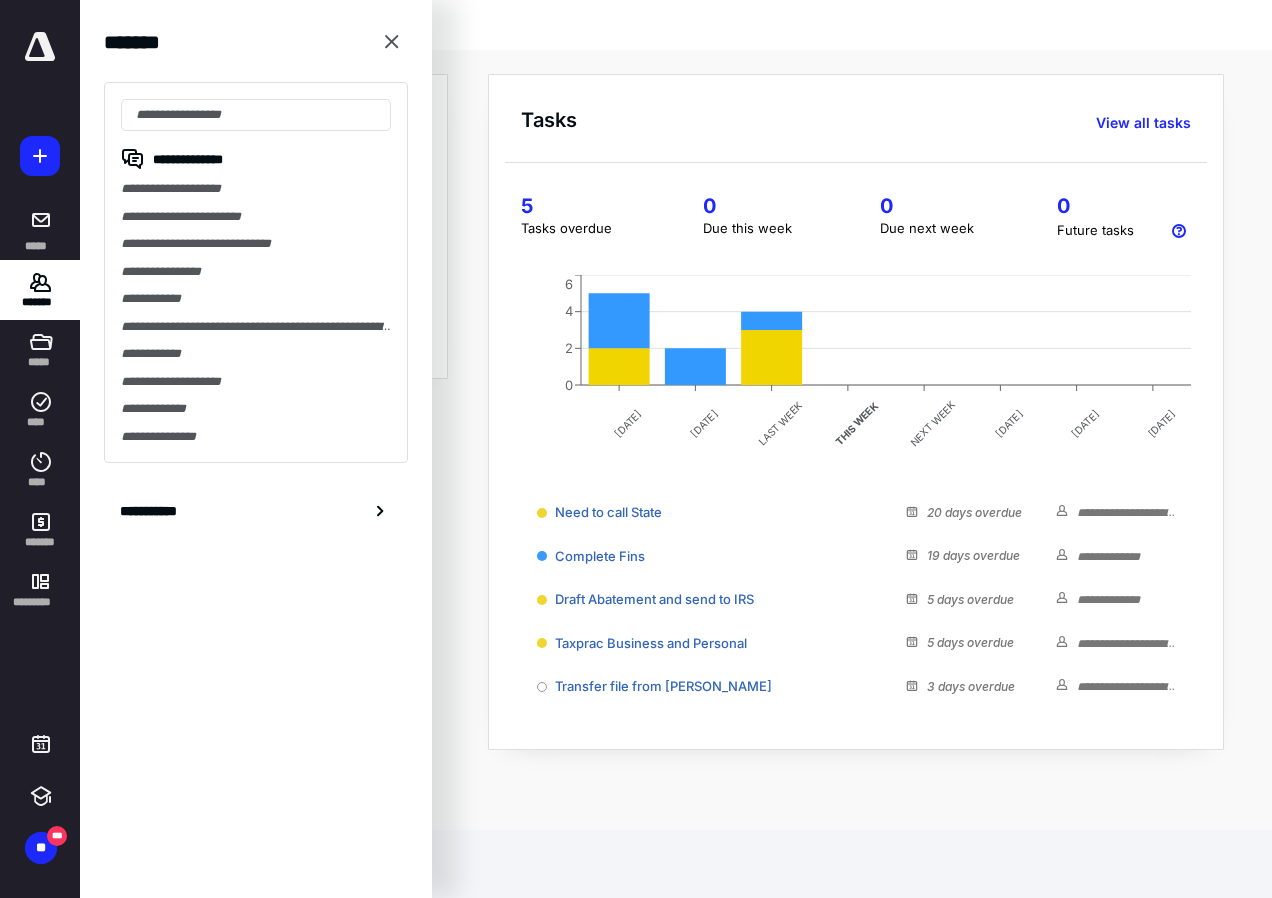 click on "**********" at bounding box center [256, 272] 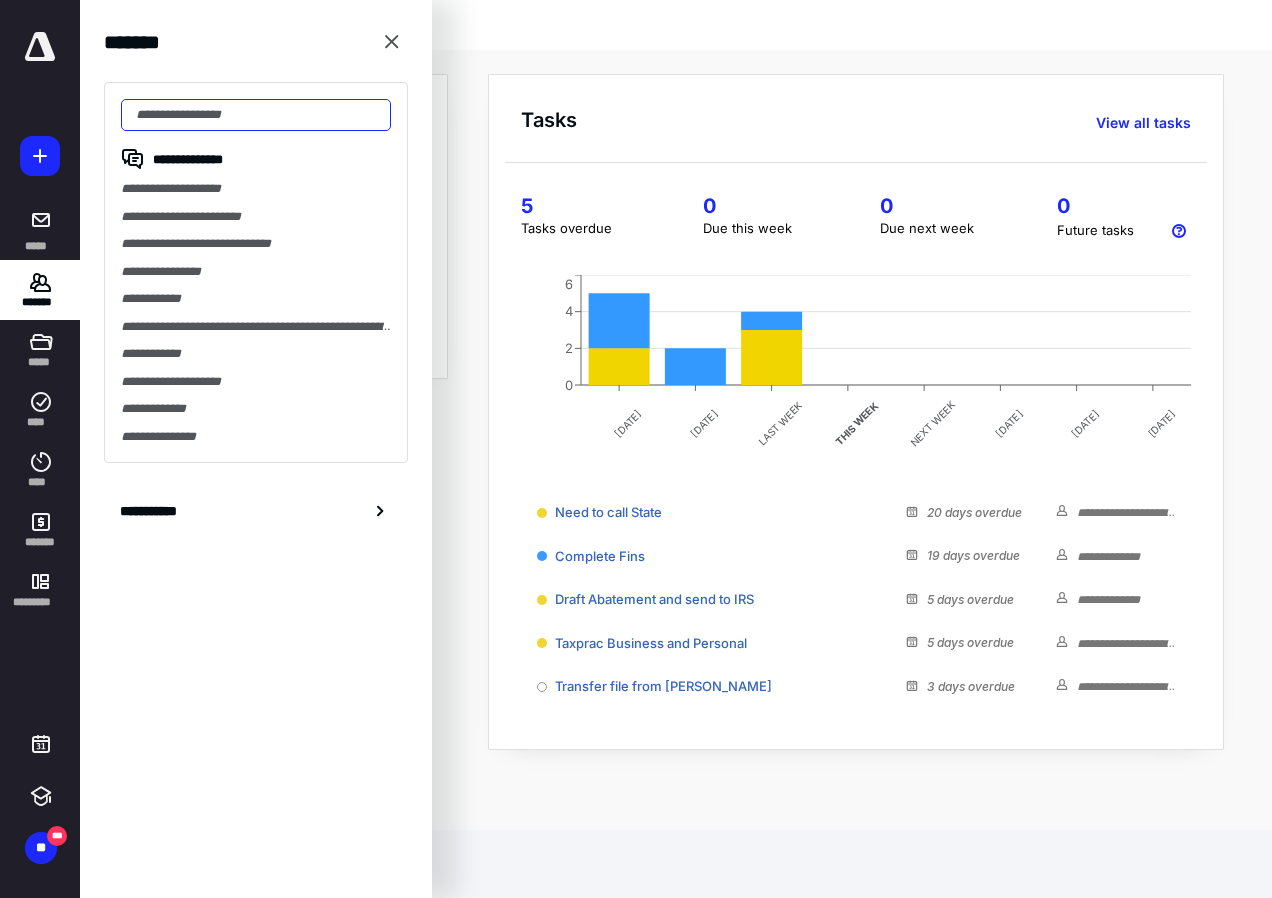 click at bounding box center [256, 115] 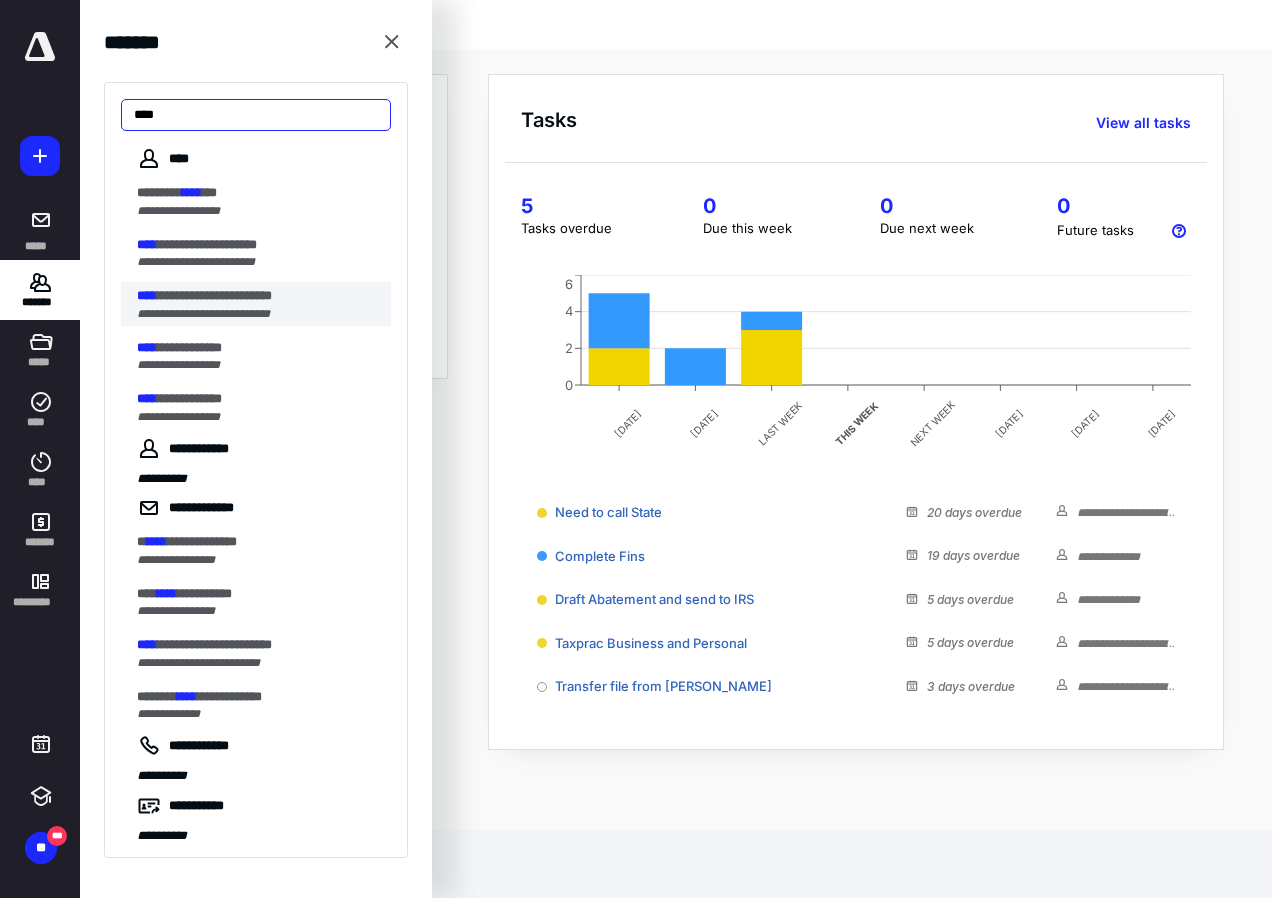 type on "****" 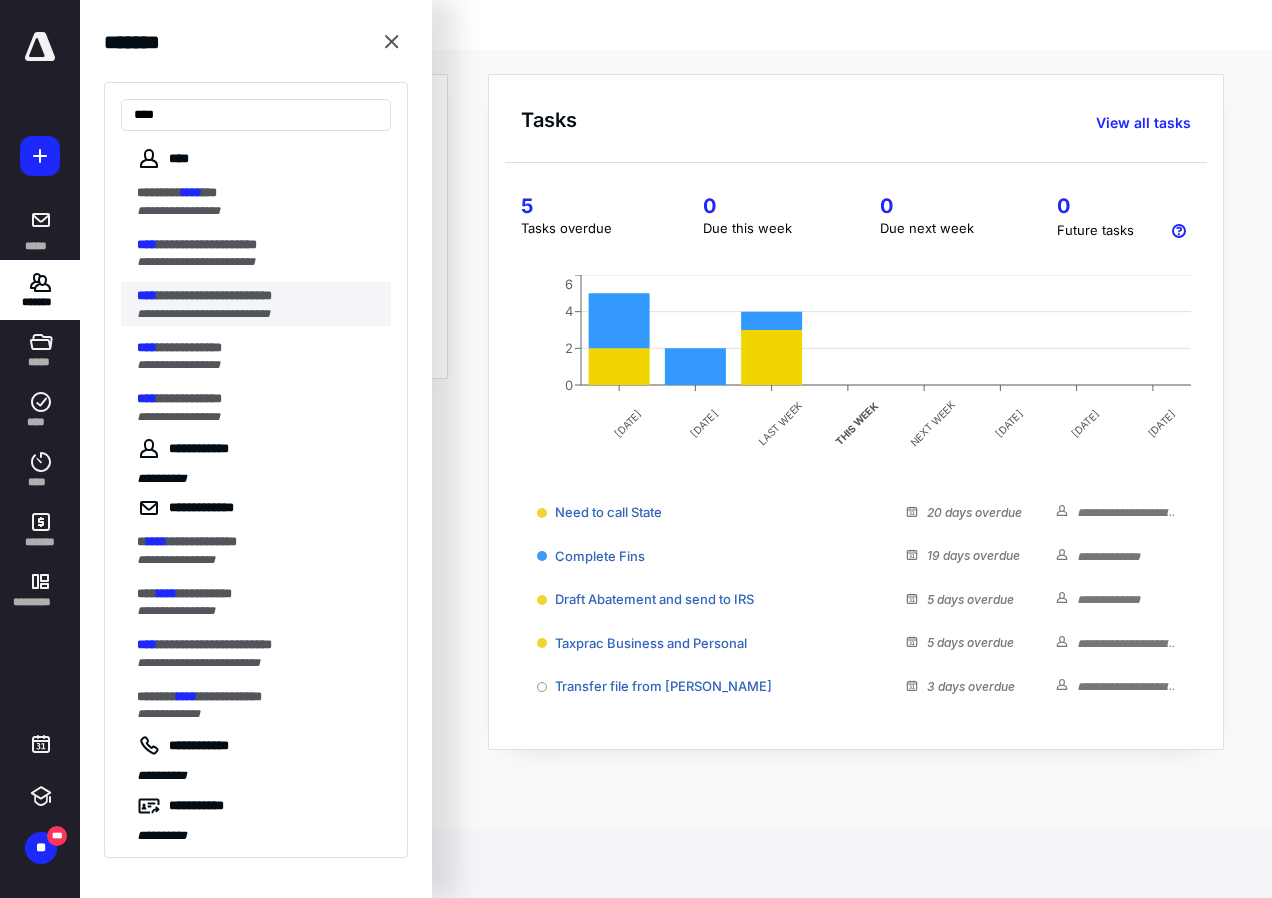 click on "**********" at bounding box center [214, 295] 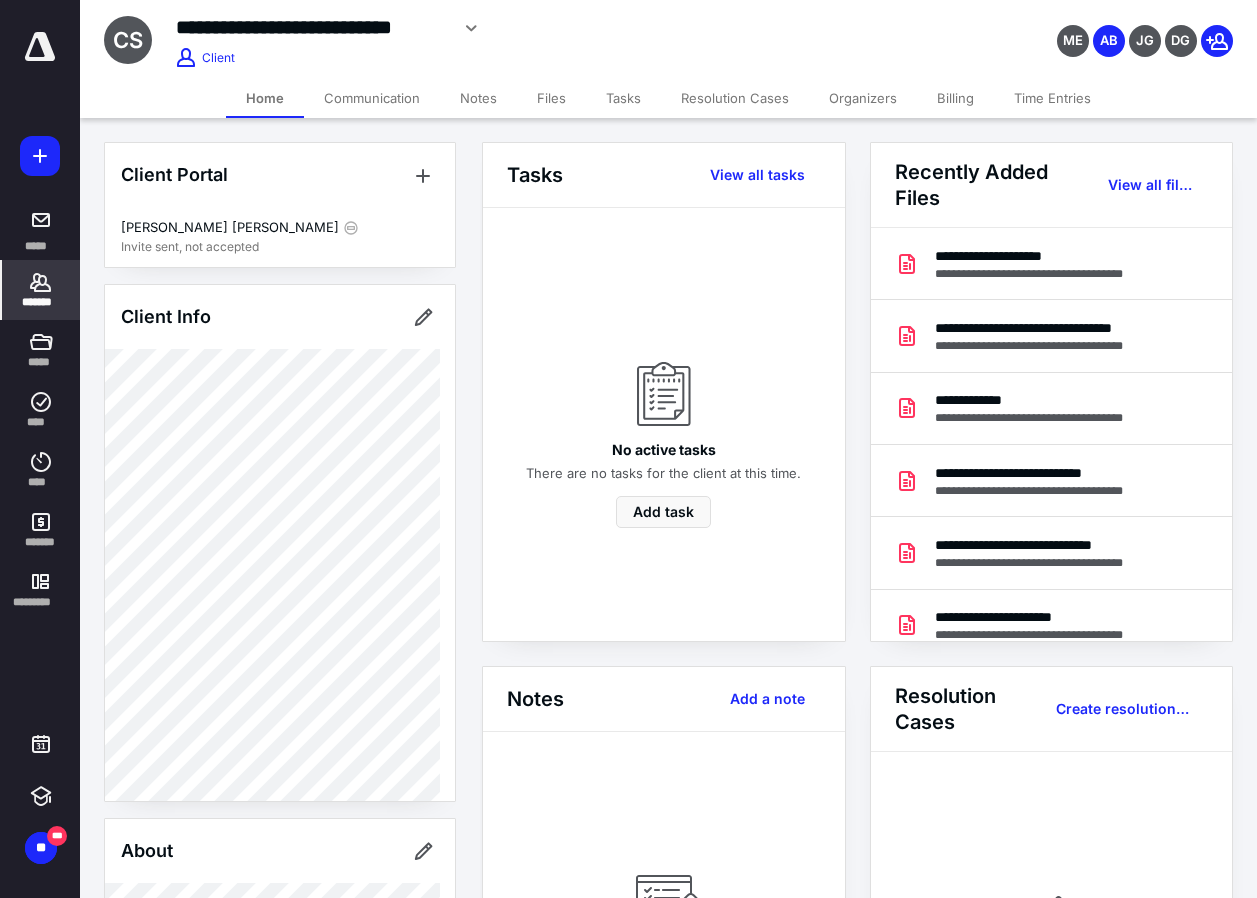 click on "Time Entries" at bounding box center [1052, 98] 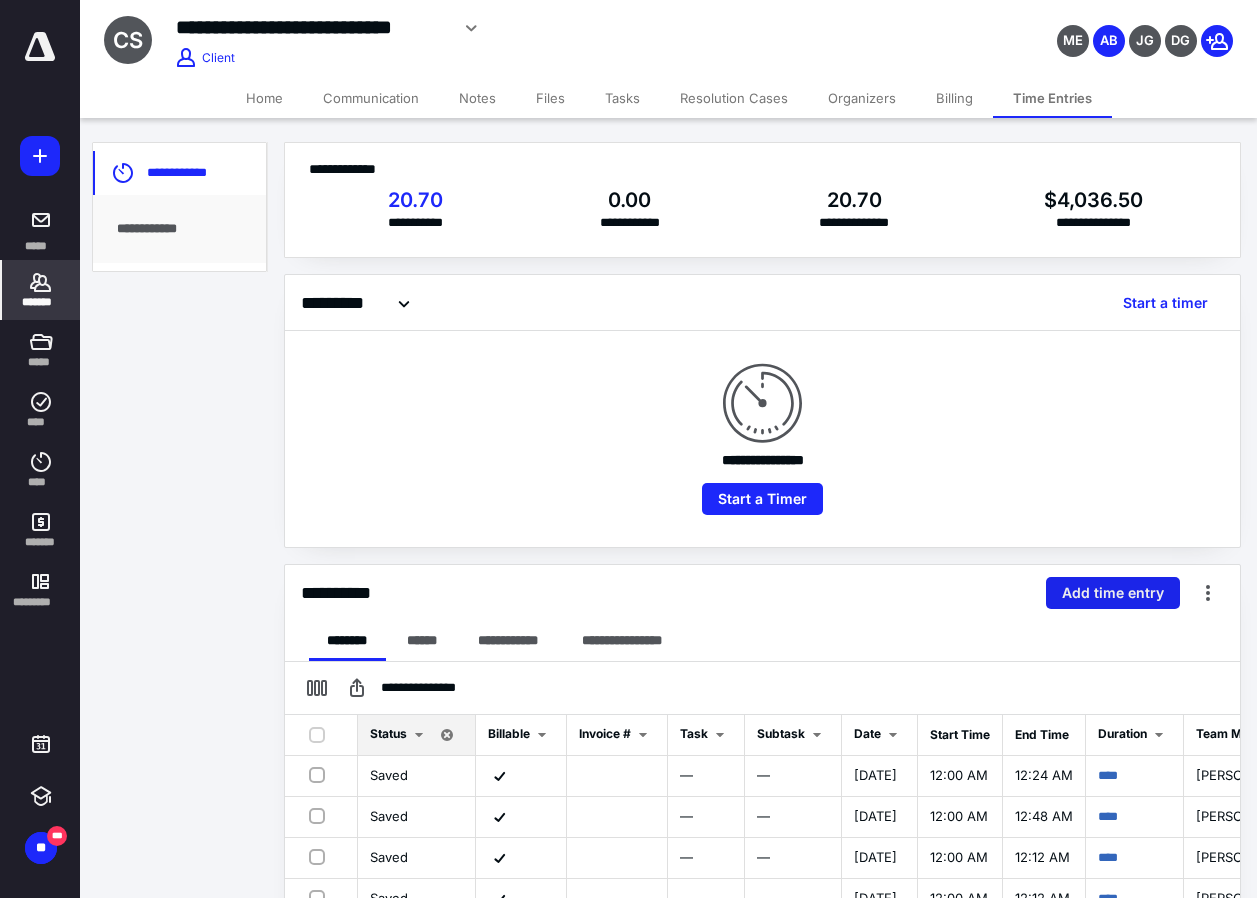 click on "Add time entry" at bounding box center [1113, 593] 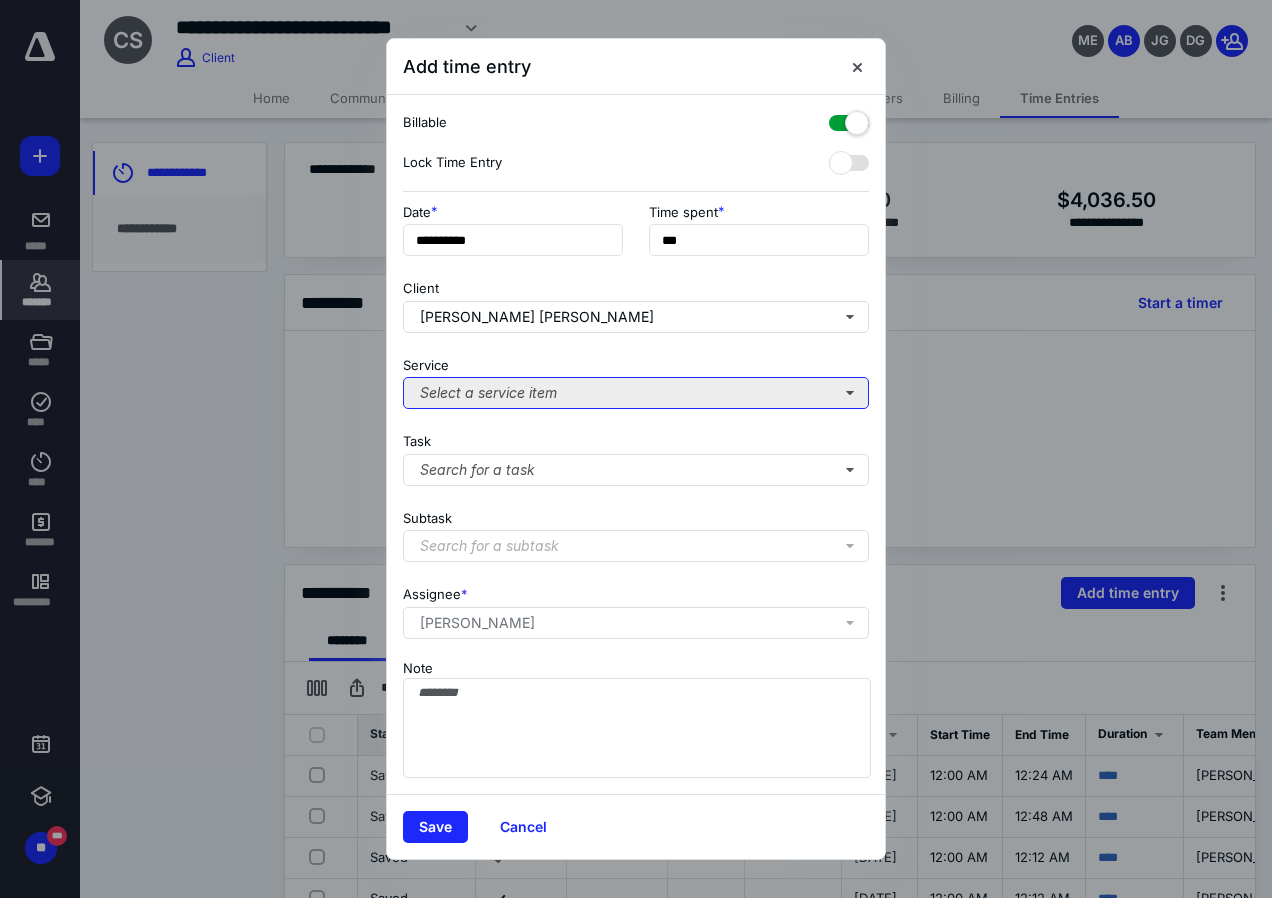 click on "Select a service item" at bounding box center (636, 393) 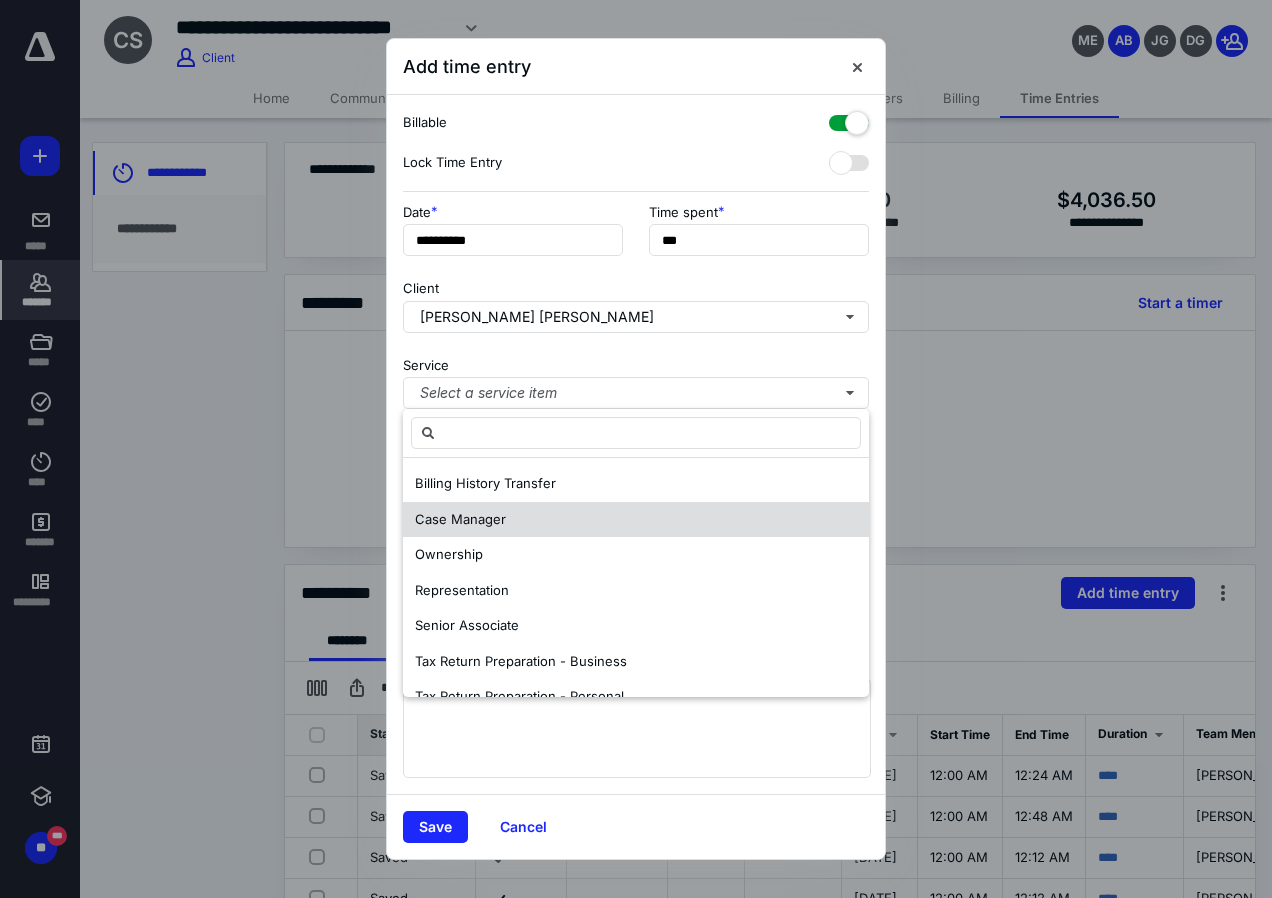click on "Case Manager" at bounding box center (460, 519) 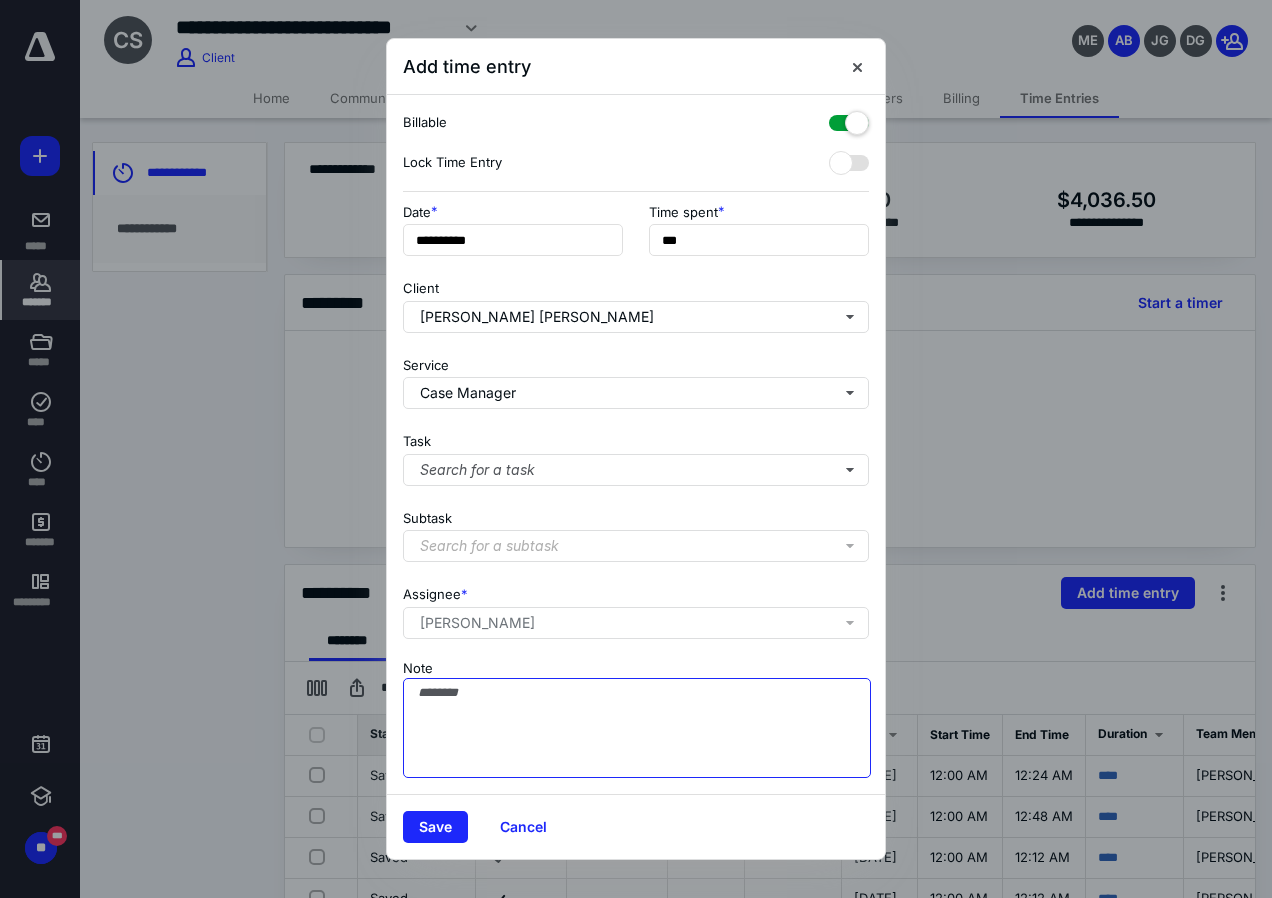 click on "Note" at bounding box center (637, 728) 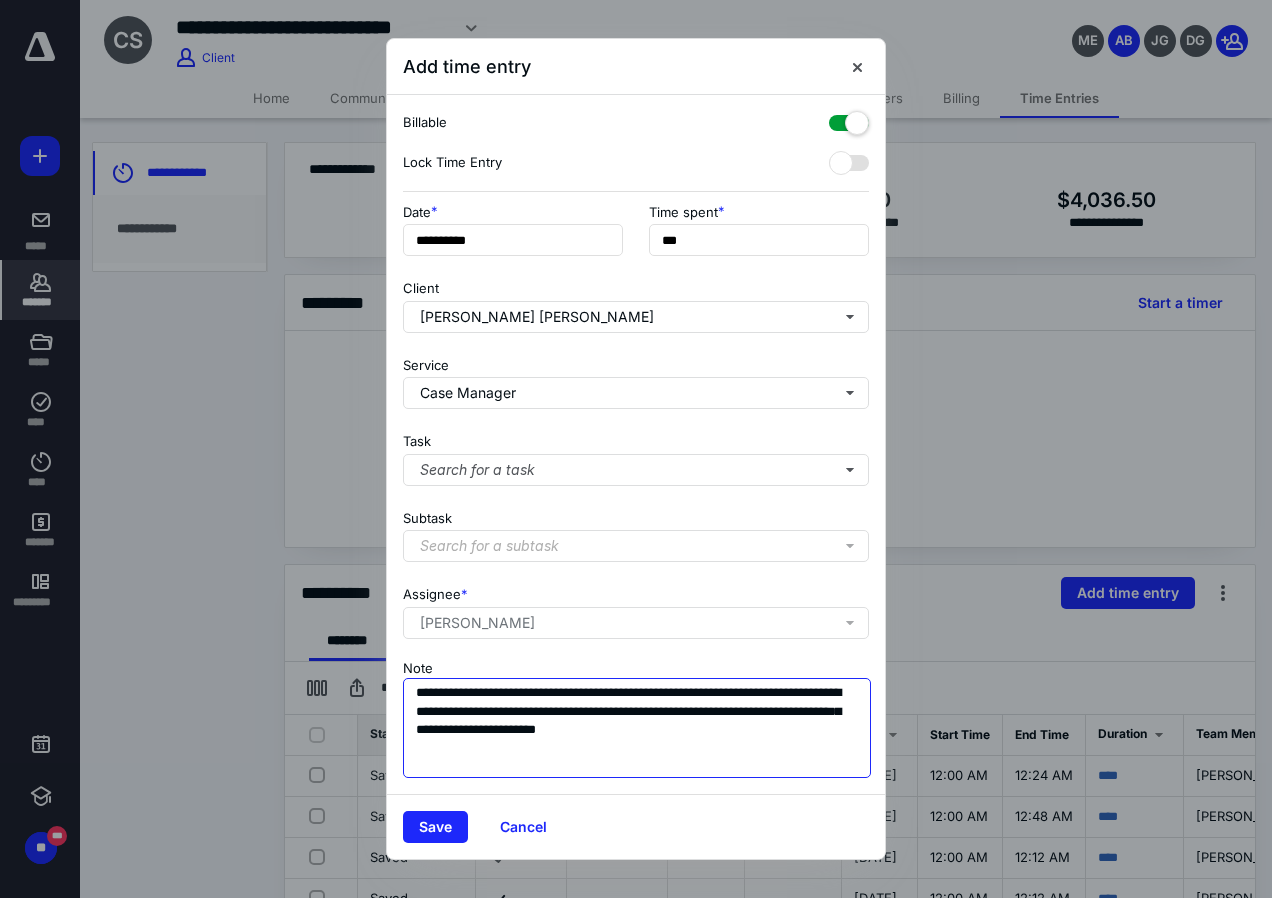 type on "**********" 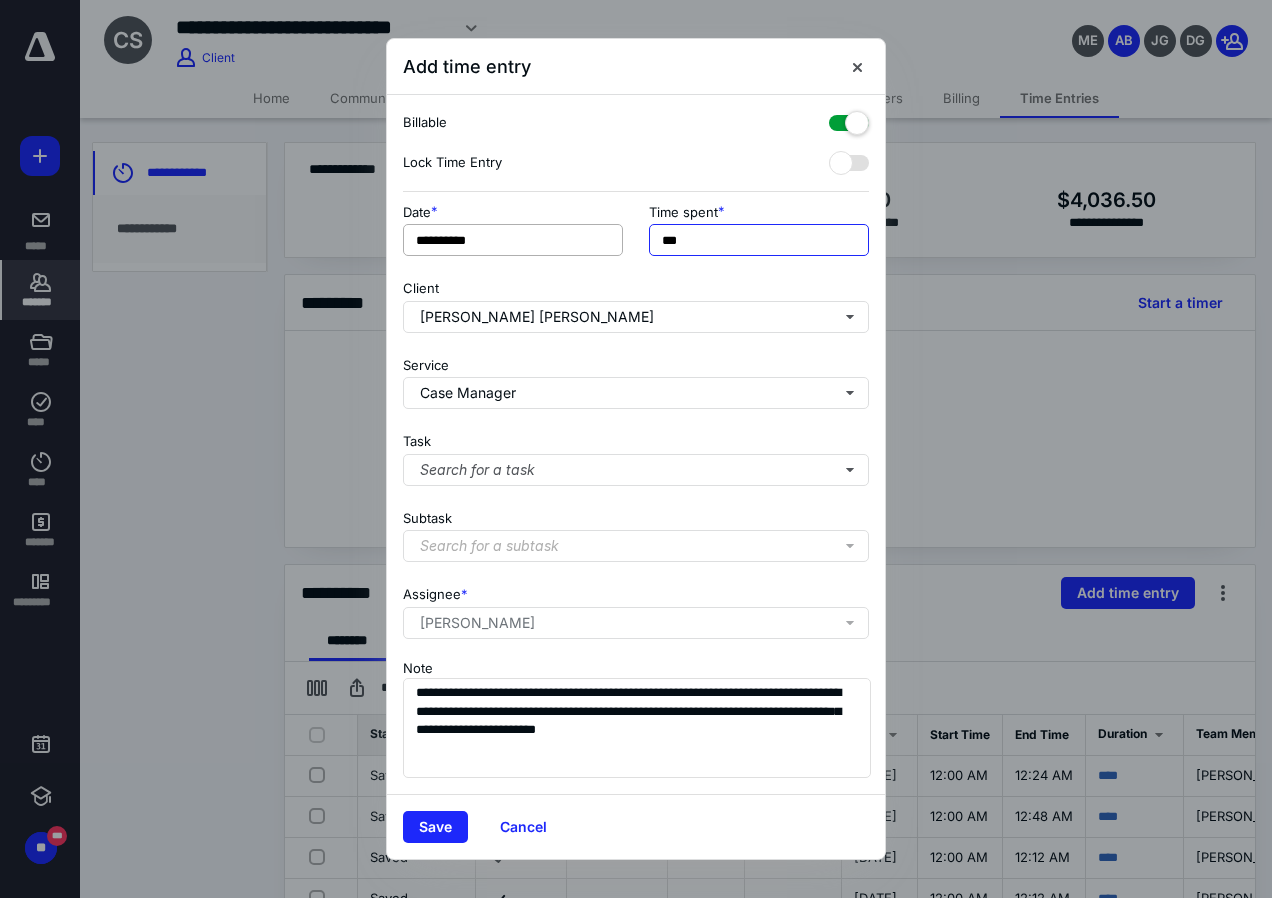 drag, startPoint x: 807, startPoint y: 231, endPoint x: 515, endPoint y: 254, distance: 292.90442 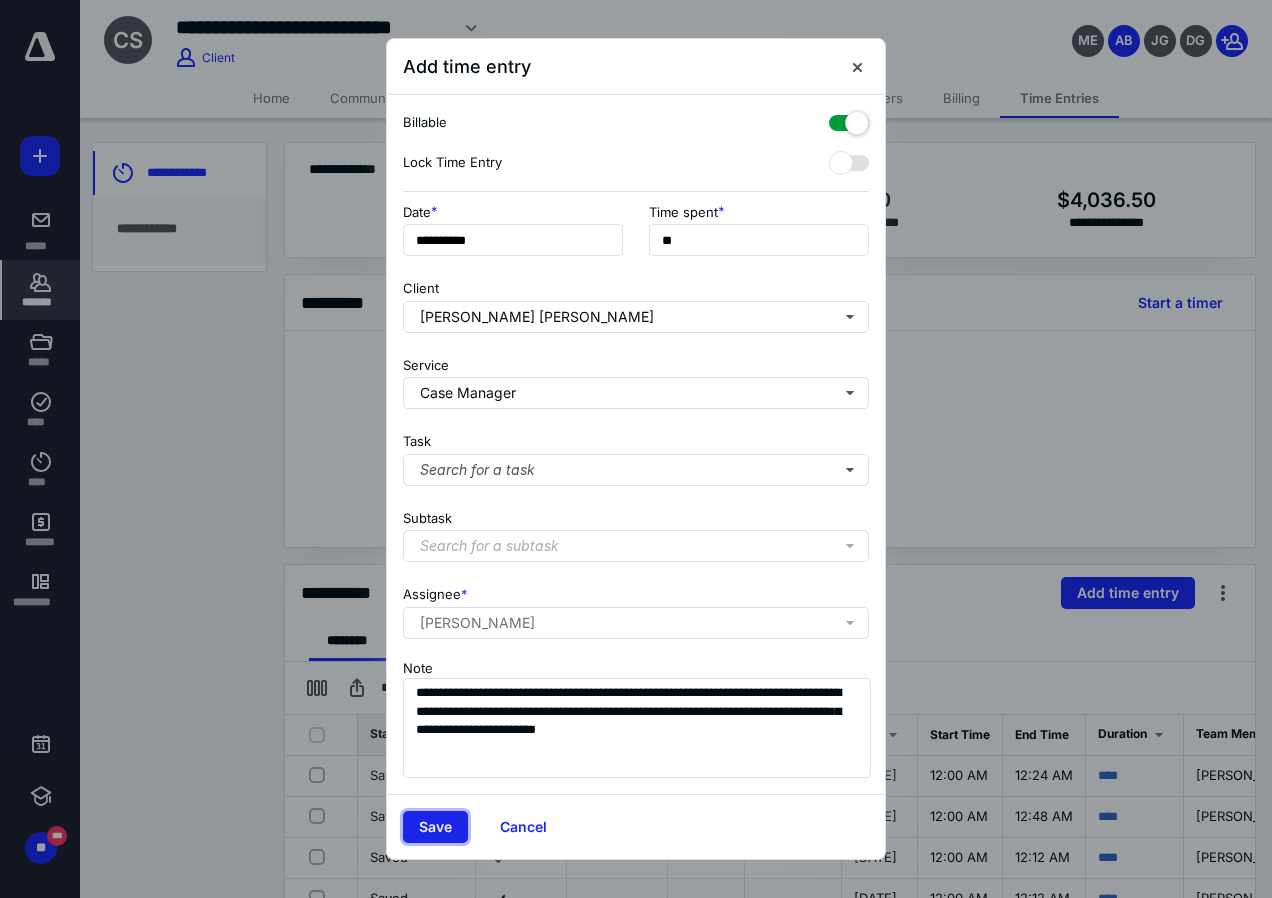 type on "***" 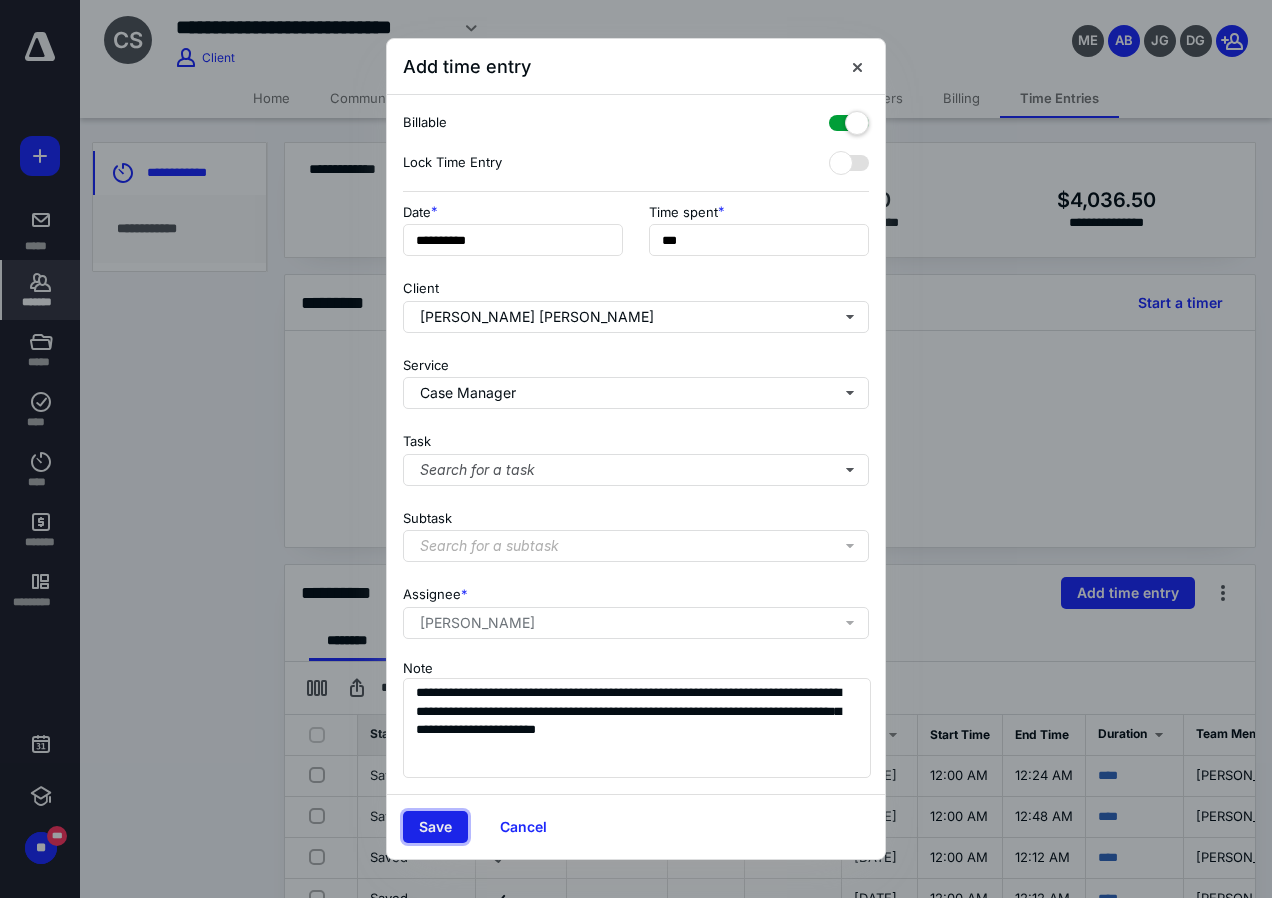 click on "Save" at bounding box center [435, 827] 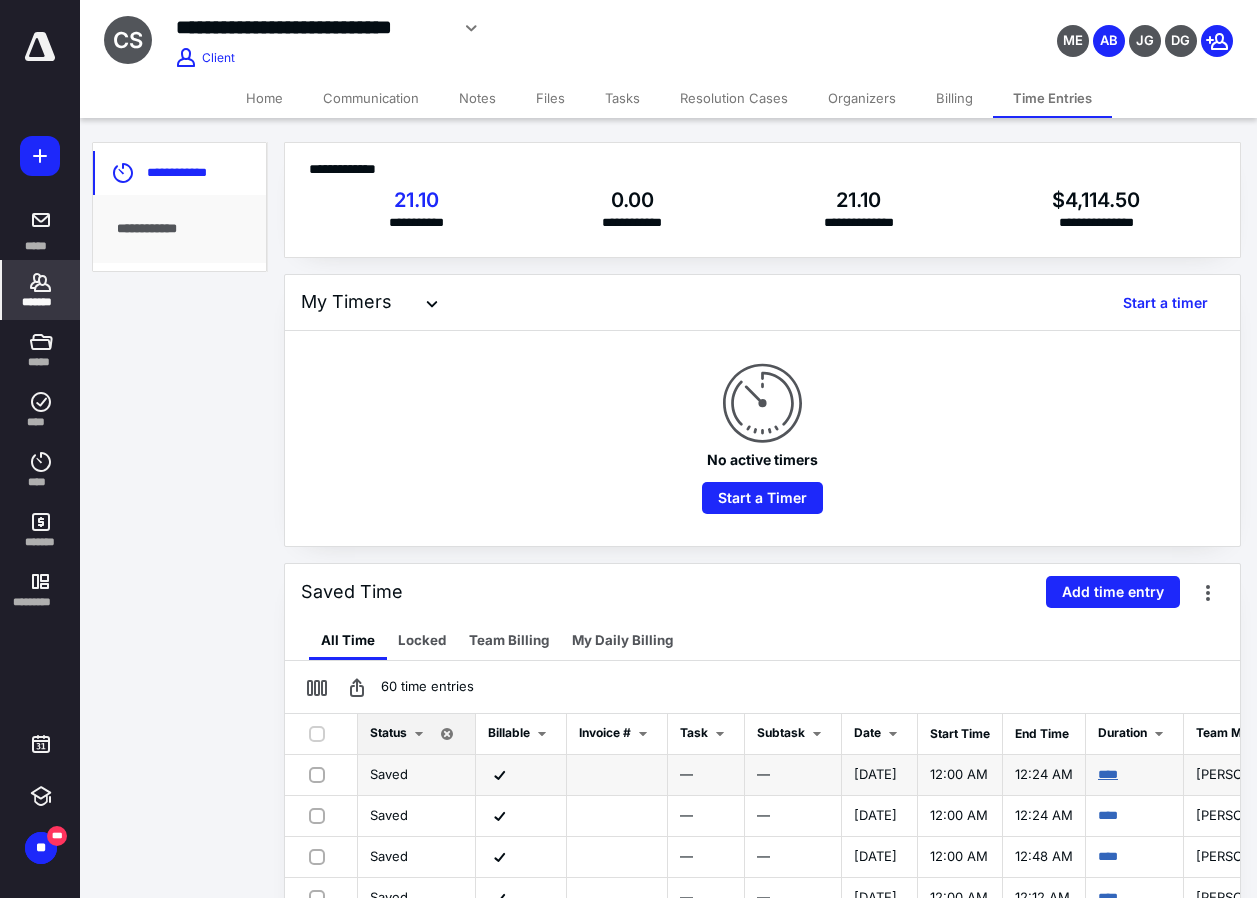 click on "****" at bounding box center [1108, 774] 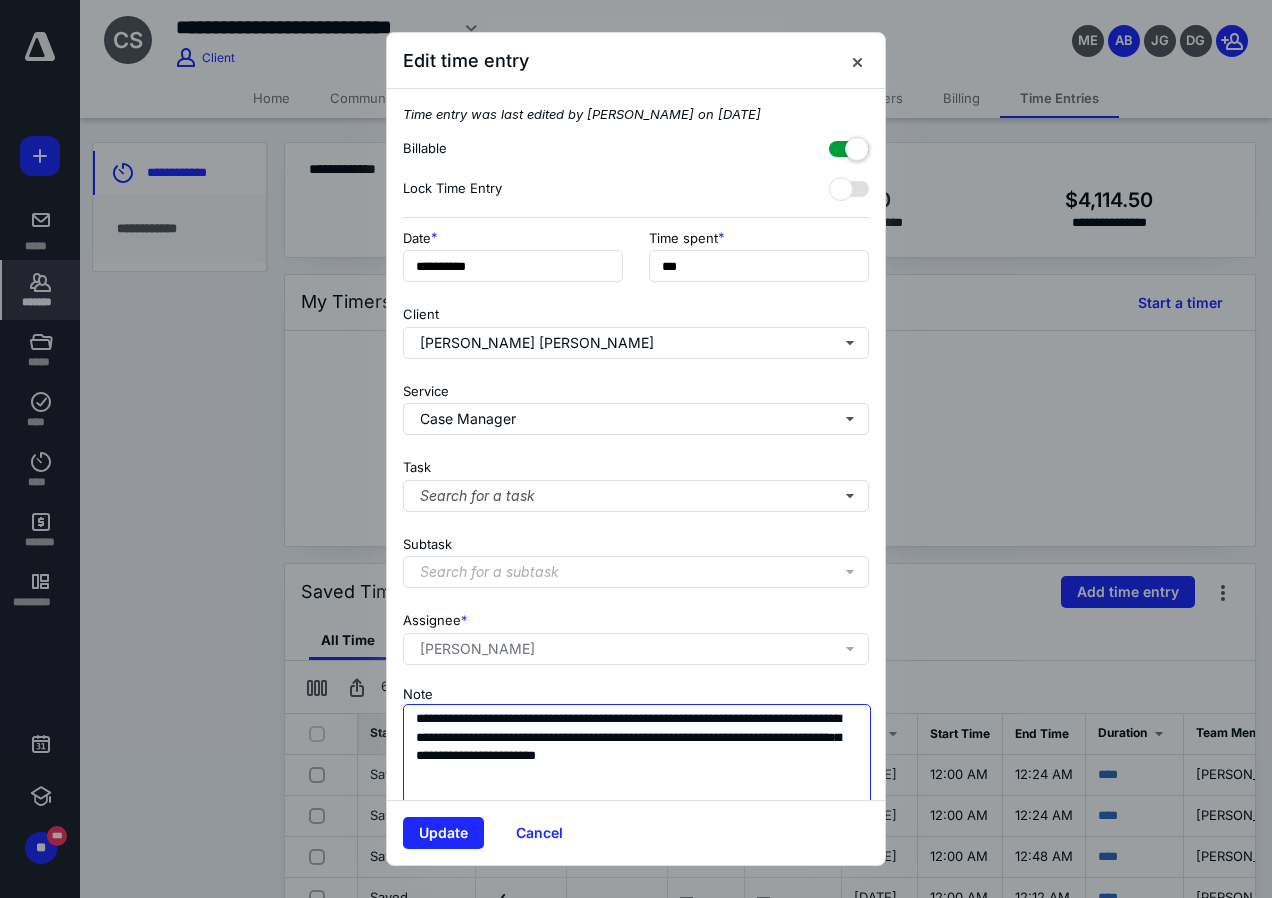 click on "**********" at bounding box center [637, 754] 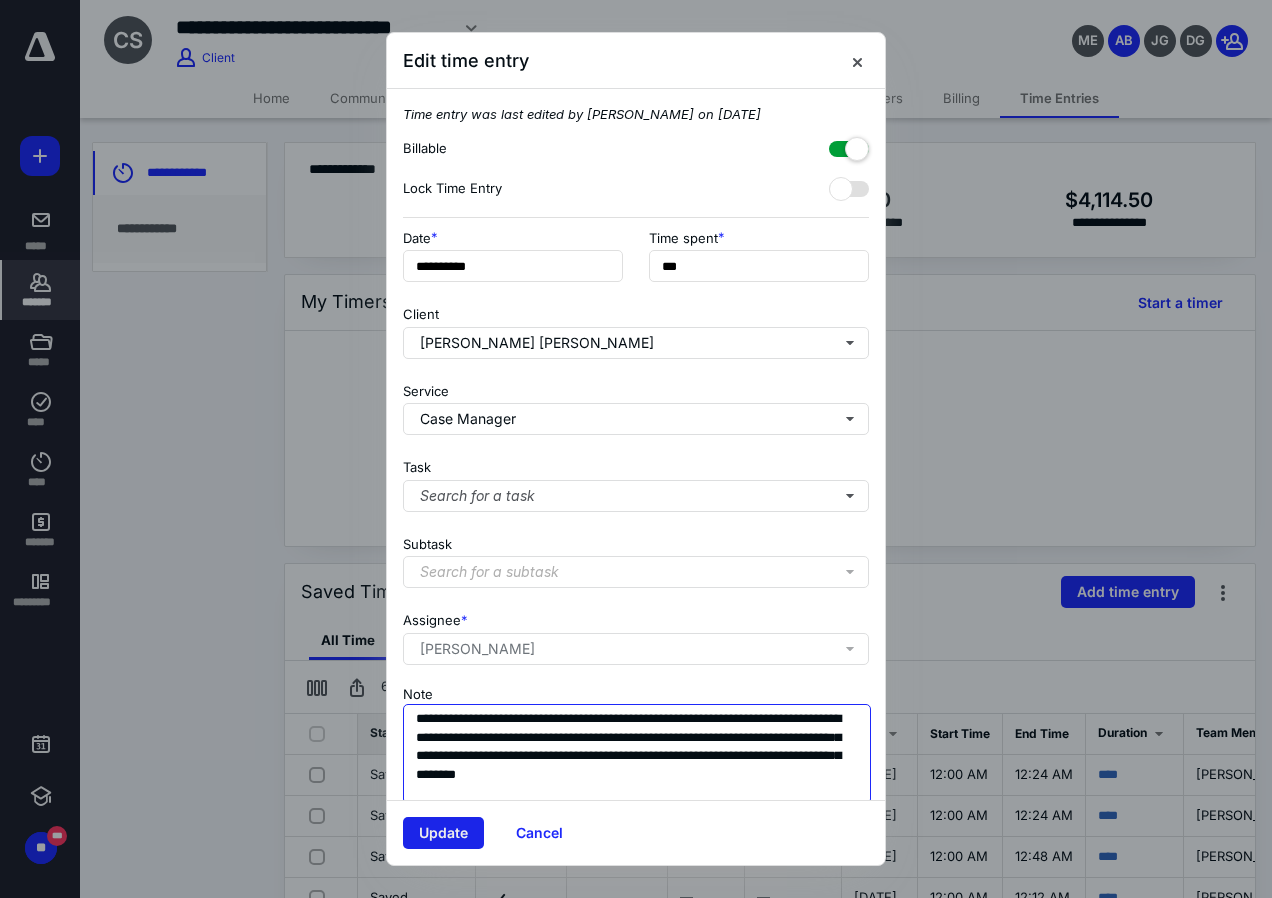 type on "**********" 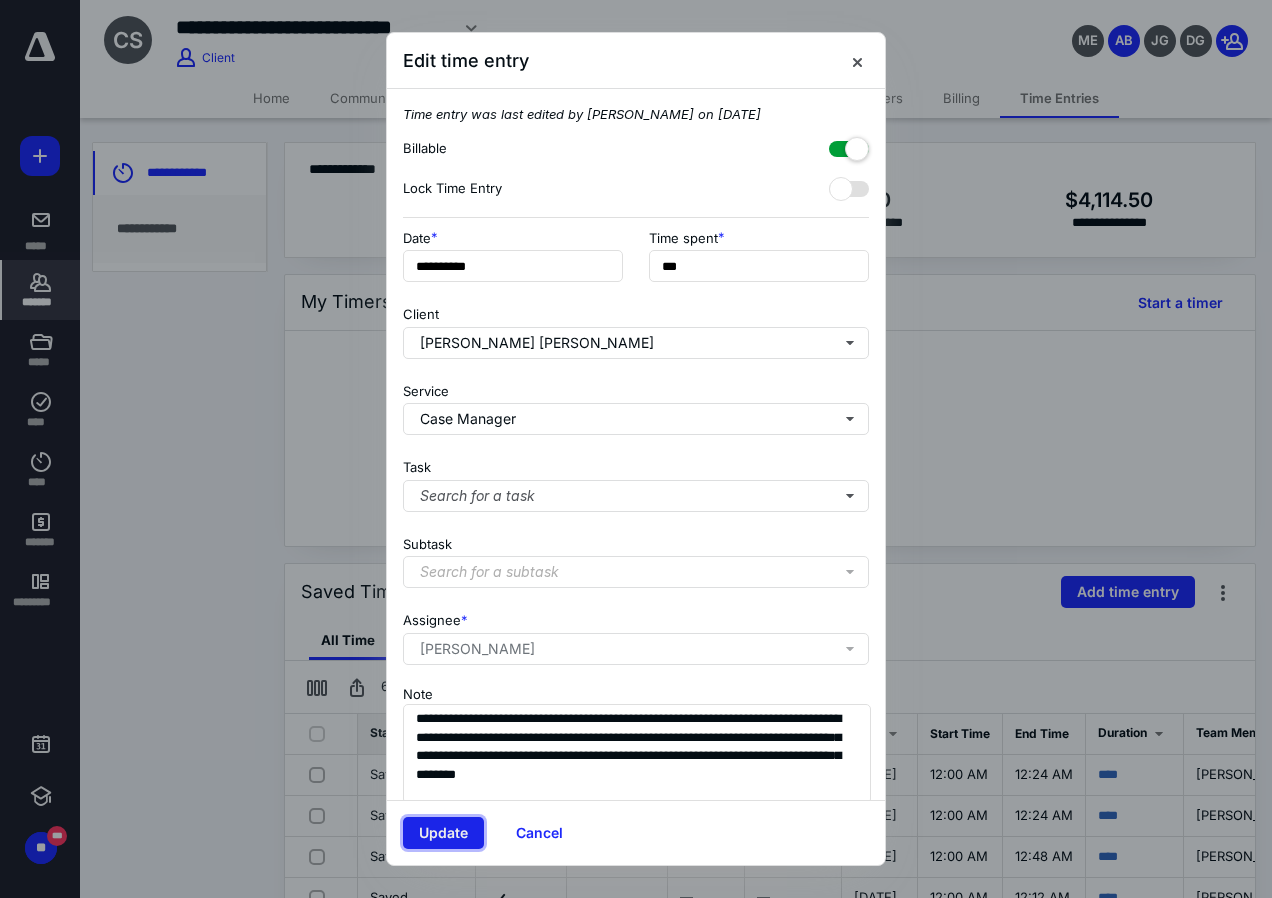 click on "Update" at bounding box center (443, 833) 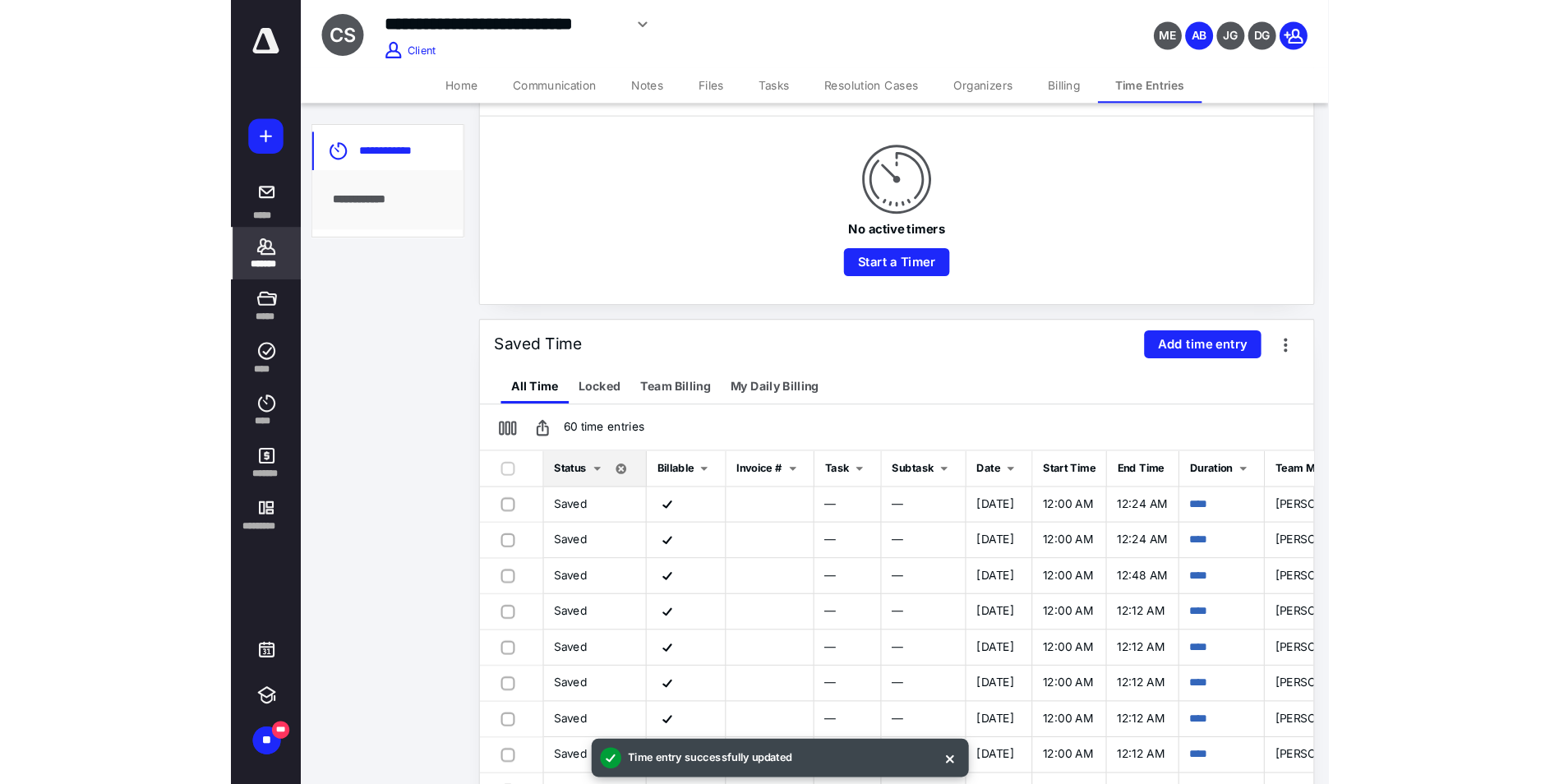 scroll, scrollTop: 164, scrollLeft: 0, axis: vertical 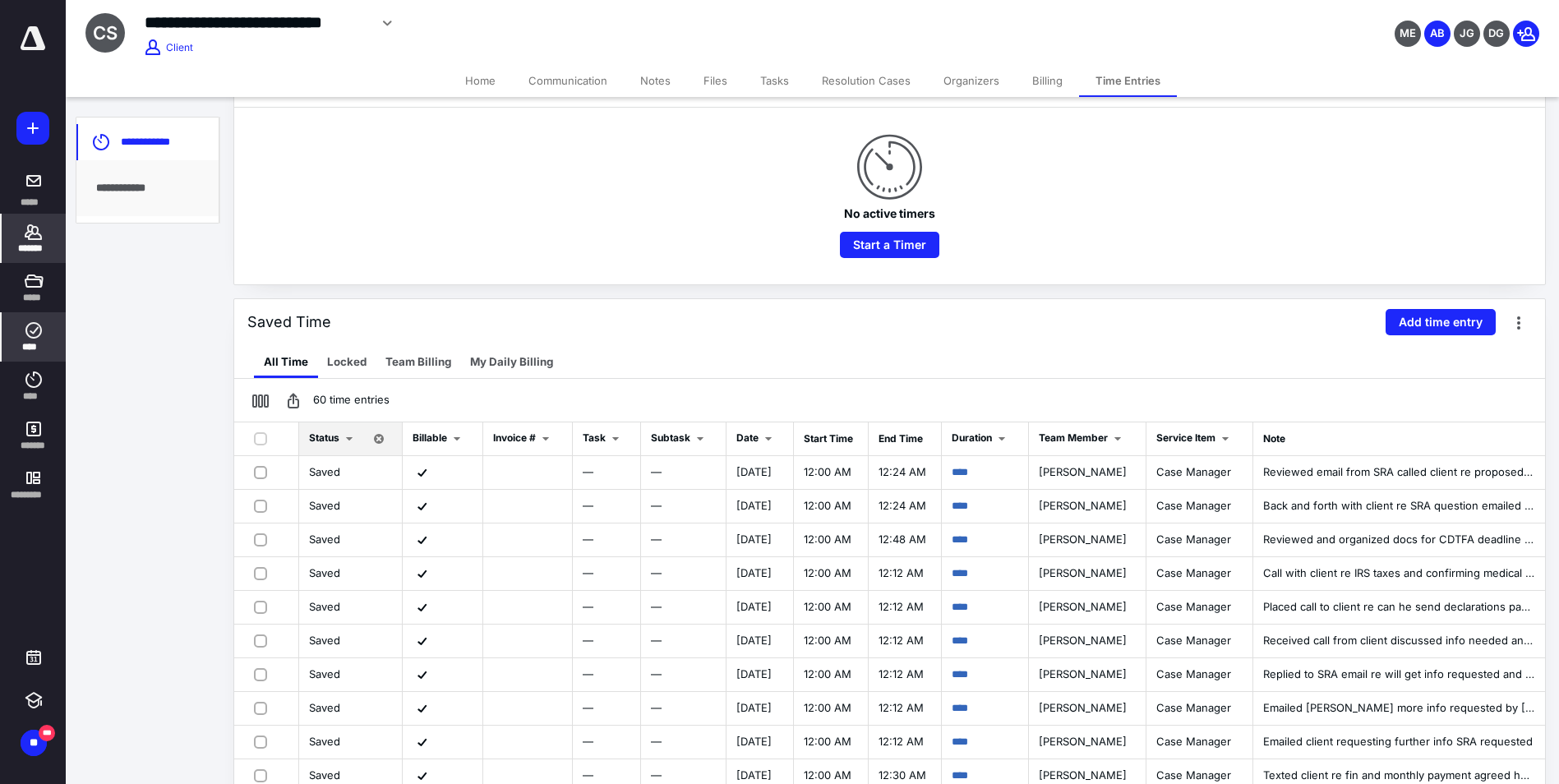 click on "****" at bounding box center [34, 347] 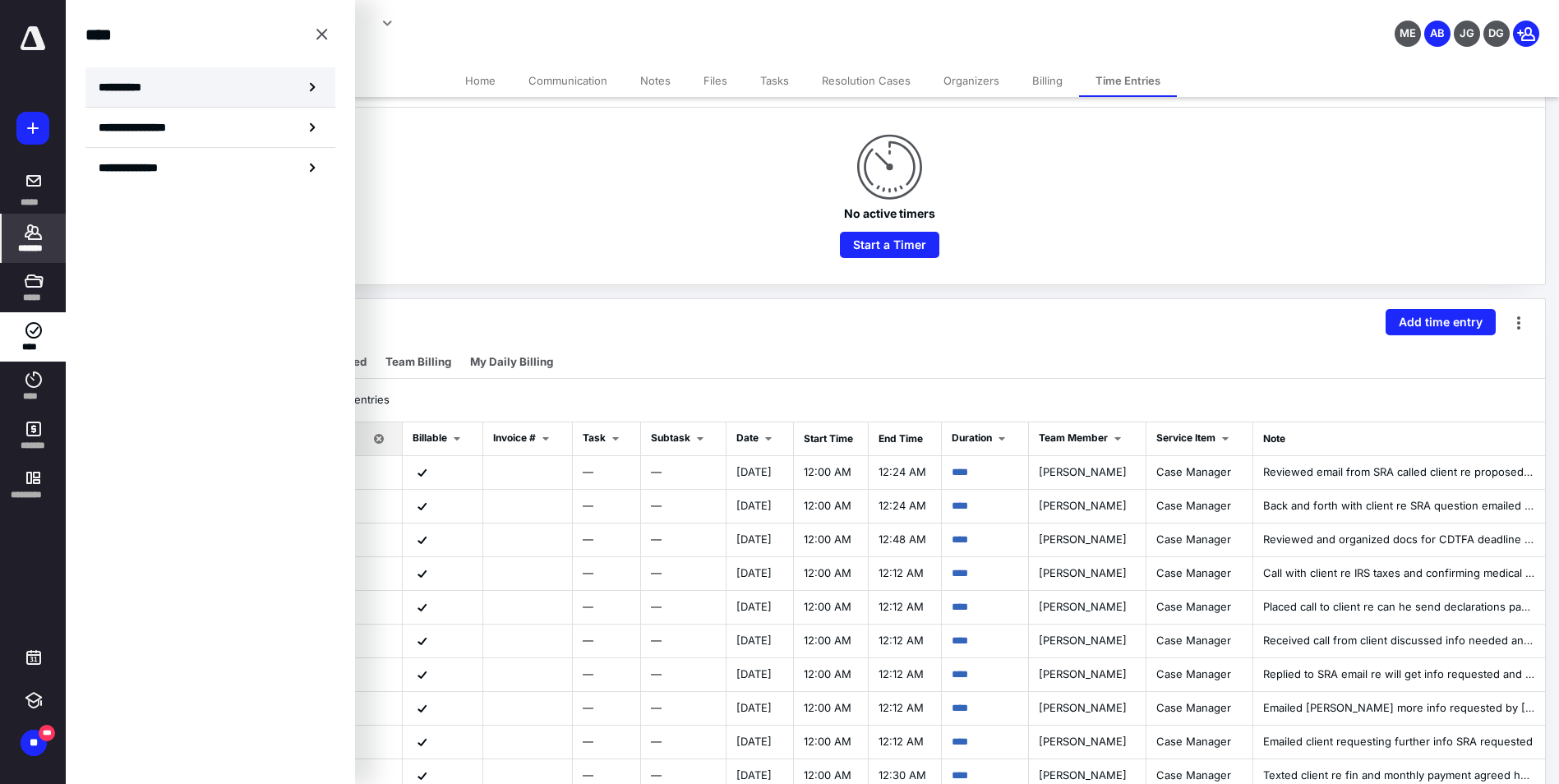 click on "**********" at bounding box center [210, 87] 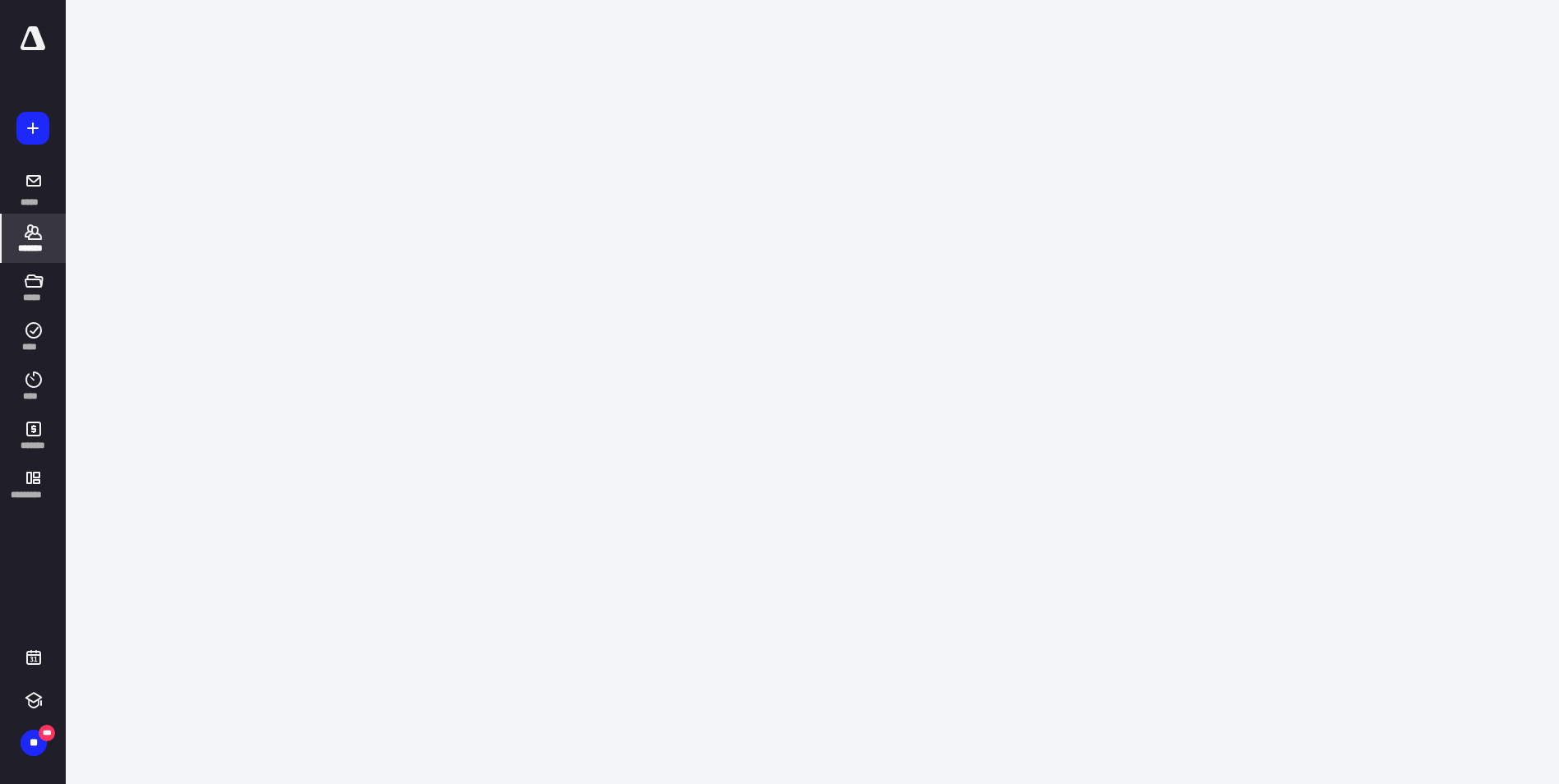 scroll, scrollTop: 0, scrollLeft: 0, axis: both 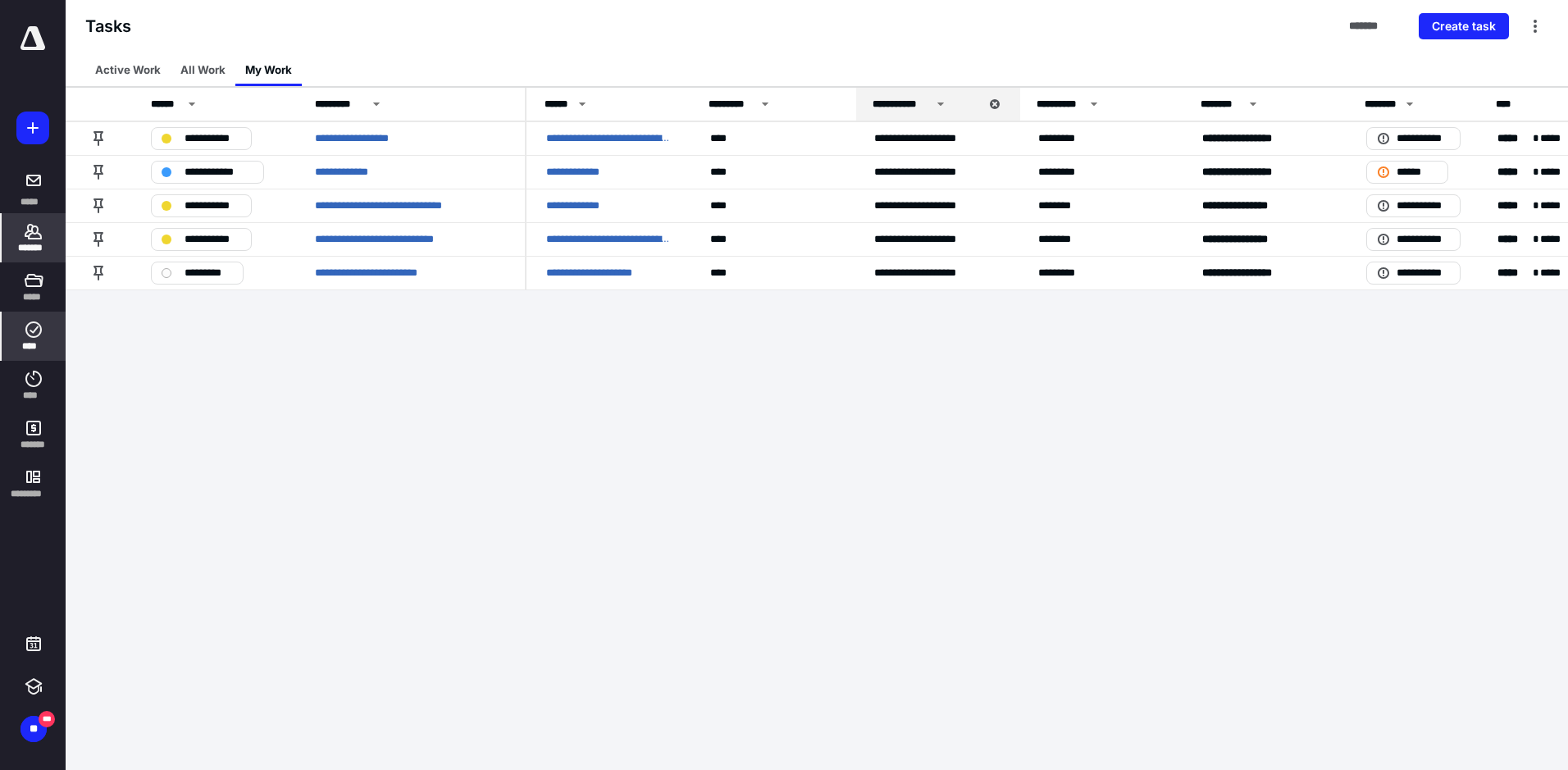 click 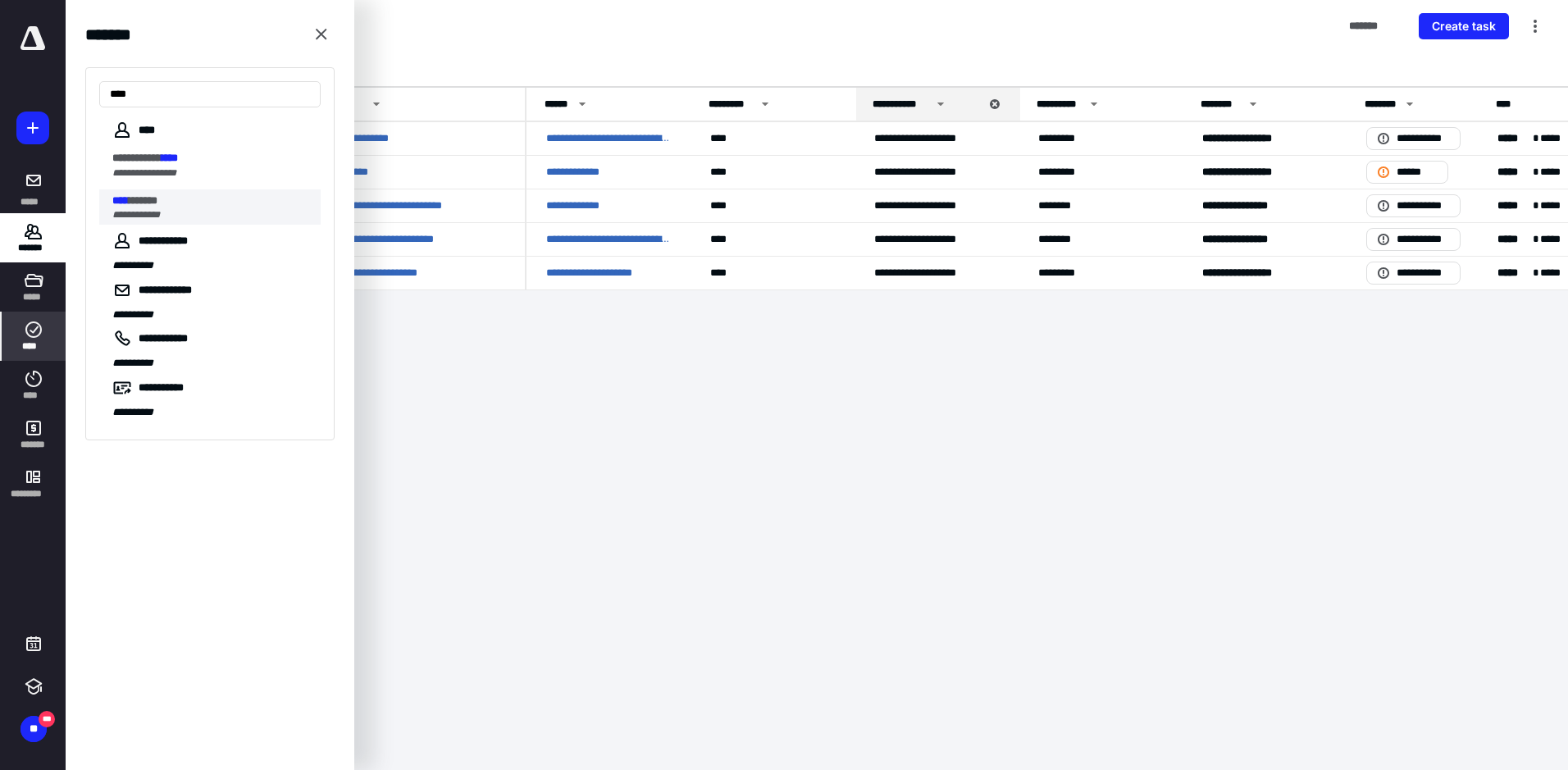 type on "****" 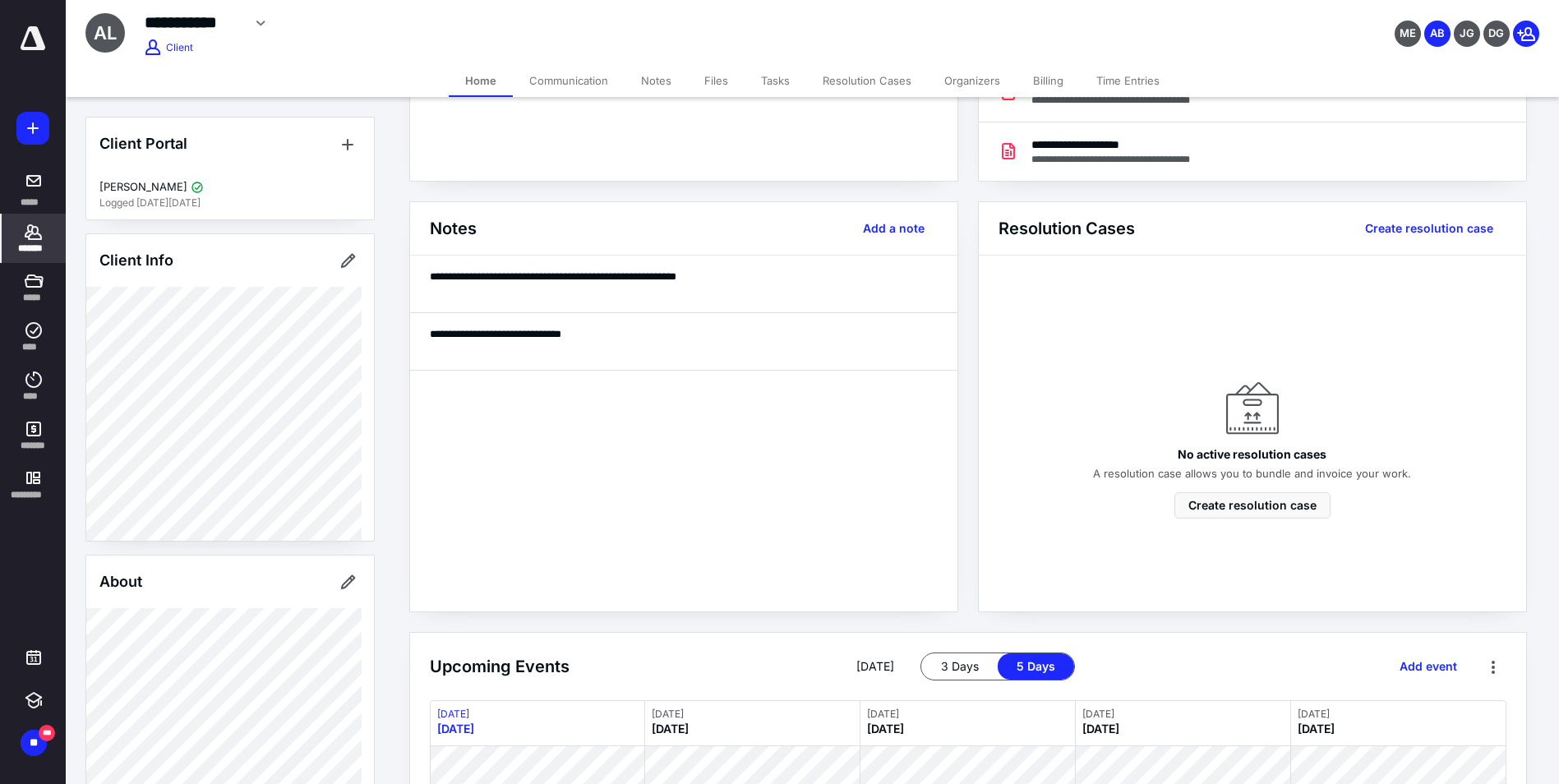 scroll, scrollTop: 411, scrollLeft: 0, axis: vertical 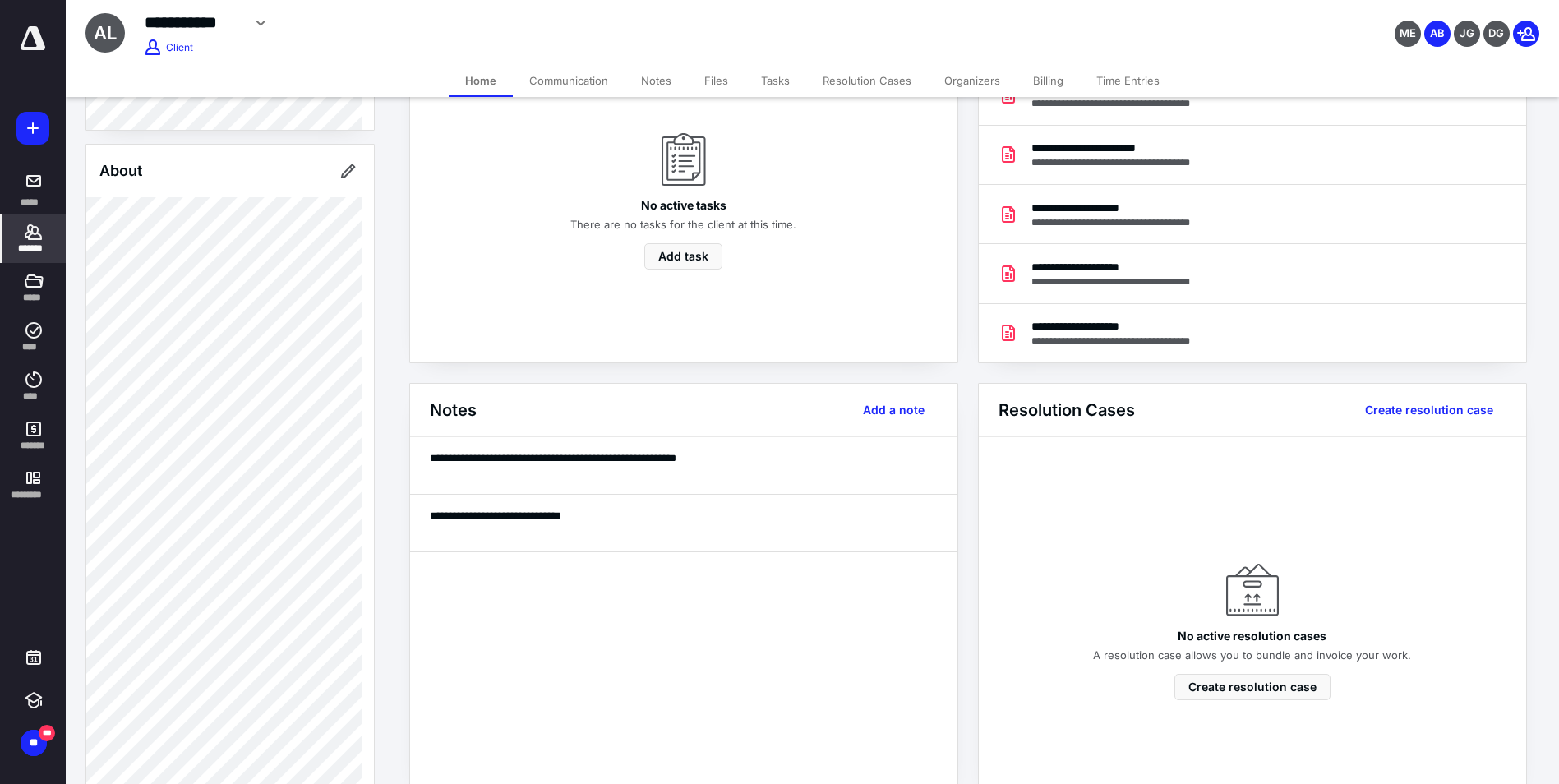 click on "Files" at bounding box center [716, 81] 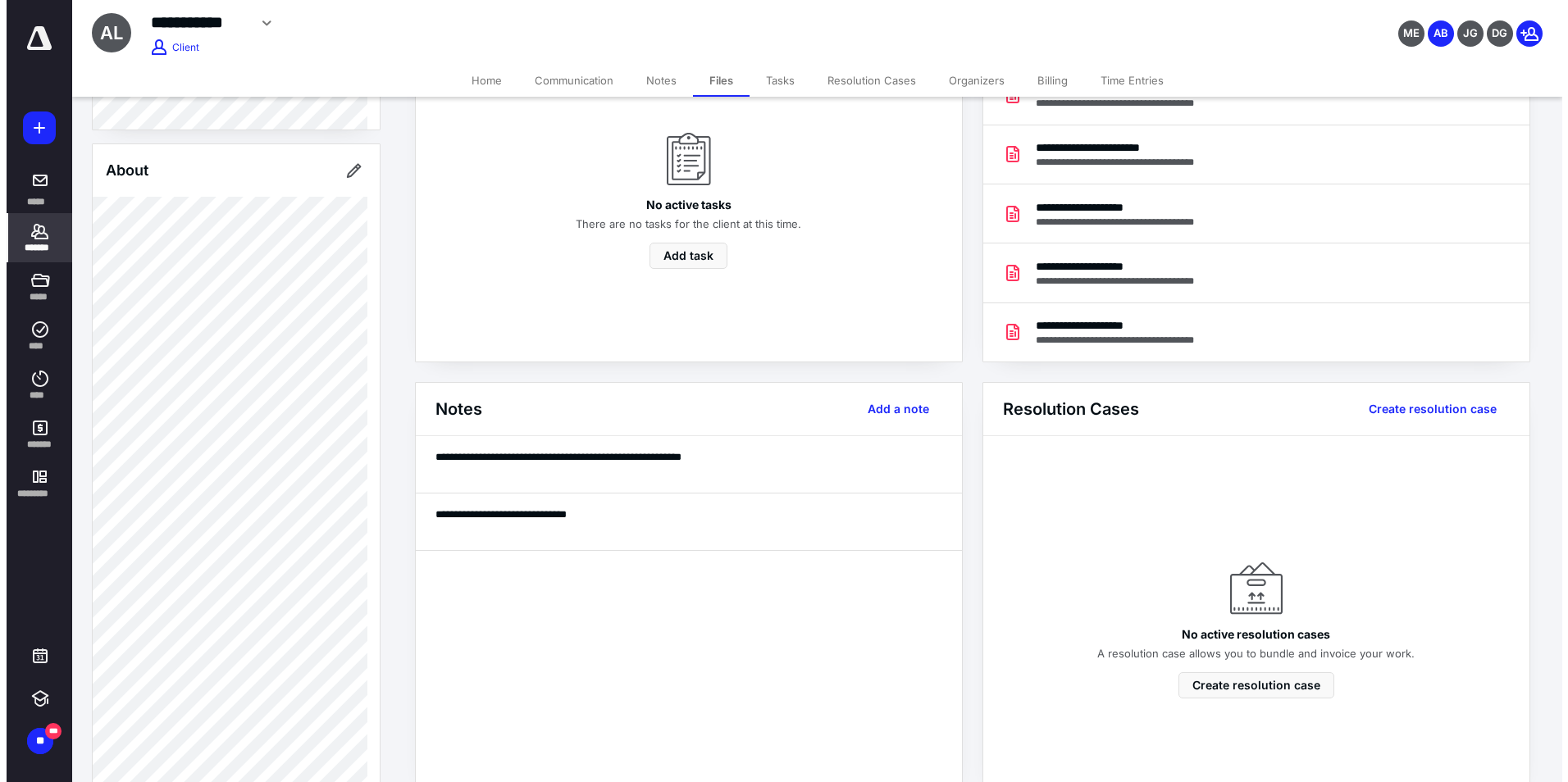 scroll, scrollTop: 0, scrollLeft: 0, axis: both 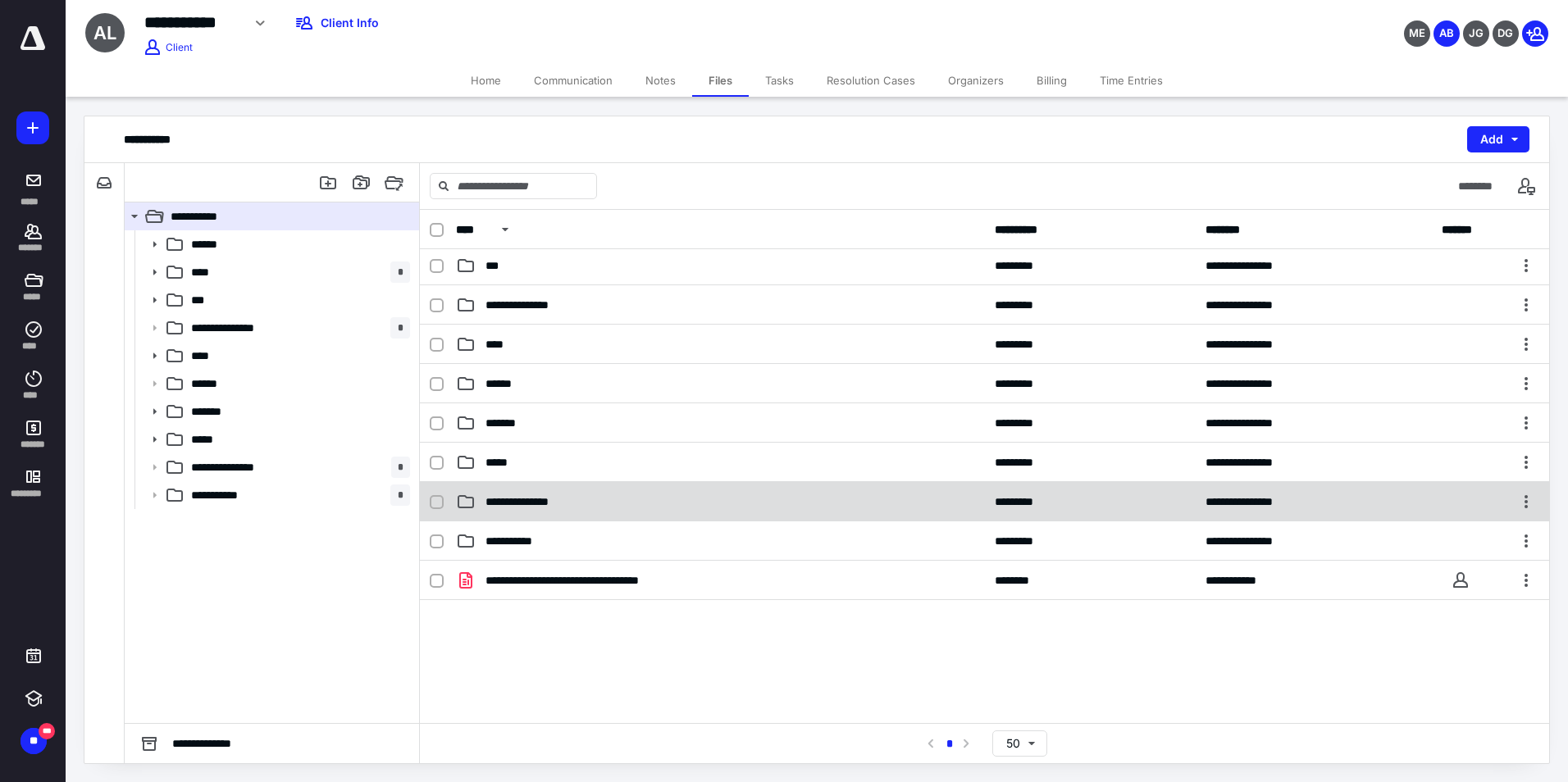 click on "**********" at bounding box center [720, 502] 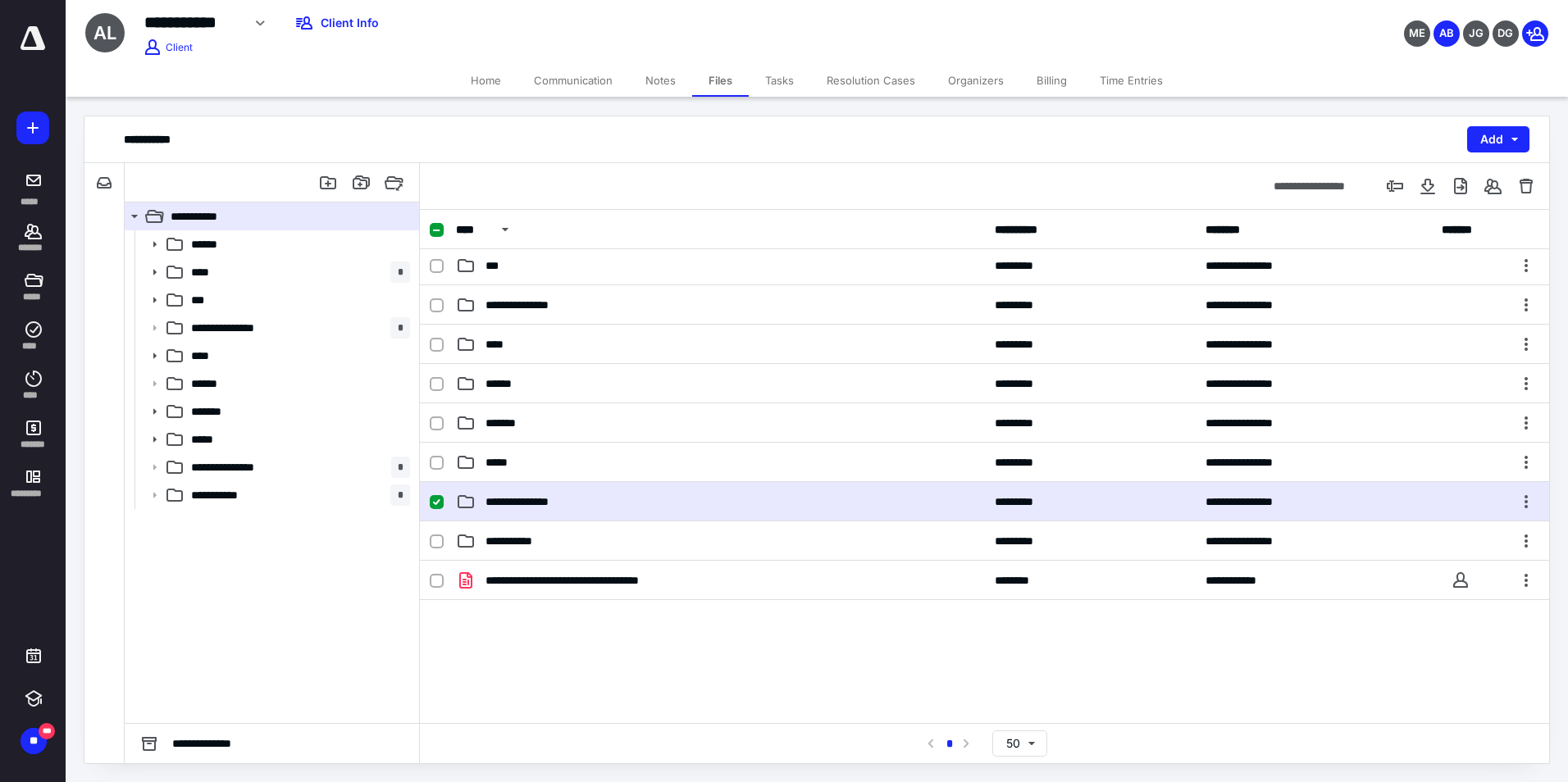 click on "**********" at bounding box center [720, 502] 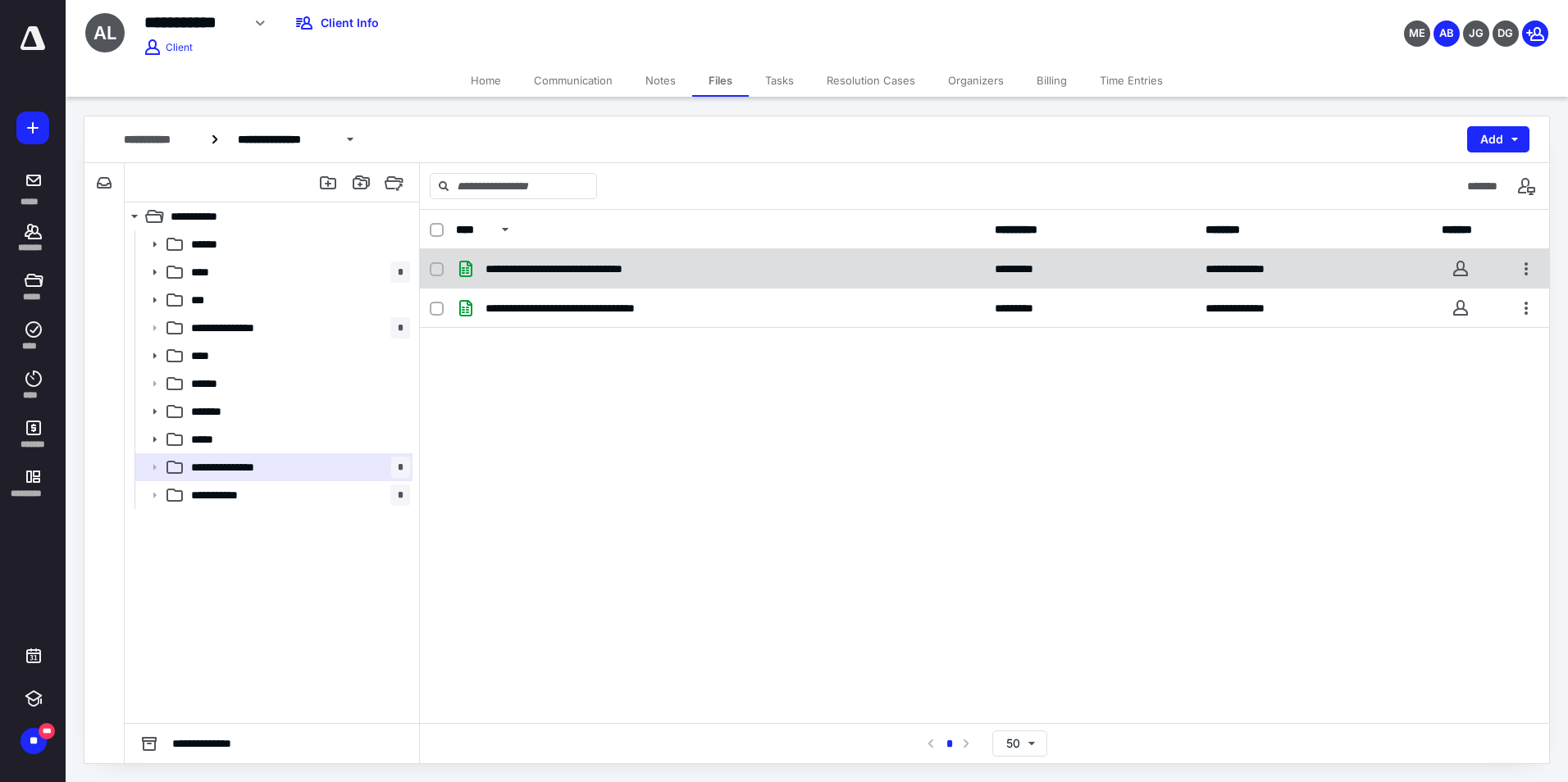 click on "**********" at bounding box center [720, 269] 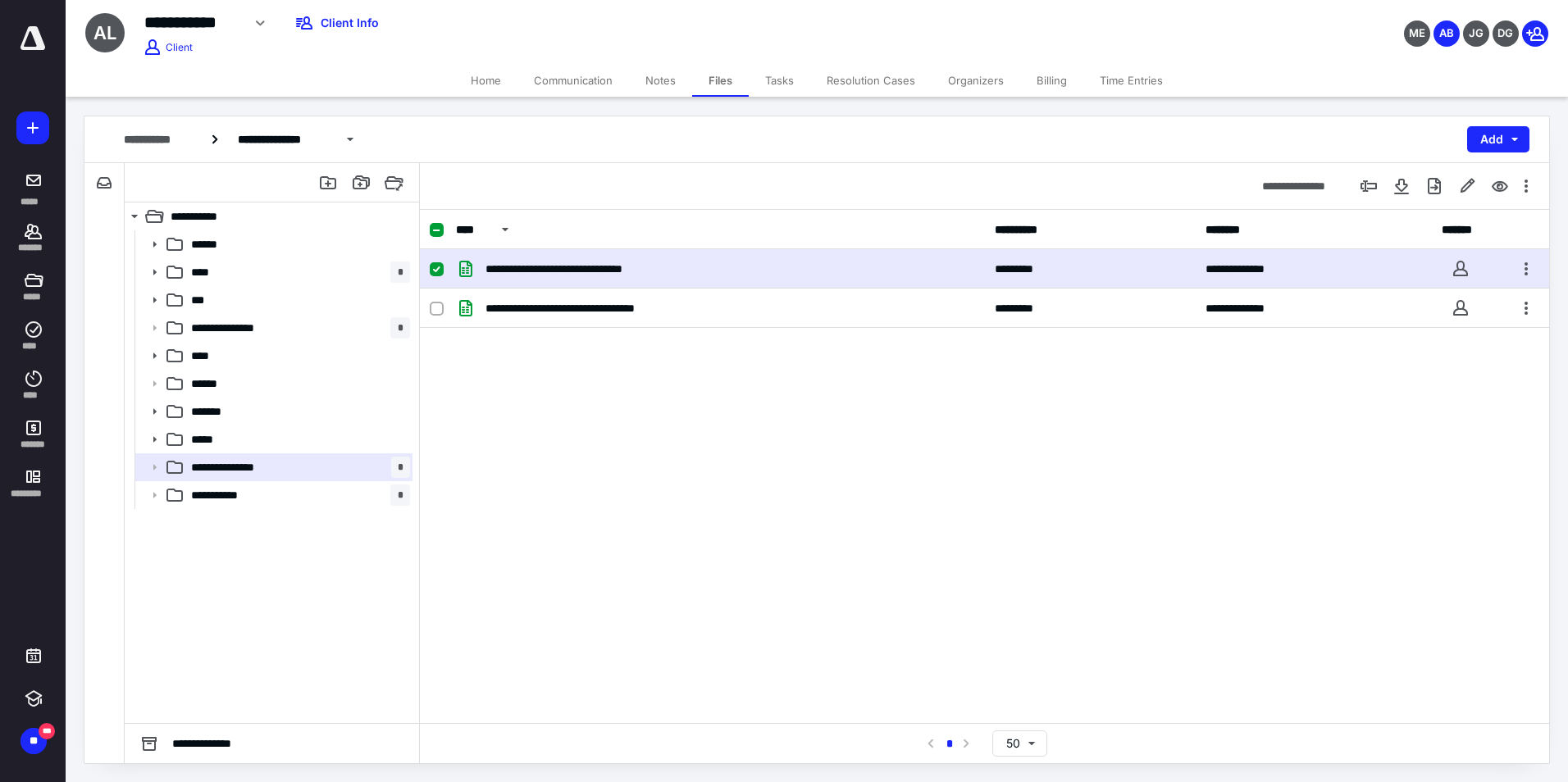 click on "**********" at bounding box center (720, 269) 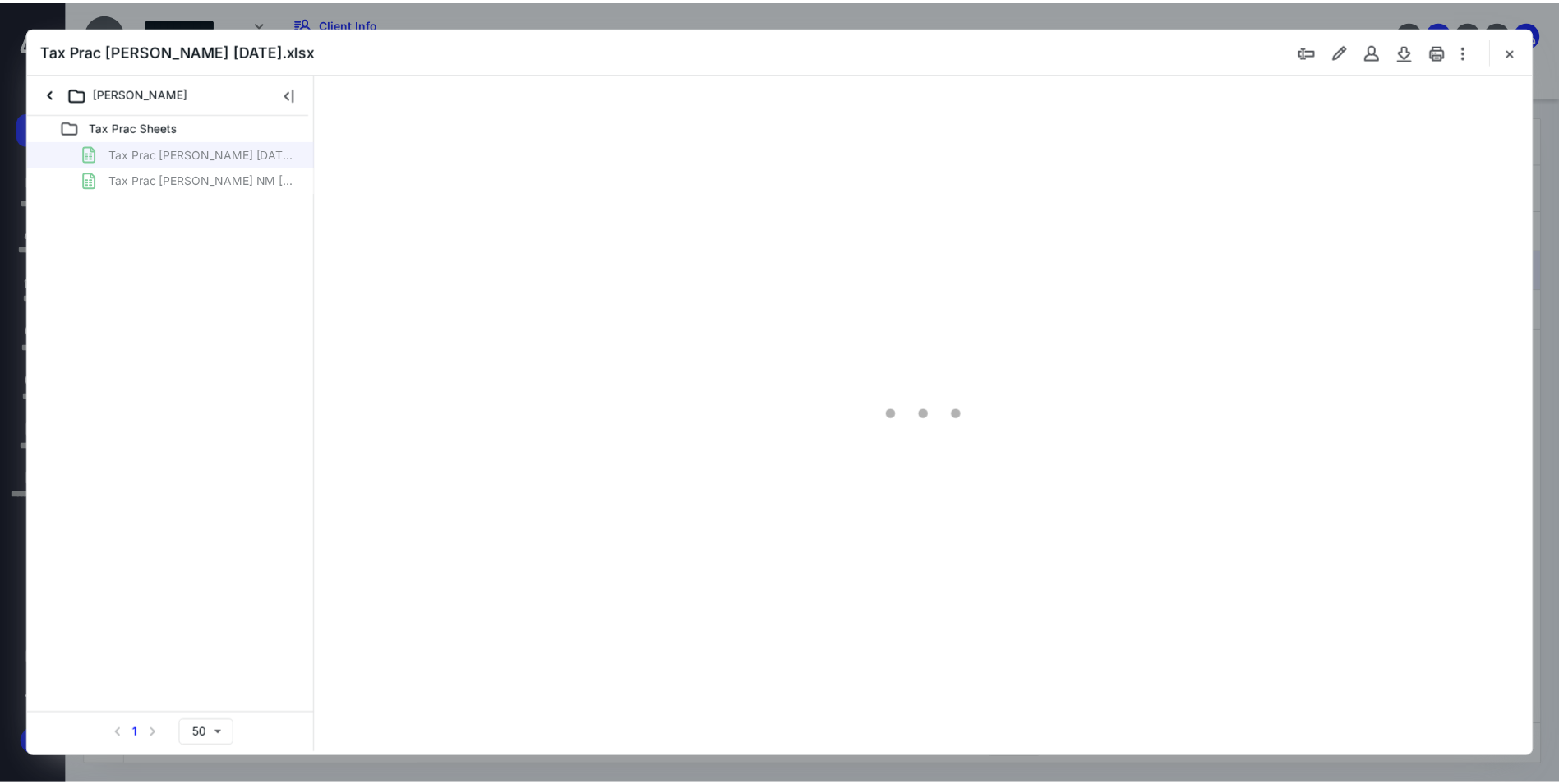 scroll, scrollTop: 0, scrollLeft: 0, axis: both 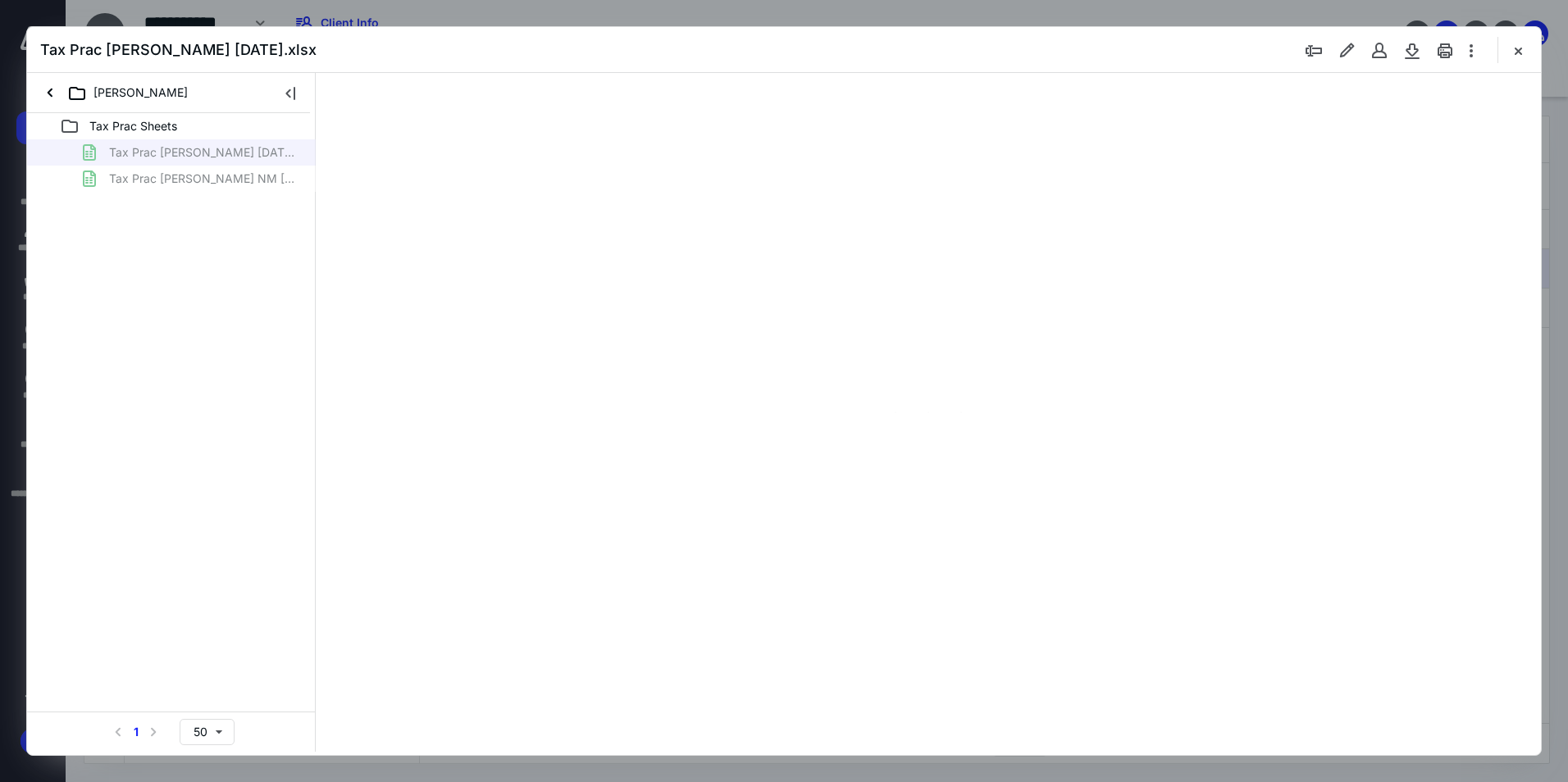 type on "192" 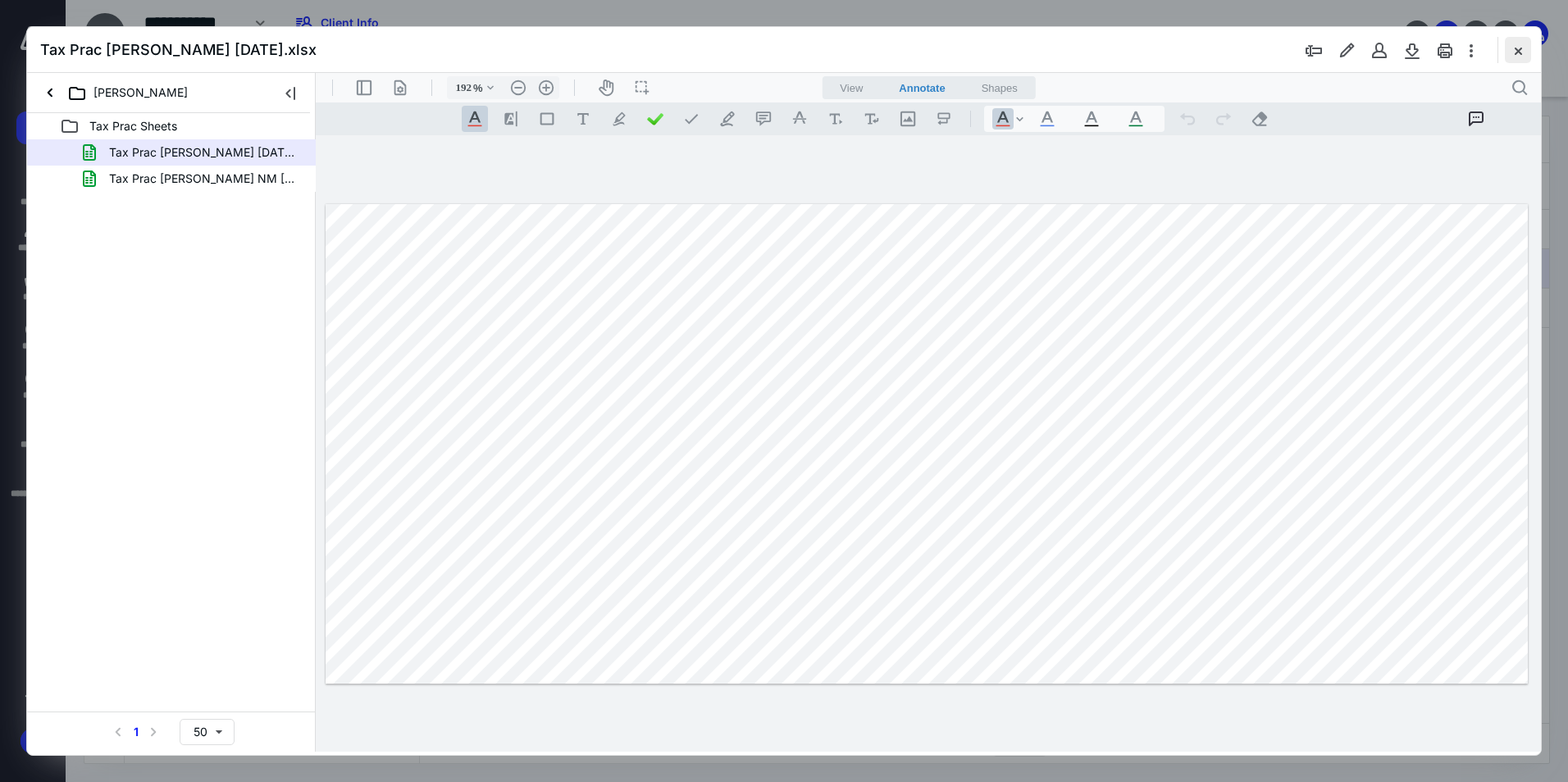 click at bounding box center (1518, 50) 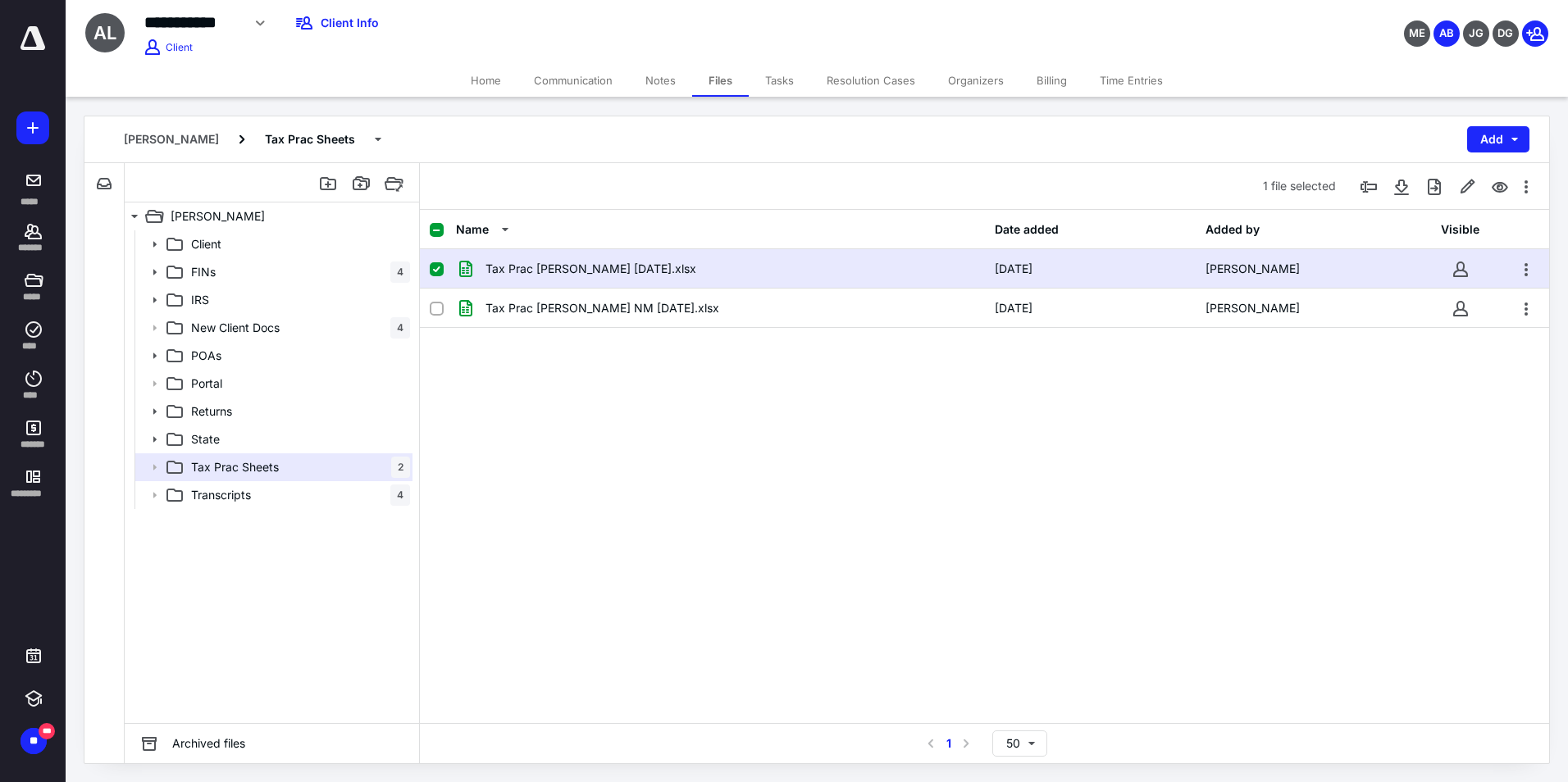 click on "Name Date added Added by Visible Tax Prac Aldo Lozoya 2.26.24.xlsx 2/27/2024 Tracey Watkins Tax Prac Aldo Lozoya NM 8.15.24.xlsx 8/22/2024 Tracey Watkins" at bounding box center [984, 466] 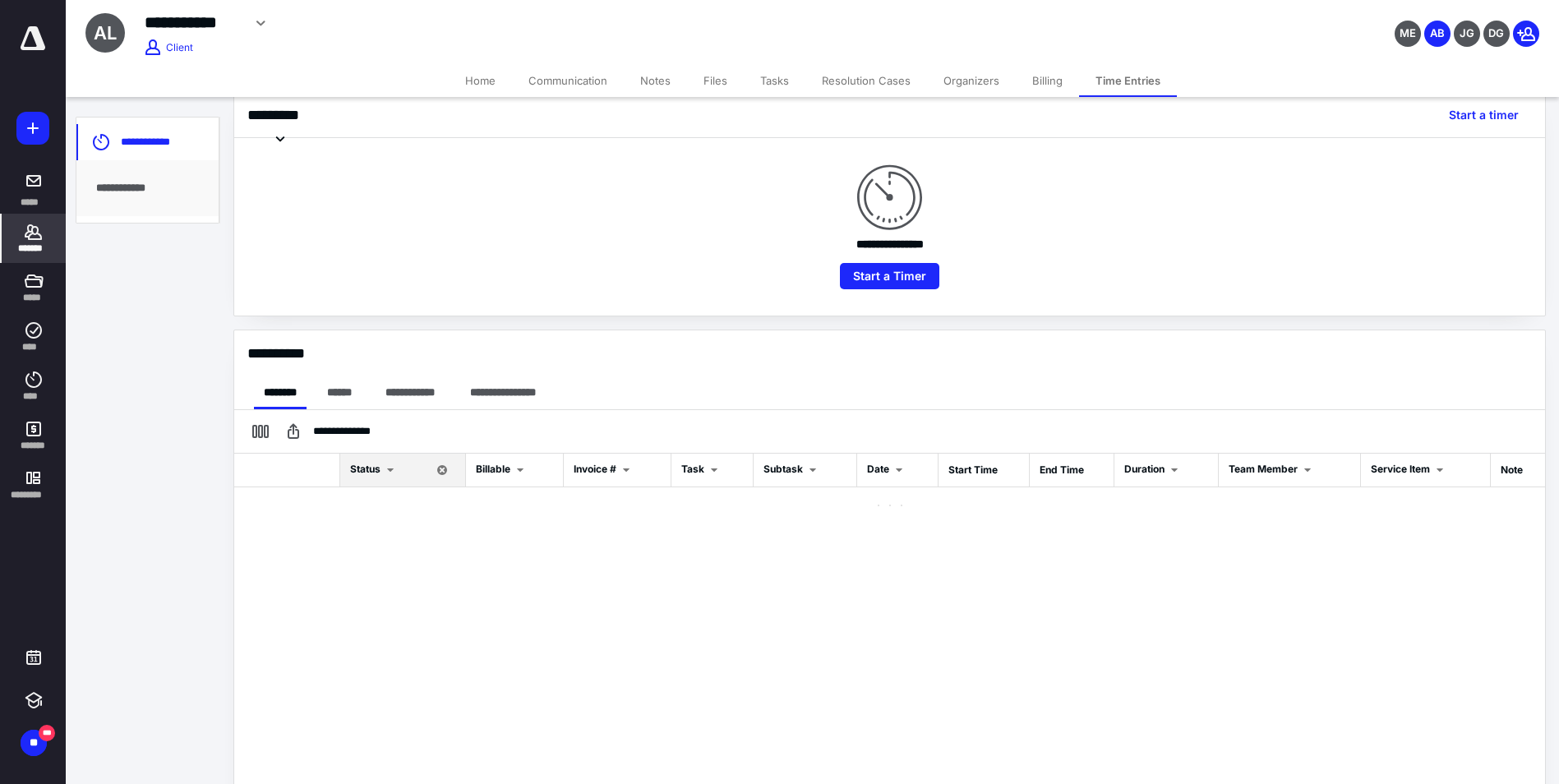 scroll, scrollTop: 191, scrollLeft: 0, axis: vertical 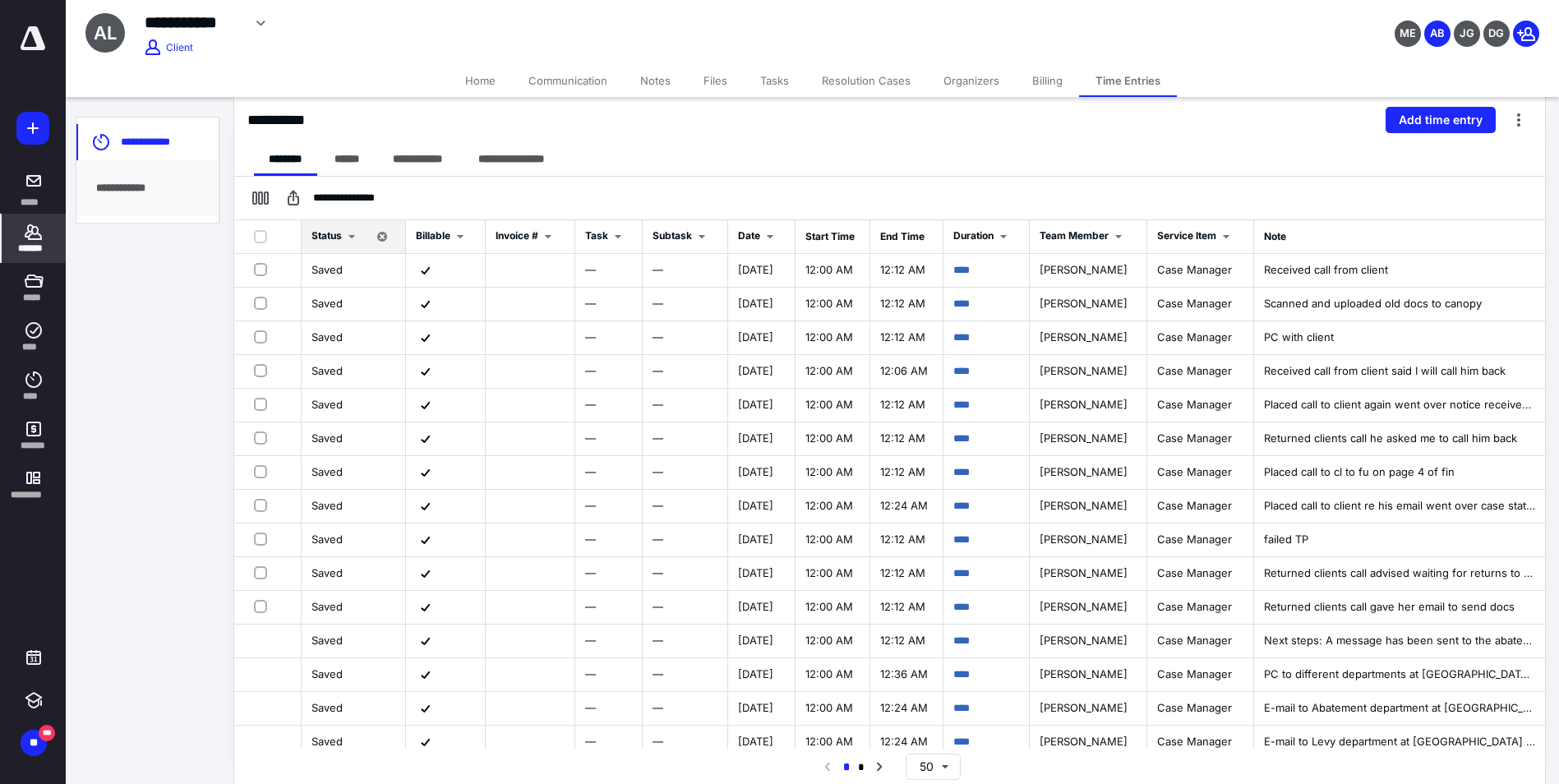 click on "Files" at bounding box center [715, 81] 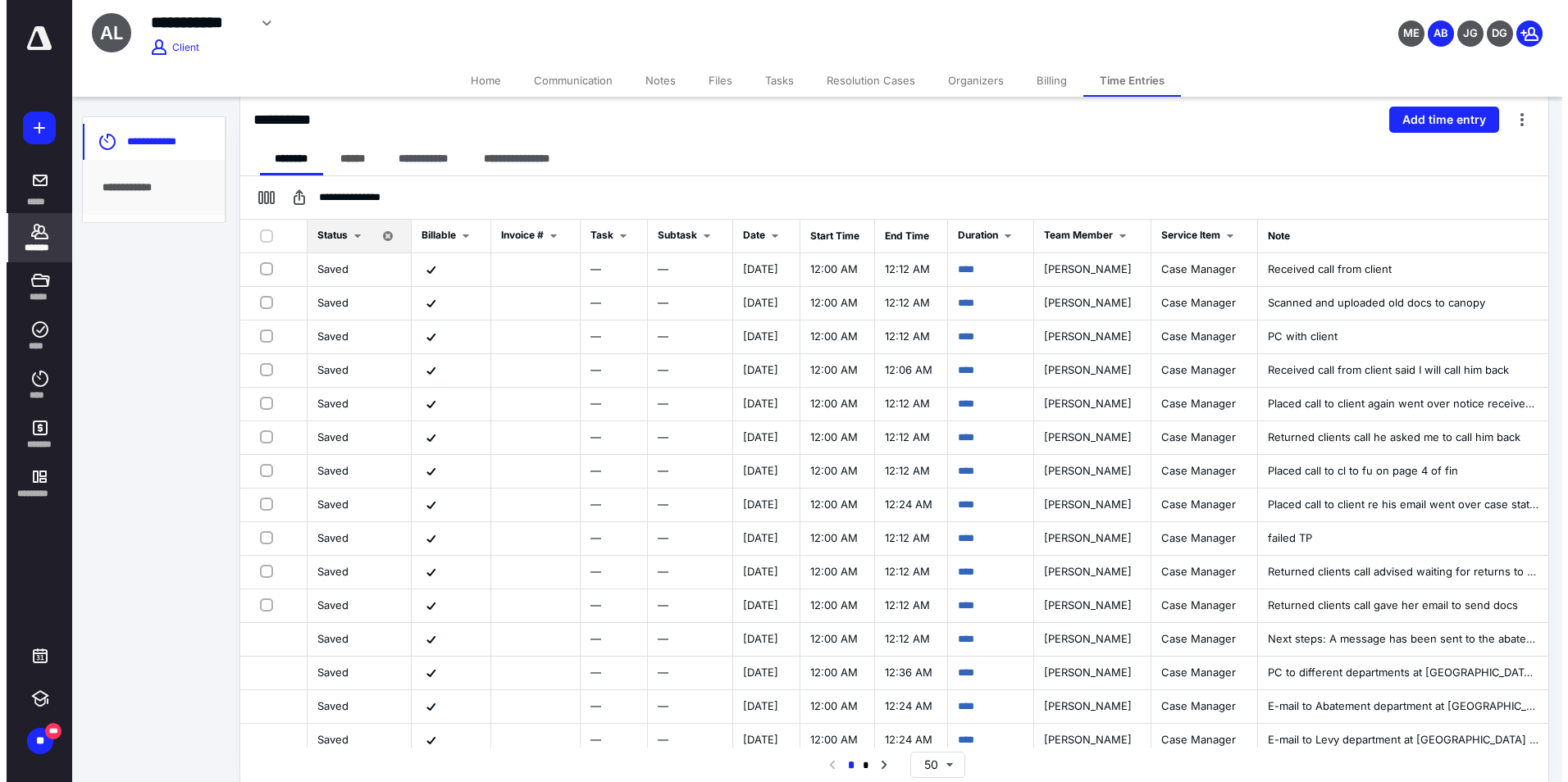 scroll, scrollTop: 0, scrollLeft: 0, axis: both 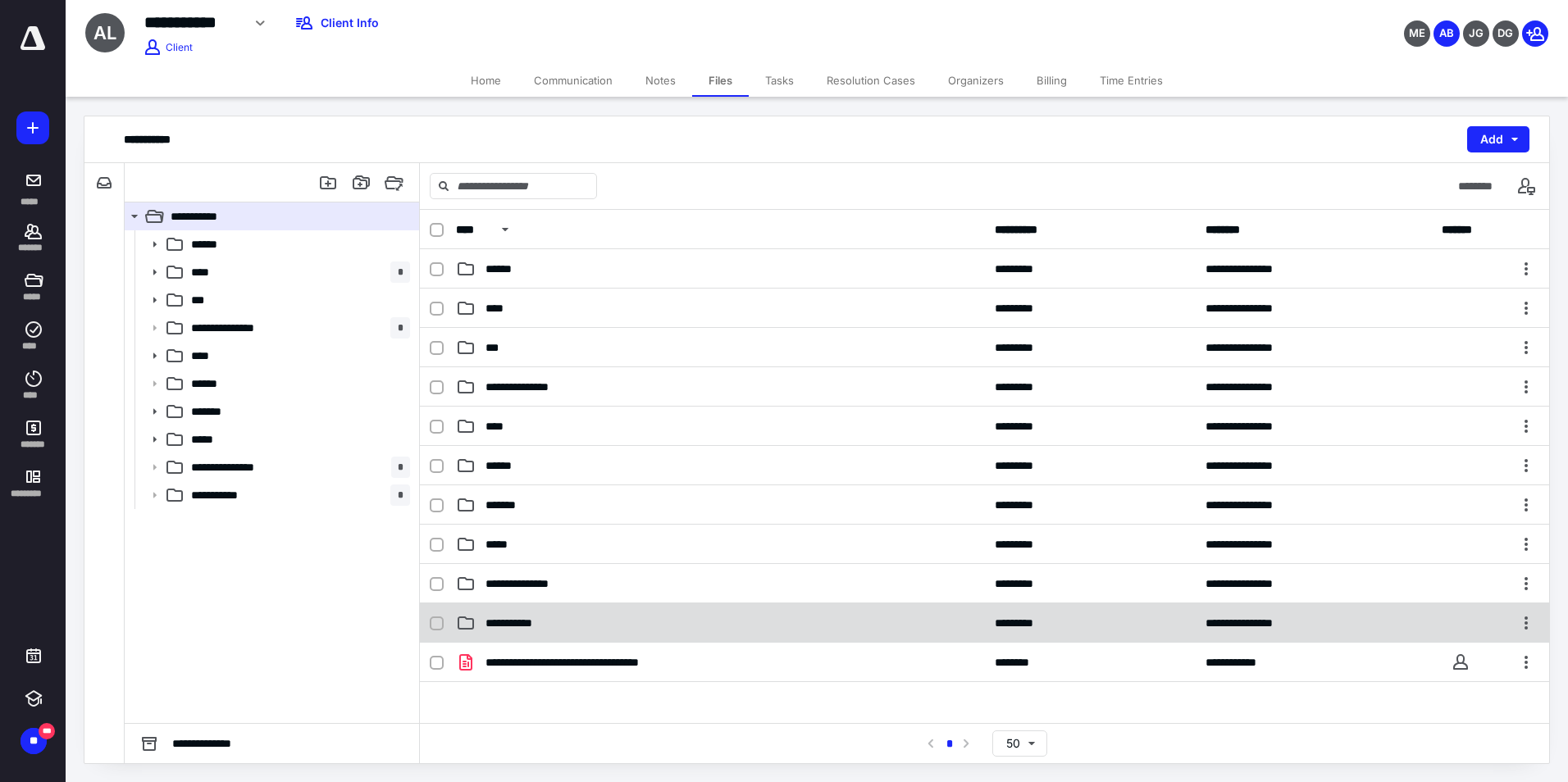 click on "**********" at bounding box center (720, 623) 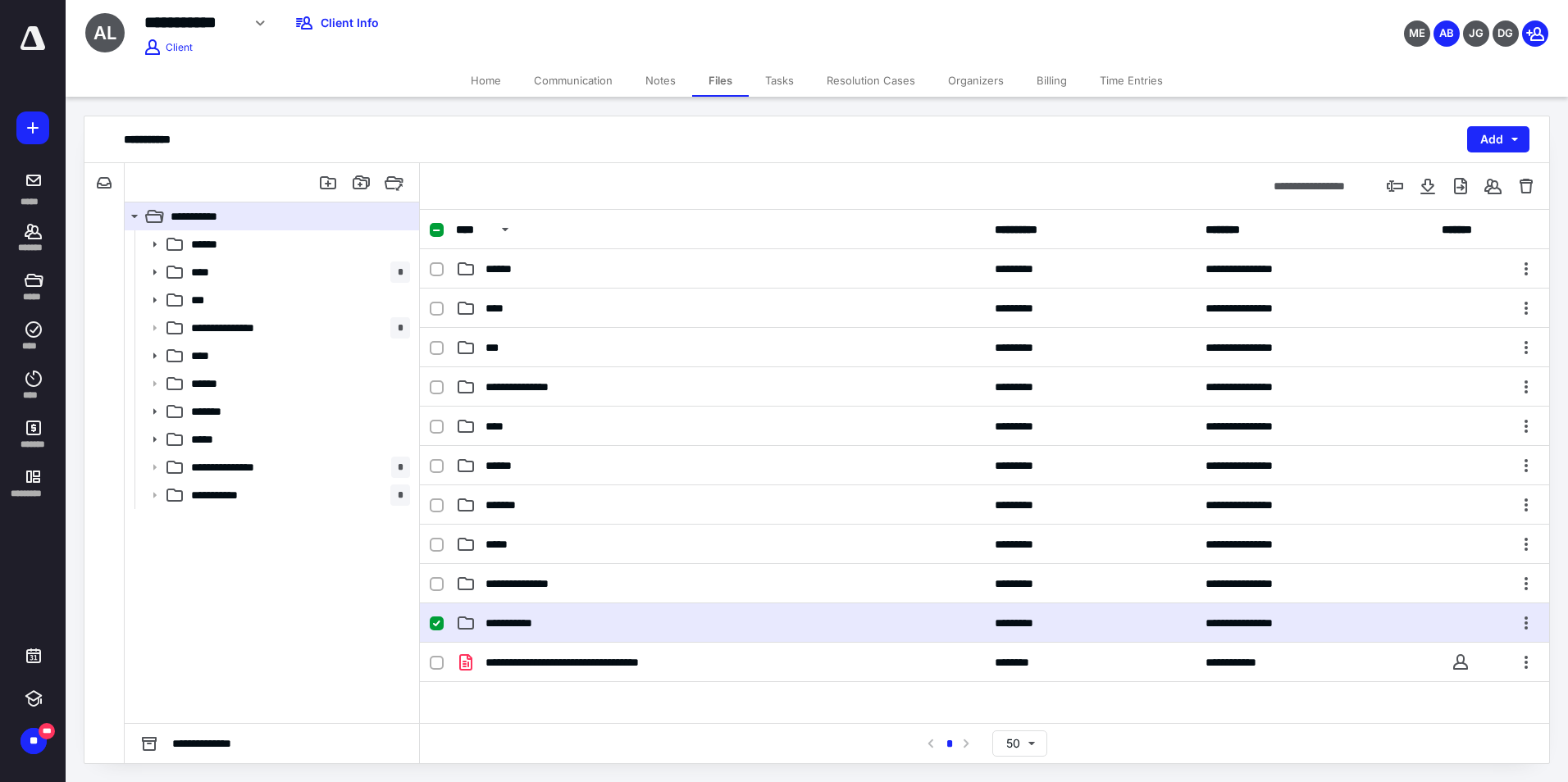click on "**********" at bounding box center (720, 623) 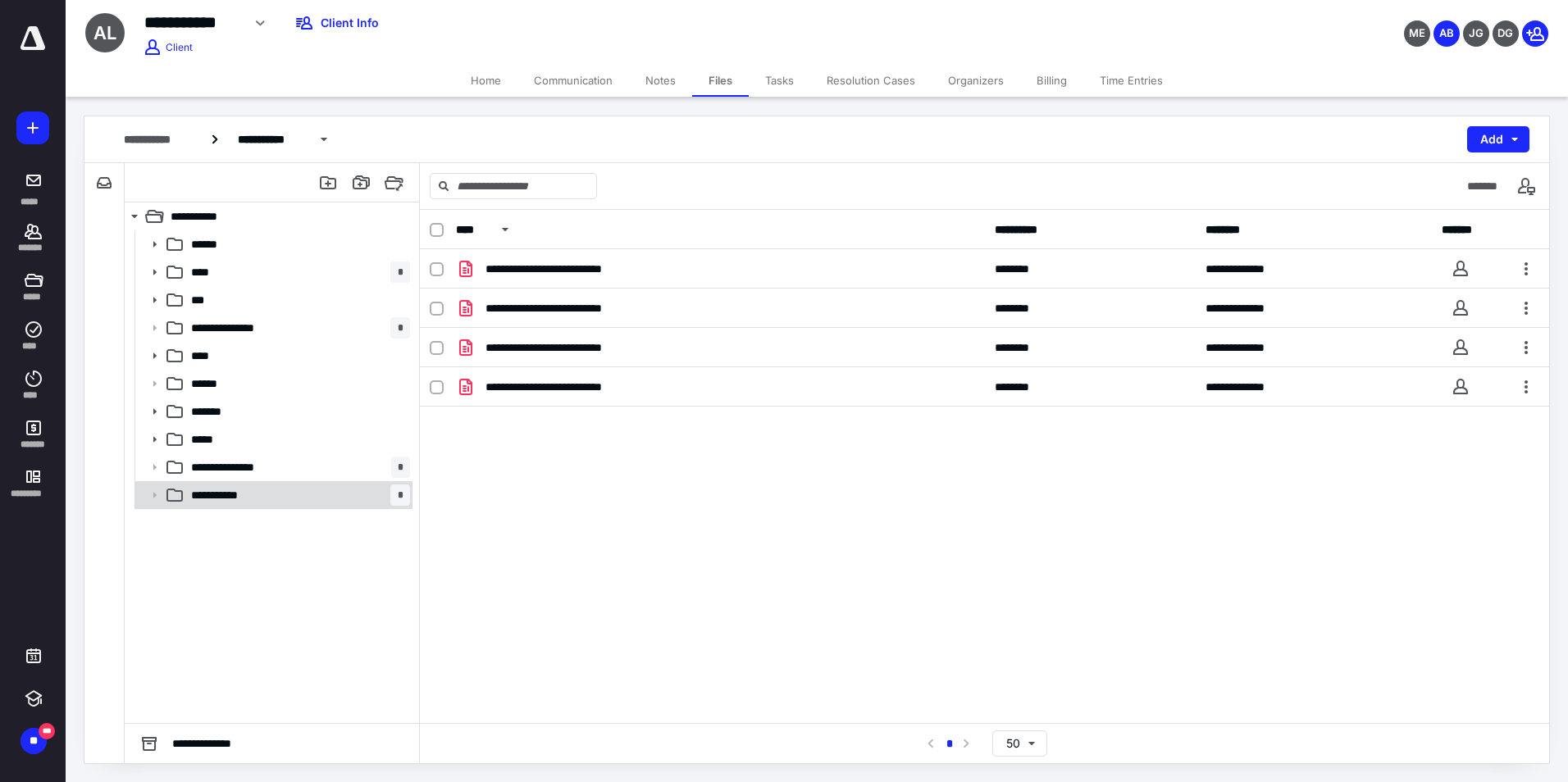 click on "**********" at bounding box center (272, 495) 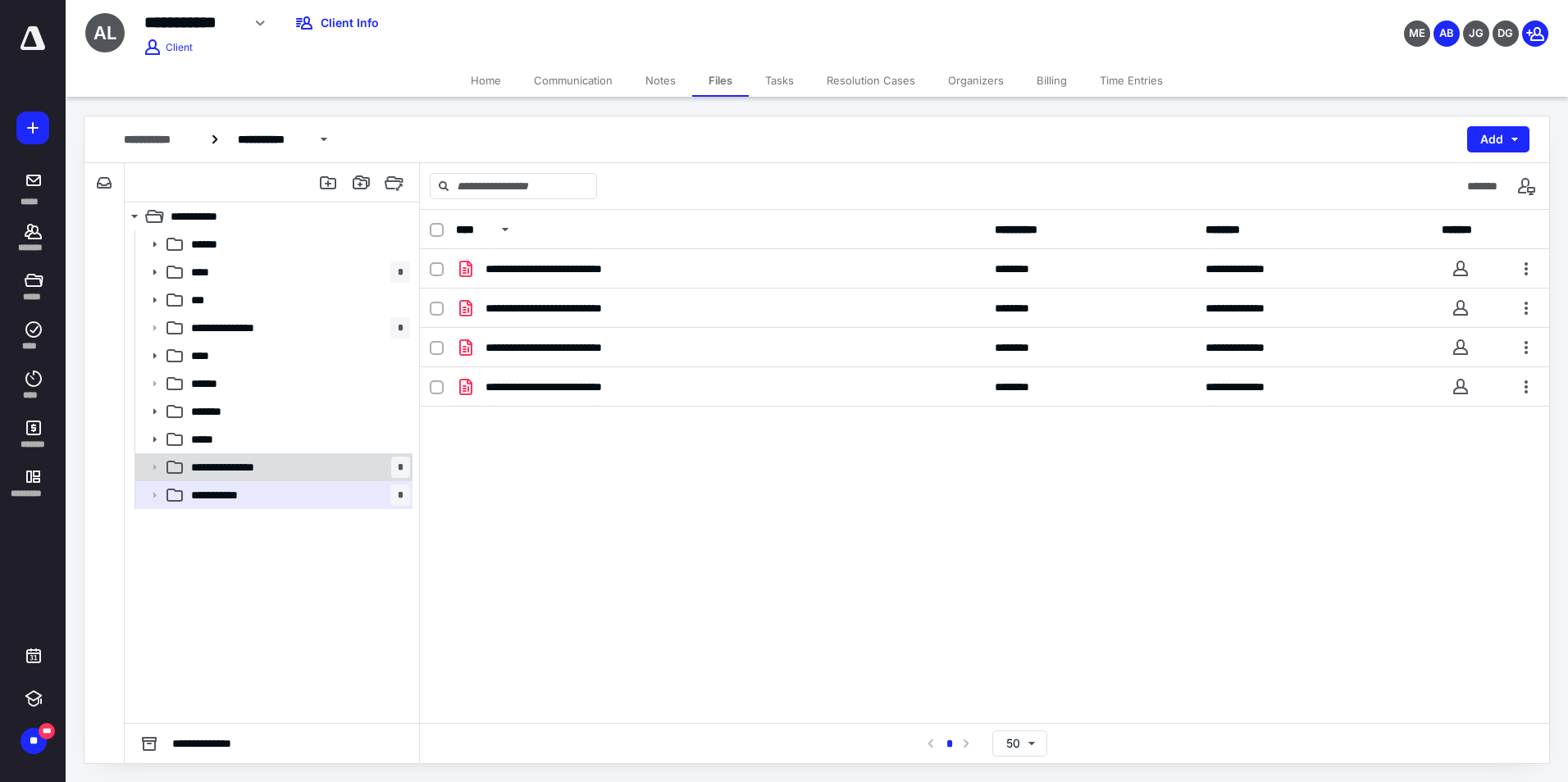 click on "**********" at bounding box center [235, 467] 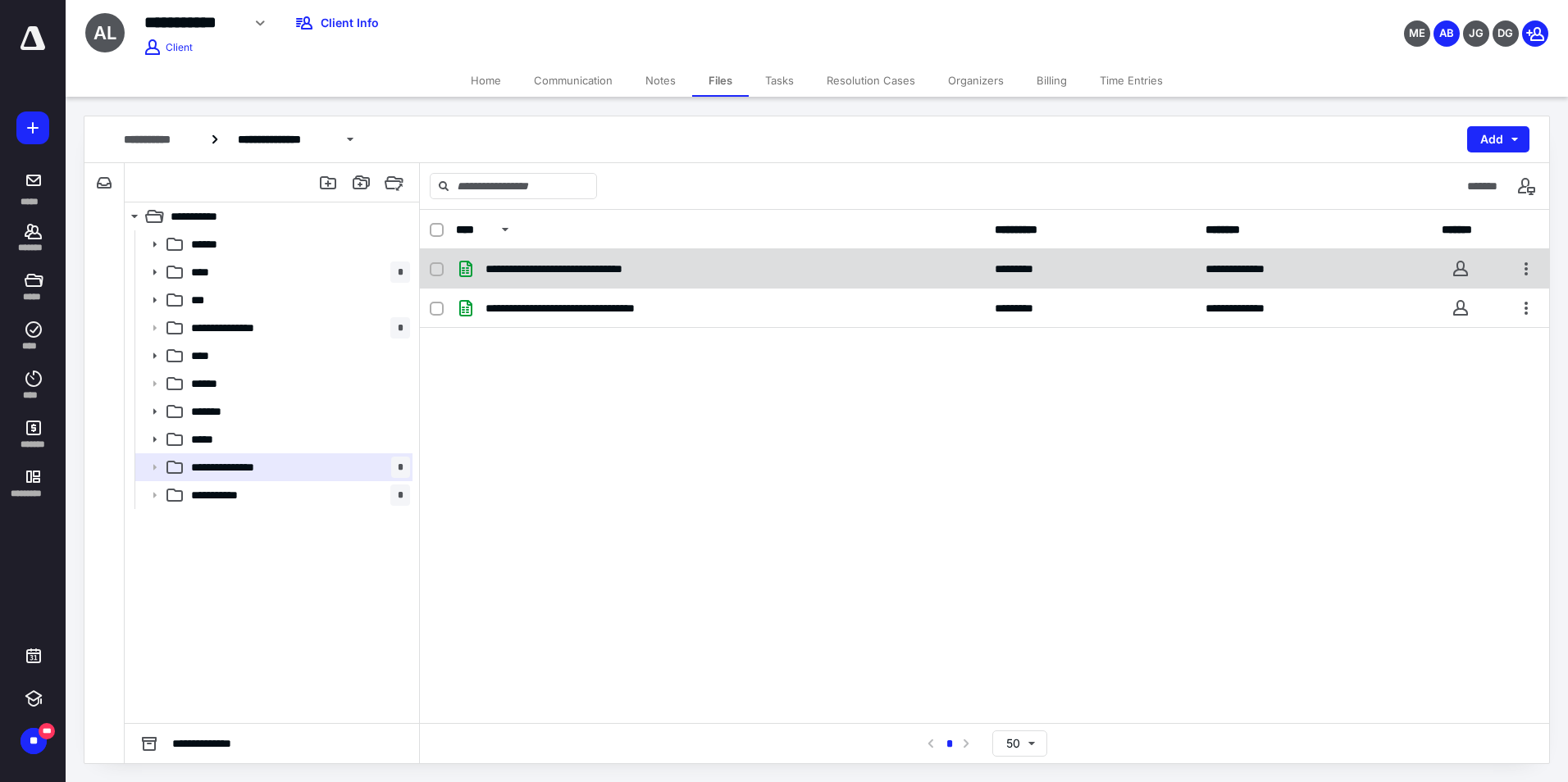 click on "**********" at bounding box center (578, 269) 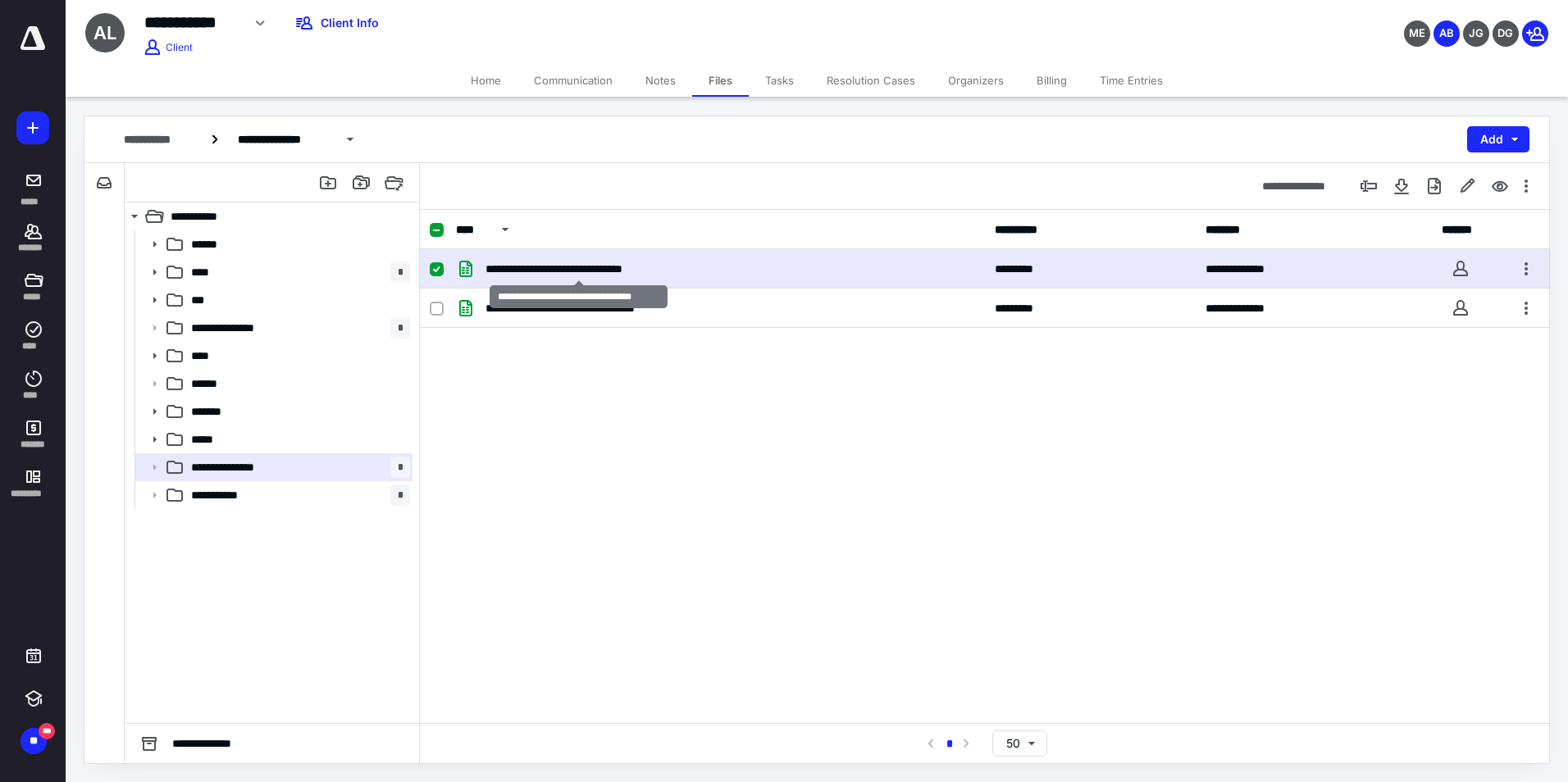 click on "**********" at bounding box center (578, 269) 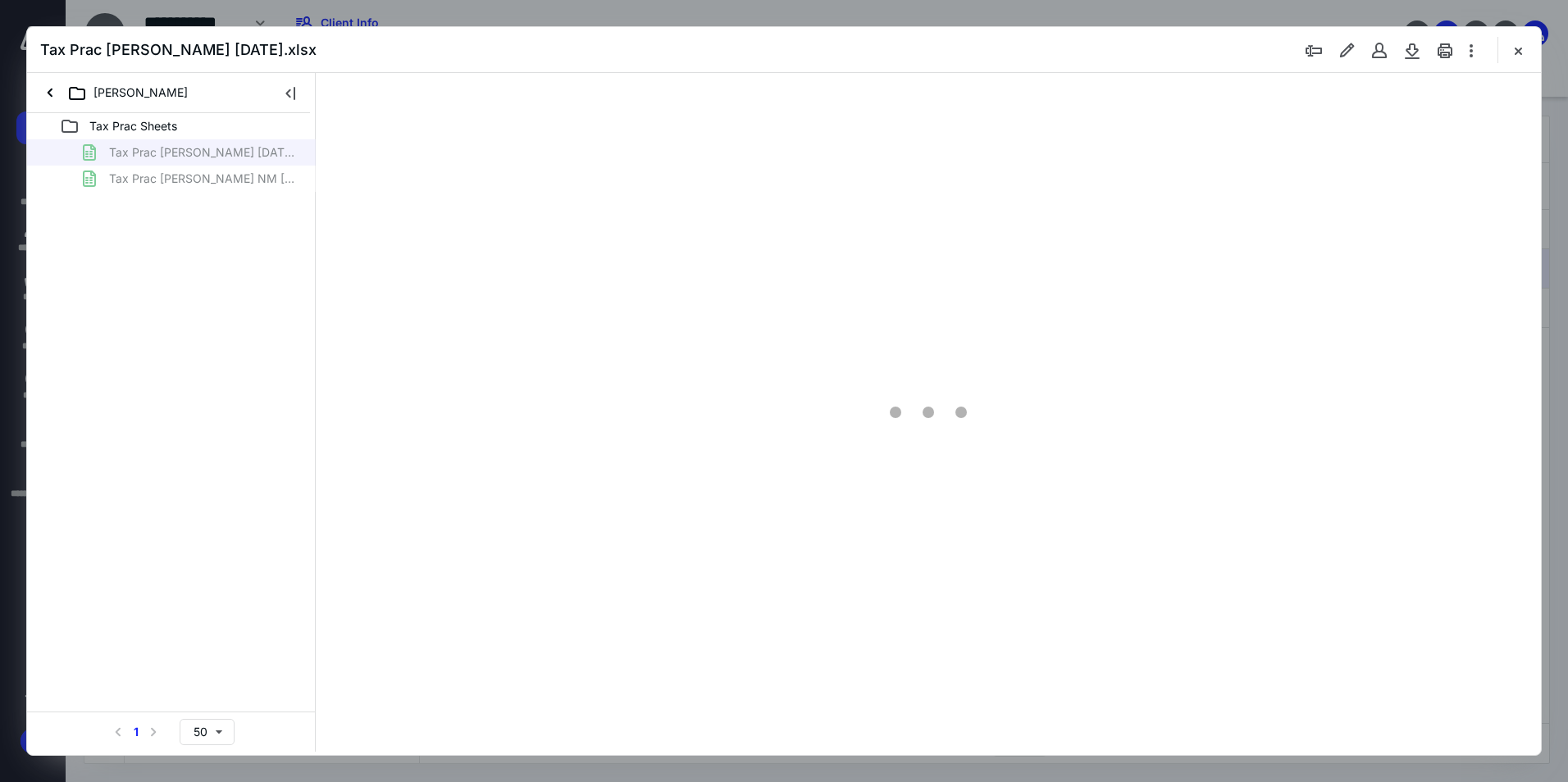 scroll, scrollTop: 0, scrollLeft: 0, axis: both 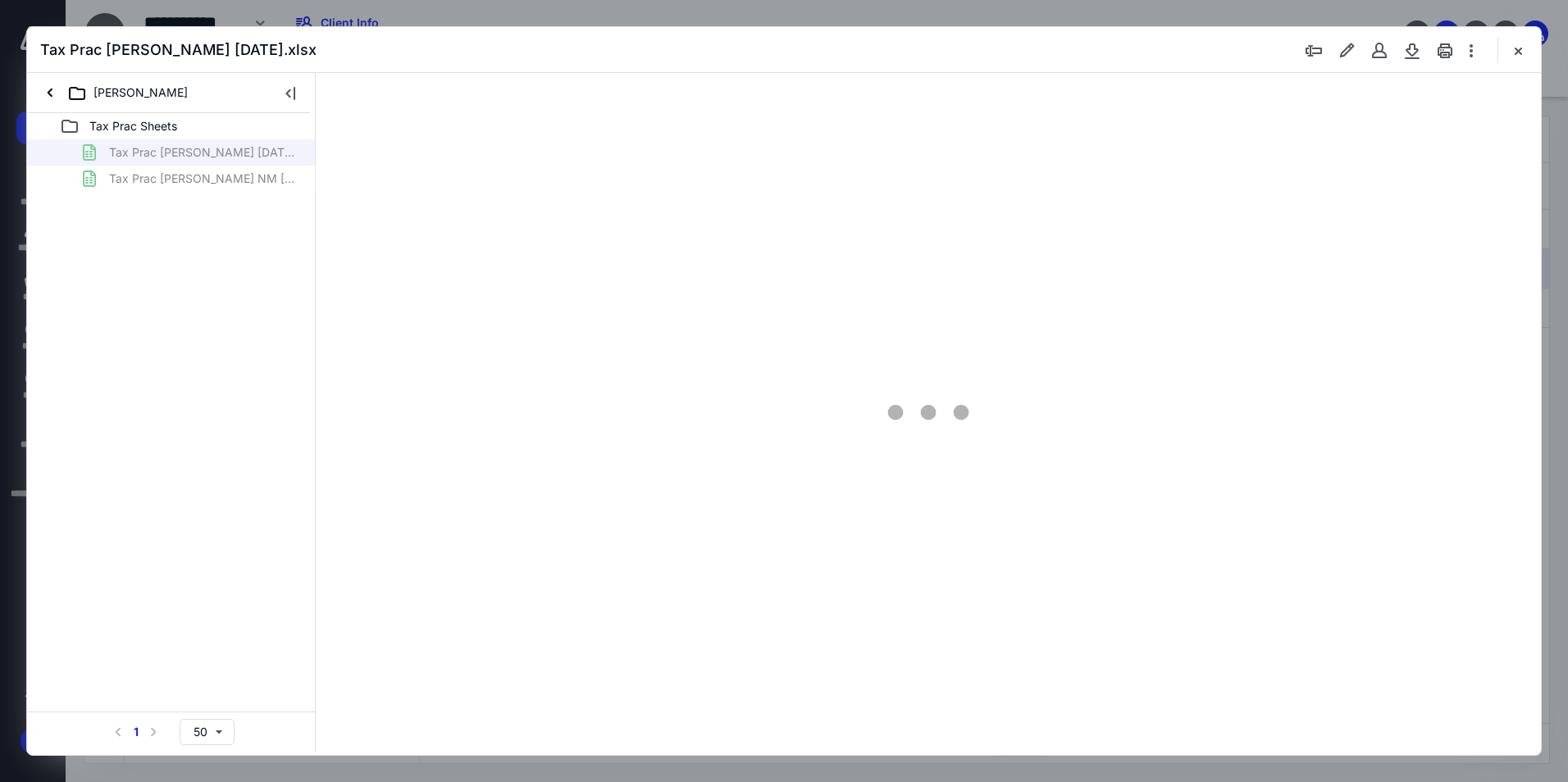 type on "192" 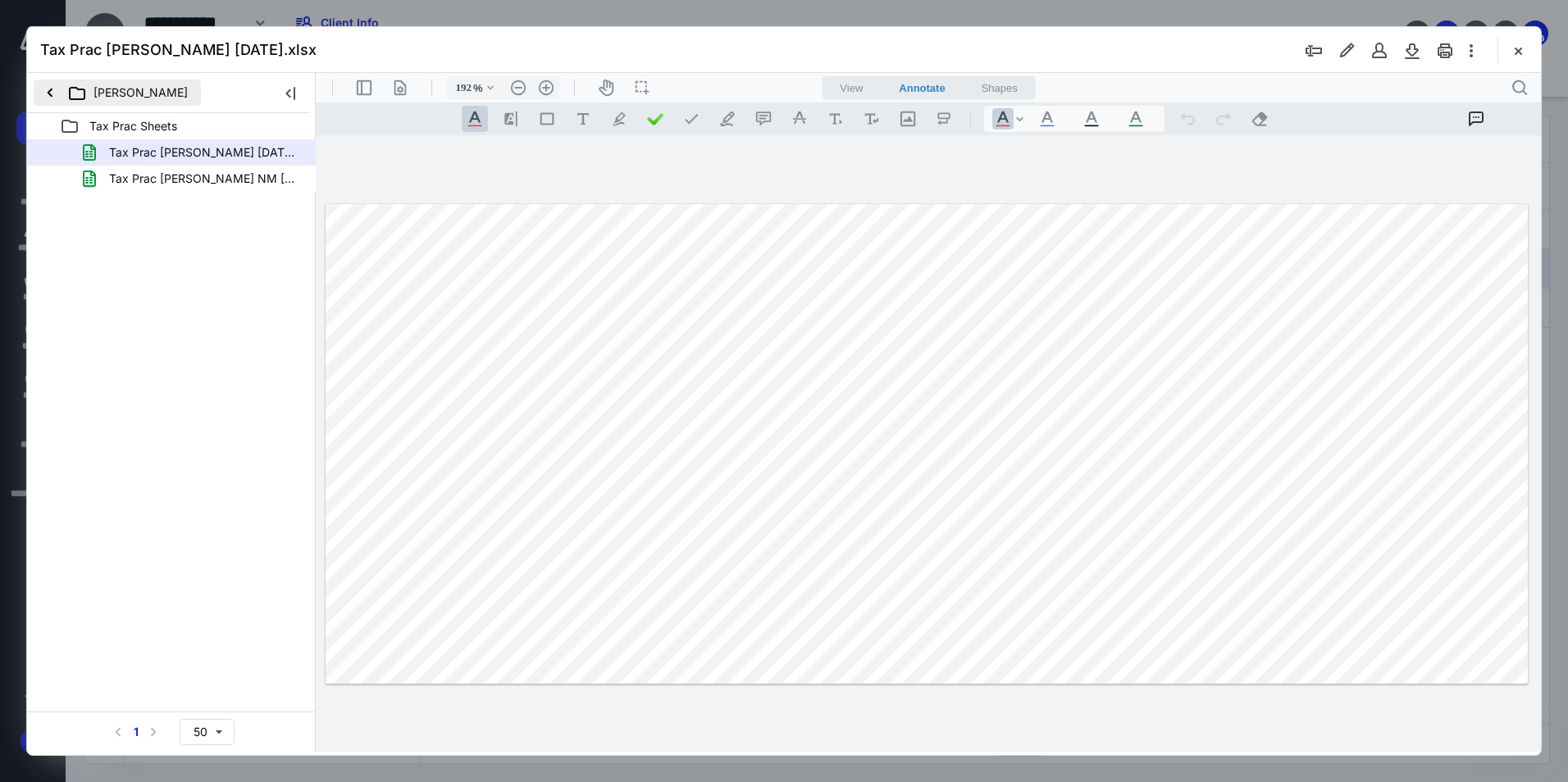 click on "[PERSON_NAME]" at bounding box center (117, 93) 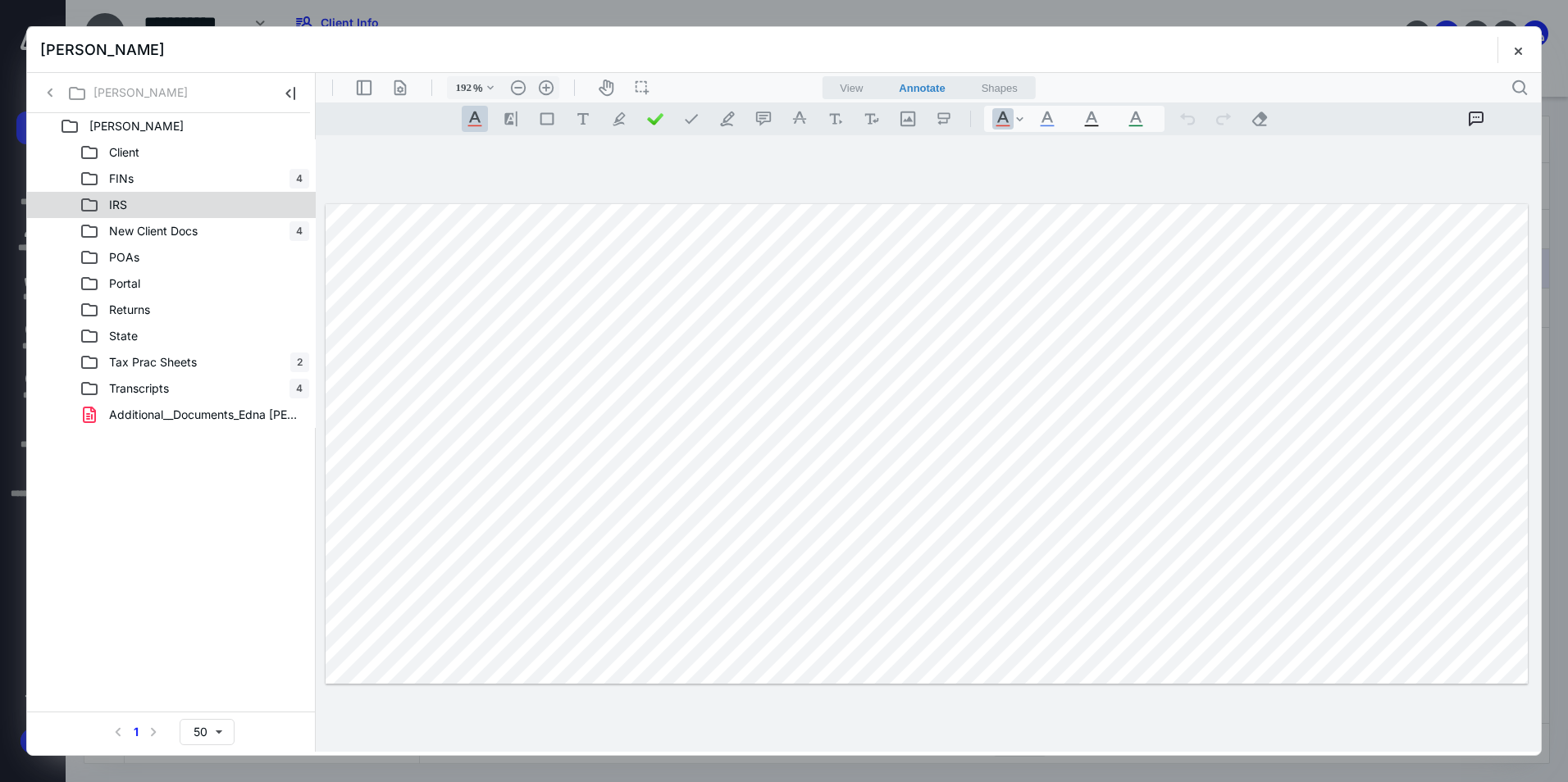click on "IRS" at bounding box center (118, 205) 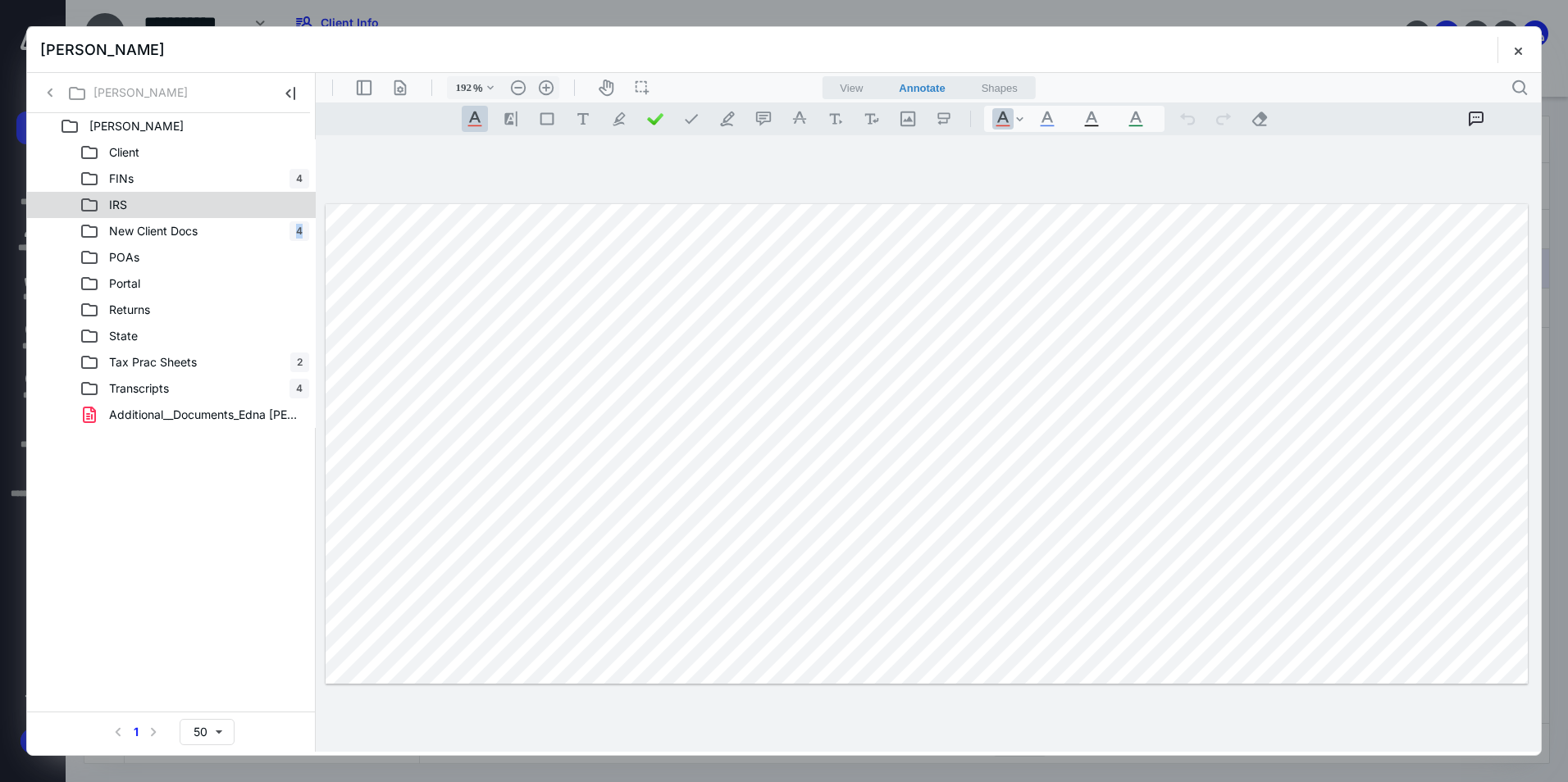 click on "IRS" at bounding box center [118, 205] 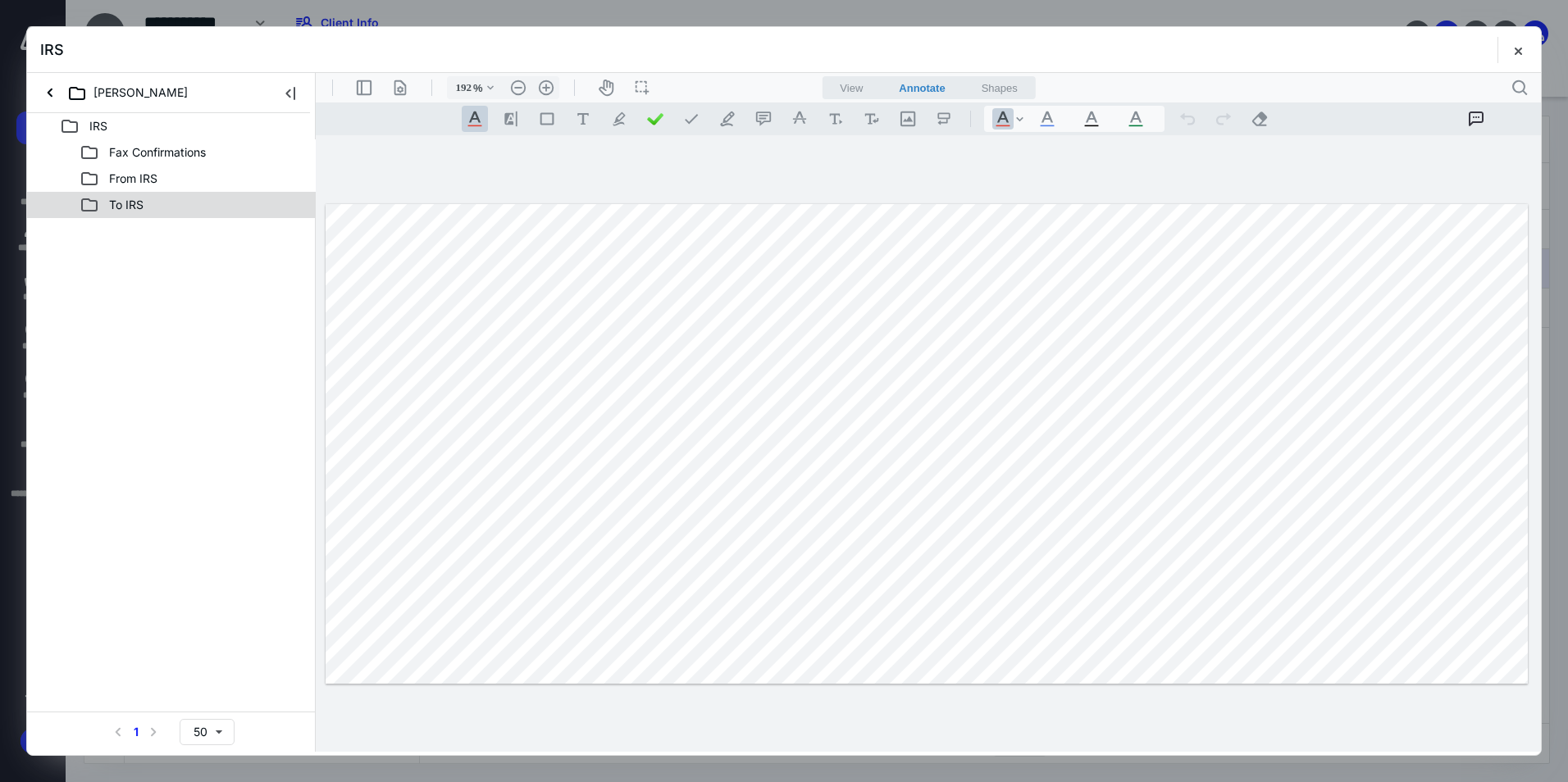 drag, startPoint x: 134, startPoint y: 207, endPoint x: 101, endPoint y: 202, distance: 33.376639 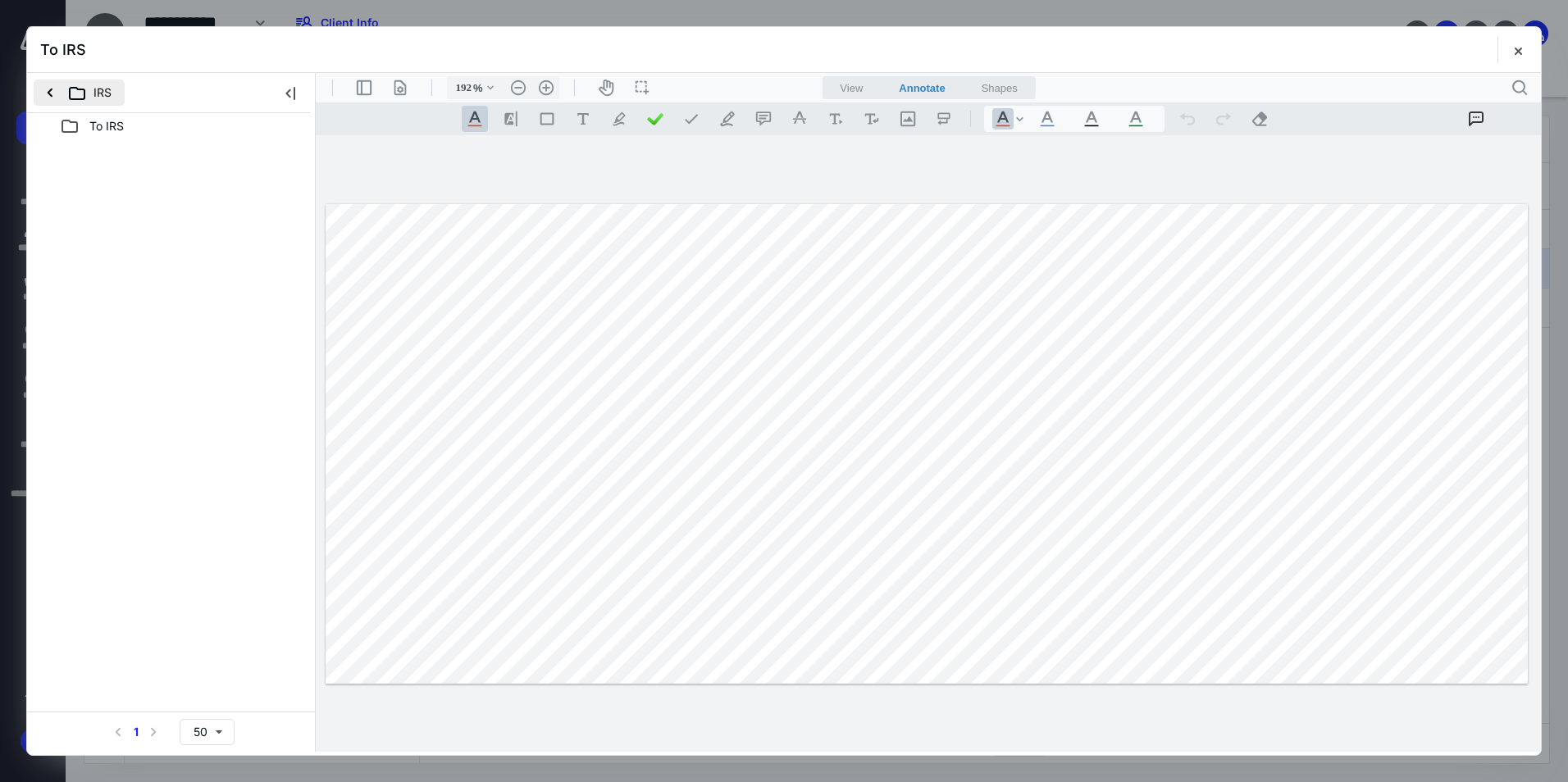 drag, startPoint x: 101, startPoint y: 202, endPoint x: 61, endPoint y: 100, distance: 109.56277 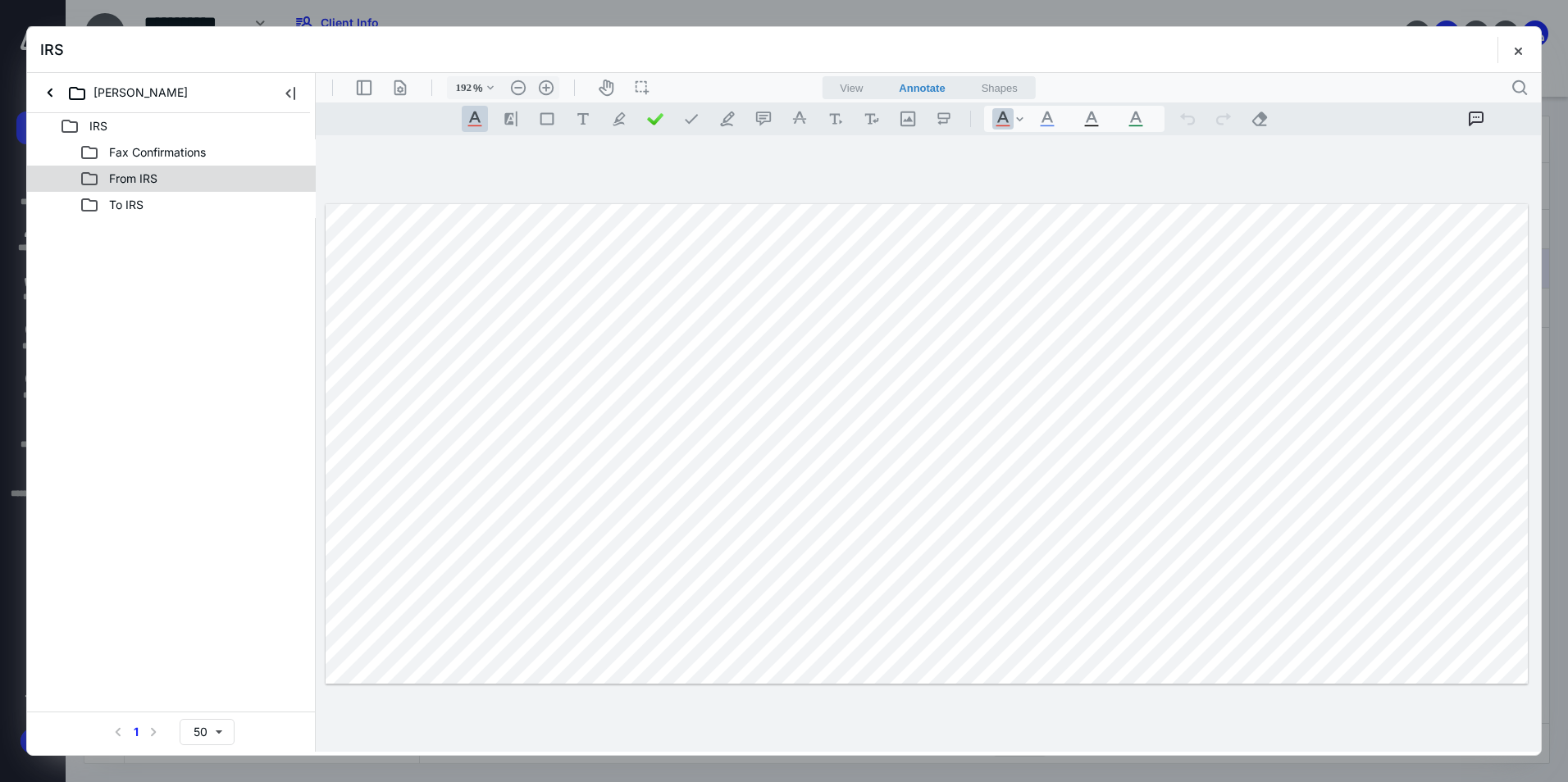 click on "From IRS" at bounding box center (133, 179) 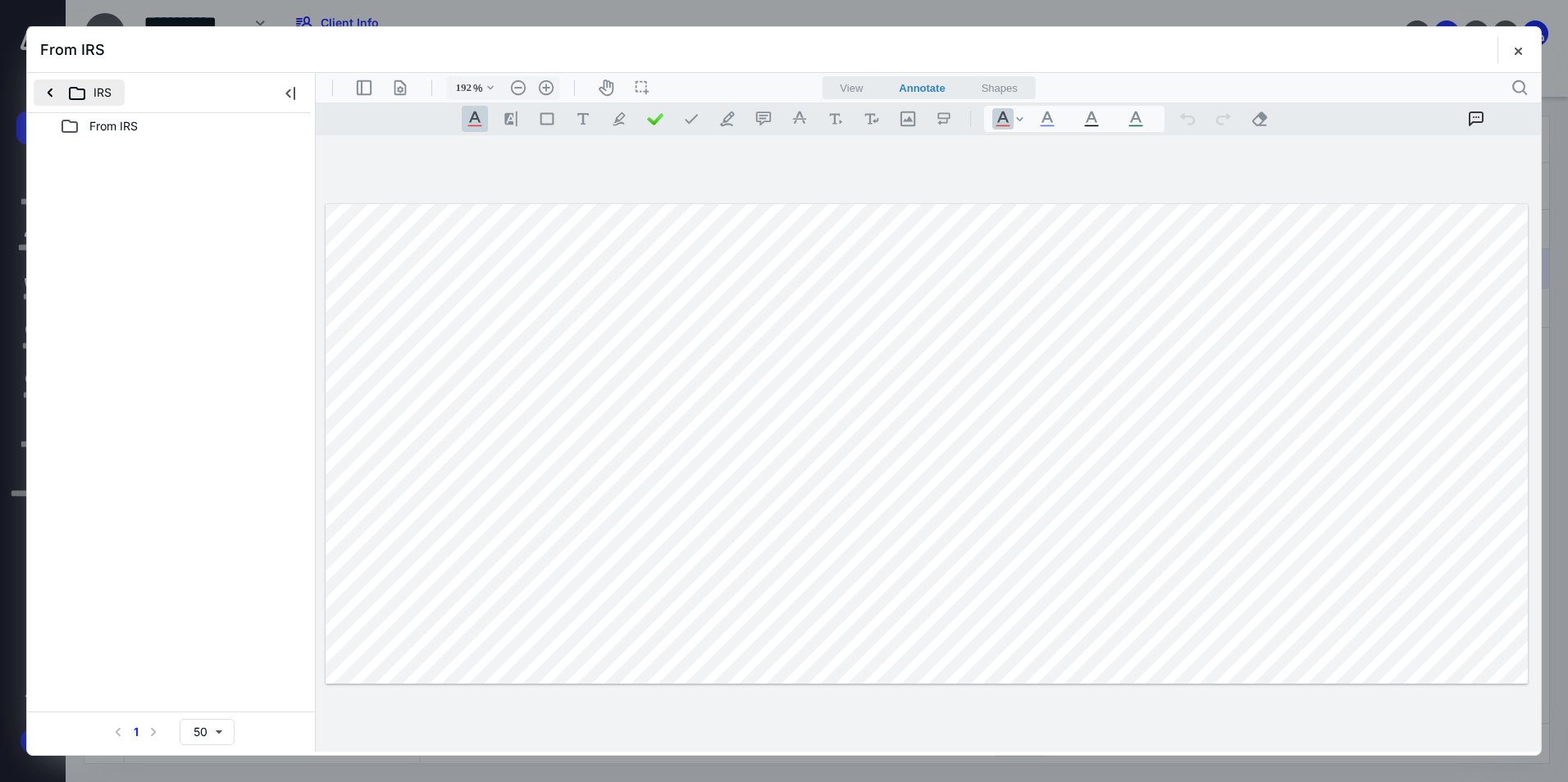 drag, startPoint x: 138, startPoint y: 180, endPoint x: 53, endPoint y: 99, distance: 117.4138 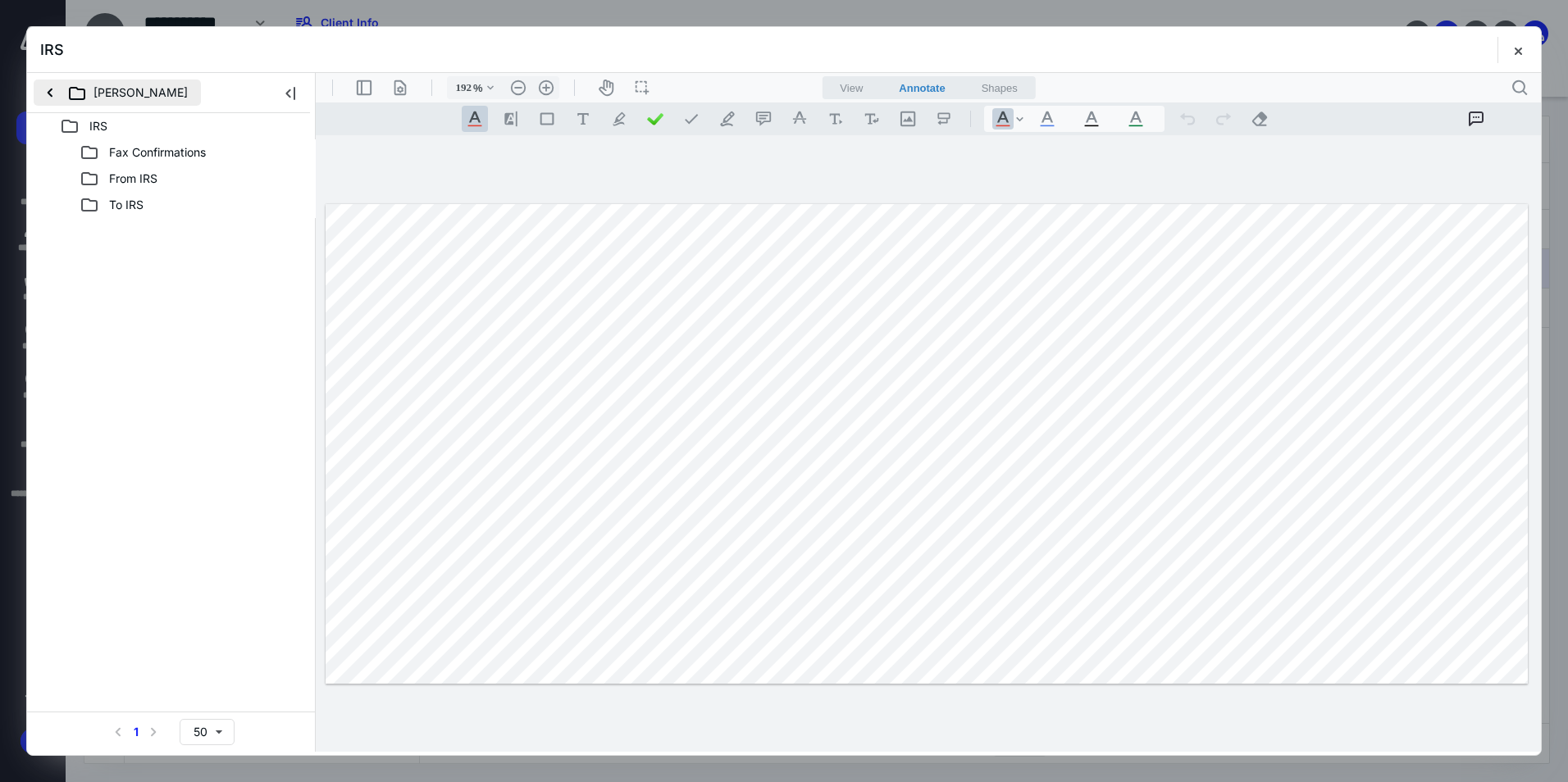 click on "[PERSON_NAME]" at bounding box center (117, 93) 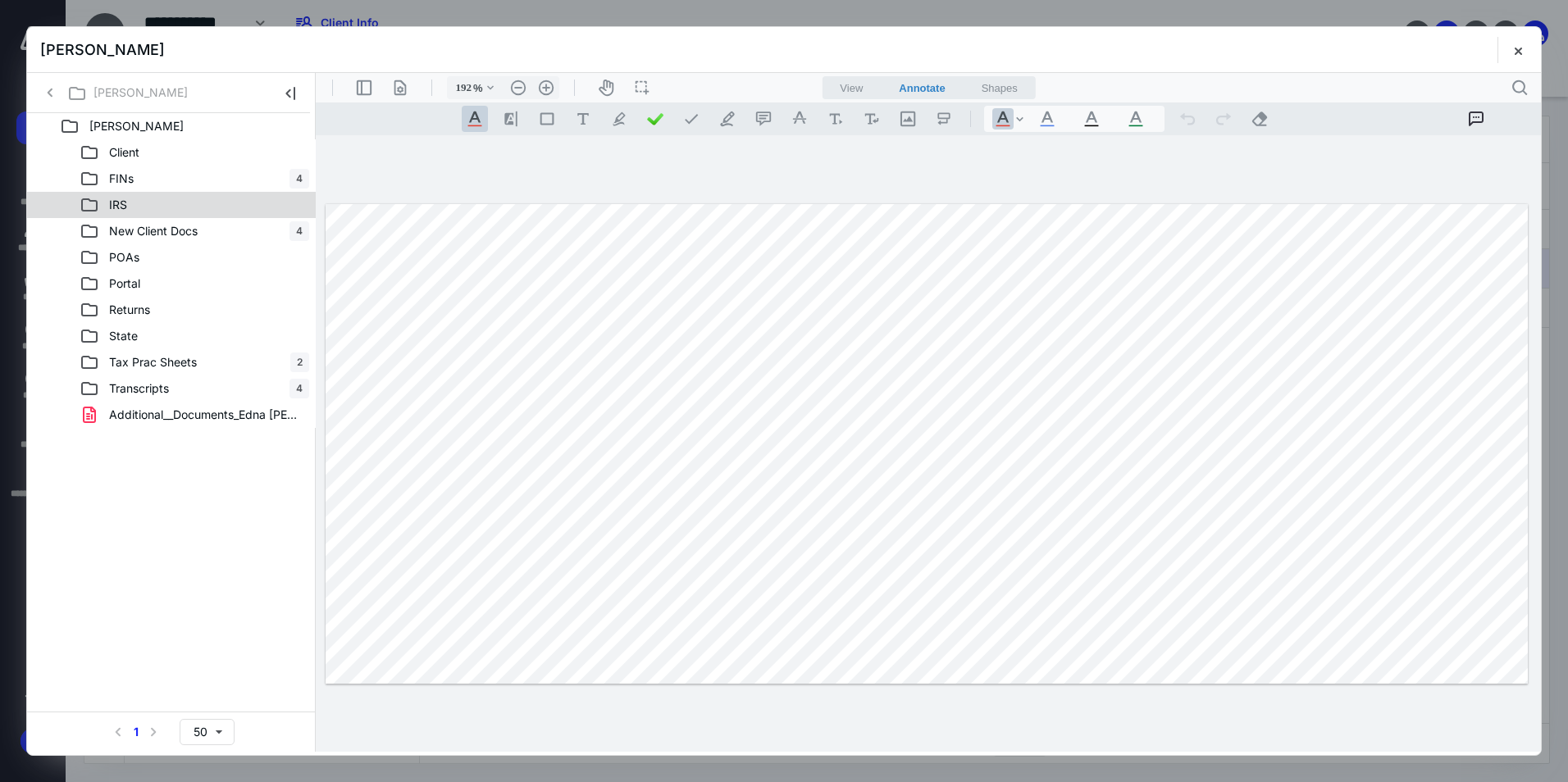 click on "IRS" at bounding box center (194, 205) 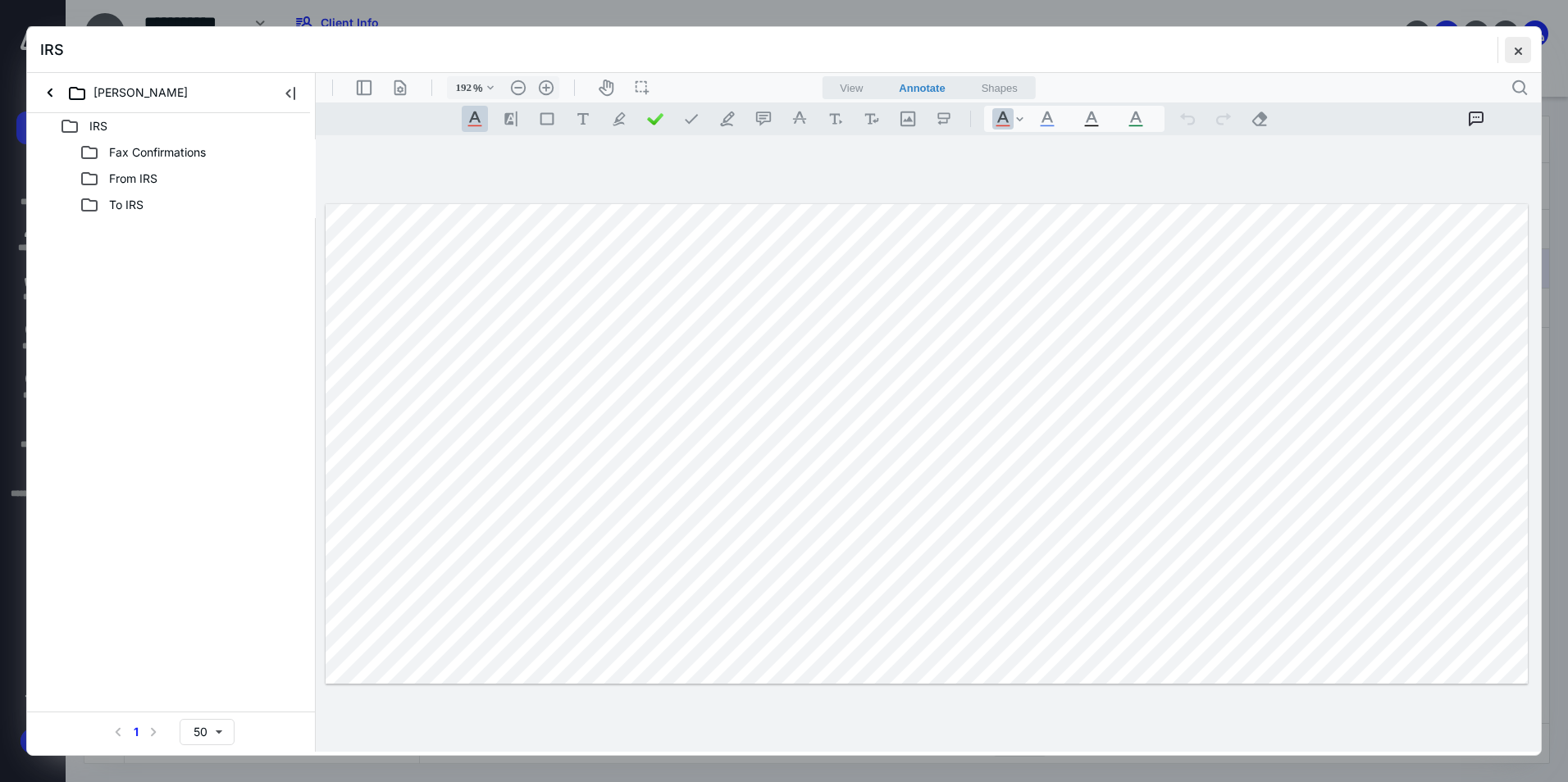 click at bounding box center [1518, 50] 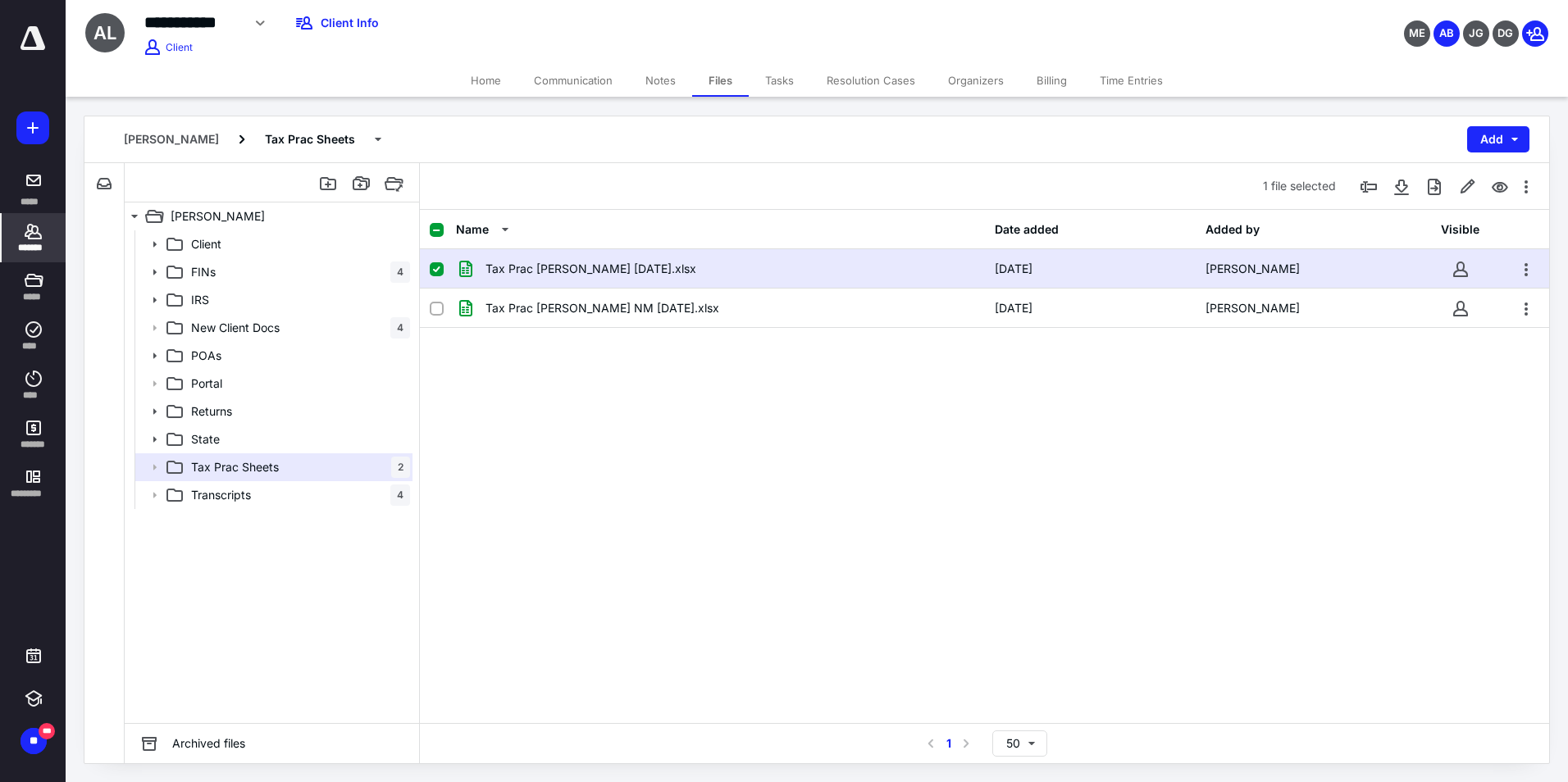 click on "*******" at bounding box center (34, 238) 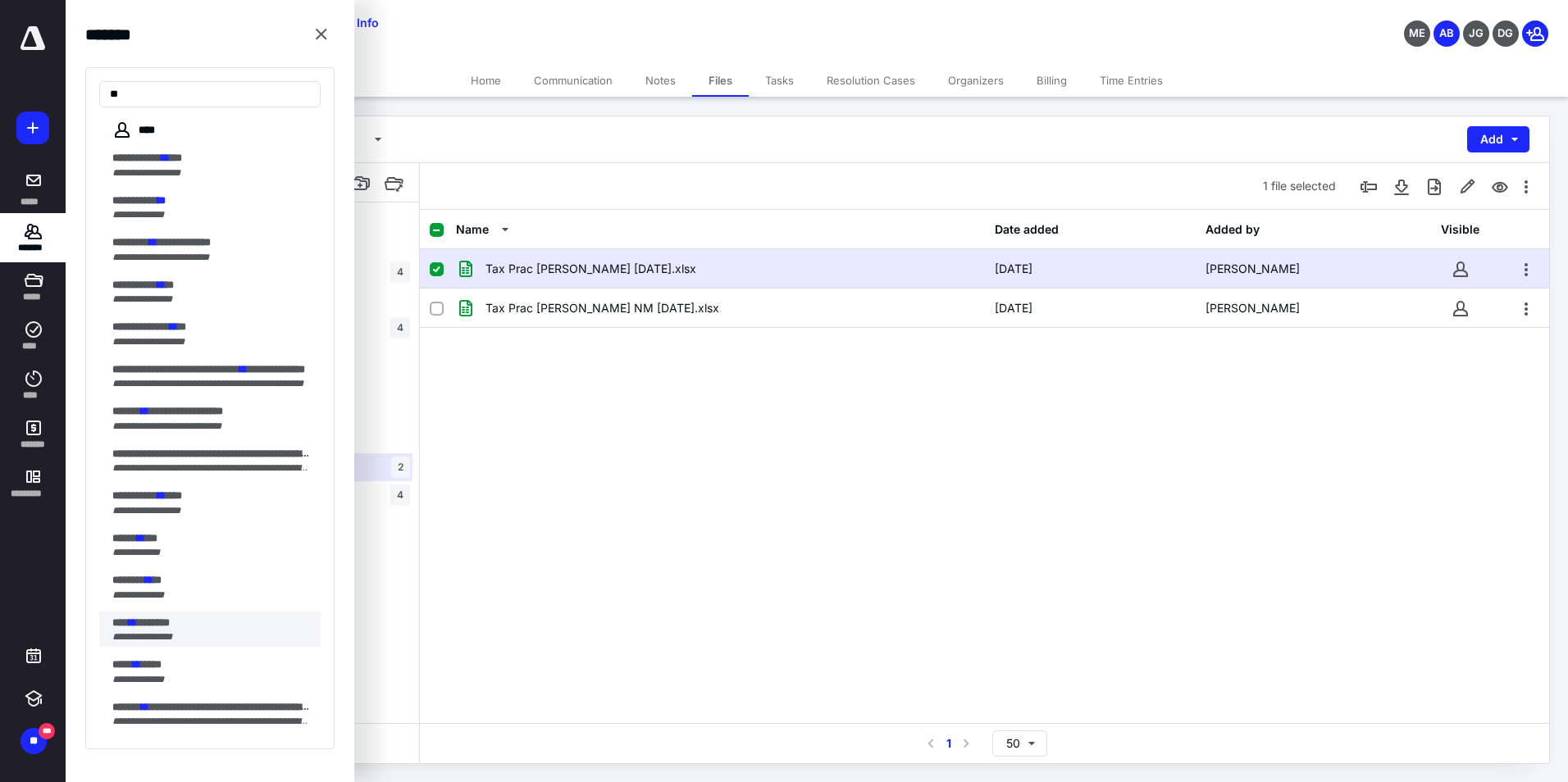 type on "**" 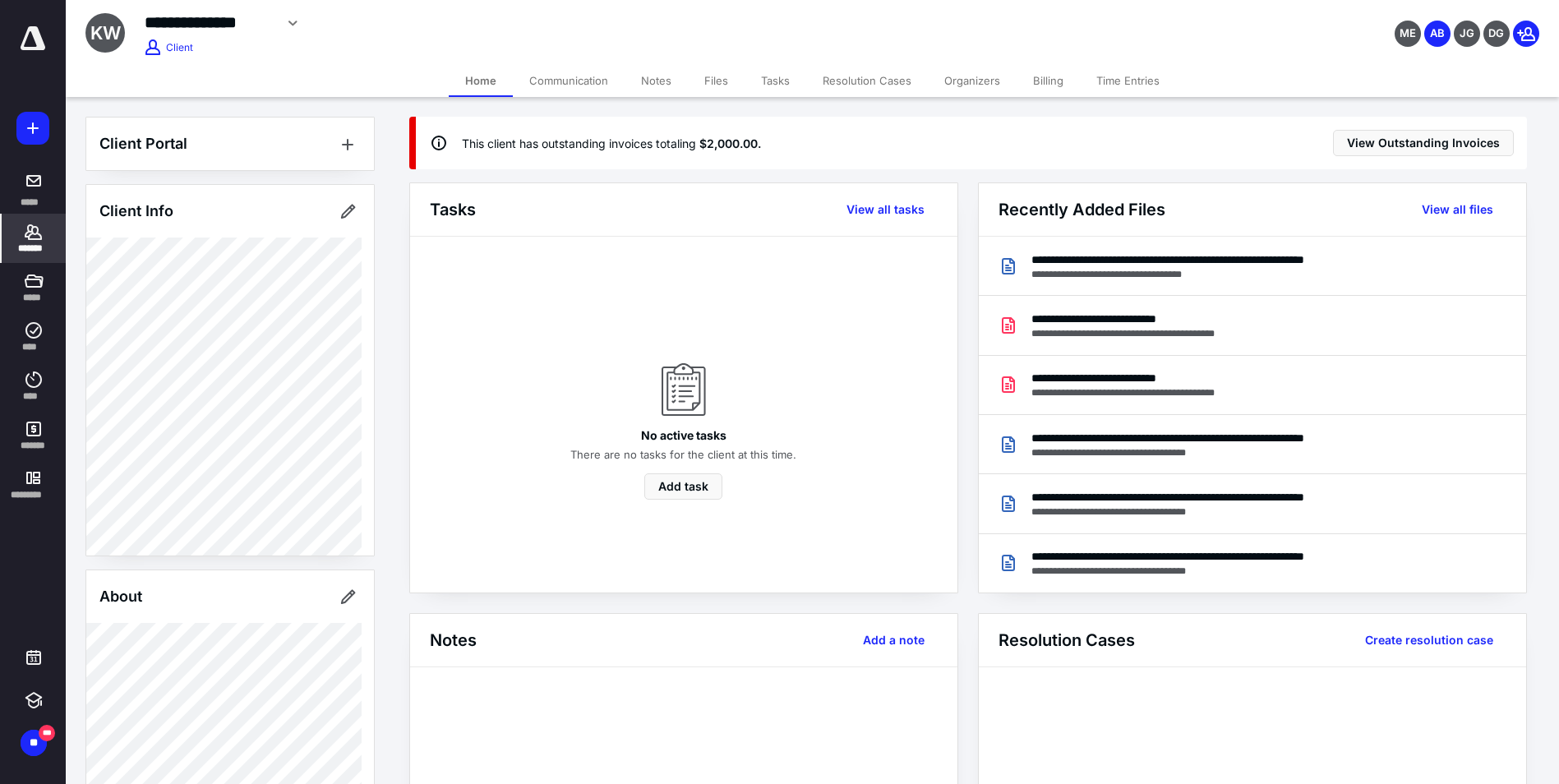 click 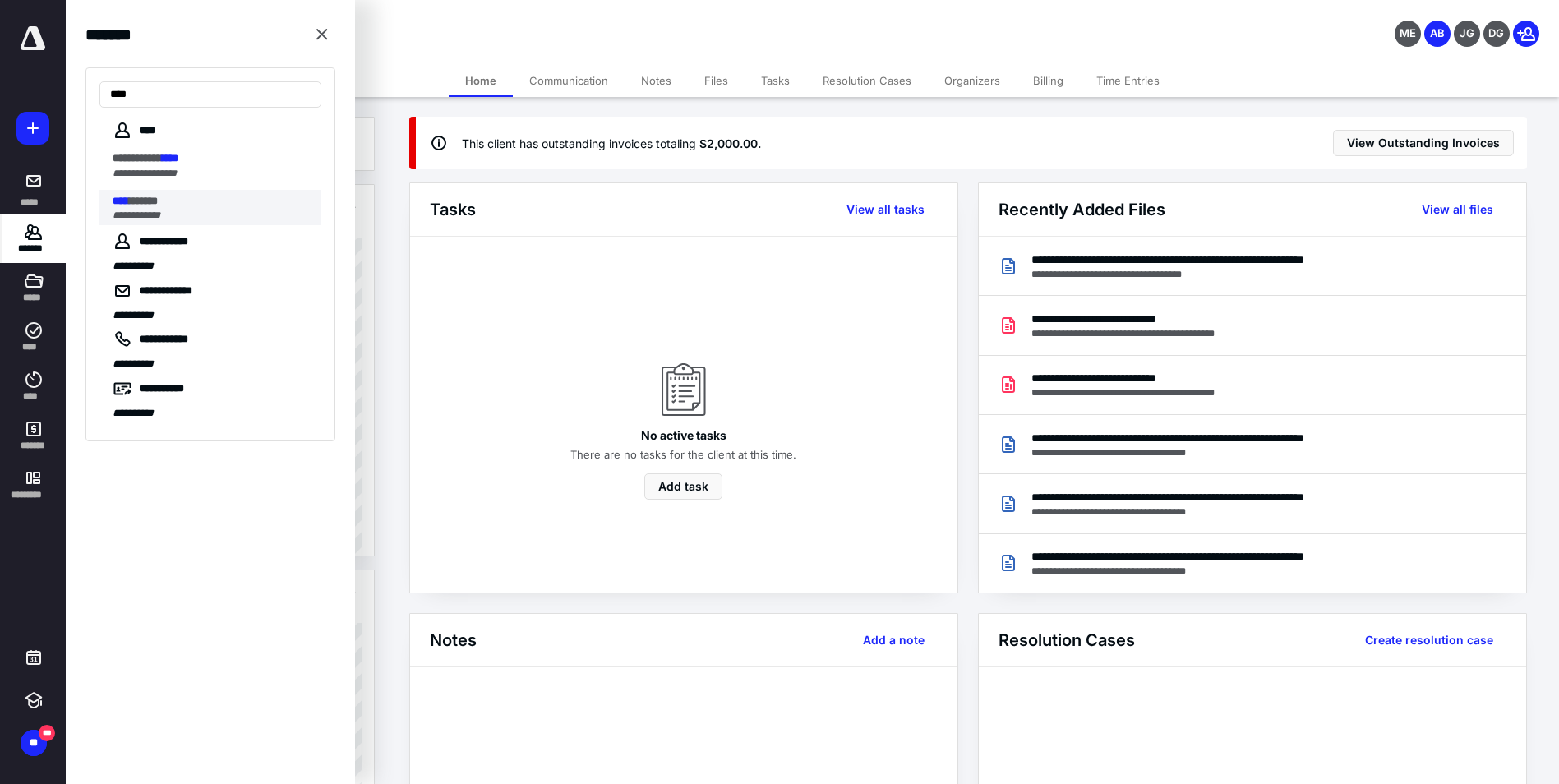 type on "****" 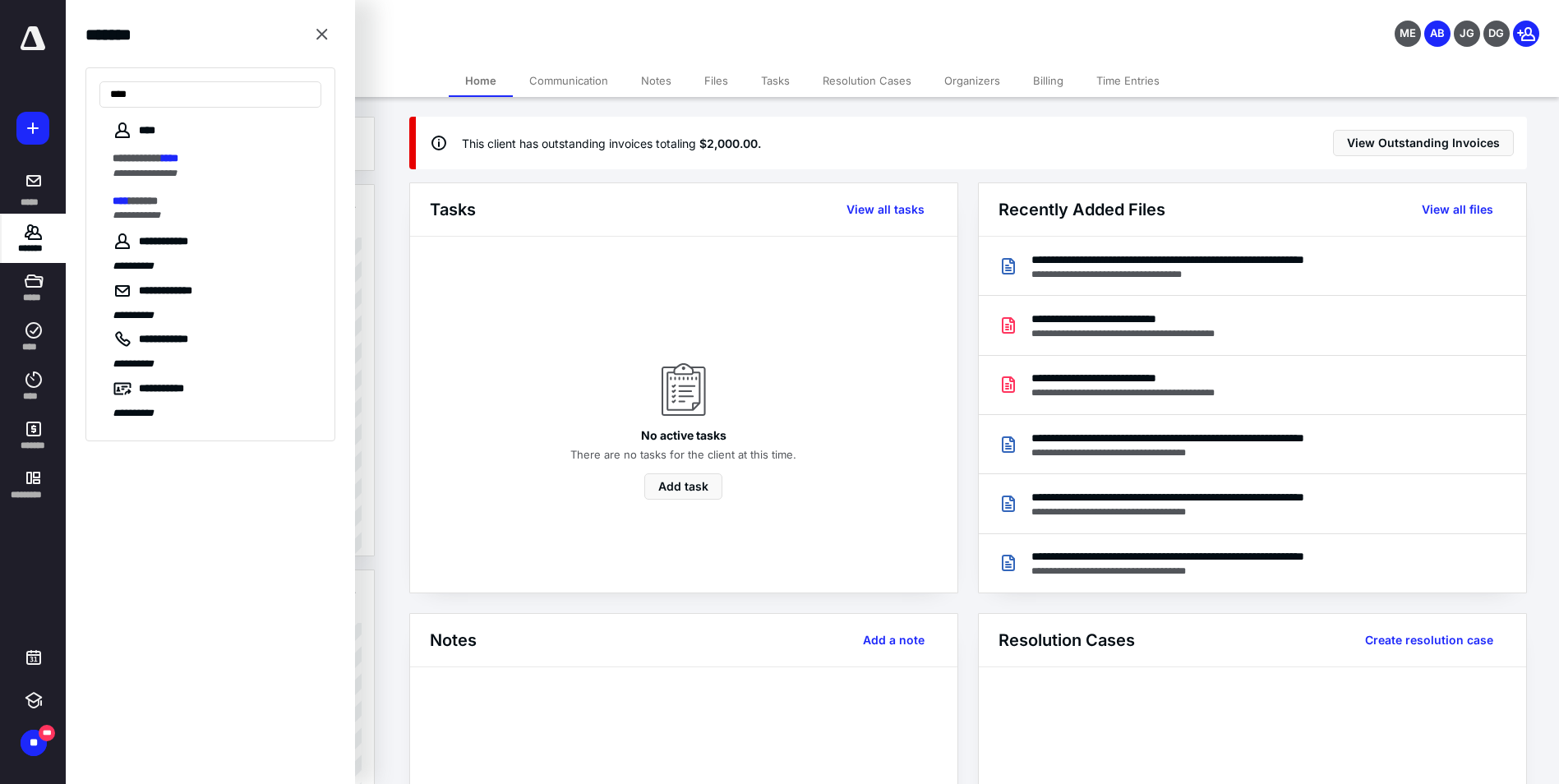 click on "******" at bounding box center [143, 201] 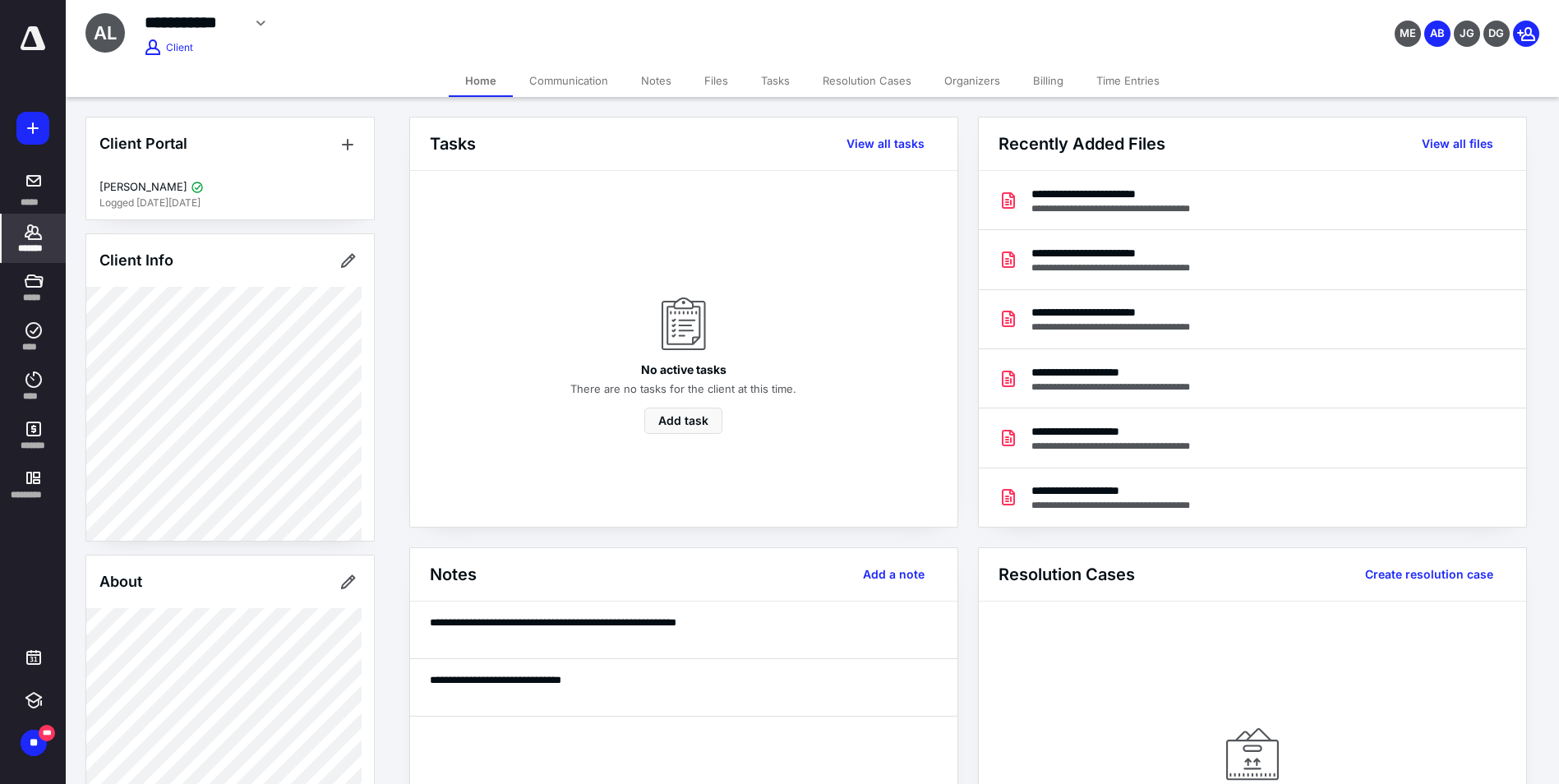 click on "Files" at bounding box center (716, 81) 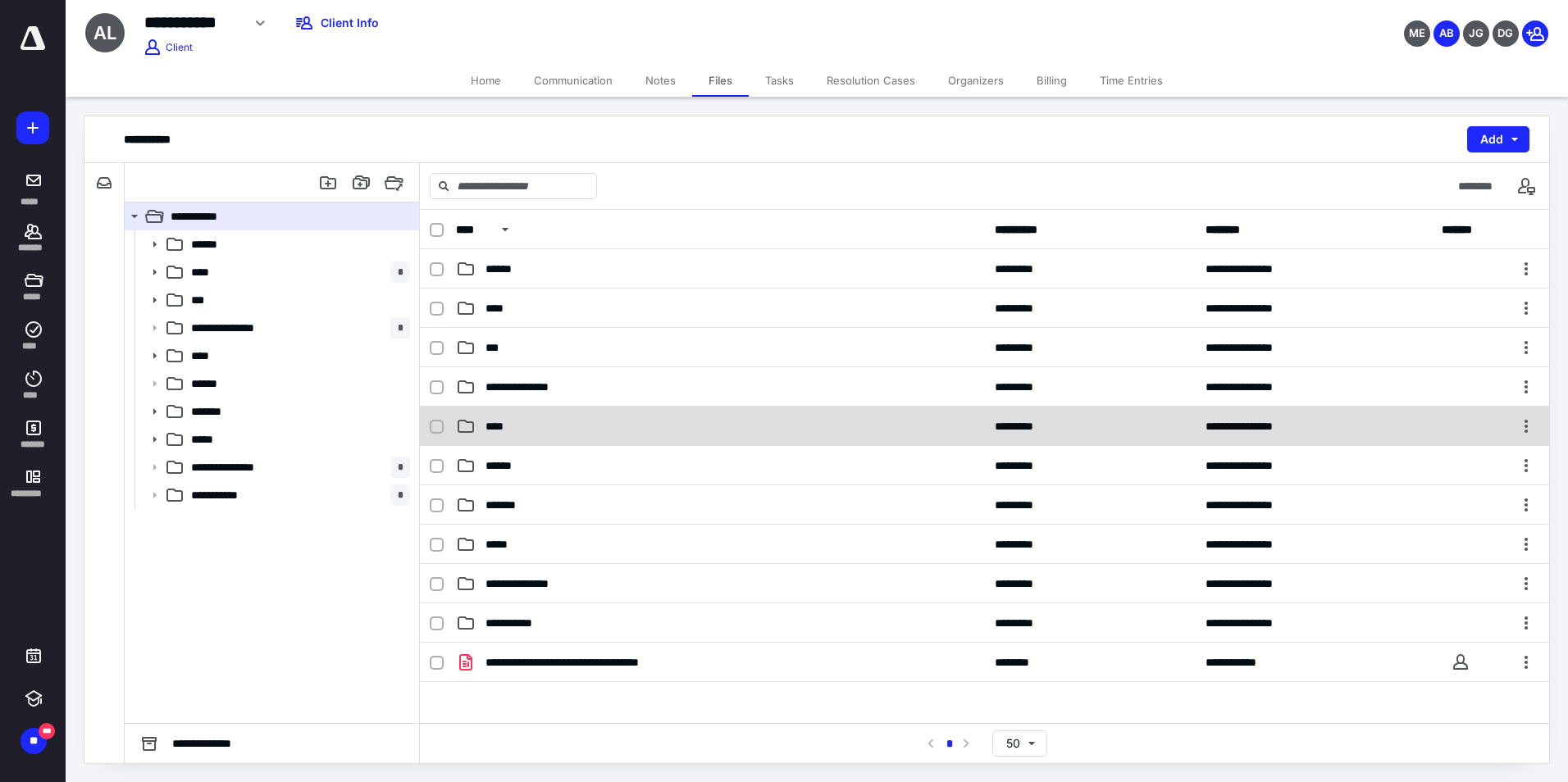 click on "****" at bounding box center (500, 426) 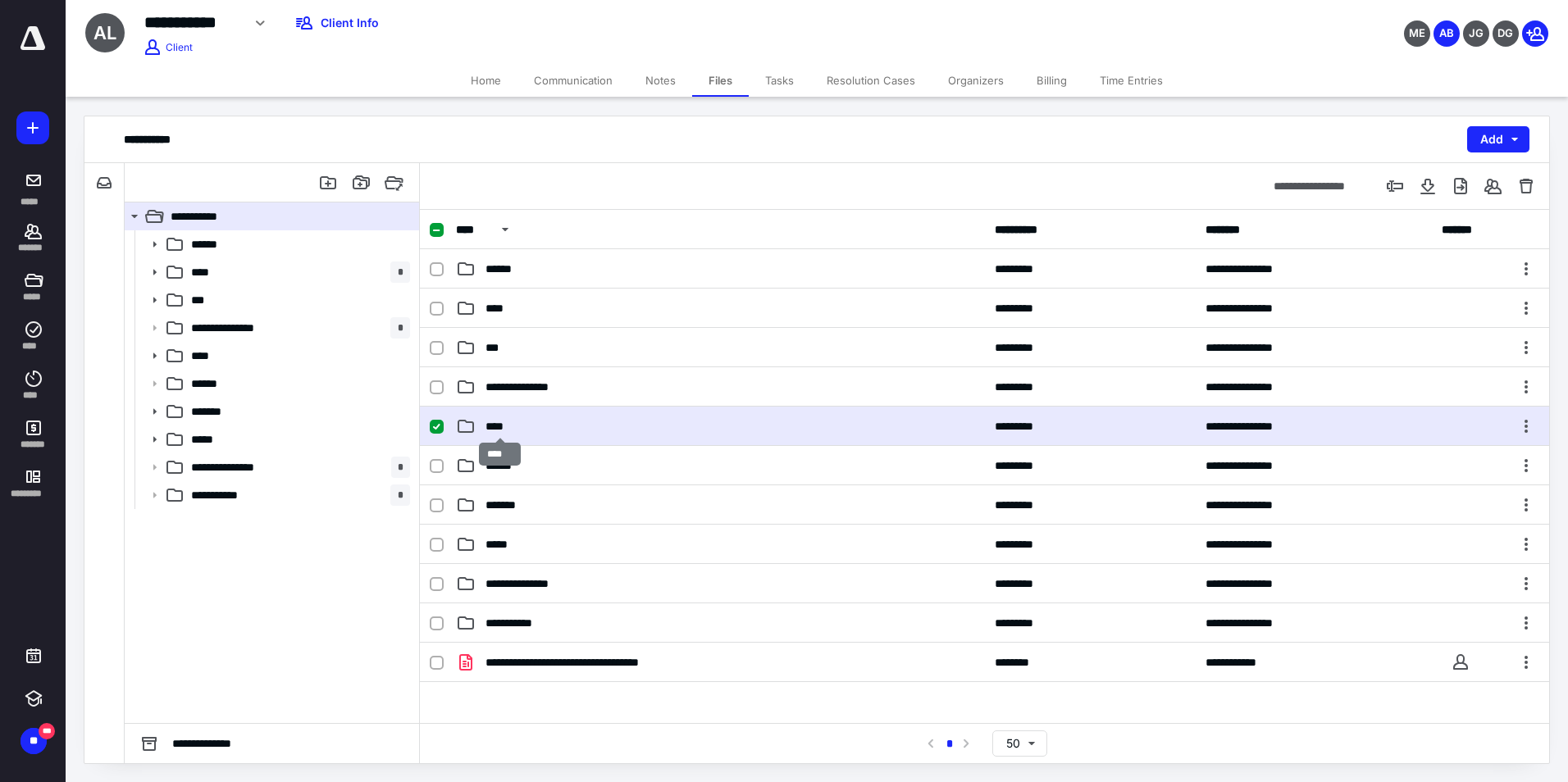 click on "****" at bounding box center [500, 426] 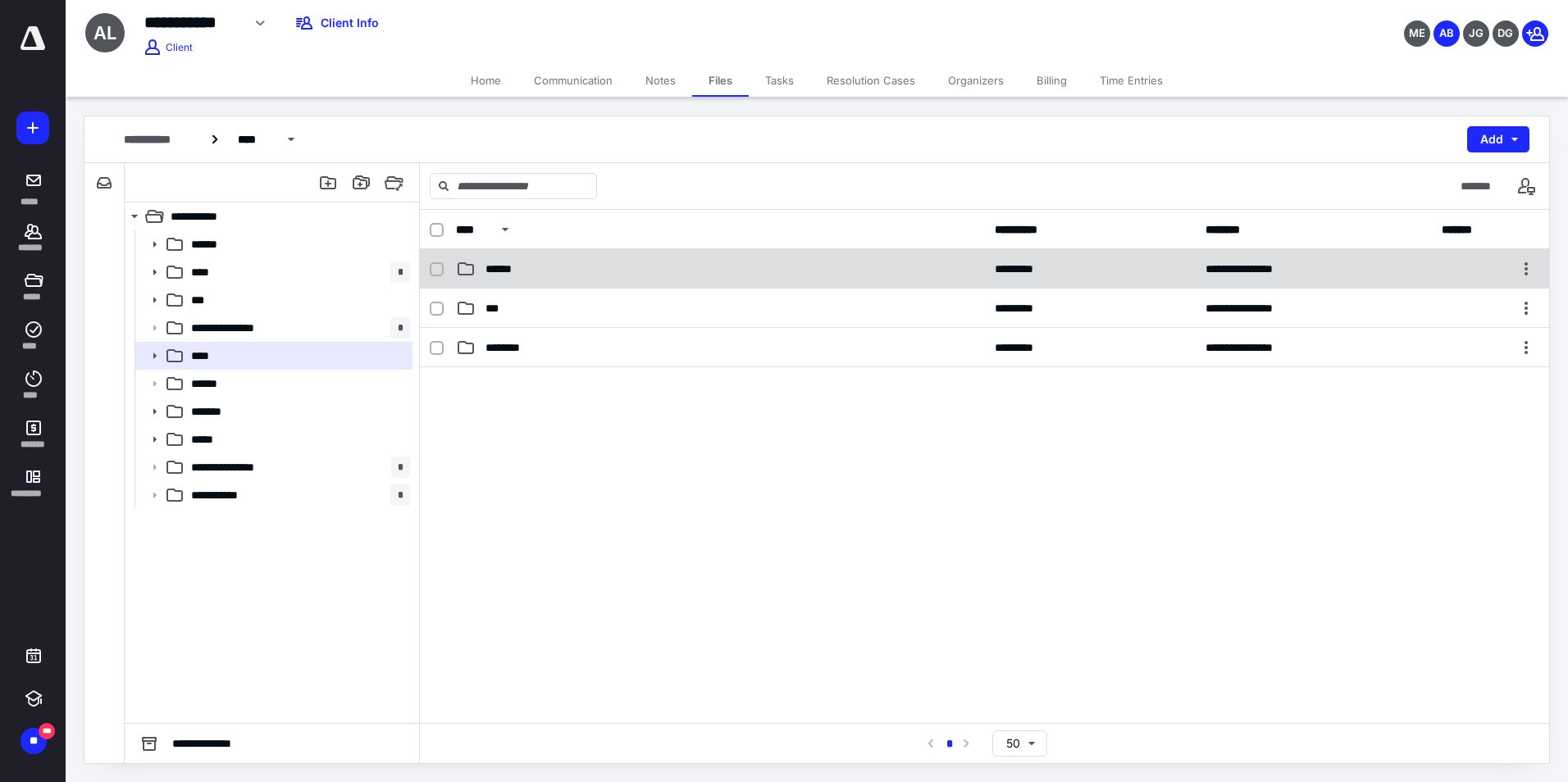 click on "******" at bounding box center (720, 269) 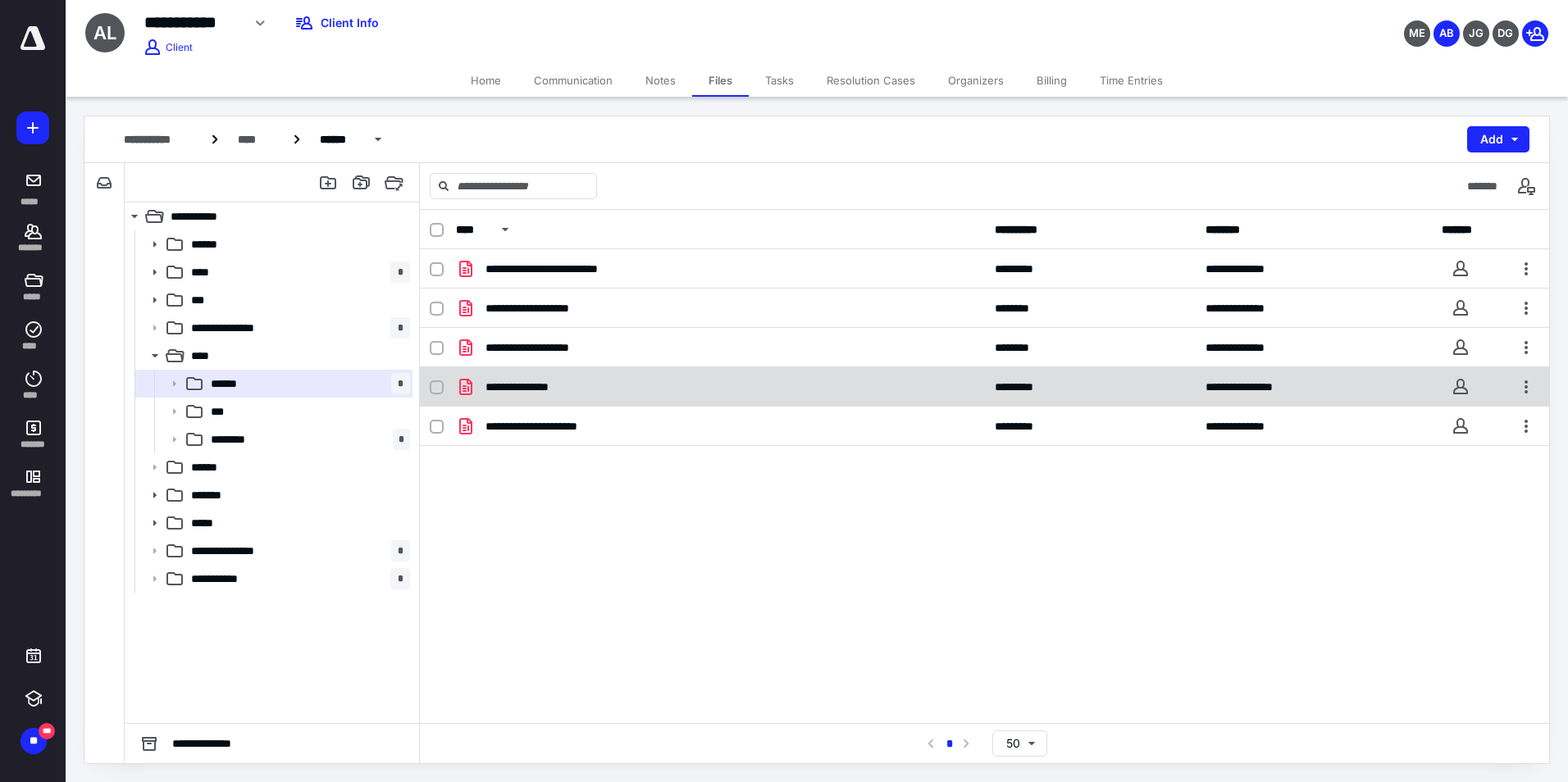 click on "**********" at bounding box center (720, 387) 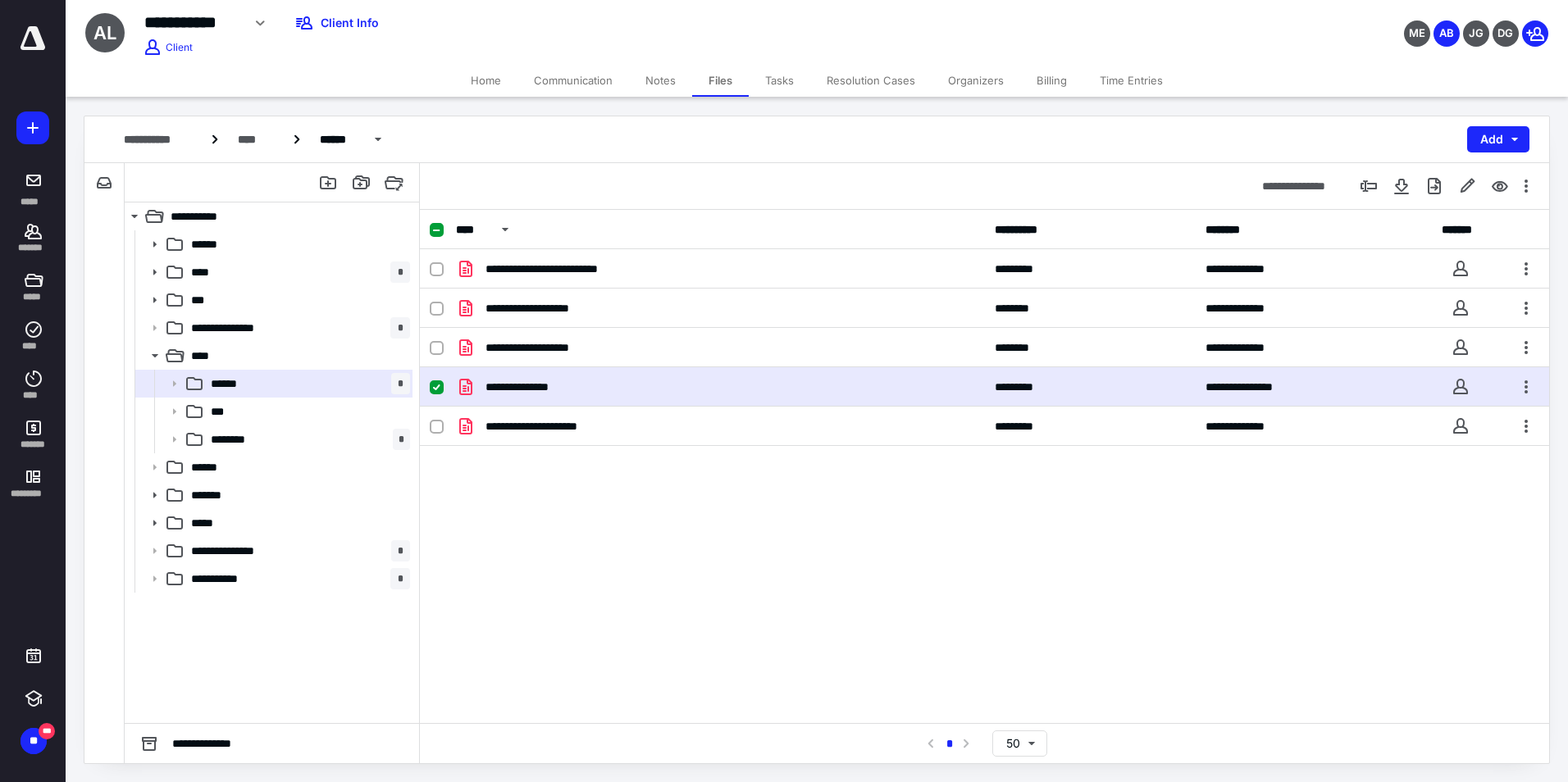 click on "**********" at bounding box center [720, 387] 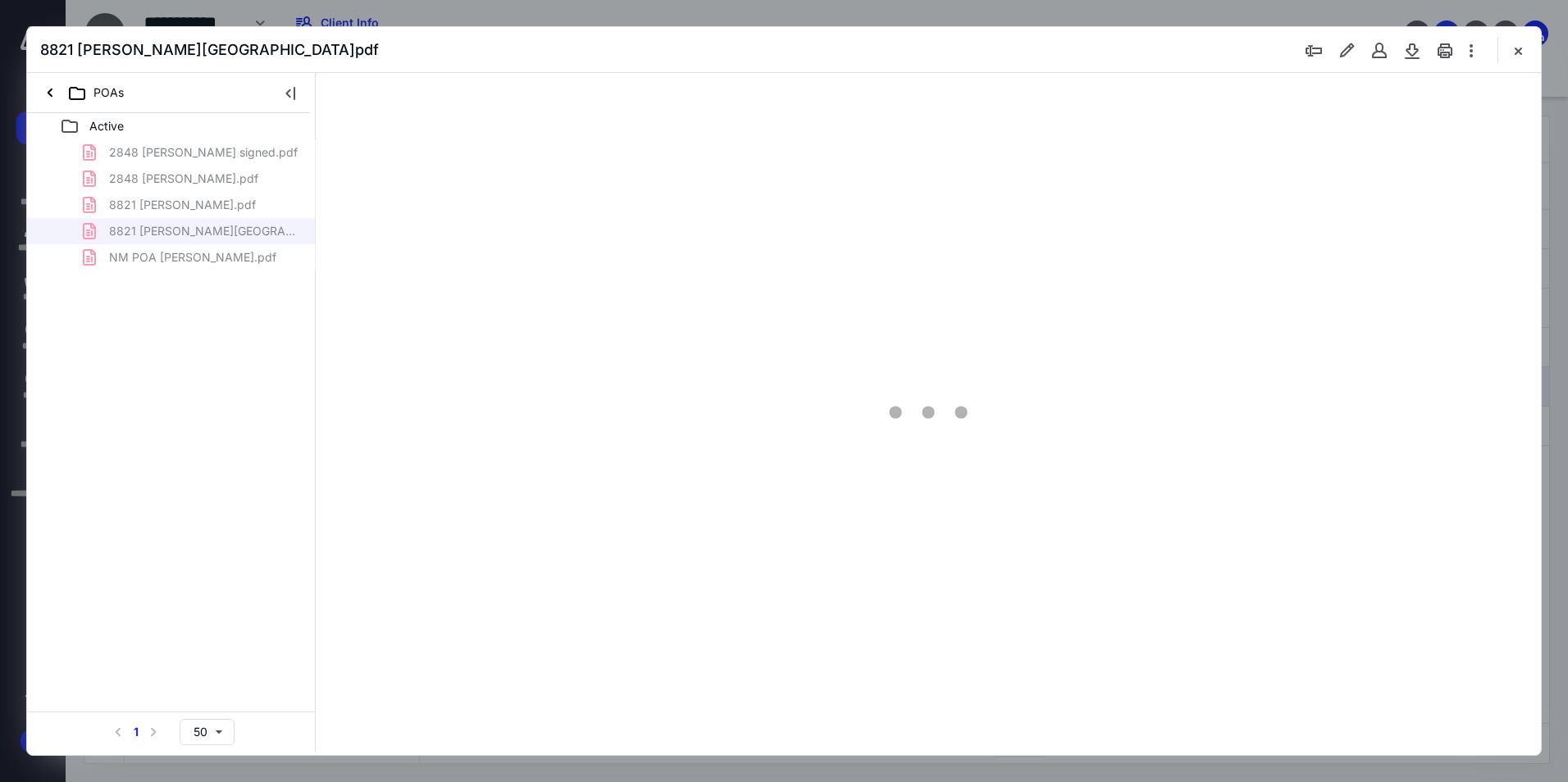 scroll, scrollTop: 0, scrollLeft: 0, axis: both 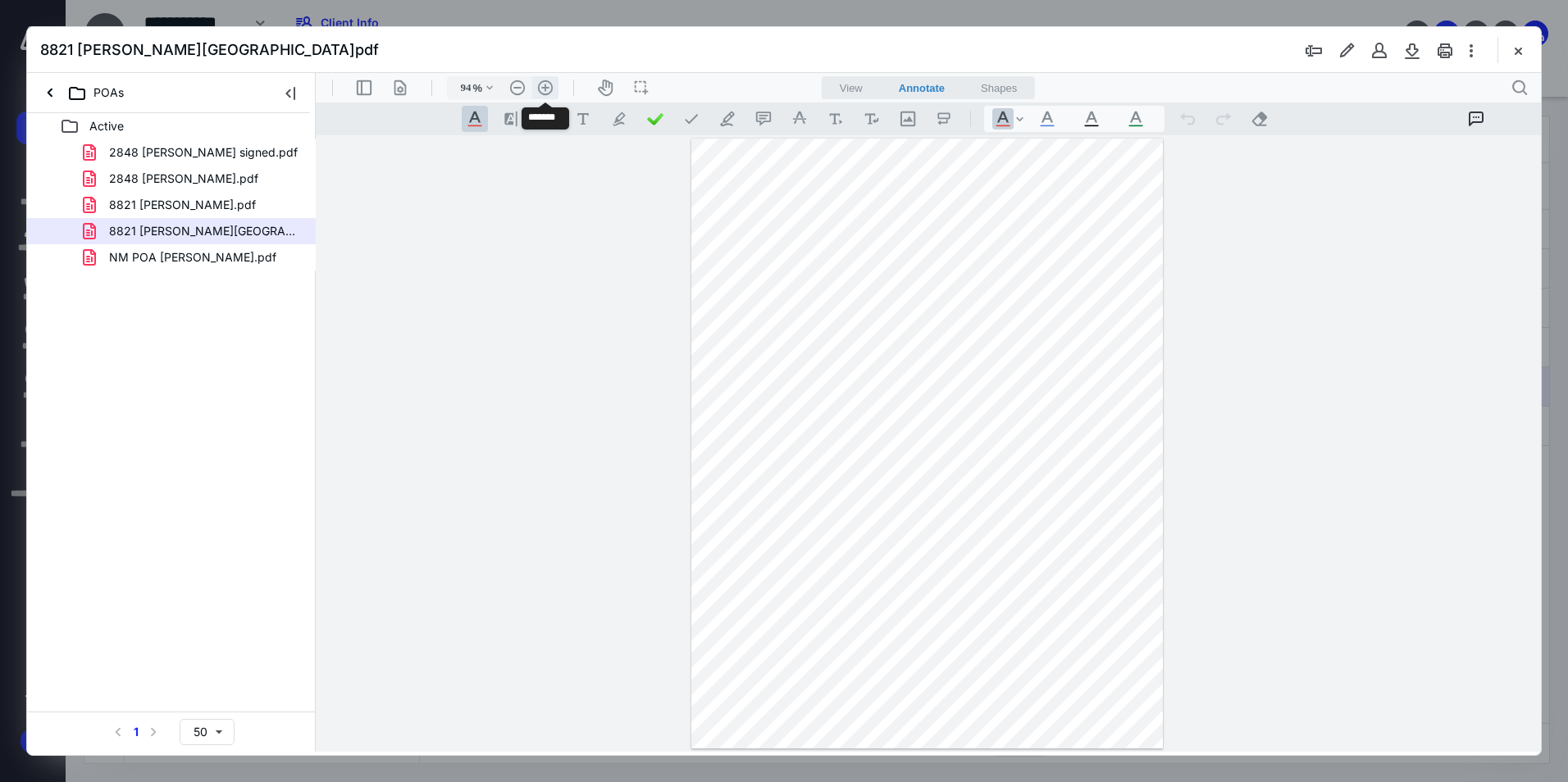 click on ".cls-1{fill:#abb0c4;} icon - header - zoom - in - line" at bounding box center (545, 88) 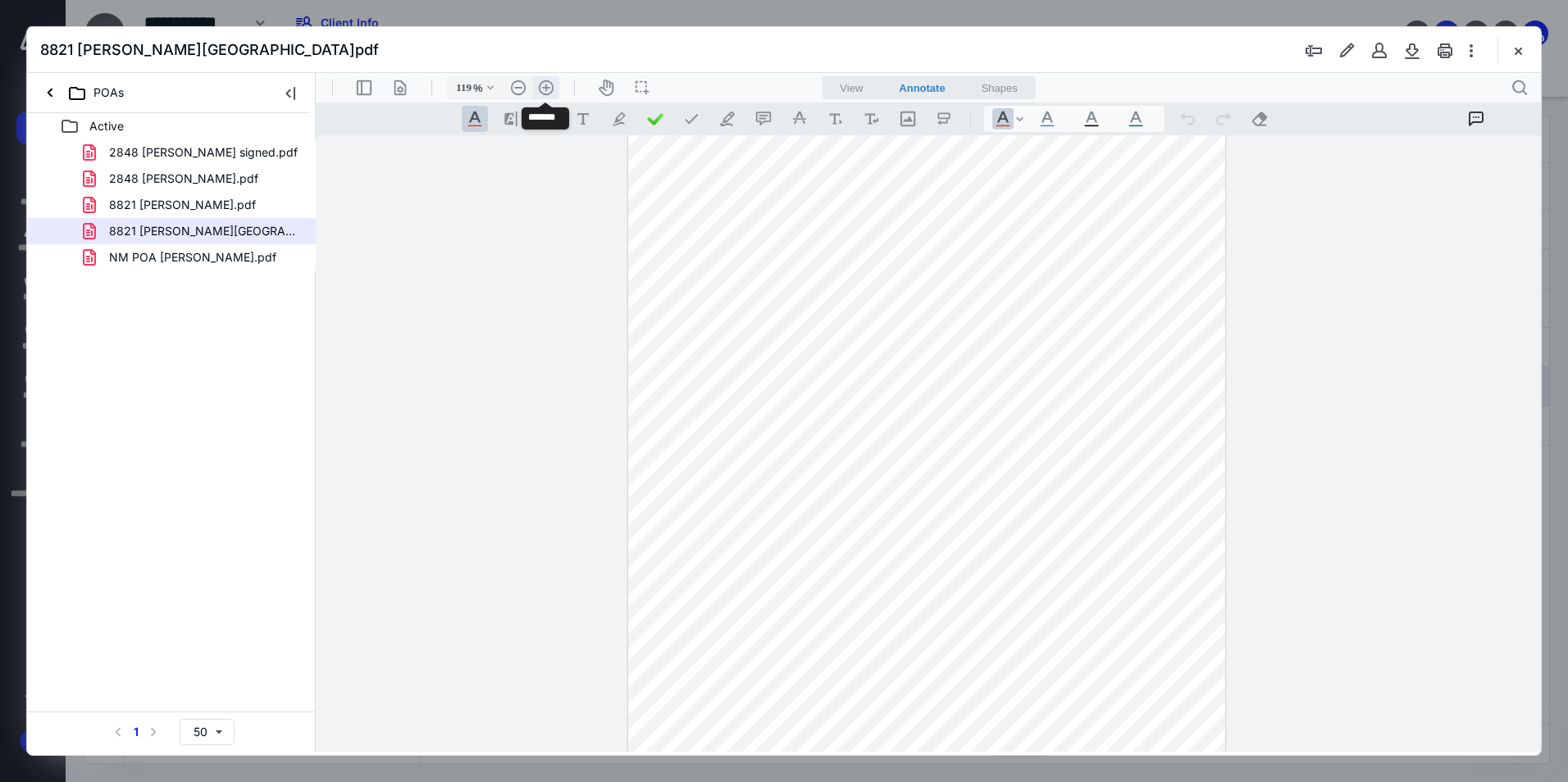 click on ".cls-1{fill:#abb0c4;} icon - header - zoom - in - line" at bounding box center [546, 88] 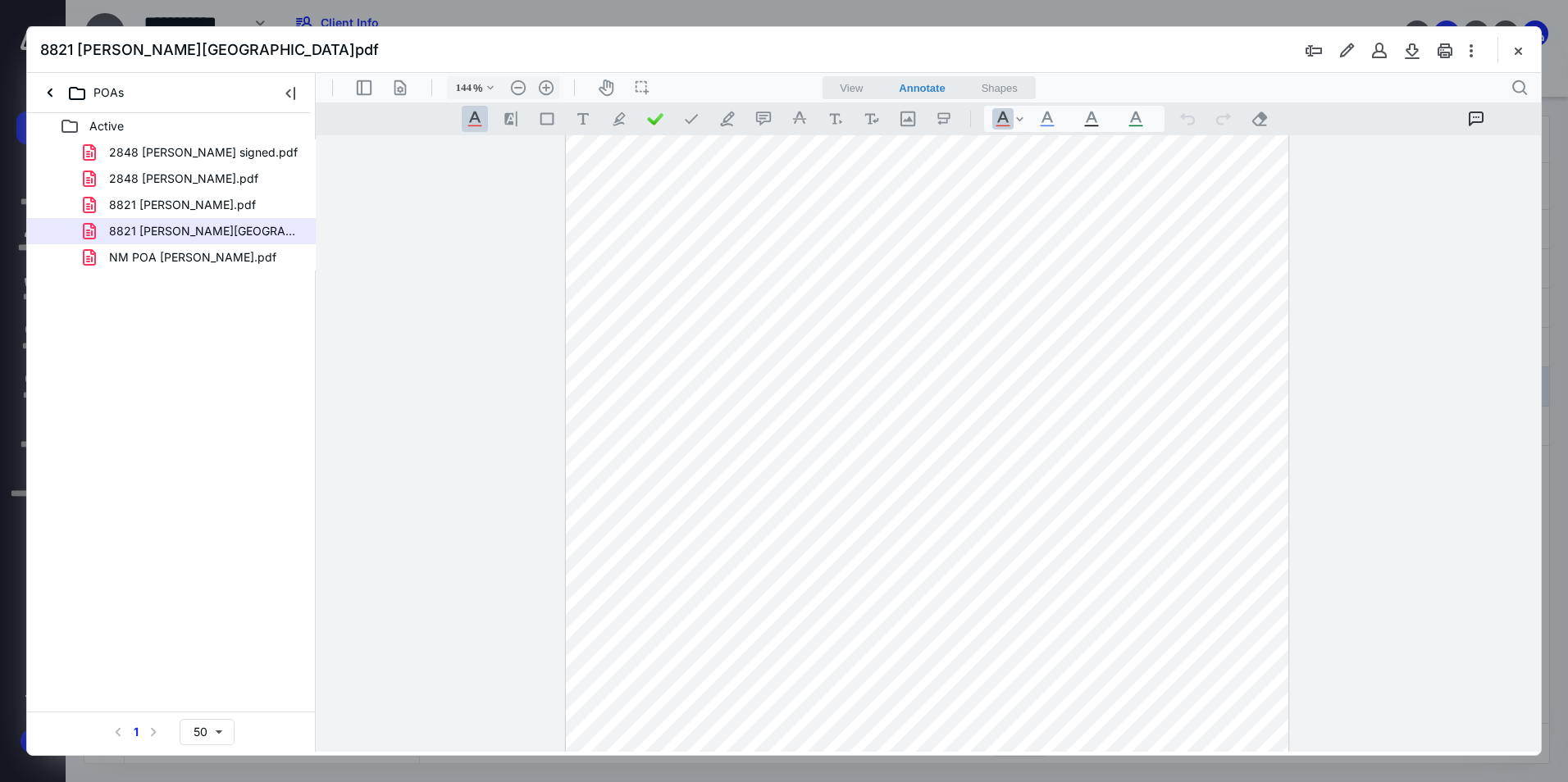 scroll, scrollTop: 66, scrollLeft: 0, axis: vertical 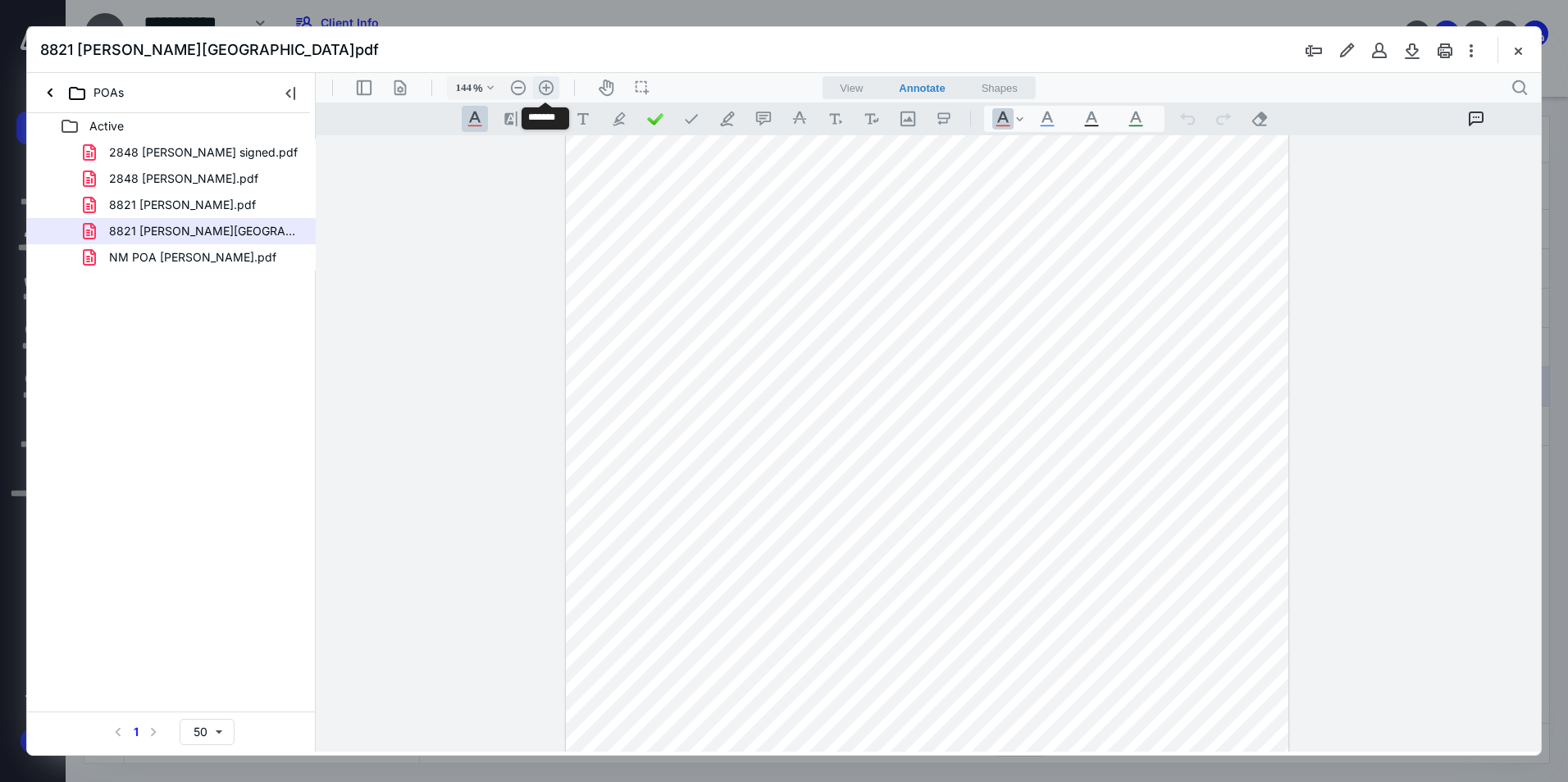 click on ".cls-1{fill:#abb0c4;} icon - header - zoom - in - line" at bounding box center (546, 88) 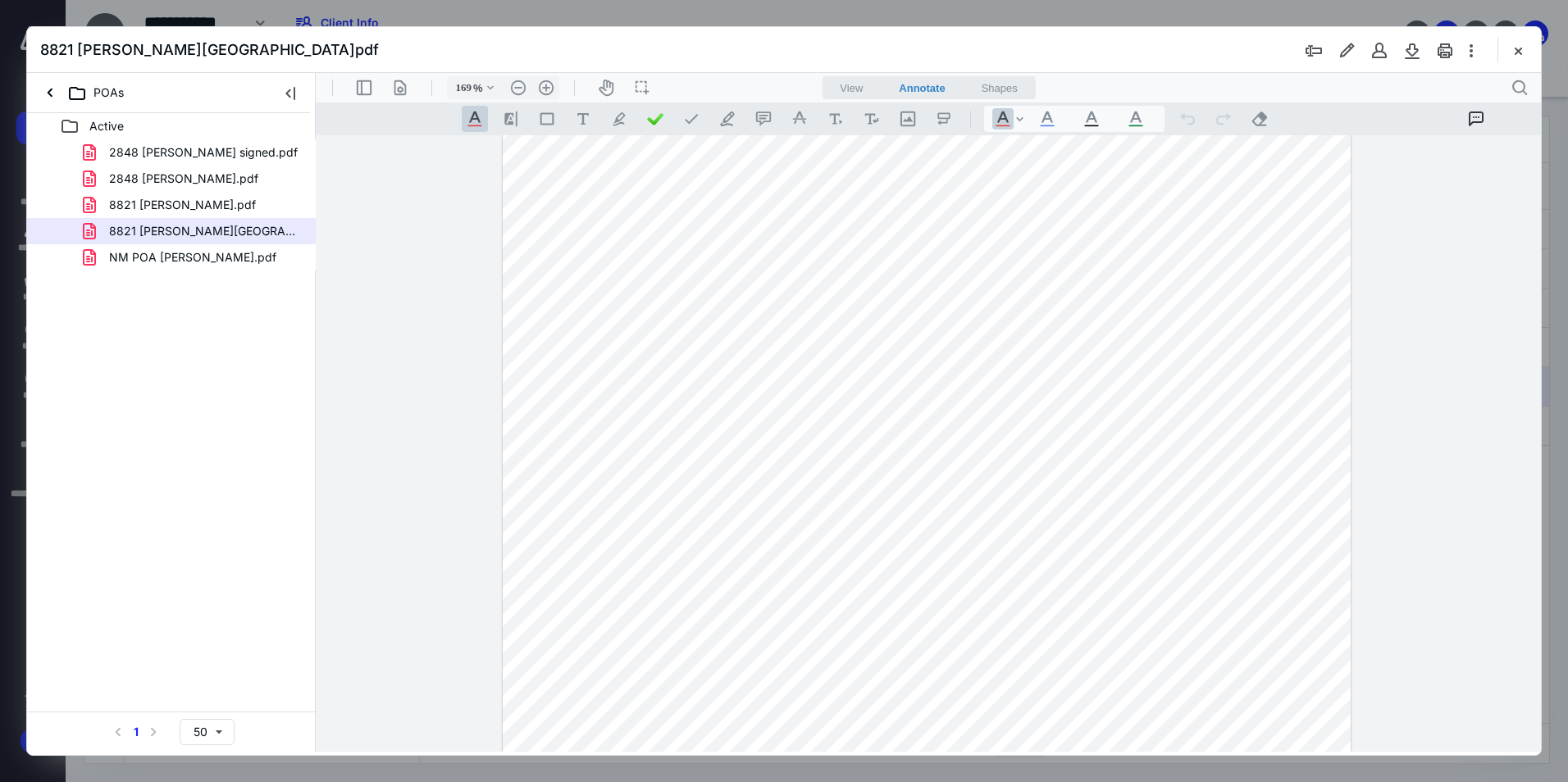 scroll, scrollTop: 43, scrollLeft: 0, axis: vertical 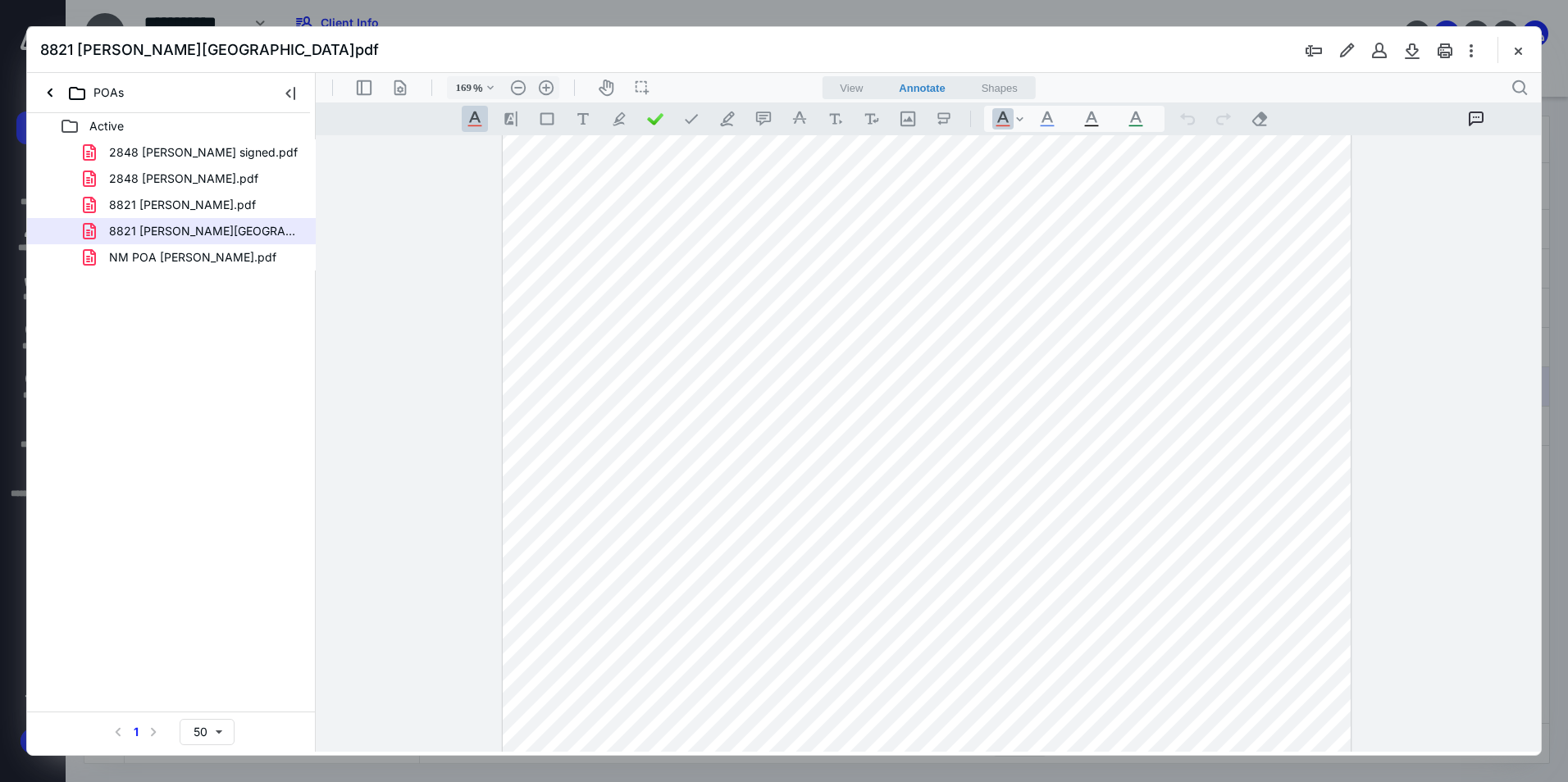 click at bounding box center [927, 646] 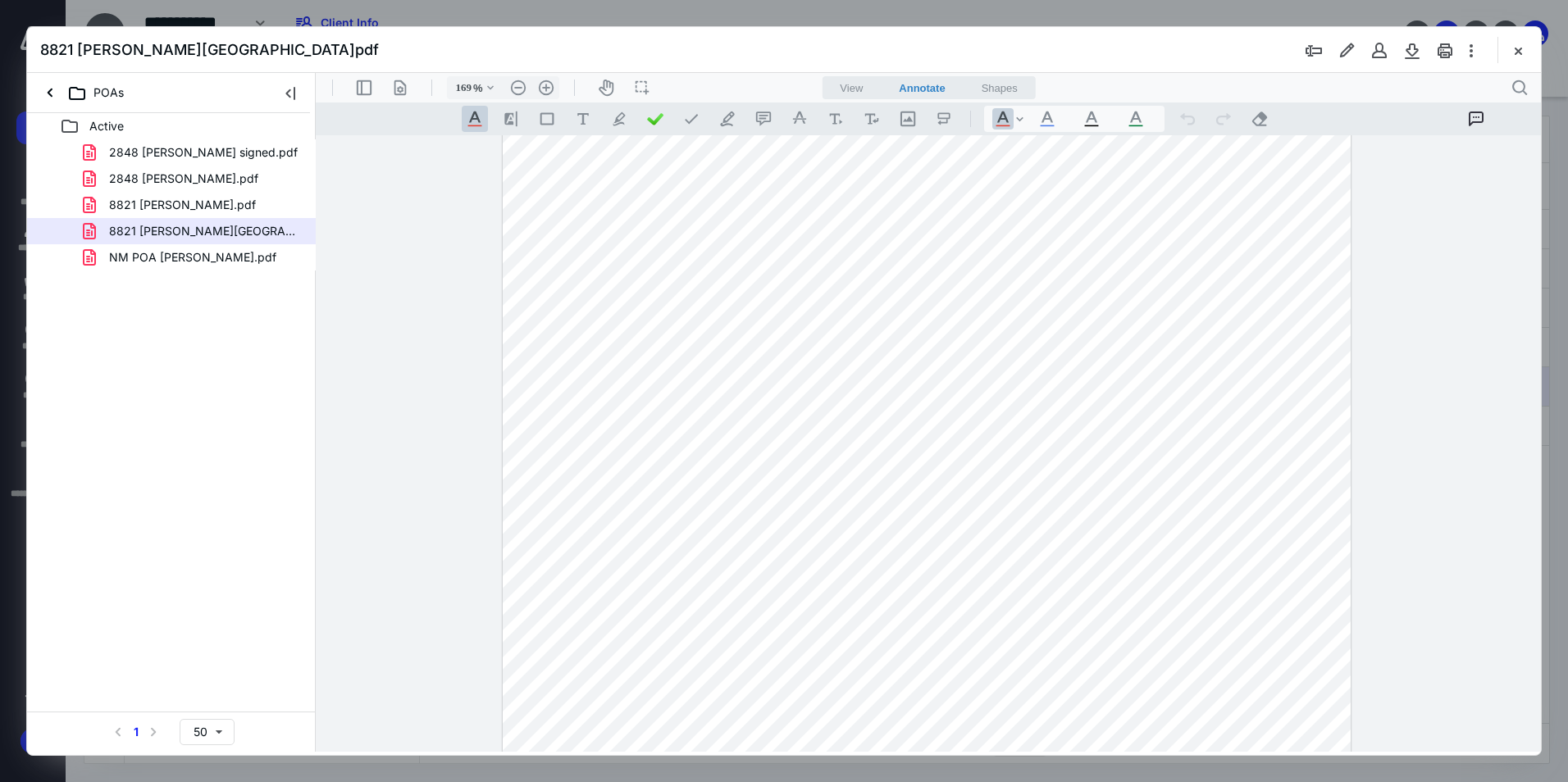 scroll, scrollTop: 289, scrollLeft: 0, axis: vertical 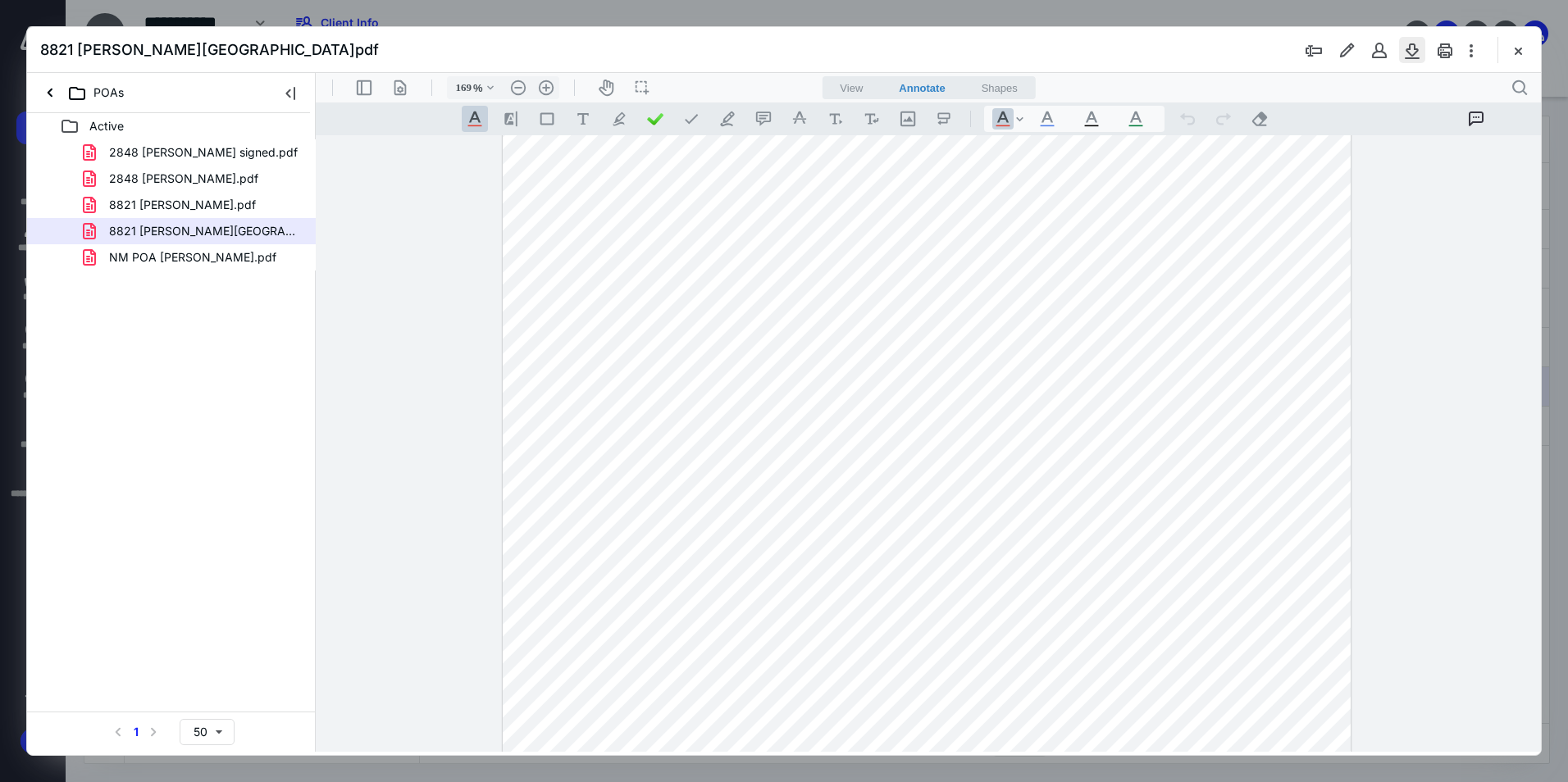 click at bounding box center [1412, 50] 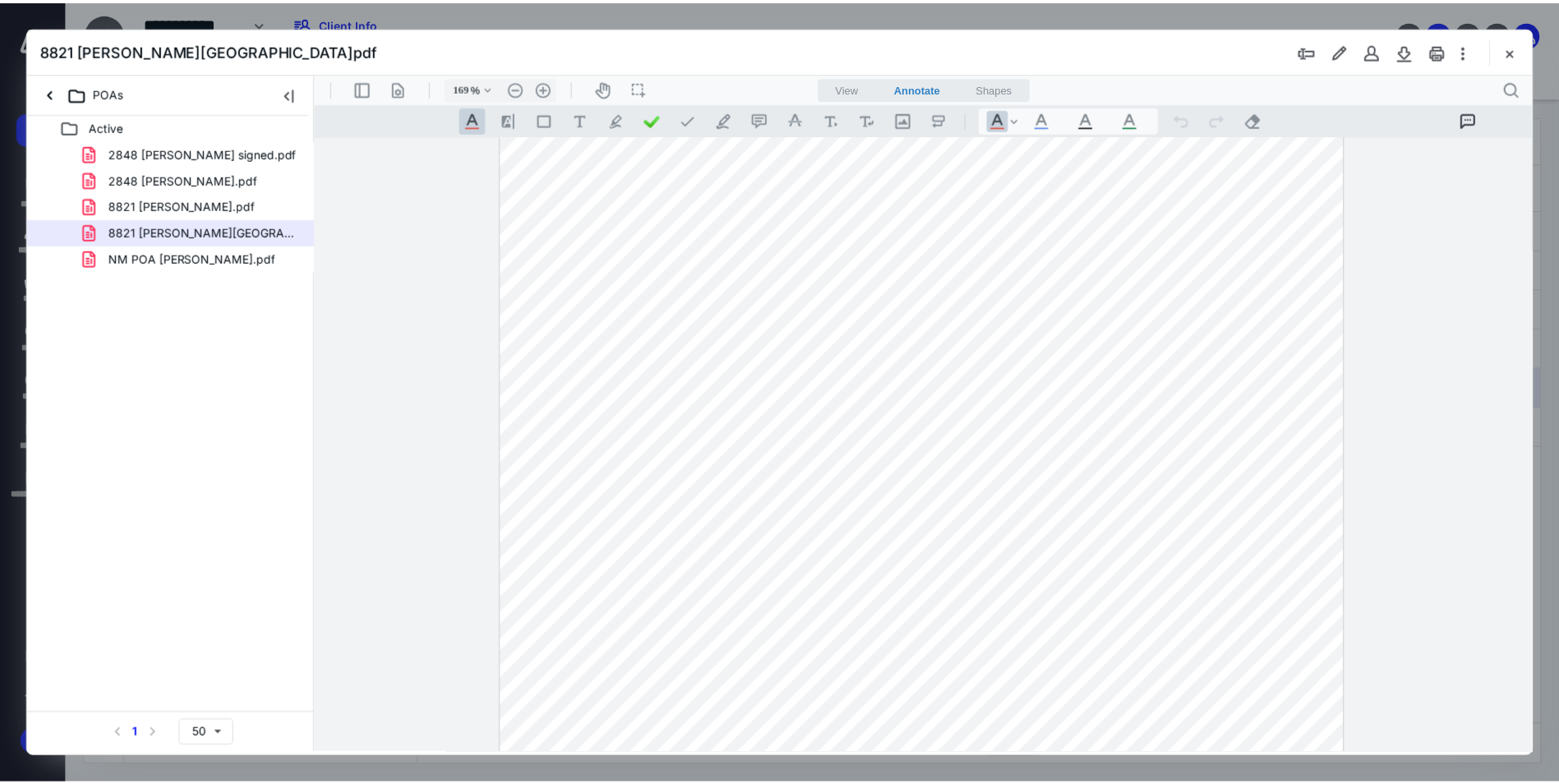 scroll, scrollTop: 493, scrollLeft: 0, axis: vertical 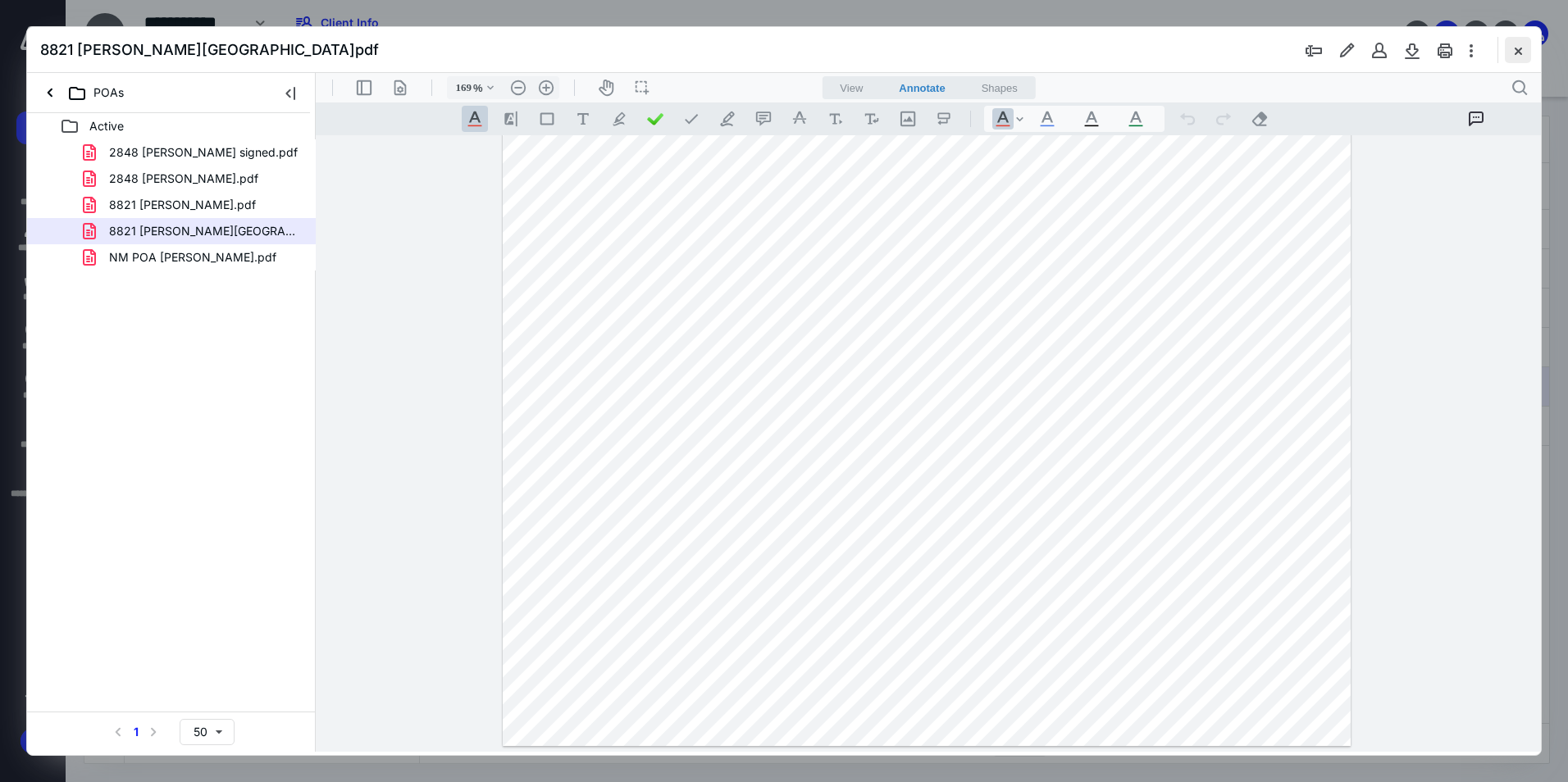 click at bounding box center [1518, 50] 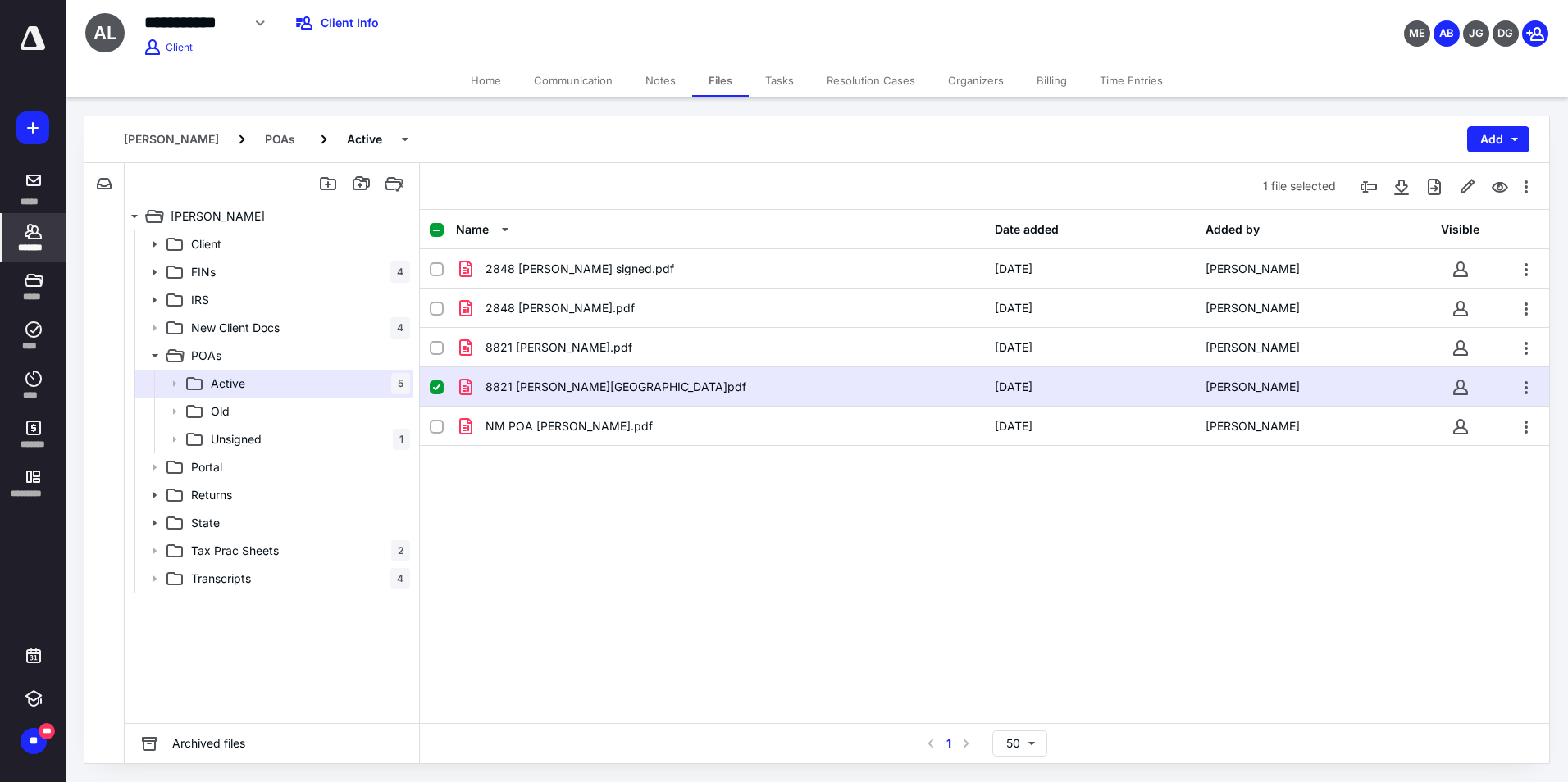 click 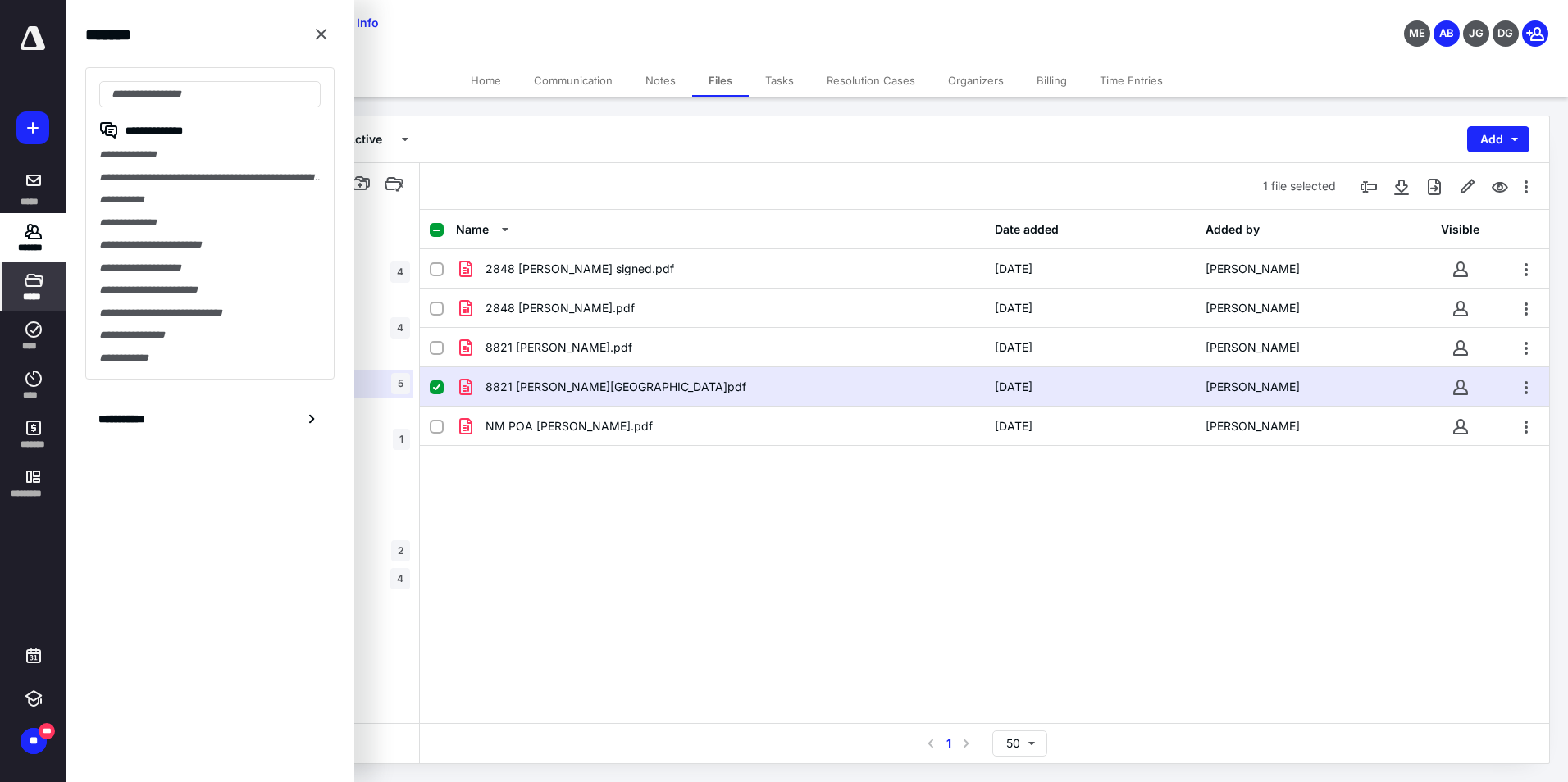 drag, startPoint x: 31, startPoint y: 386, endPoint x: 54, endPoint y: 299, distance: 89.98889 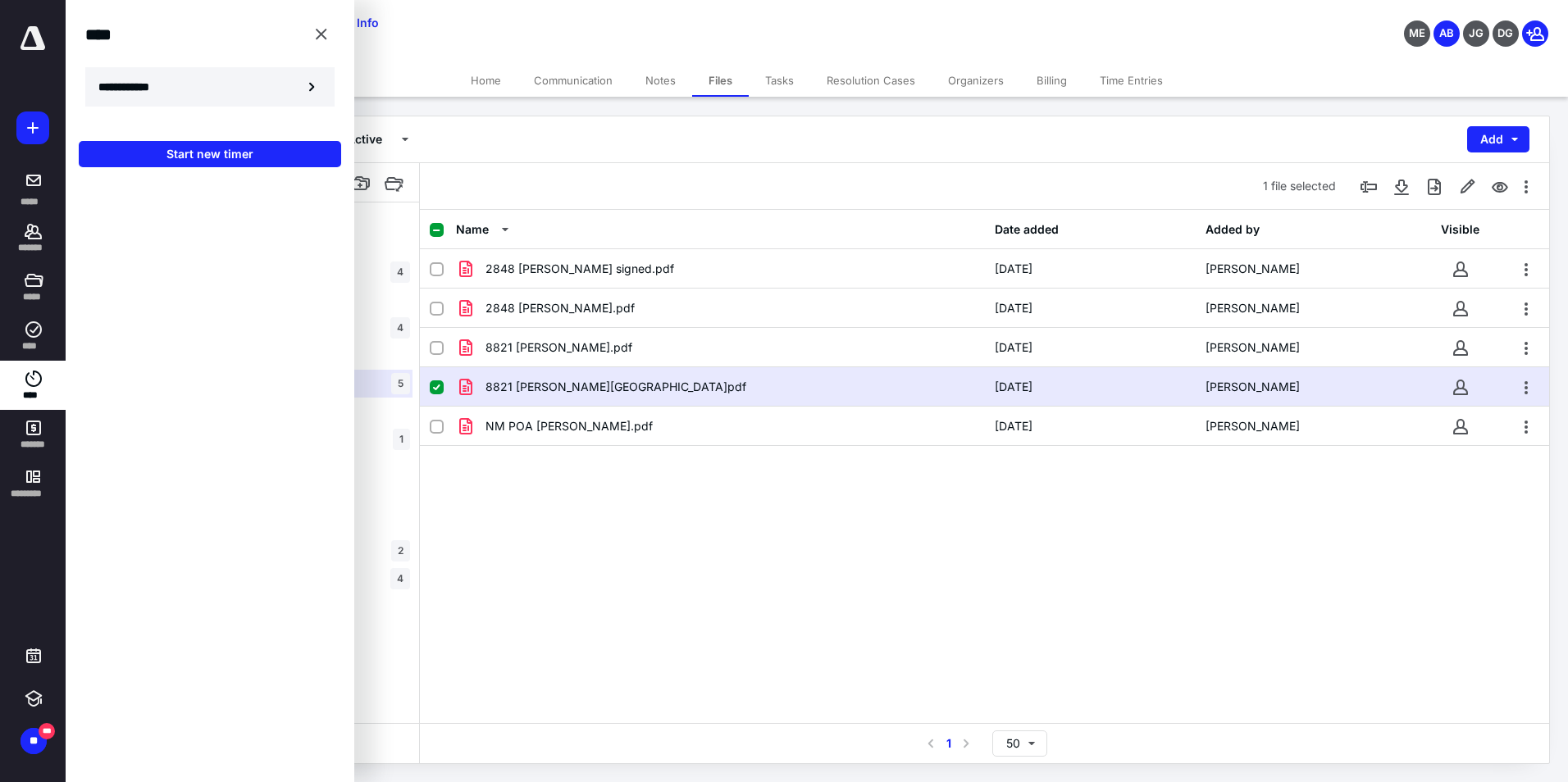 click on "**********" at bounding box center (133, 87) 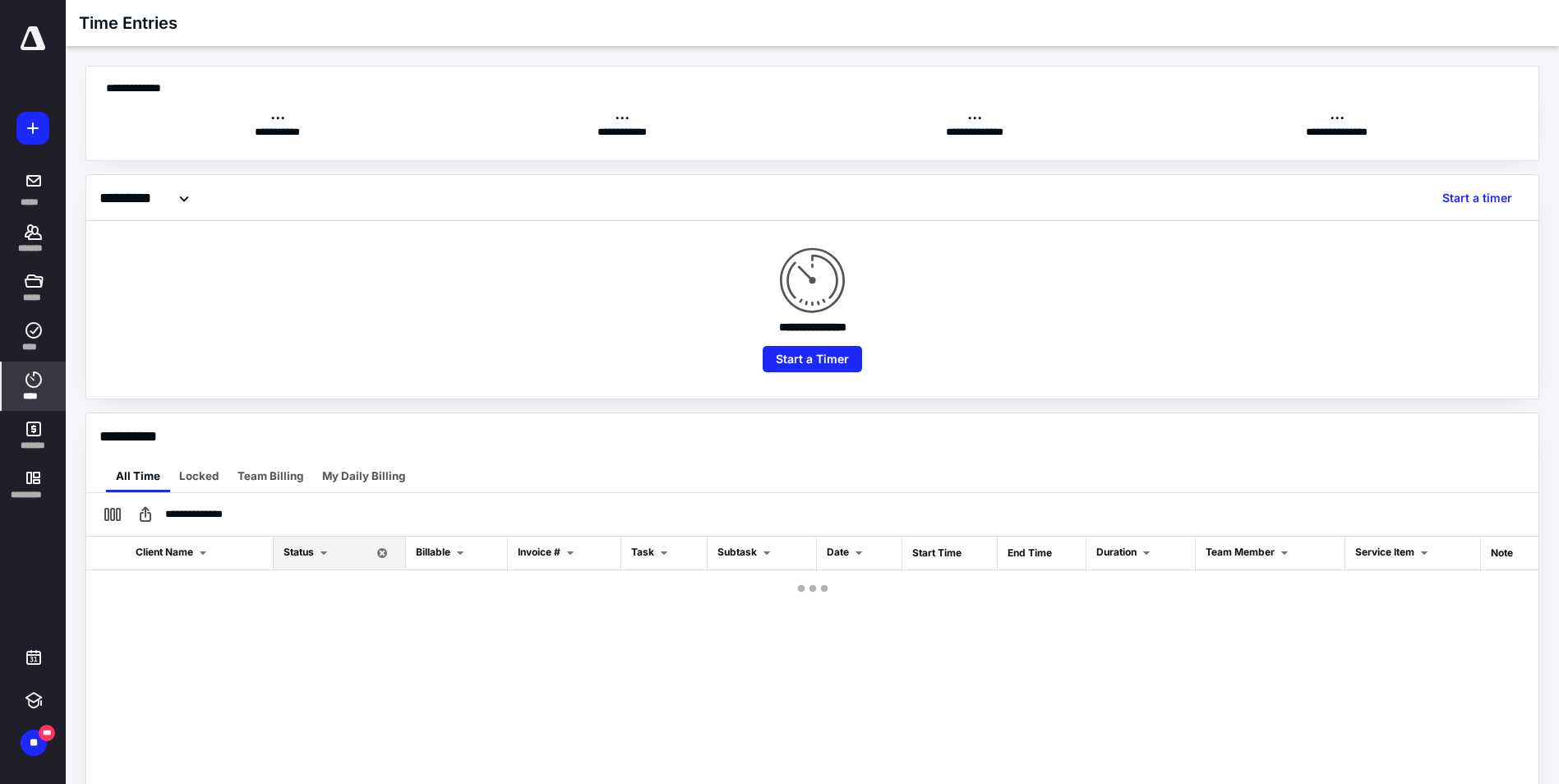 click on "**********" at bounding box center [812, 436] 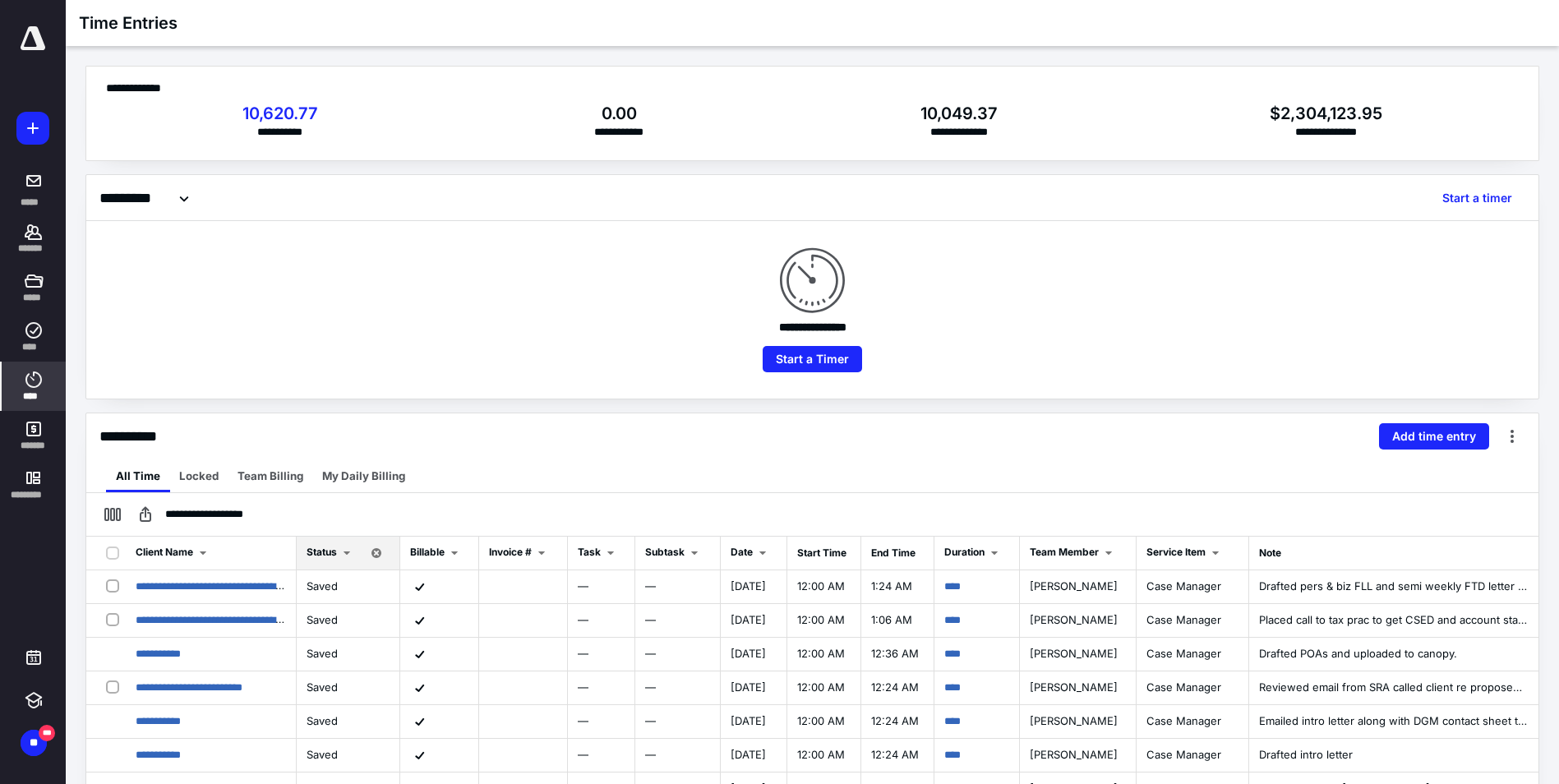 click on "My Daily Billing" at bounding box center [363, 476] 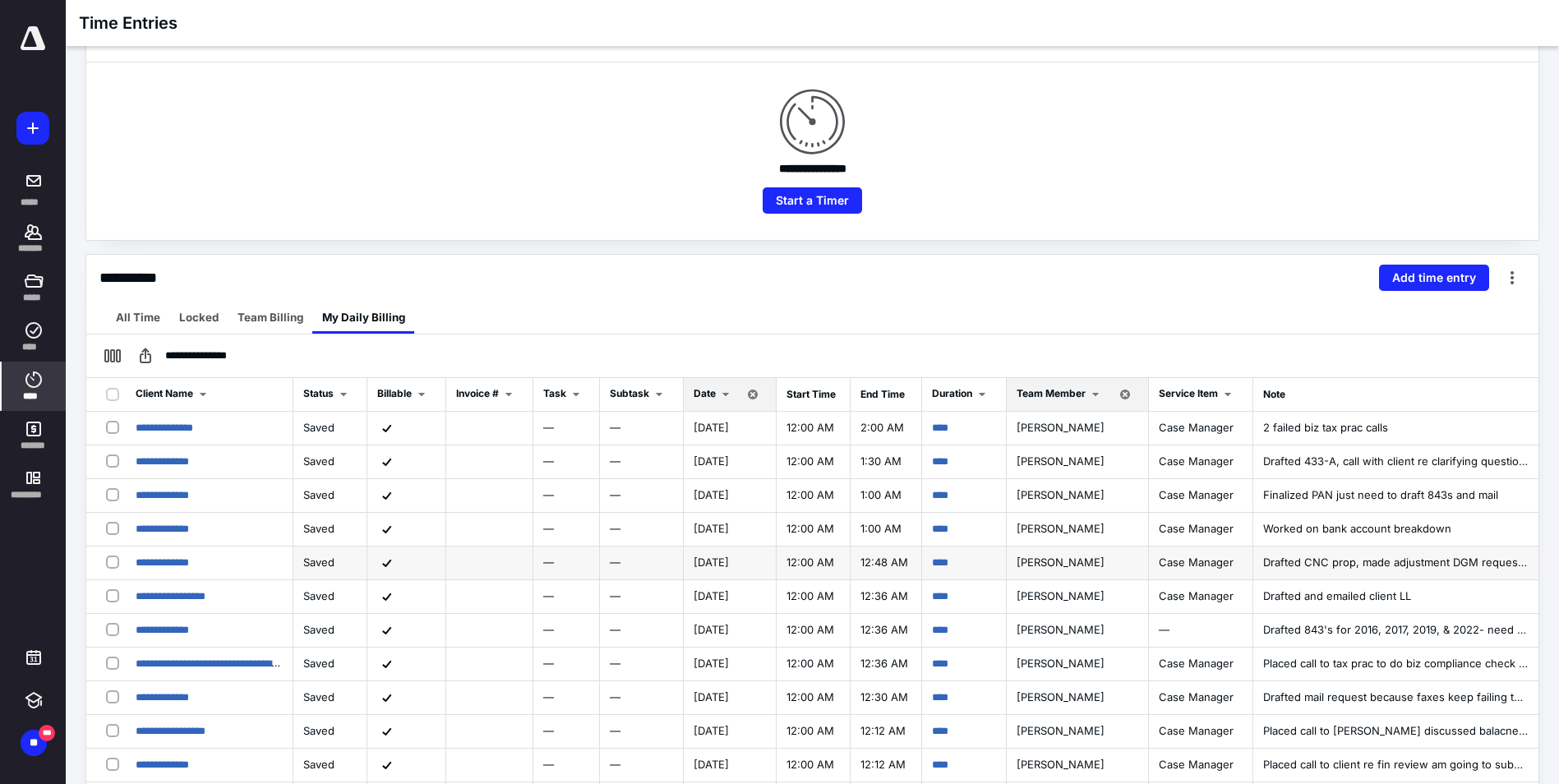 scroll, scrollTop: 329, scrollLeft: 0, axis: vertical 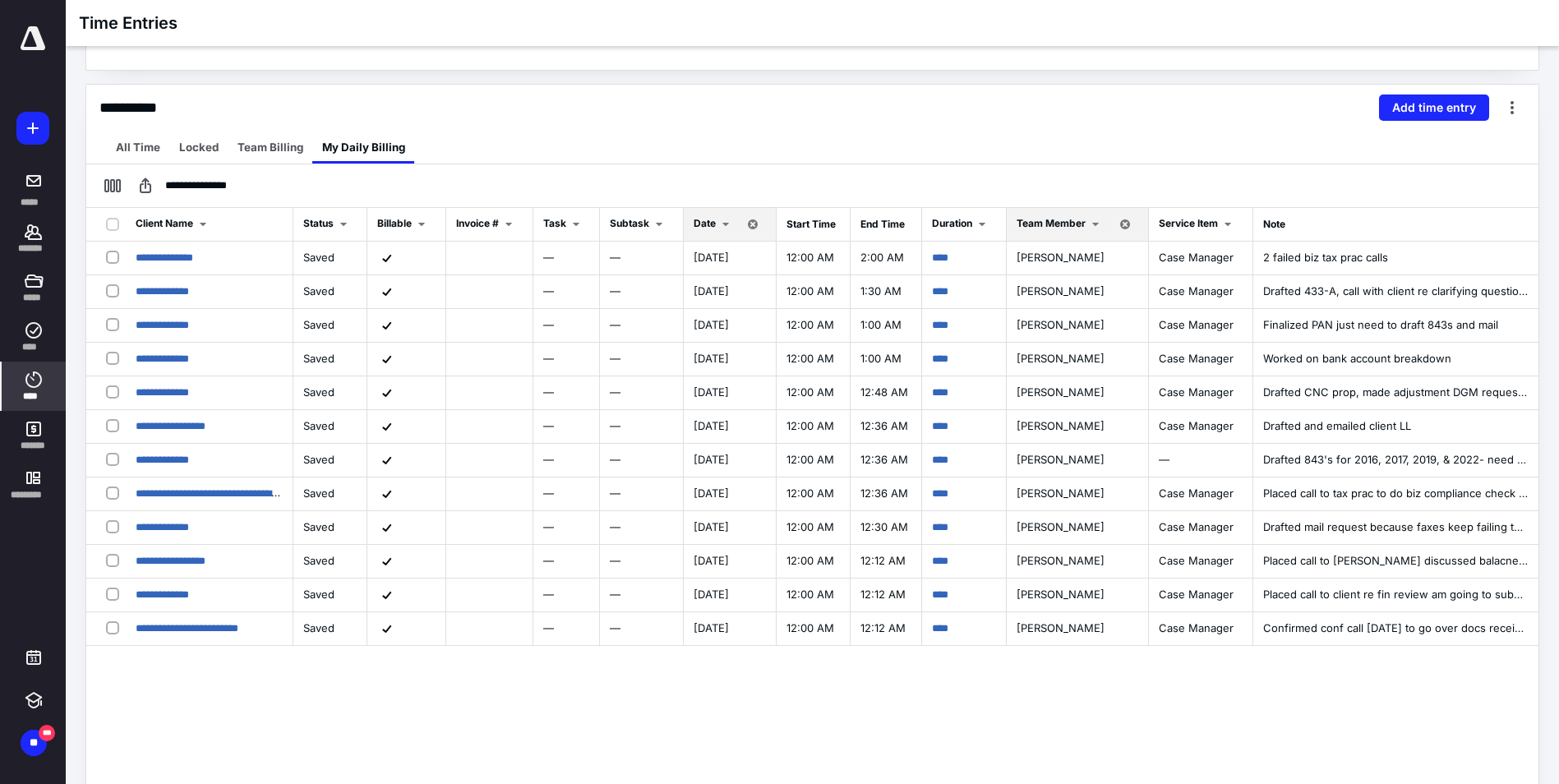 click on "Date" at bounding box center (704, 223) 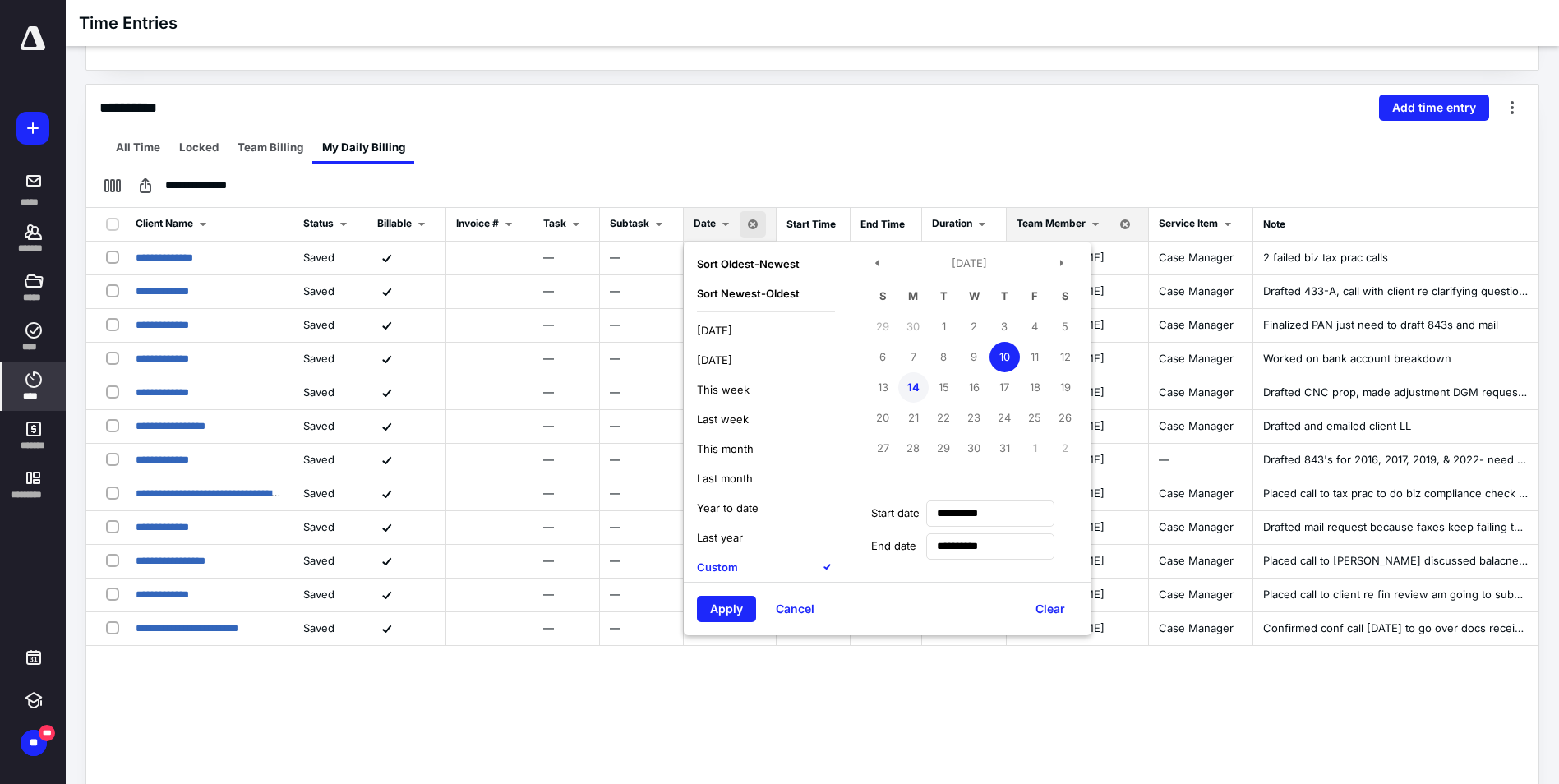 click on "14" at bounding box center (913, 387) 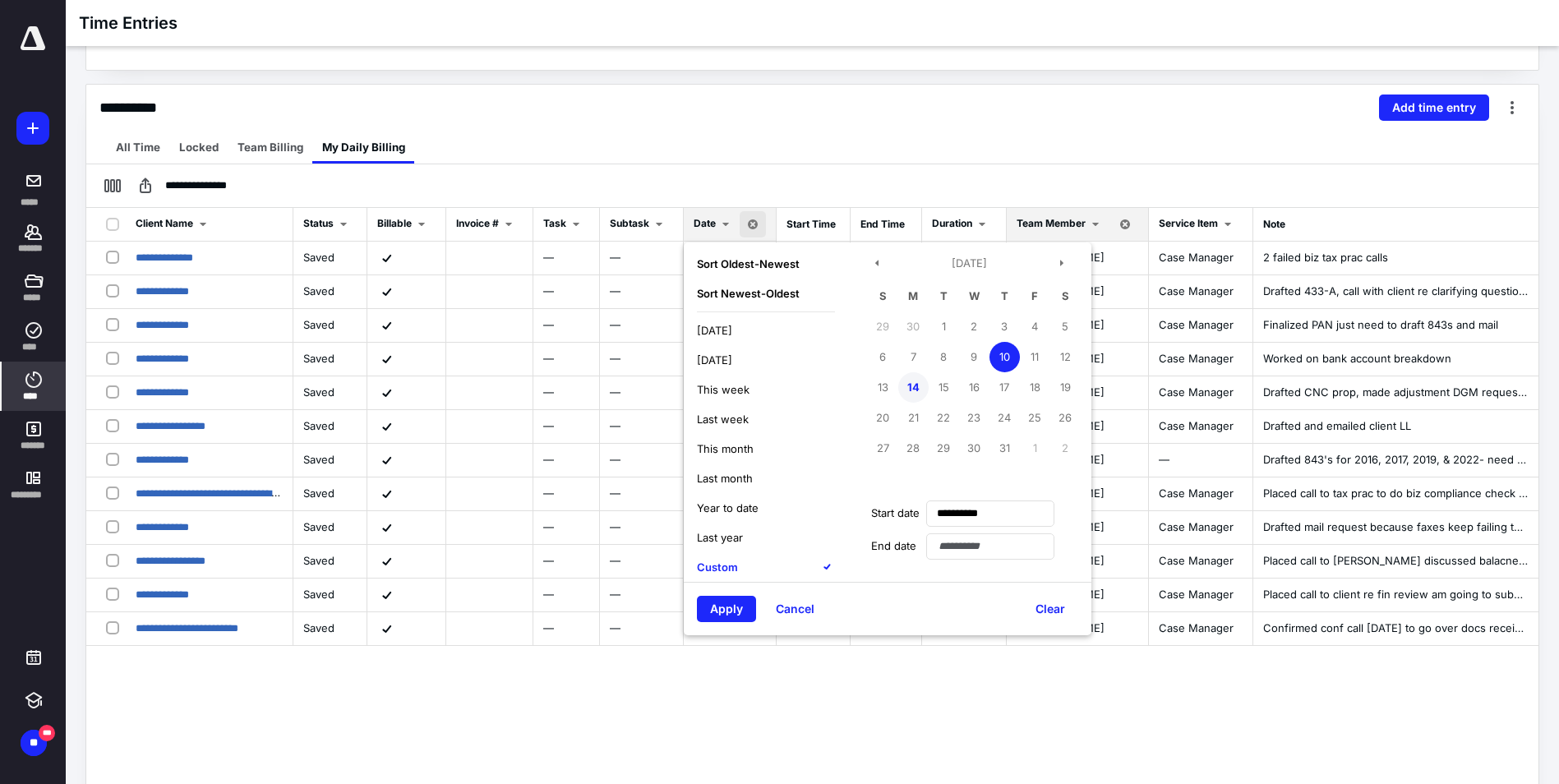click on "14" at bounding box center (913, 387) 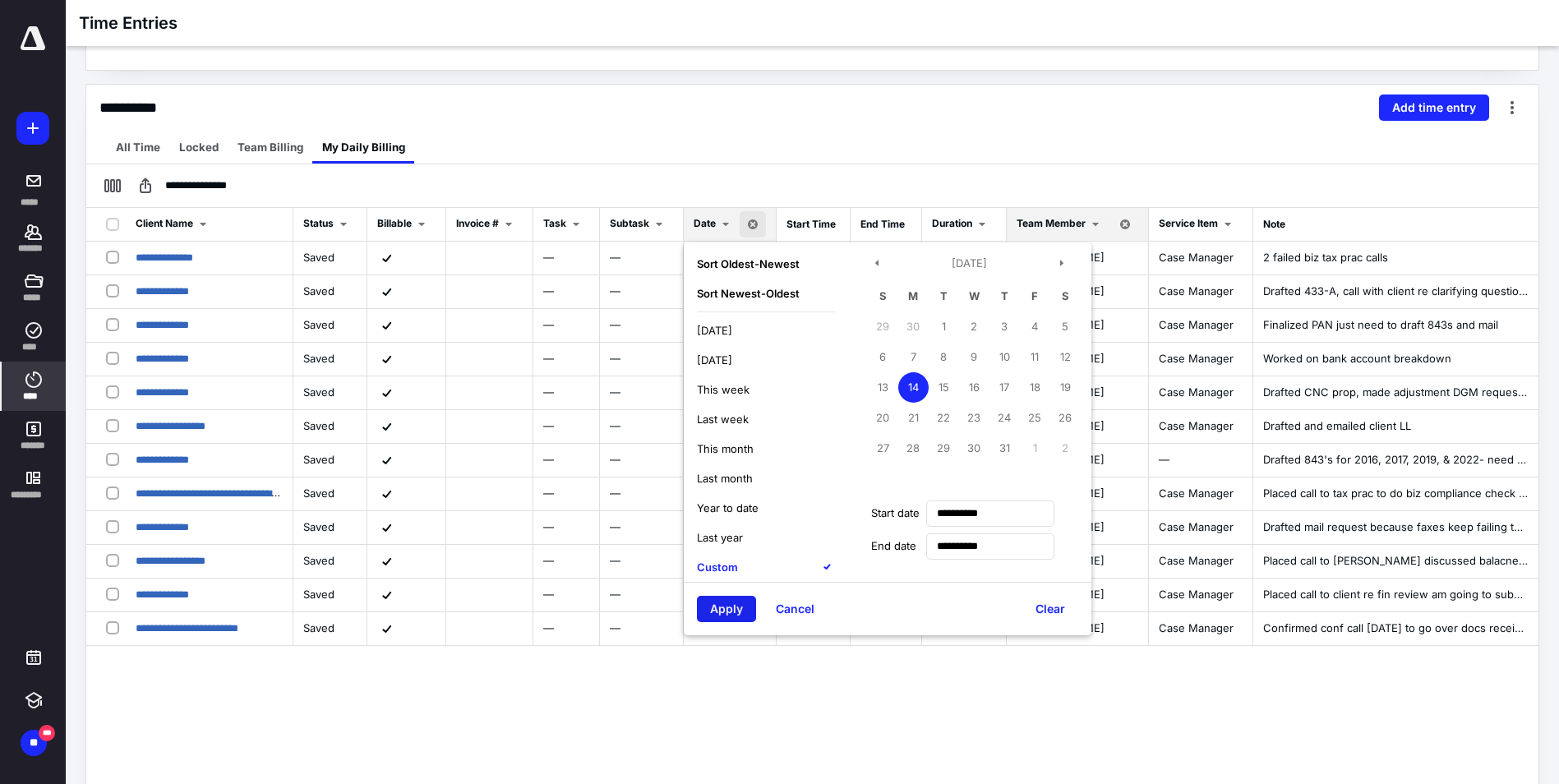 click on "Apply" at bounding box center [726, 609] 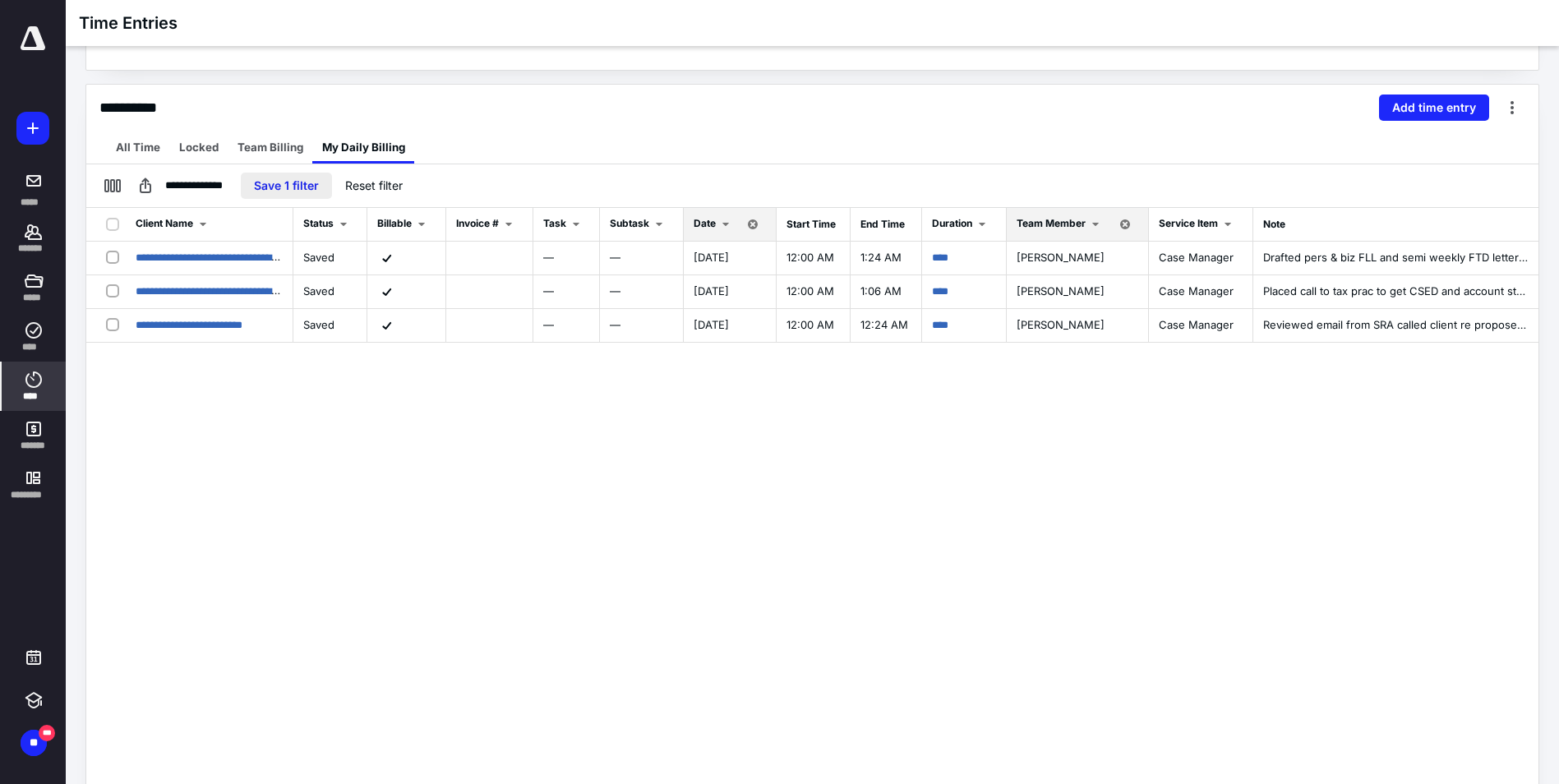 click on "Save 1 filter" at bounding box center (286, 186) 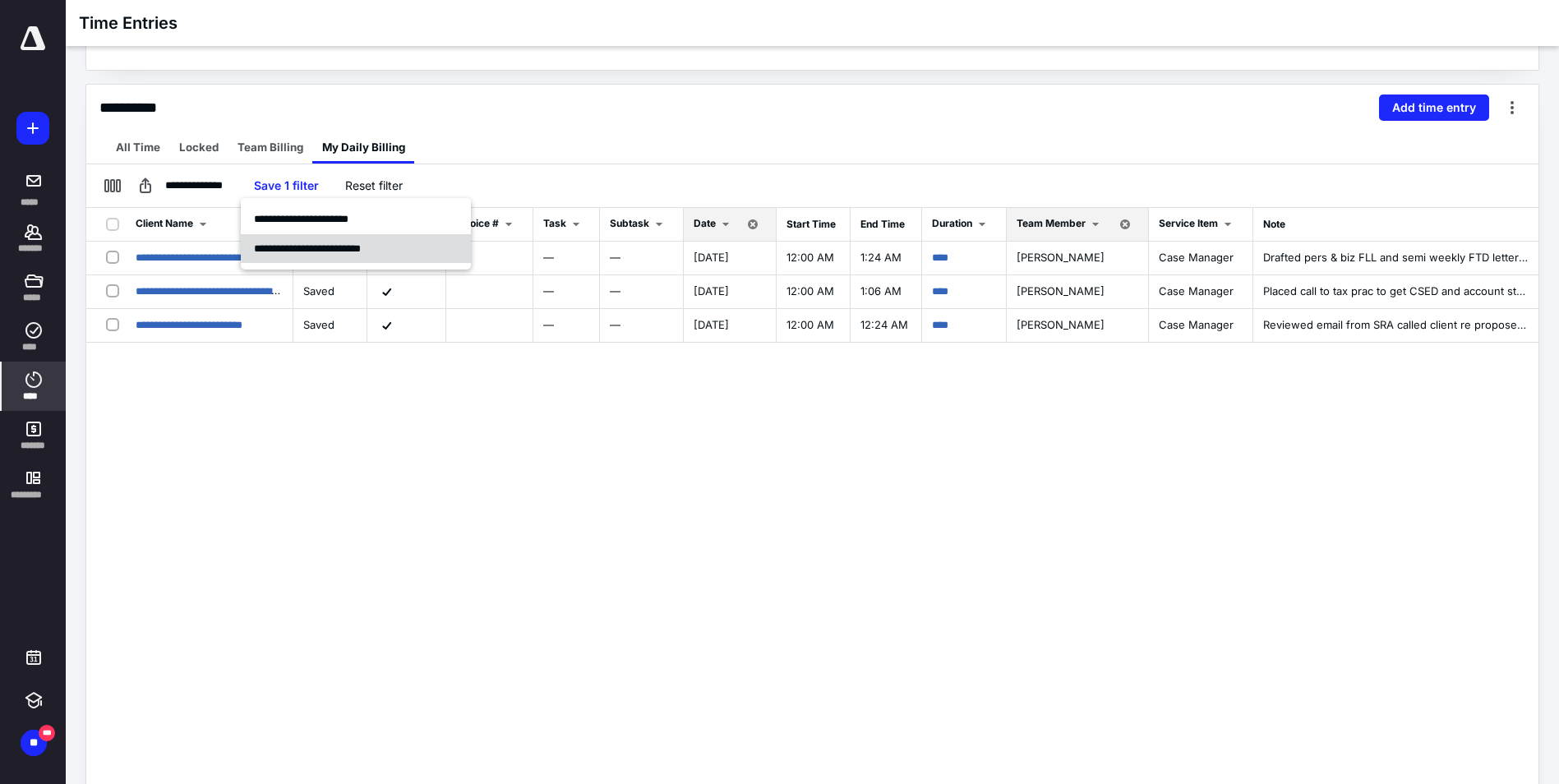 click on "**********" at bounding box center [307, 248] 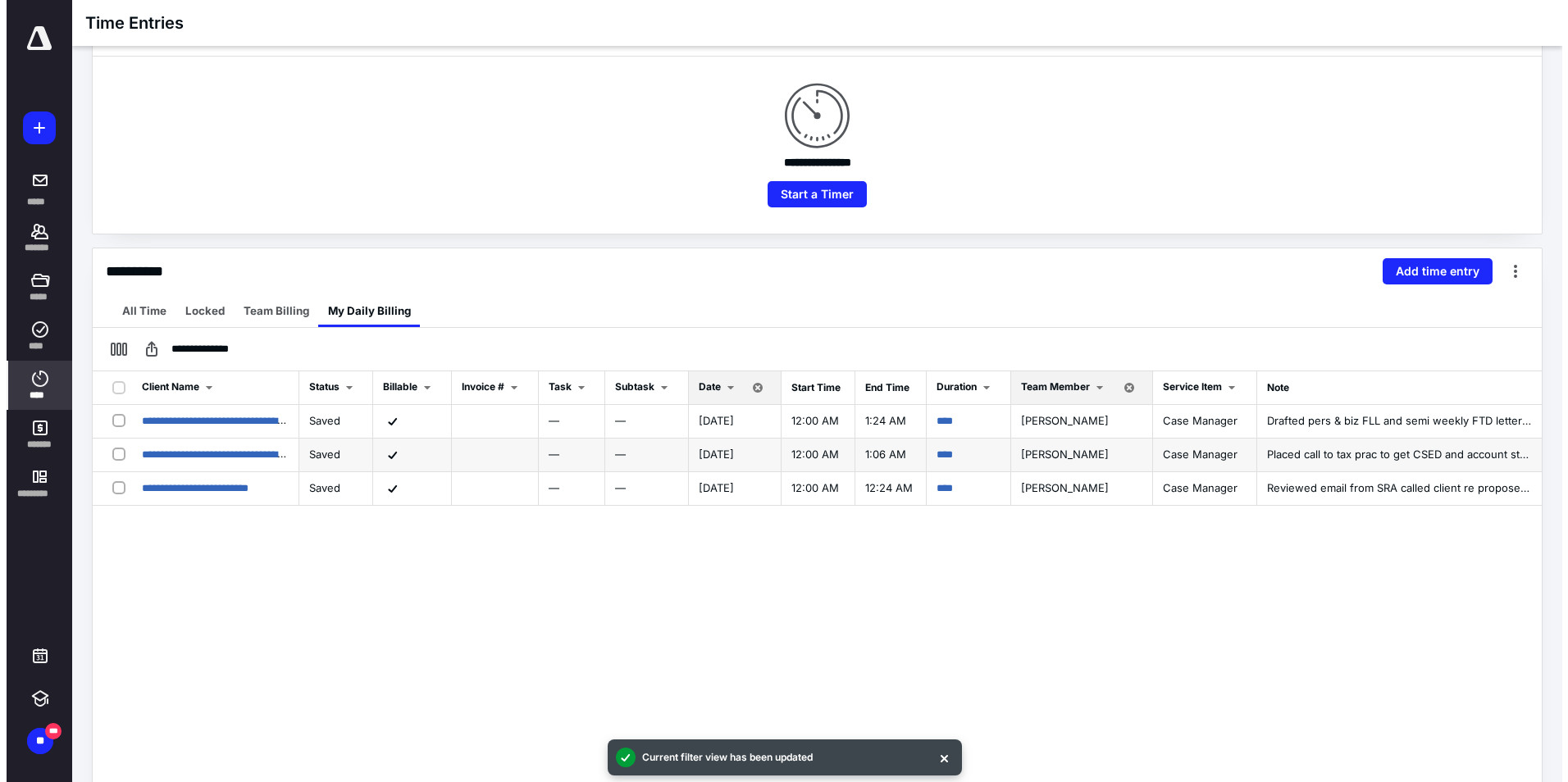 scroll, scrollTop: 0, scrollLeft: 0, axis: both 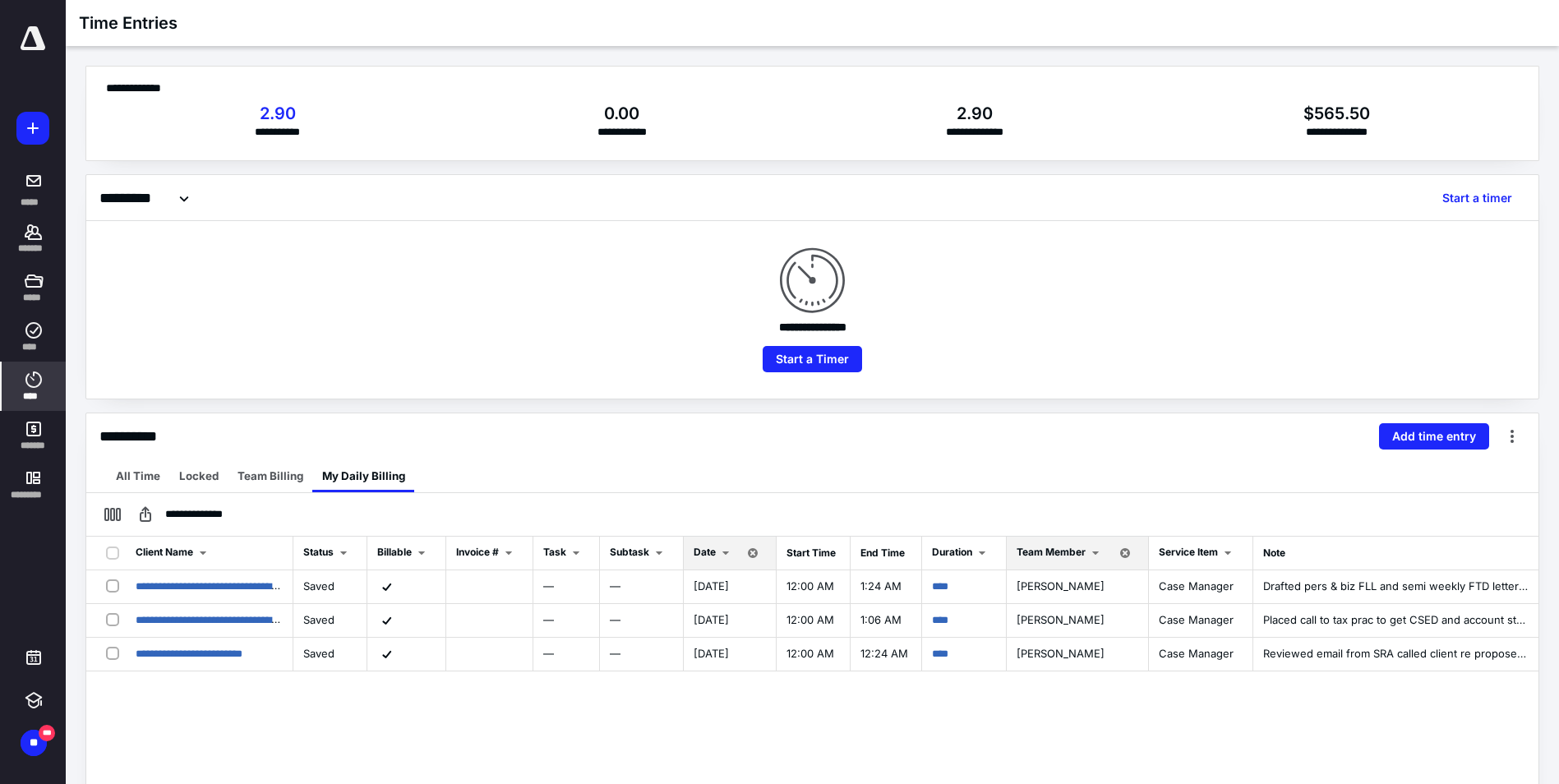 drag, startPoint x: 35, startPoint y: 339, endPoint x: 148, endPoint y: 65, distance: 296.3866 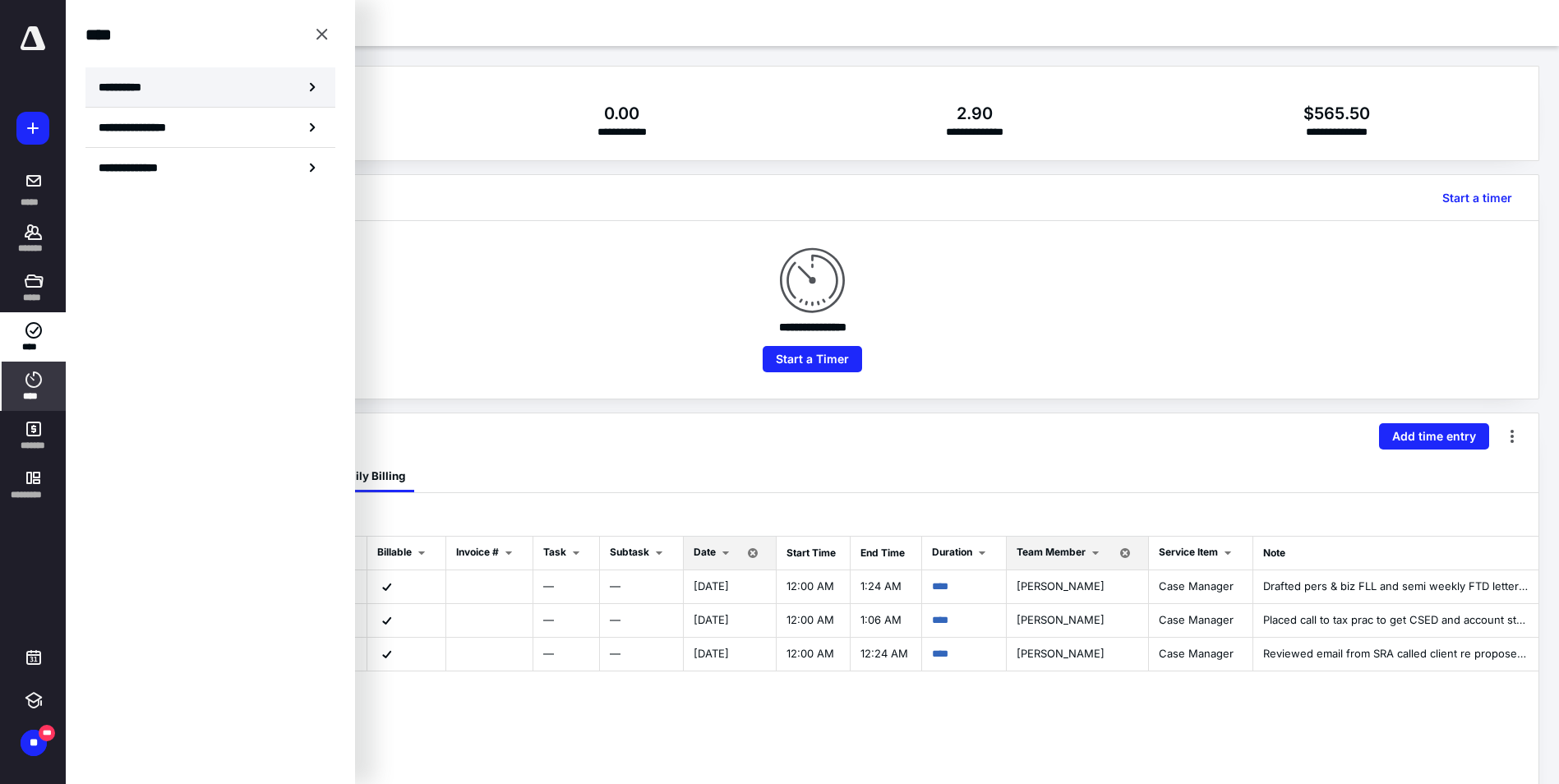 click on "**********" at bounding box center (210, 87) 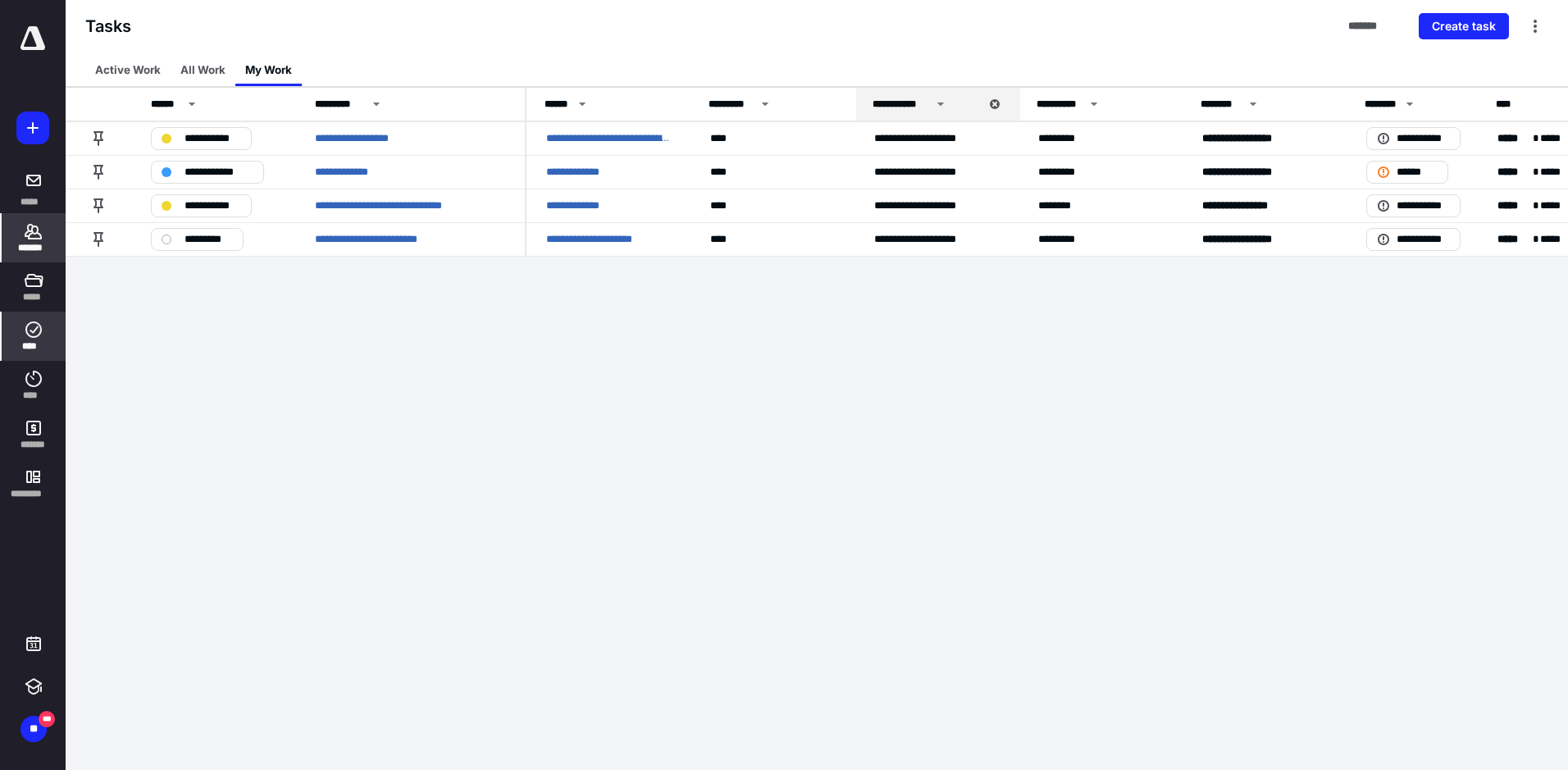 click 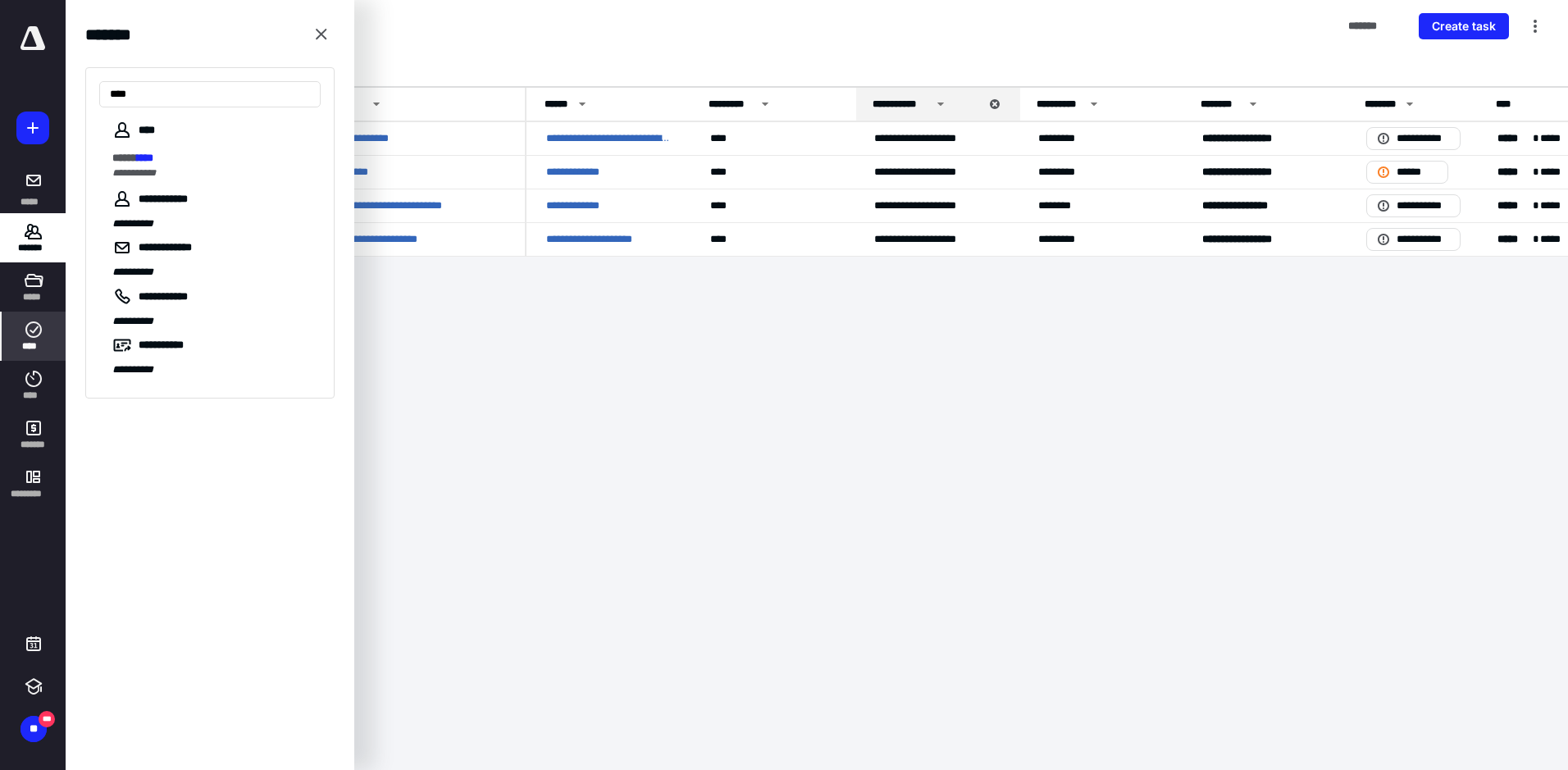 type on "****" 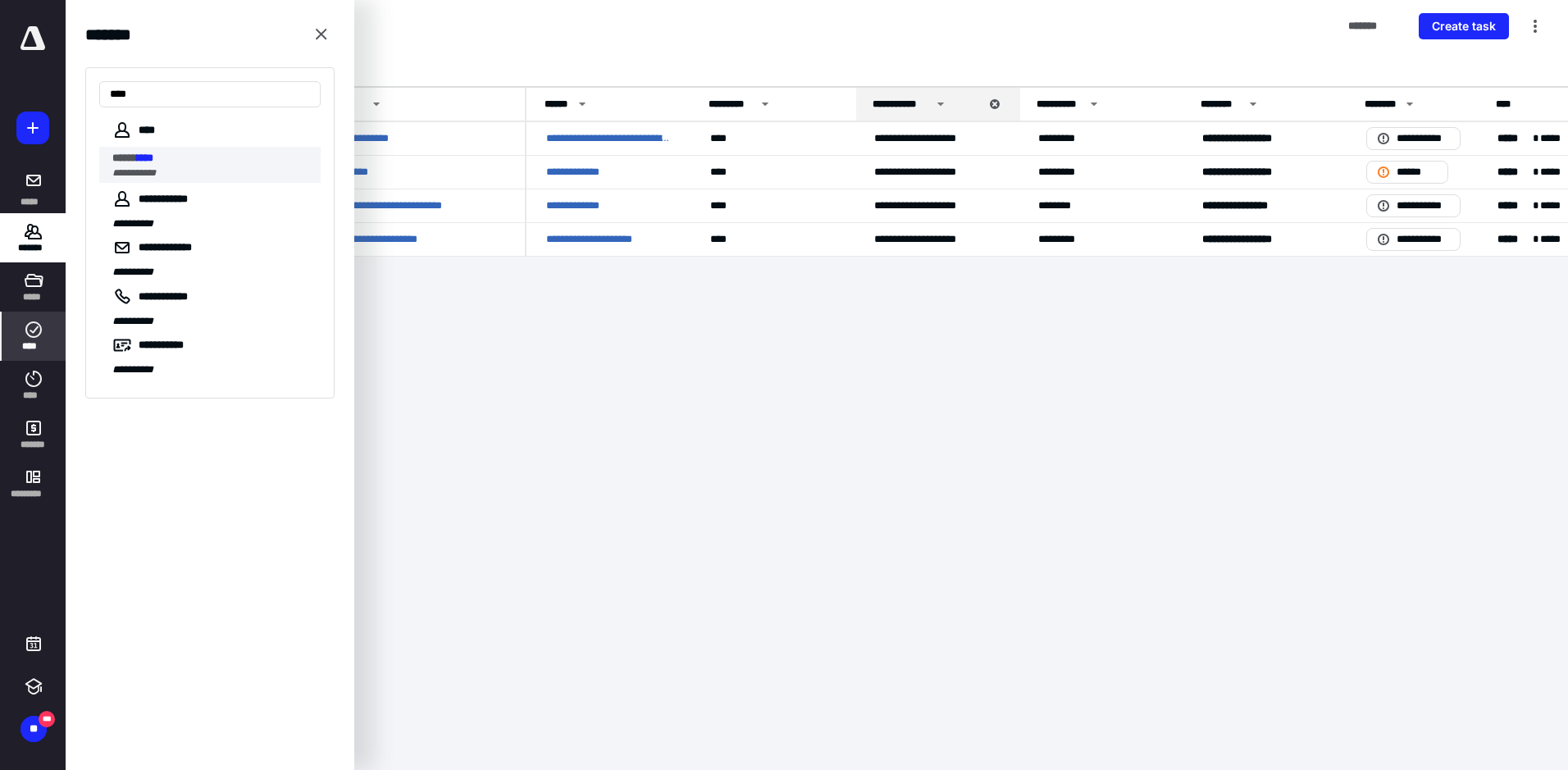 click on "**********" at bounding box center [212, 173] 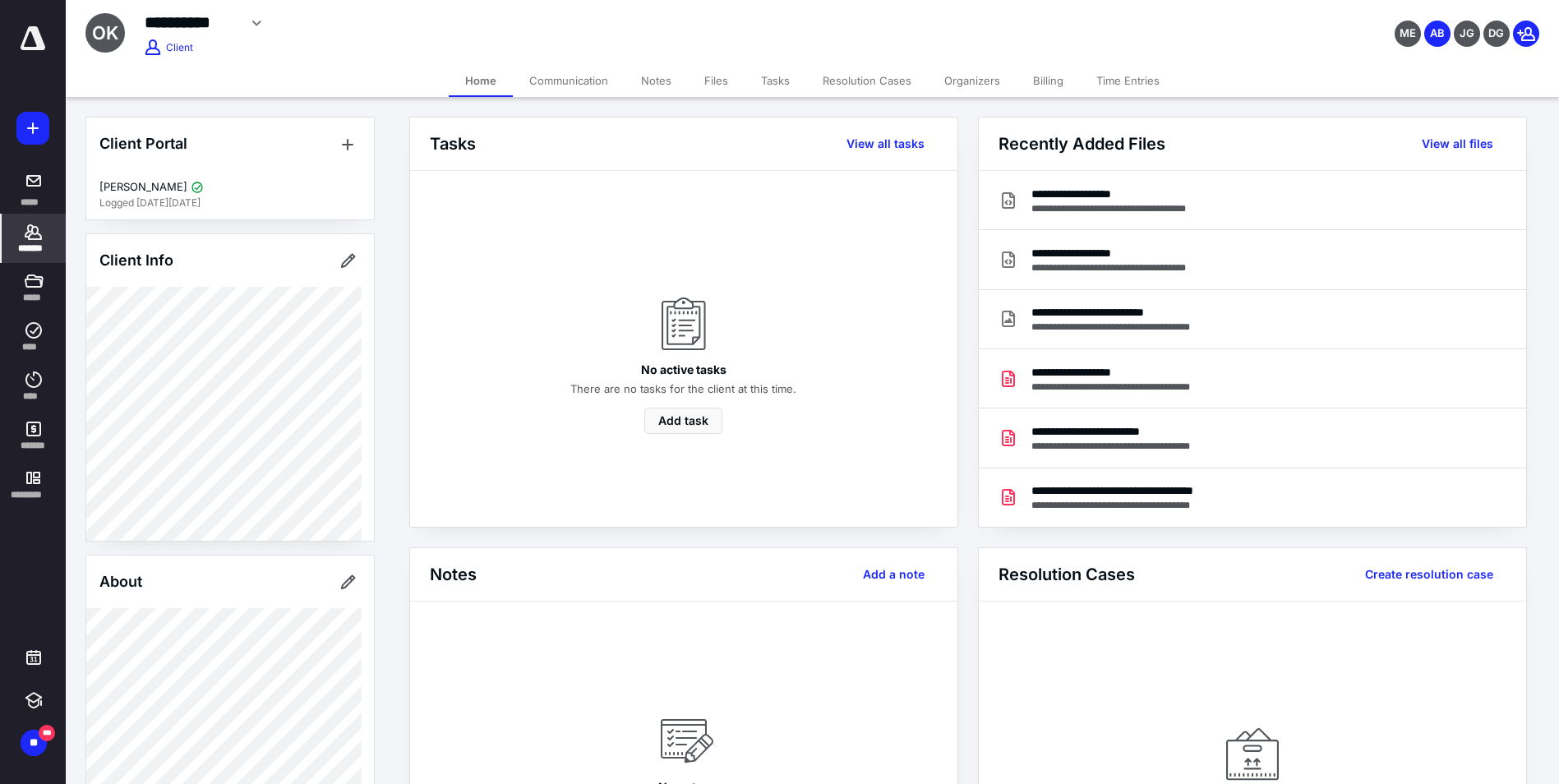 click on "Files" at bounding box center (716, 81) 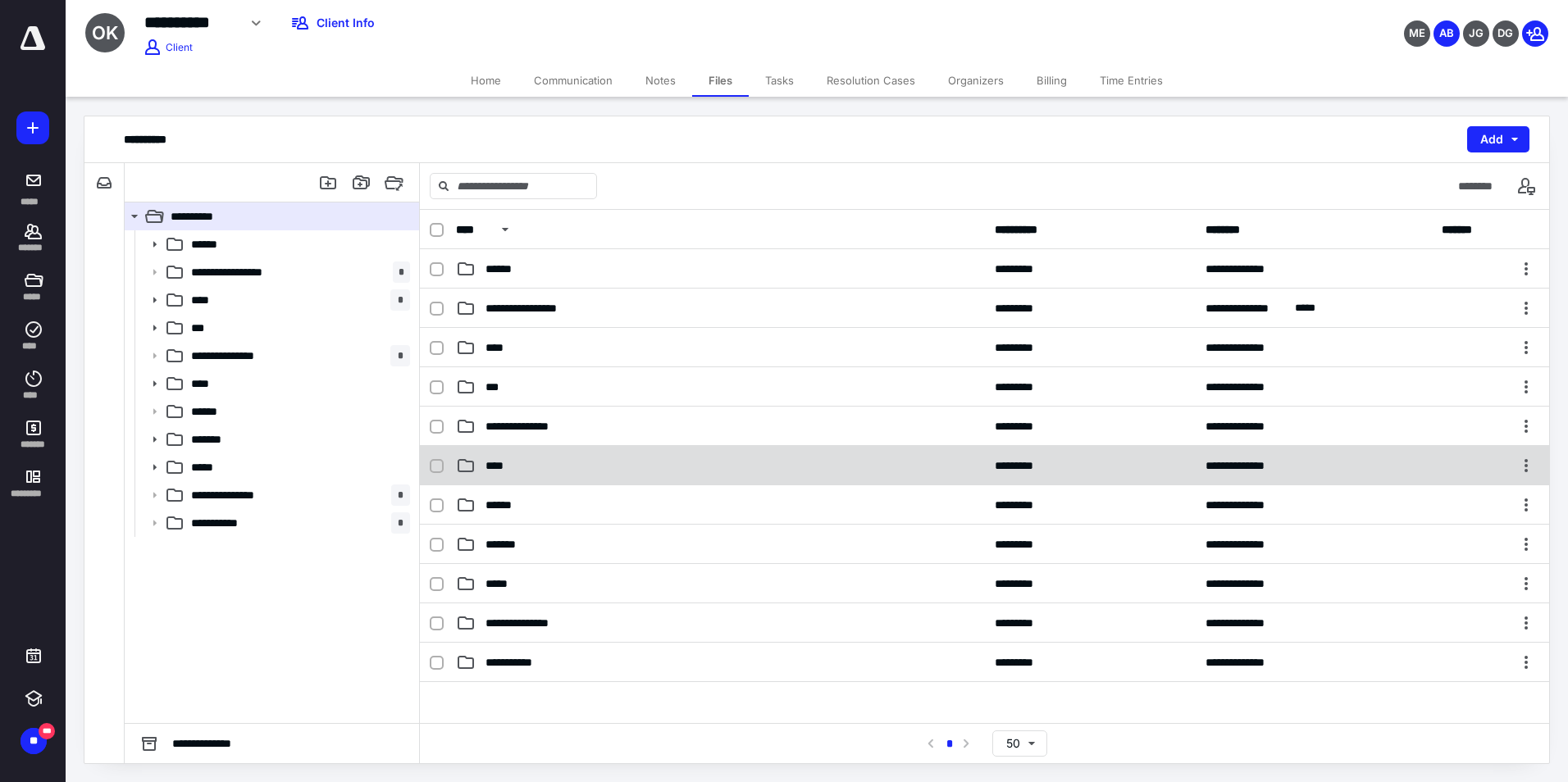 click on "****" at bounding box center [720, 466] 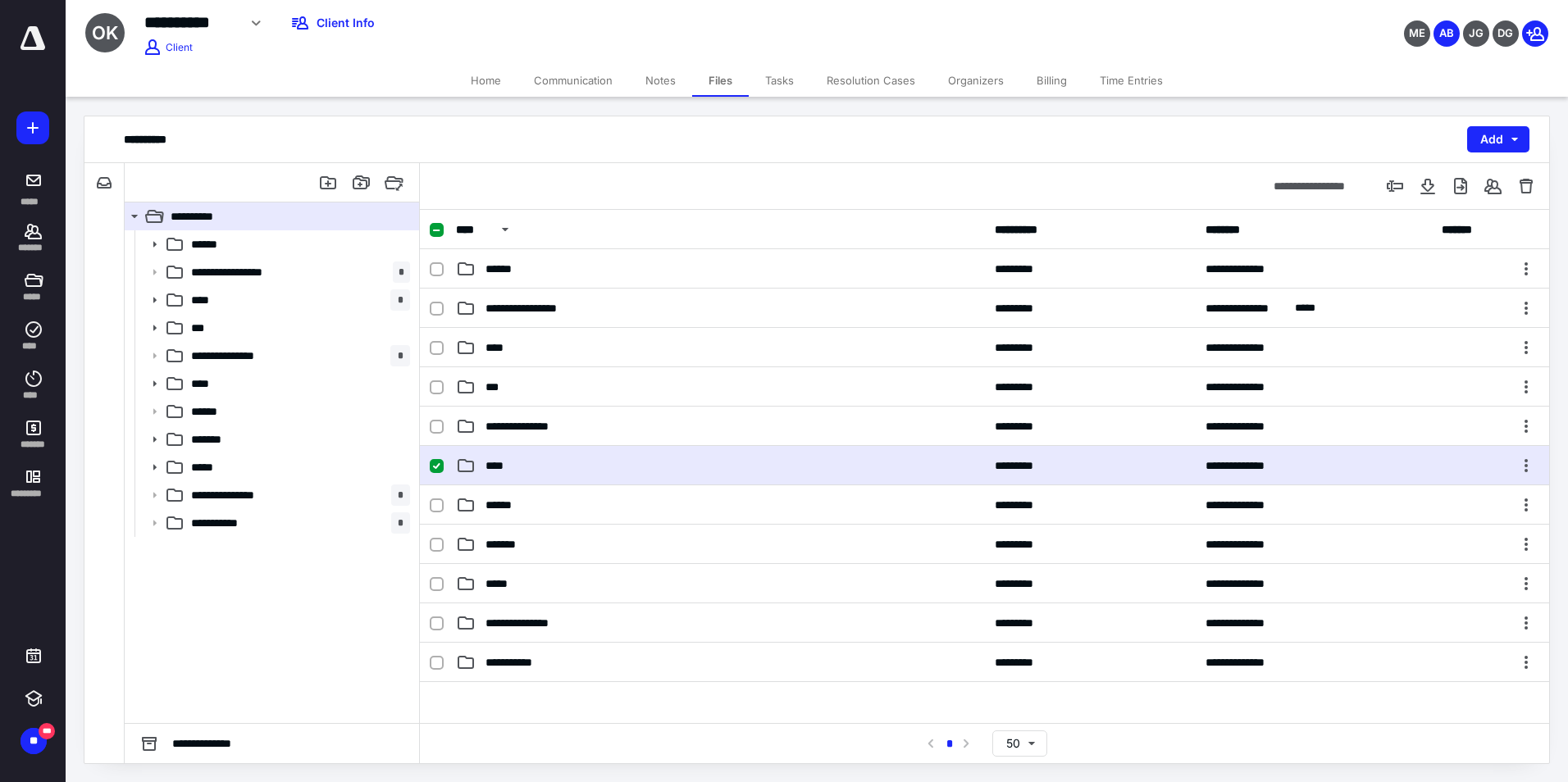 click on "****" at bounding box center (720, 466) 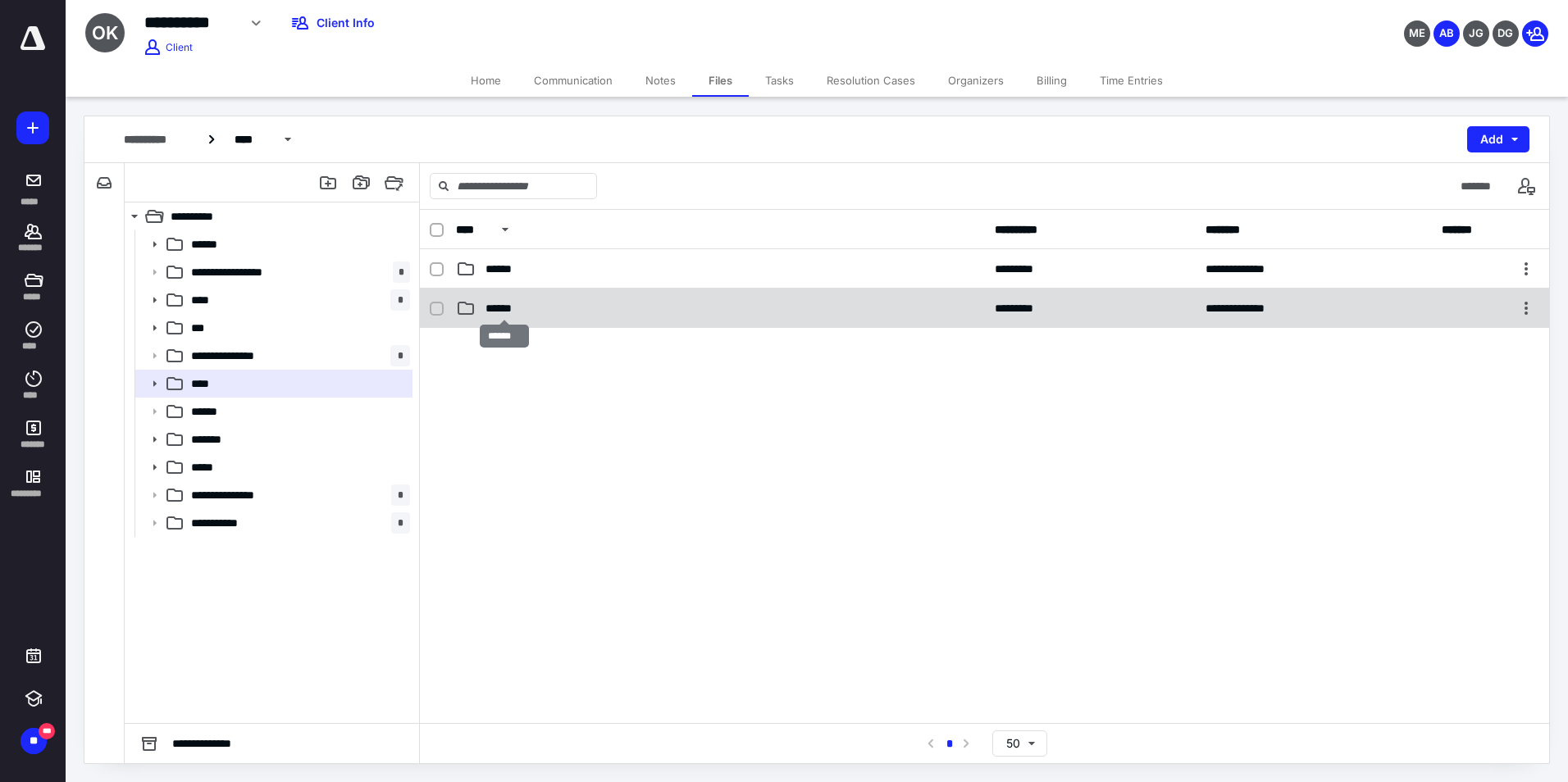 click on "******" at bounding box center (504, 308) 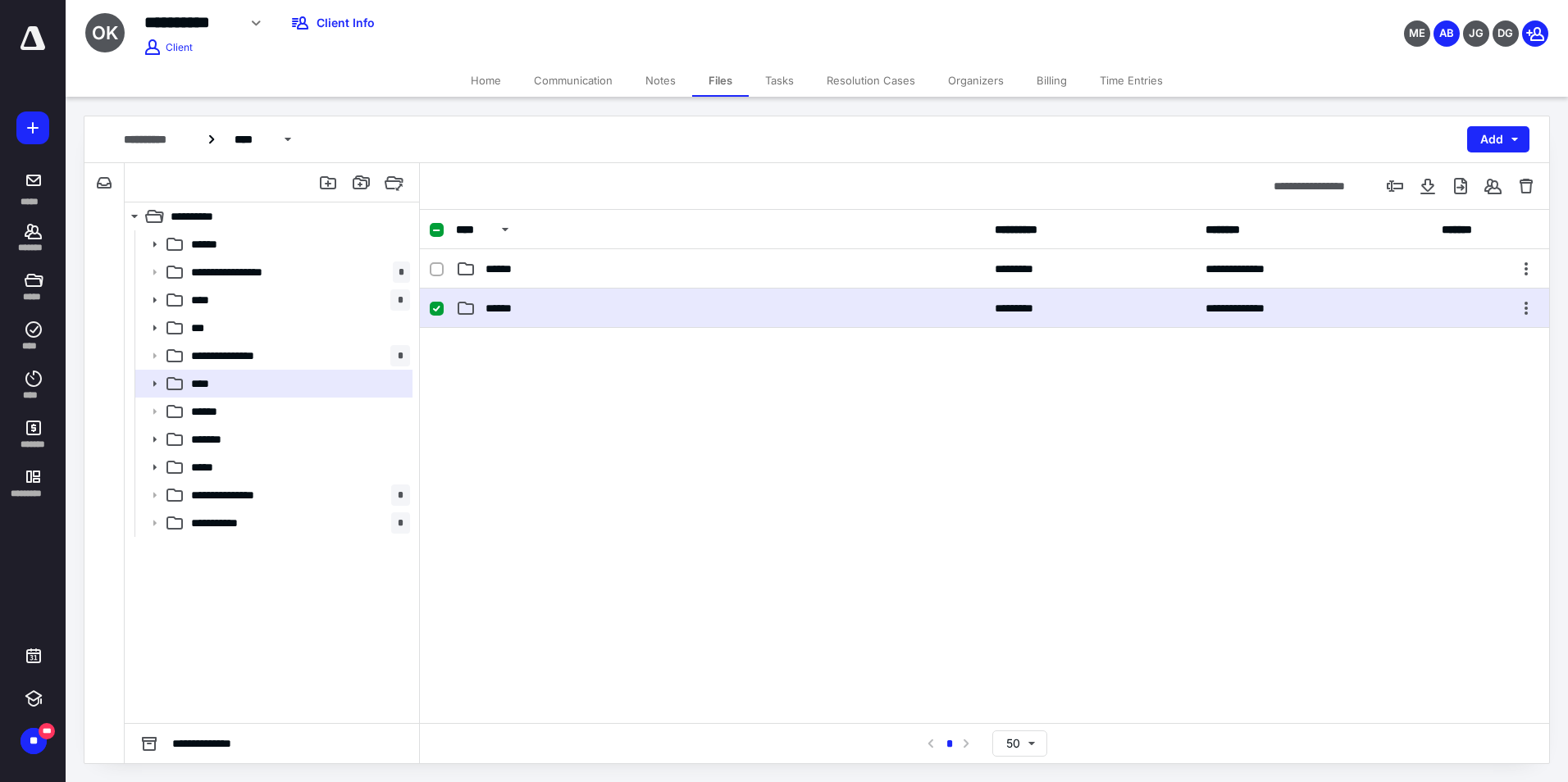 click on "******" at bounding box center [504, 308] 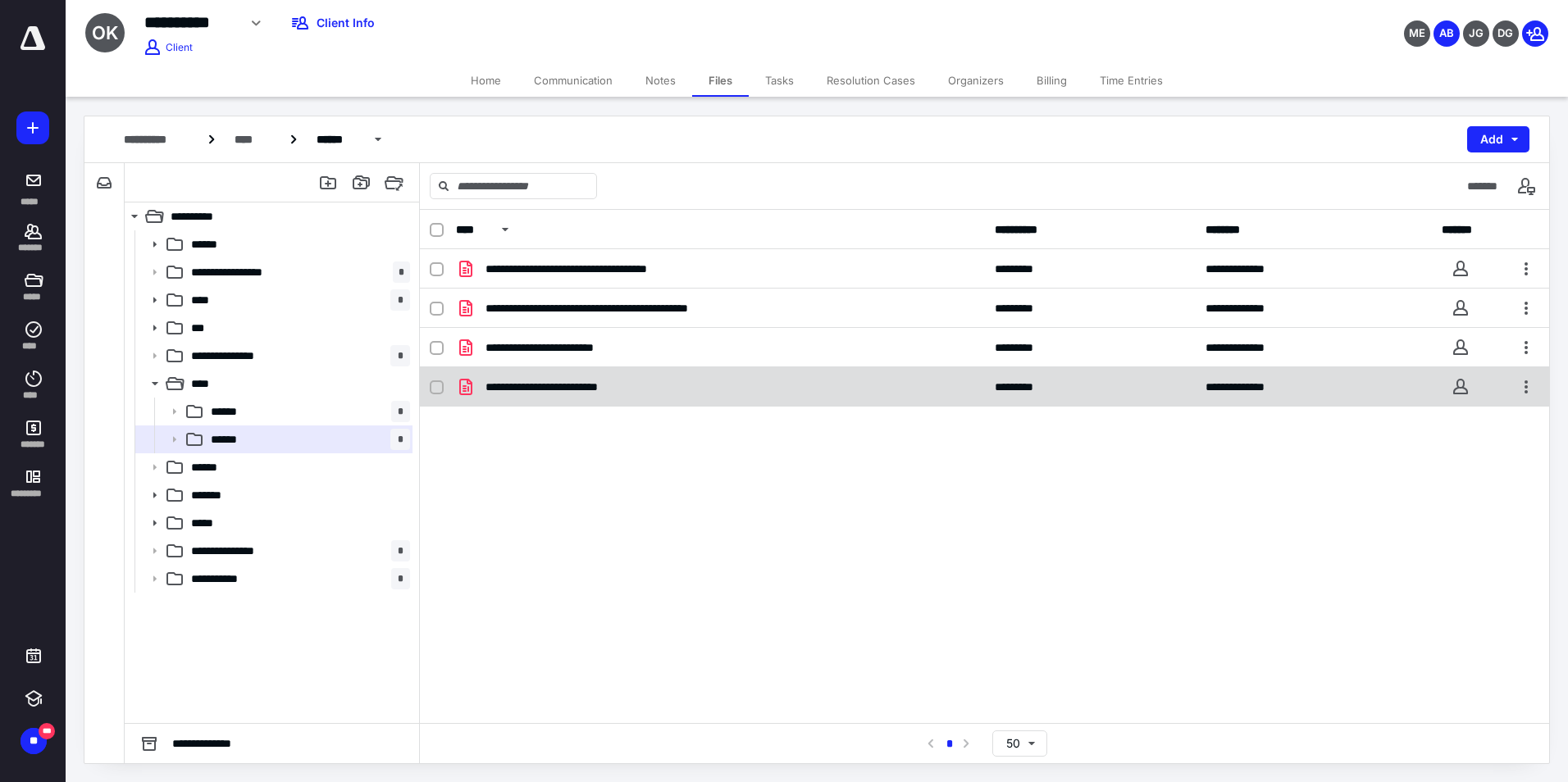 click on "**********" at bounding box center [720, 387] 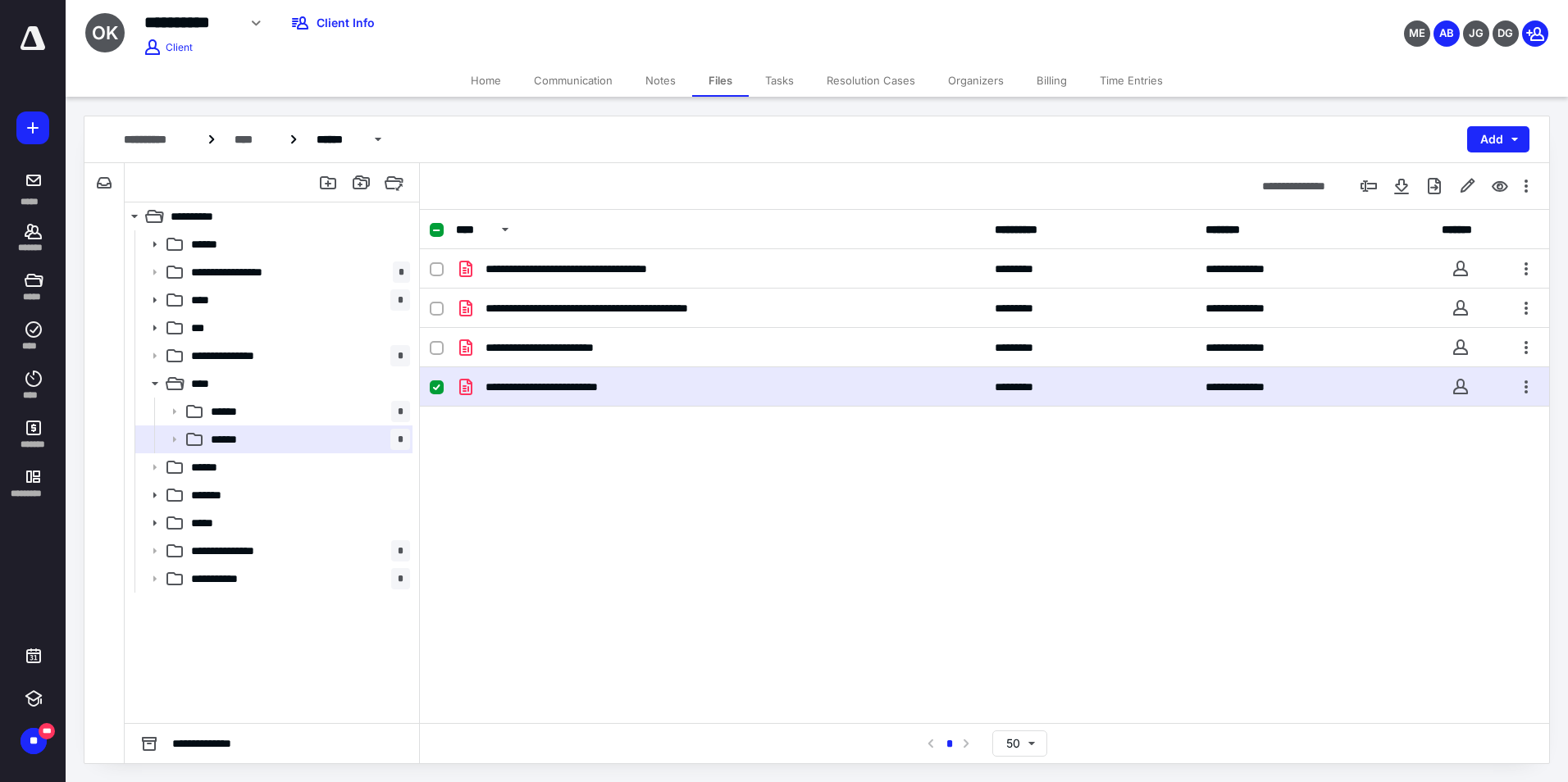 click on "**********" at bounding box center [720, 387] 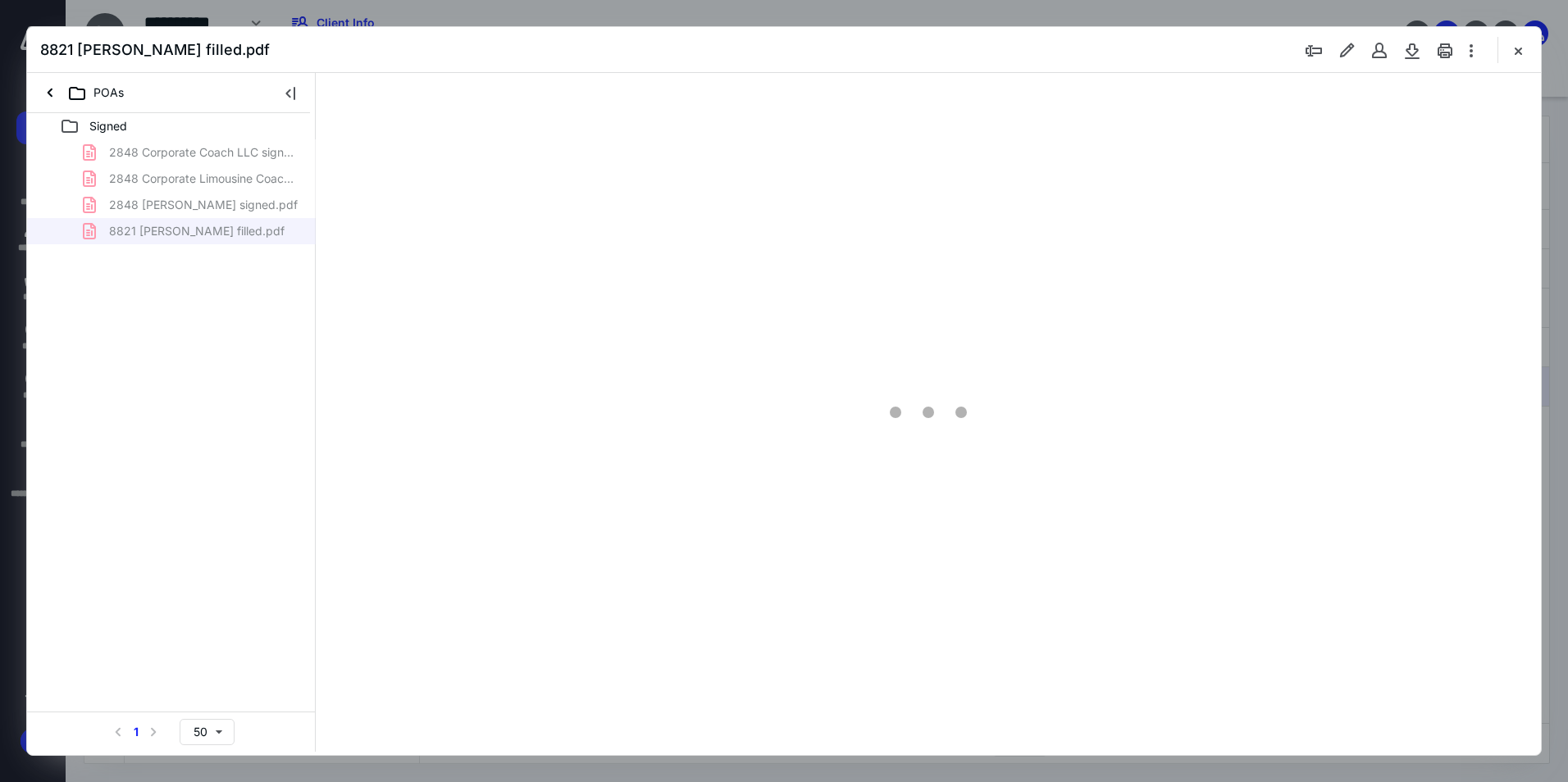 scroll, scrollTop: 0, scrollLeft: 0, axis: both 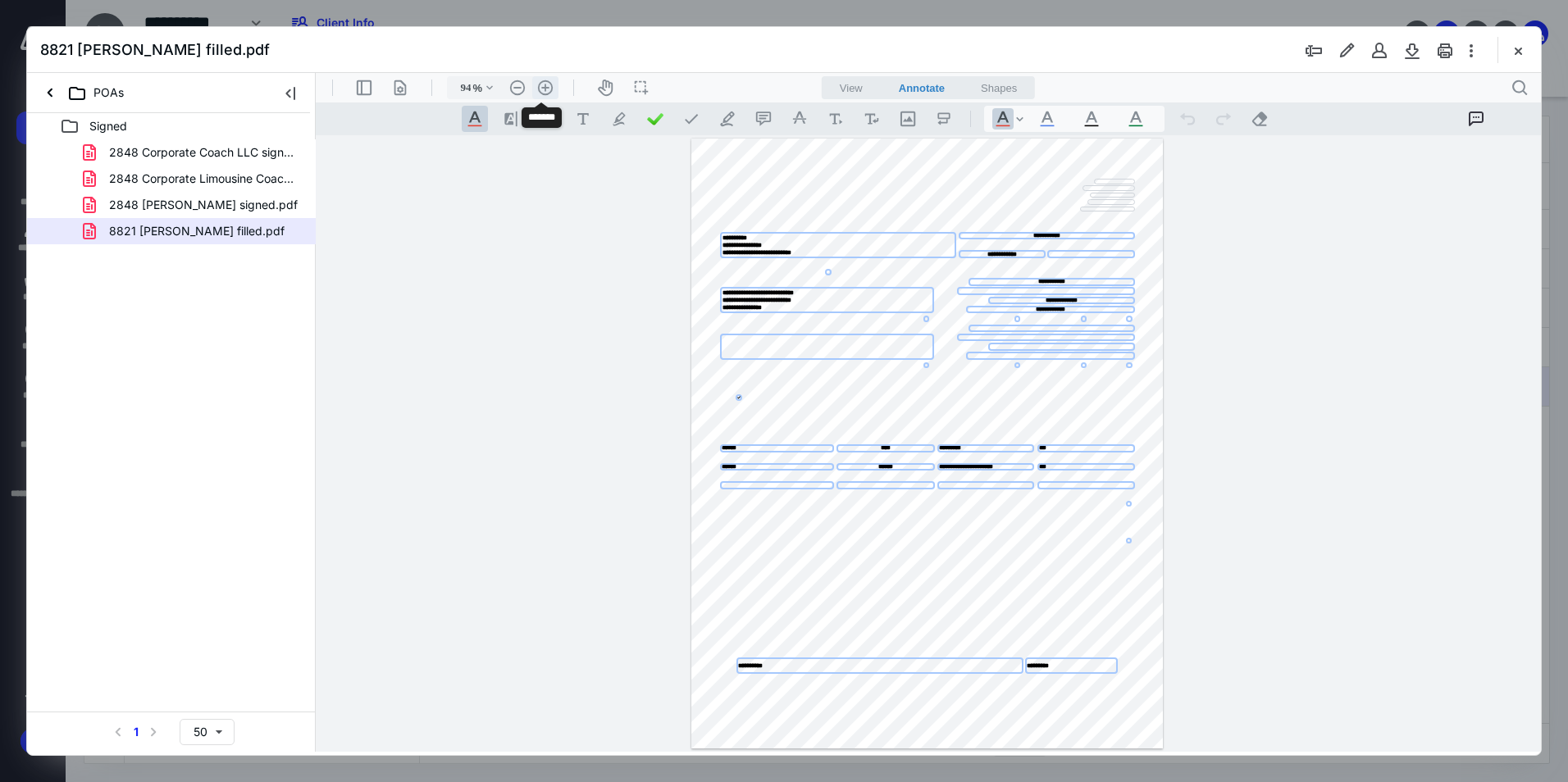 click on ".cls-1{fill:#abb0c4;} icon - header - zoom - in - line" at bounding box center [545, 88] 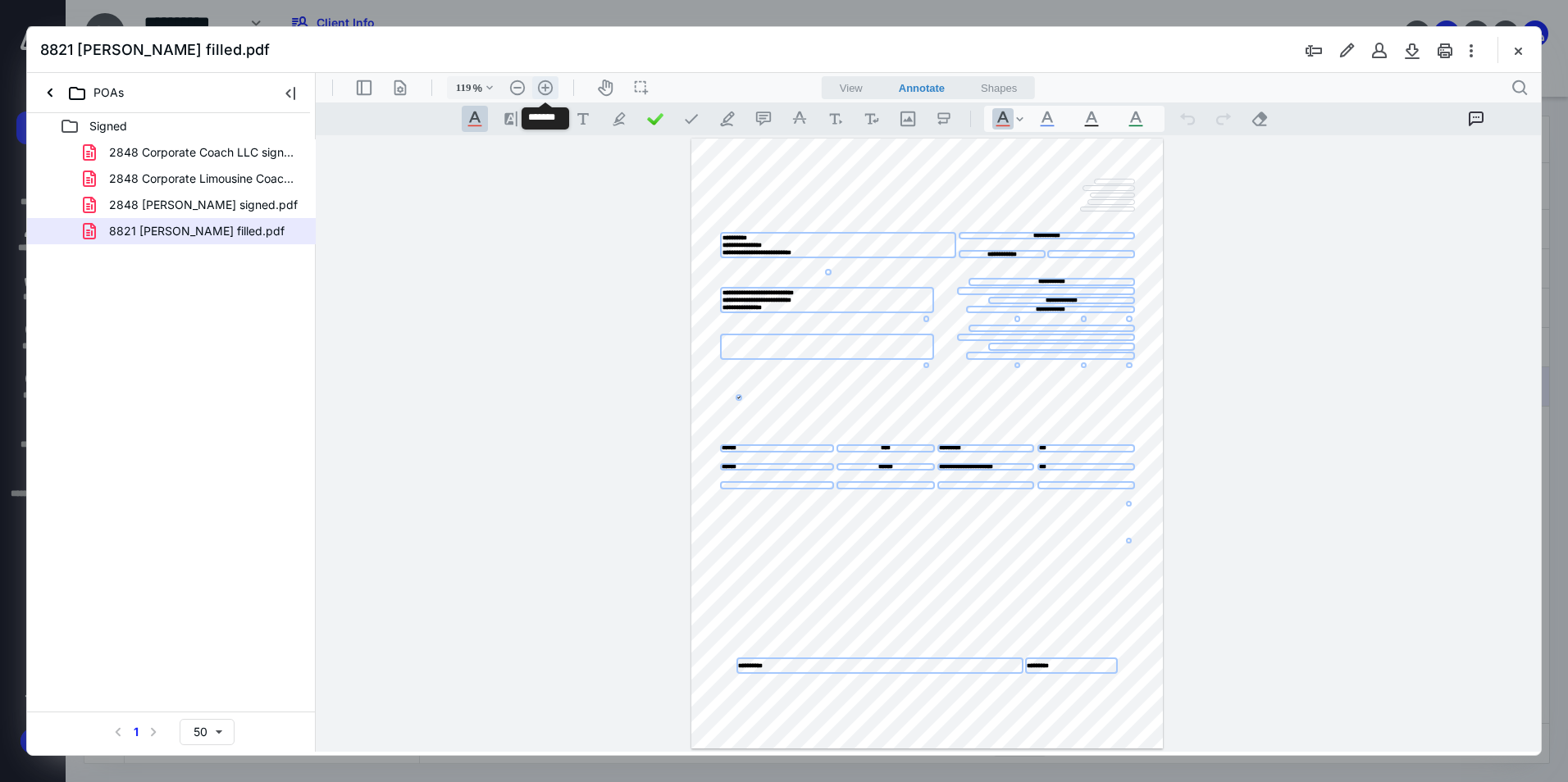 click on ".cls-1{fill:#abb0c4;} icon - header - zoom - in - line" at bounding box center [545, 88] 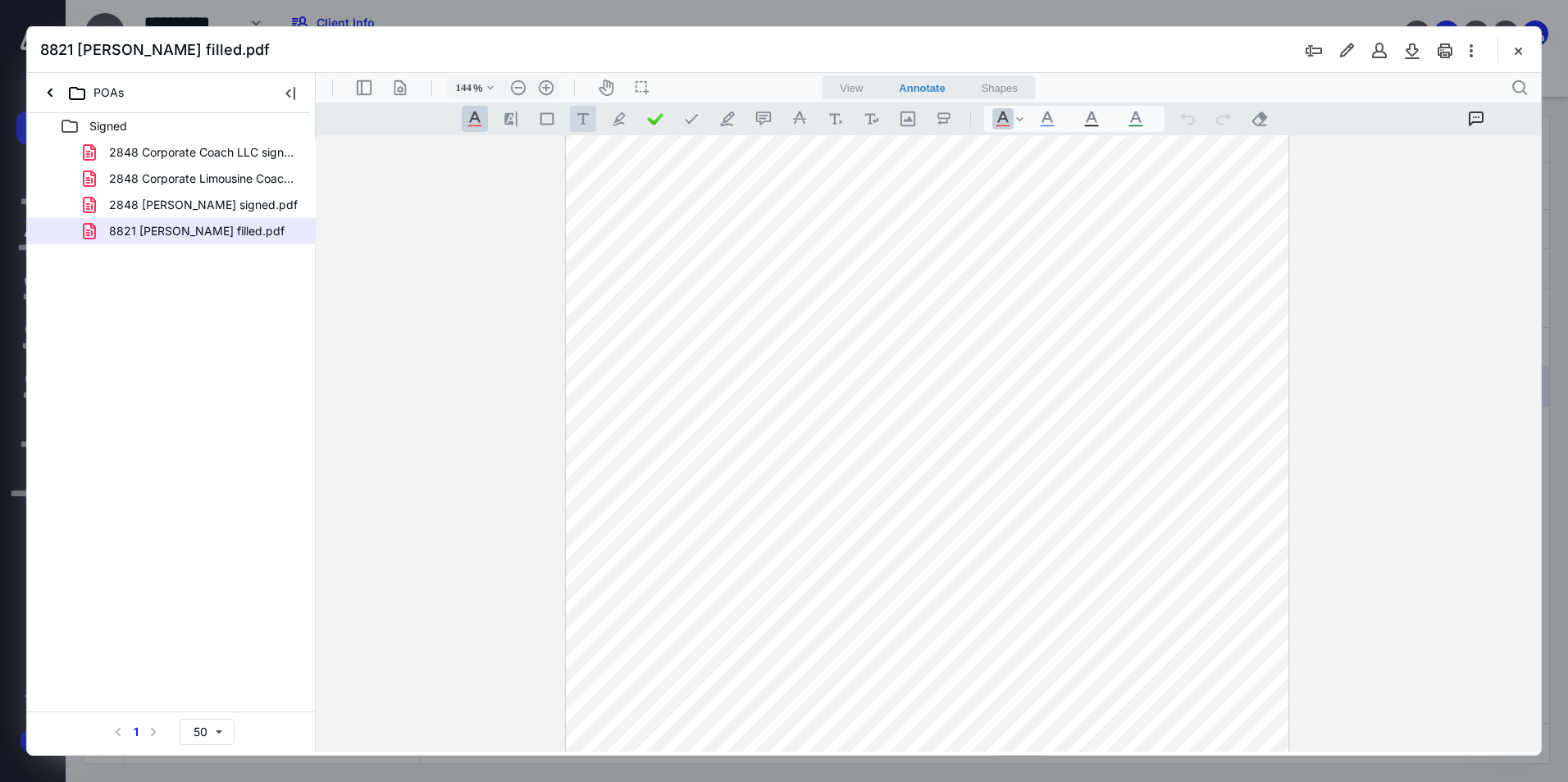 scroll, scrollTop: 0, scrollLeft: 0, axis: both 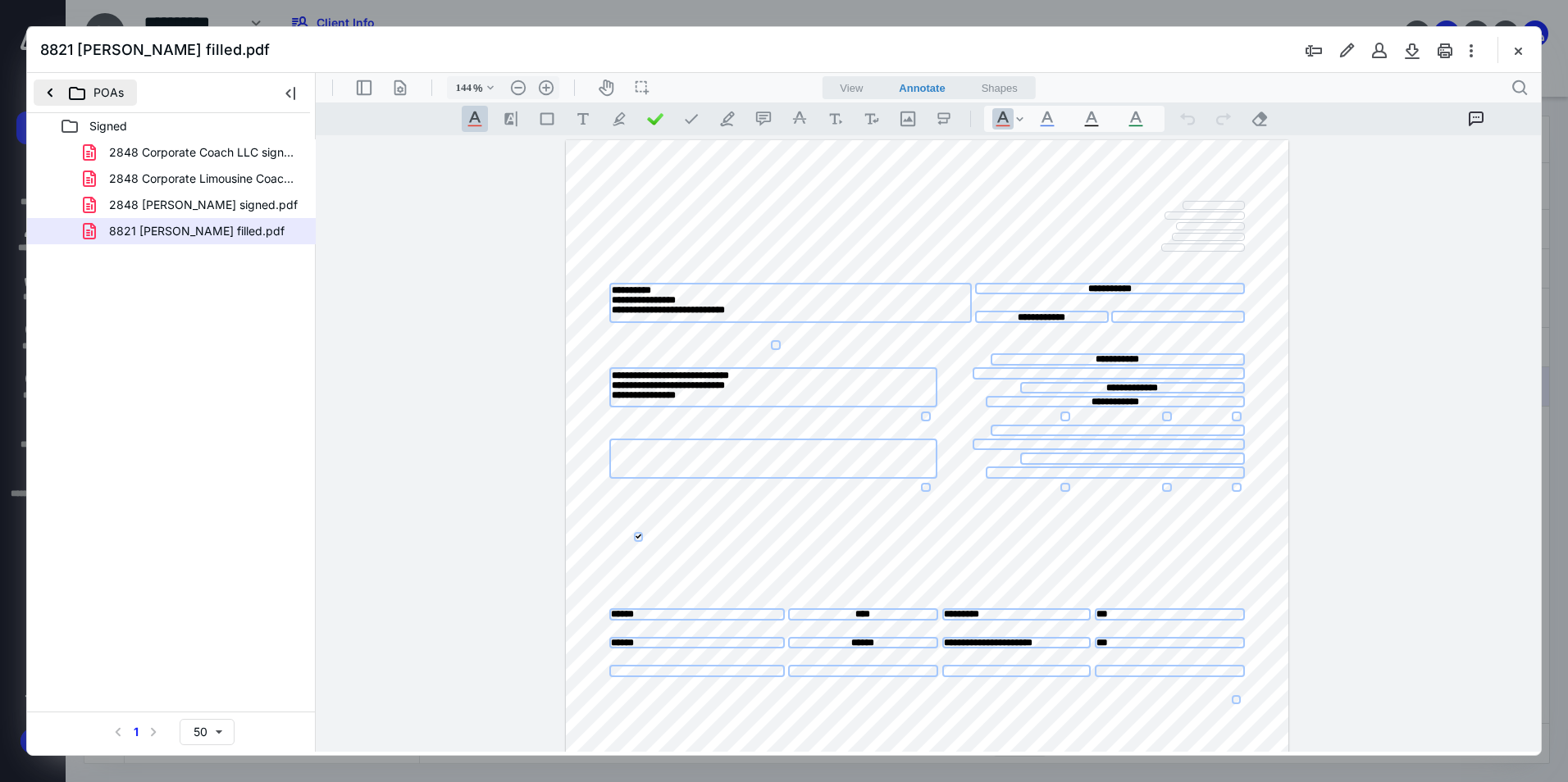 click on "POAs" at bounding box center (85, 93) 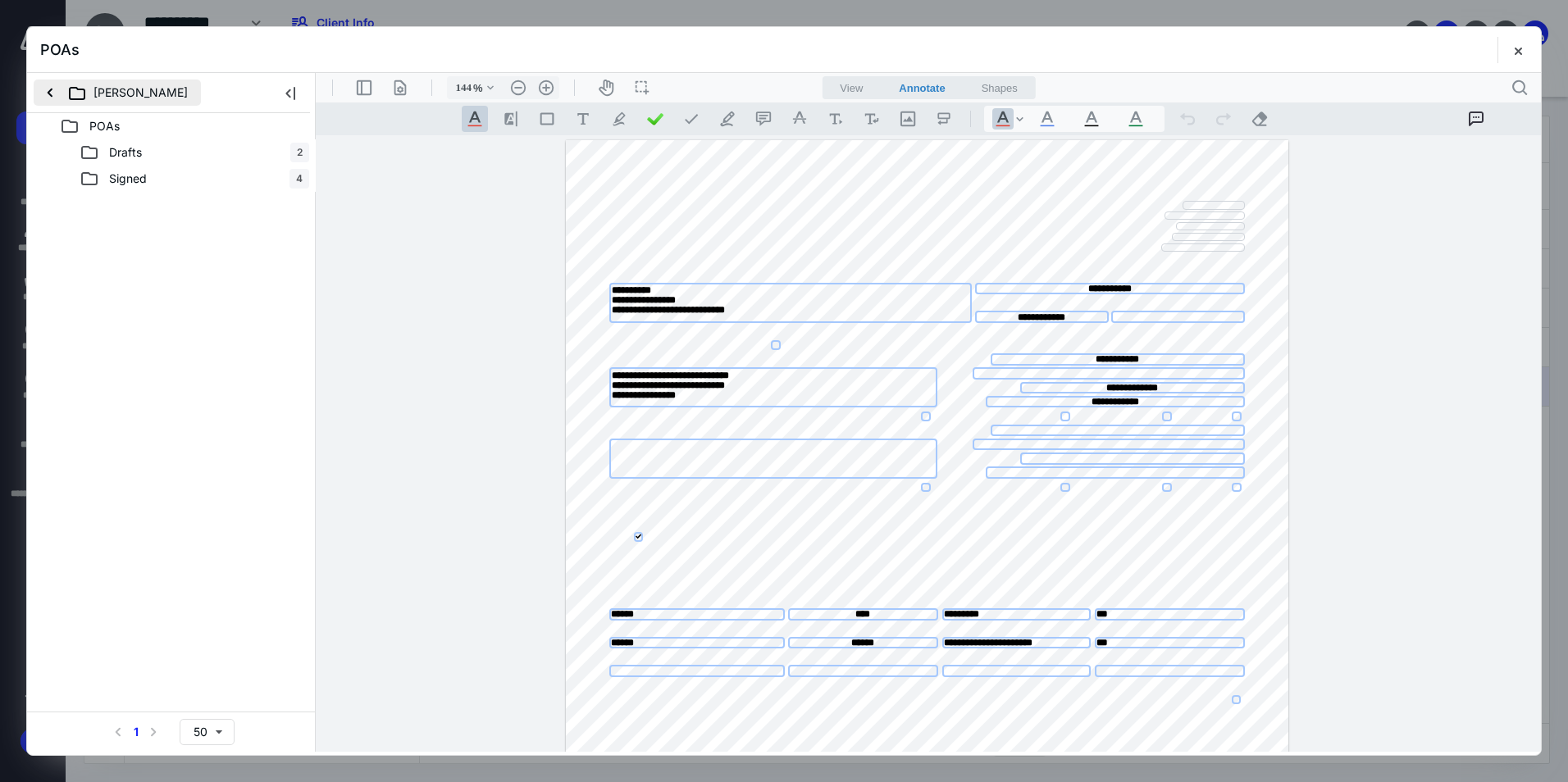 click on "[PERSON_NAME]" at bounding box center (117, 93) 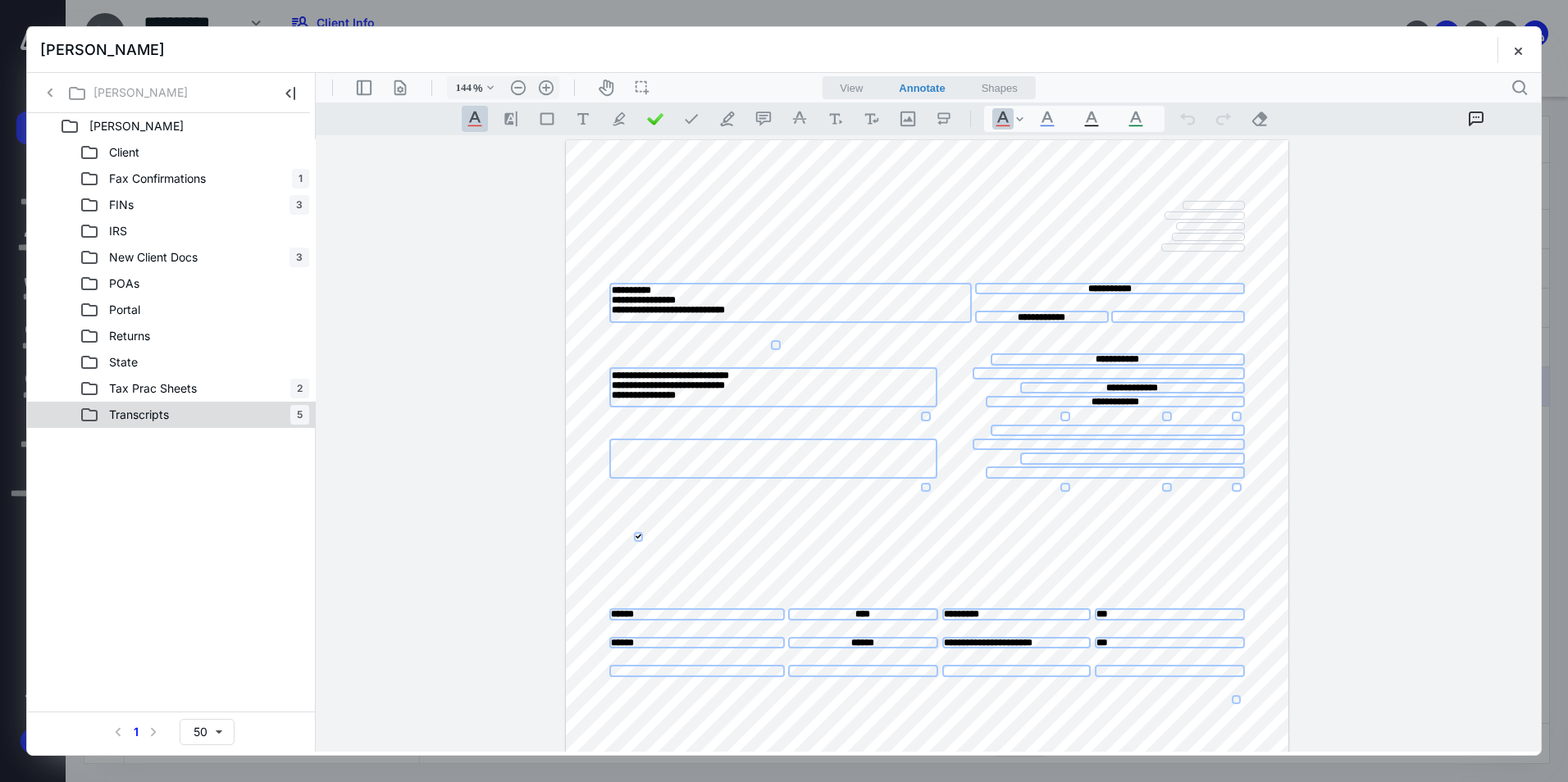 click on "Transcripts" at bounding box center (139, 415) 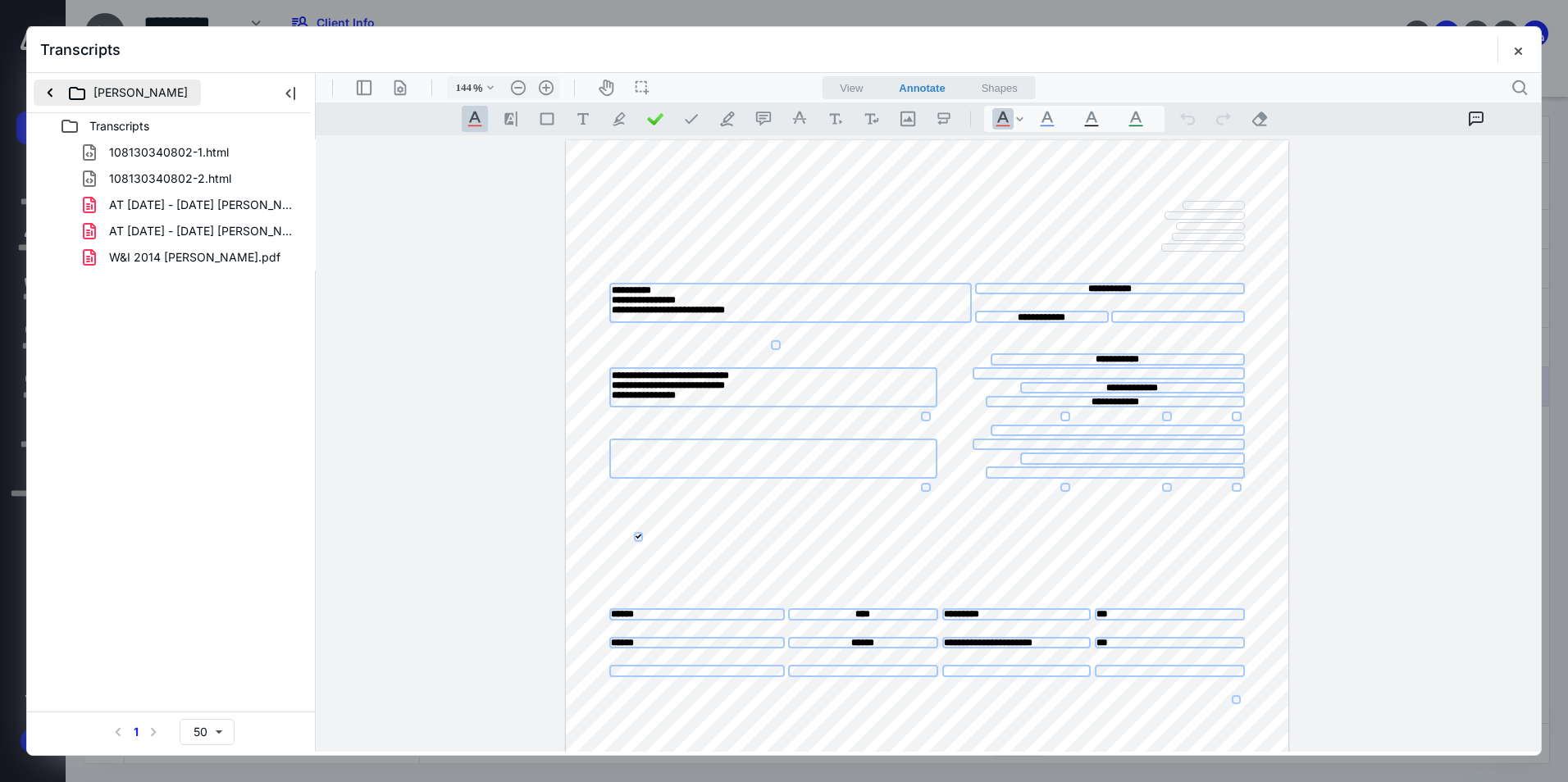click on "[PERSON_NAME]" at bounding box center [117, 93] 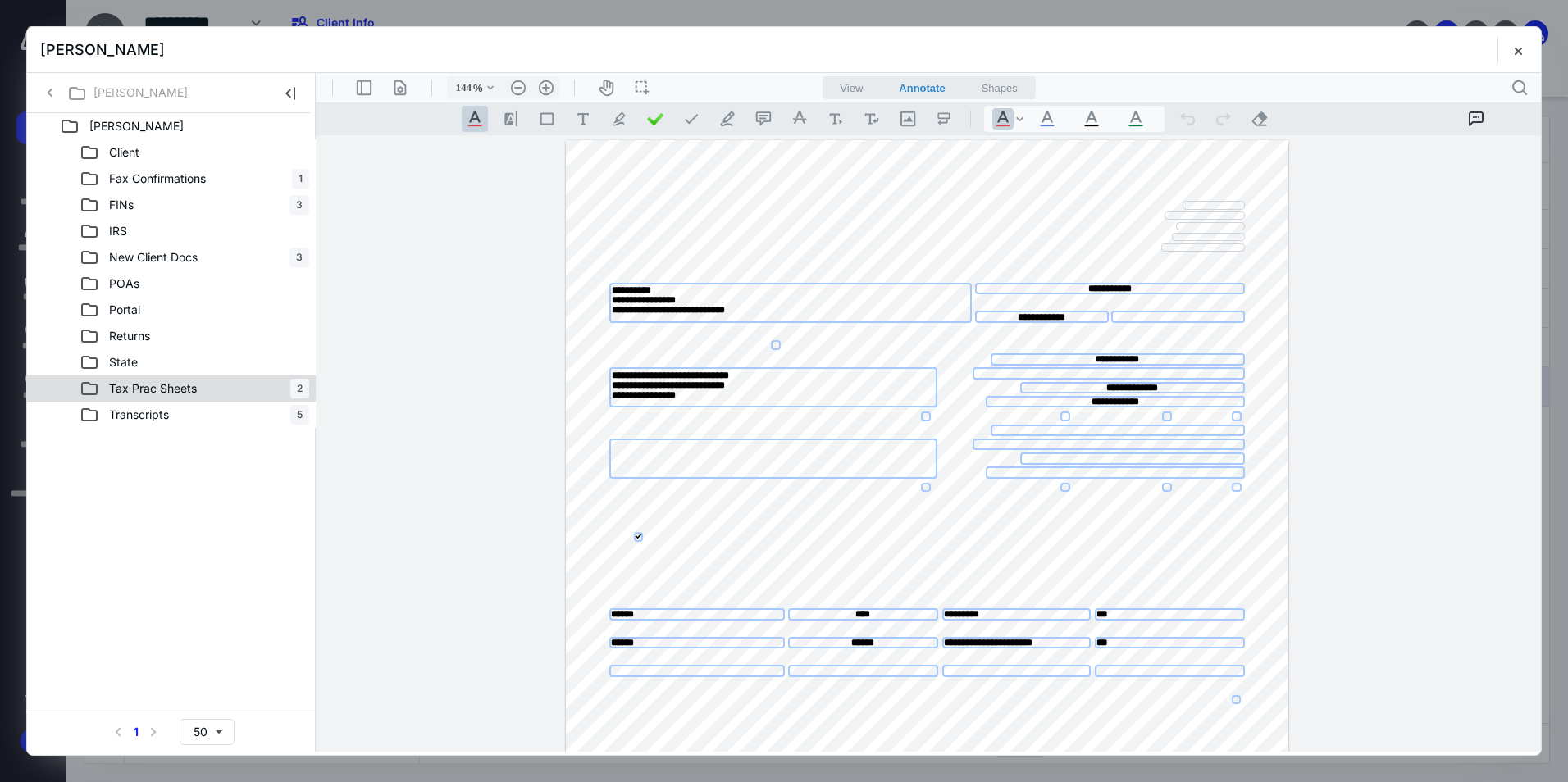 click on "Tax Prac Sheets 2" at bounding box center [171, 389] 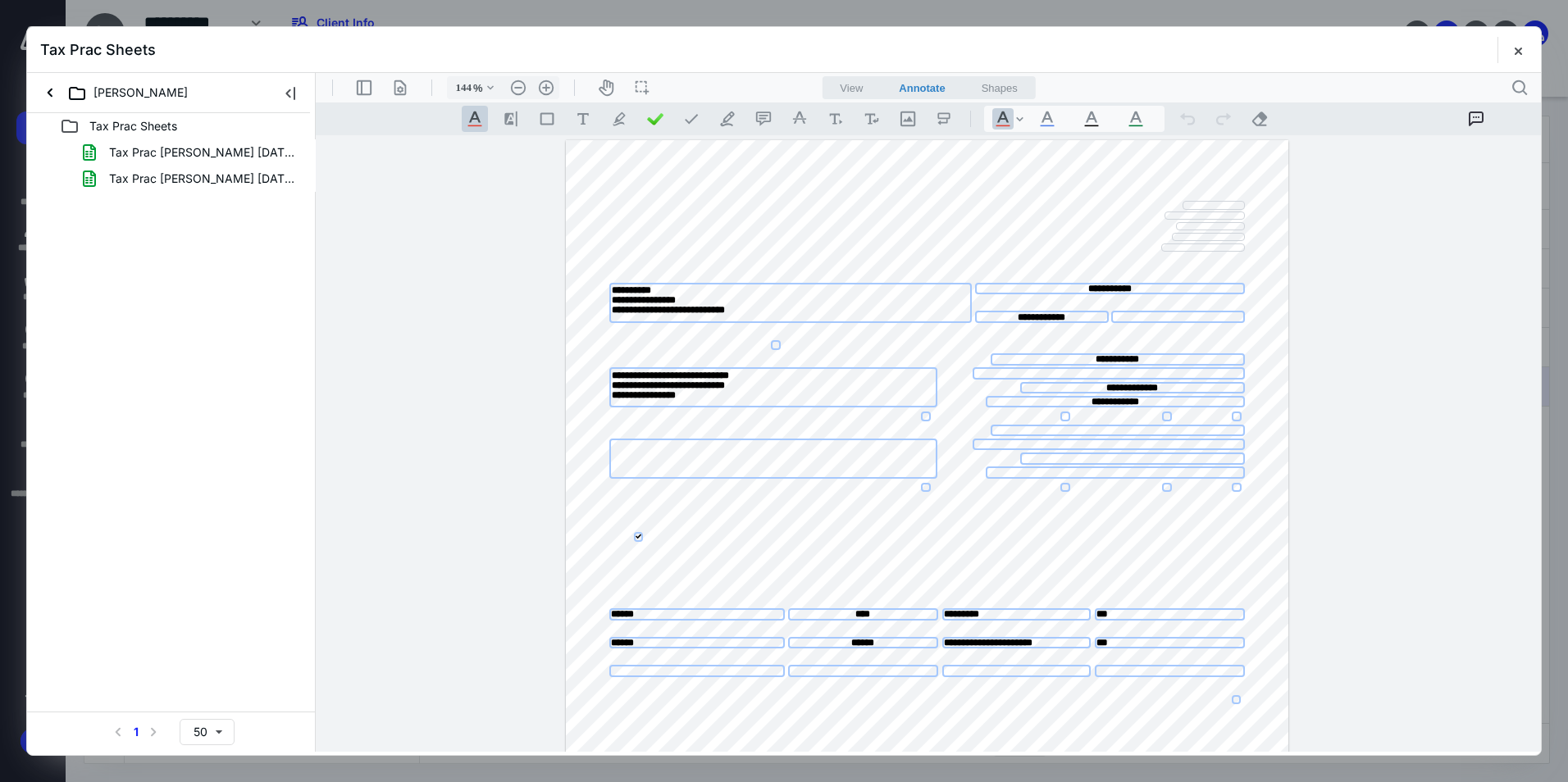 click on "Tax Prac Omair Khan 7.16.24.xlsx" at bounding box center (204, 179) 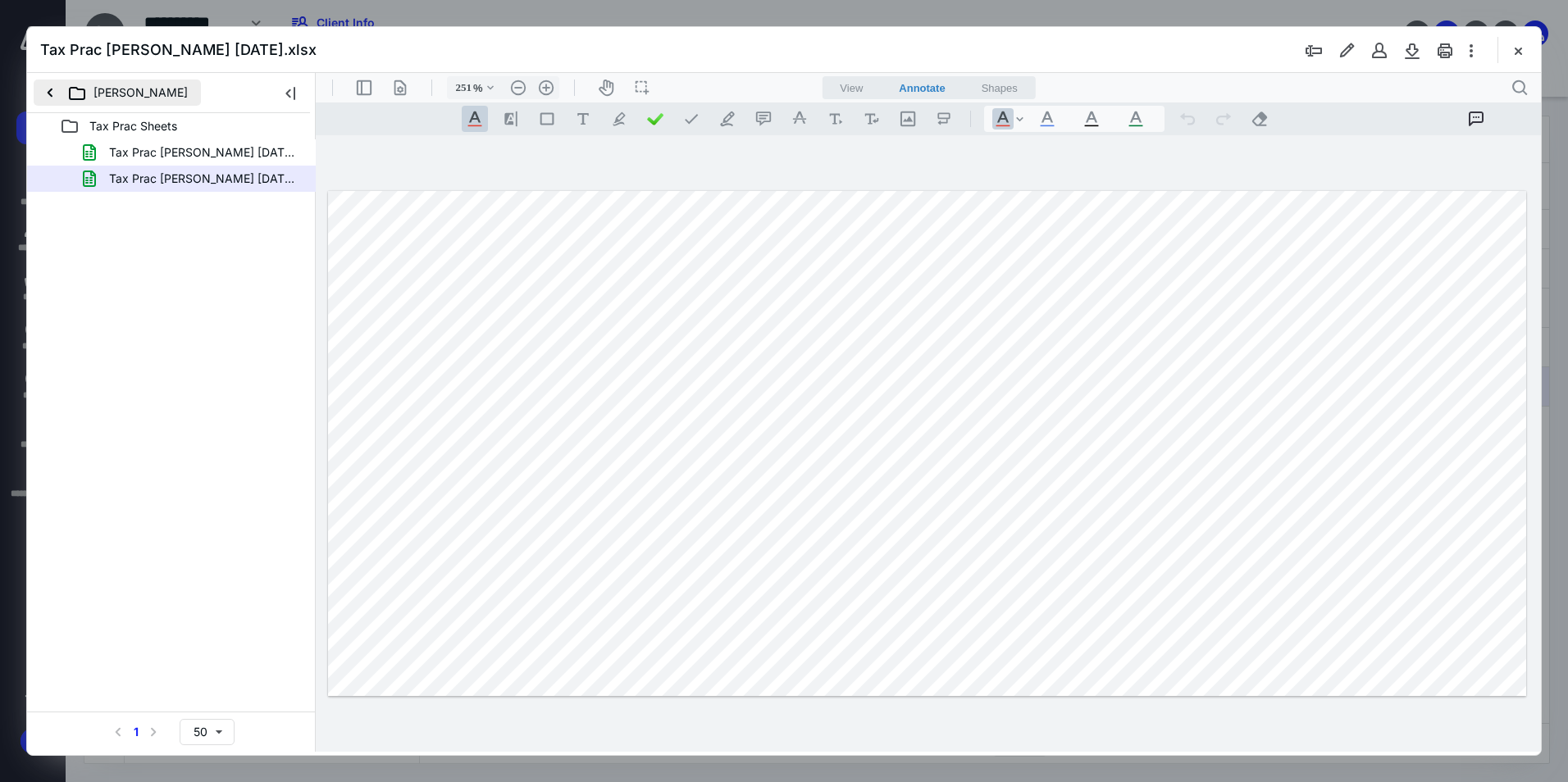 drag, startPoint x: 159, startPoint y: 179, endPoint x: 57, endPoint y: 96, distance: 131.50285 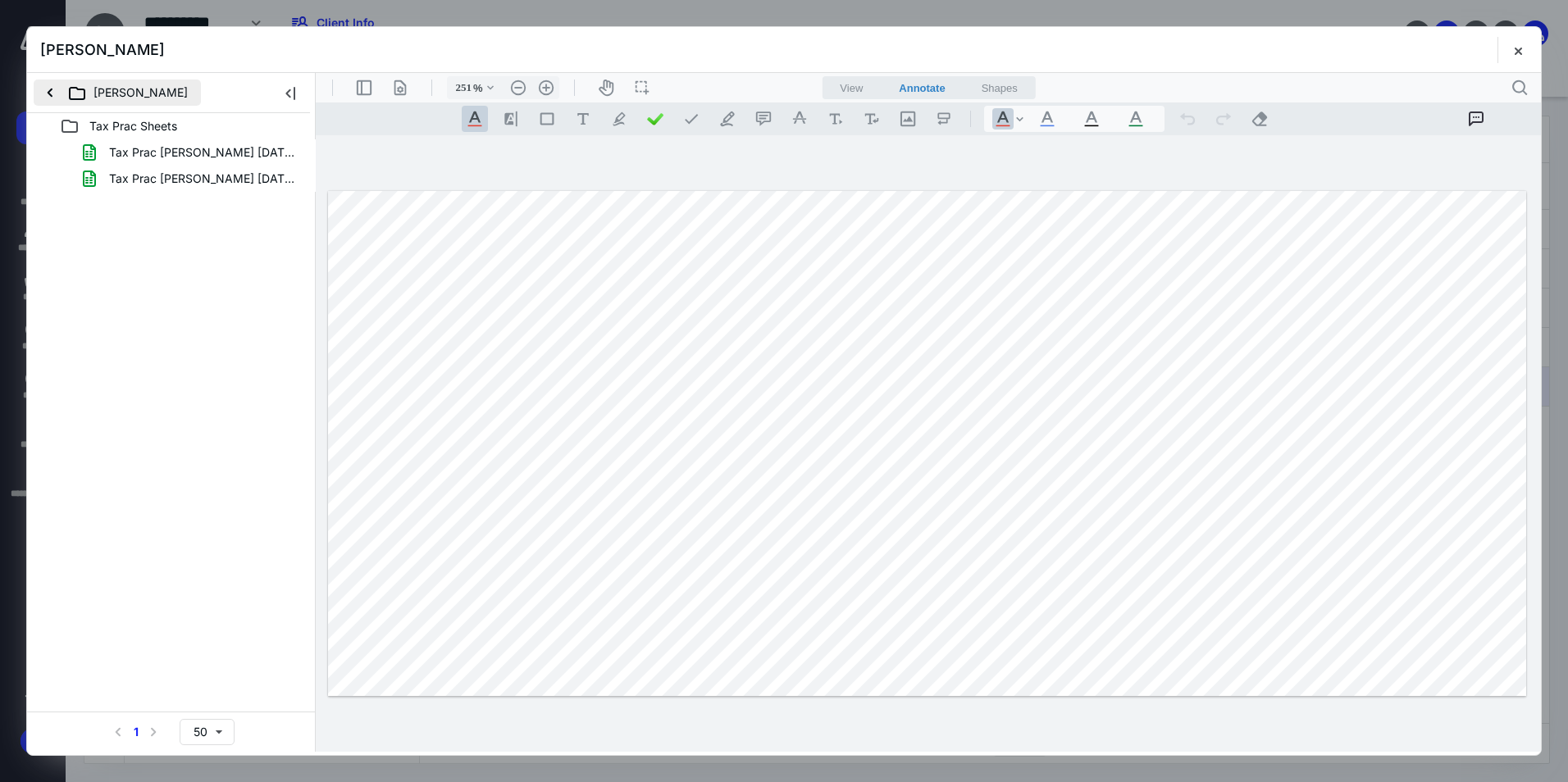 click 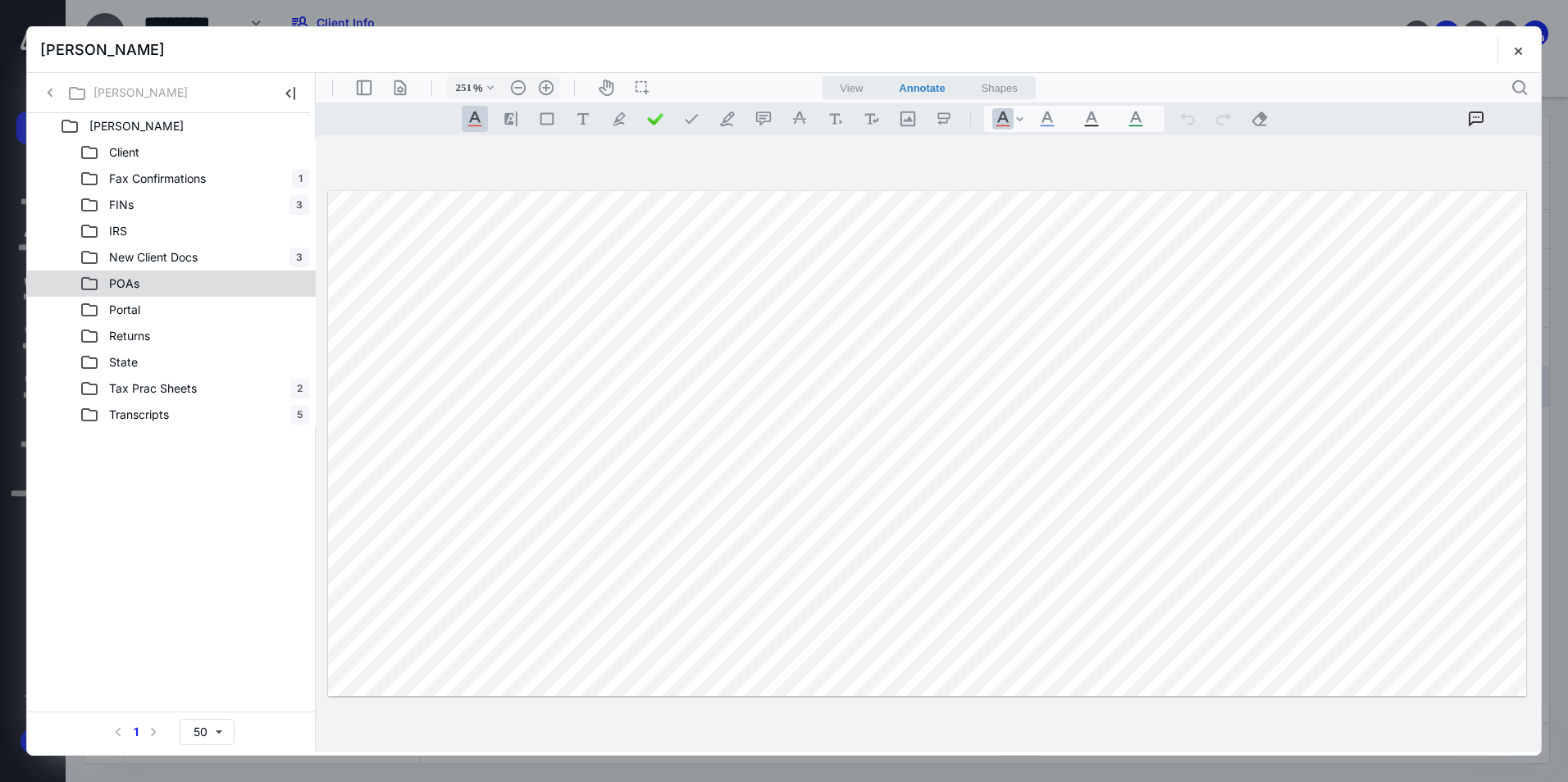 click on "POAs" at bounding box center (194, 284) 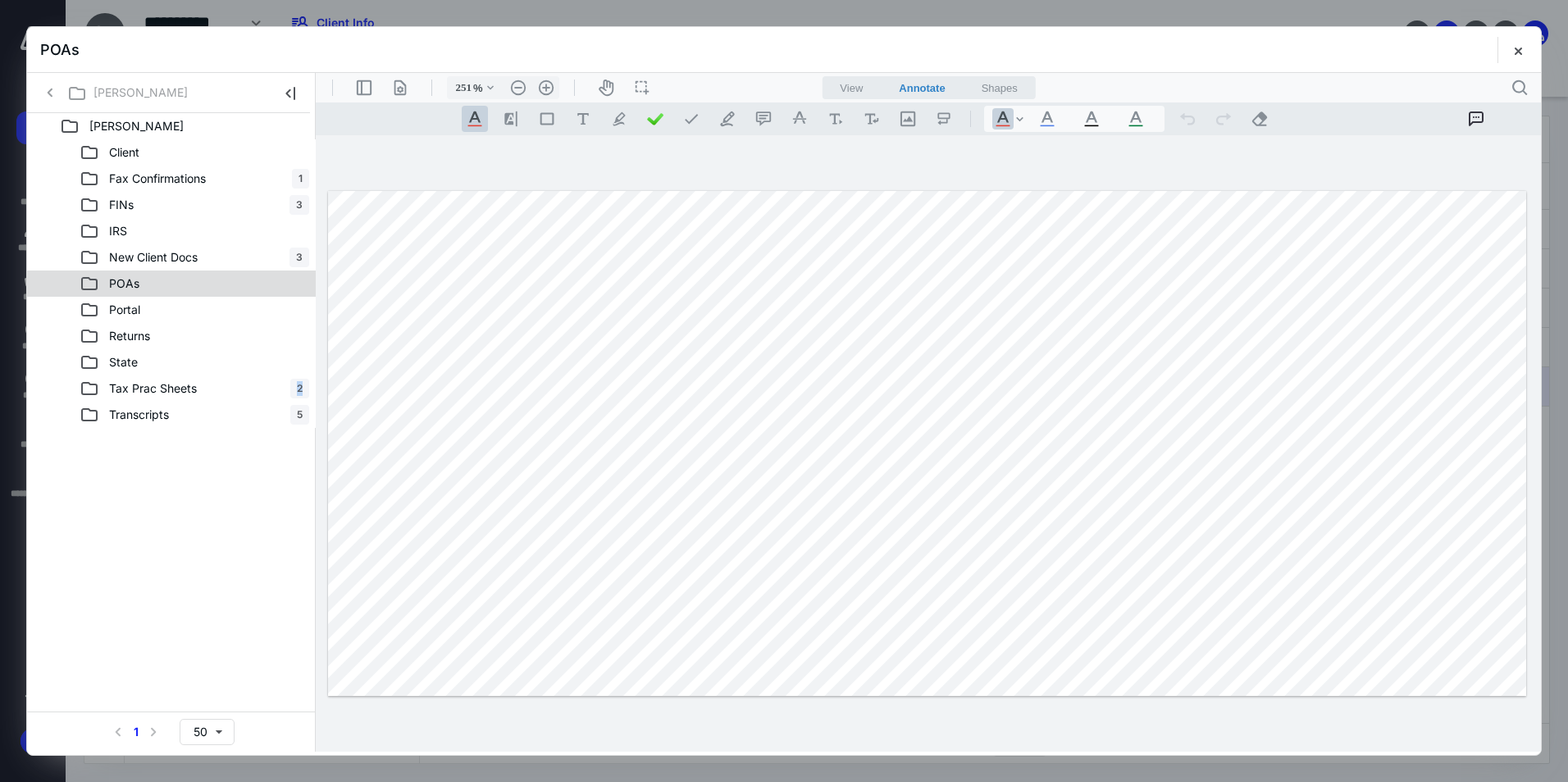 click on "POAs" at bounding box center [194, 284] 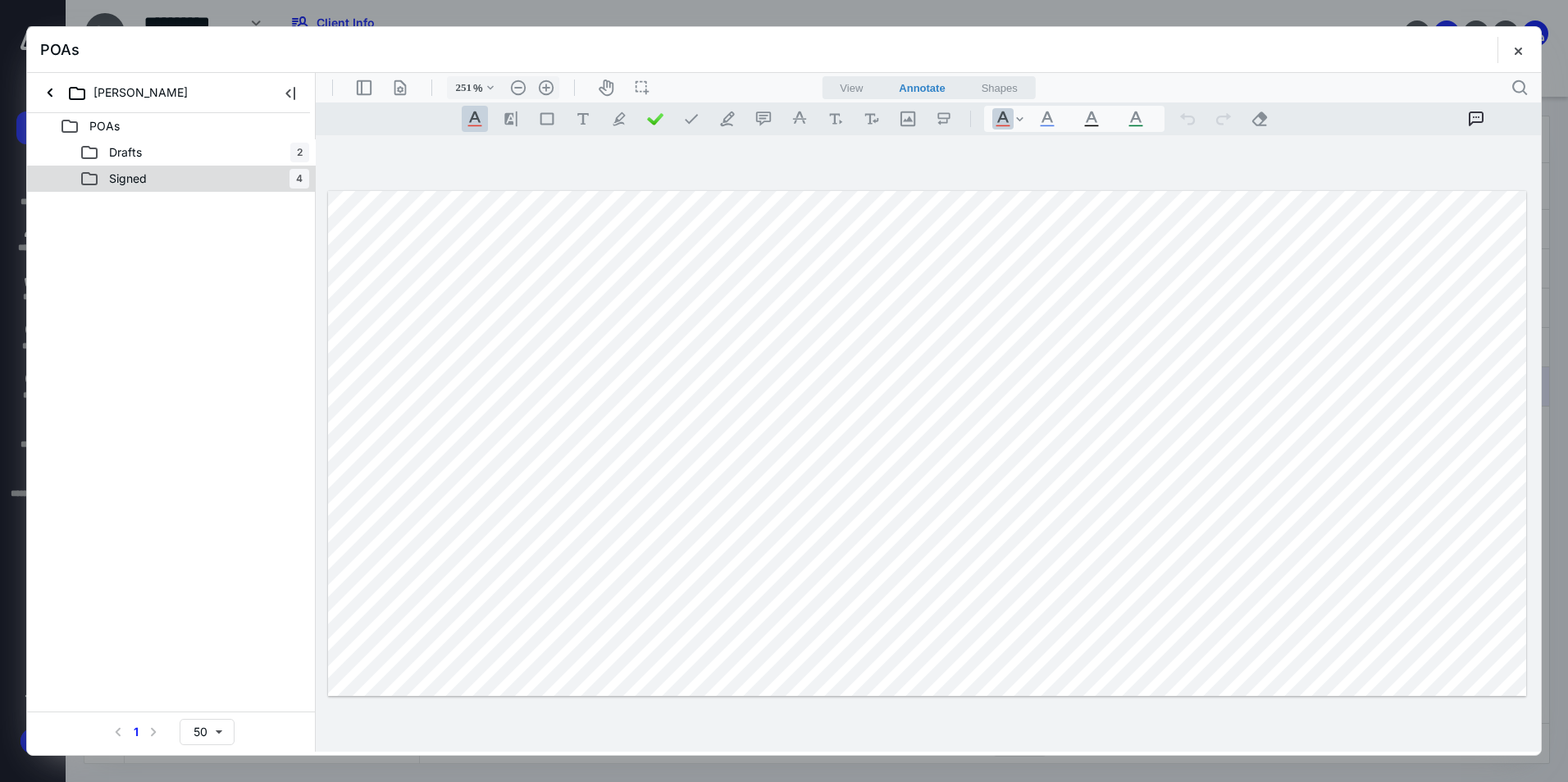 drag, startPoint x: 150, startPoint y: 286, endPoint x: 133, endPoint y: 185, distance: 102.4207 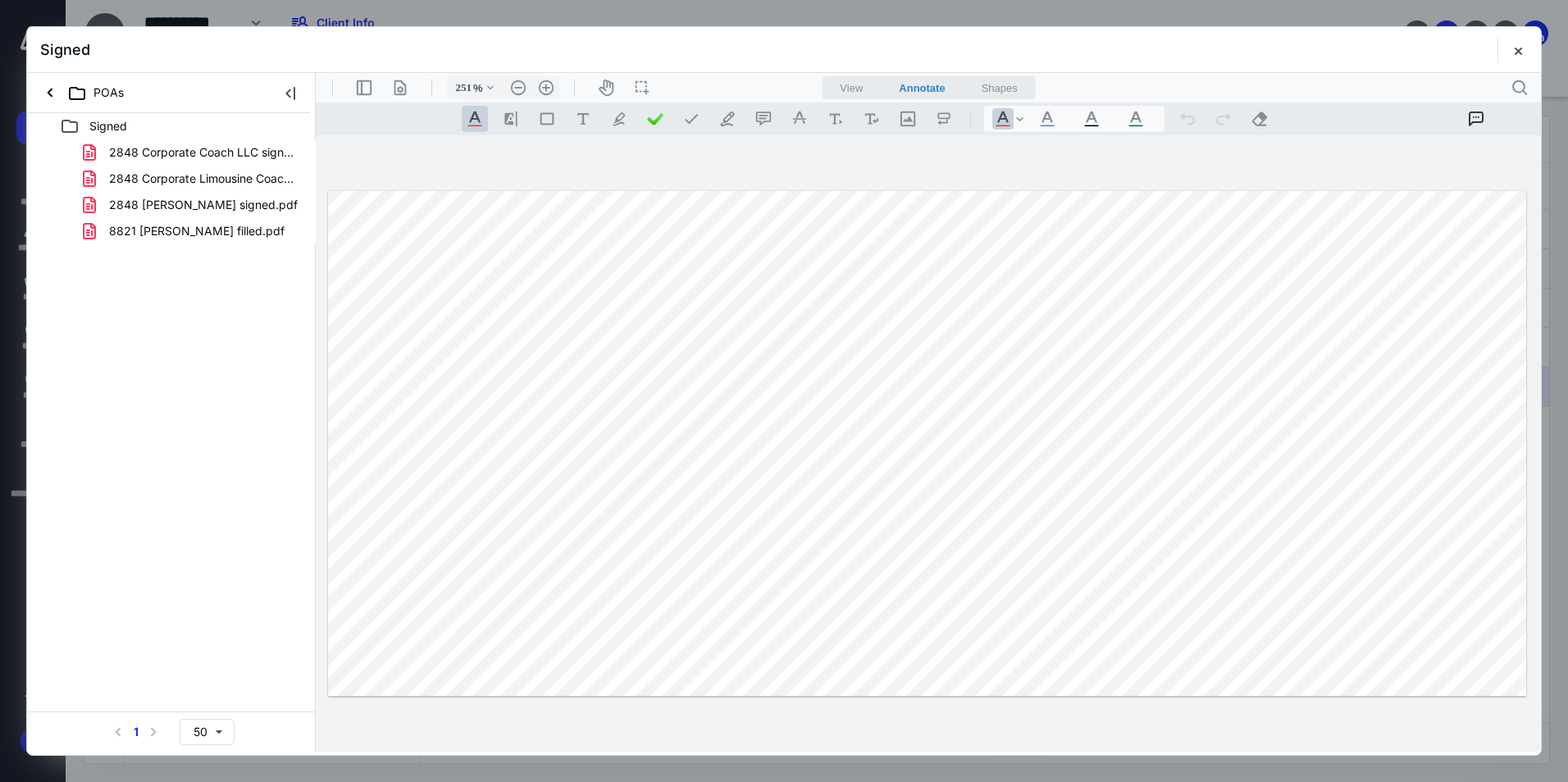 click on "8821 Omair Khan  filled.pdf" at bounding box center [197, 231] 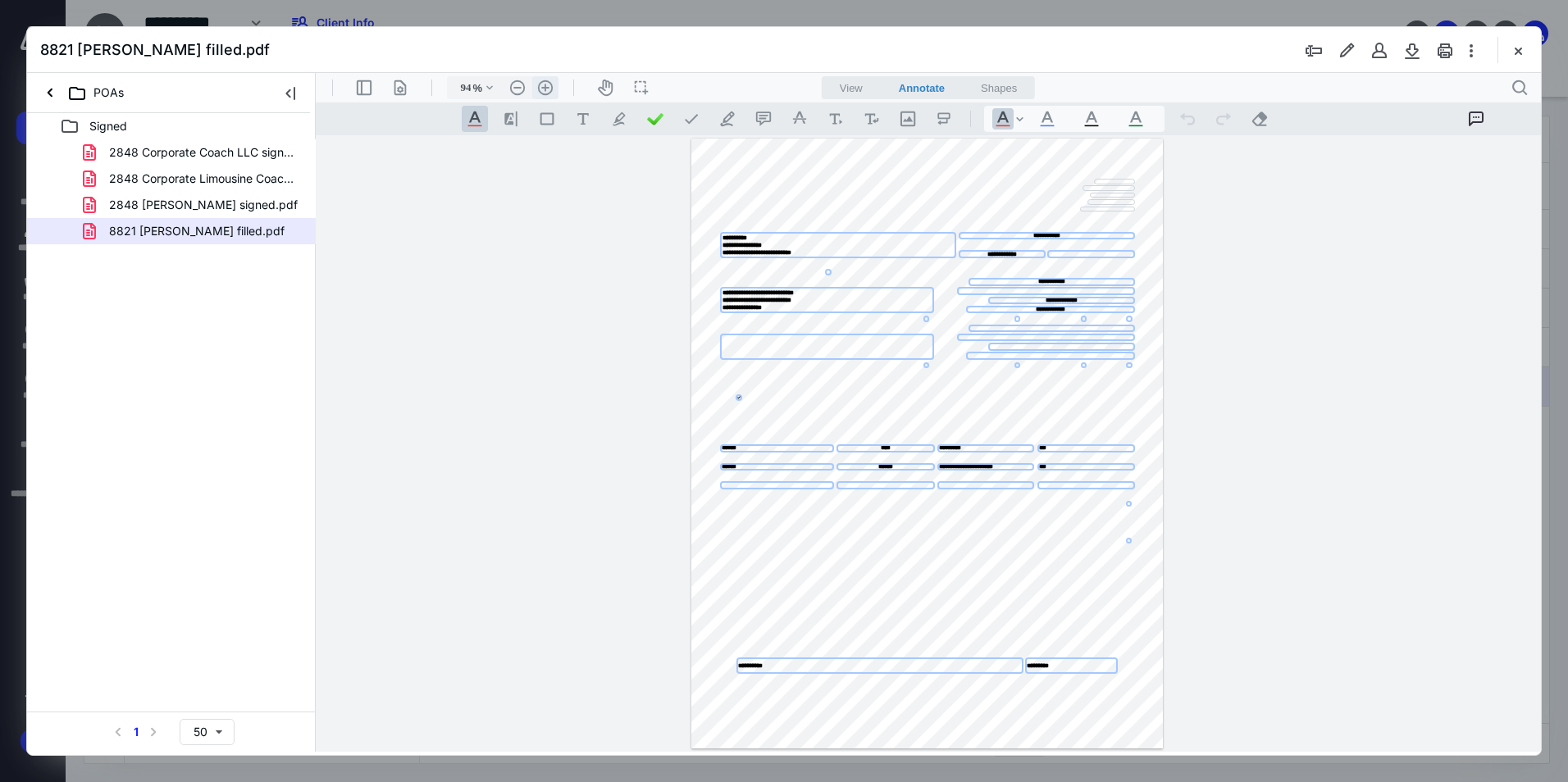 click on ".cls-1{fill:#abb0c4;} icon - header - zoom - in - line" at bounding box center (545, 88) 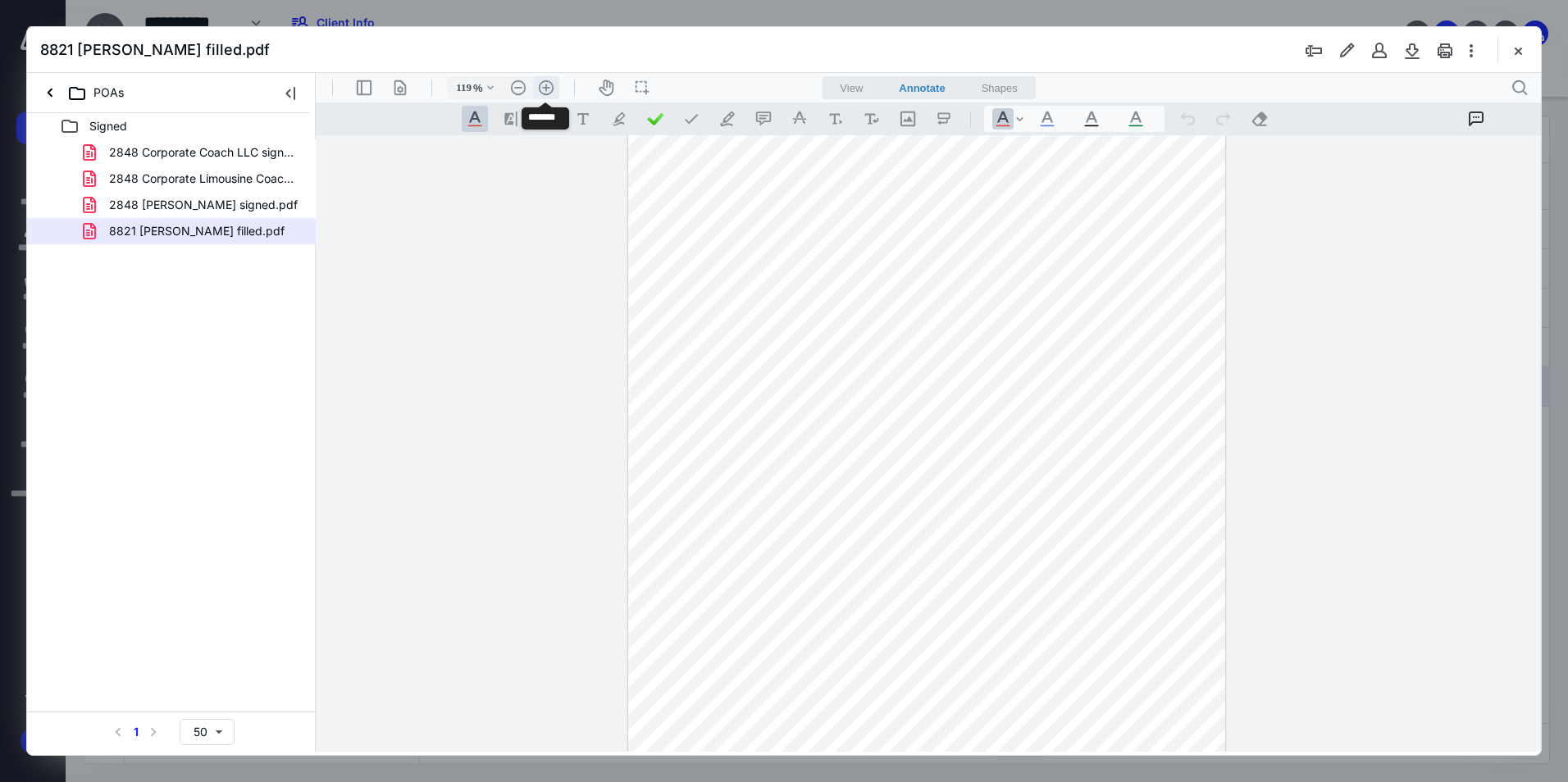 click on ".cls-1{fill:#abb0c4;} icon - header - zoom - in - line" at bounding box center [546, 88] 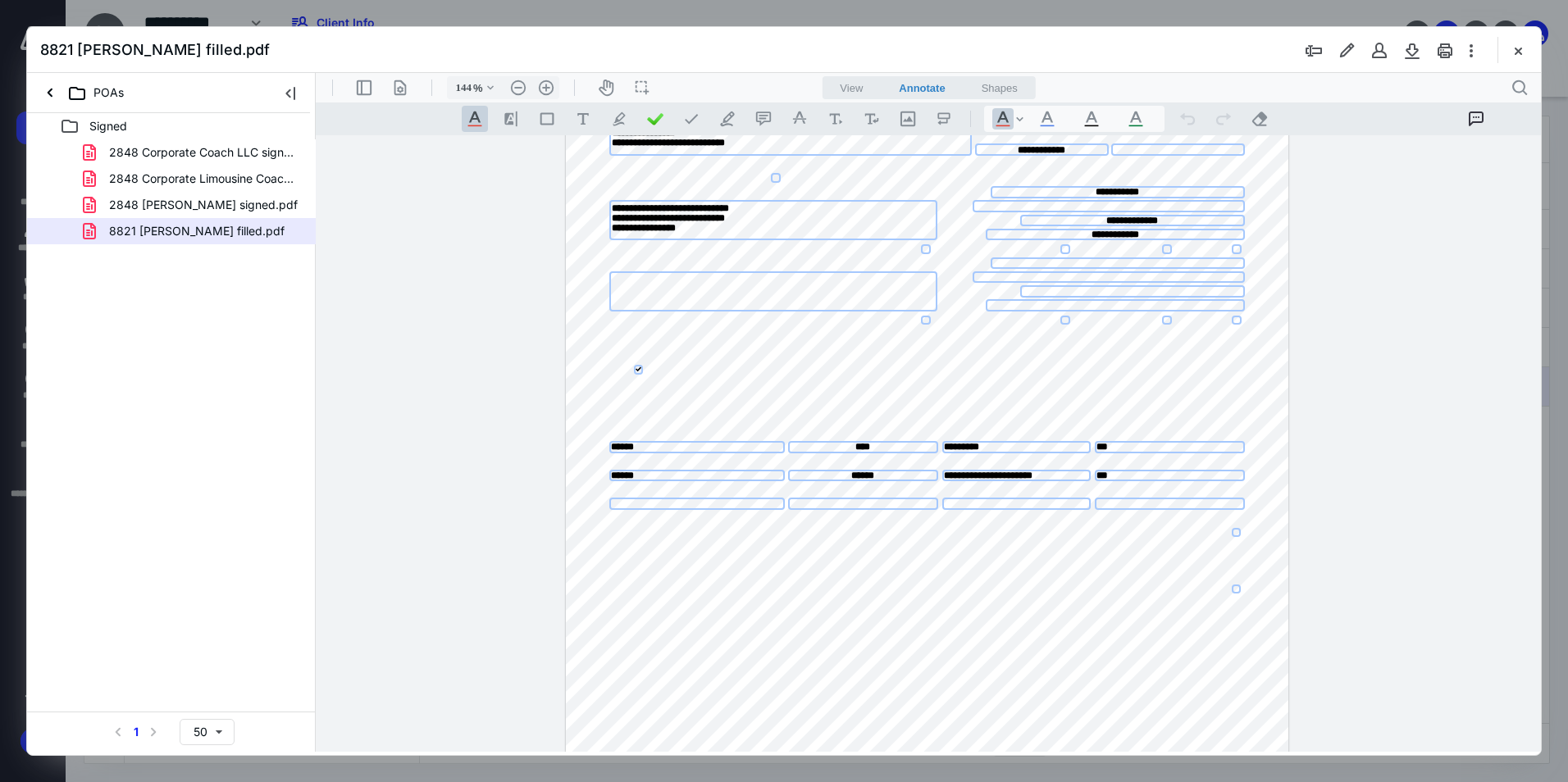 scroll, scrollTop: 328, scrollLeft: 0, axis: vertical 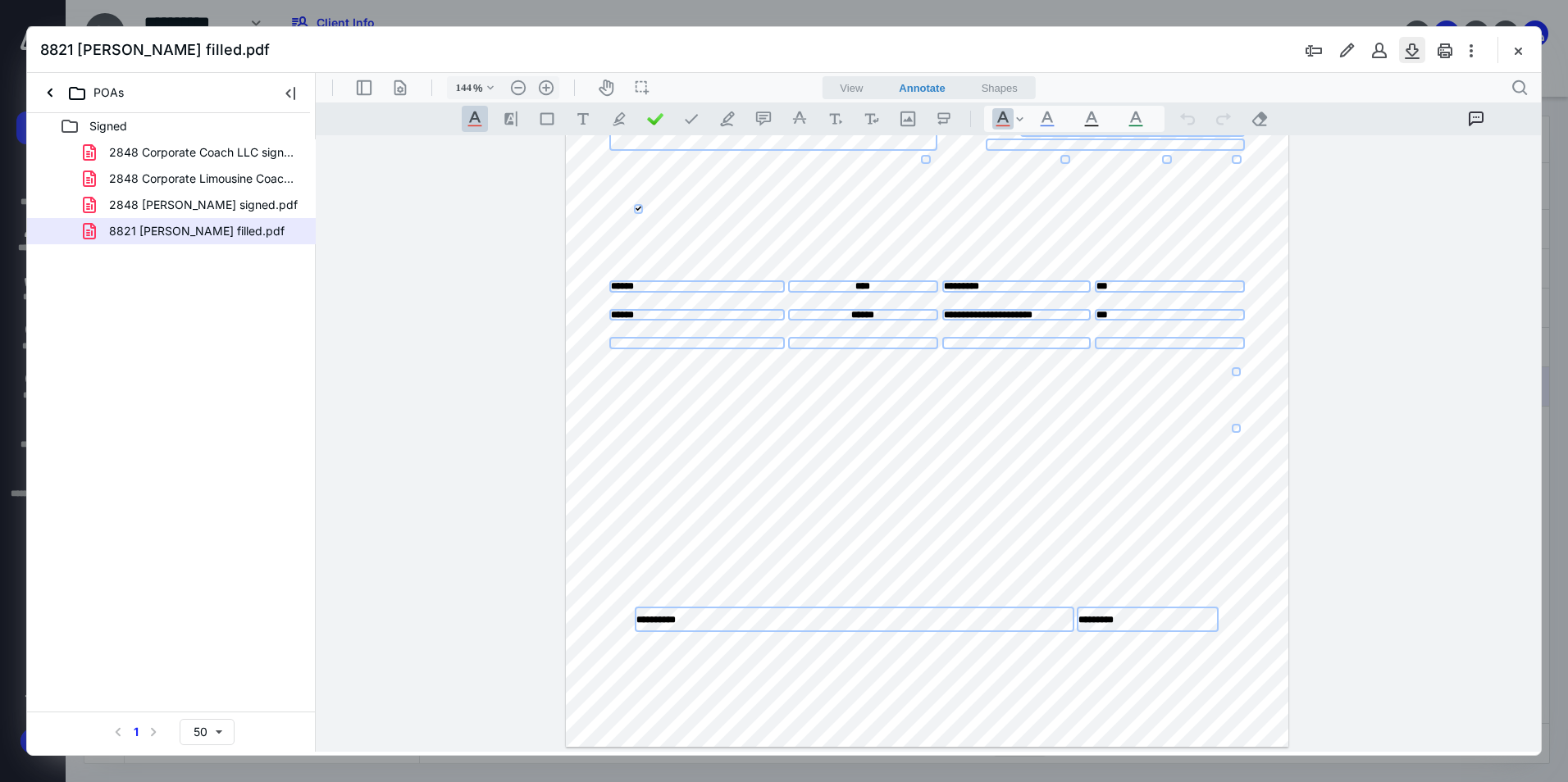 click at bounding box center (1412, 50) 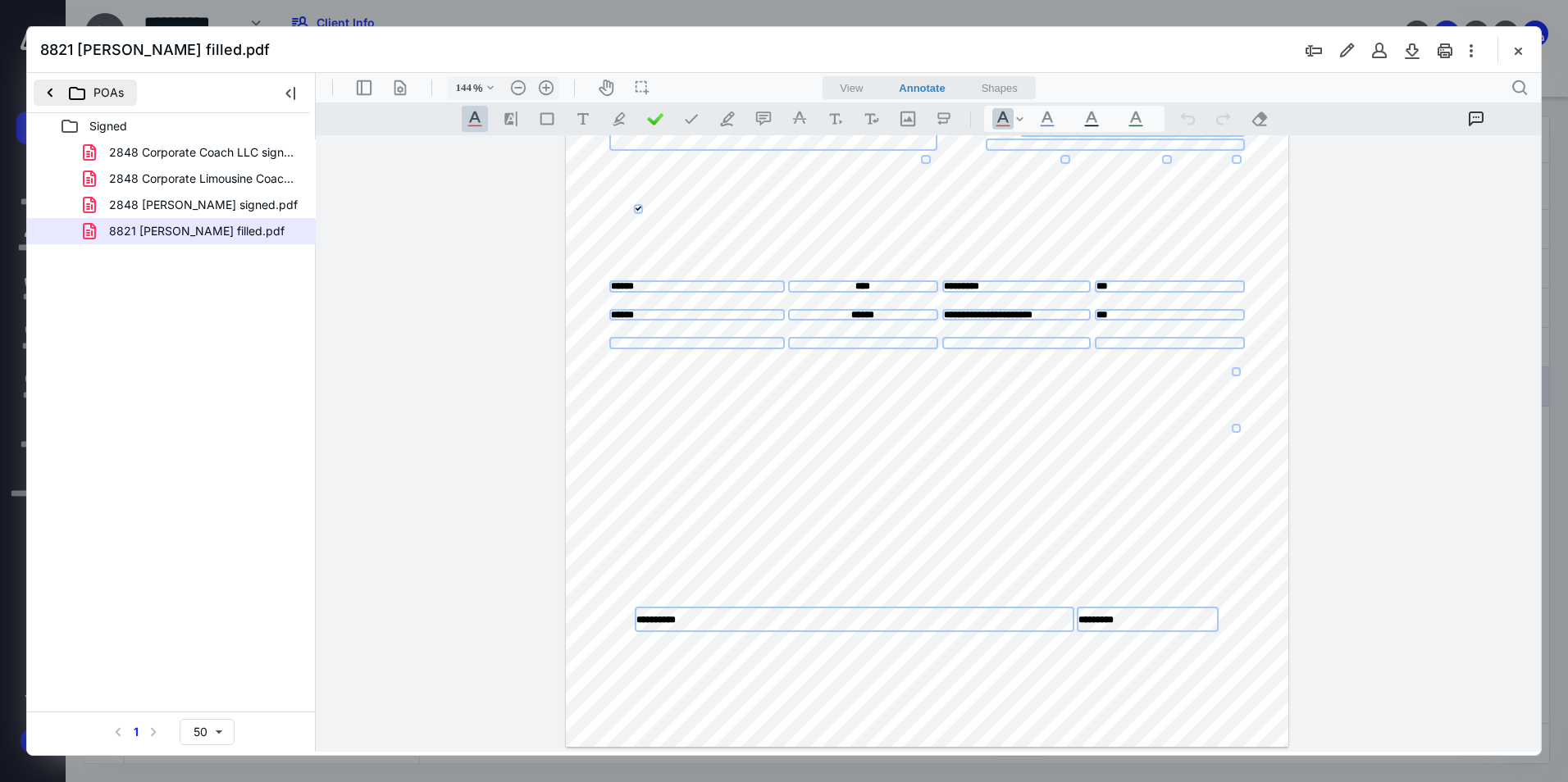 click on "POAs" at bounding box center [85, 93] 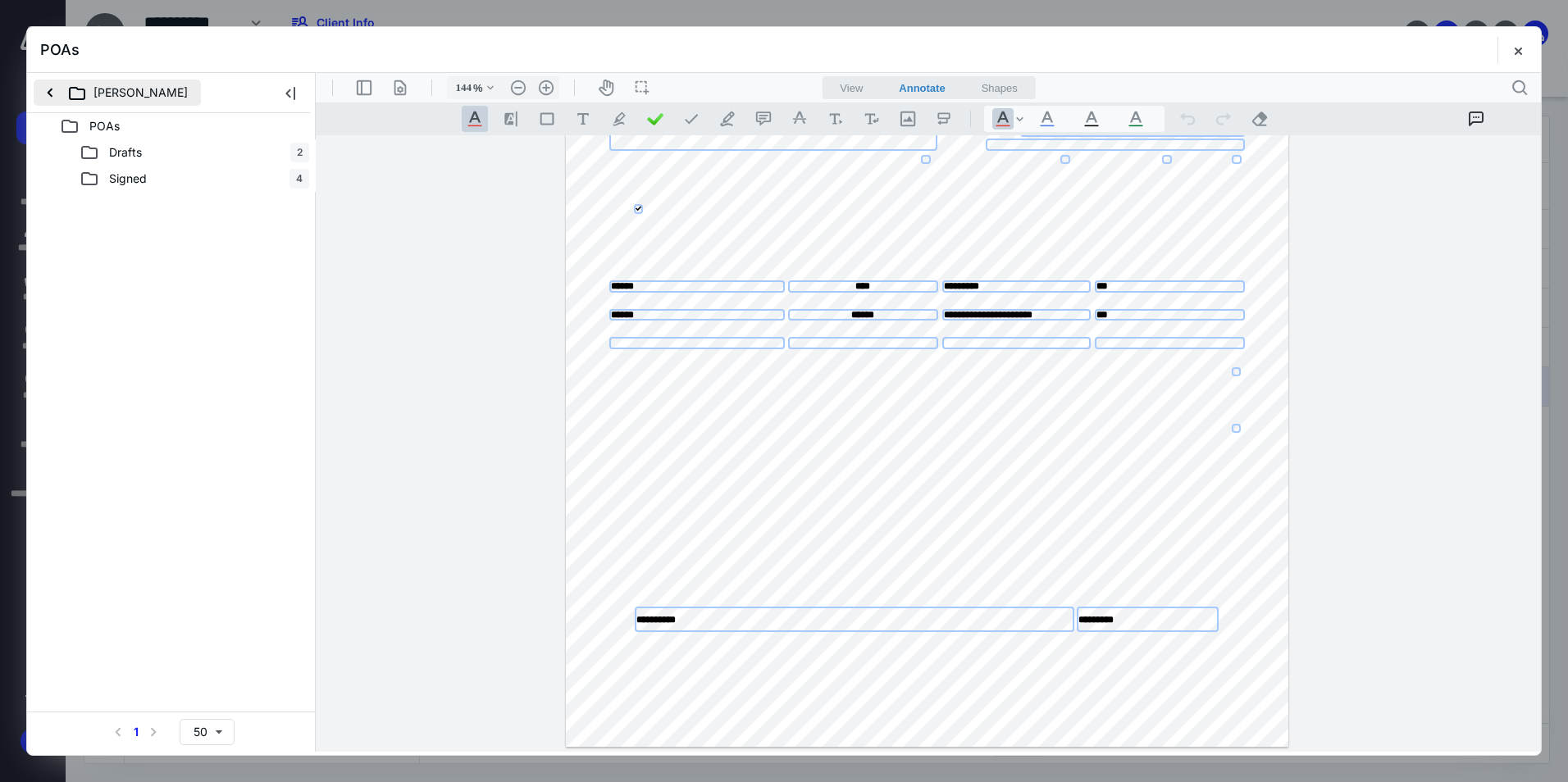 click on "[PERSON_NAME]" at bounding box center [117, 93] 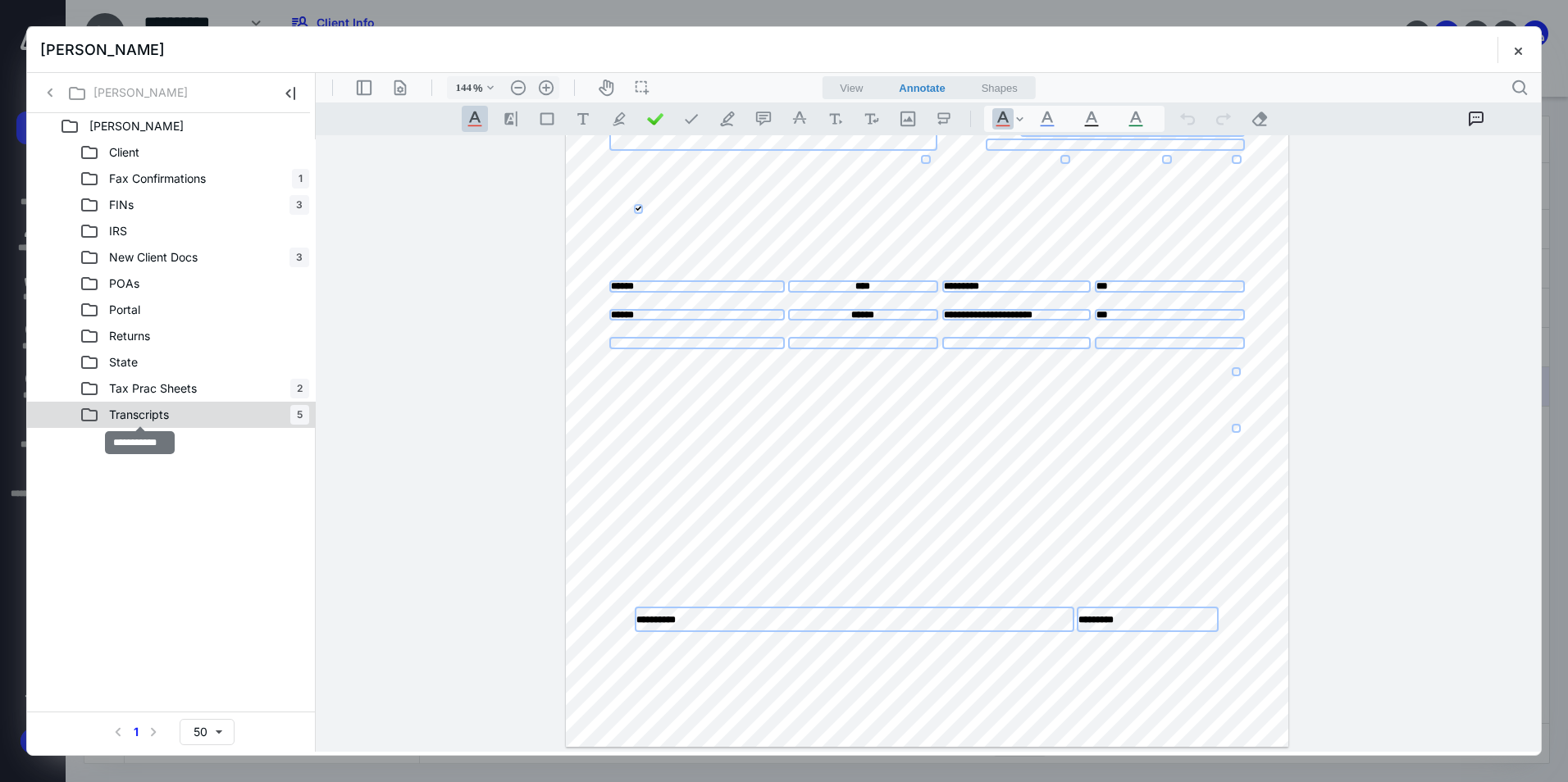 click on "Transcripts" at bounding box center [139, 415] 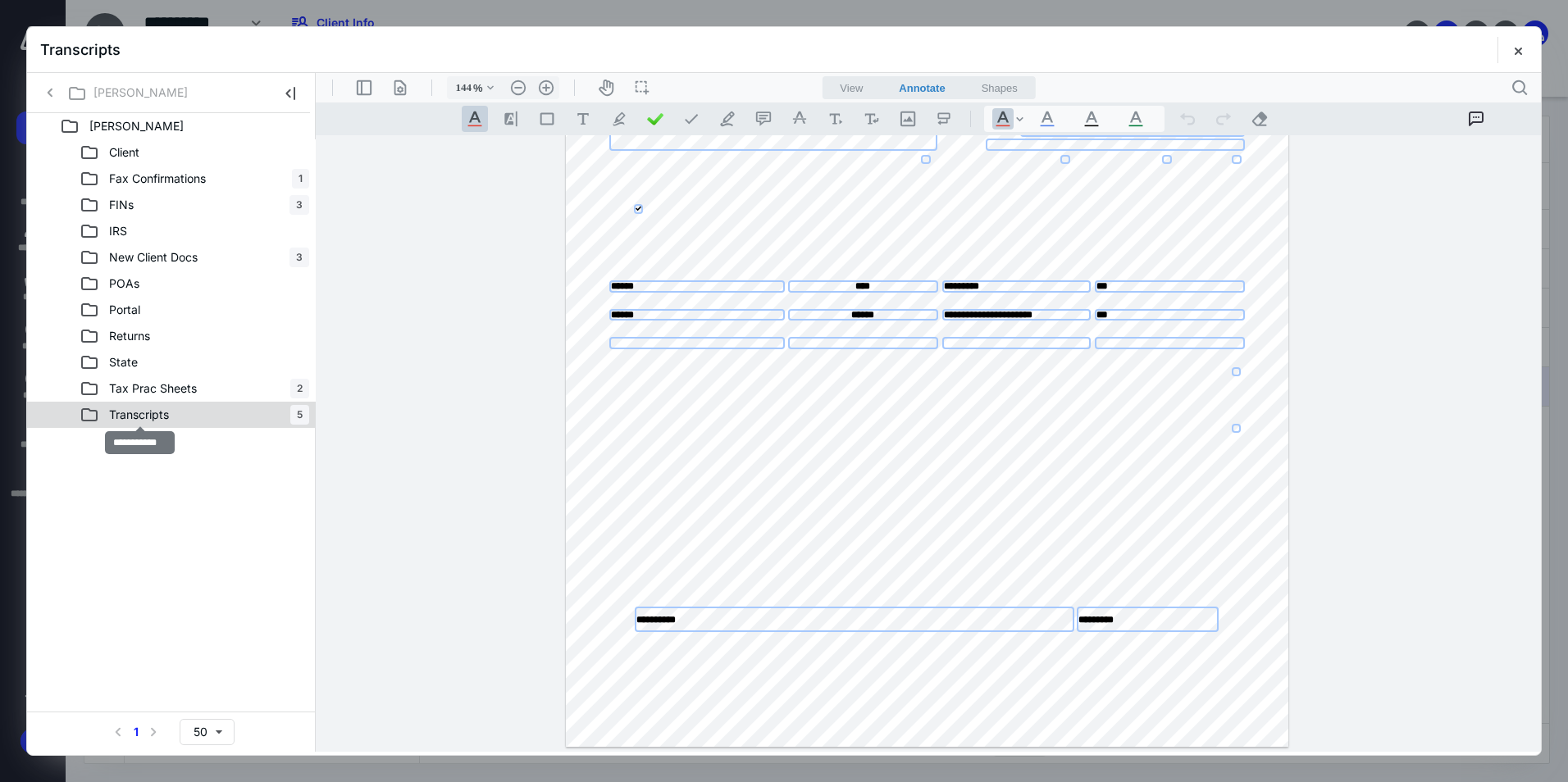 click on "Transcripts" at bounding box center [139, 415] 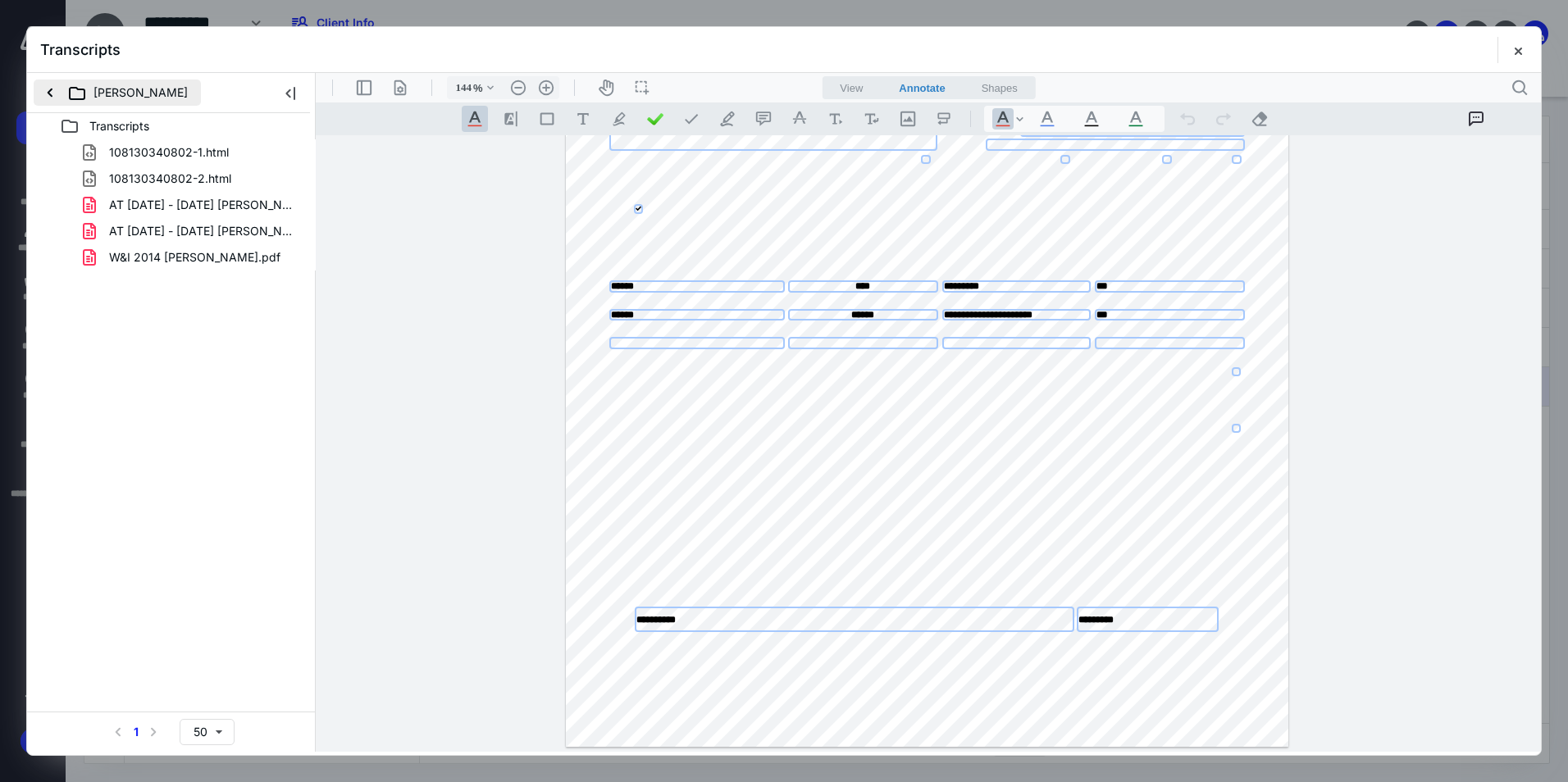 click on "[PERSON_NAME]" at bounding box center [117, 93] 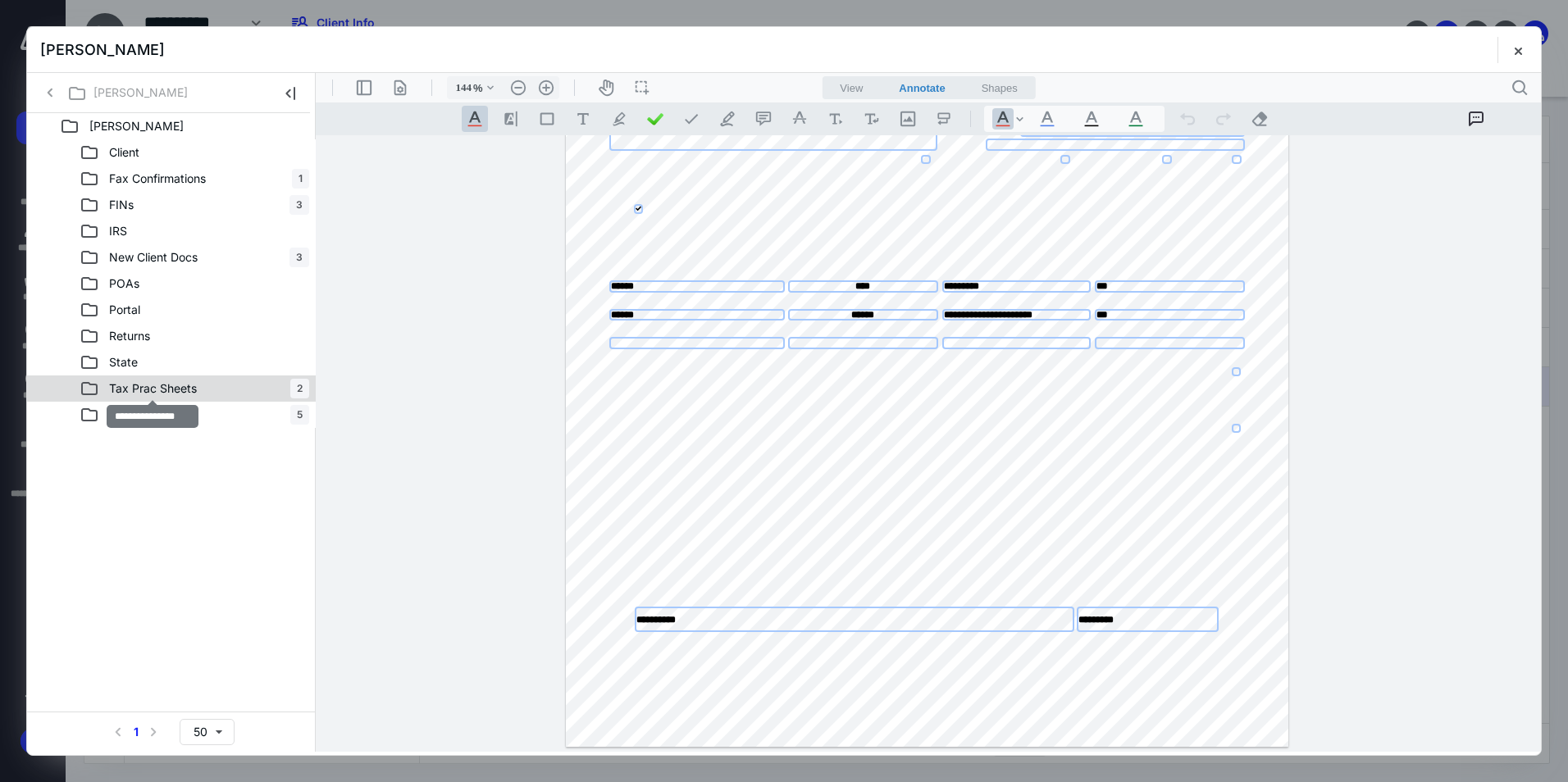 click on "Tax Prac Sheets" at bounding box center (153, 389) 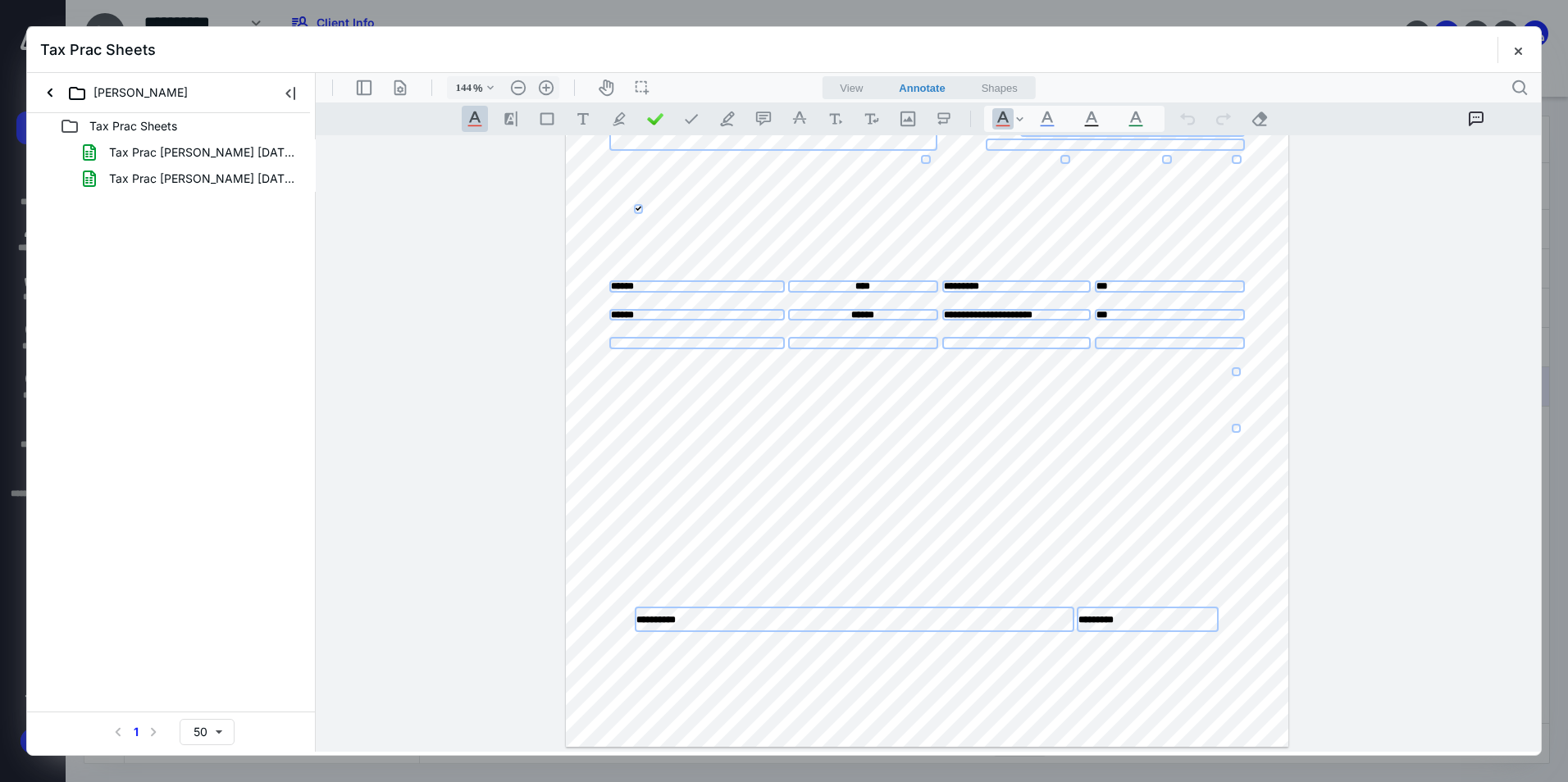 drag, startPoint x: 150, startPoint y: 393, endPoint x: 244, endPoint y: 184, distance: 229.16588 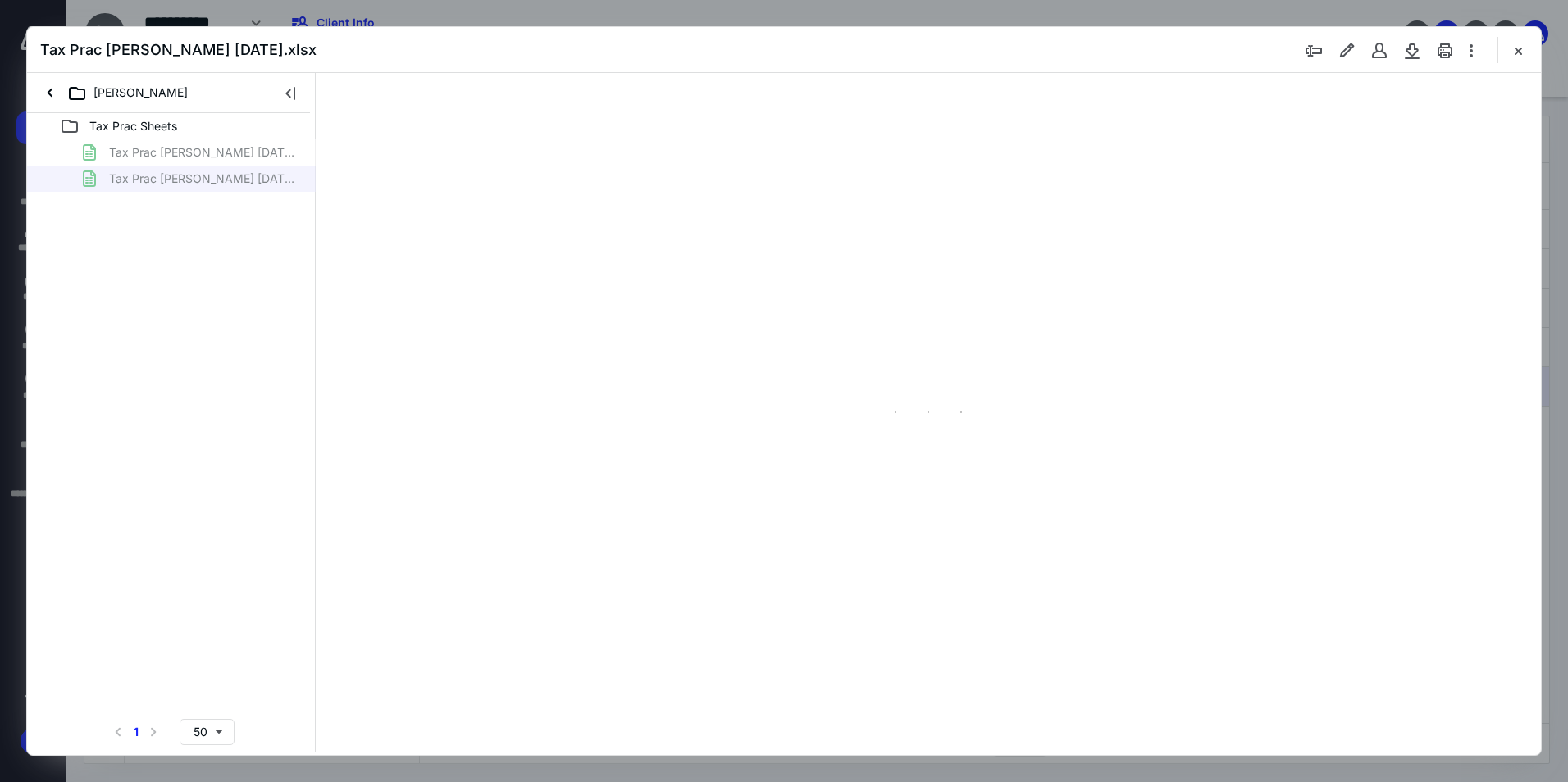 type on "251" 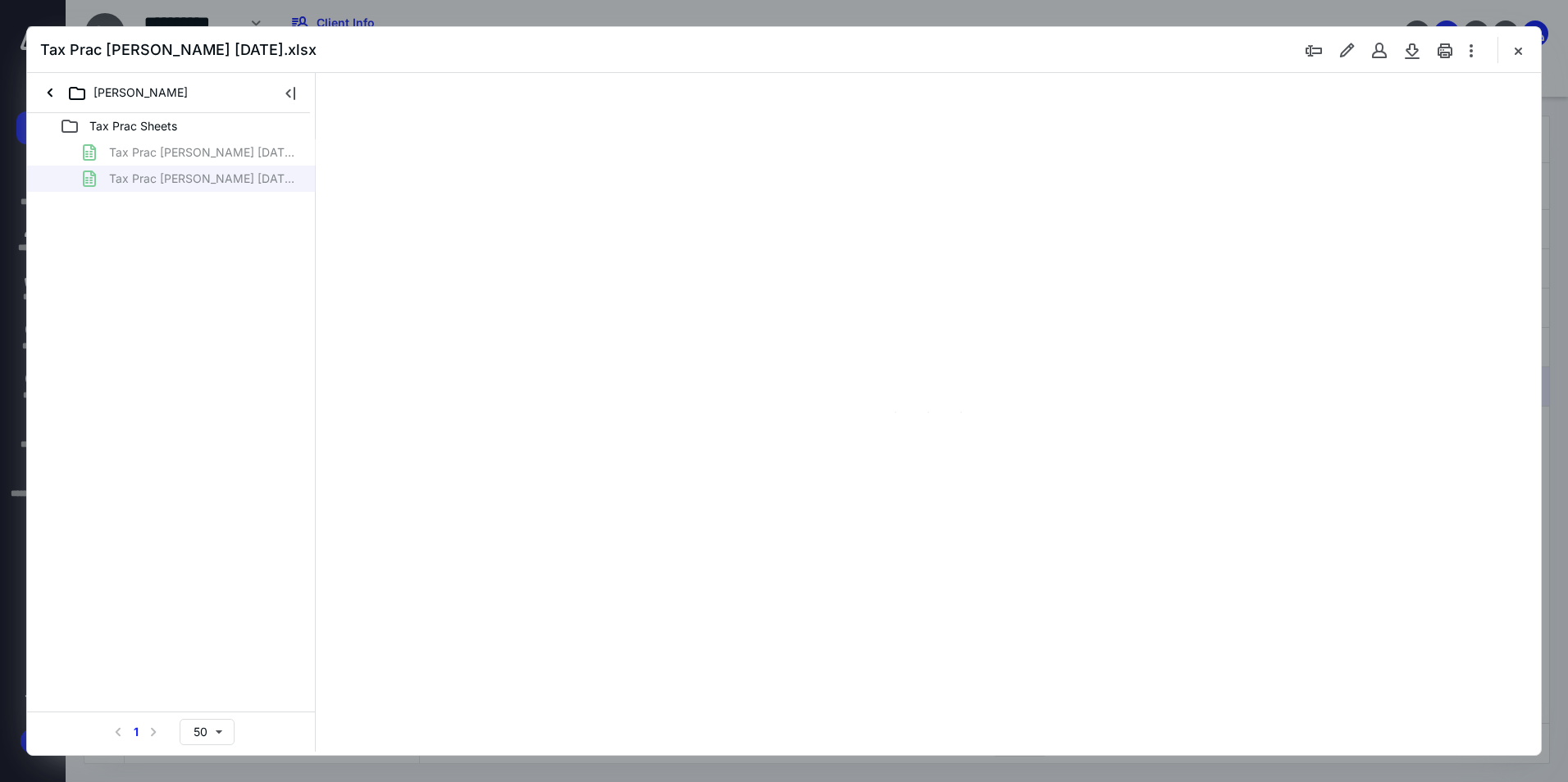 scroll, scrollTop: 0, scrollLeft: 0, axis: both 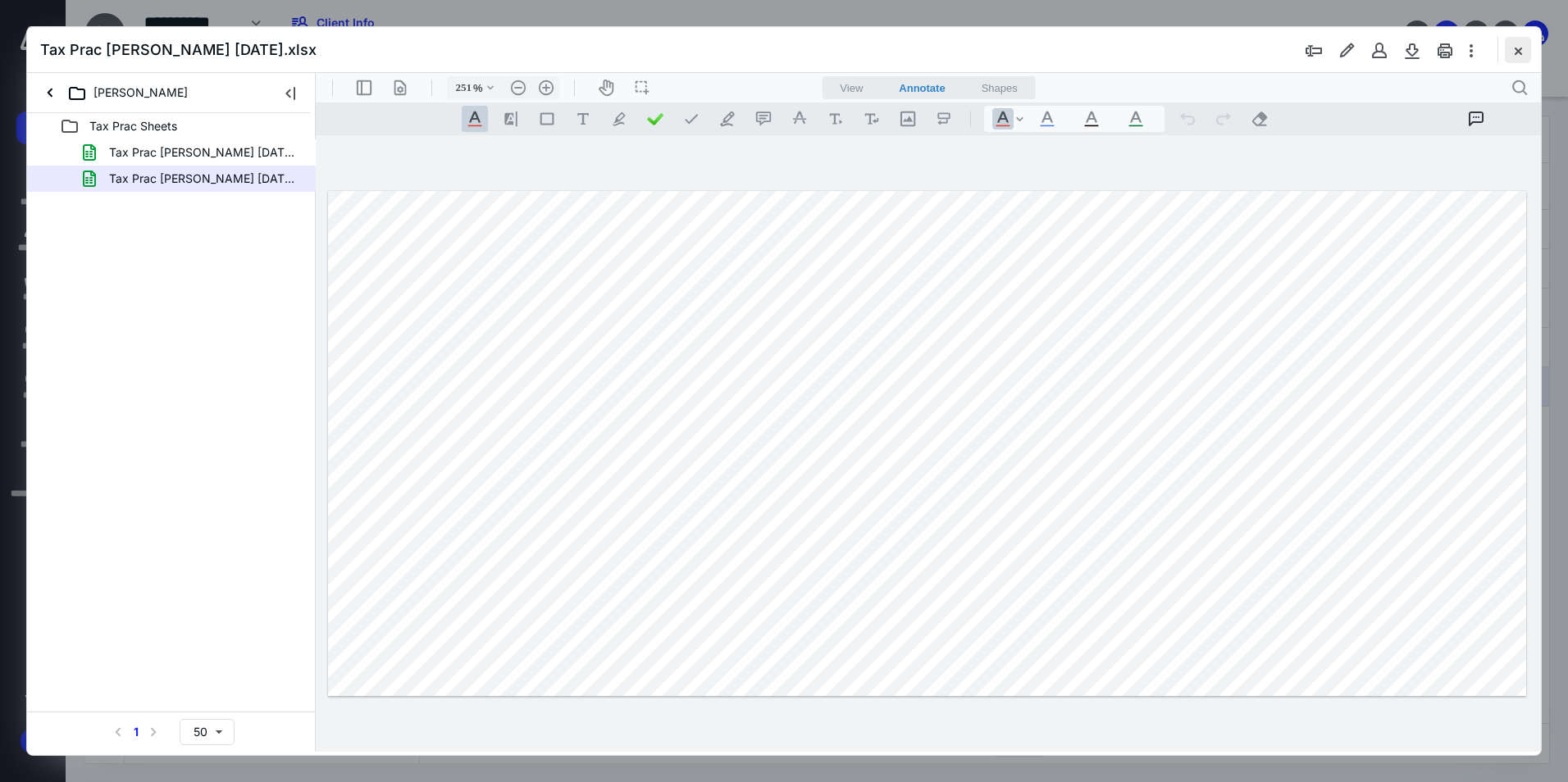 click at bounding box center [1518, 50] 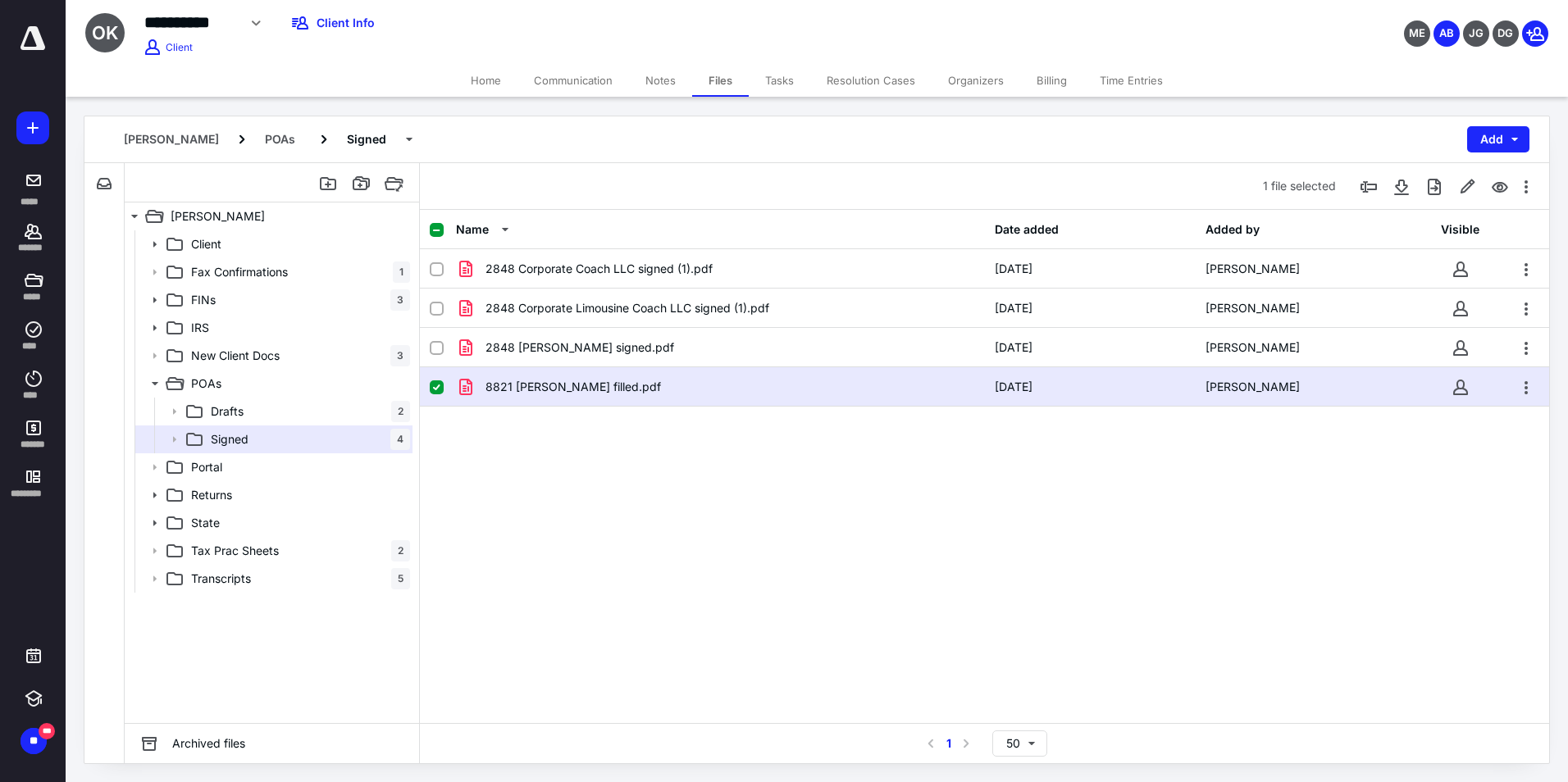 click on "Time Entries" at bounding box center [1131, 80] 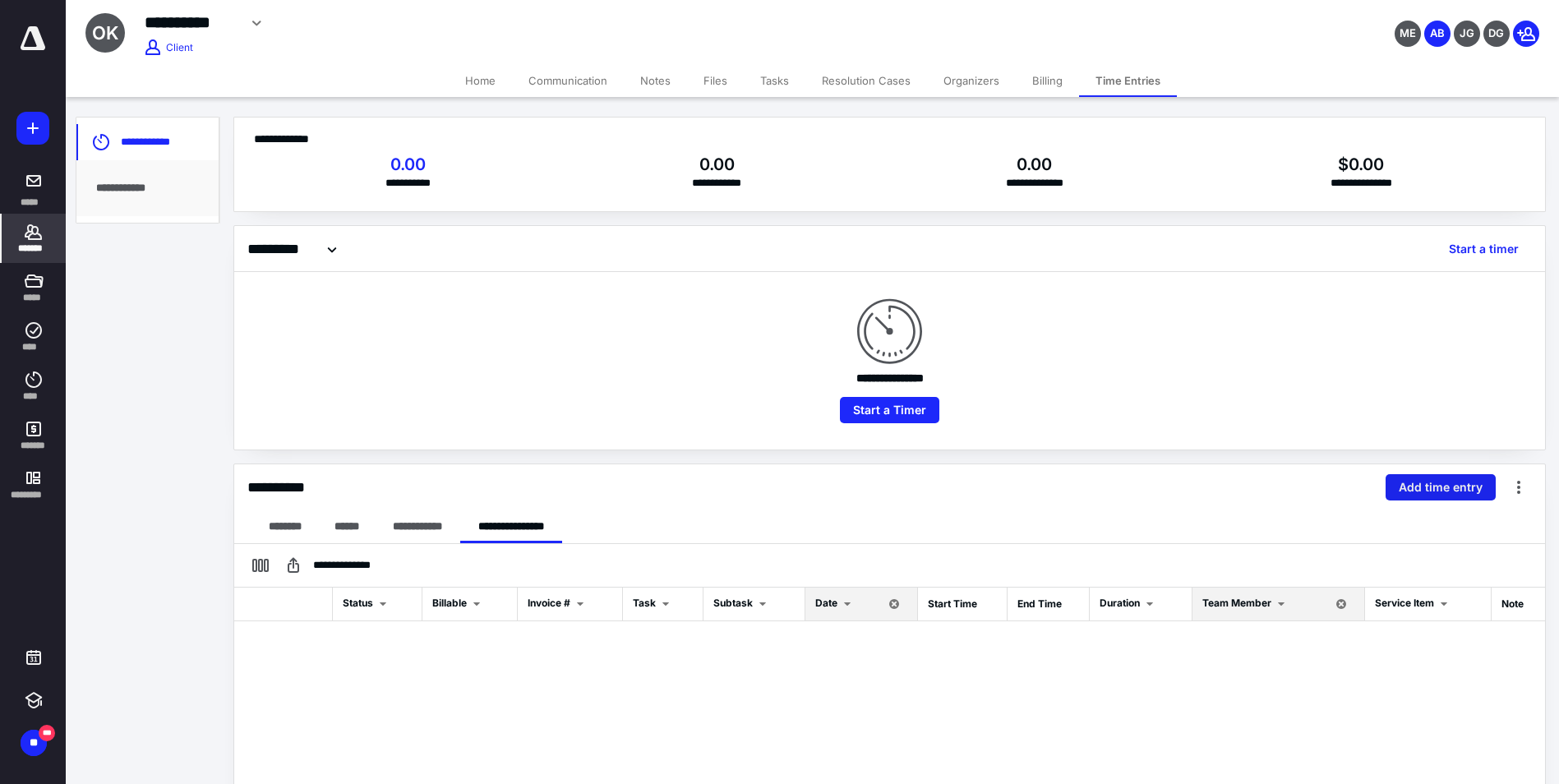 click on "Add time entry" at bounding box center [1441, 487] 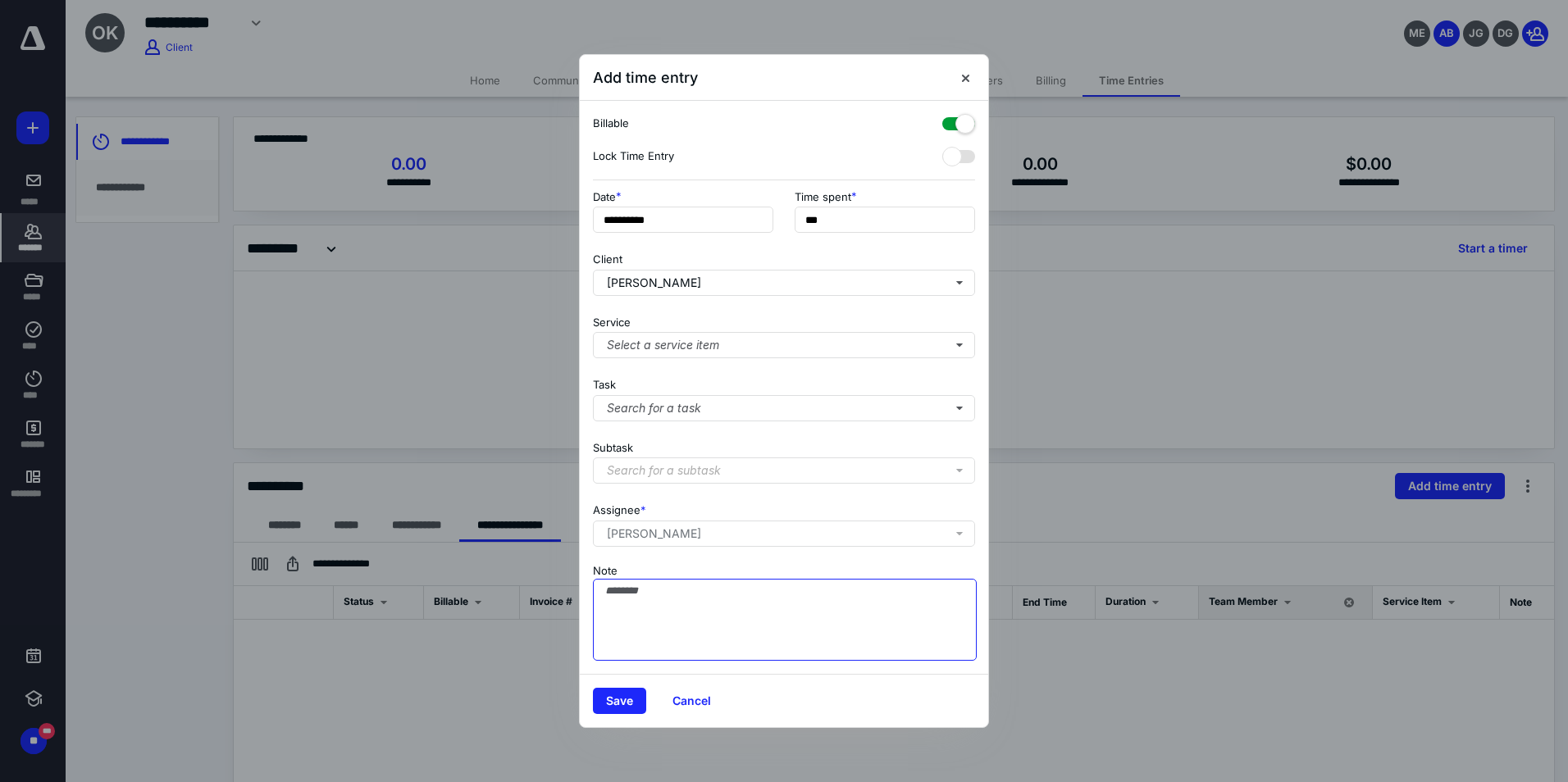 click on "Note" at bounding box center (785, 620) 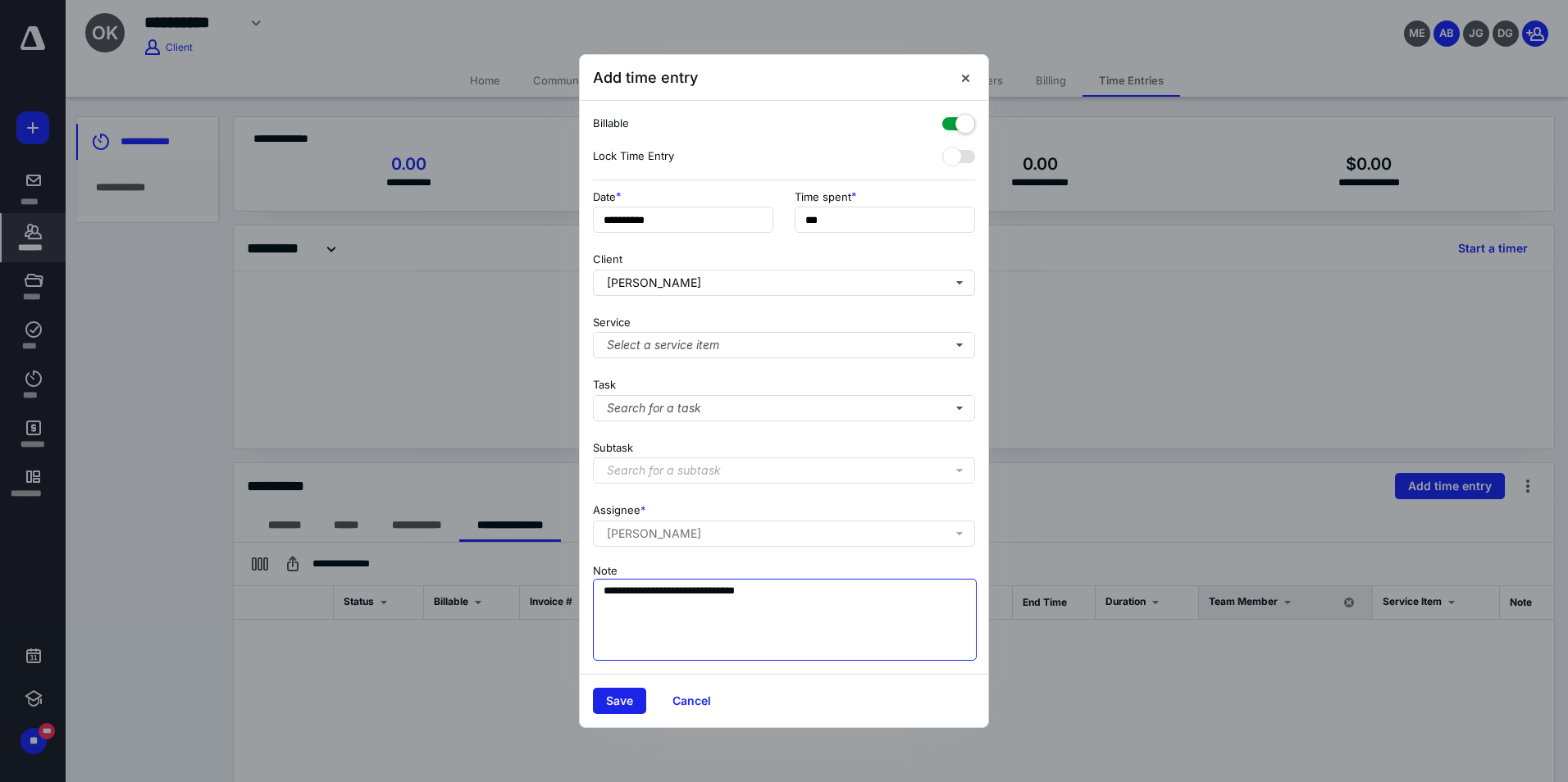 type on "**********" 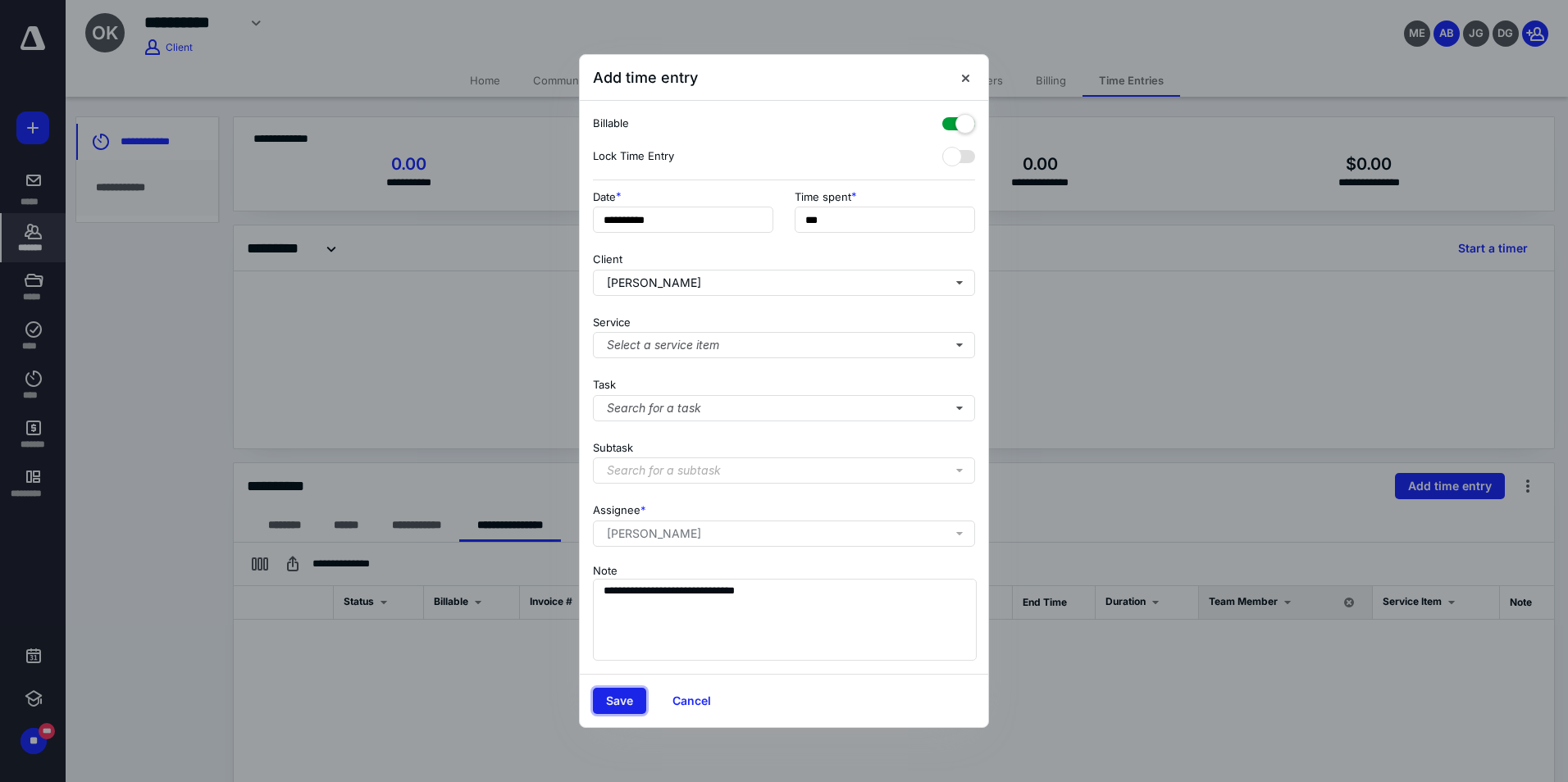 click on "Save" at bounding box center [619, 701] 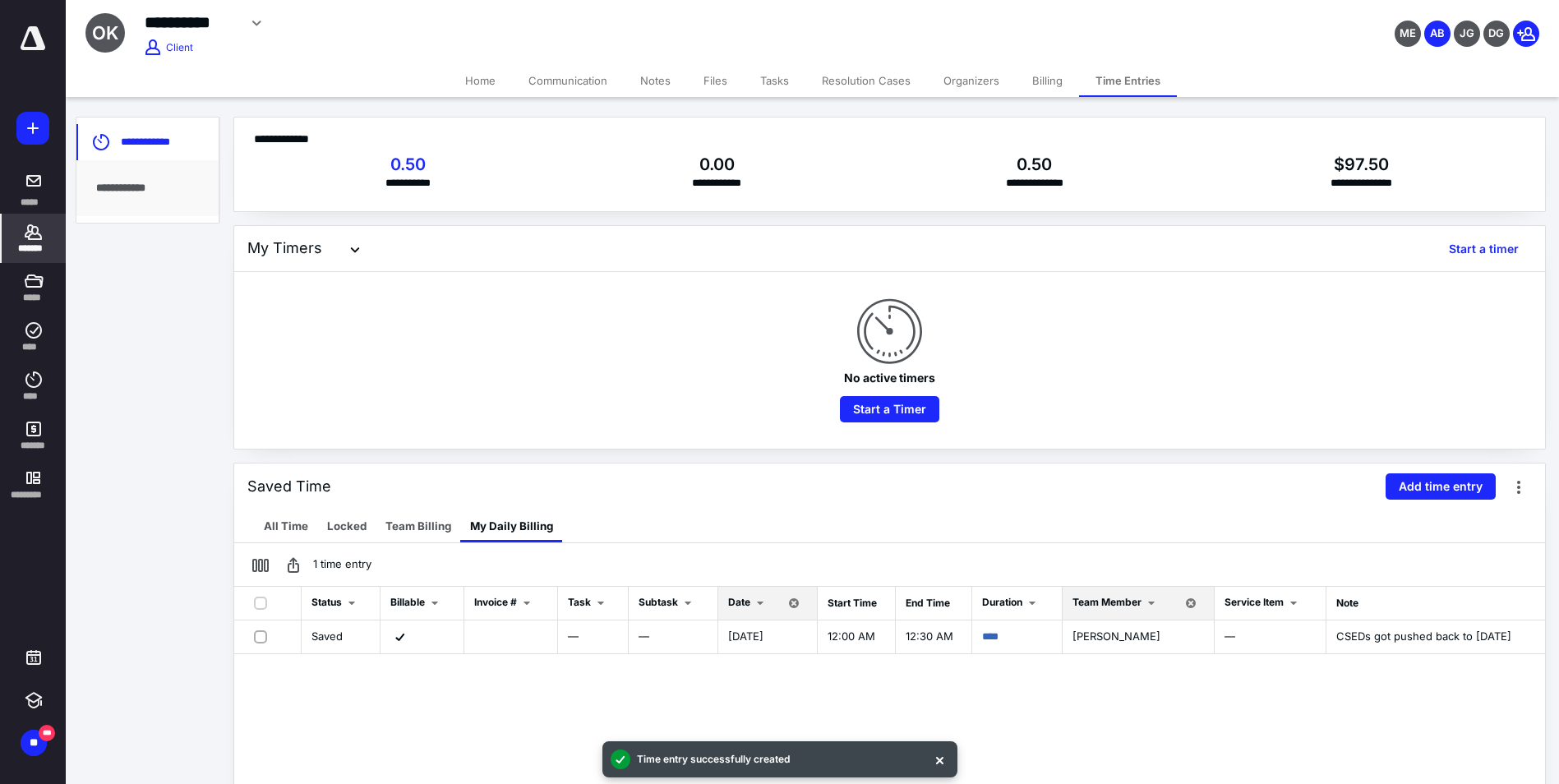 click on "*******" at bounding box center [34, 238] 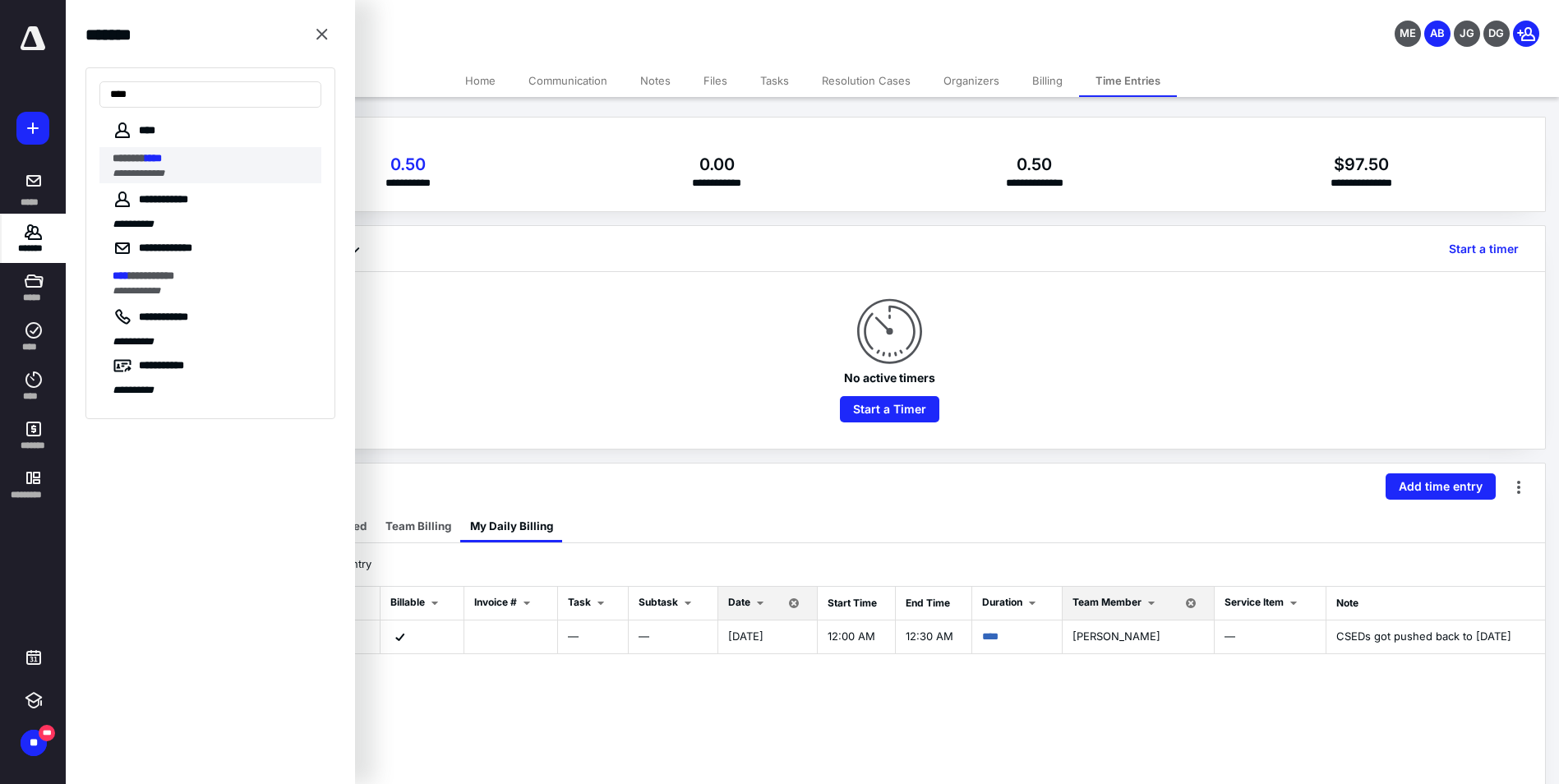 type on "****" 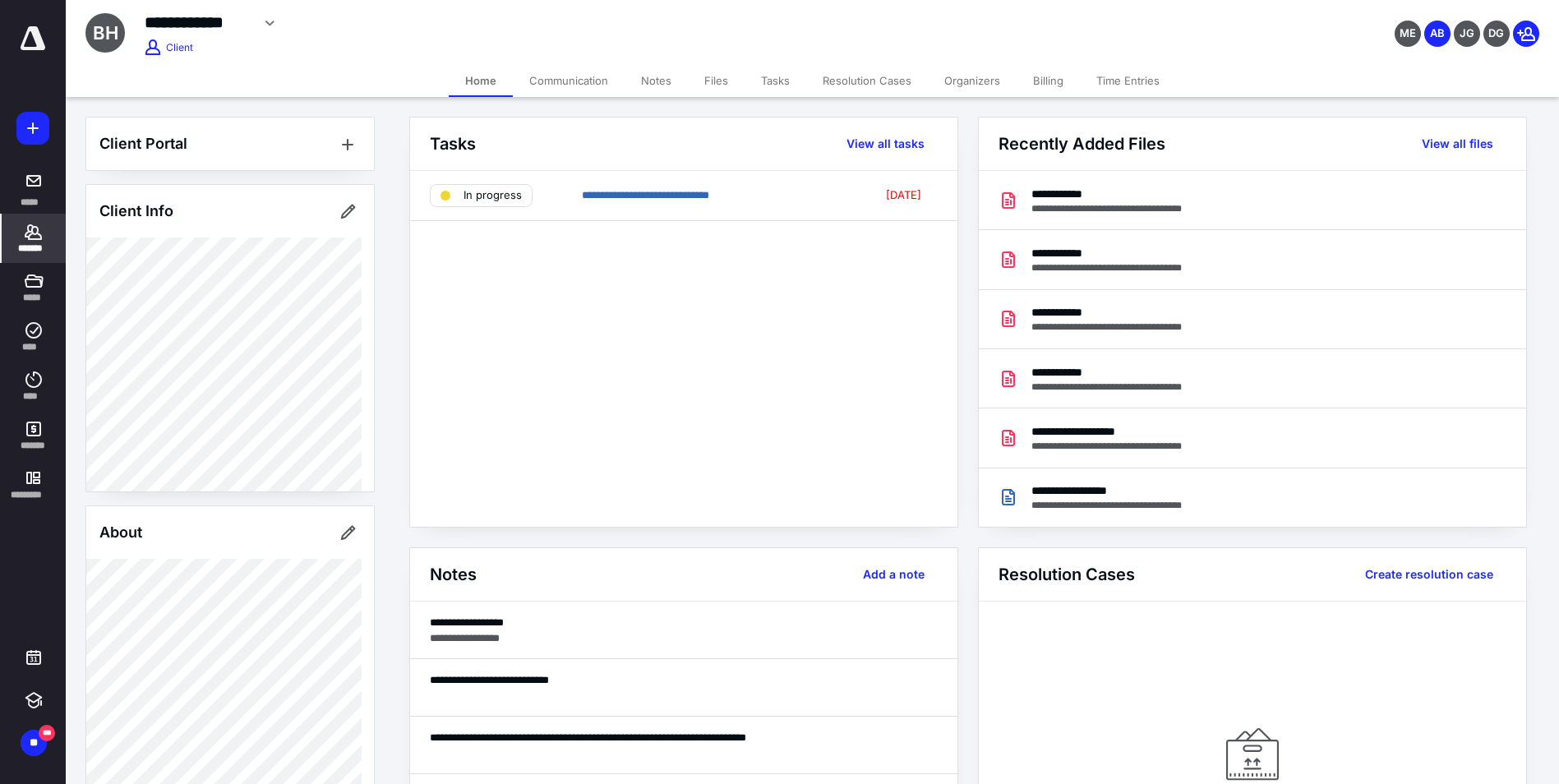 click on "Files" at bounding box center [716, 81] 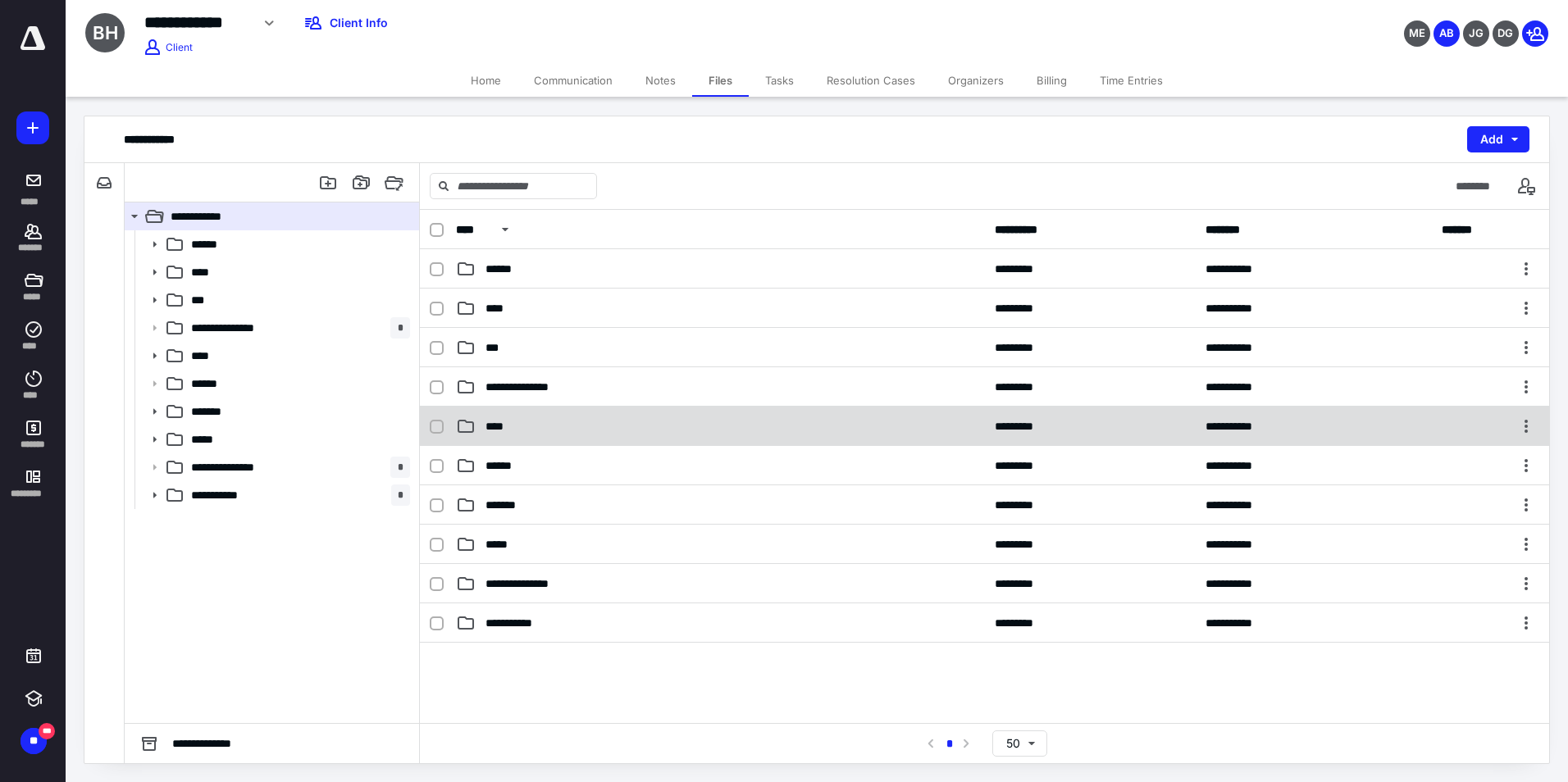 click on "****" at bounding box center [720, 426] 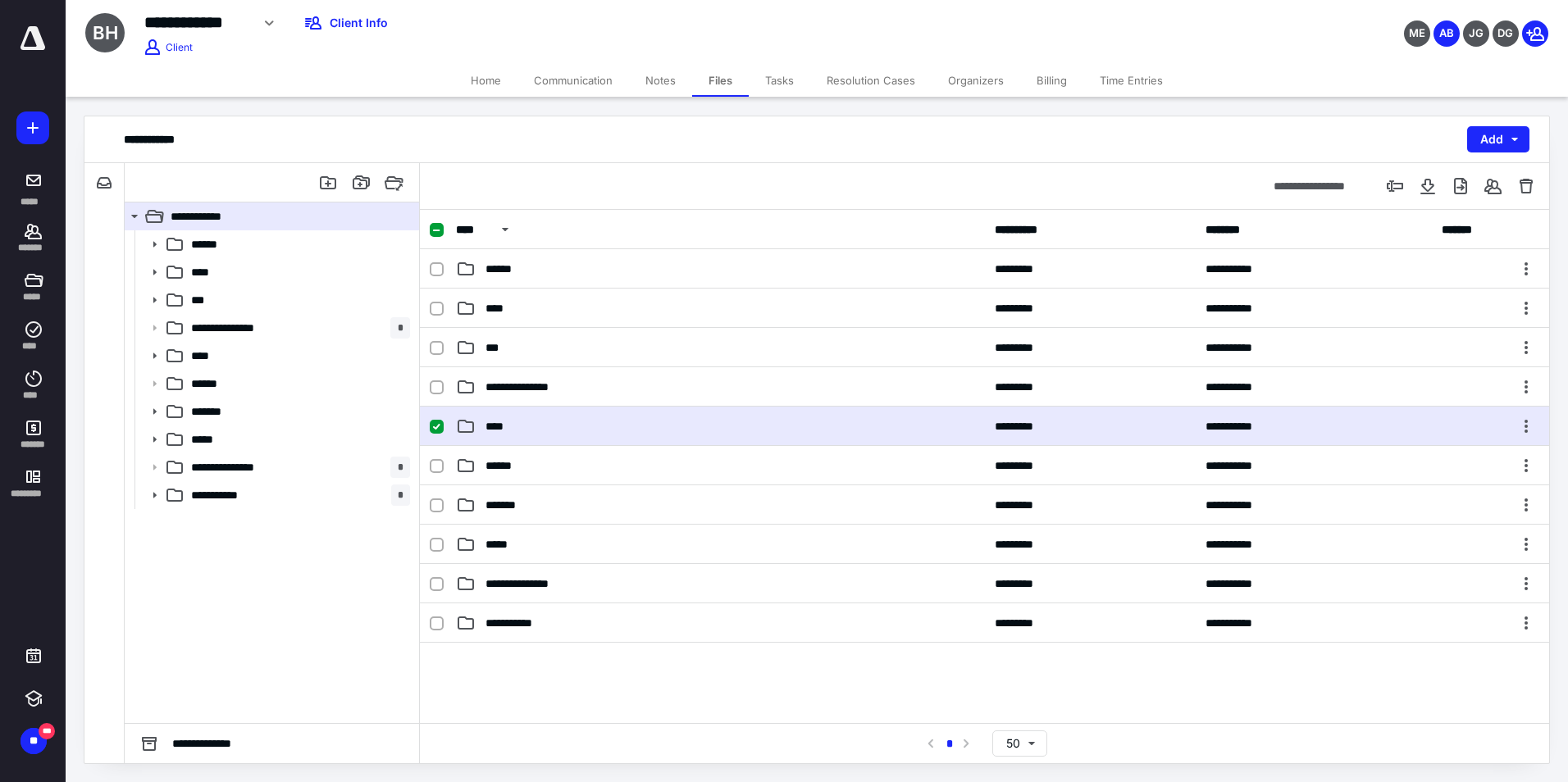 click on "****" at bounding box center (720, 426) 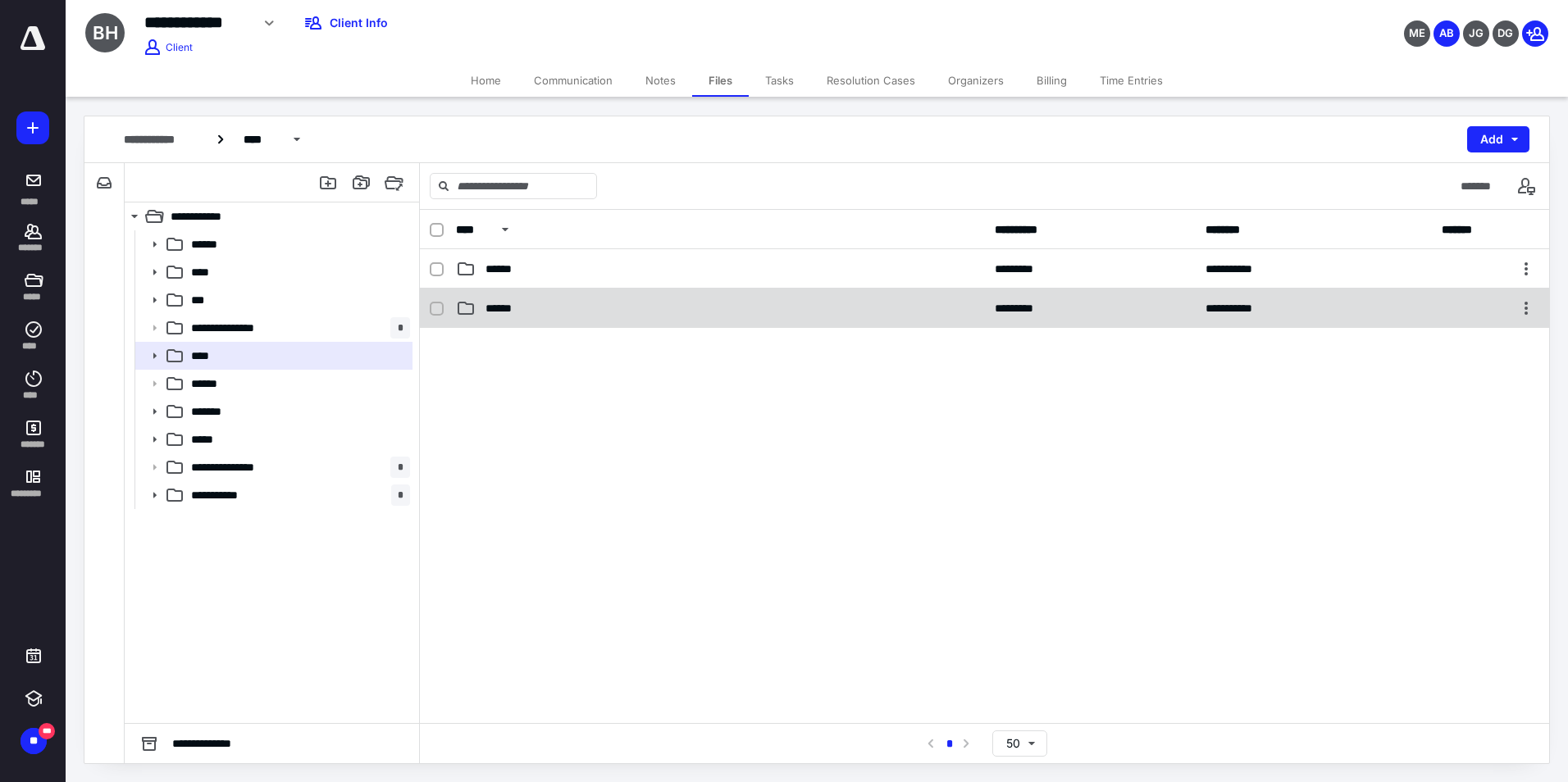 drag, startPoint x: 609, startPoint y: 331, endPoint x: 607, endPoint y: 311, distance: 20.099751 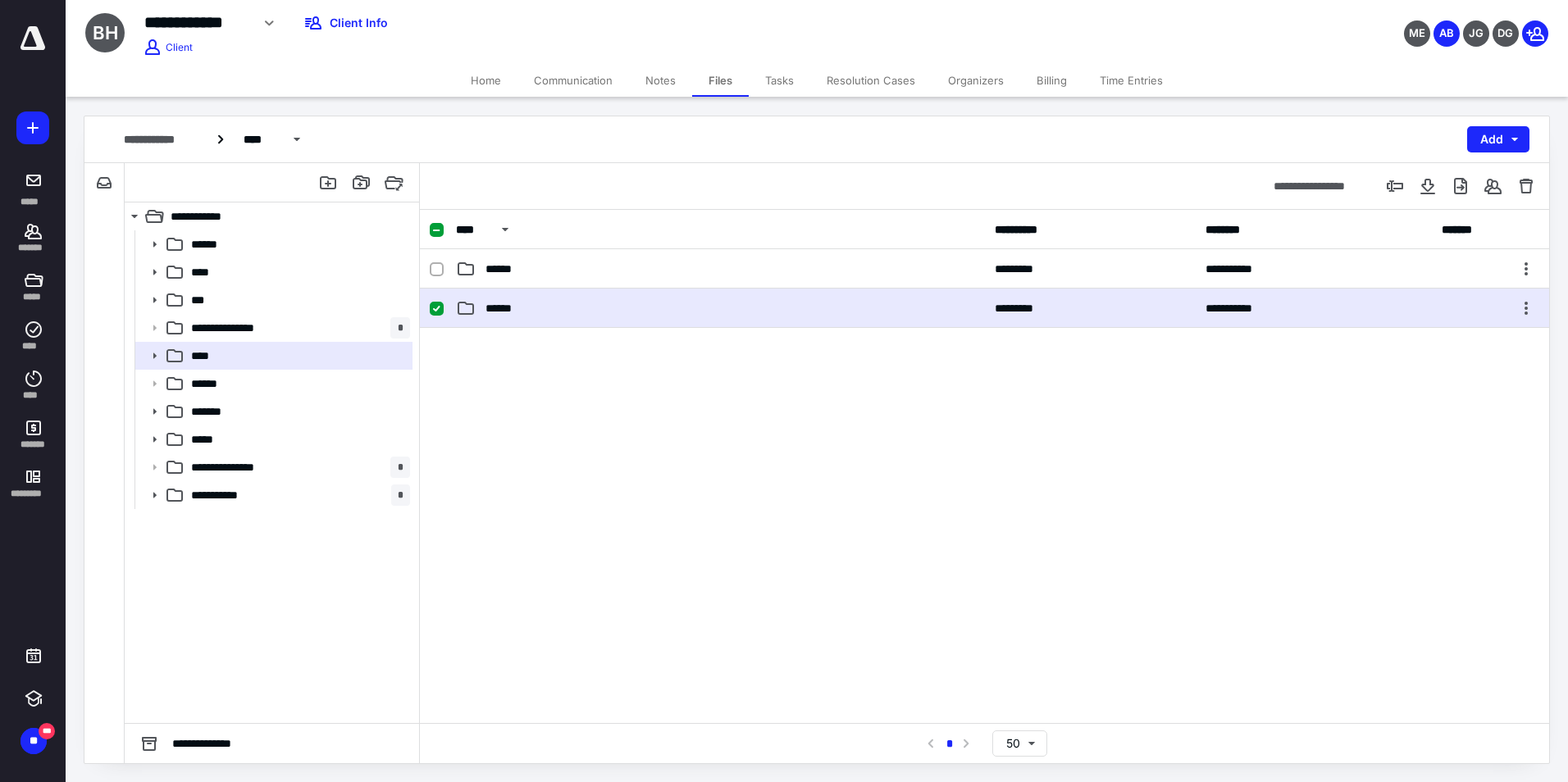 click on "******" at bounding box center (720, 308) 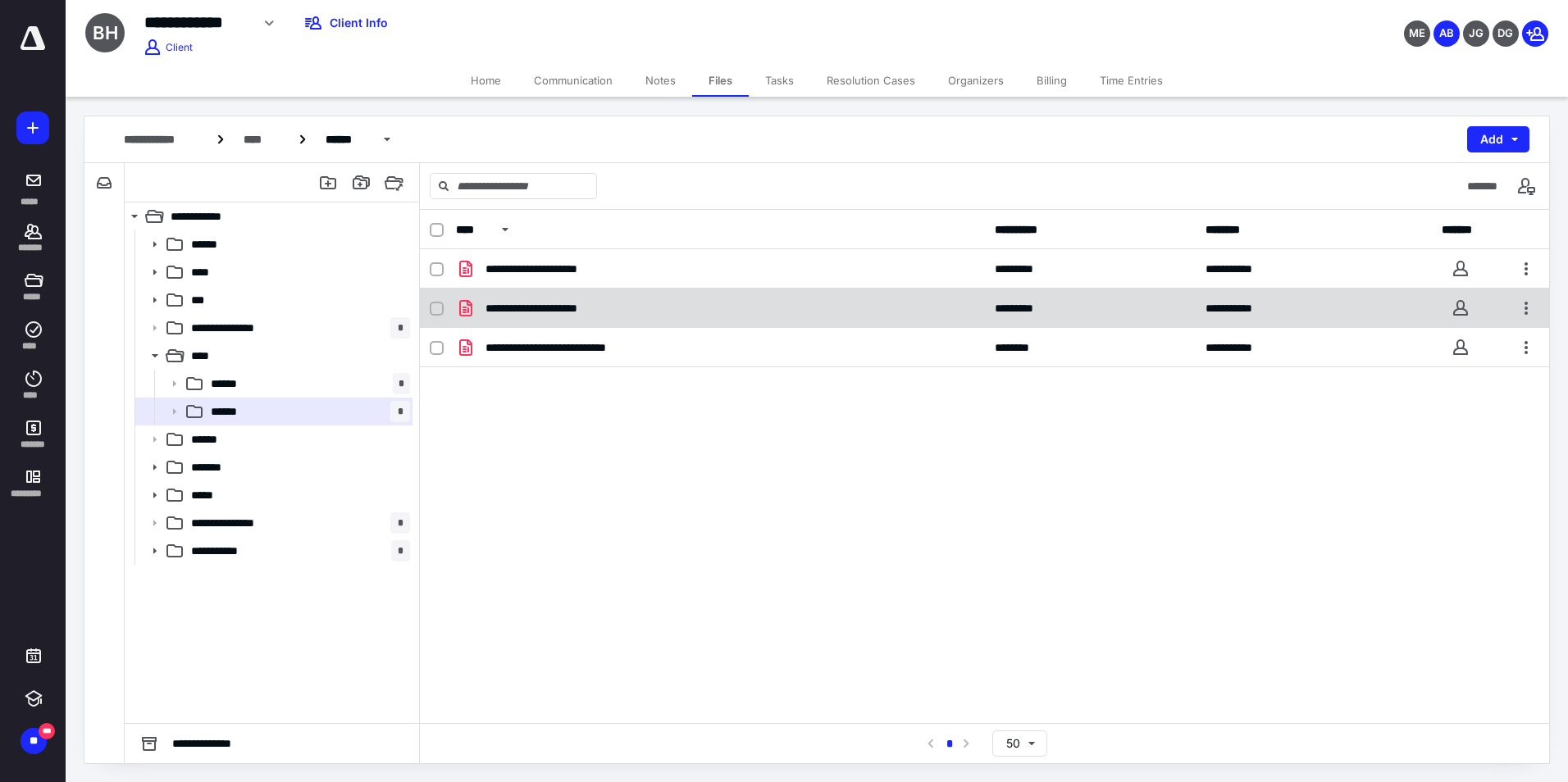click on "**********" at bounding box center (549, 308) 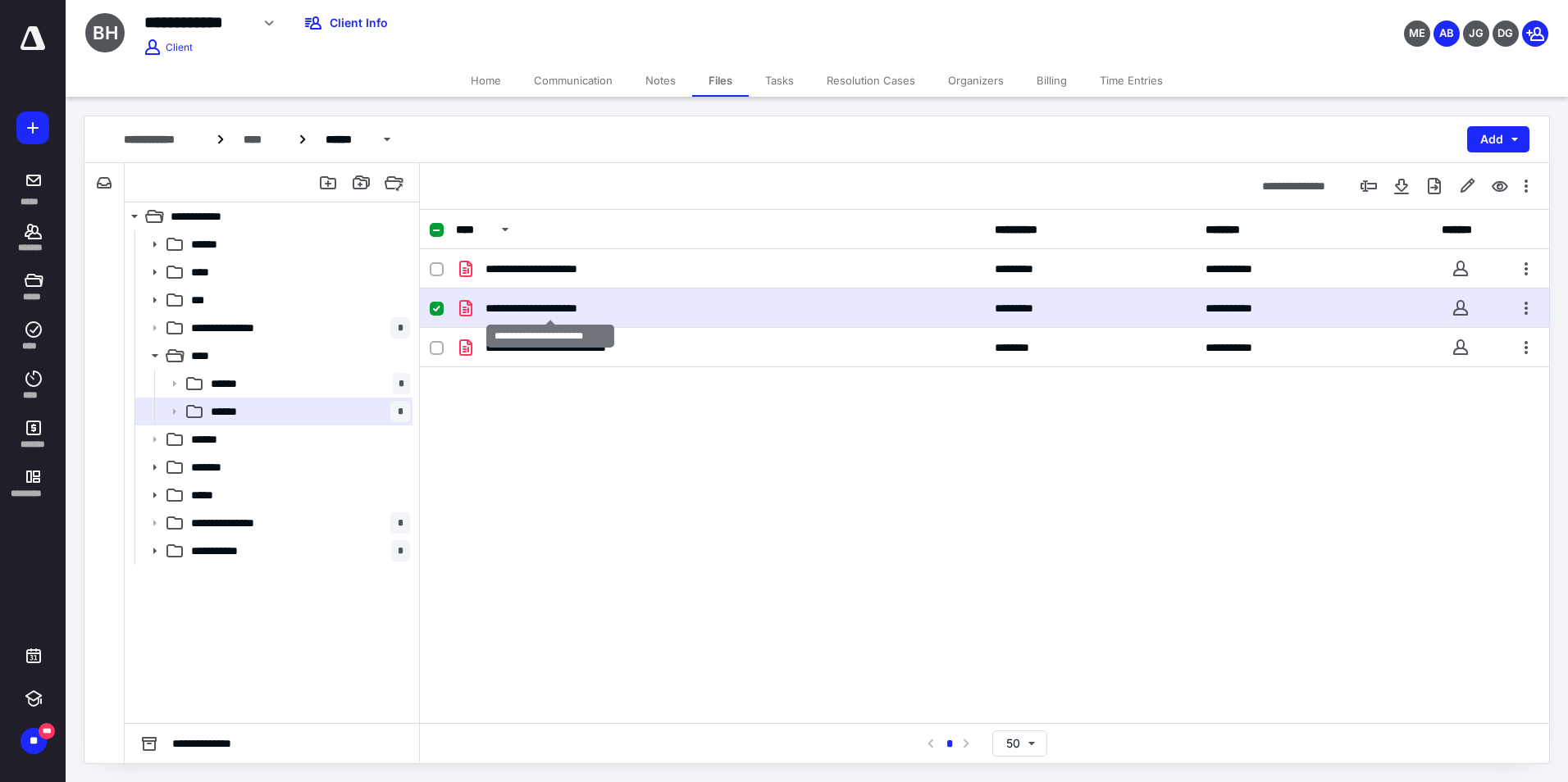 click on "**********" at bounding box center [549, 308] 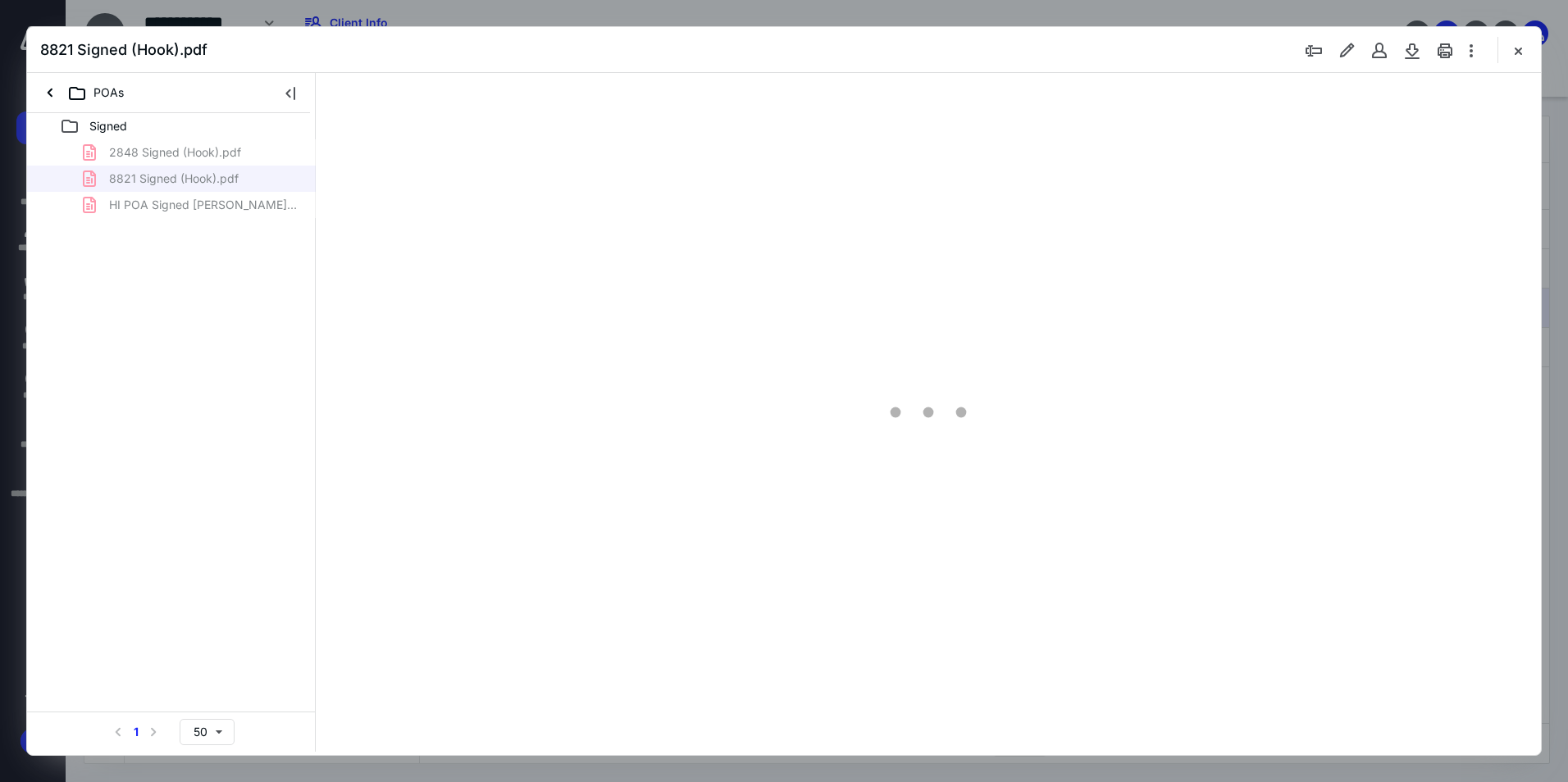 scroll, scrollTop: 0, scrollLeft: 0, axis: both 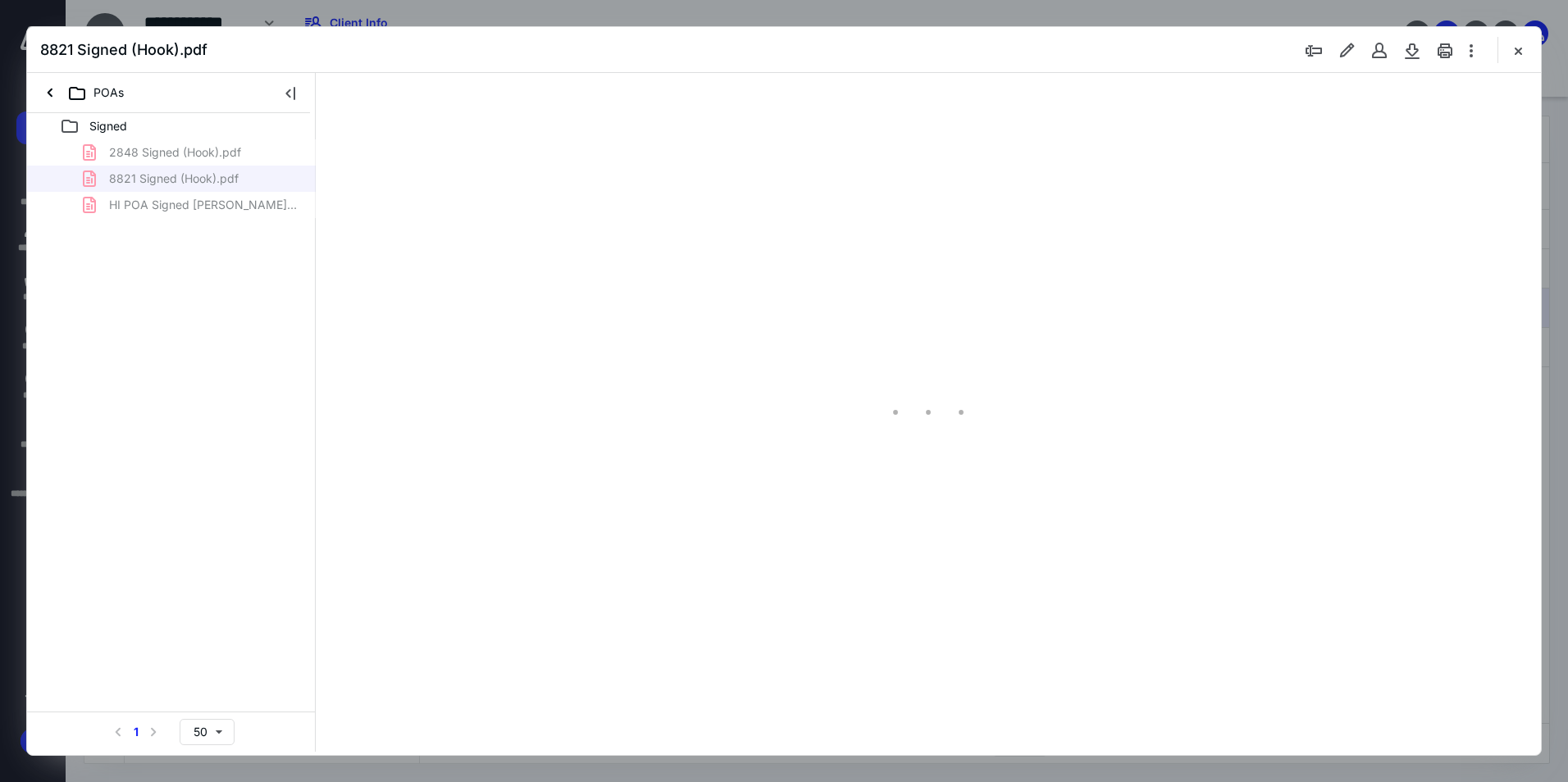 type on "94" 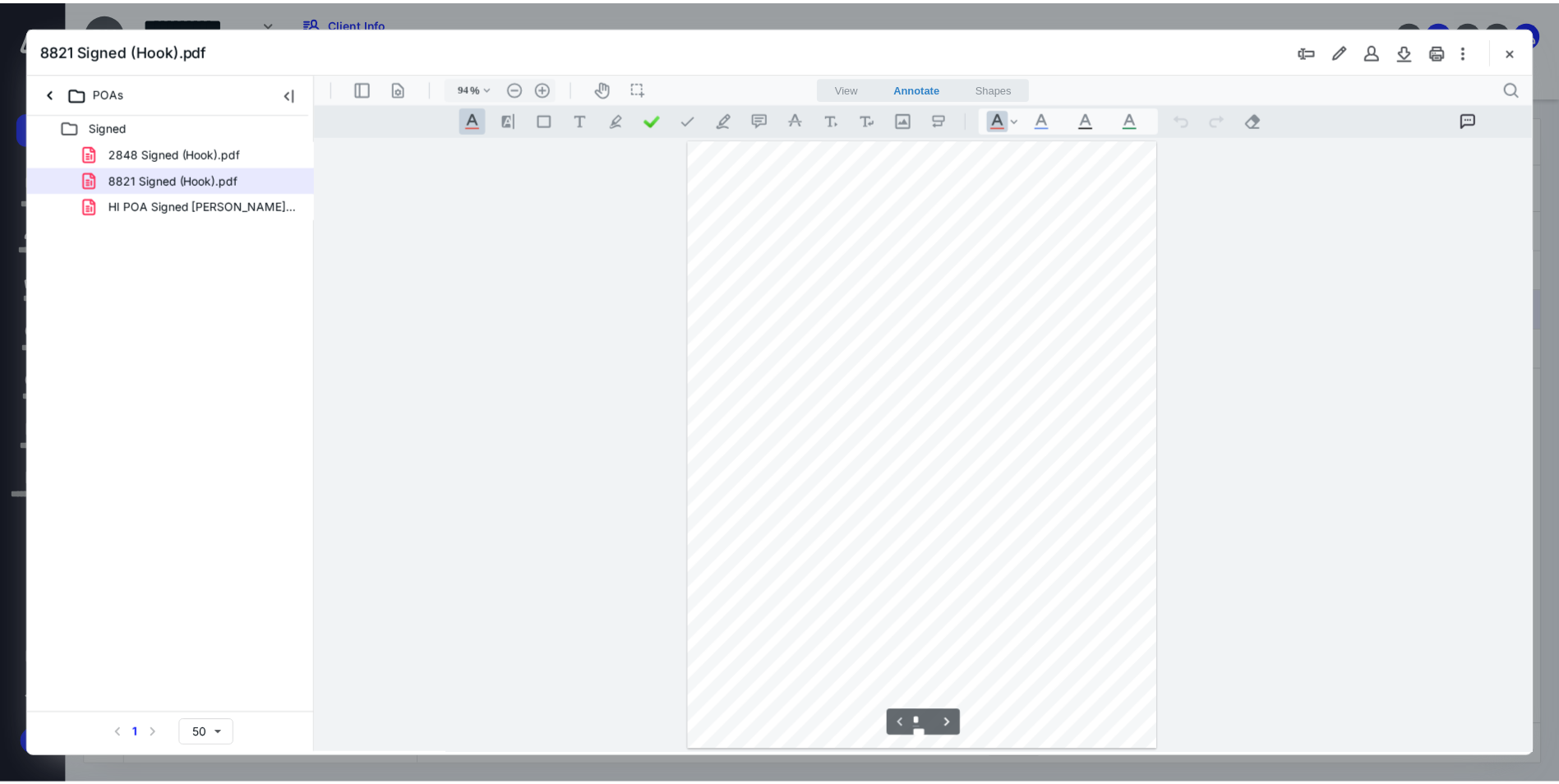 scroll, scrollTop: 66, scrollLeft: 0, axis: vertical 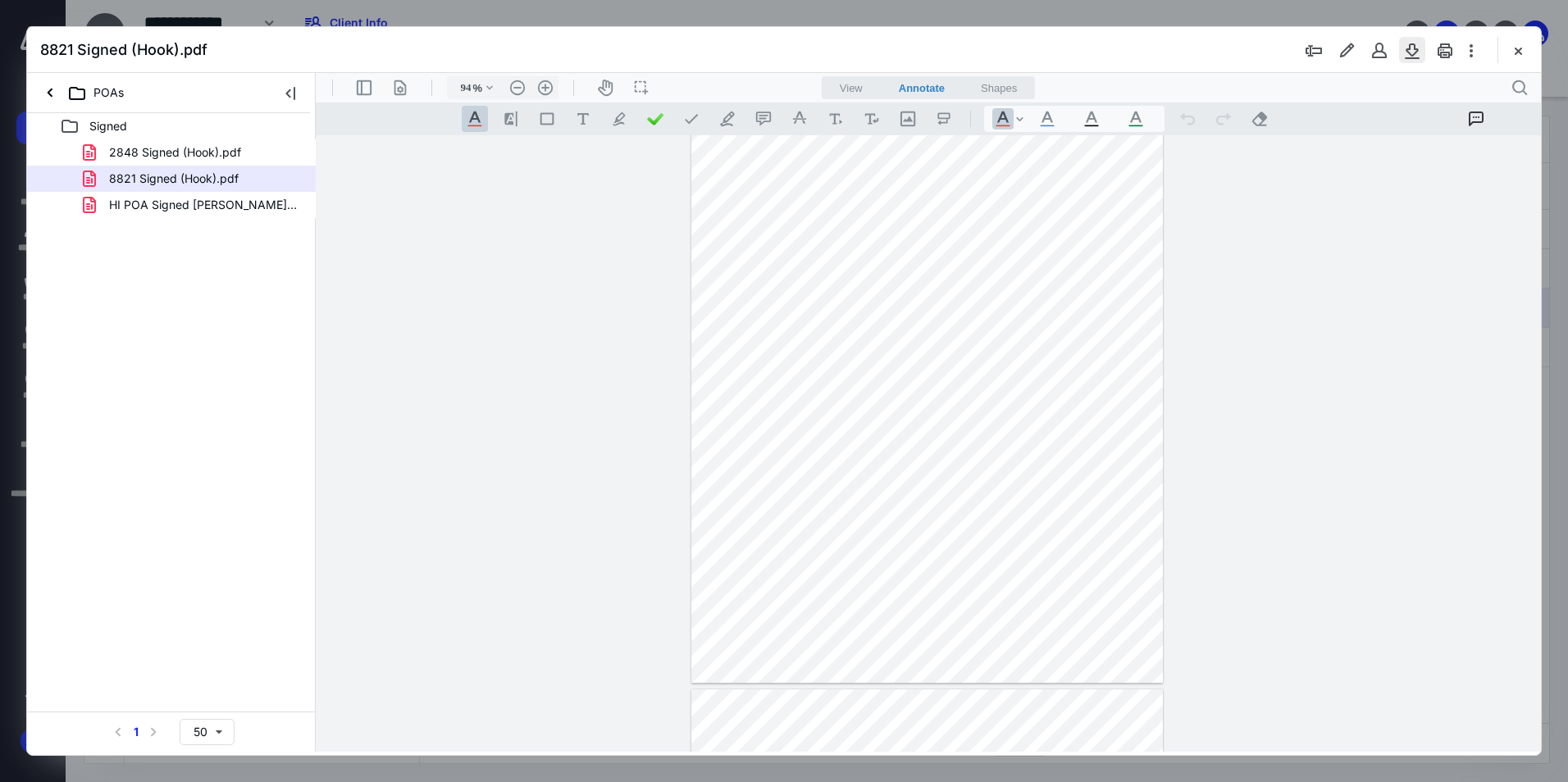 click at bounding box center [1412, 50] 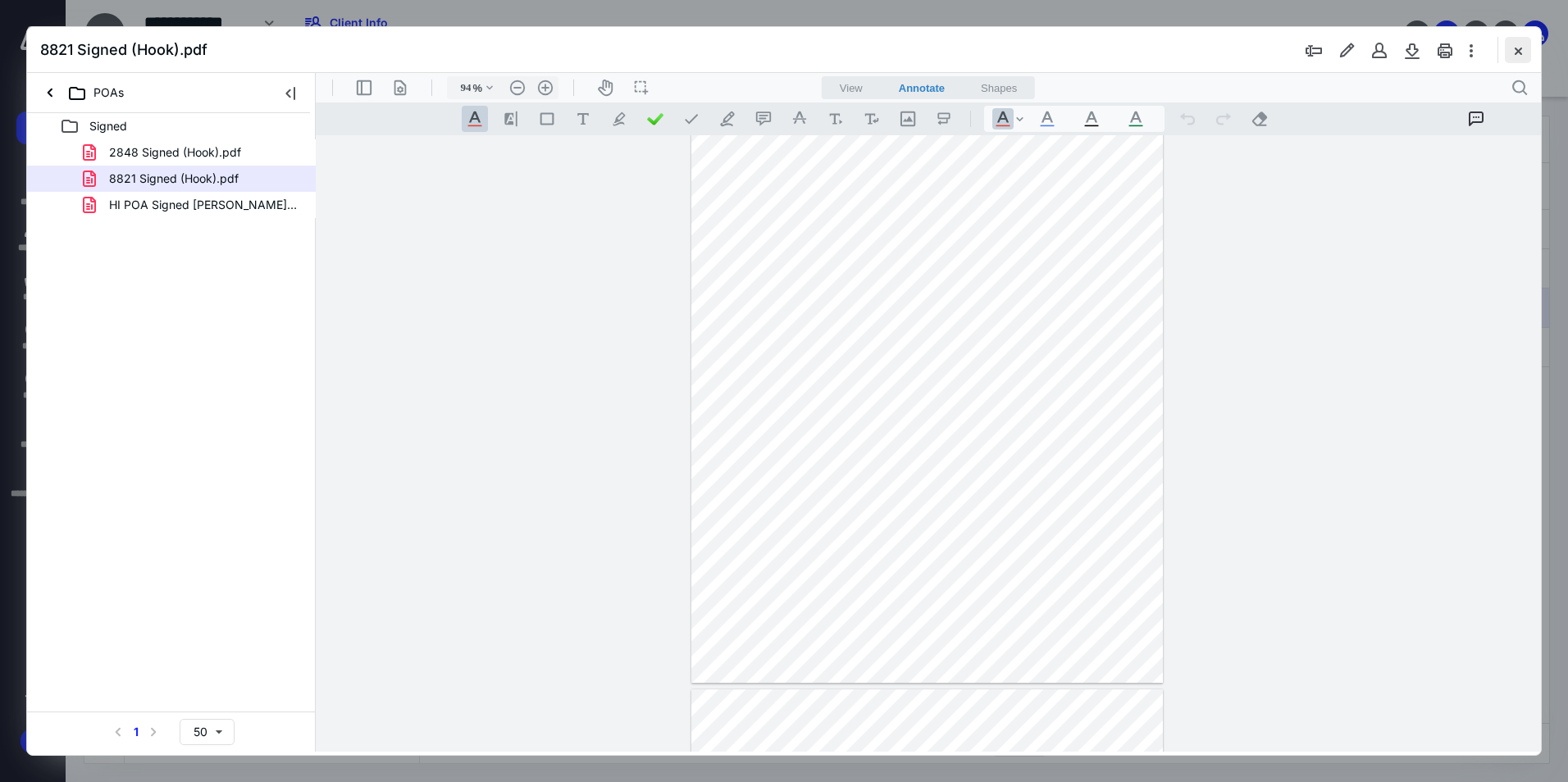 click at bounding box center (1518, 50) 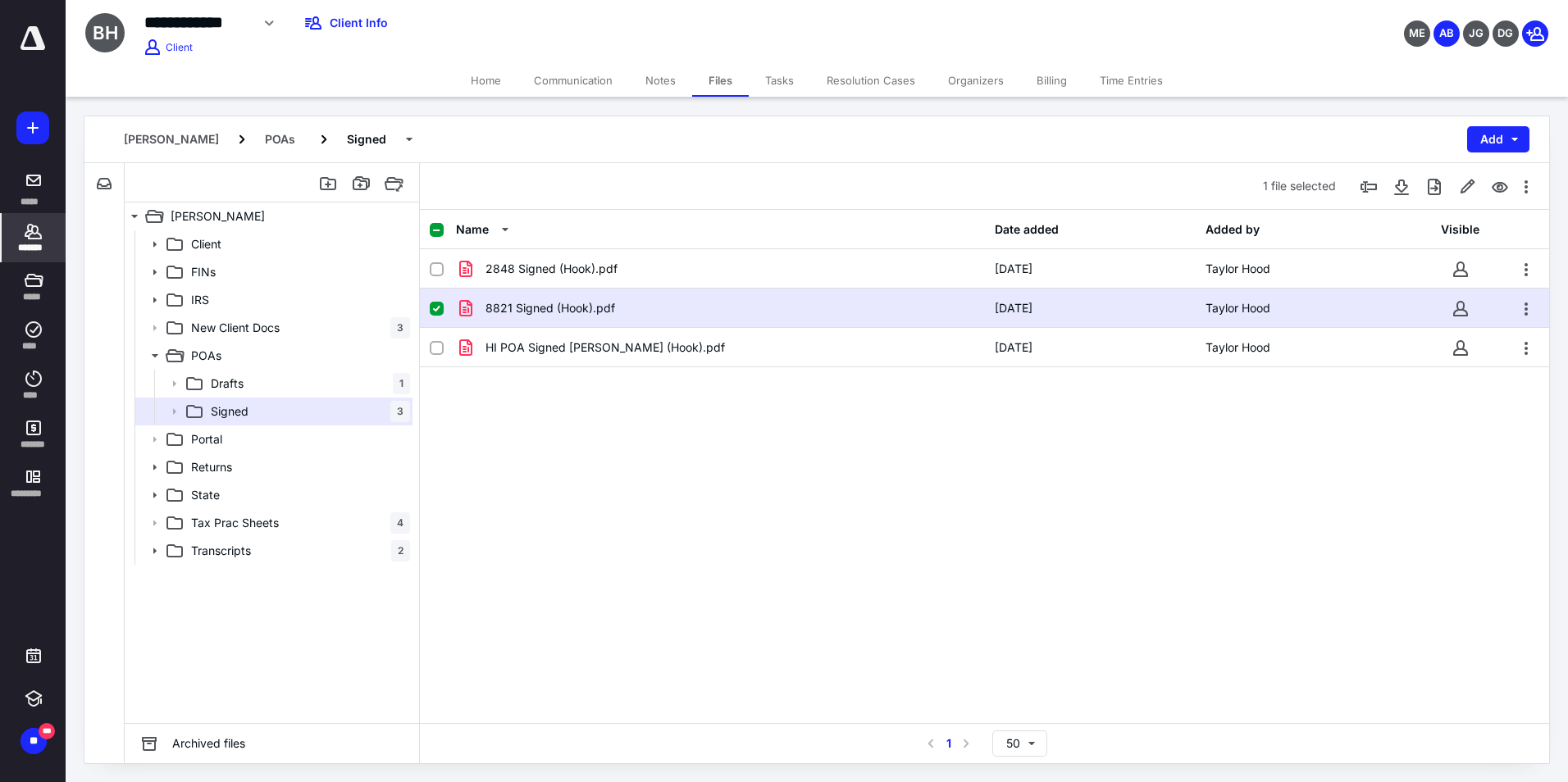 click 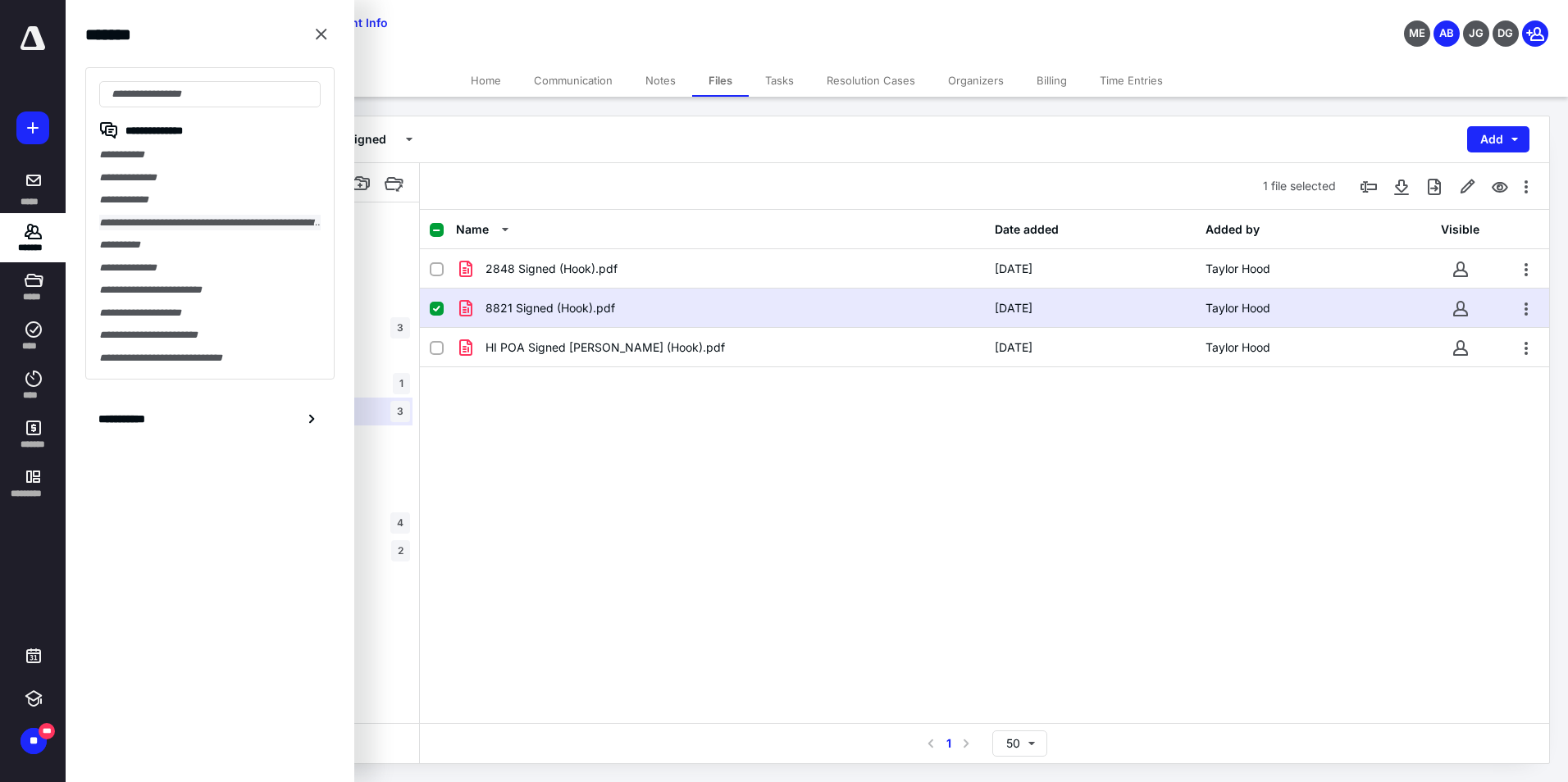click on "**********" at bounding box center (210, 223) 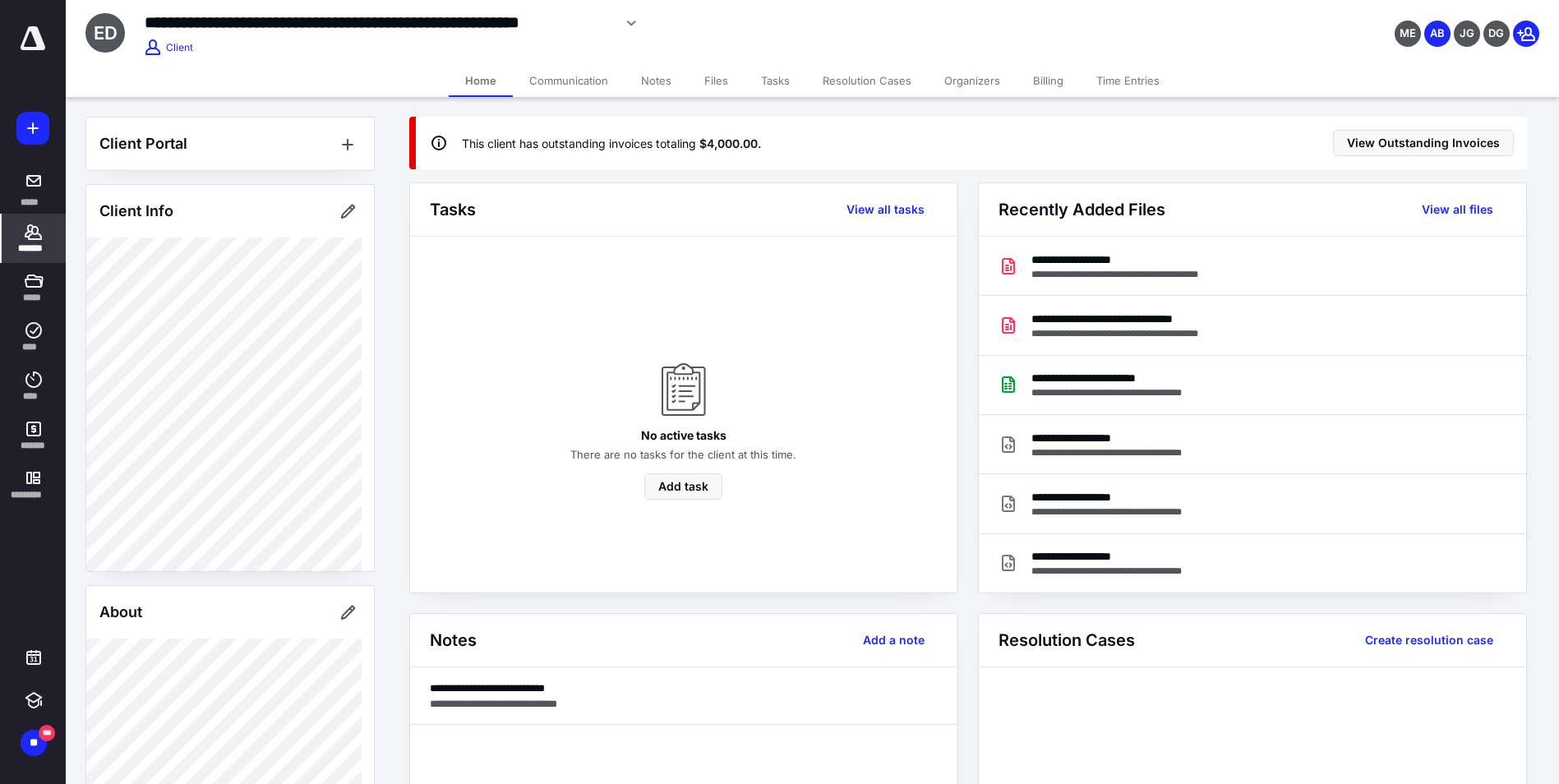 click on "Time Entries" at bounding box center [1128, 81] 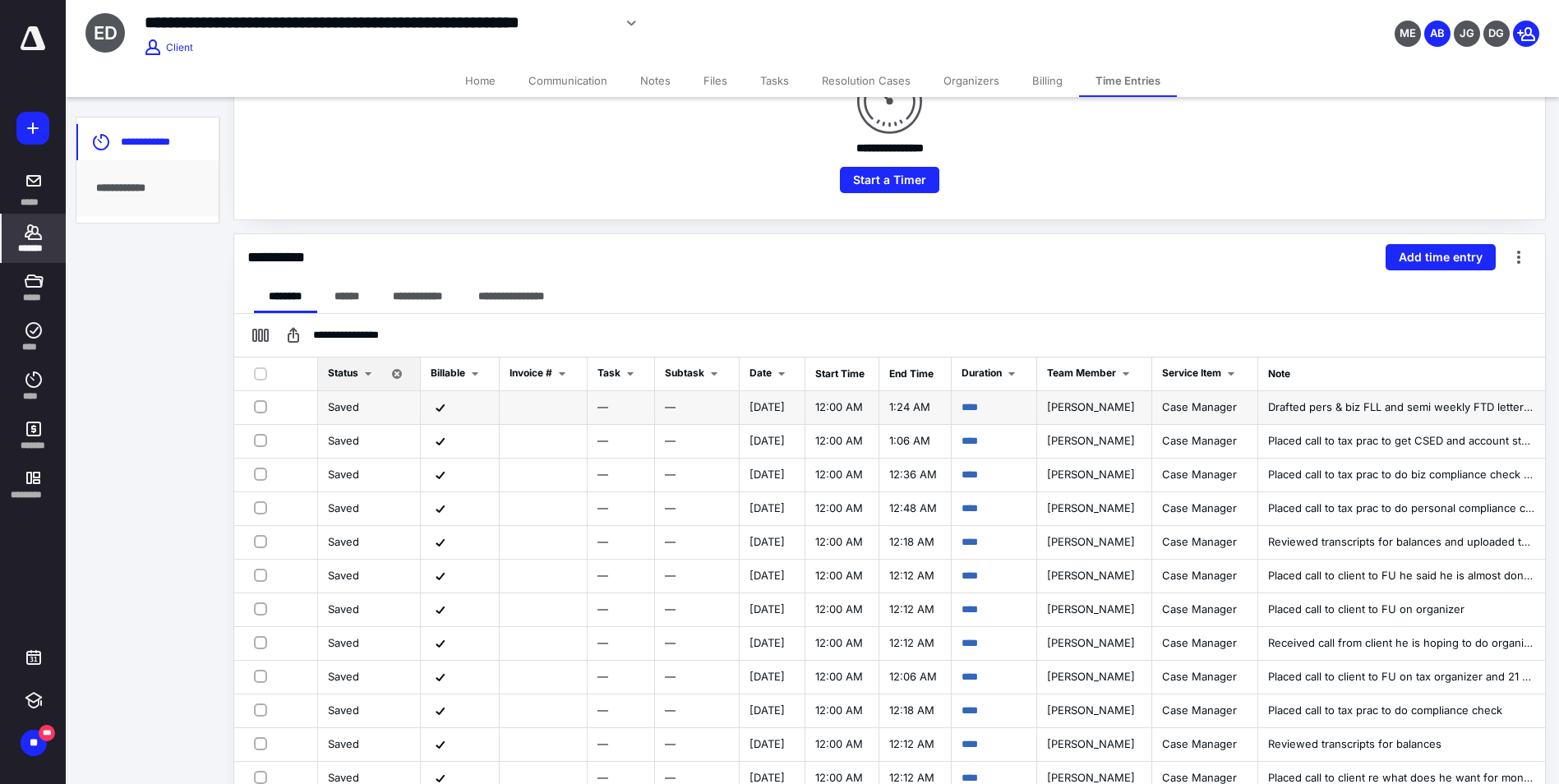scroll, scrollTop: 247, scrollLeft: 0, axis: vertical 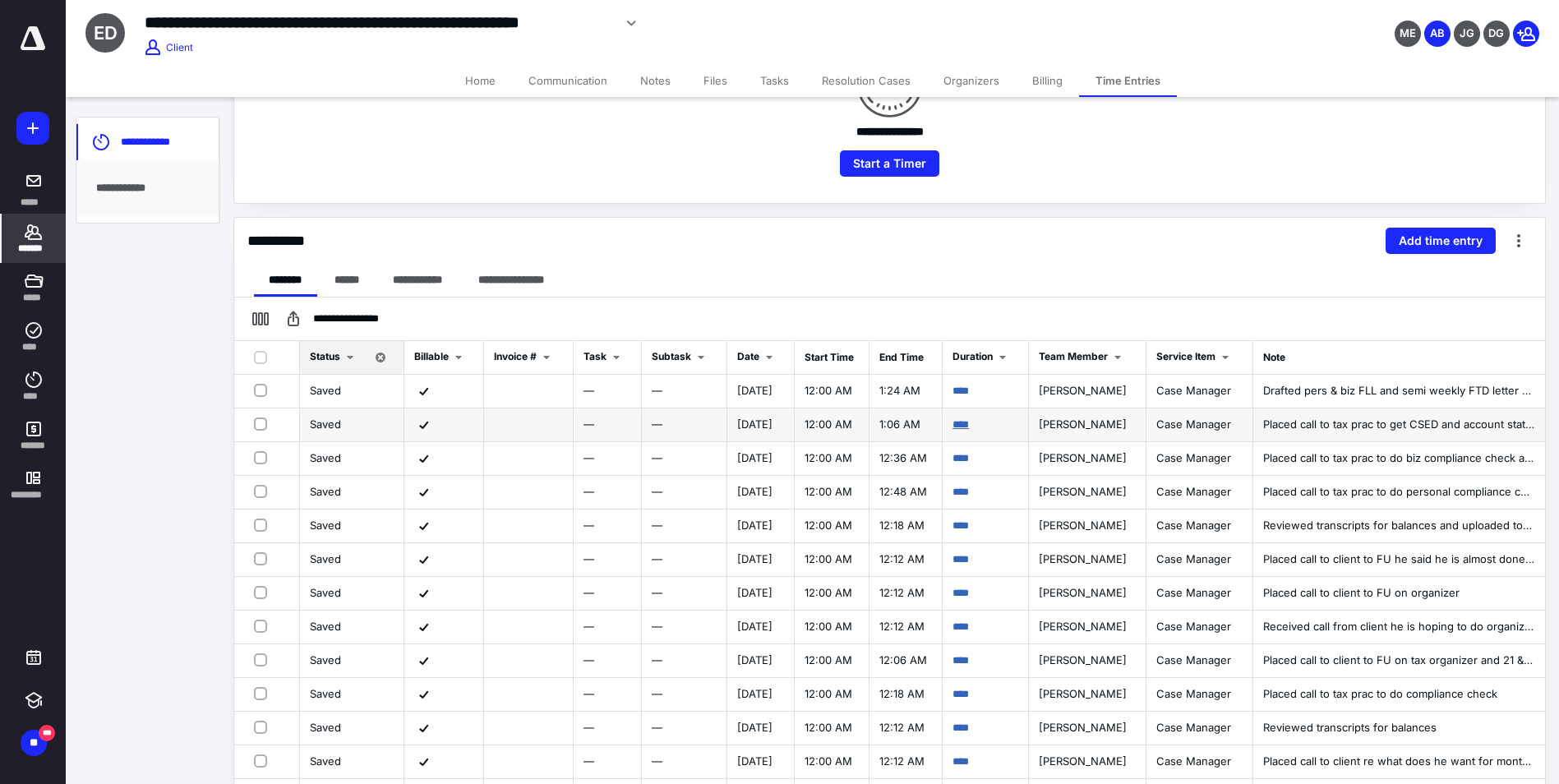 click on "****" at bounding box center [961, 424] 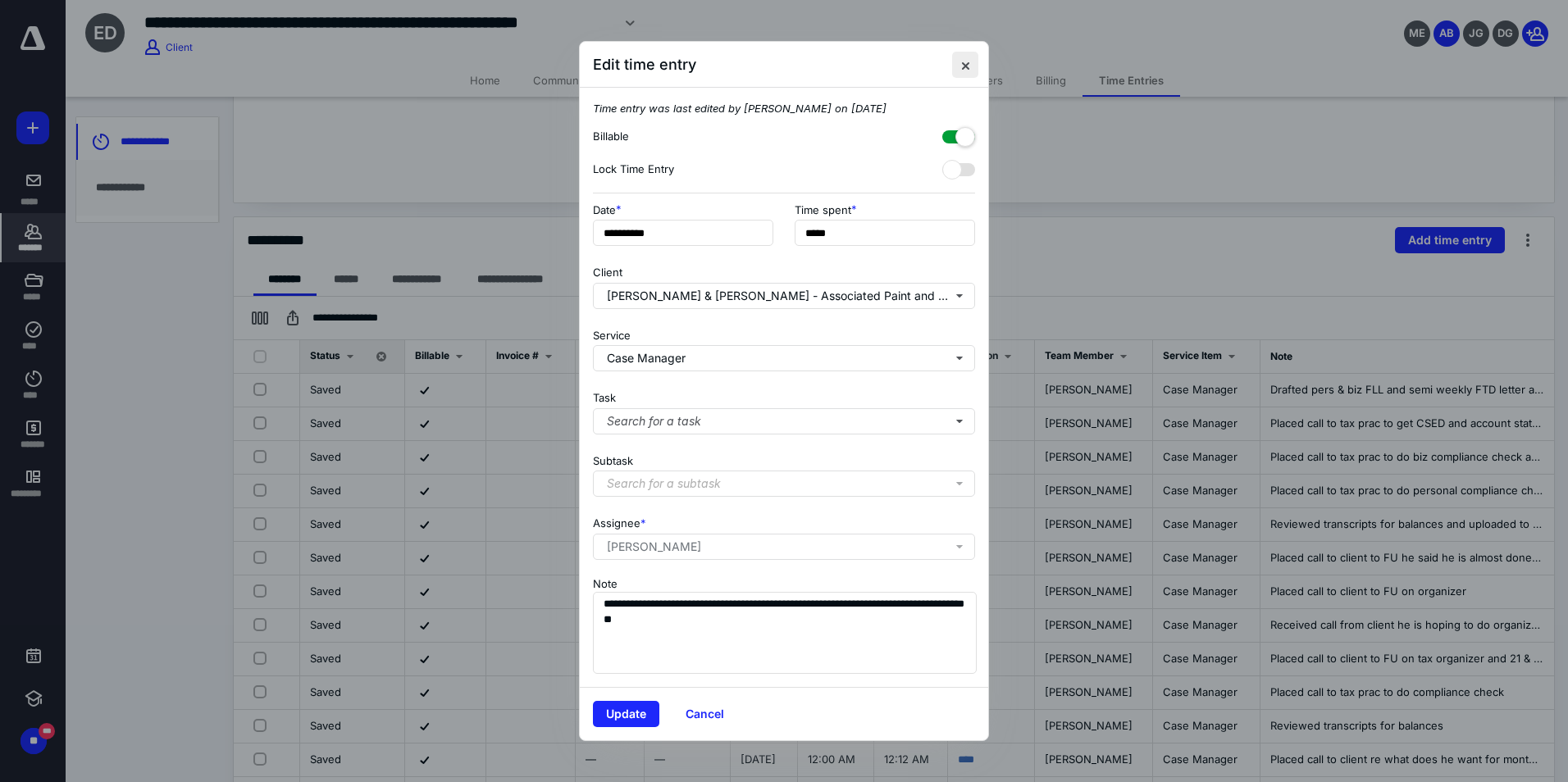 click at bounding box center (965, 65) 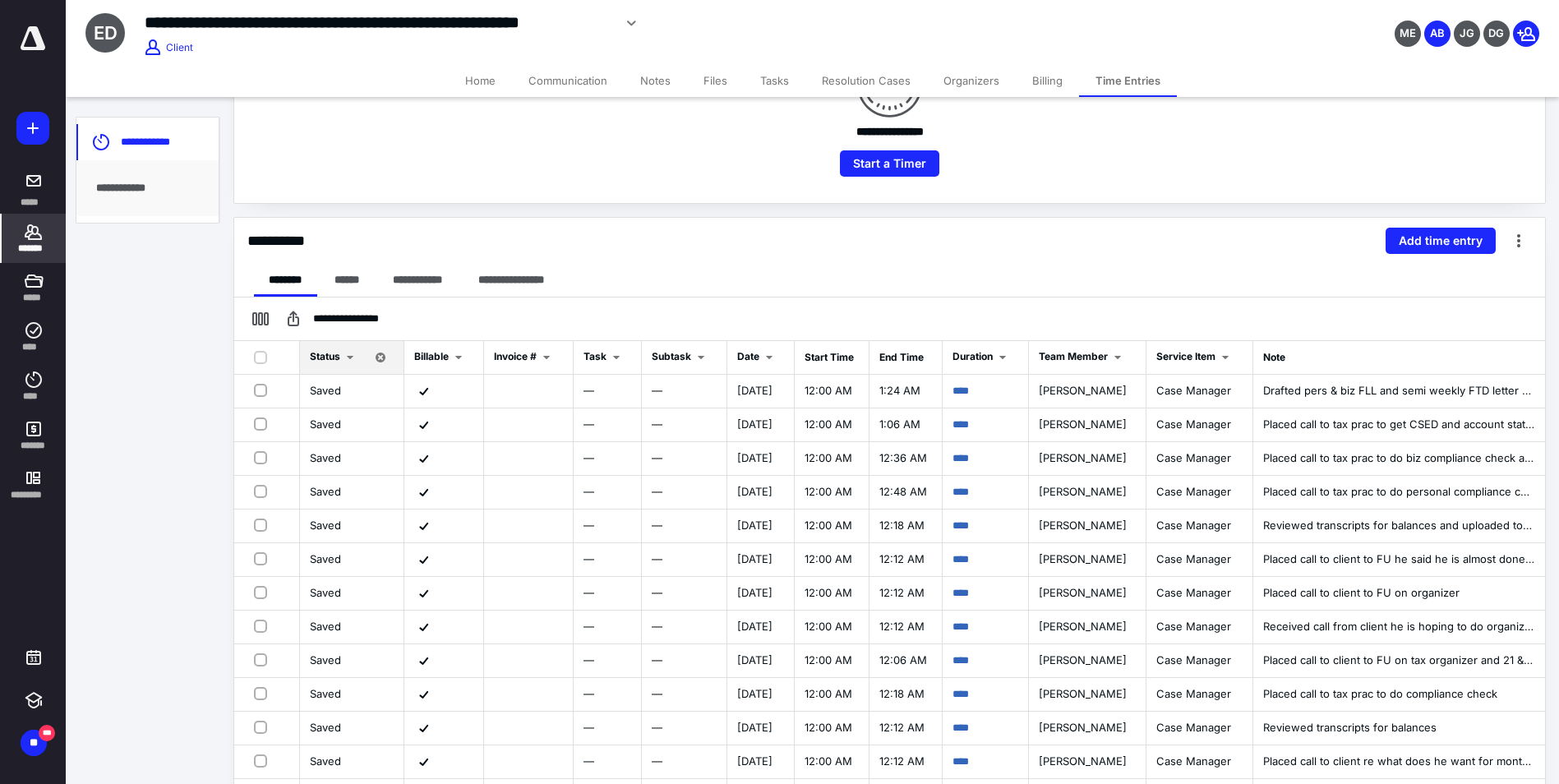 click on "Home" at bounding box center (480, 81) 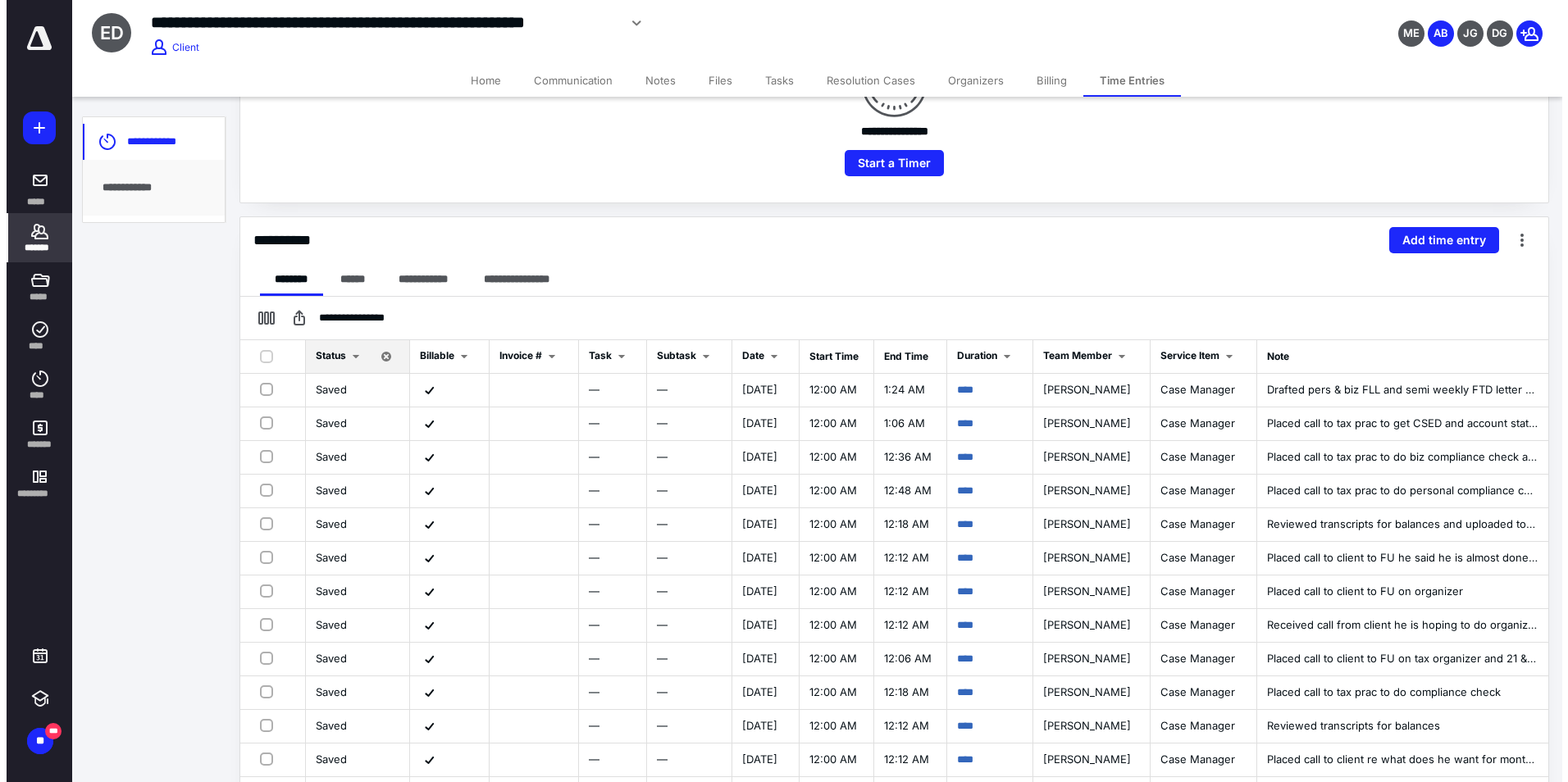scroll, scrollTop: 0, scrollLeft: 0, axis: both 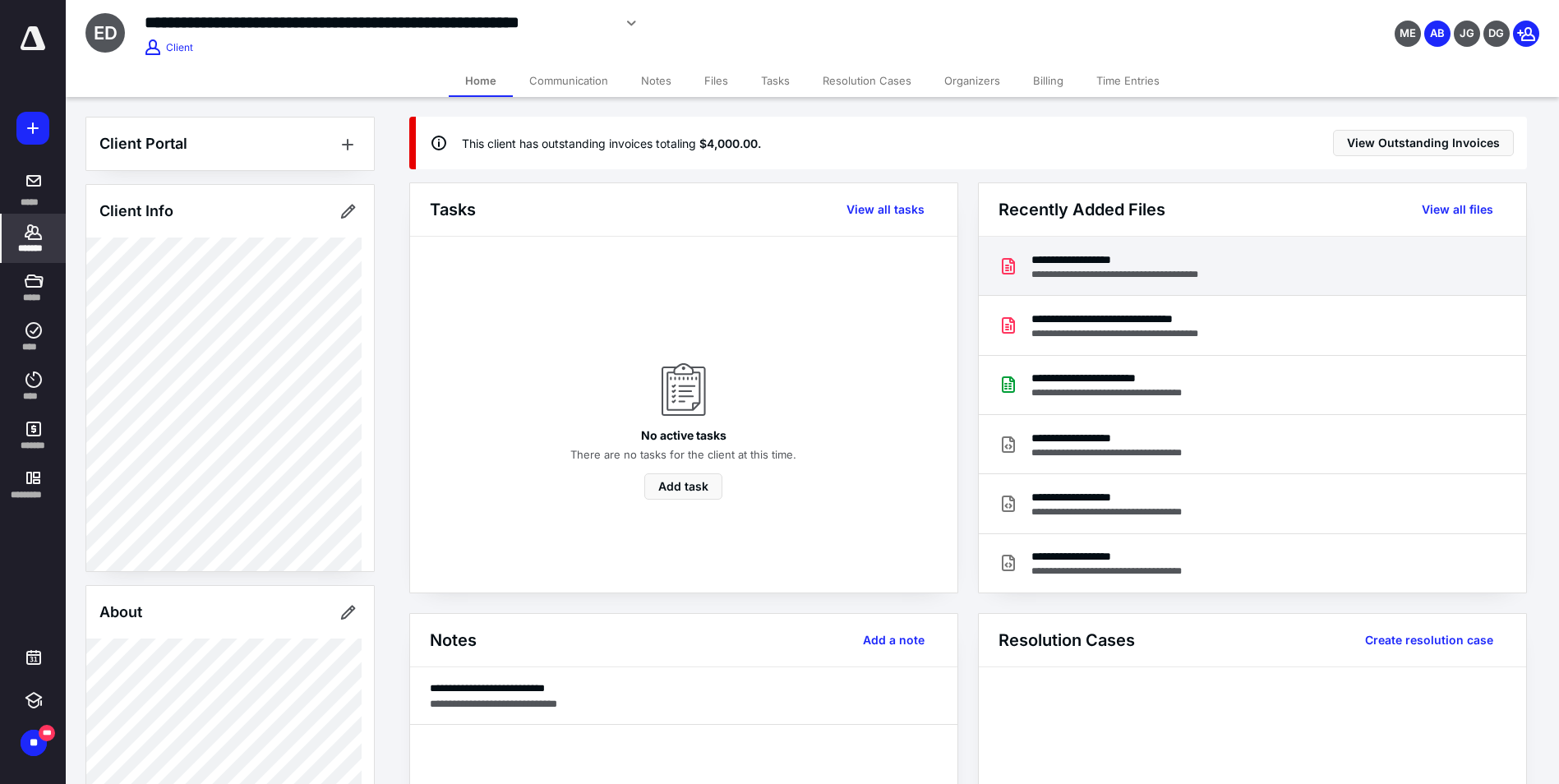 click on "**********" at bounding box center [1133, 260] 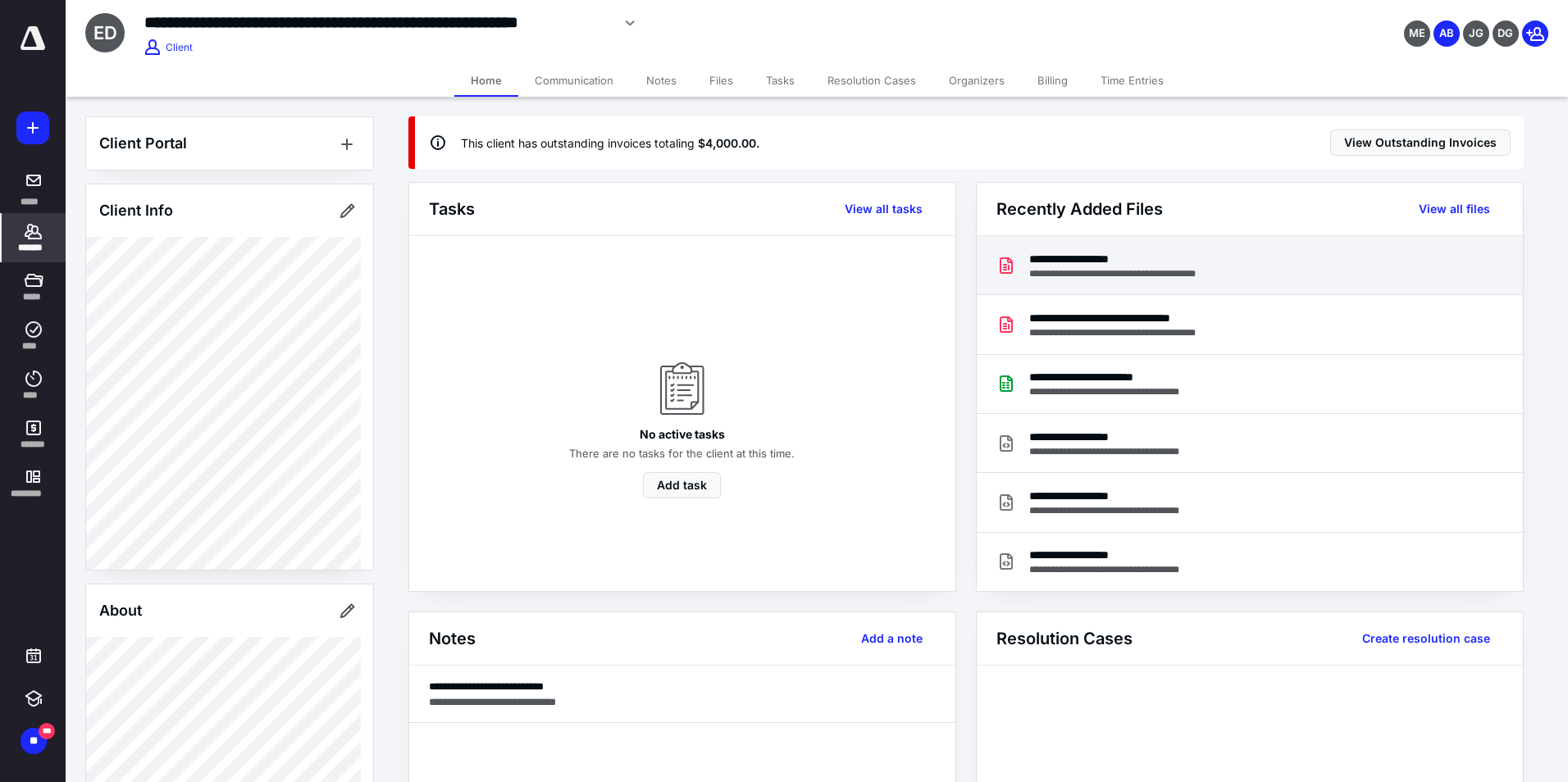 click at bounding box center [784, 398] 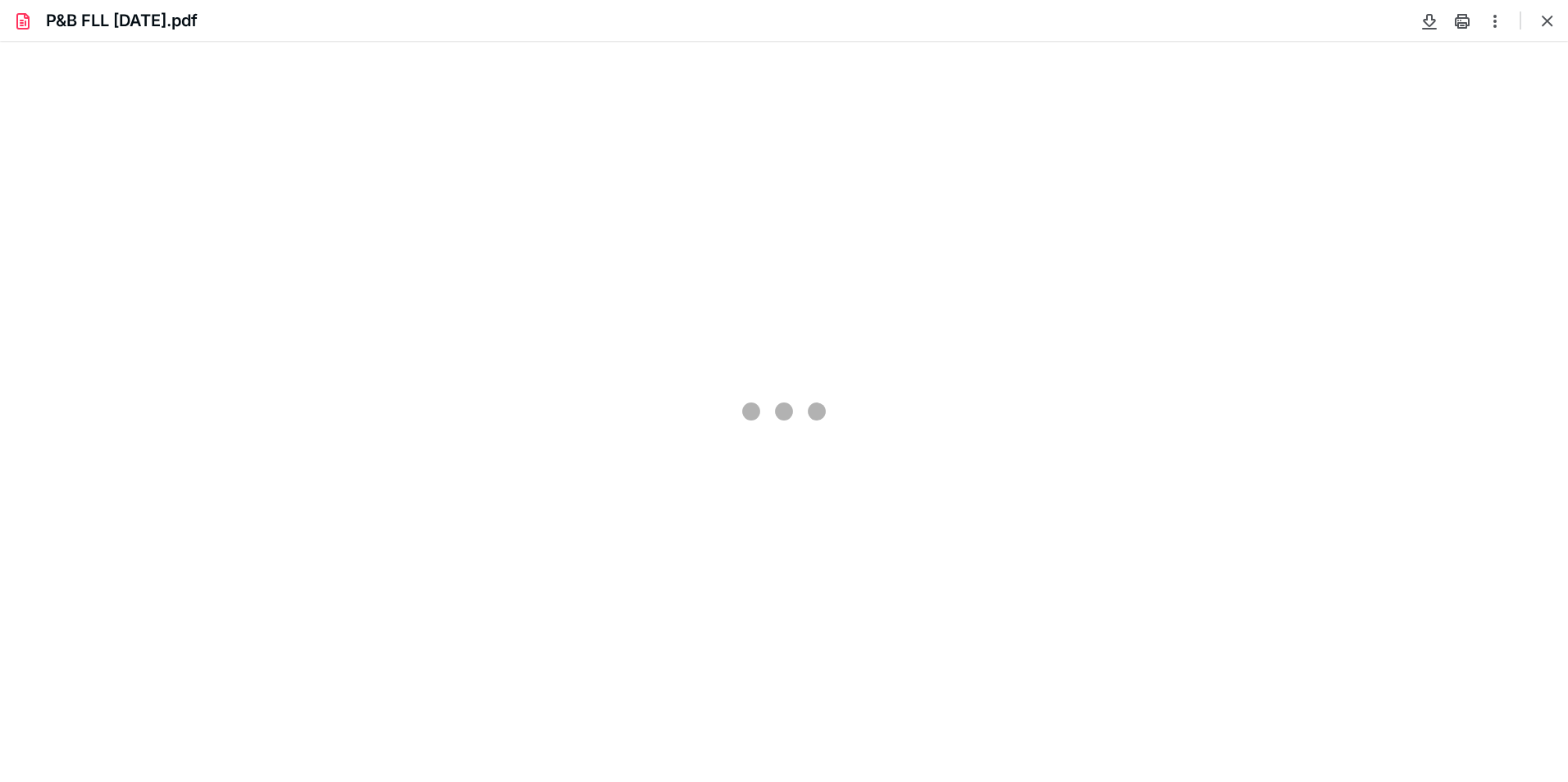 scroll, scrollTop: 0, scrollLeft: 0, axis: both 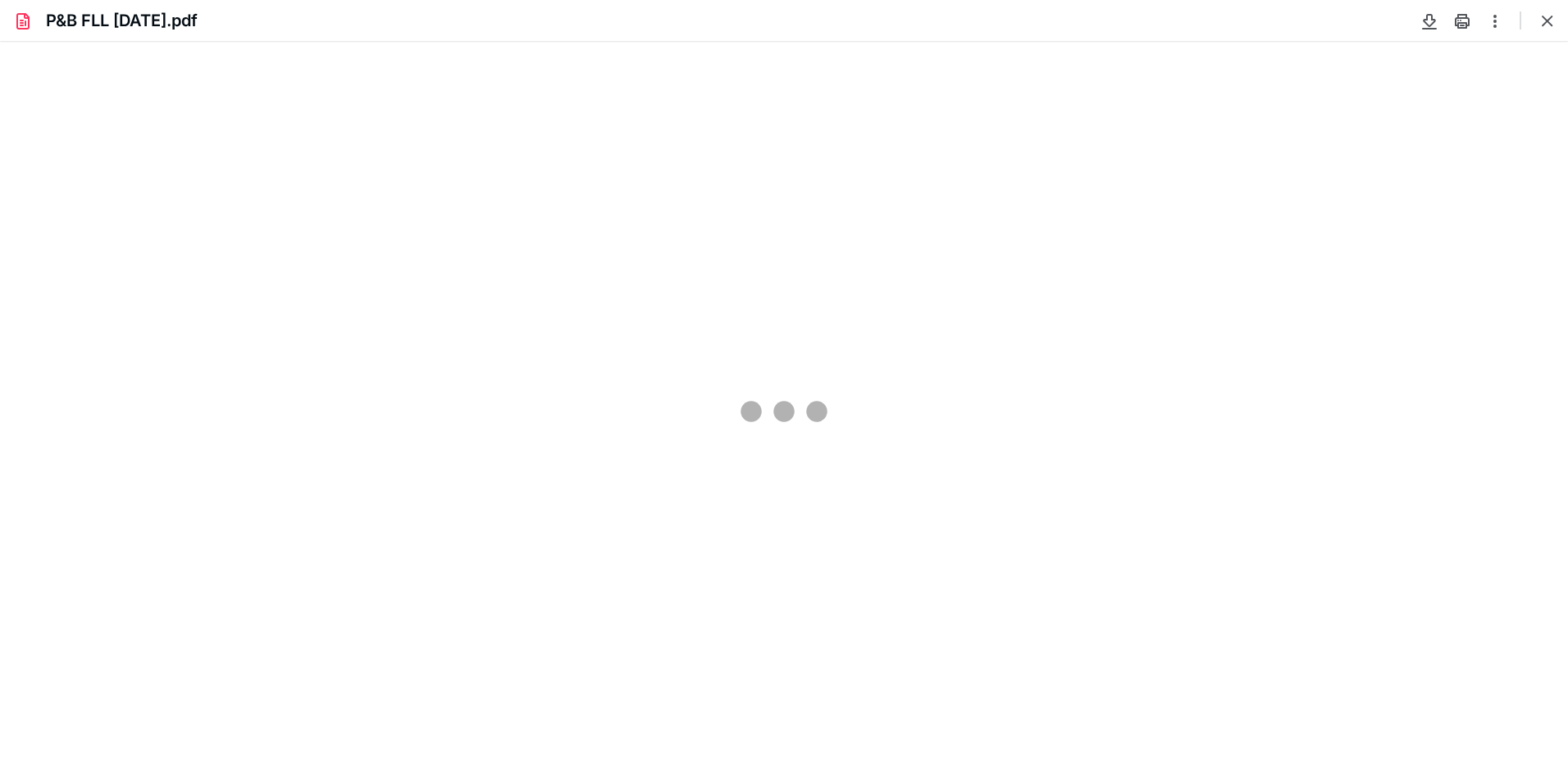 type on "109" 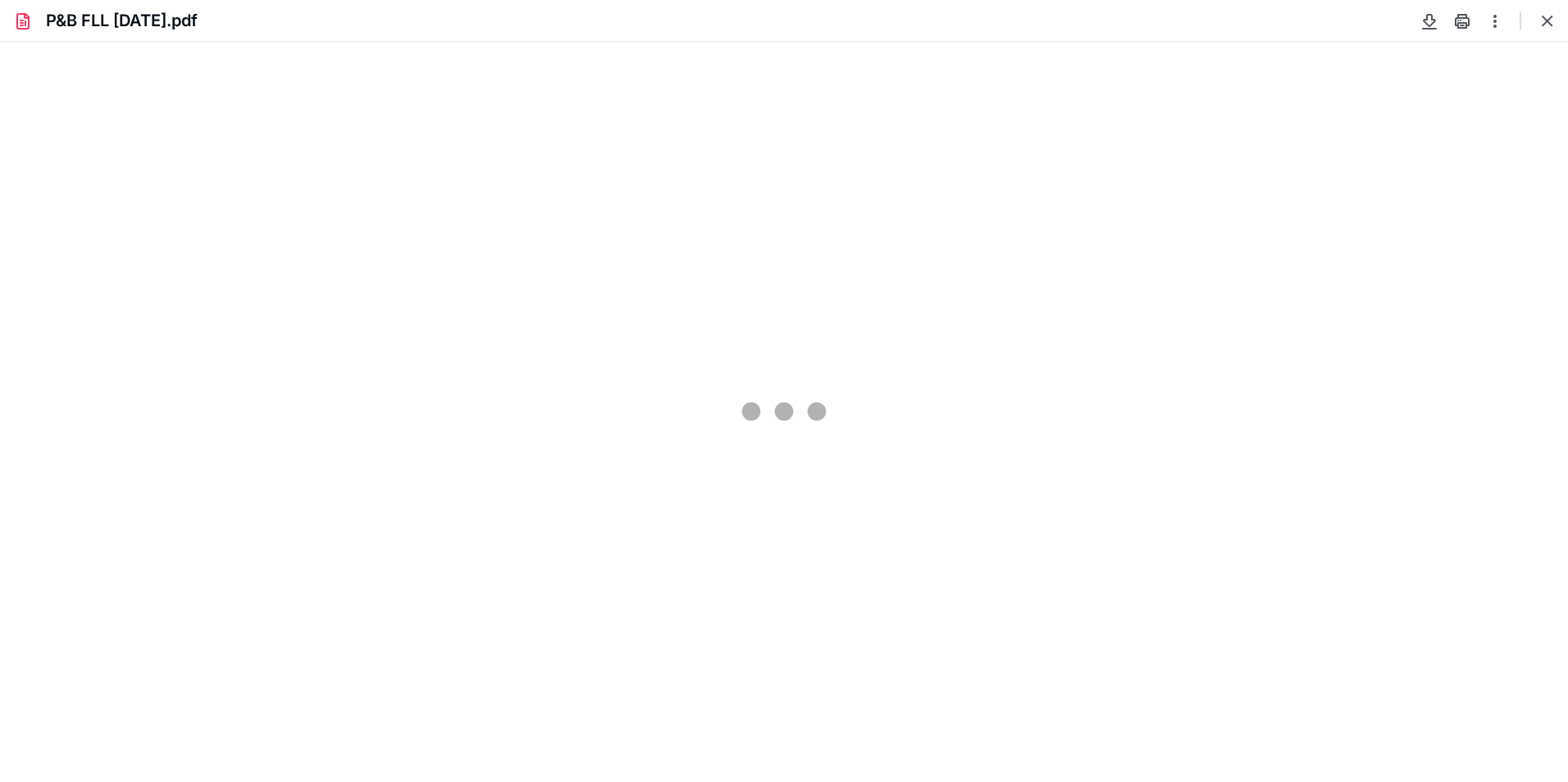 scroll, scrollTop: 33, scrollLeft: 0, axis: vertical 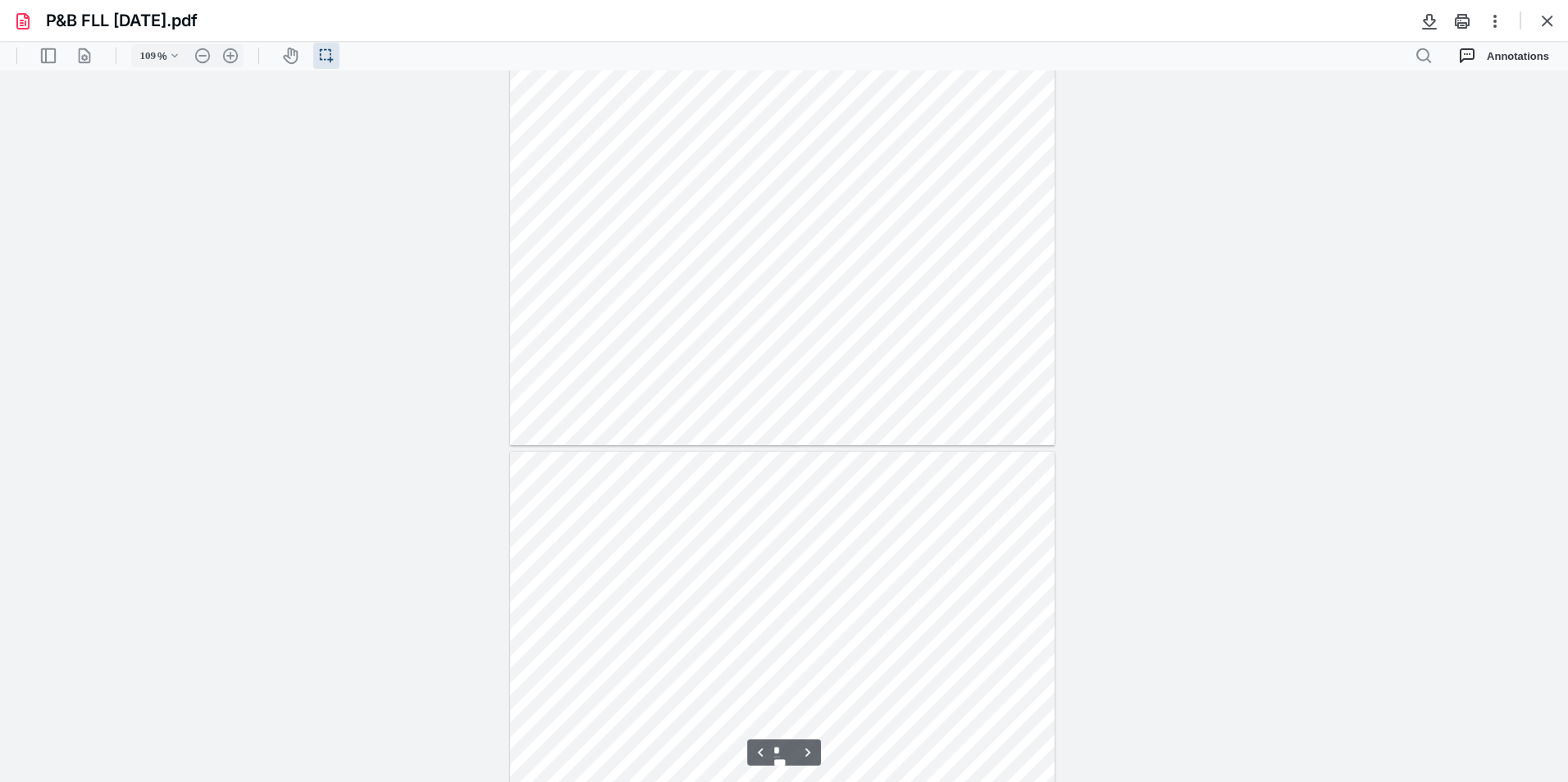 type on "*" 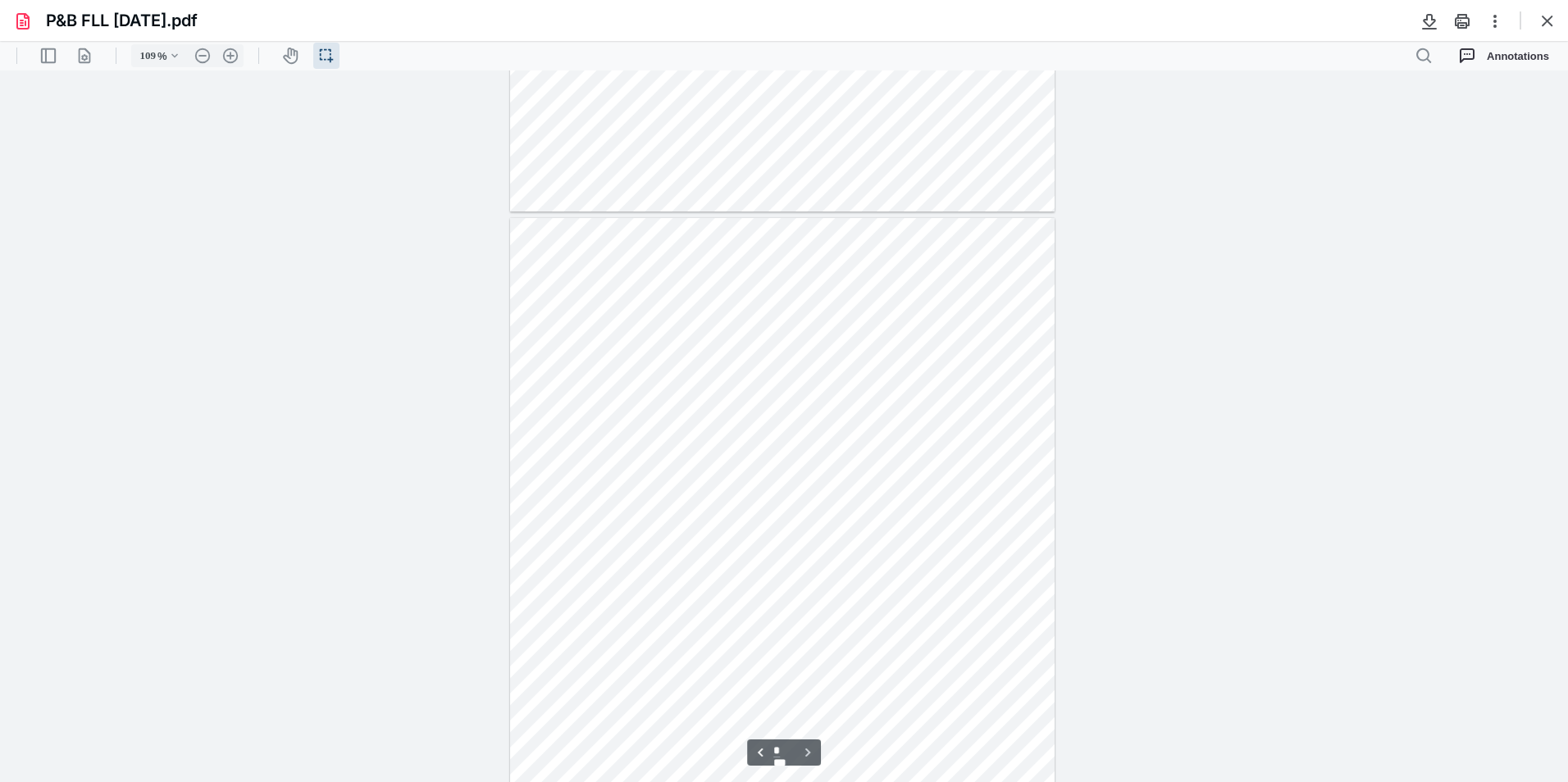 scroll, scrollTop: 2131, scrollLeft: 0, axis: vertical 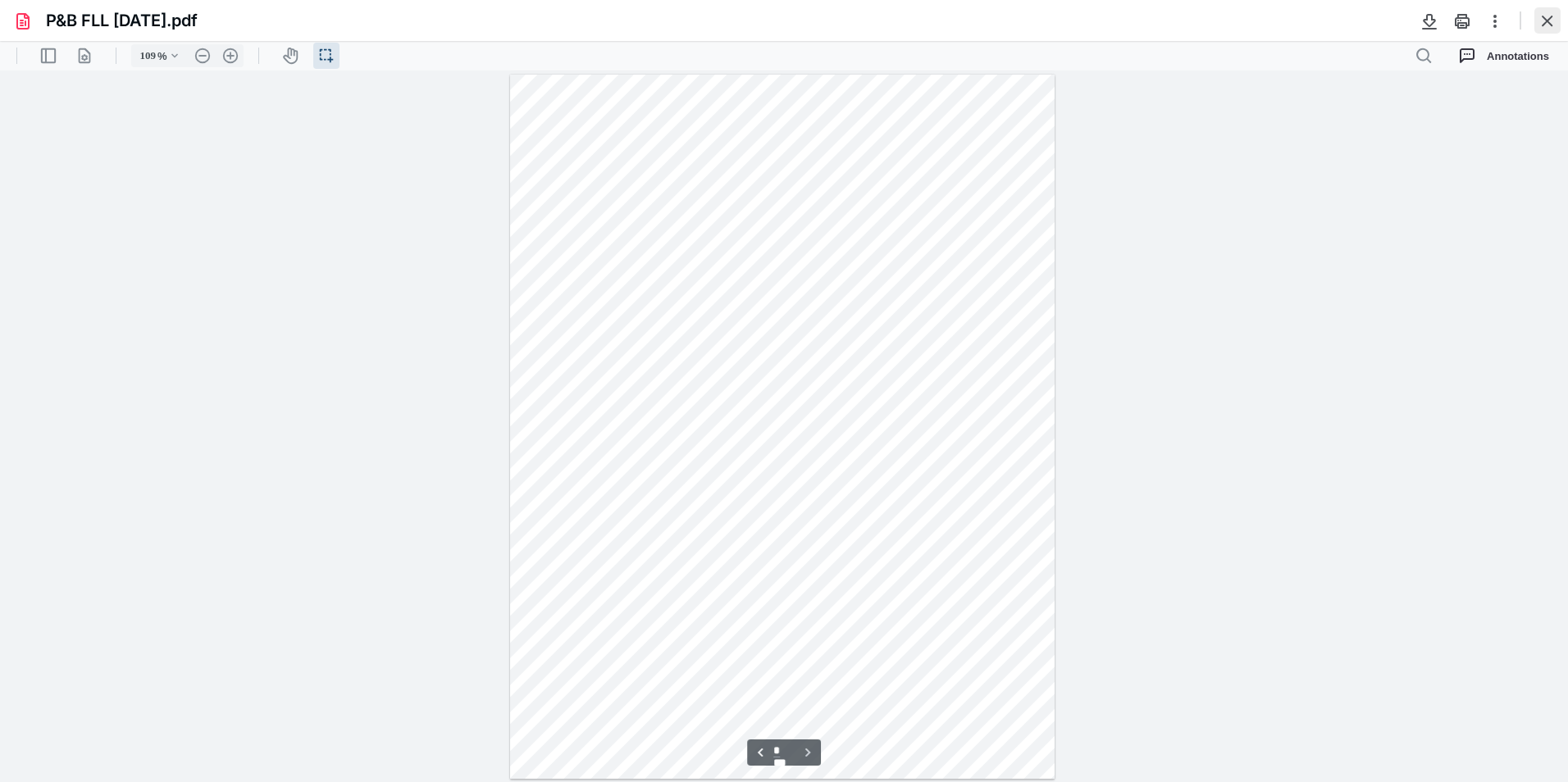 click at bounding box center (1547, 20) 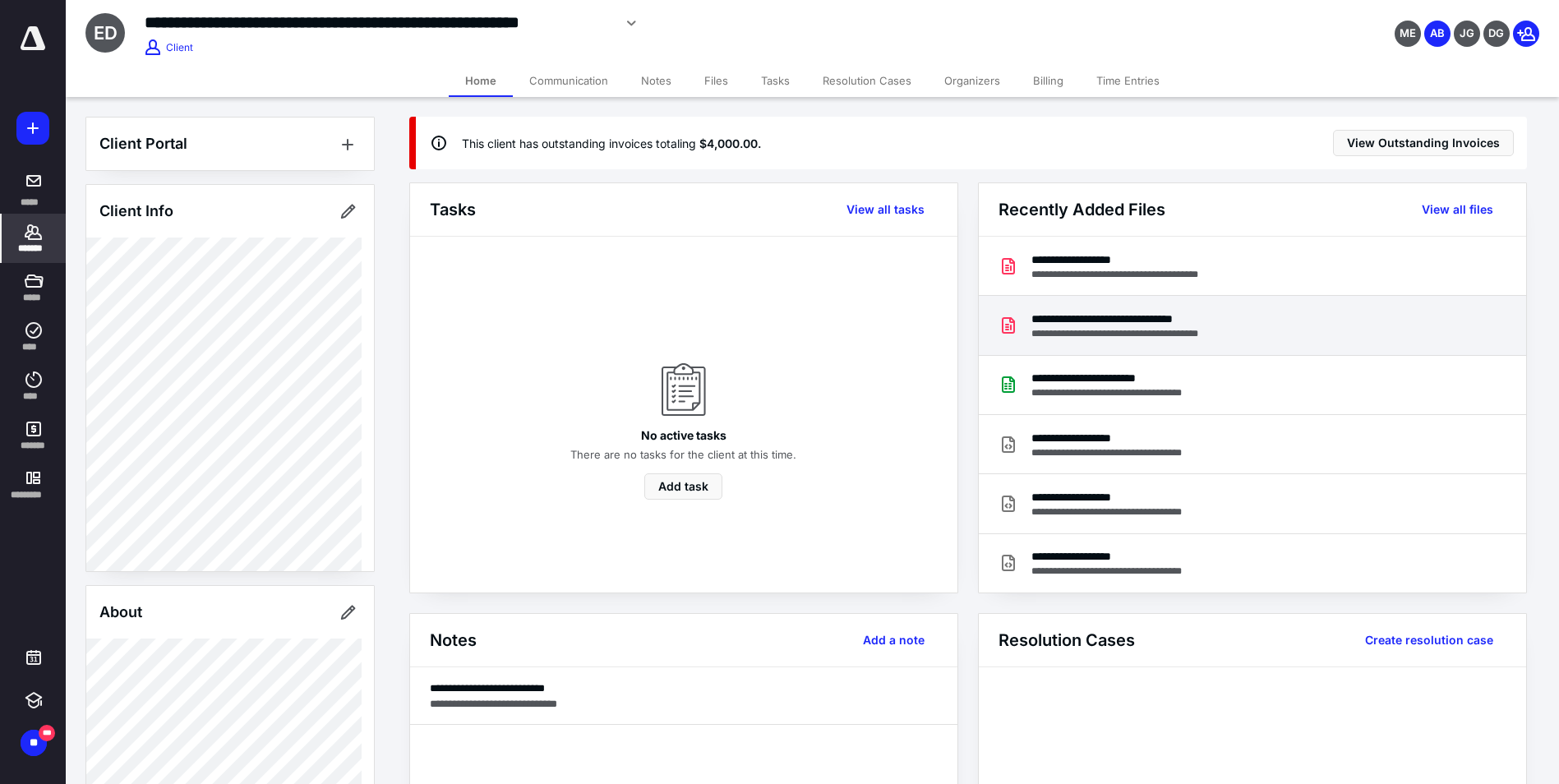 click on "**********" at bounding box center [1133, 319] 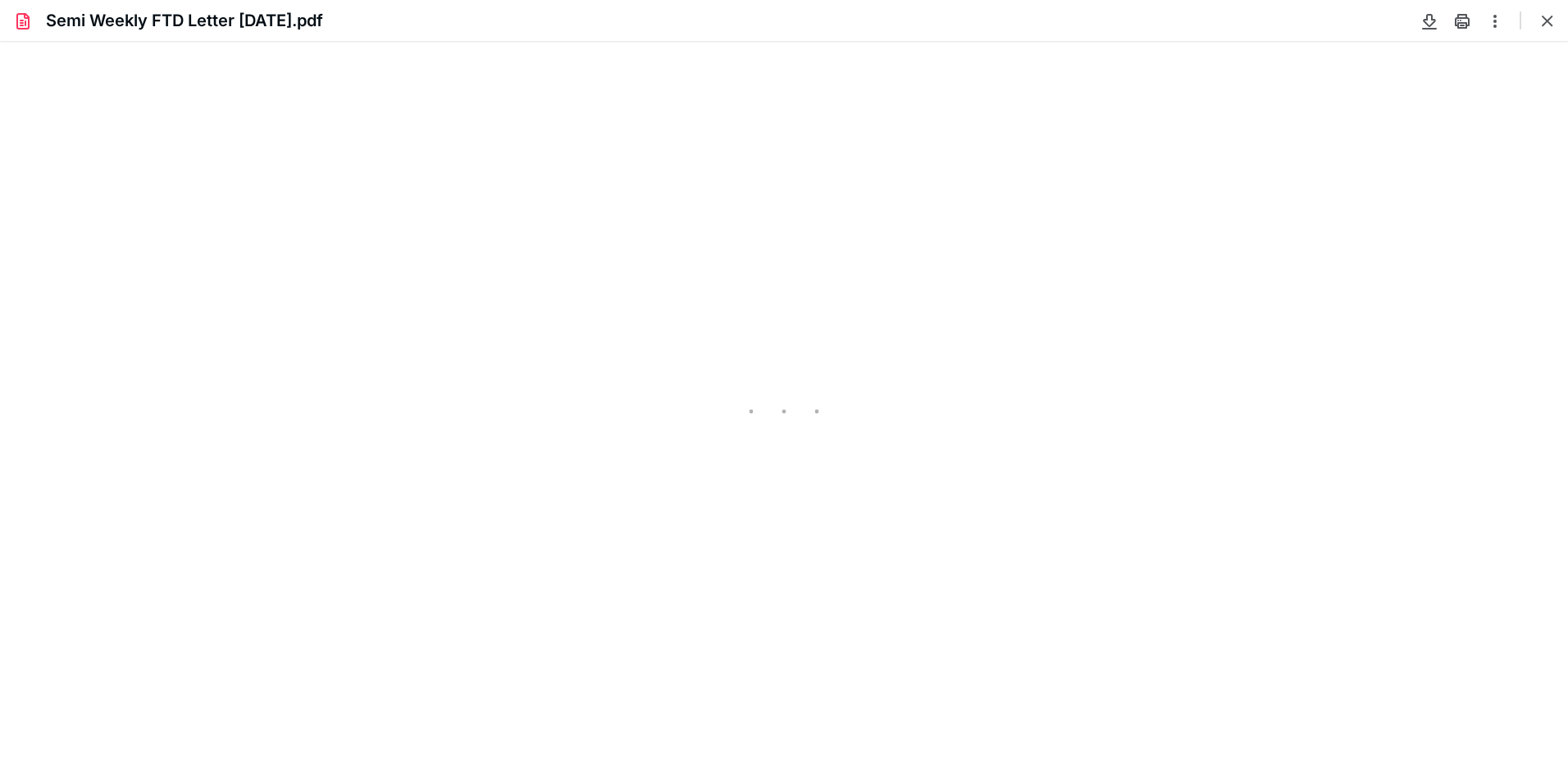 scroll, scrollTop: 0, scrollLeft: 0, axis: both 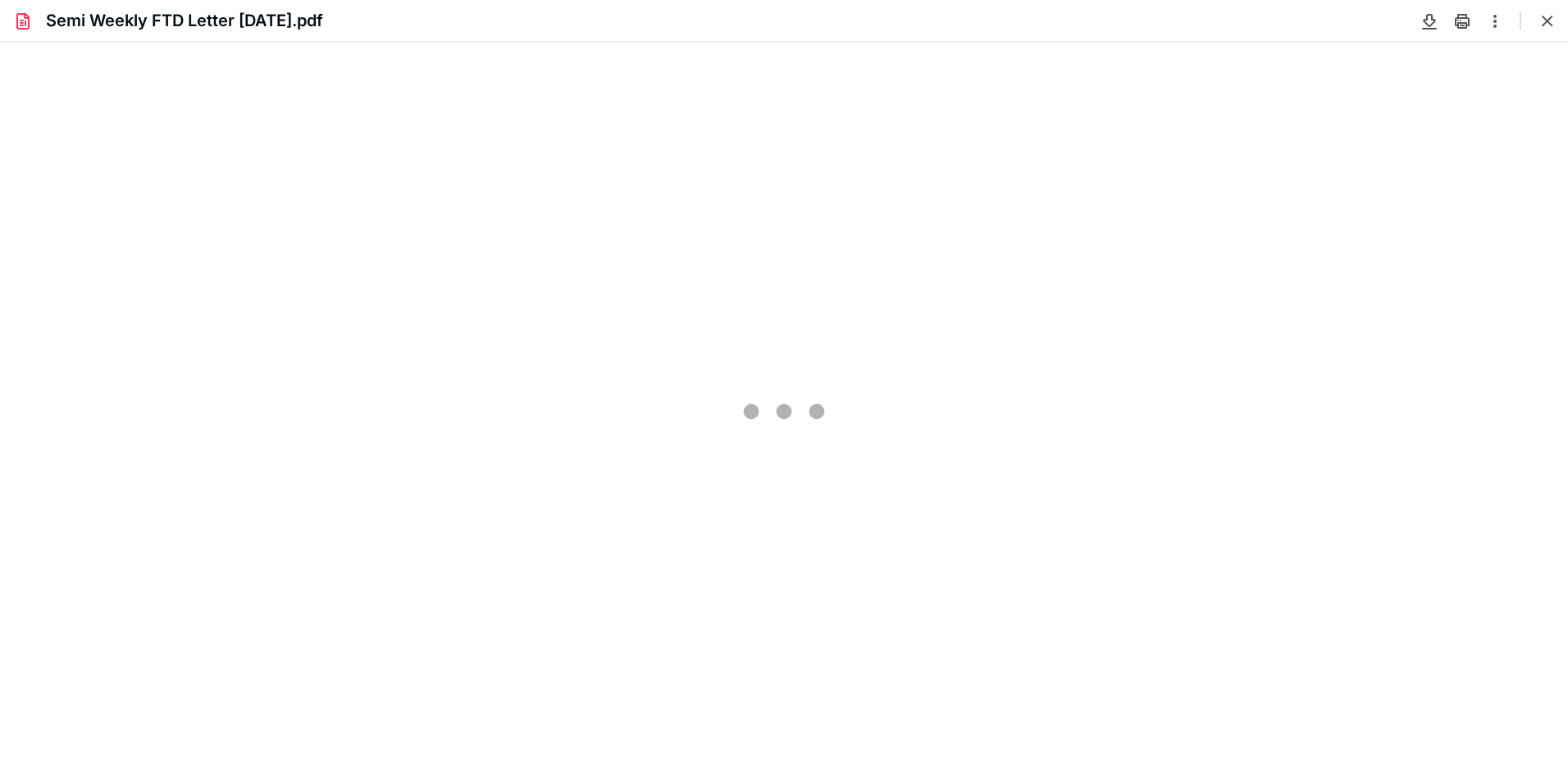type on "109" 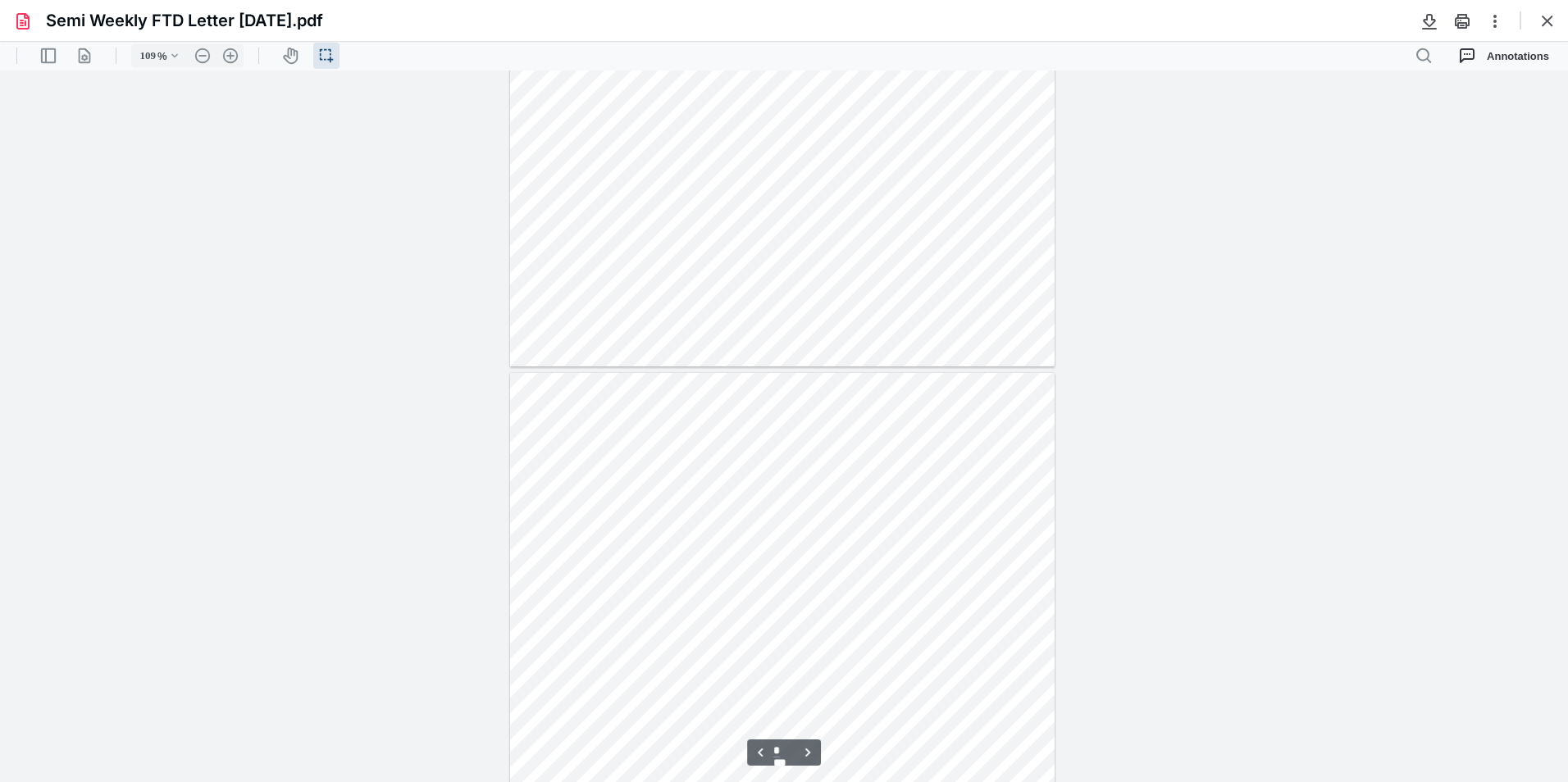 type on "*" 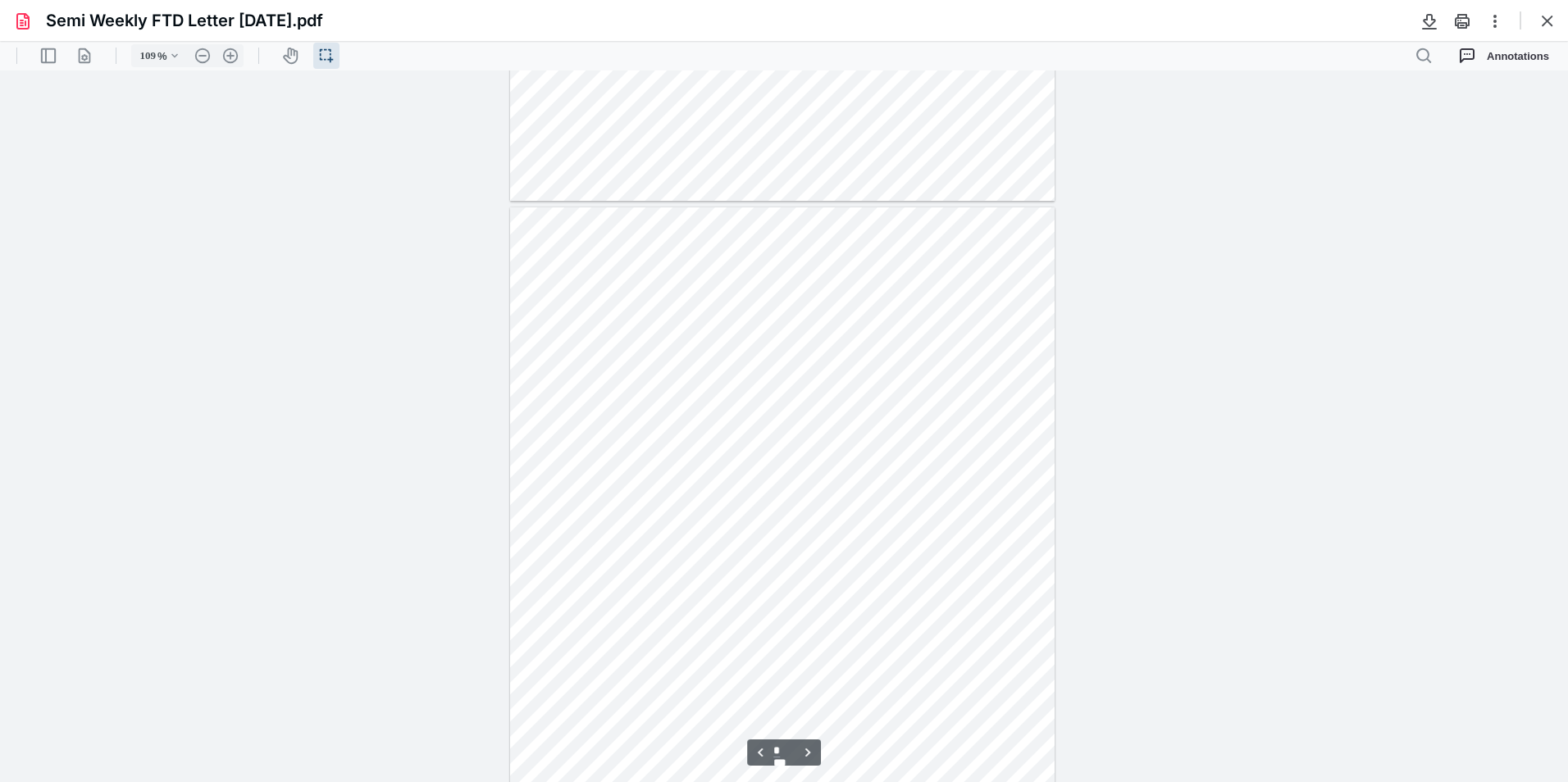 scroll, scrollTop: 1421, scrollLeft: 0, axis: vertical 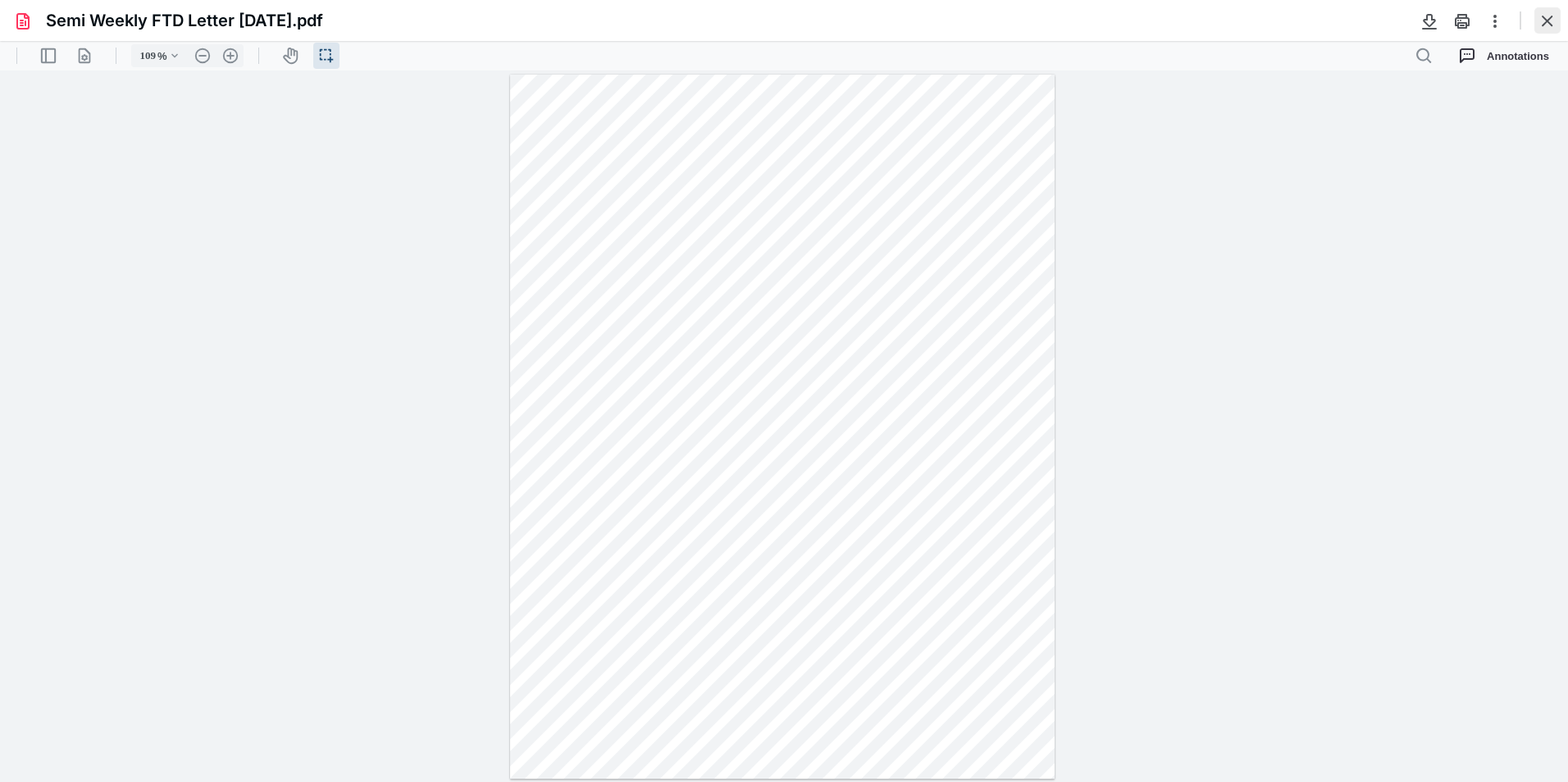click at bounding box center (1547, 20) 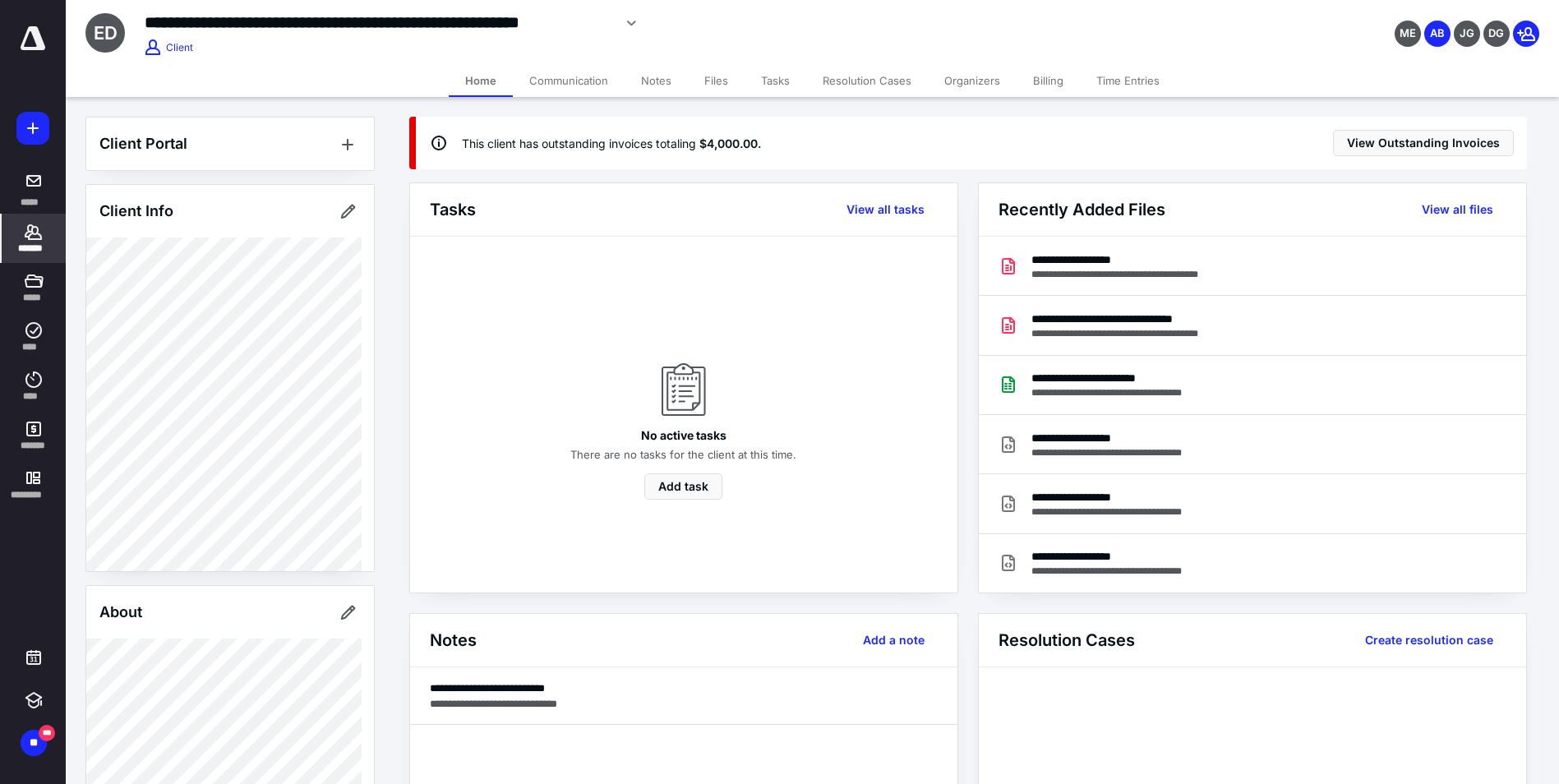click 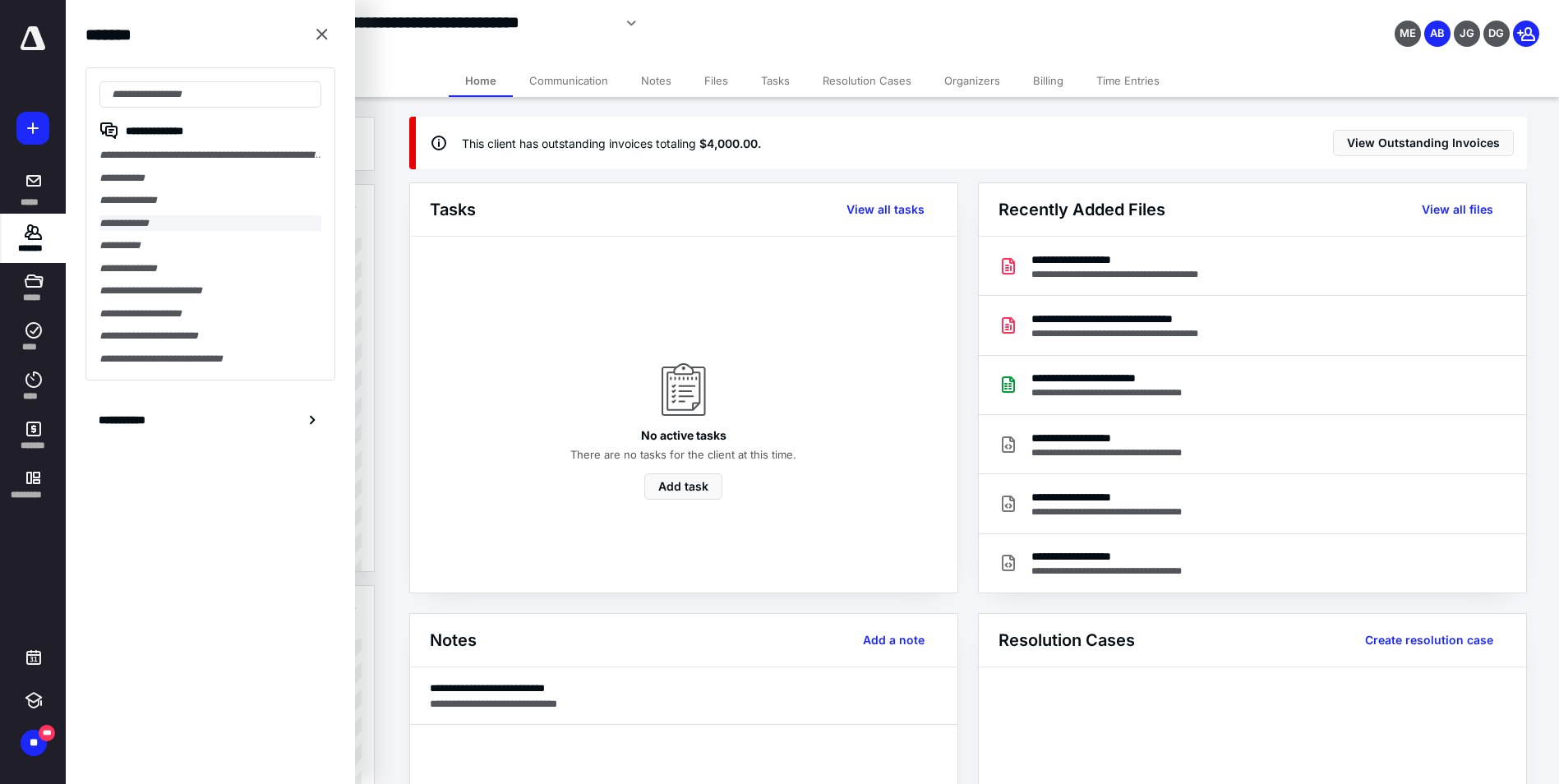 click on "**********" at bounding box center (210, 224) 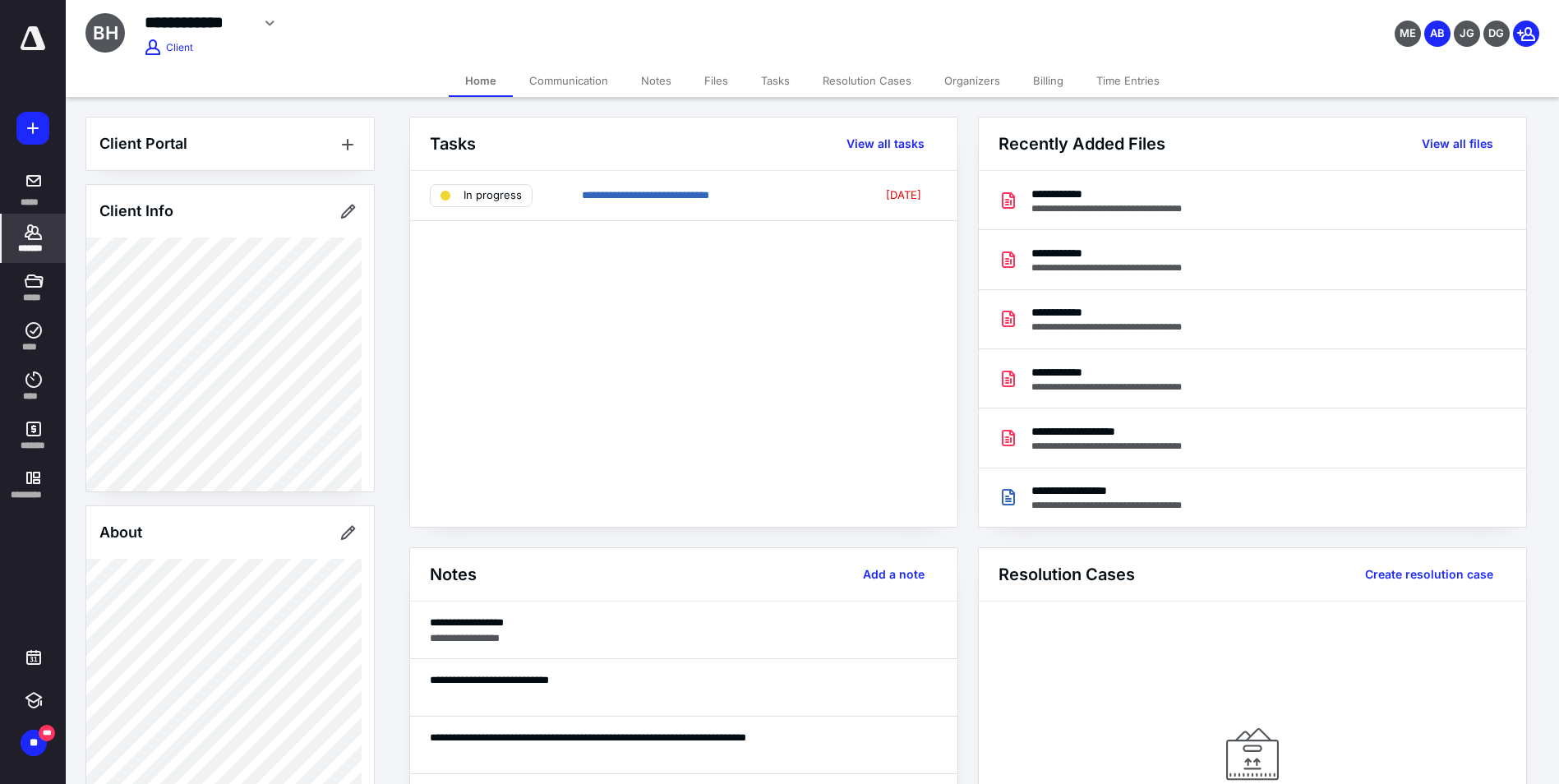 click on "Time Entries" at bounding box center [1128, 81] 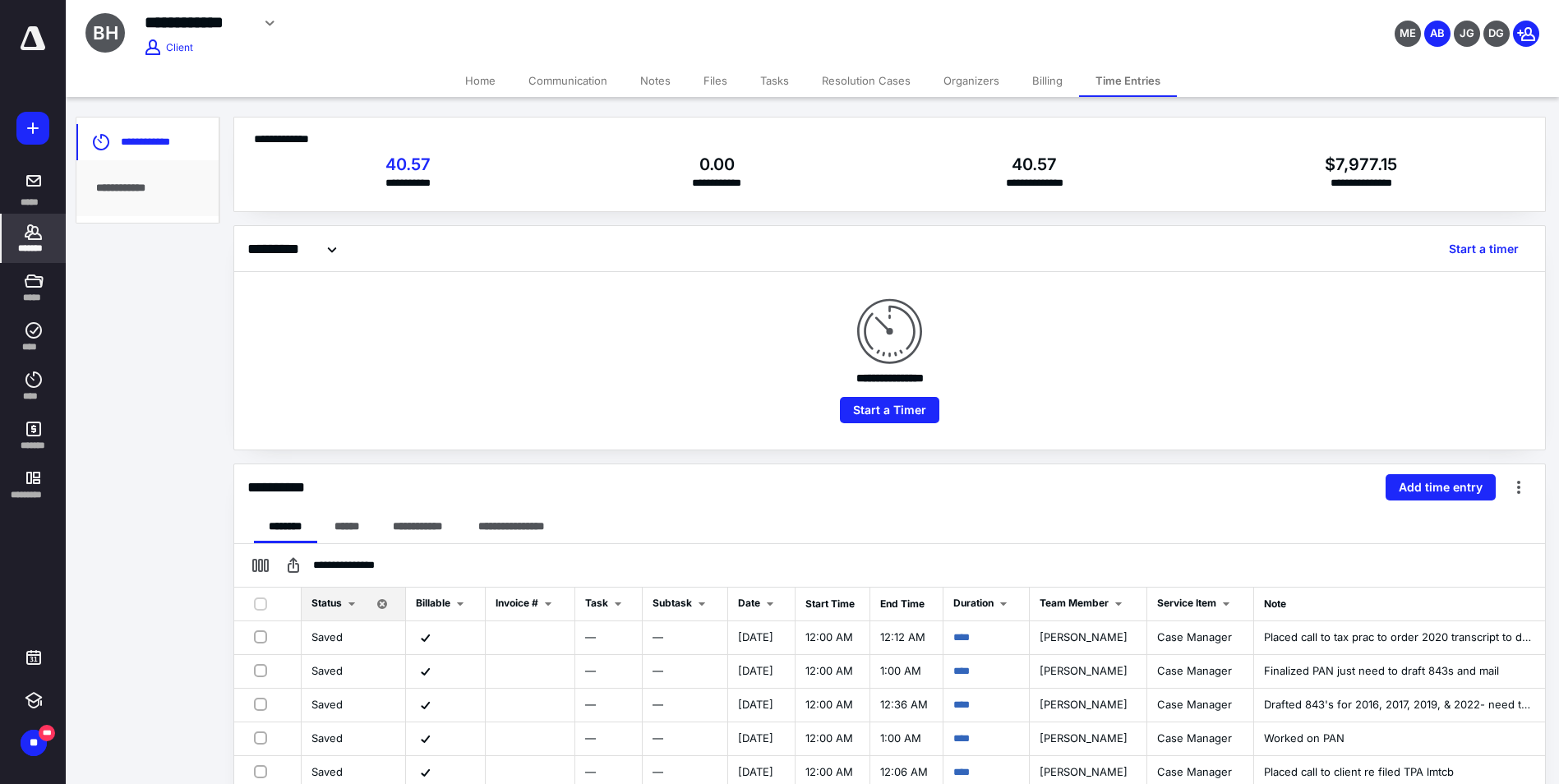 click on "**********" at bounding box center [889, 487] 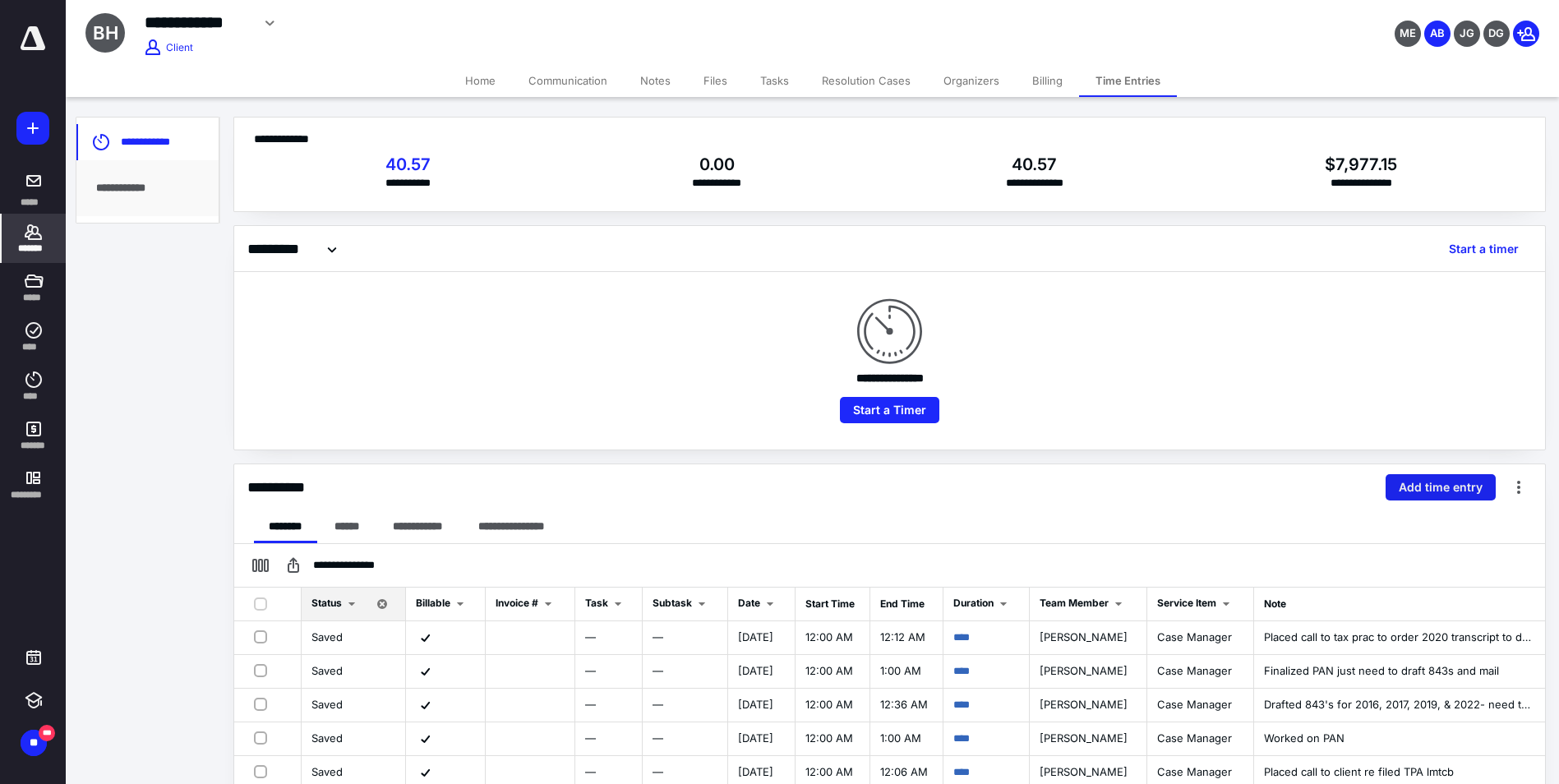 click on "Add time entry" at bounding box center [1441, 487] 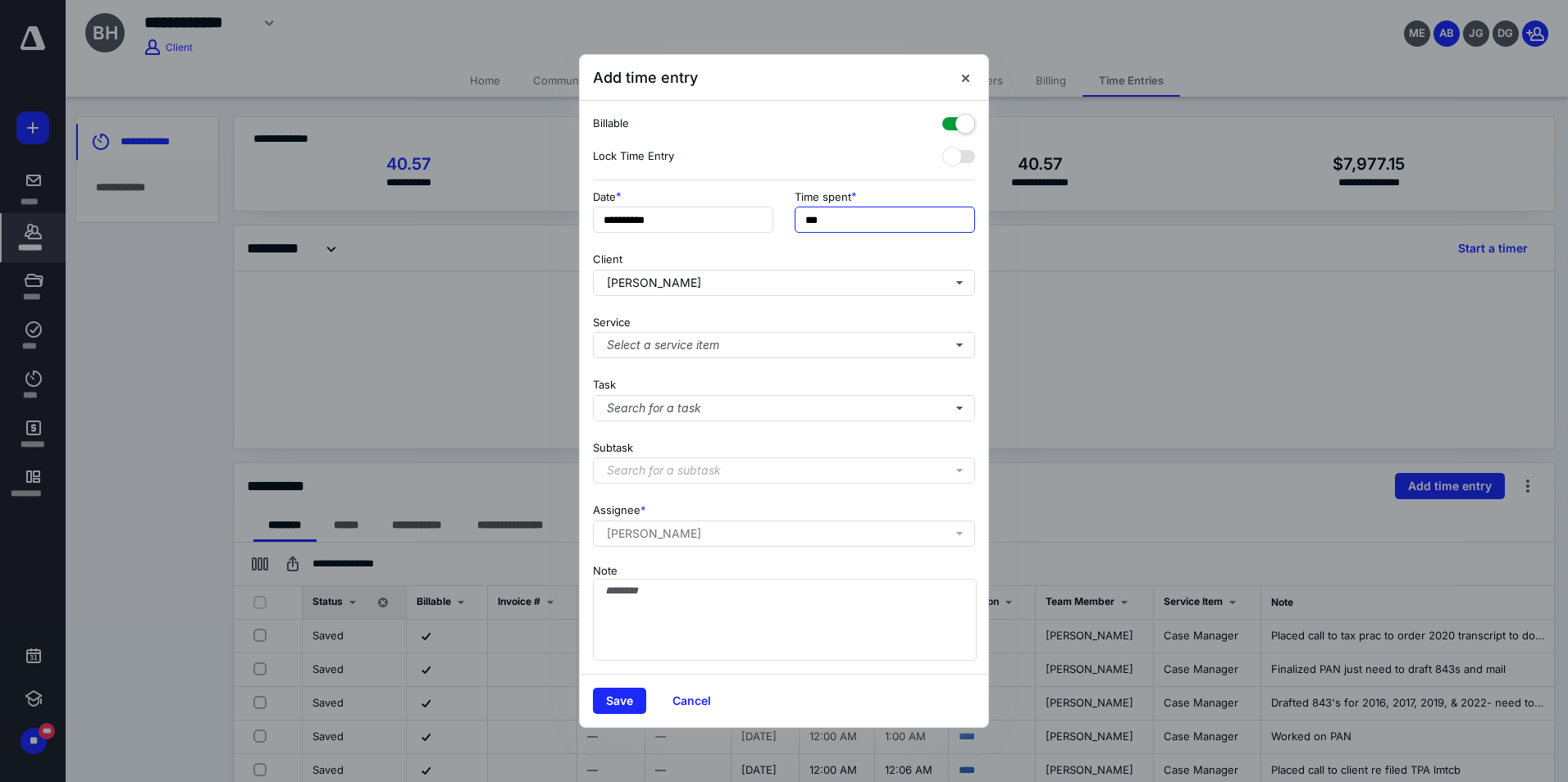 drag, startPoint x: 850, startPoint y: 227, endPoint x: 526, endPoint y: 179, distance: 327.53626 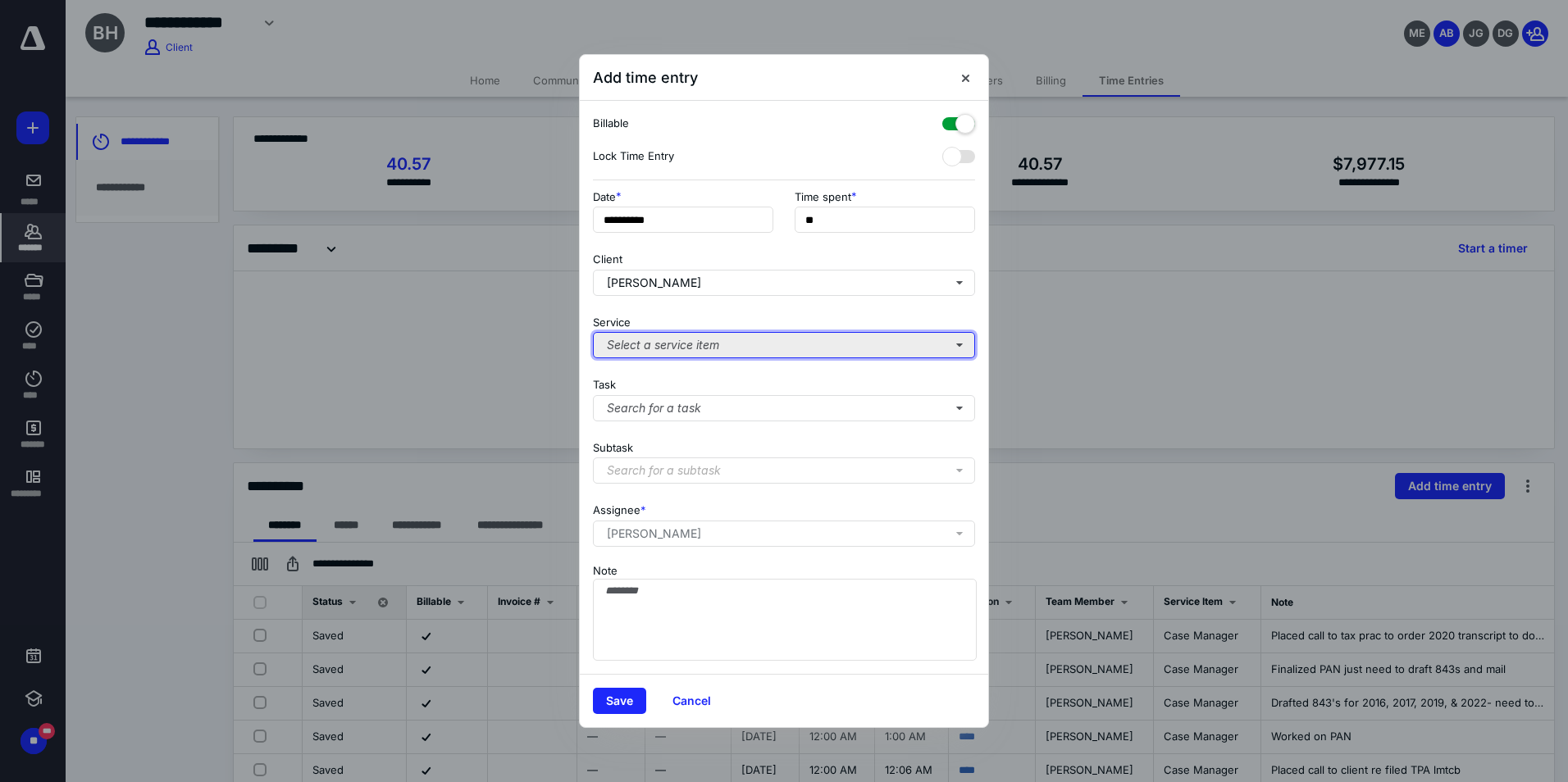 type on "***" 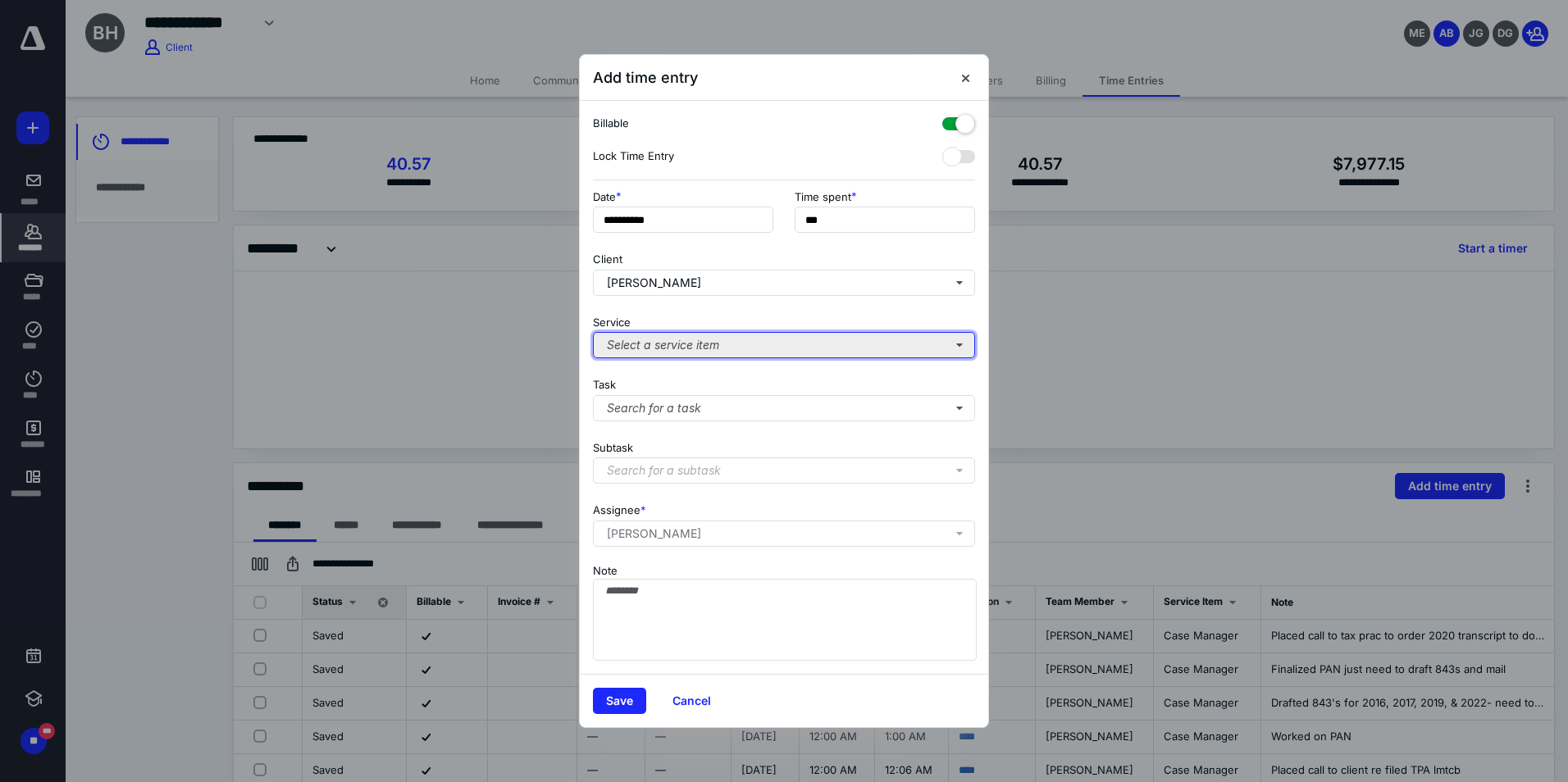 click on "Select a service item" at bounding box center (784, 345) 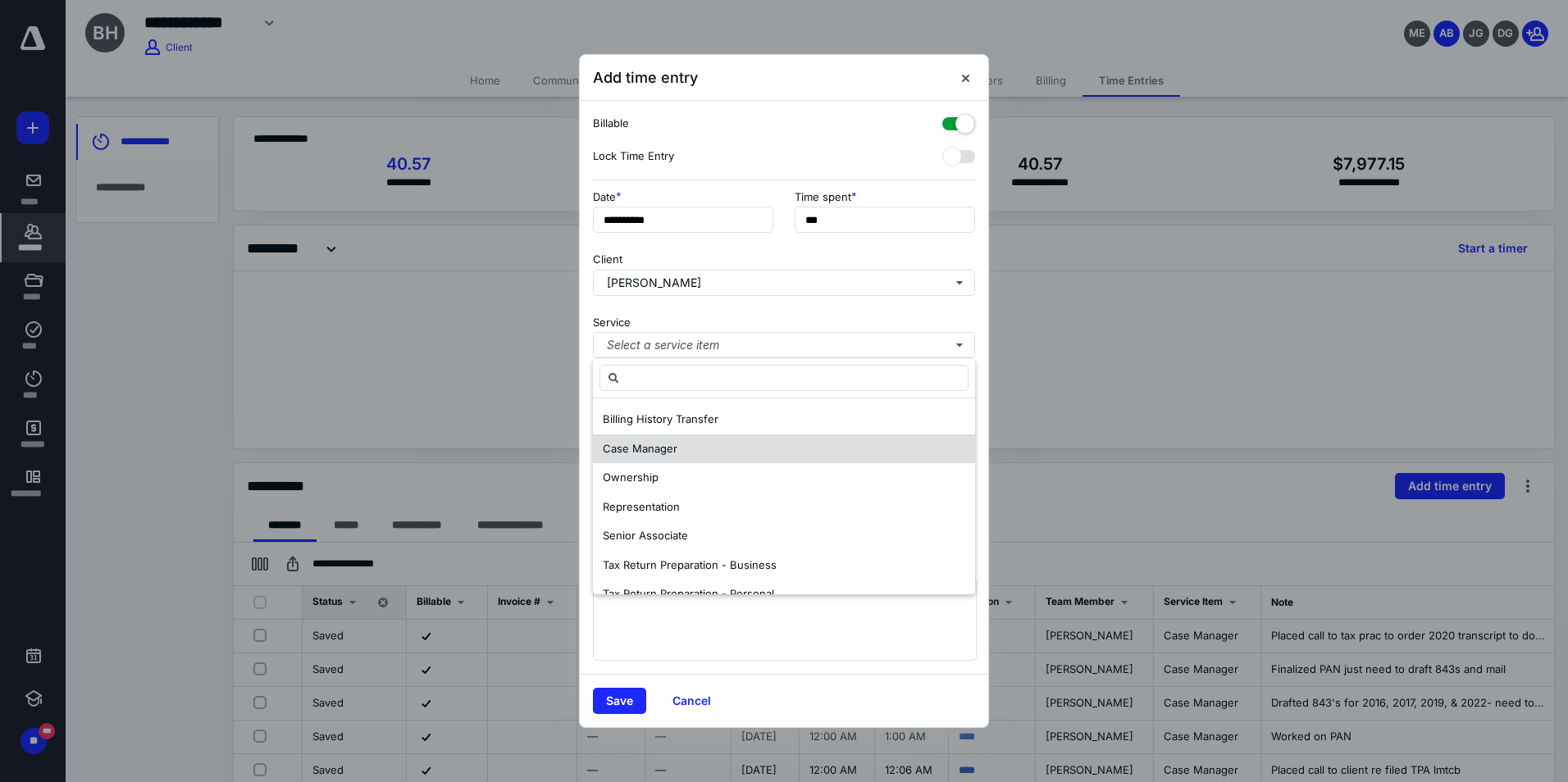 click on "Case Manager" at bounding box center [784, 449] 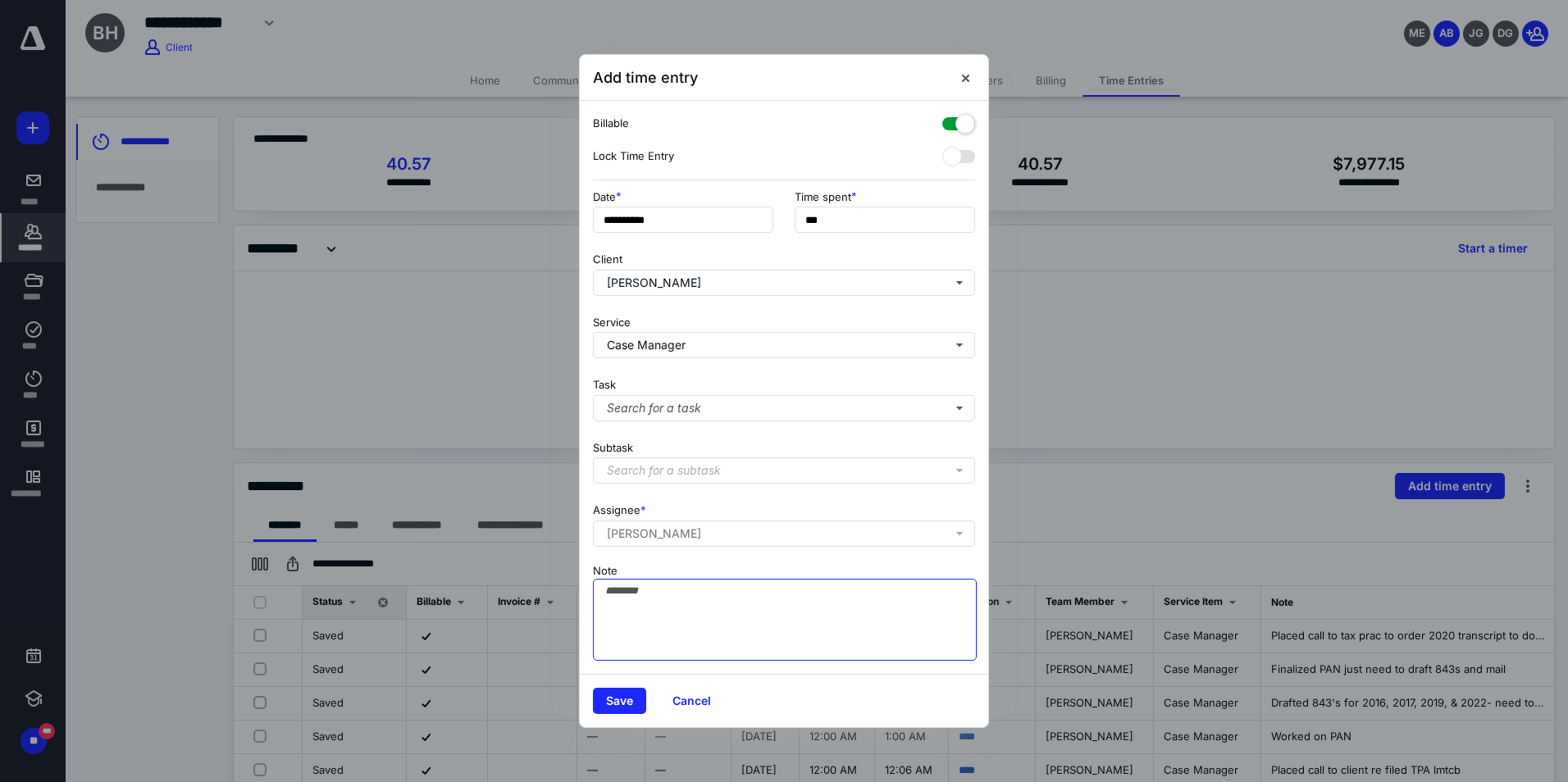 click on "Note" at bounding box center [785, 620] 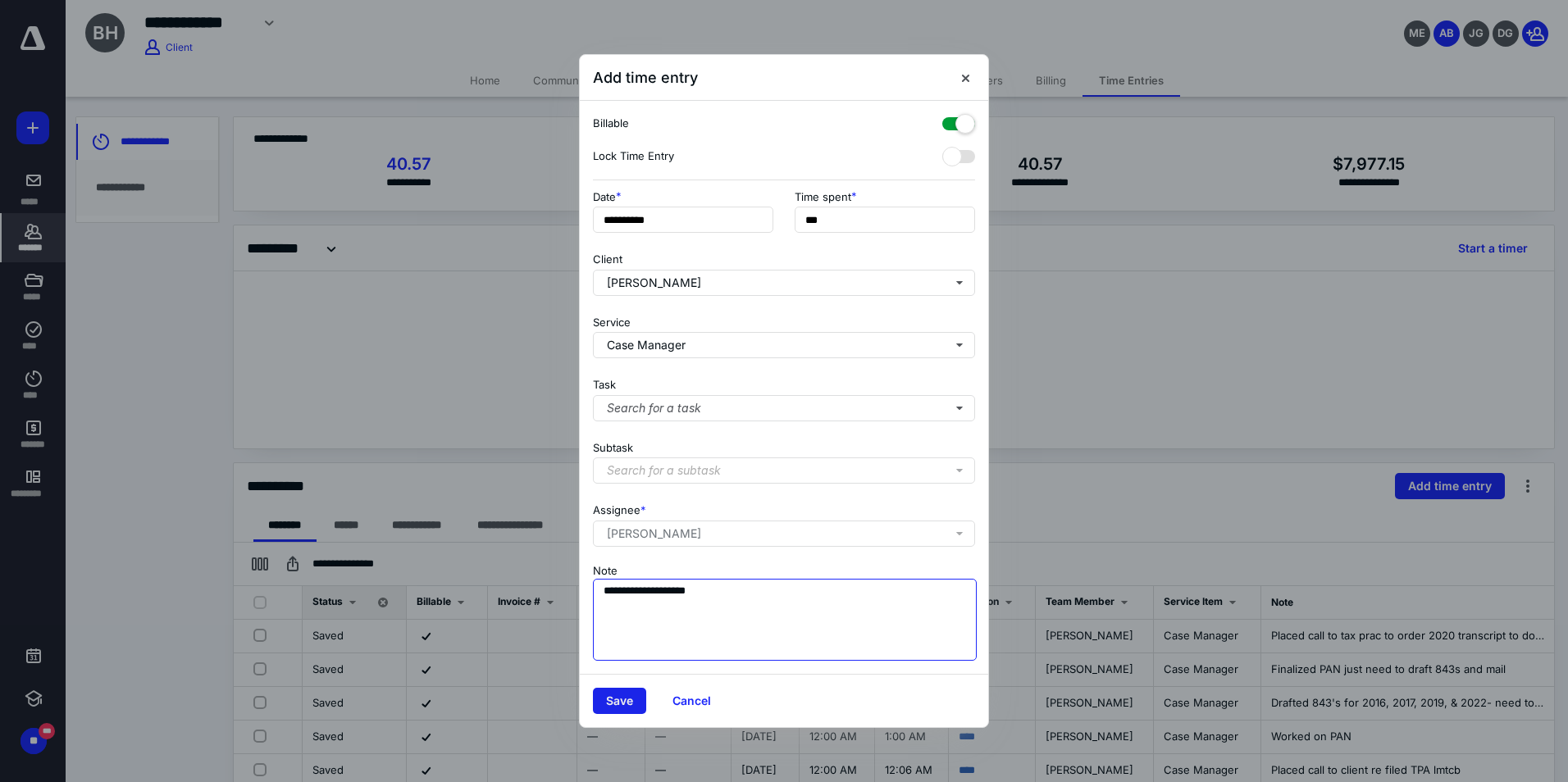 type on "**********" 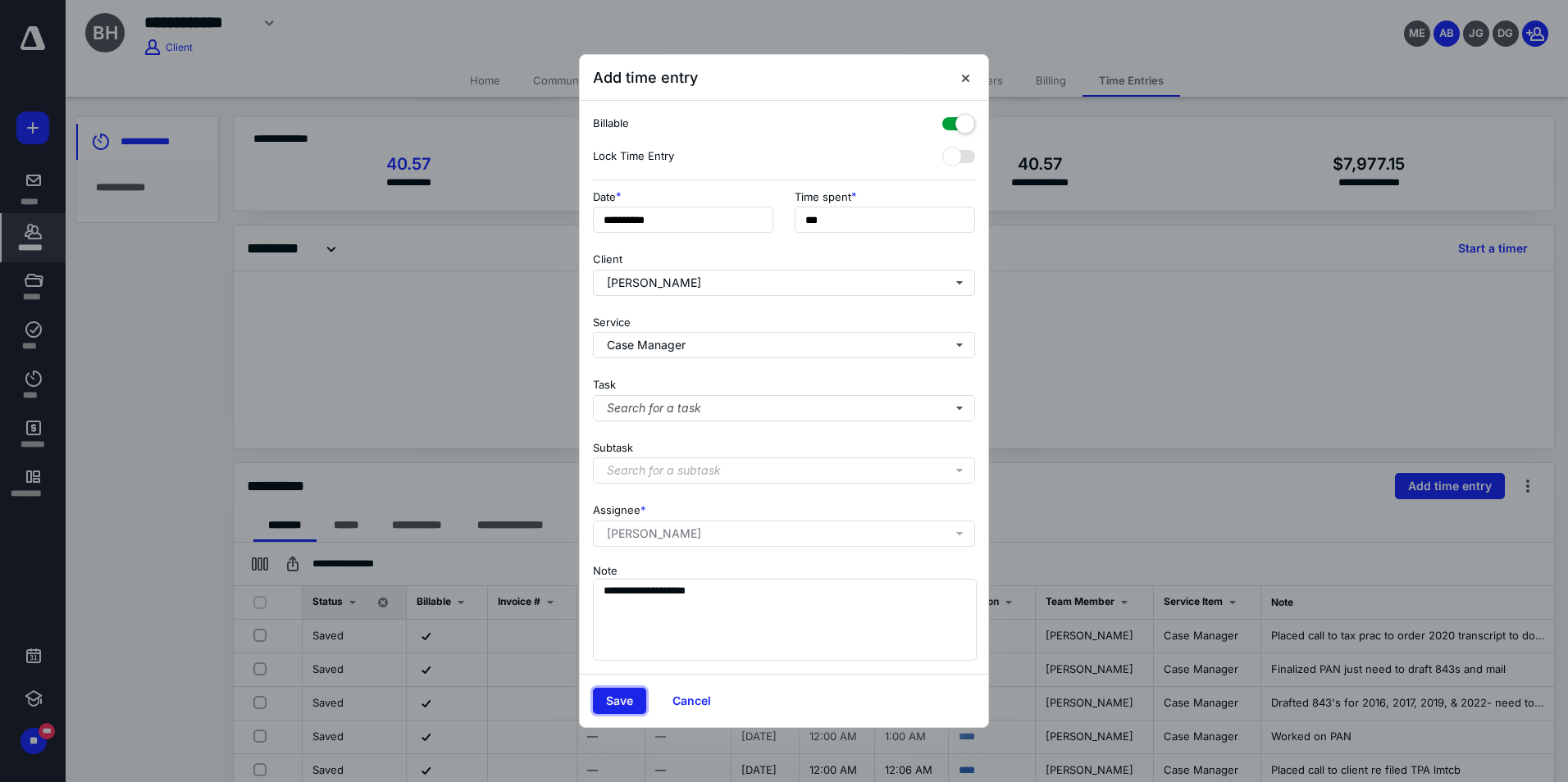 click on "Save" at bounding box center [619, 701] 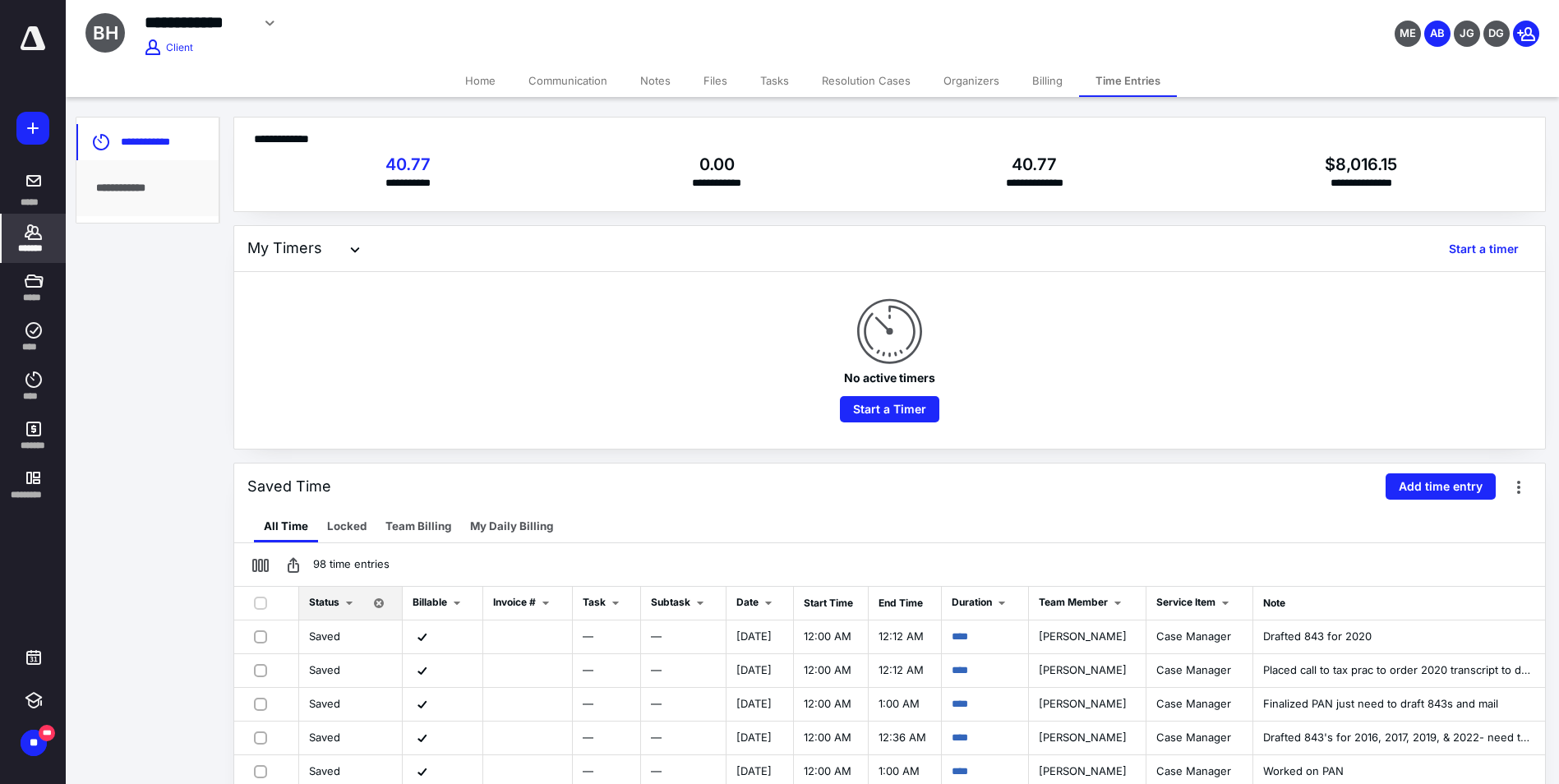 click on "Files" at bounding box center [715, 81] 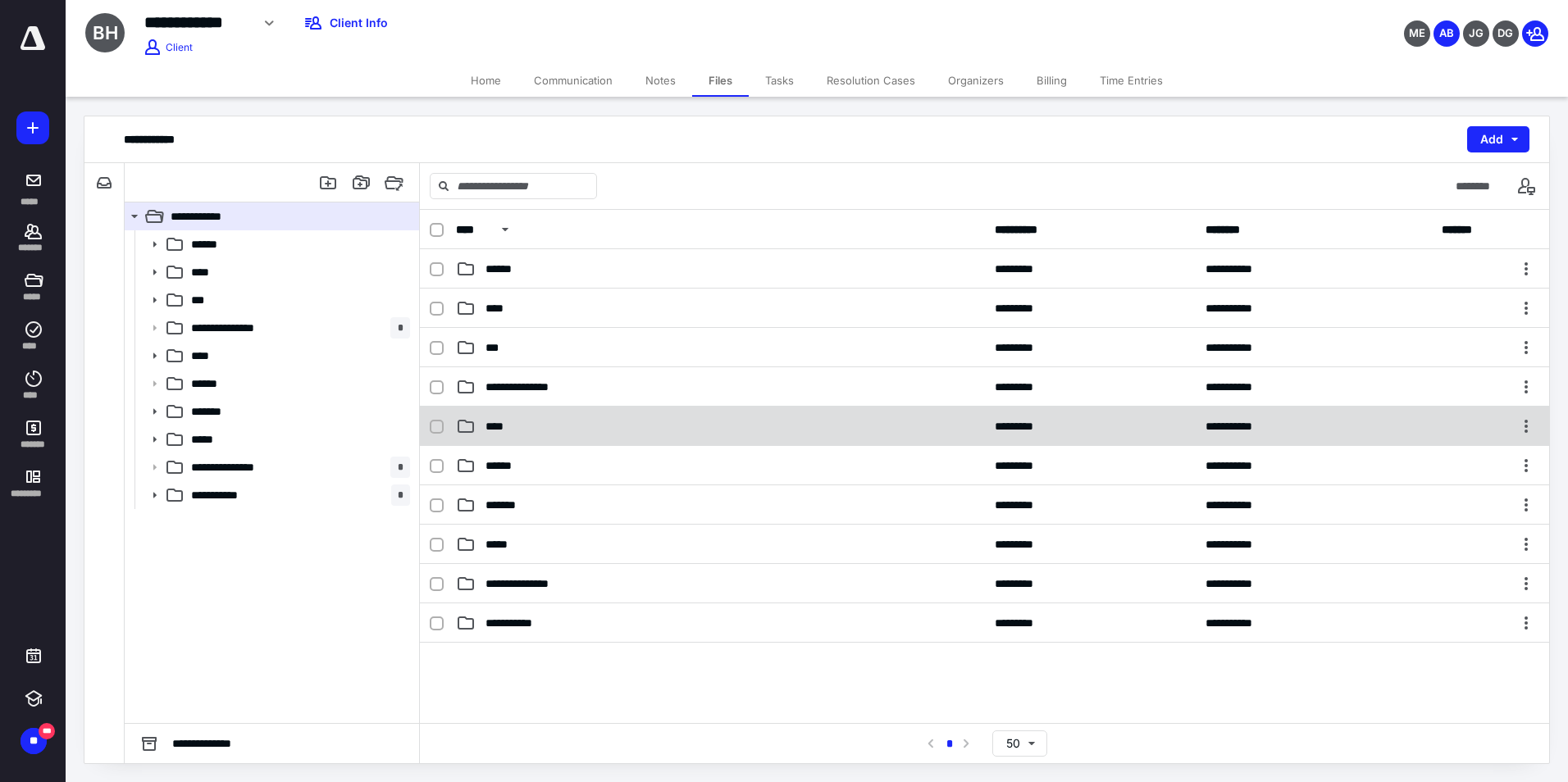 click on "**********" at bounding box center [984, 426] 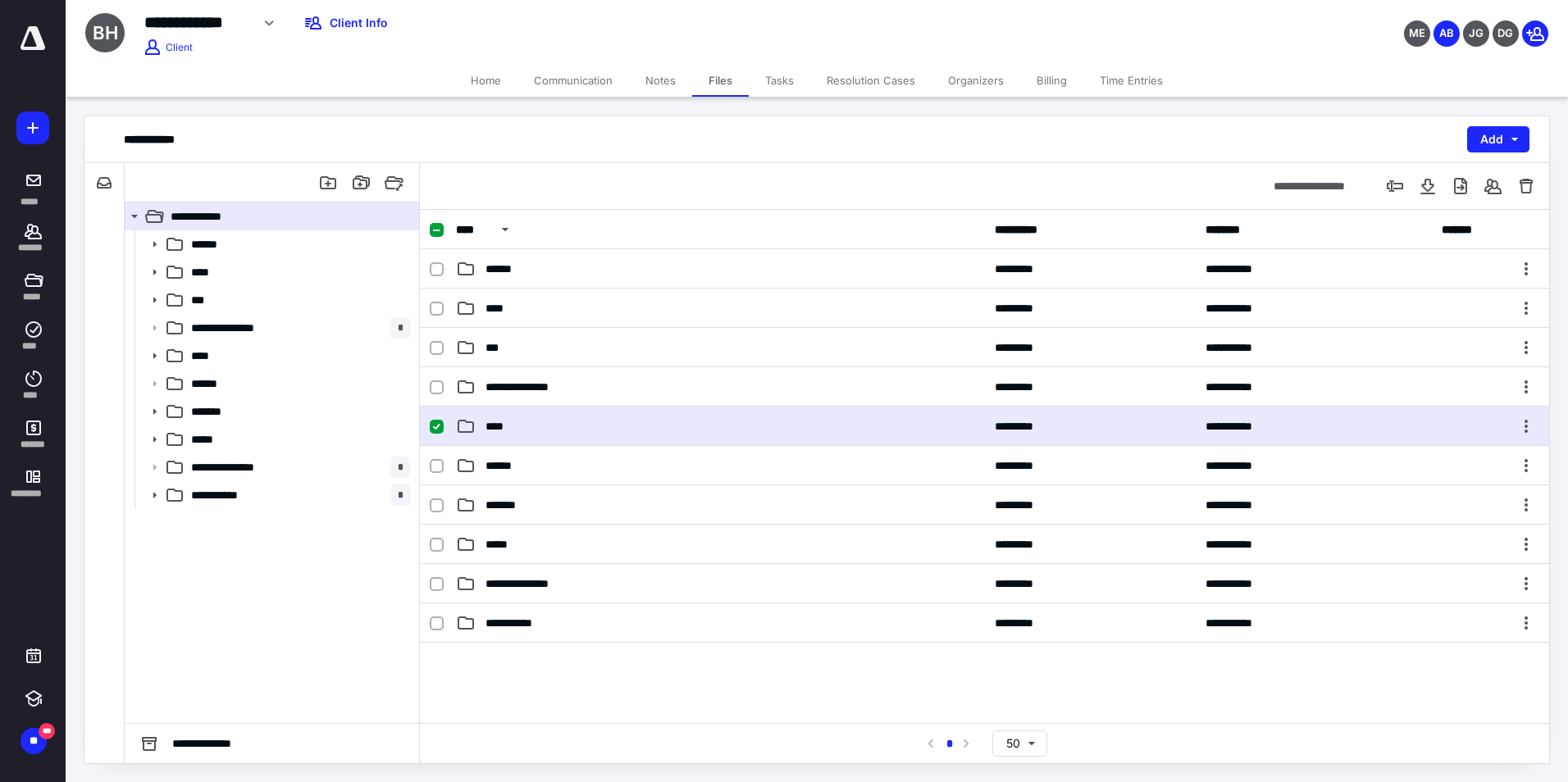 click on "**********" at bounding box center (984, 426) 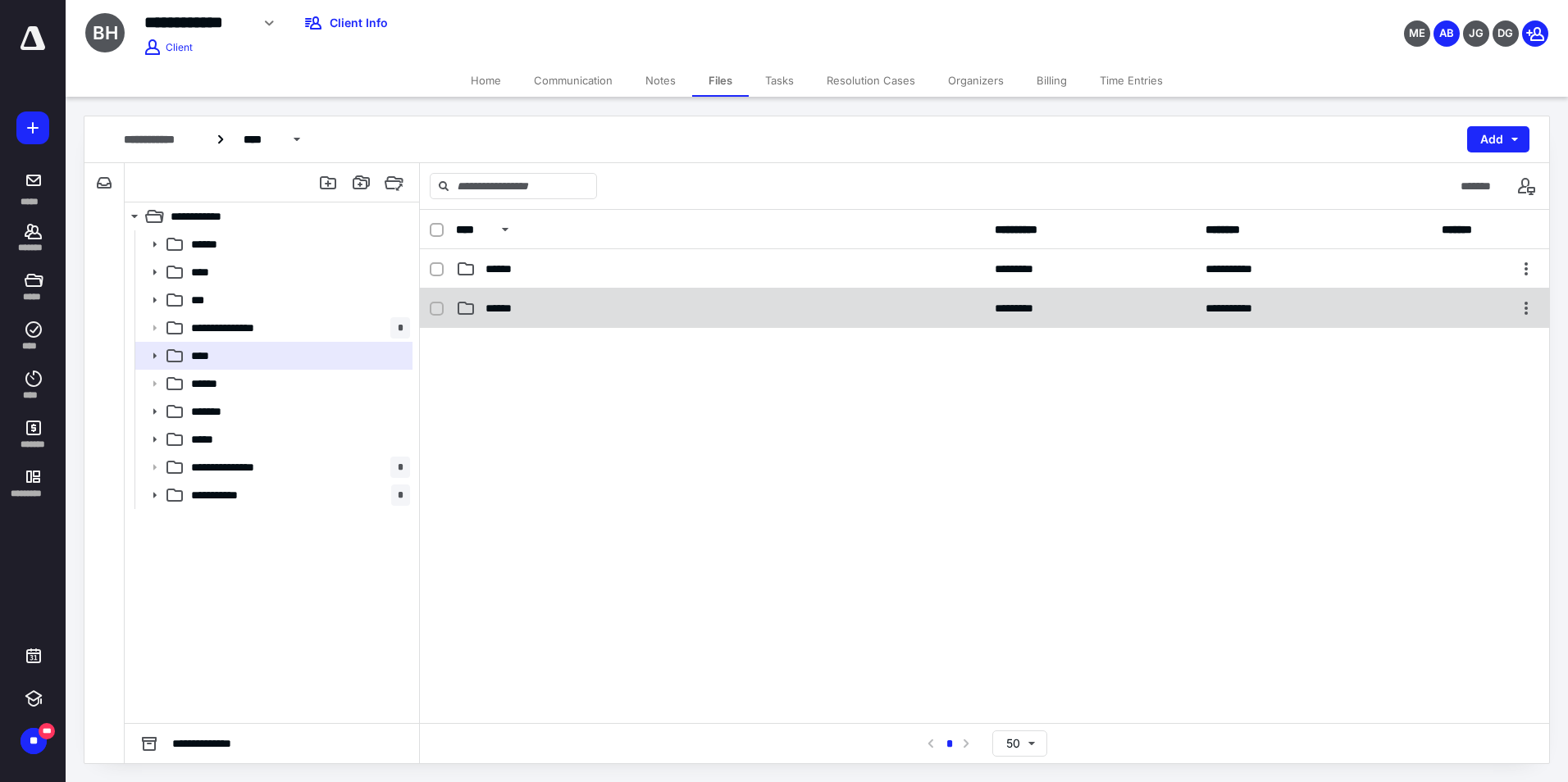 click on "******" at bounding box center [720, 308] 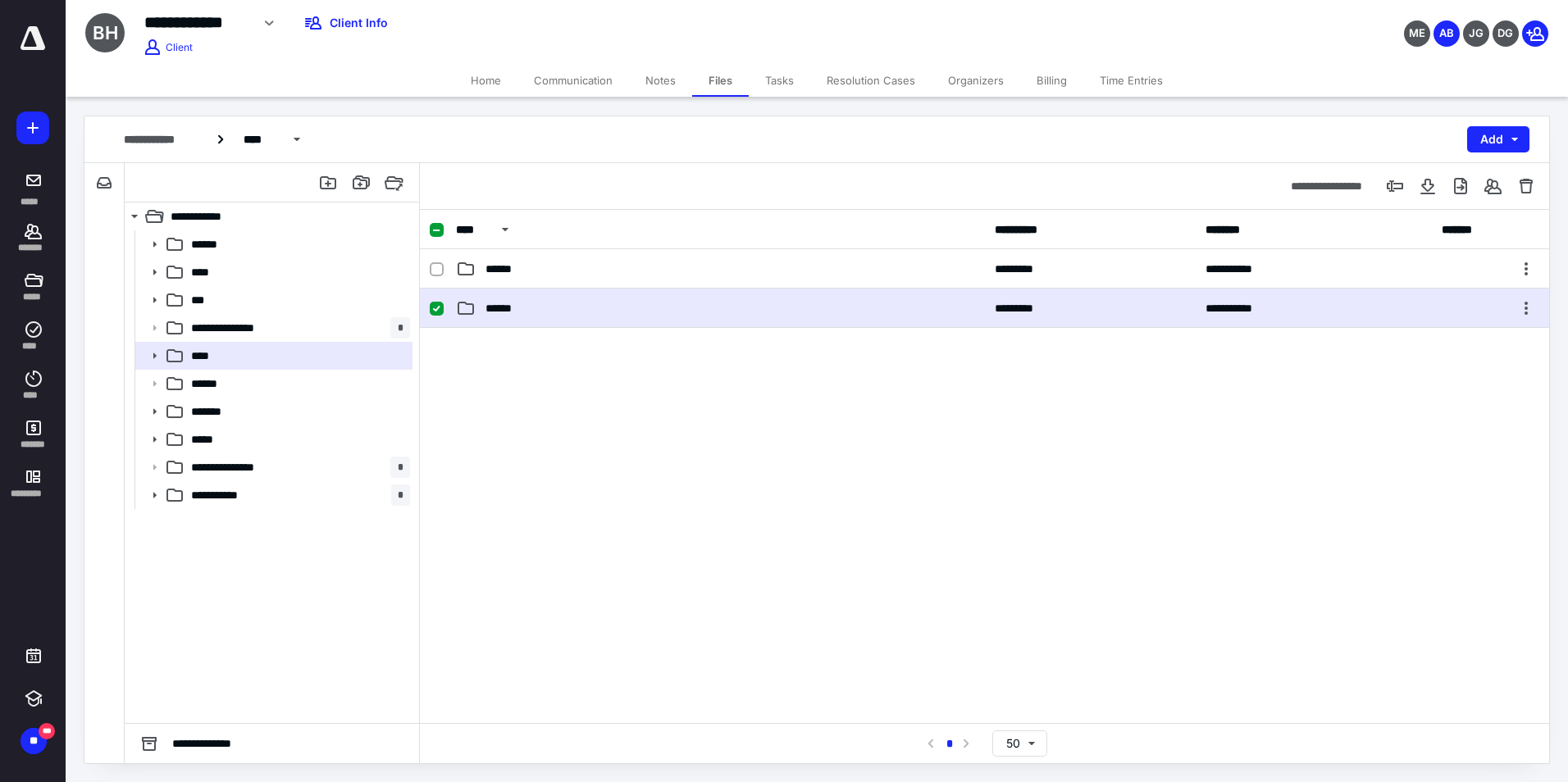 click on "******" at bounding box center (720, 308) 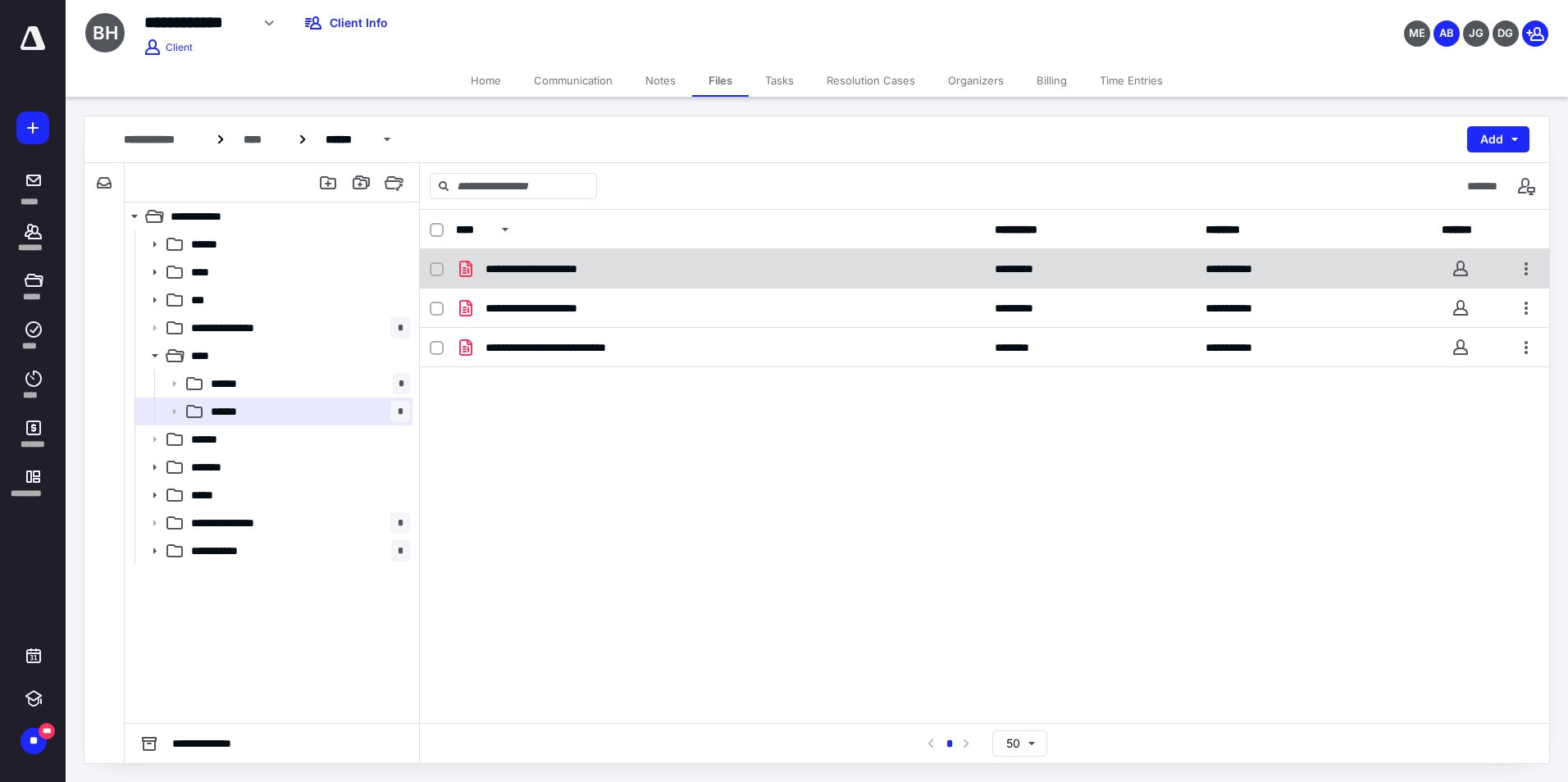 click on "**********" at bounding box center [551, 269] 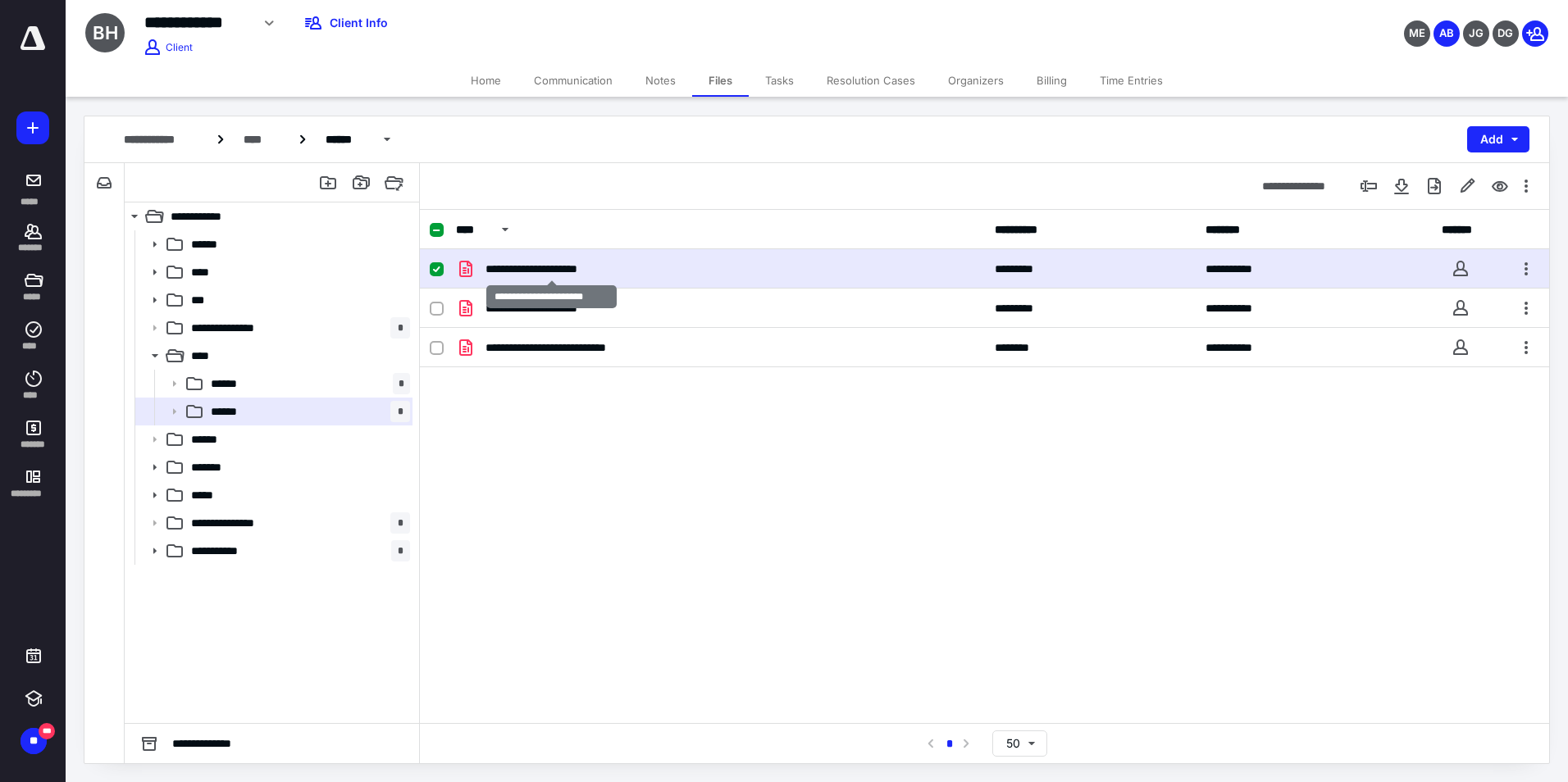 click on "**********" at bounding box center (551, 269) 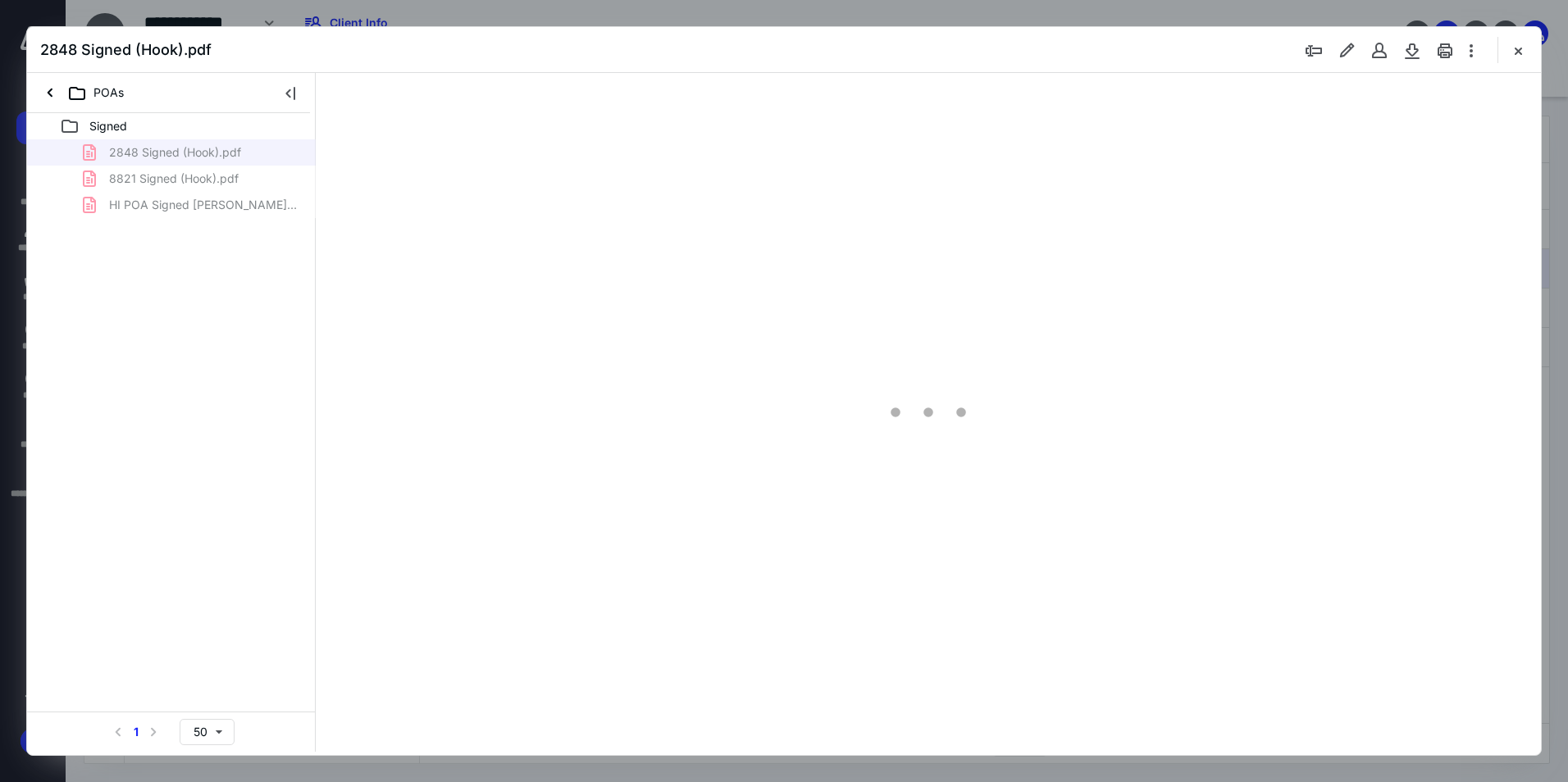 scroll, scrollTop: 0, scrollLeft: 0, axis: both 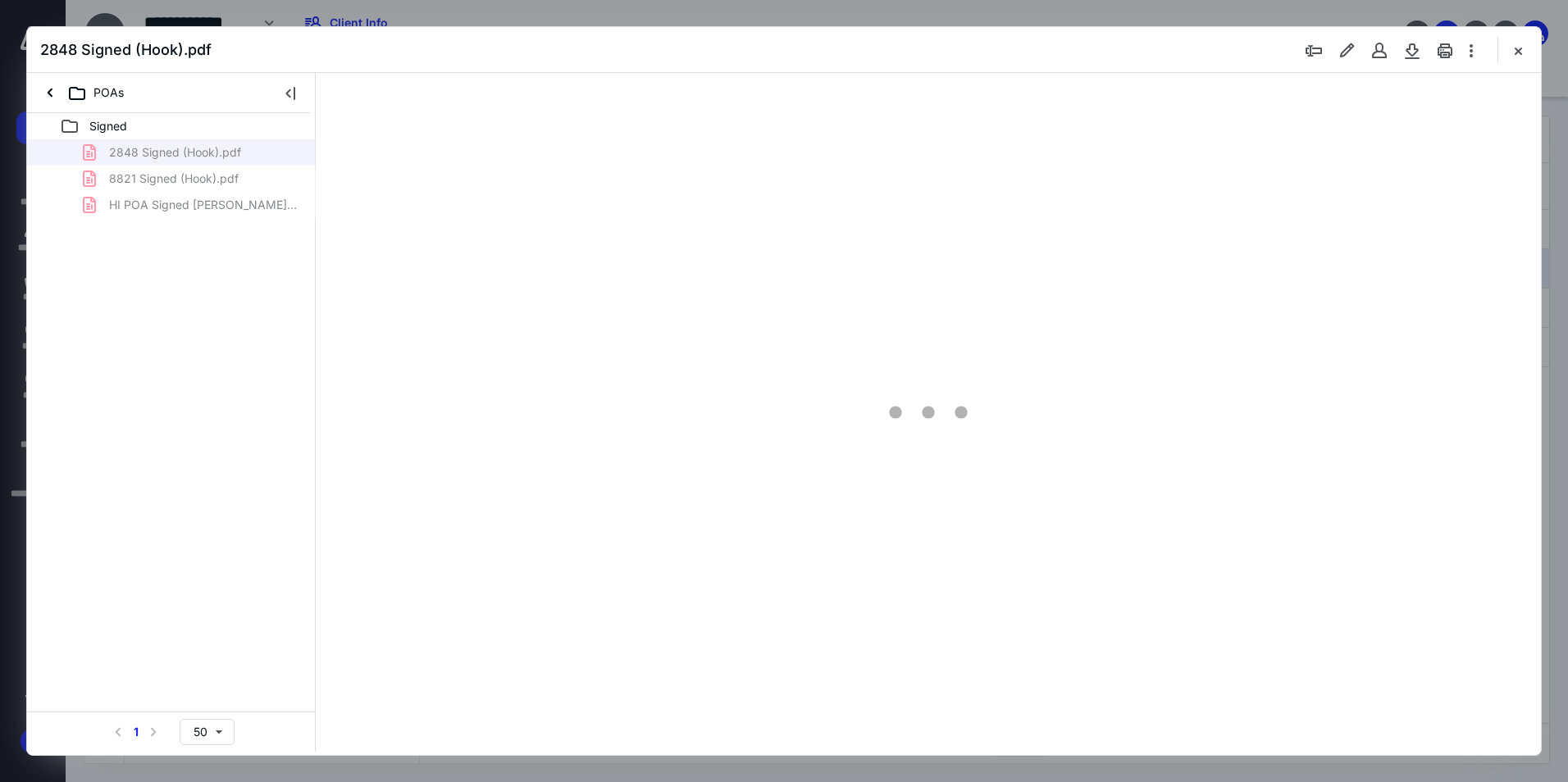 type on "94" 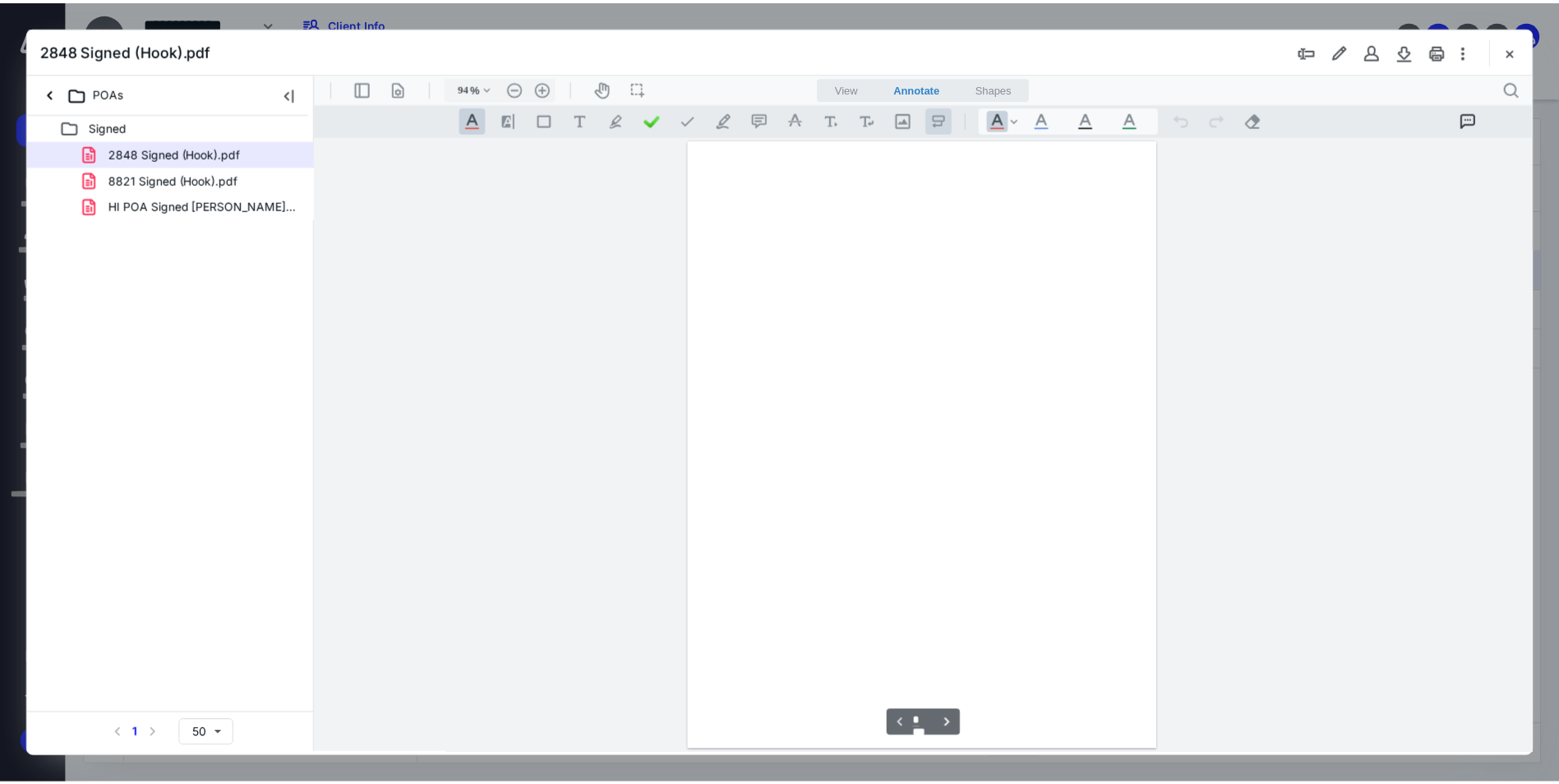 scroll, scrollTop: 66, scrollLeft: 0, axis: vertical 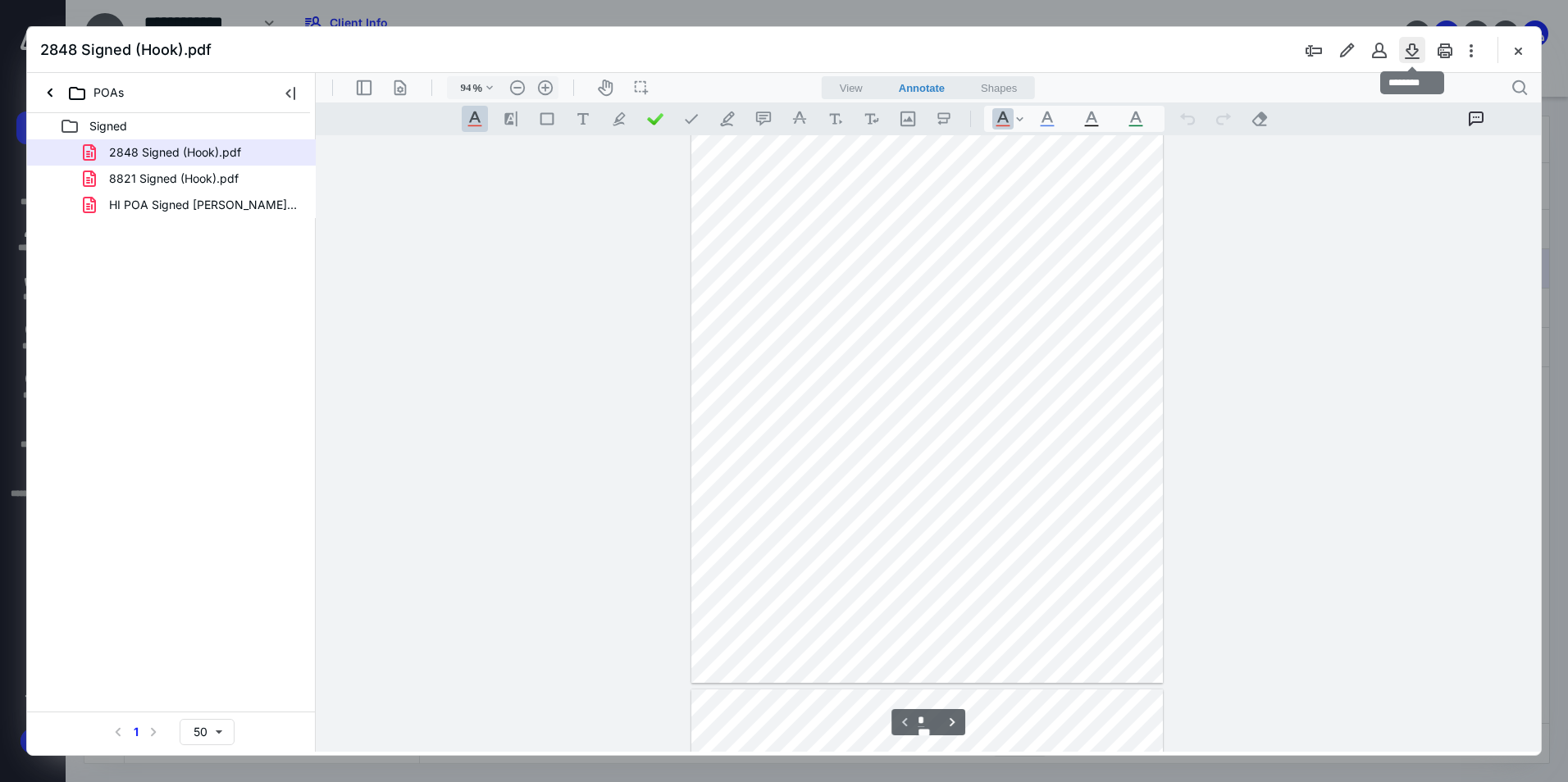 click at bounding box center (1412, 50) 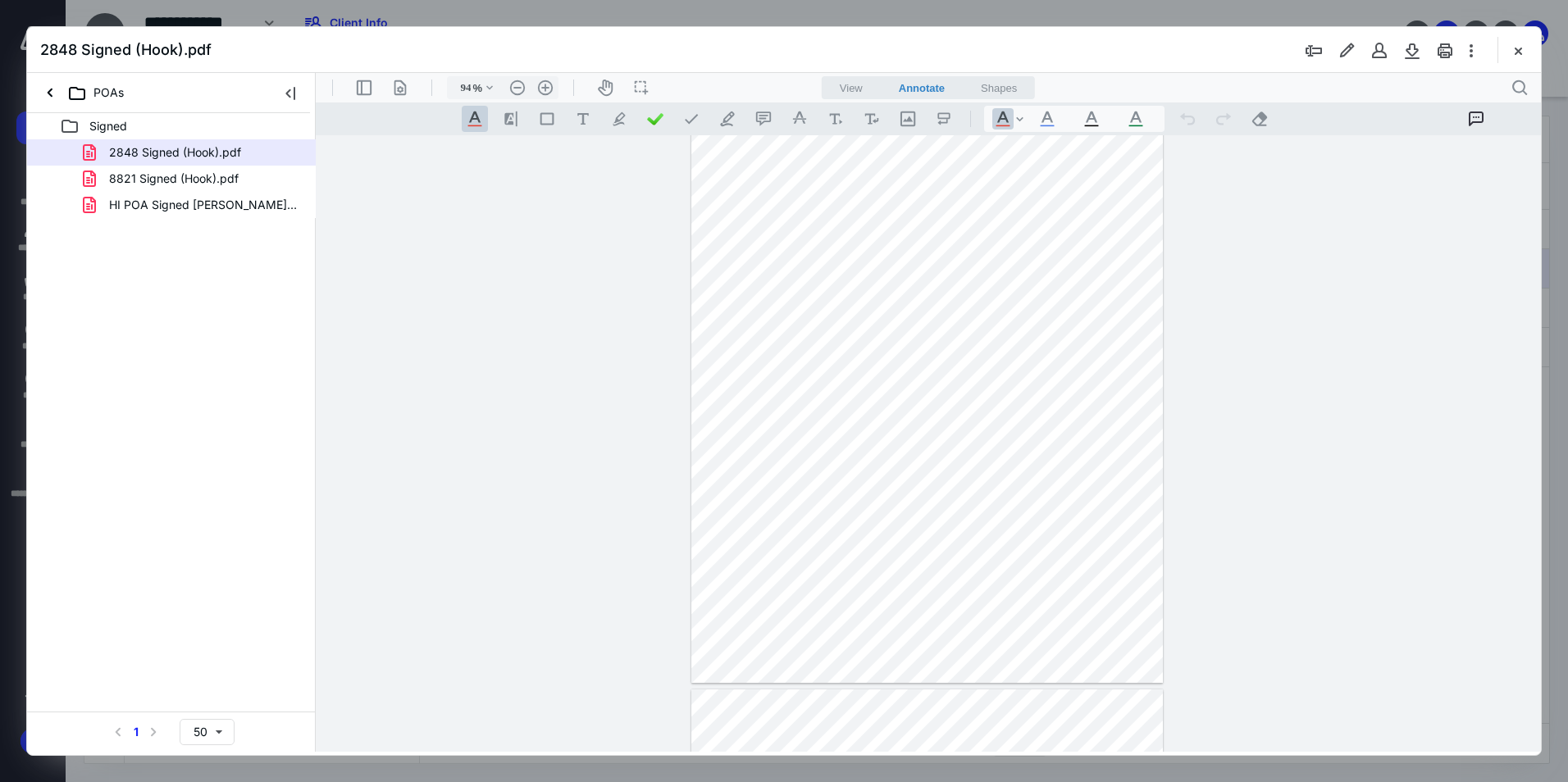 drag, startPoint x: 1525, startPoint y: 47, endPoint x: 1470, endPoint y: 57, distance: 55.9017 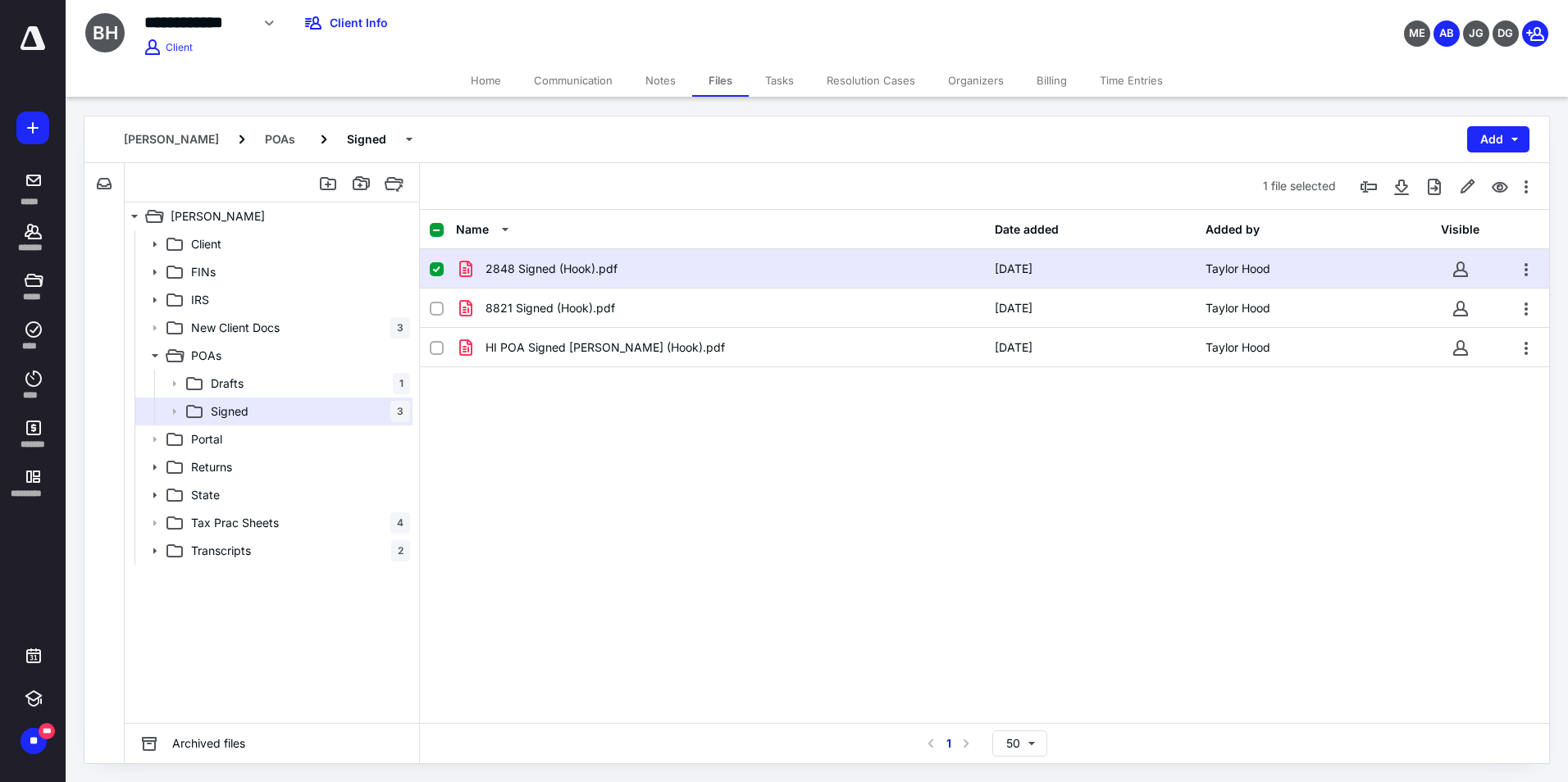 click on "Time Entries" at bounding box center (1131, 80) 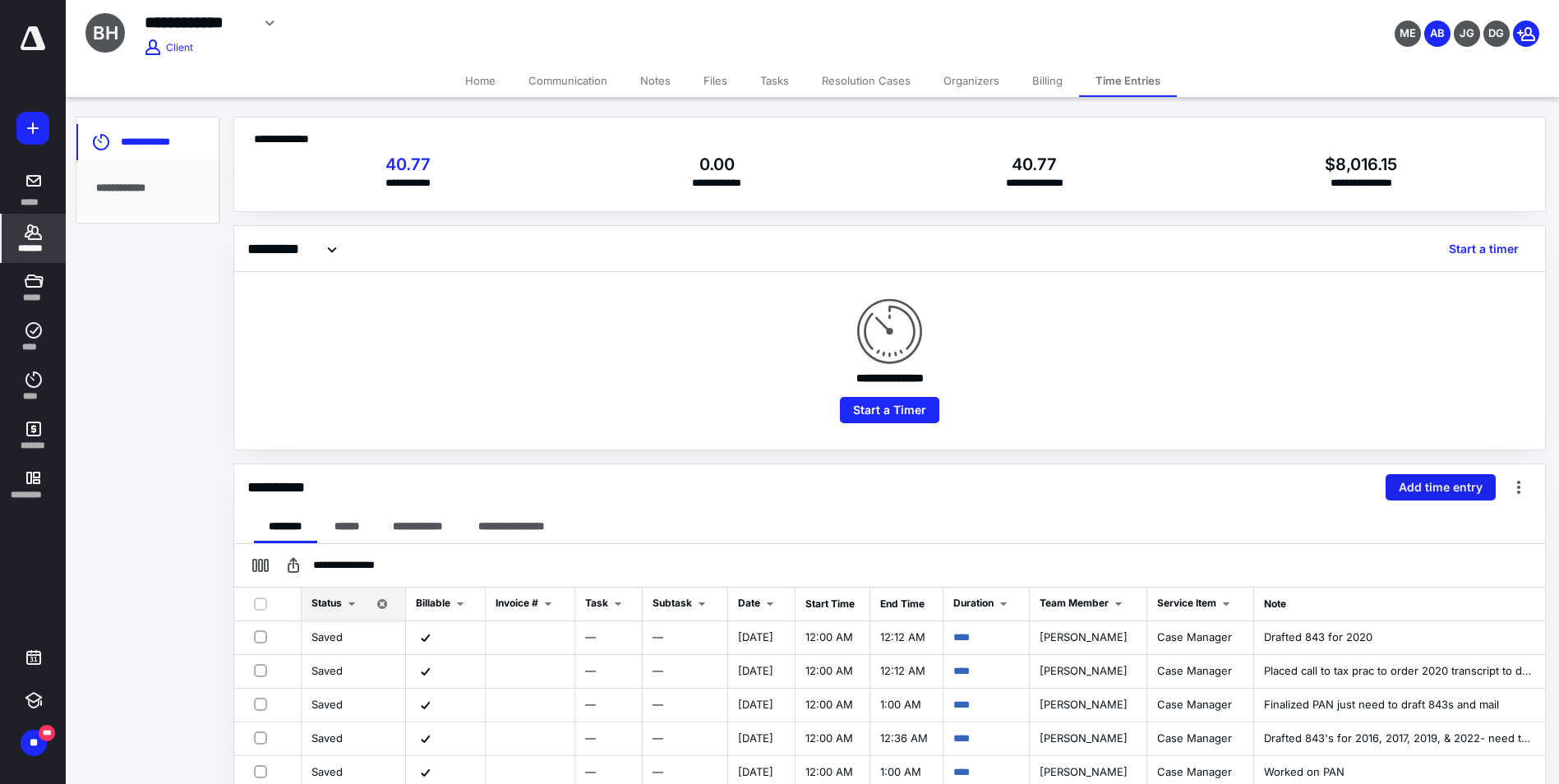 click on "Add time entry" at bounding box center (1441, 487) 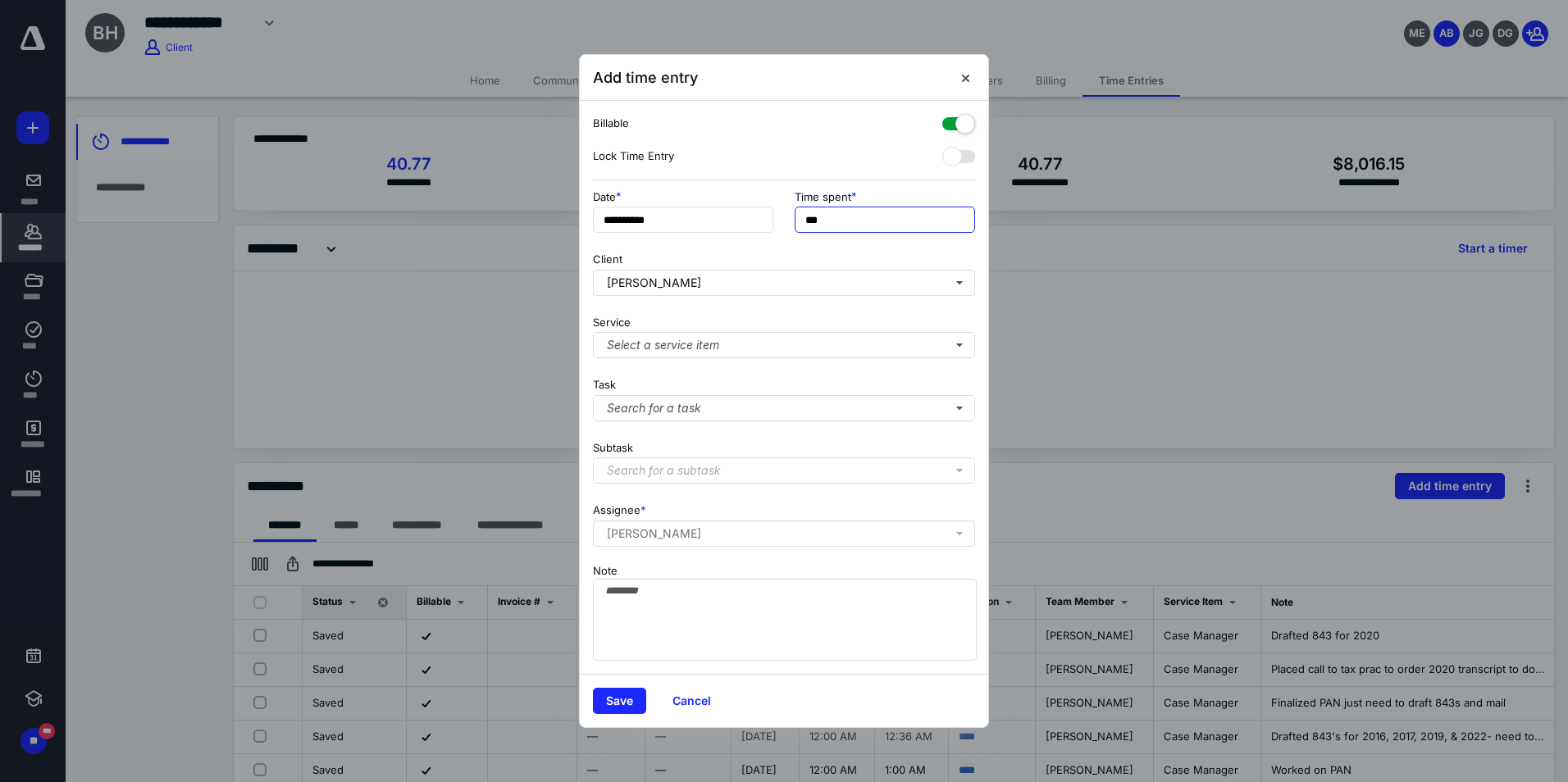 drag, startPoint x: 859, startPoint y: 226, endPoint x: 579, endPoint y: 180, distance: 283.7534 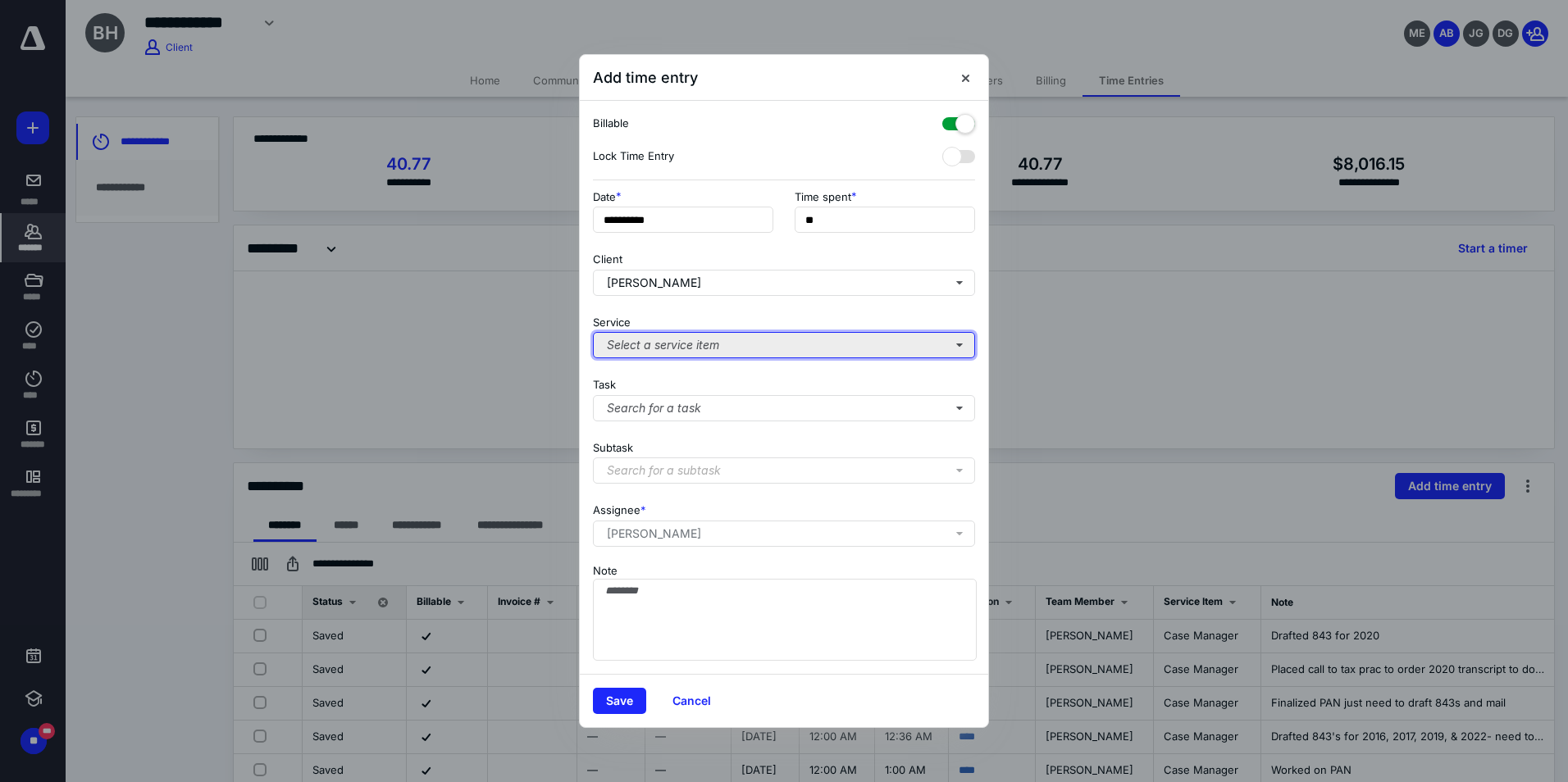 type on "***" 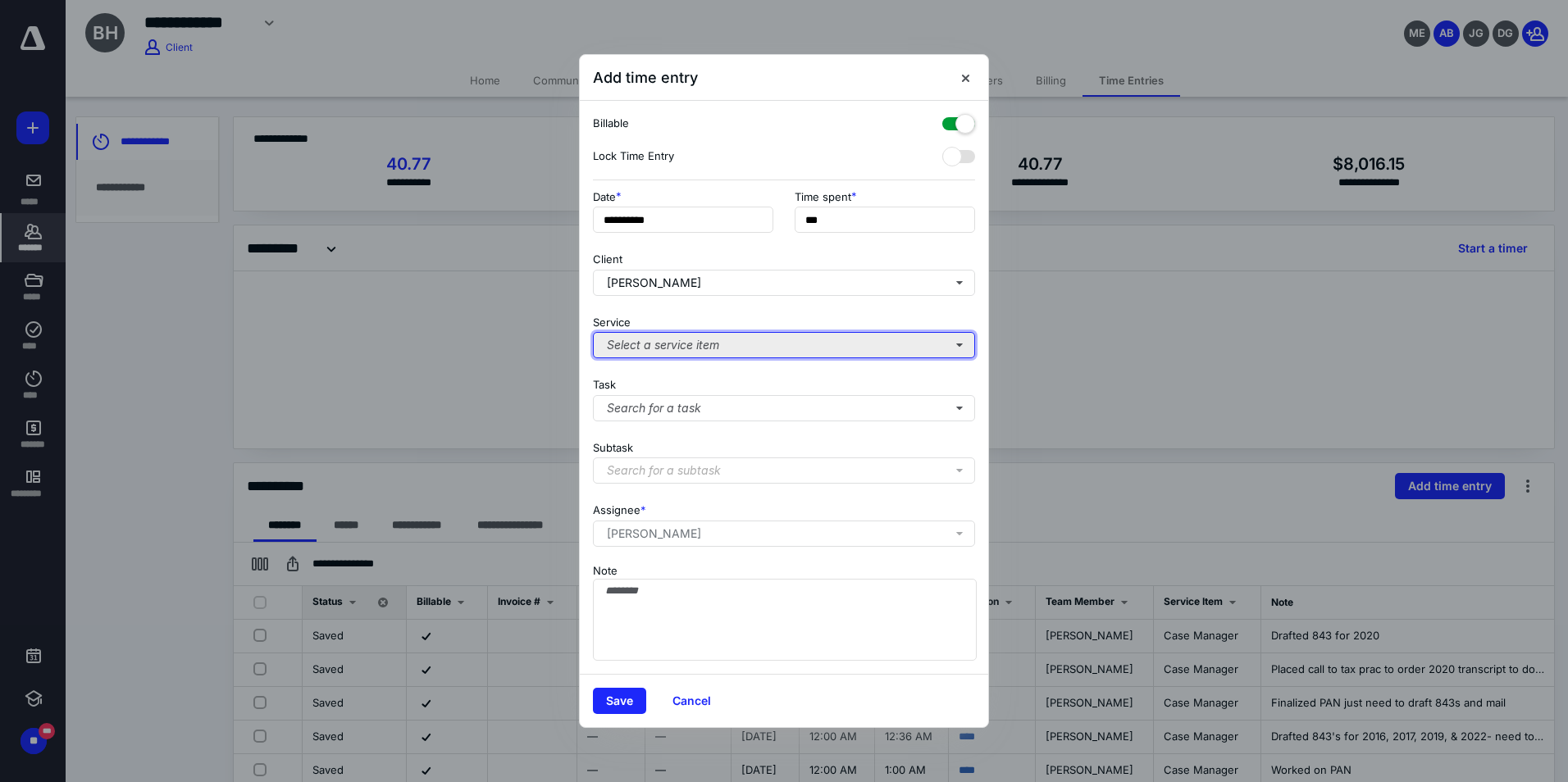 click on "Select a service item" at bounding box center [784, 345] 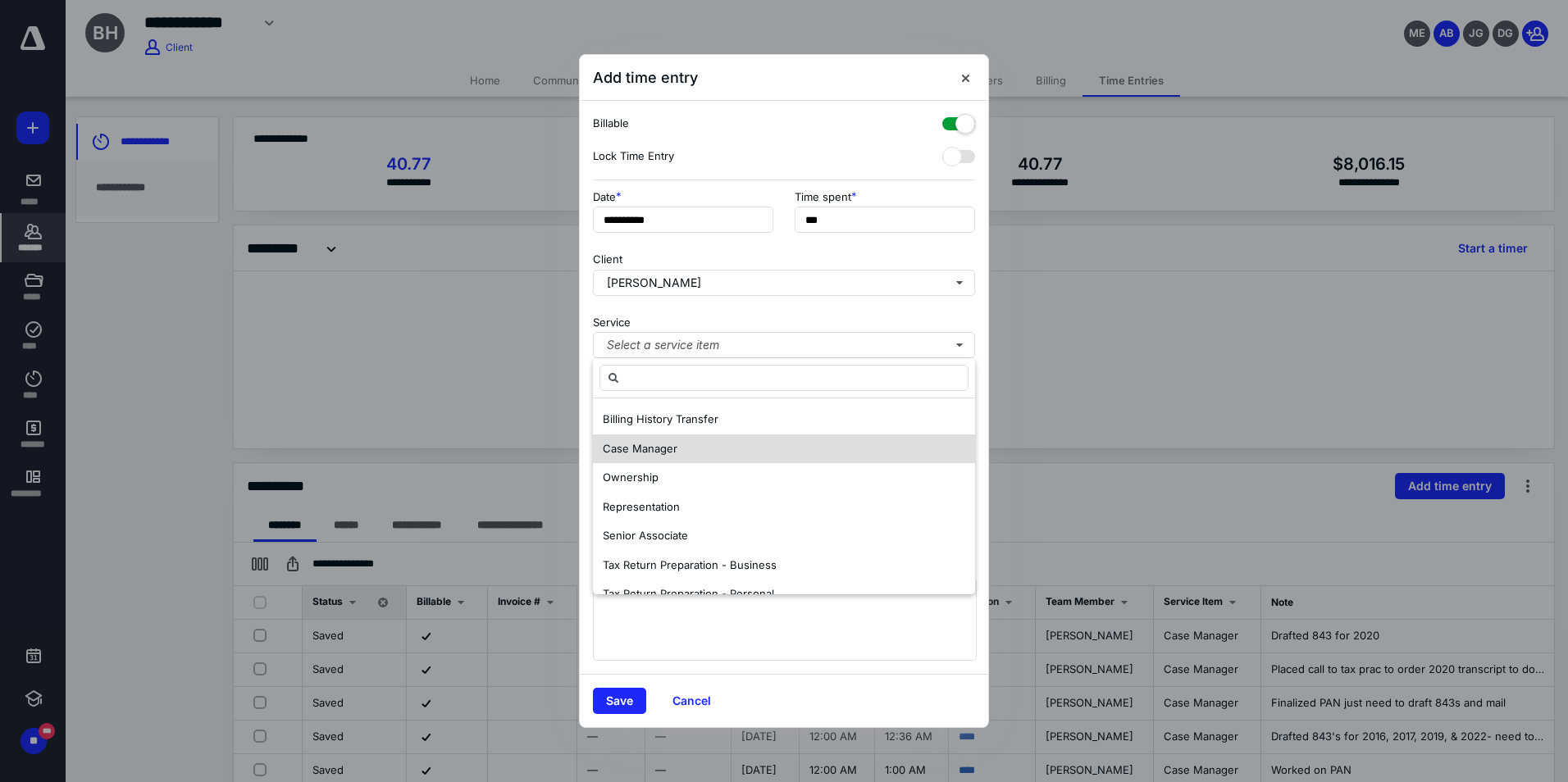 click on "Case Manager" at bounding box center [640, 448] 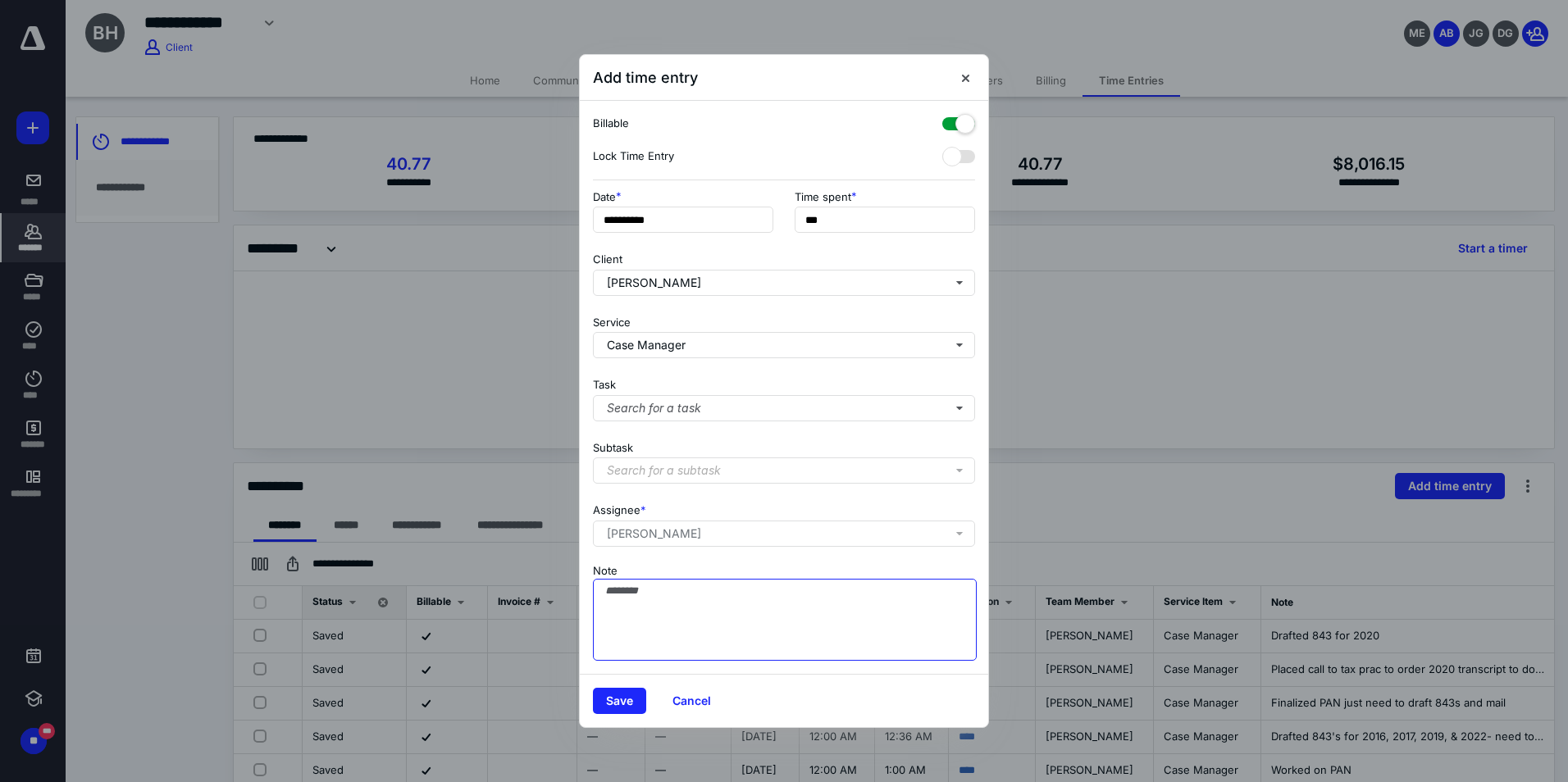 click on "Note" at bounding box center (785, 620) 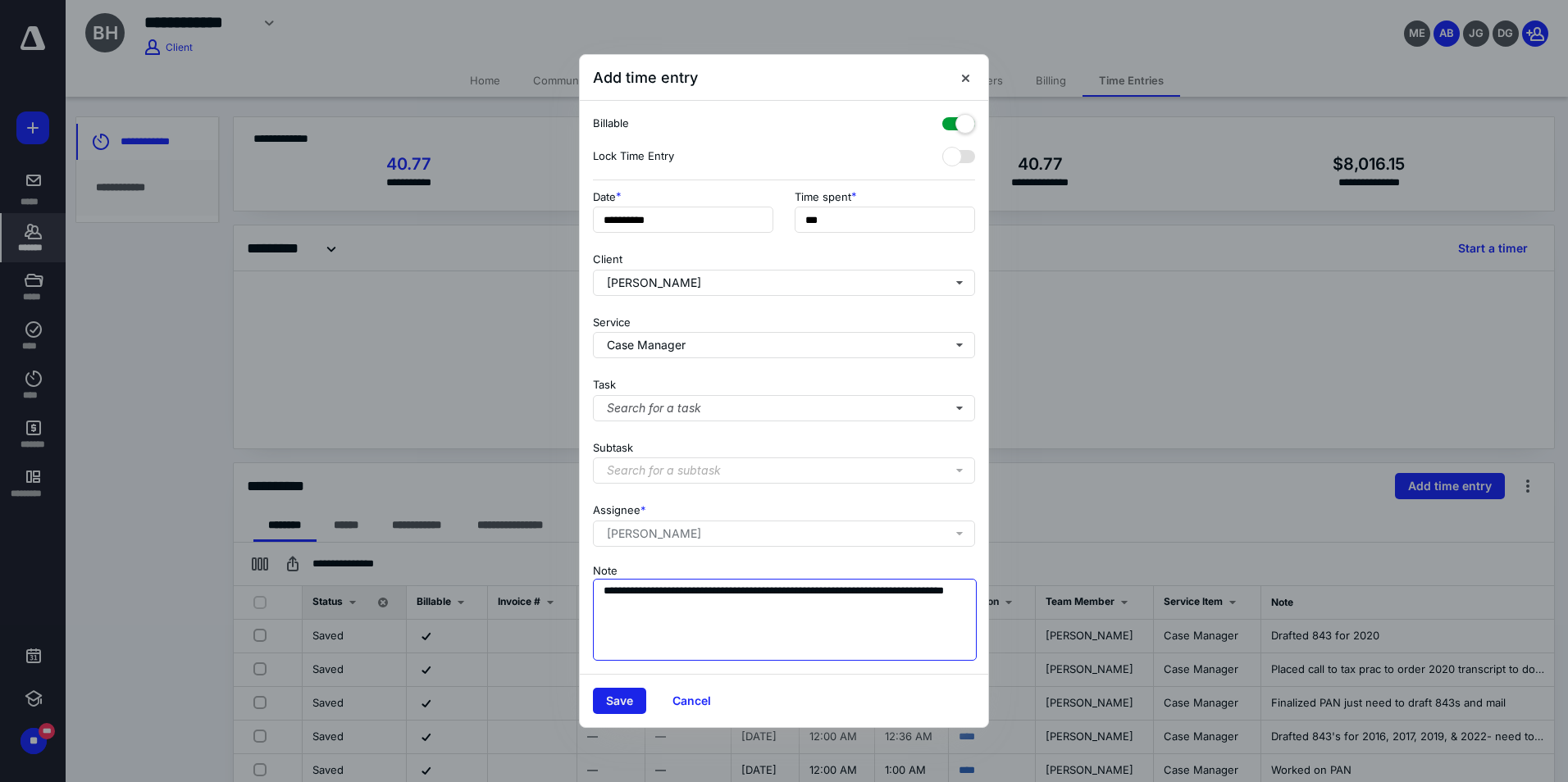 type on "**********" 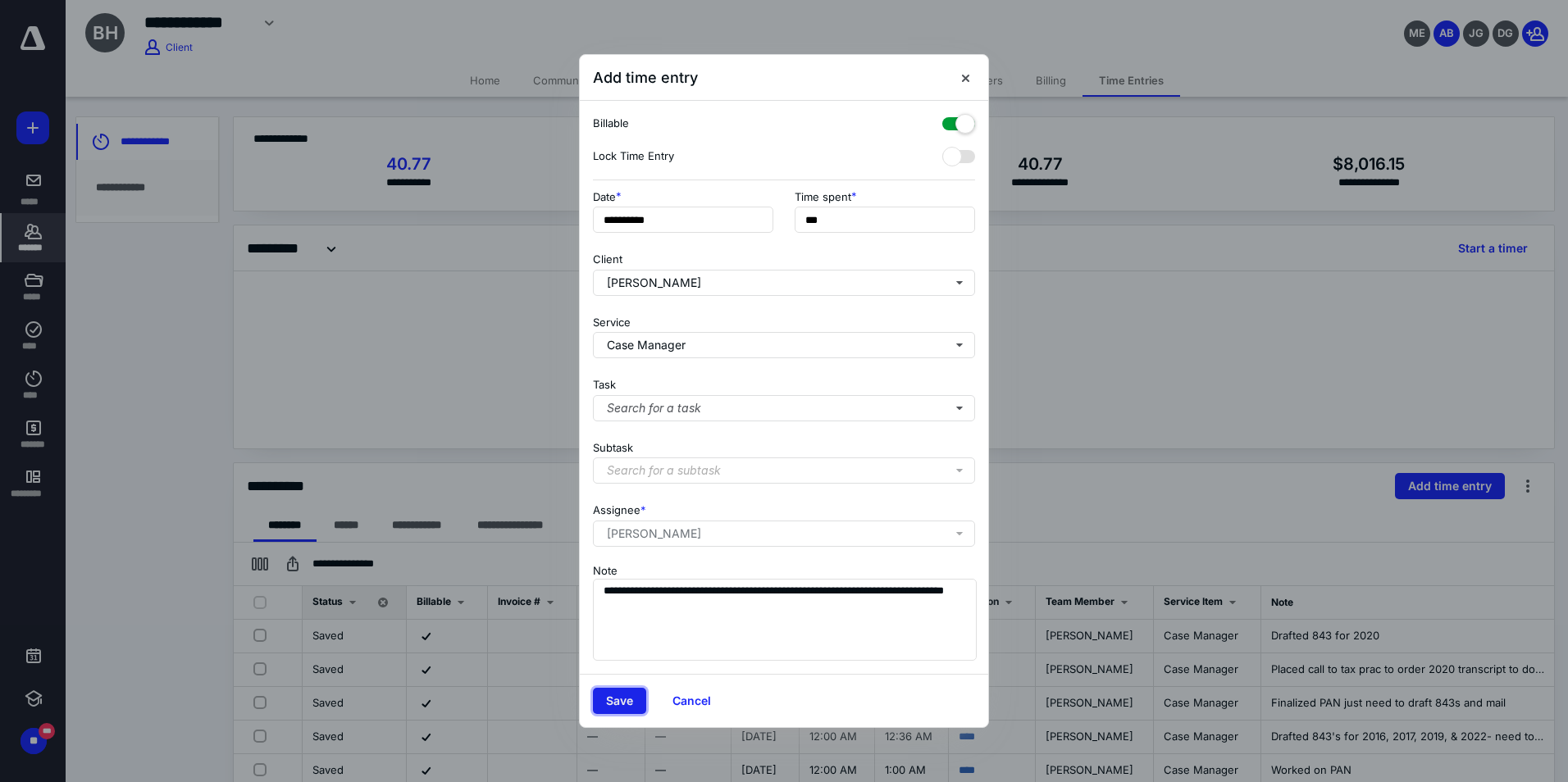 click on "Save" at bounding box center [619, 701] 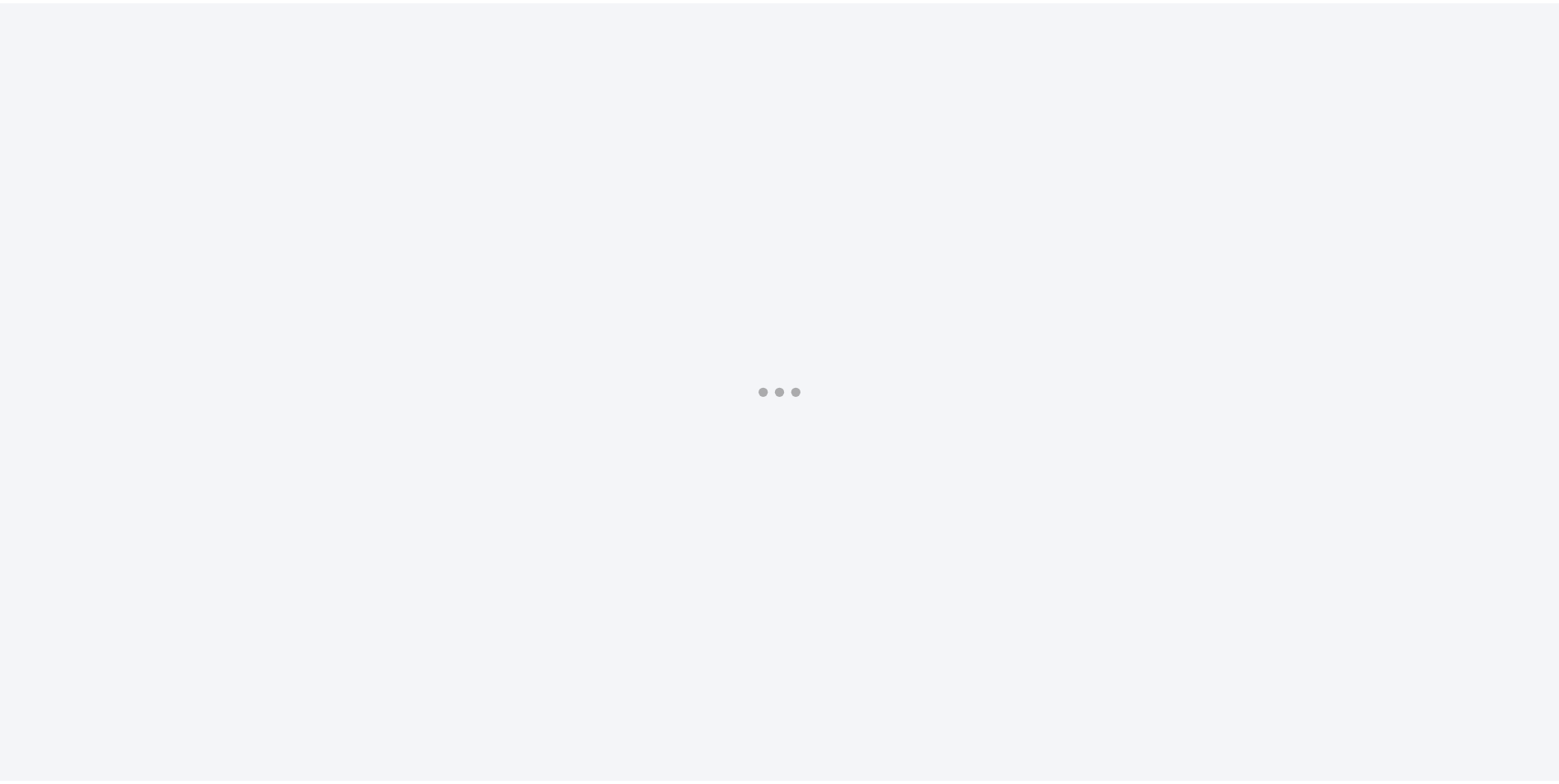 scroll, scrollTop: 0, scrollLeft: 0, axis: both 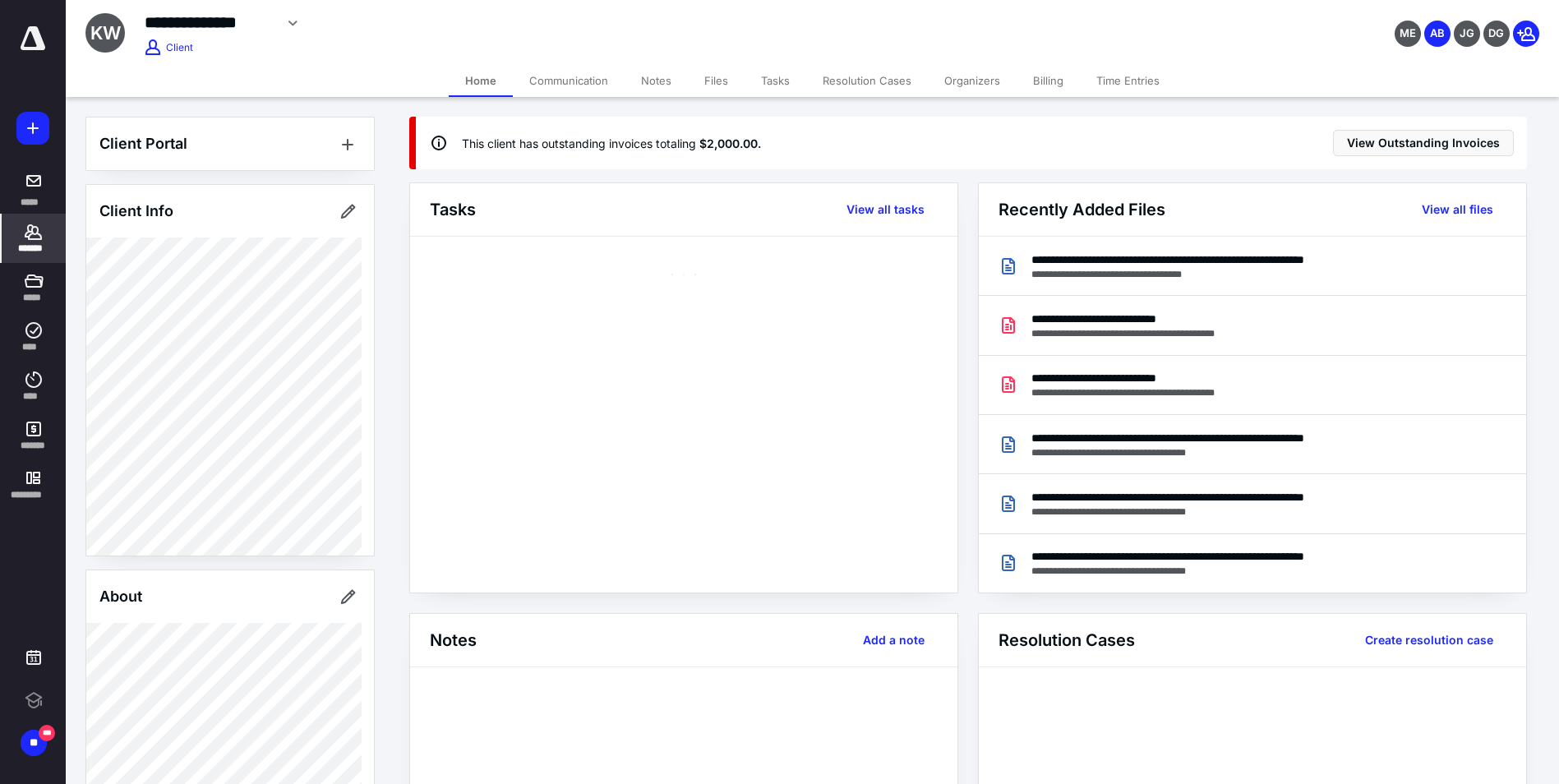 click on "*******" at bounding box center (34, 238) 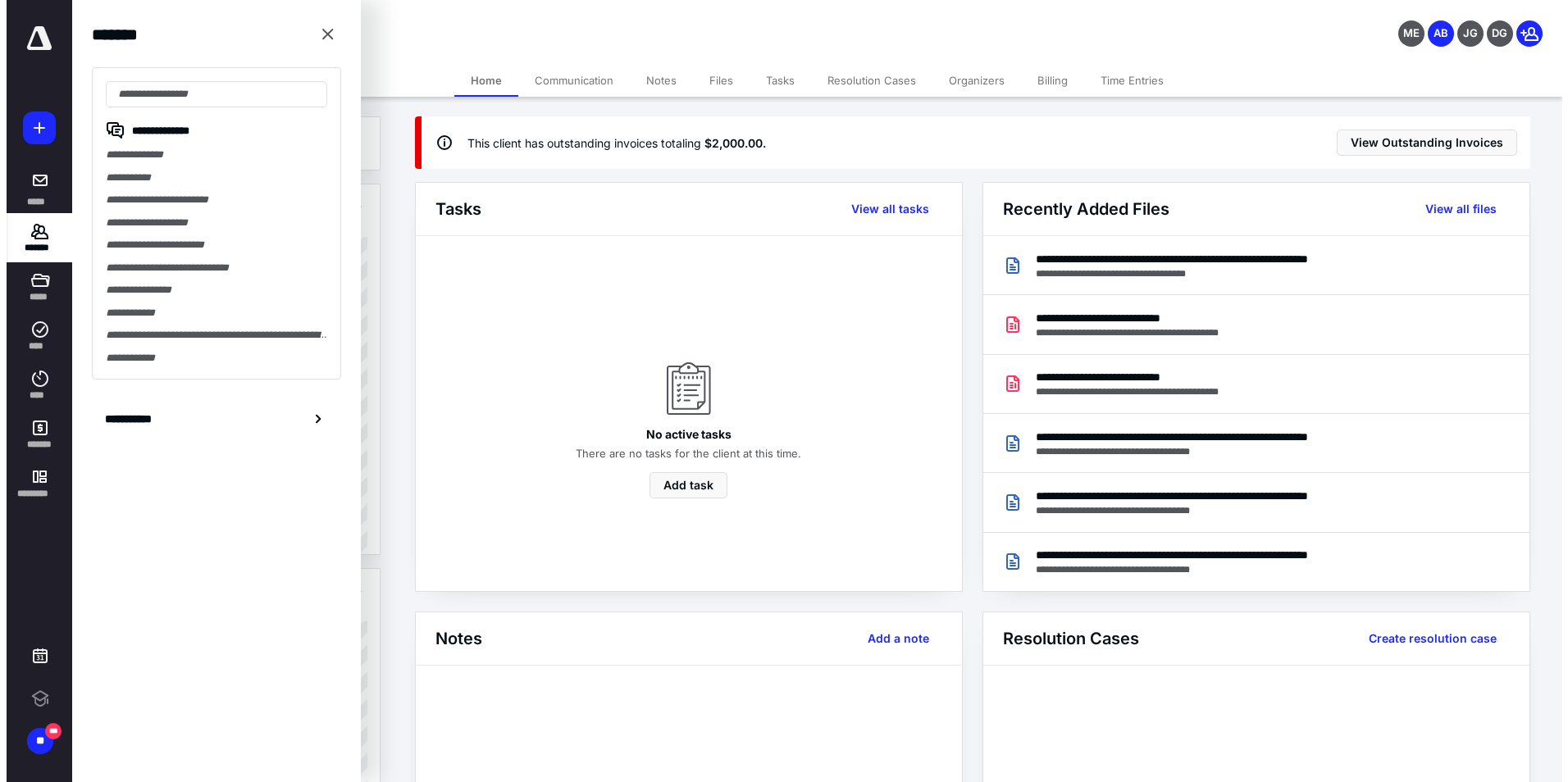 scroll, scrollTop: 0, scrollLeft: 0, axis: both 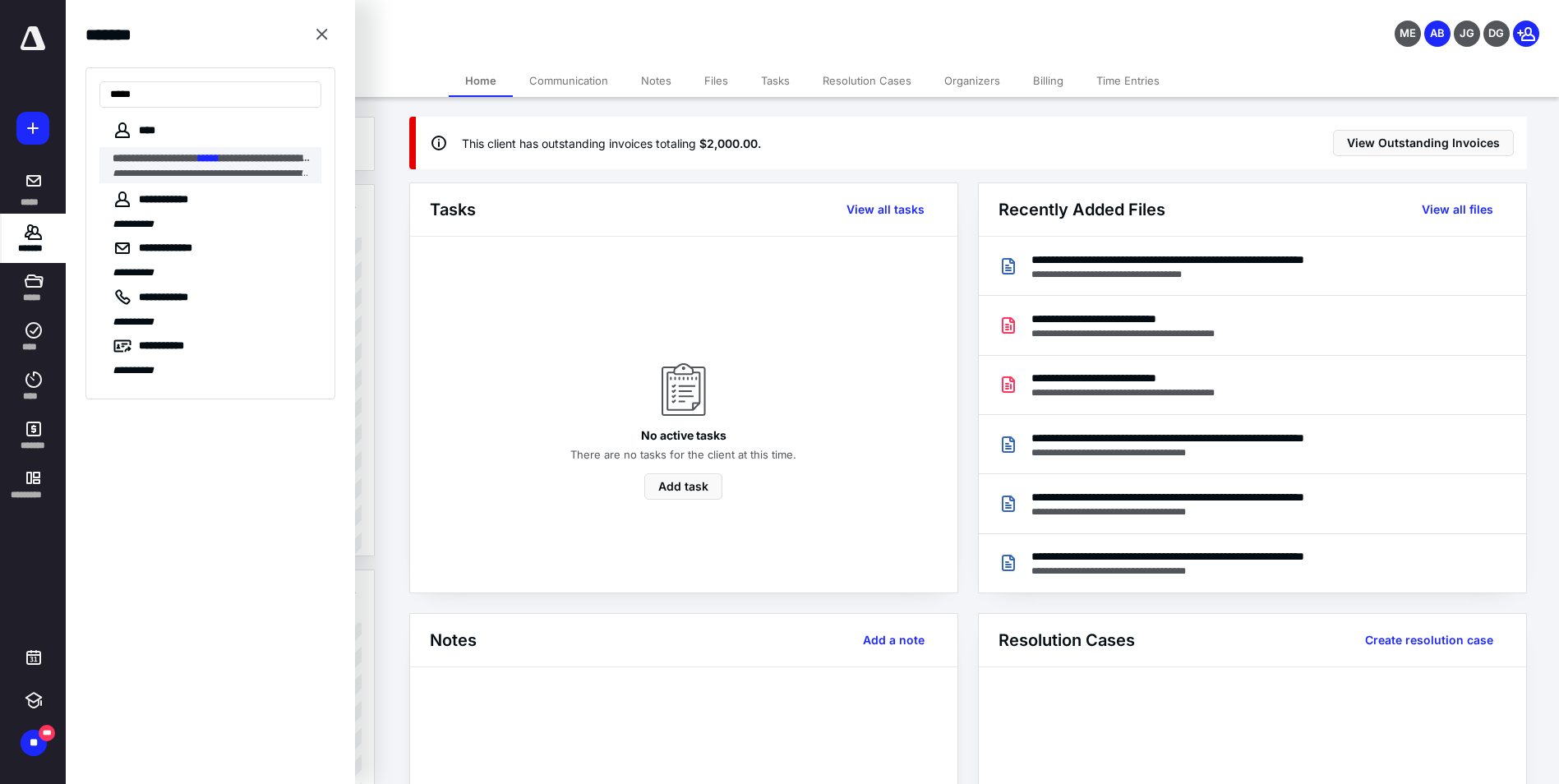 type on "*****" 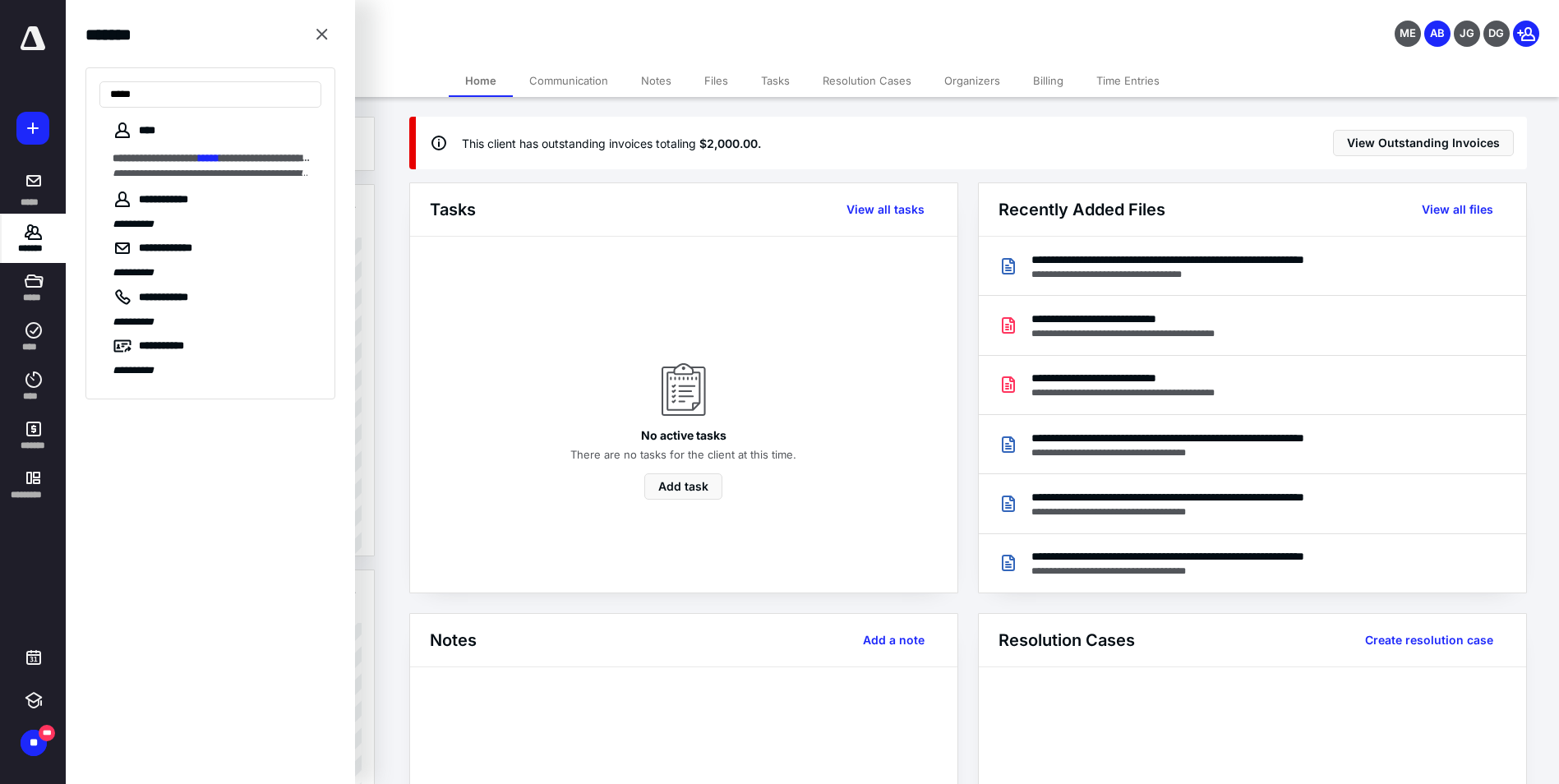 drag, startPoint x: 164, startPoint y: 162, endPoint x: 177, endPoint y: 161, distance: 13.038405 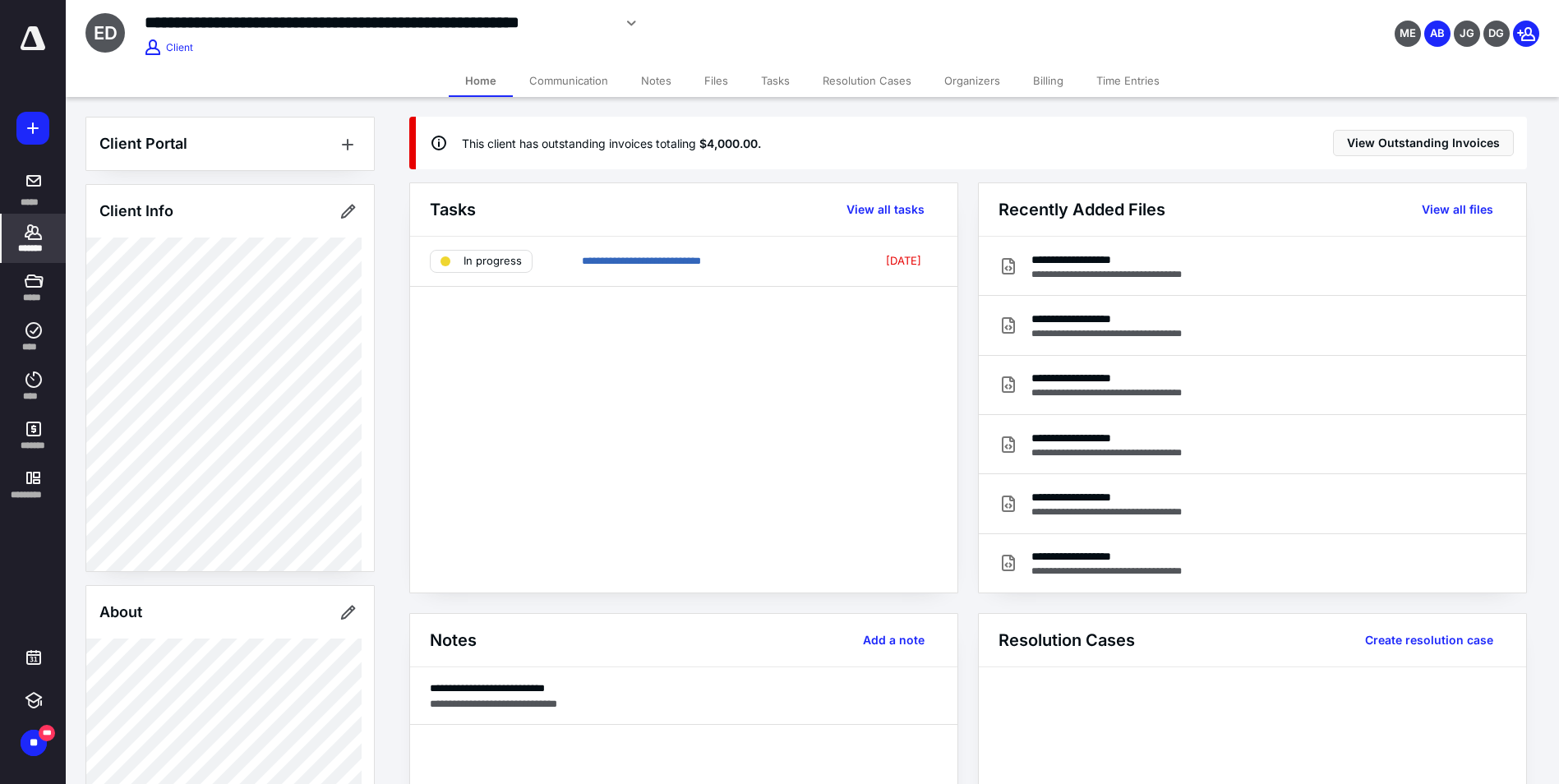 click on "Files" at bounding box center (716, 81) 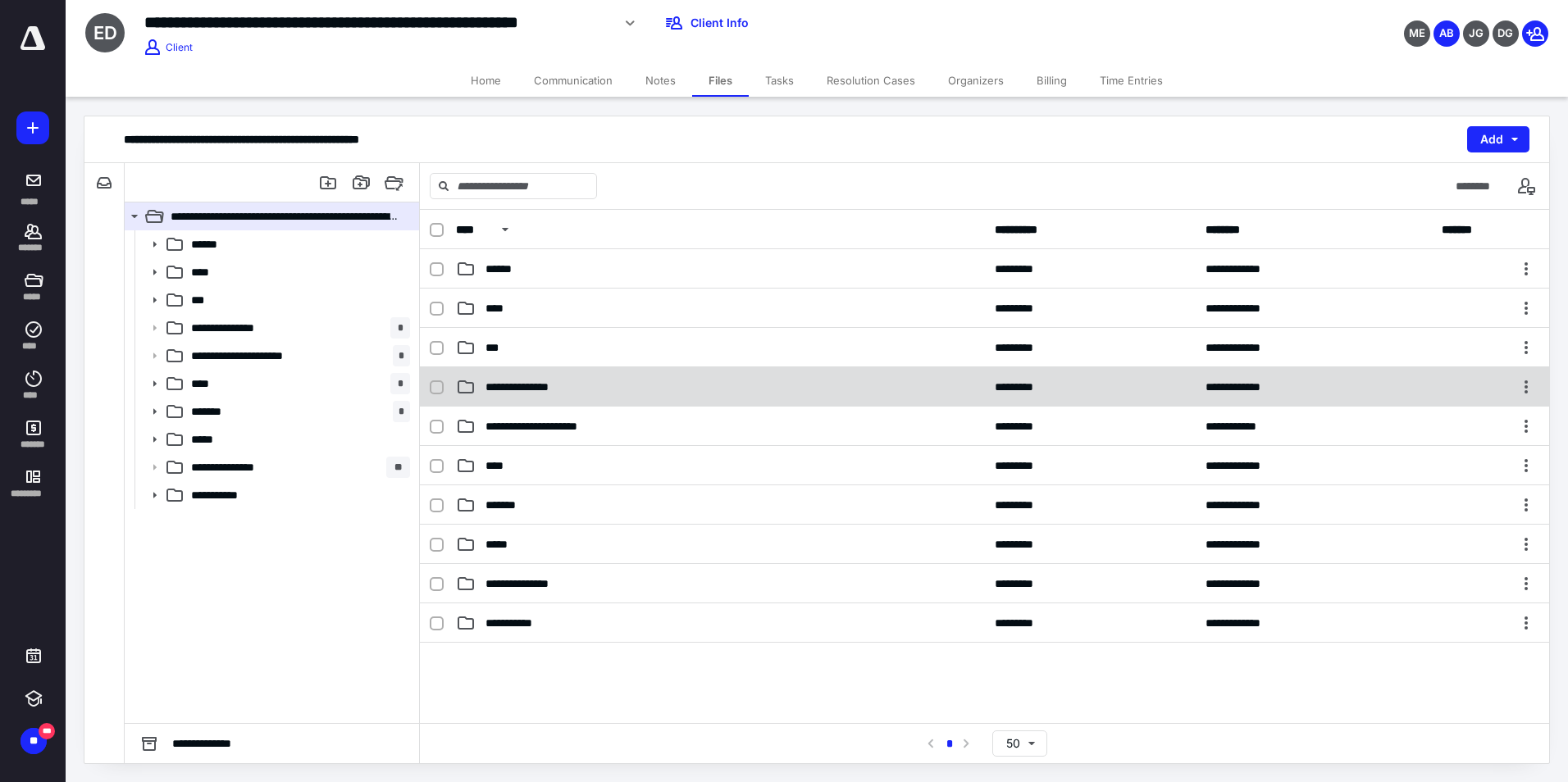 click on "**********" at bounding box center [720, 387] 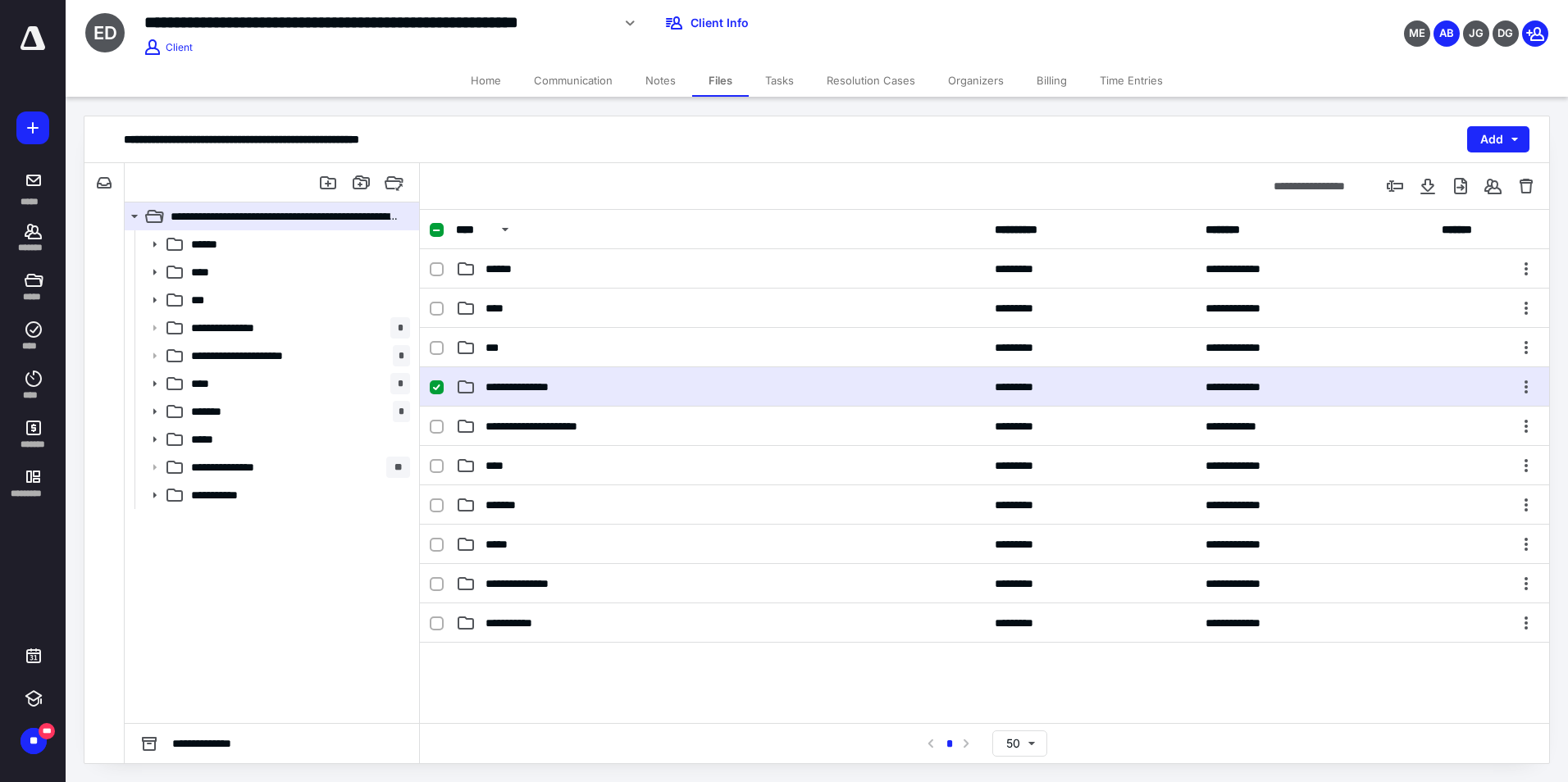 click on "**********" at bounding box center (720, 387) 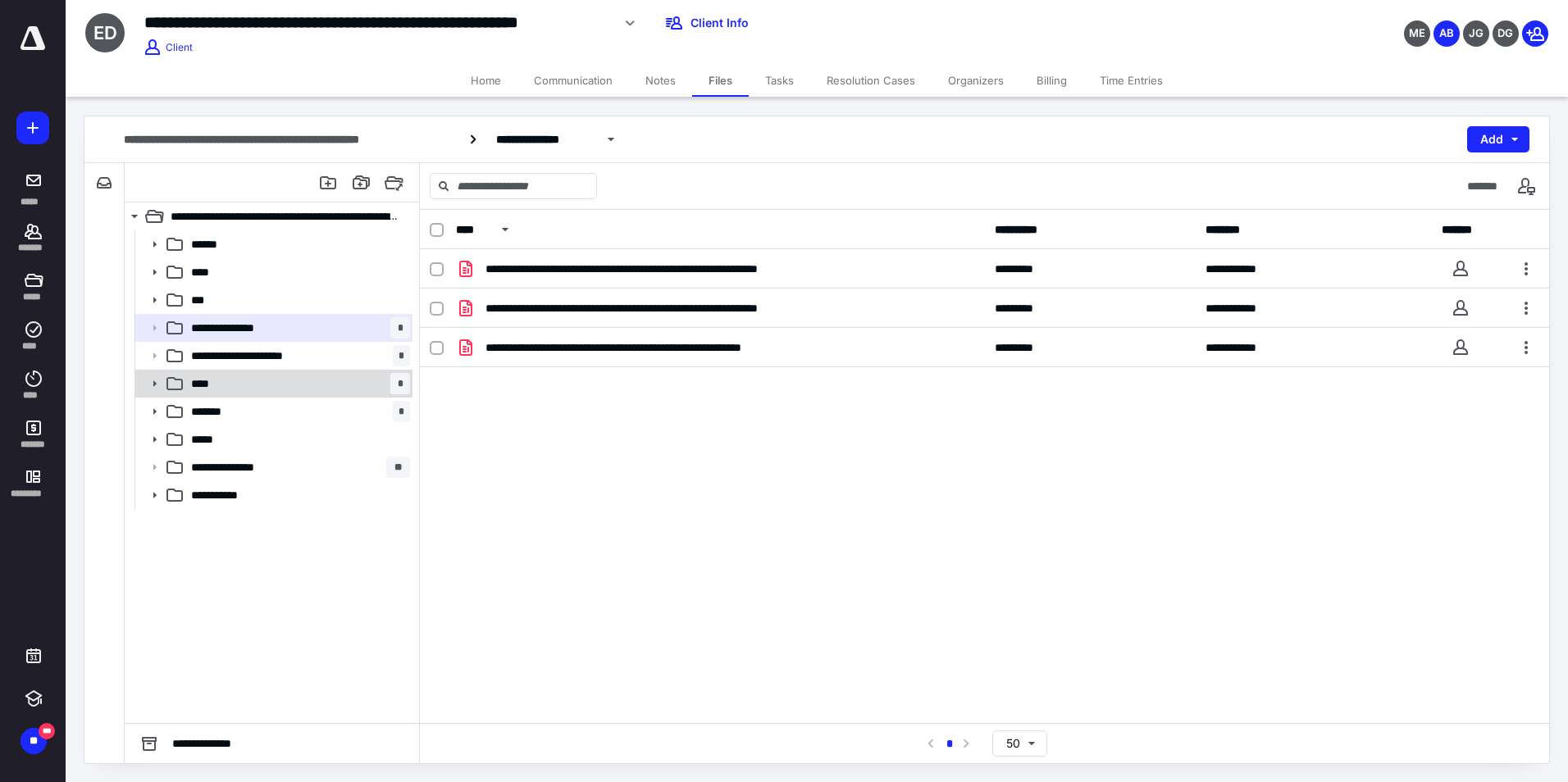 click on "****" at bounding box center (206, 384) 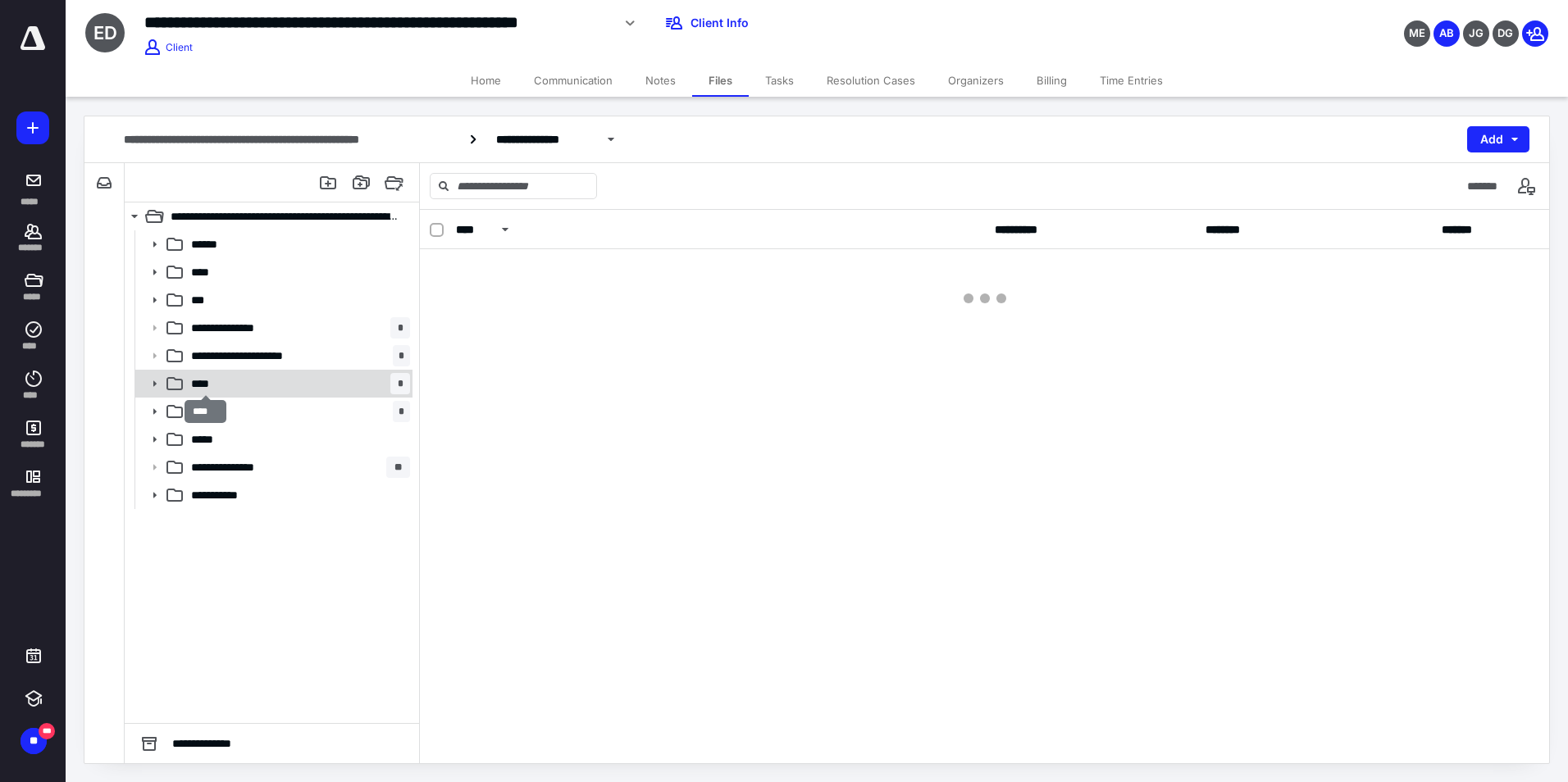 click on "****" at bounding box center [206, 384] 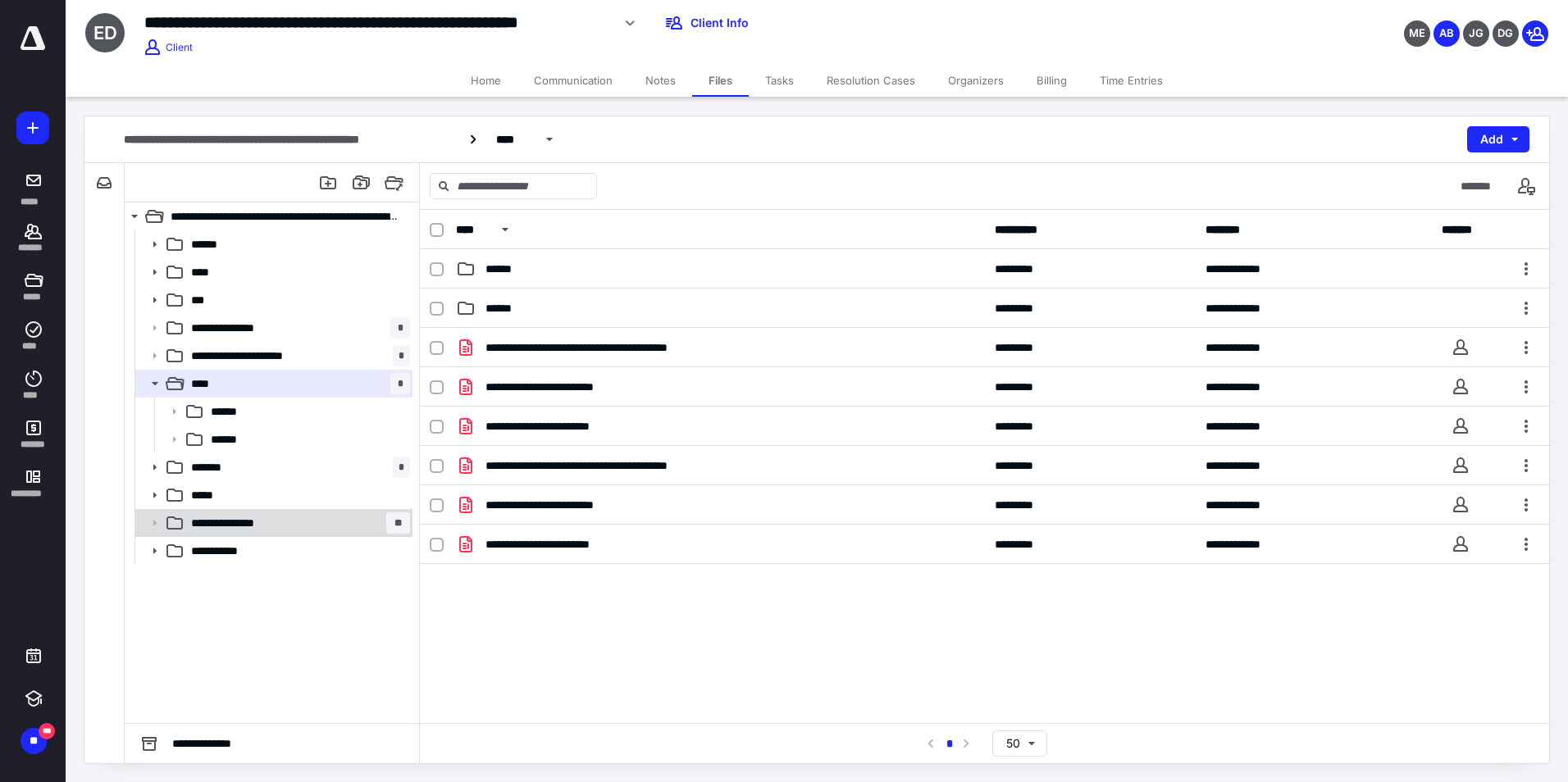 click on "**********" at bounding box center [235, 523] 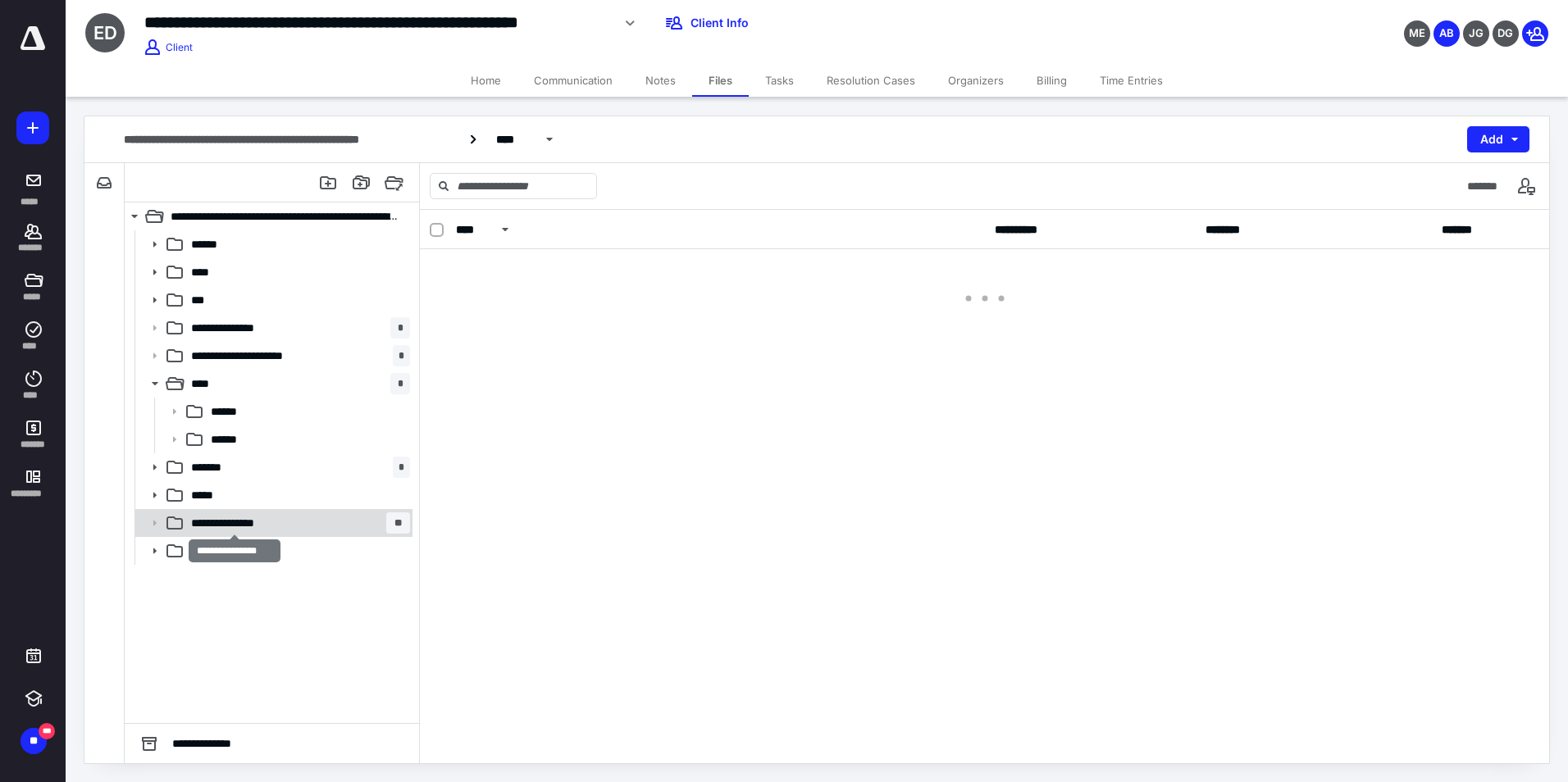 click on "**********" at bounding box center (235, 523) 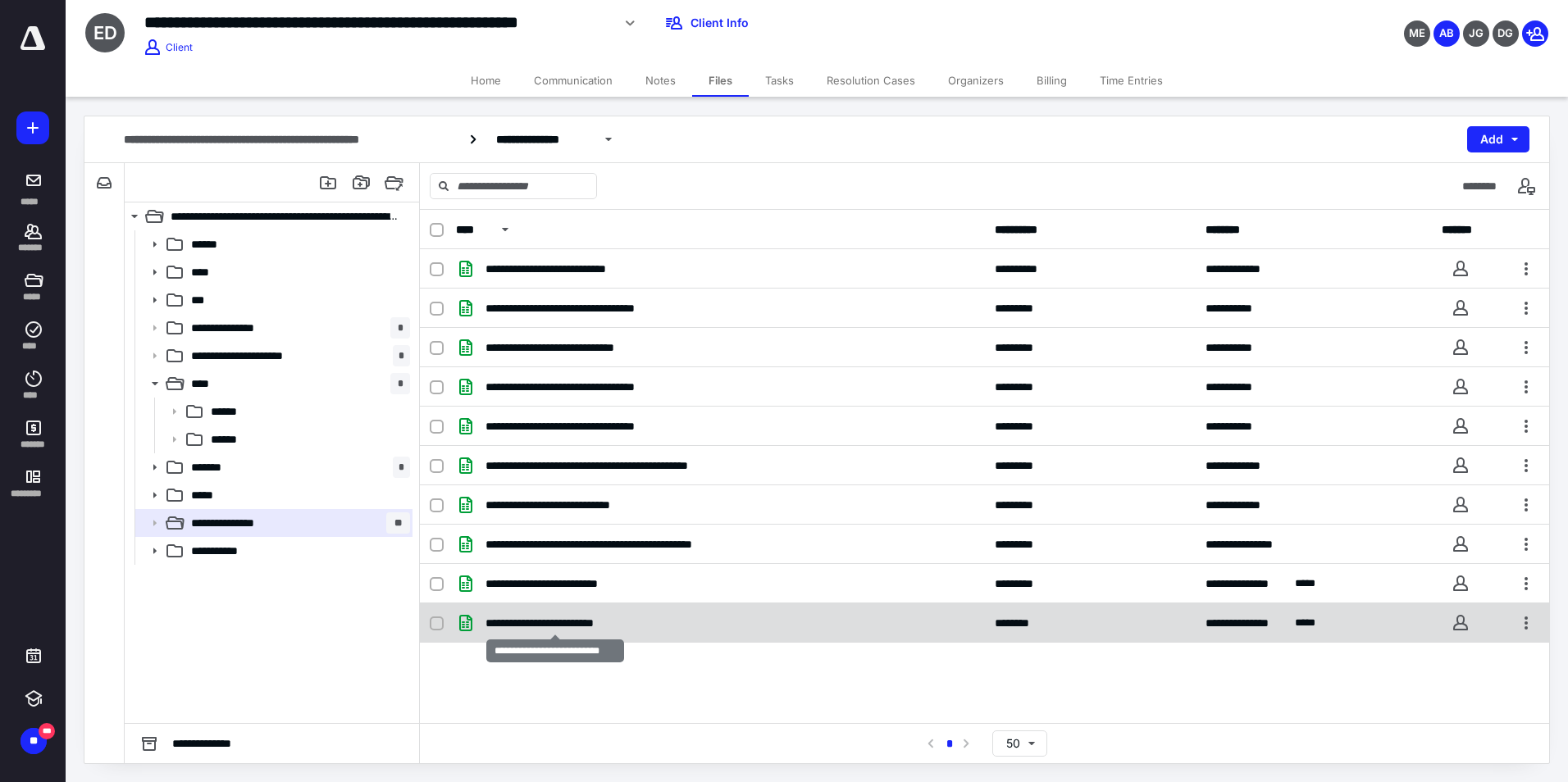 click on "**********" at bounding box center [555, 623] 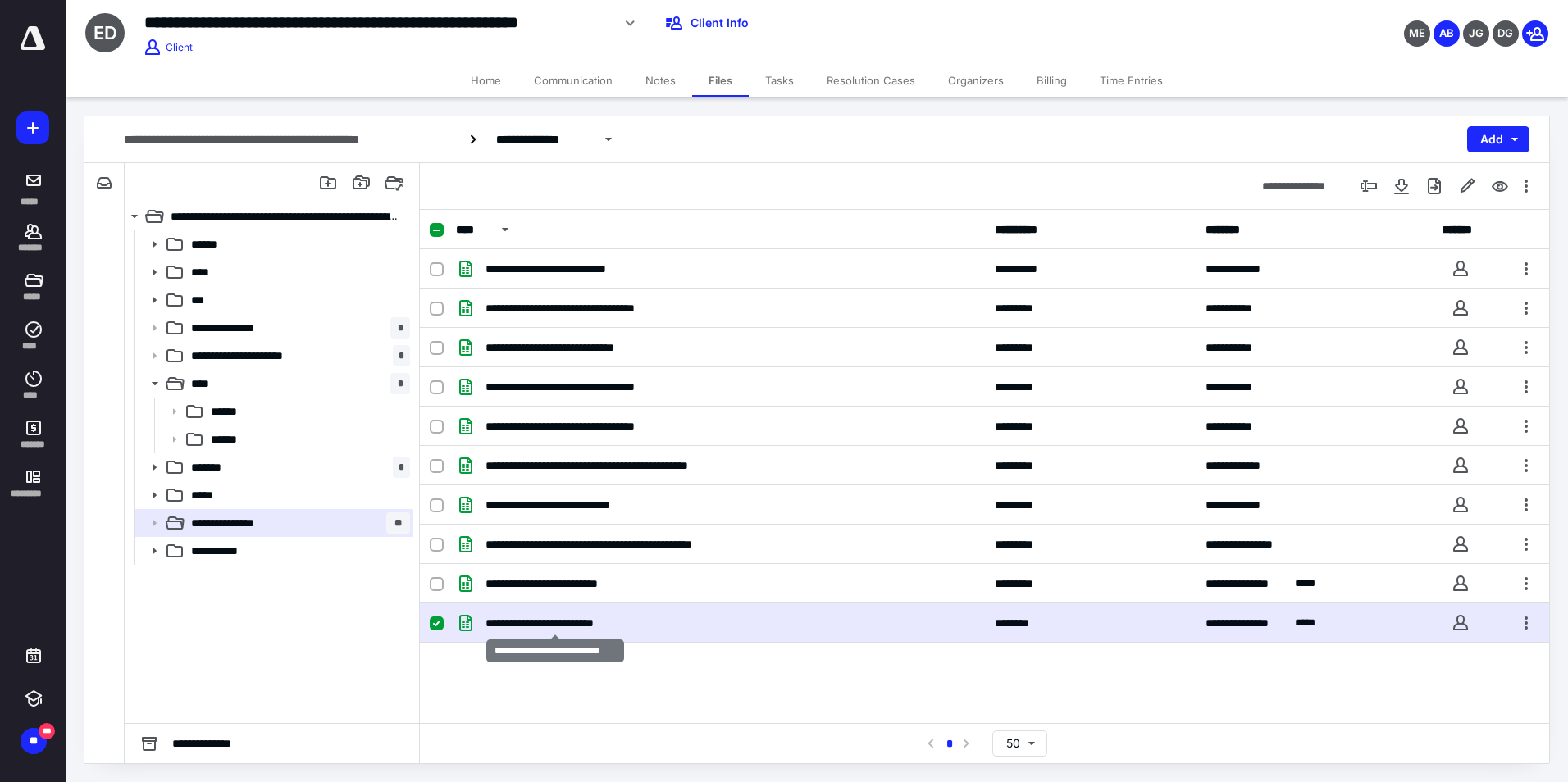 click on "**********" at bounding box center [555, 623] 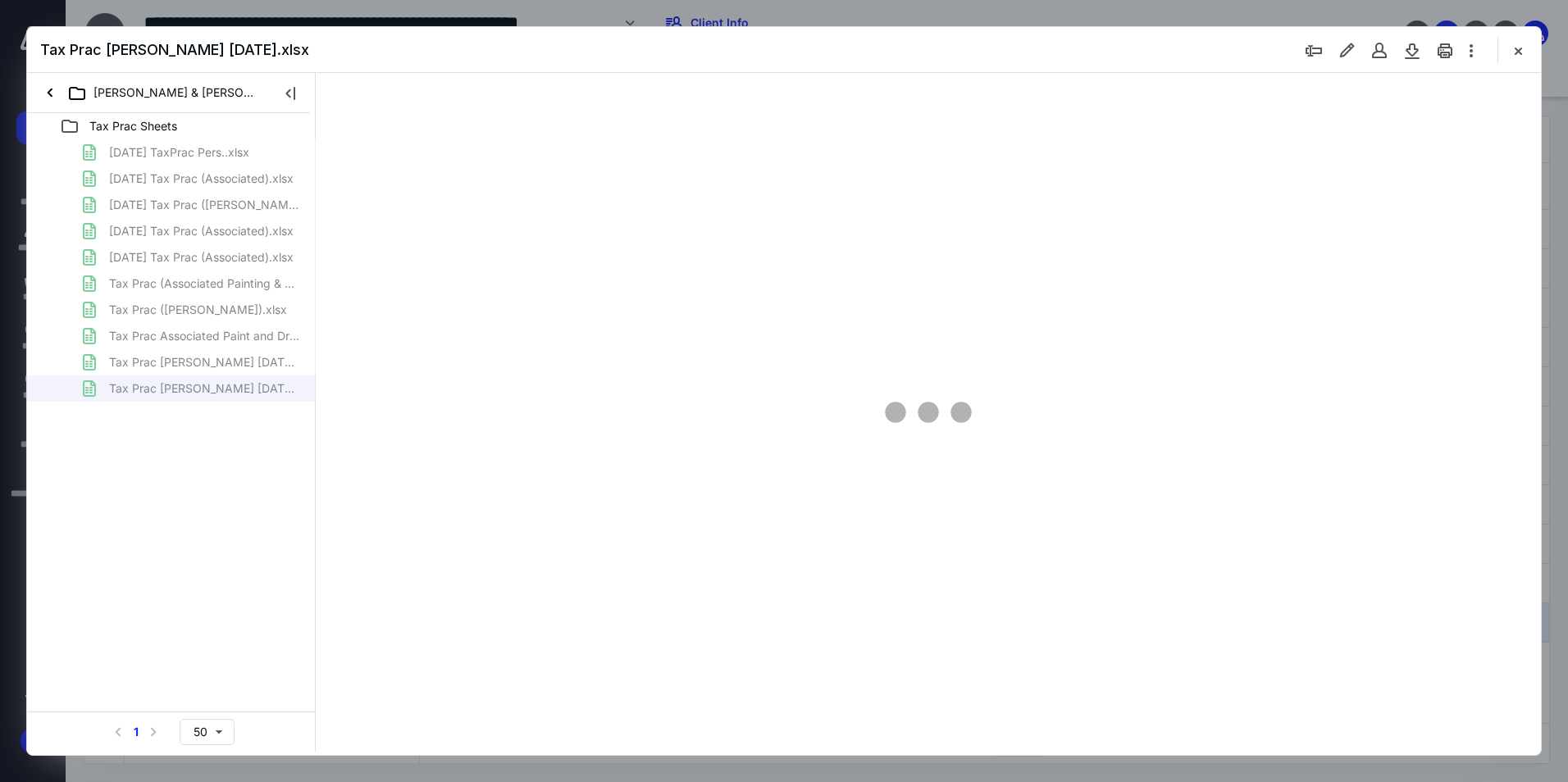 click on "[DATE] TaxPrac Pers..xlsx [DATE] Tax Prac (Associated).xlsx [DATE] Tax Prac ([PERSON_NAME]).xlsx [DATE] Tax Prac (Associated).xlsx [DATE] Tax Prac (Associated).xlsx Tax Prac (Associated Painting & Drywall Inc).xlsx Tax Prac ([PERSON_NAME]).xlsx Tax Prac Associated Paint and Drywall [DATE].xlsx Tax Prac [PERSON_NAME] [DATE].xlsx Tax Prac [PERSON_NAME] [DATE].xlsx" at bounding box center (171, 271) 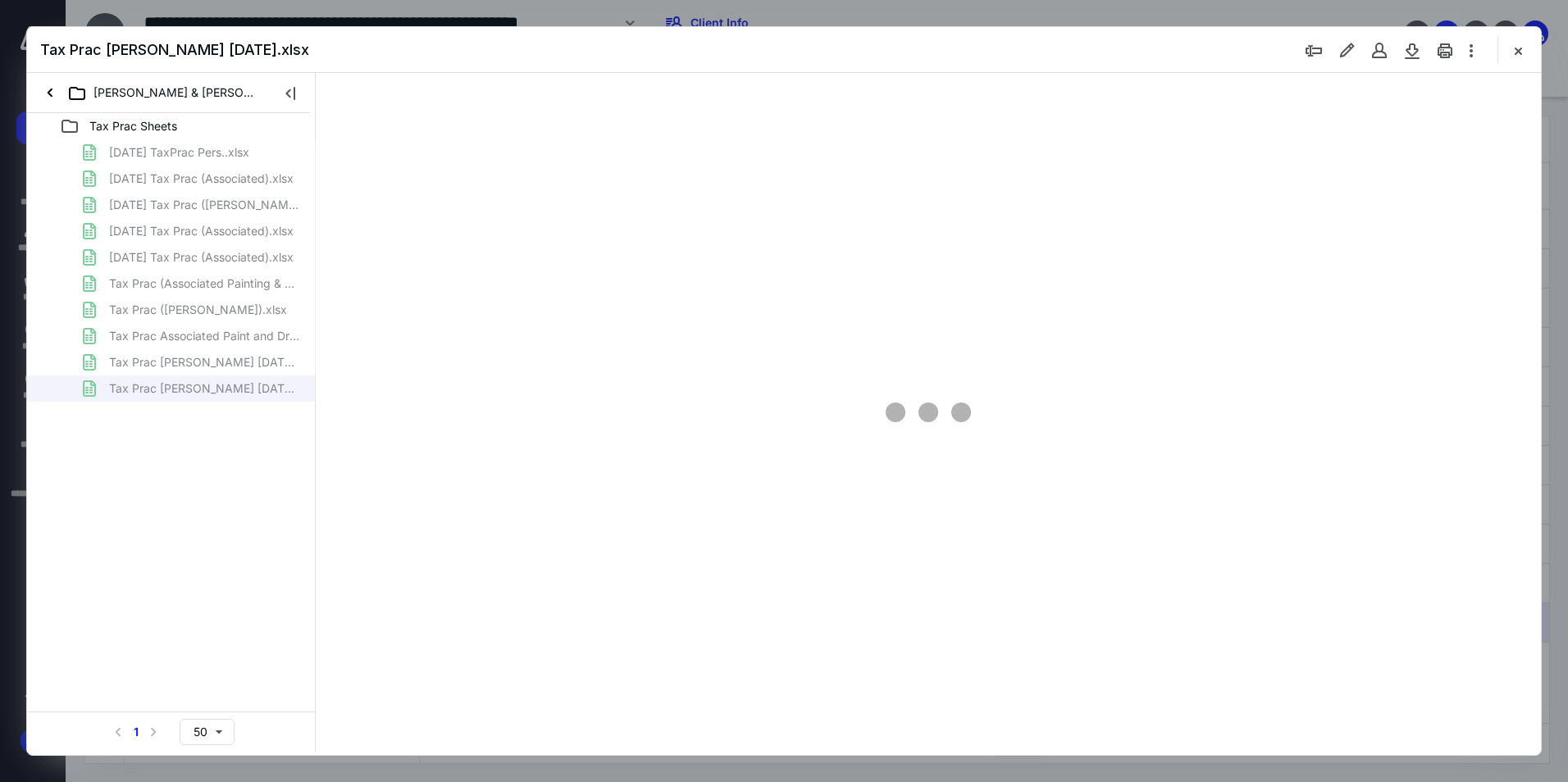 scroll, scrollTop: 0, scrollLeft: 0, axis: both 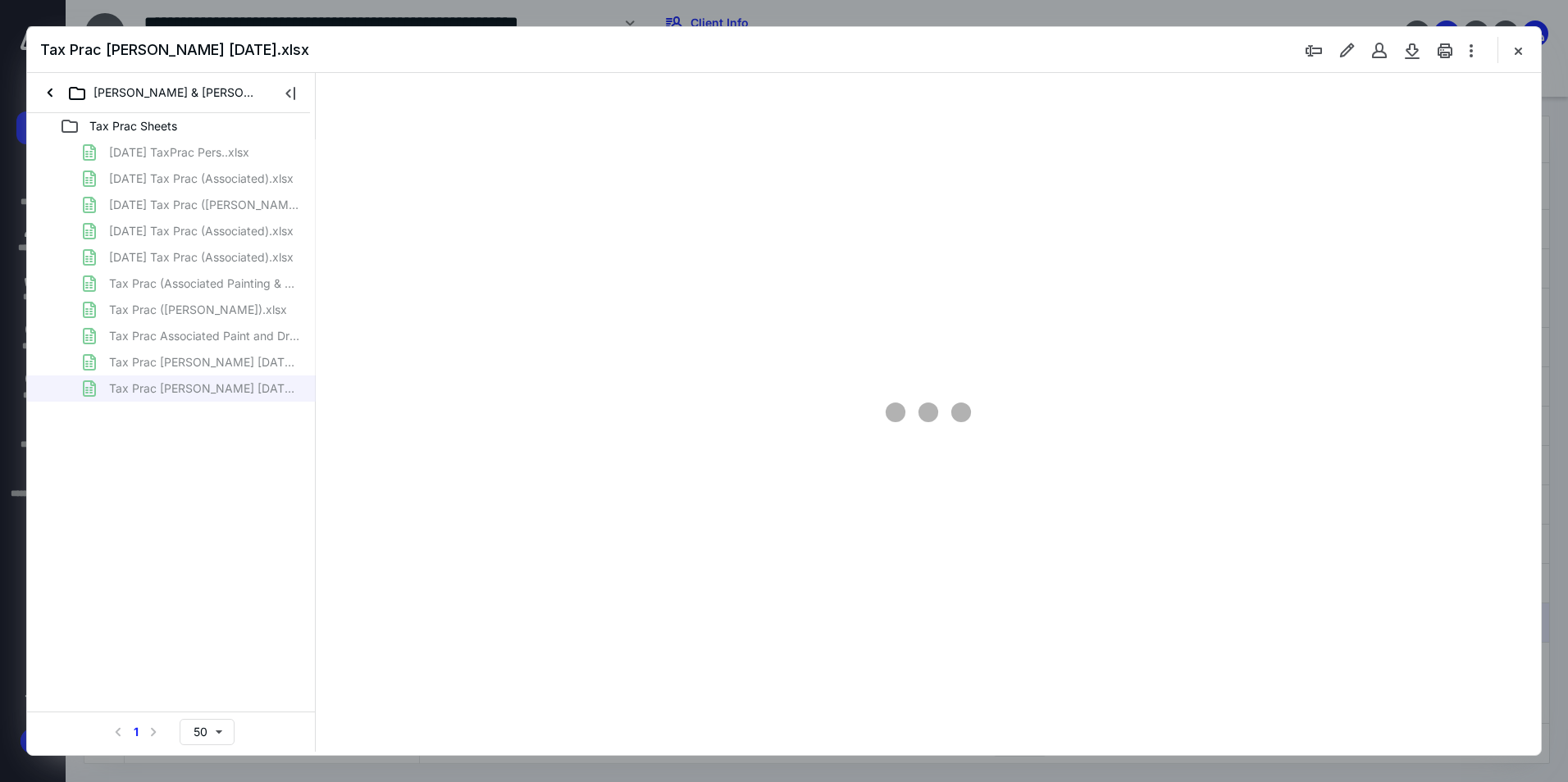 click on "[DATE] TaxPrac Pers..xlsx [DATE] Tax Prac (Associated).xlsx [DATE] Tax Prac ([PERSON_NAME]).xlsx [DATE] Tax Prac (Associated).xlsx [DATE] Tax Prac (Associated).xlsx Tax Prac (Associated Painting & Drywall Inc).xlsx Tax Prac ([PERSON_NAME]).xlsx Tax Prac Associated Paint and Drywall [DATE].xlsx Tax Prac [PERSON_NAME] [DATE].xlsx Tax Prac [PERSON_NAME] [DATE].xlsx" at bounding box center (171, 271) 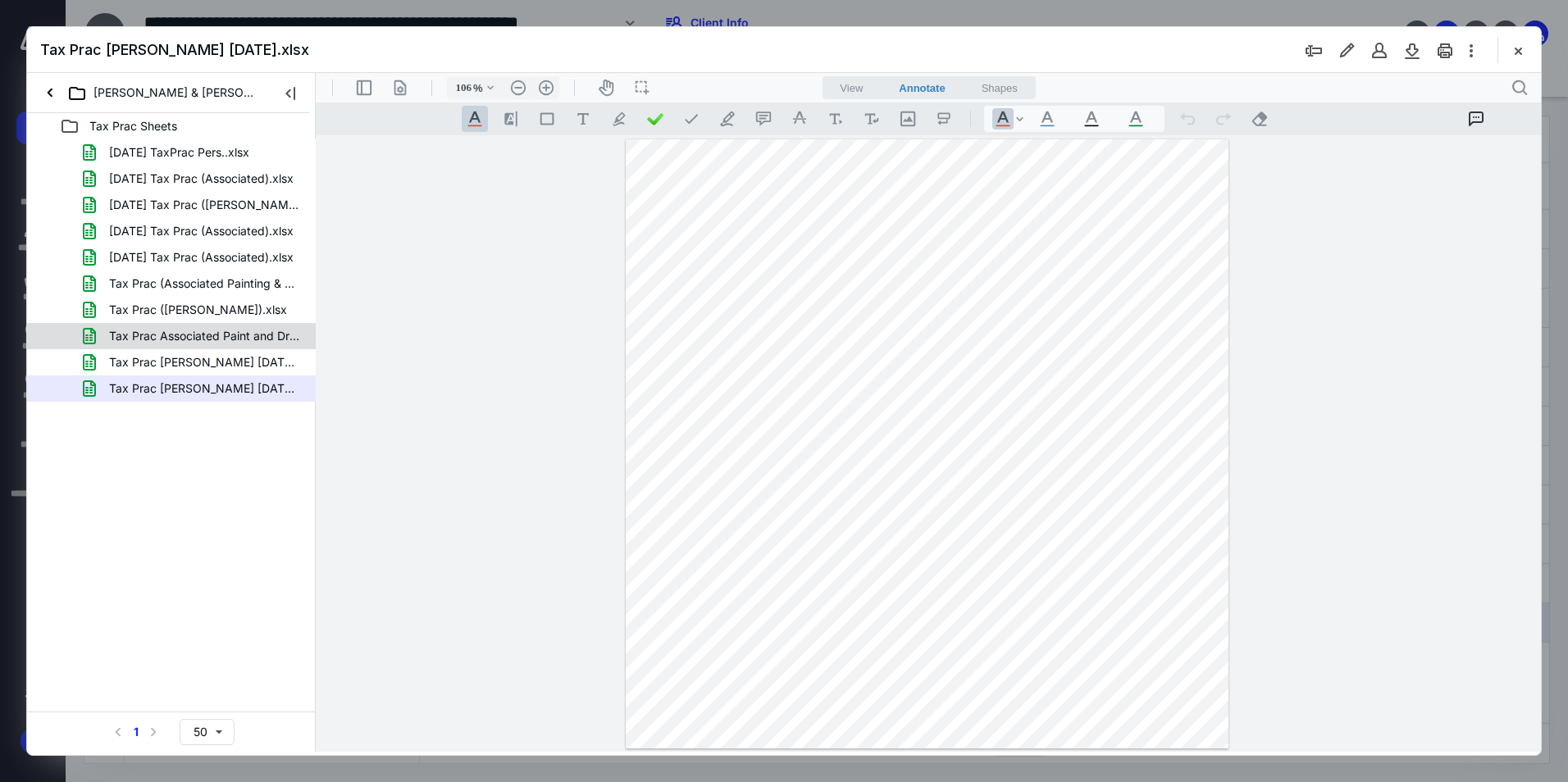 click on "Tax Prac Associated Paint and Drywall [DATE].xlsx" at bounding box center [194, 336] 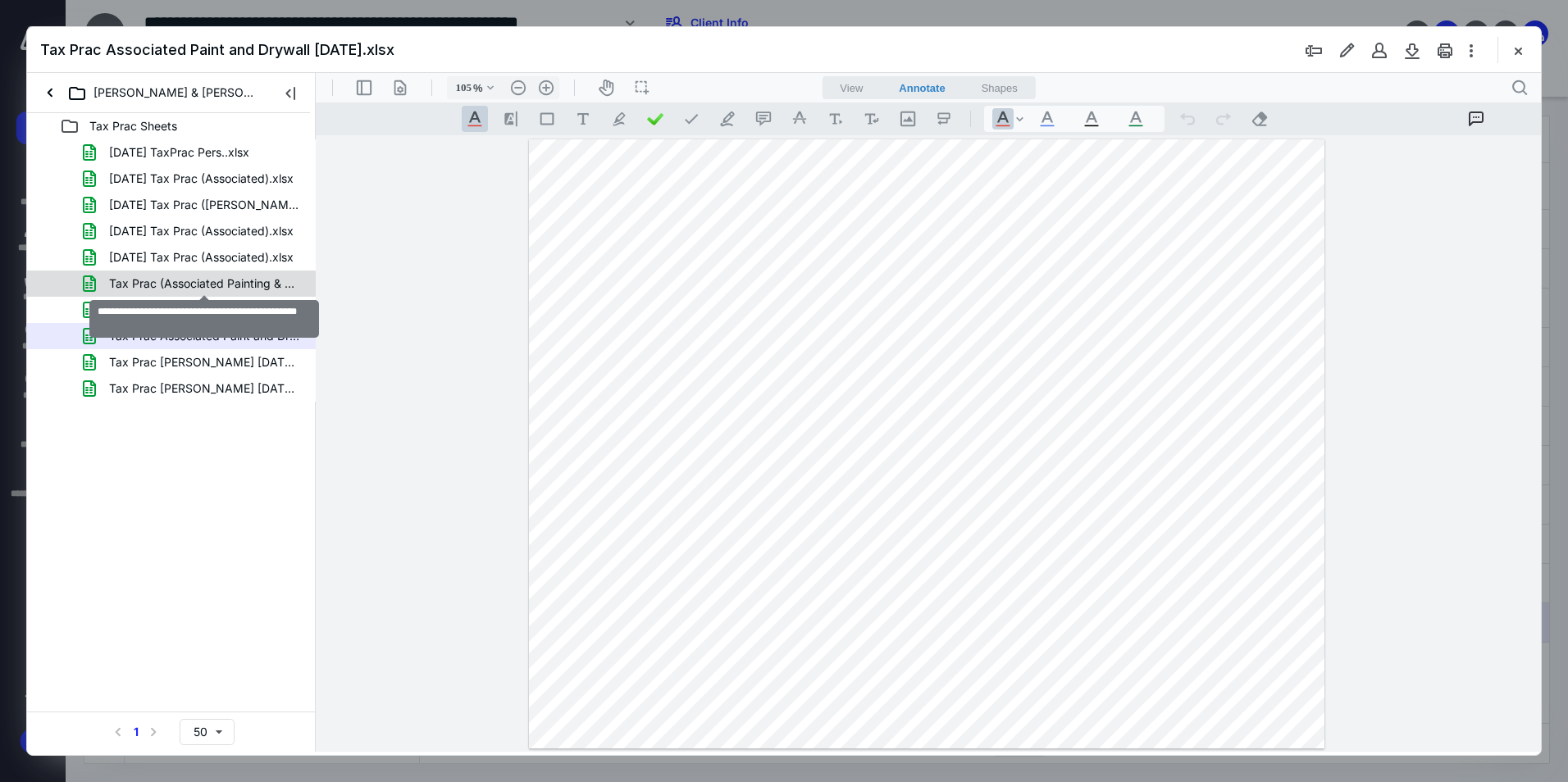 click on "Tax Prac (Associated Painting & Drywall Inc).xlsx" at bounding box center [204, 284] 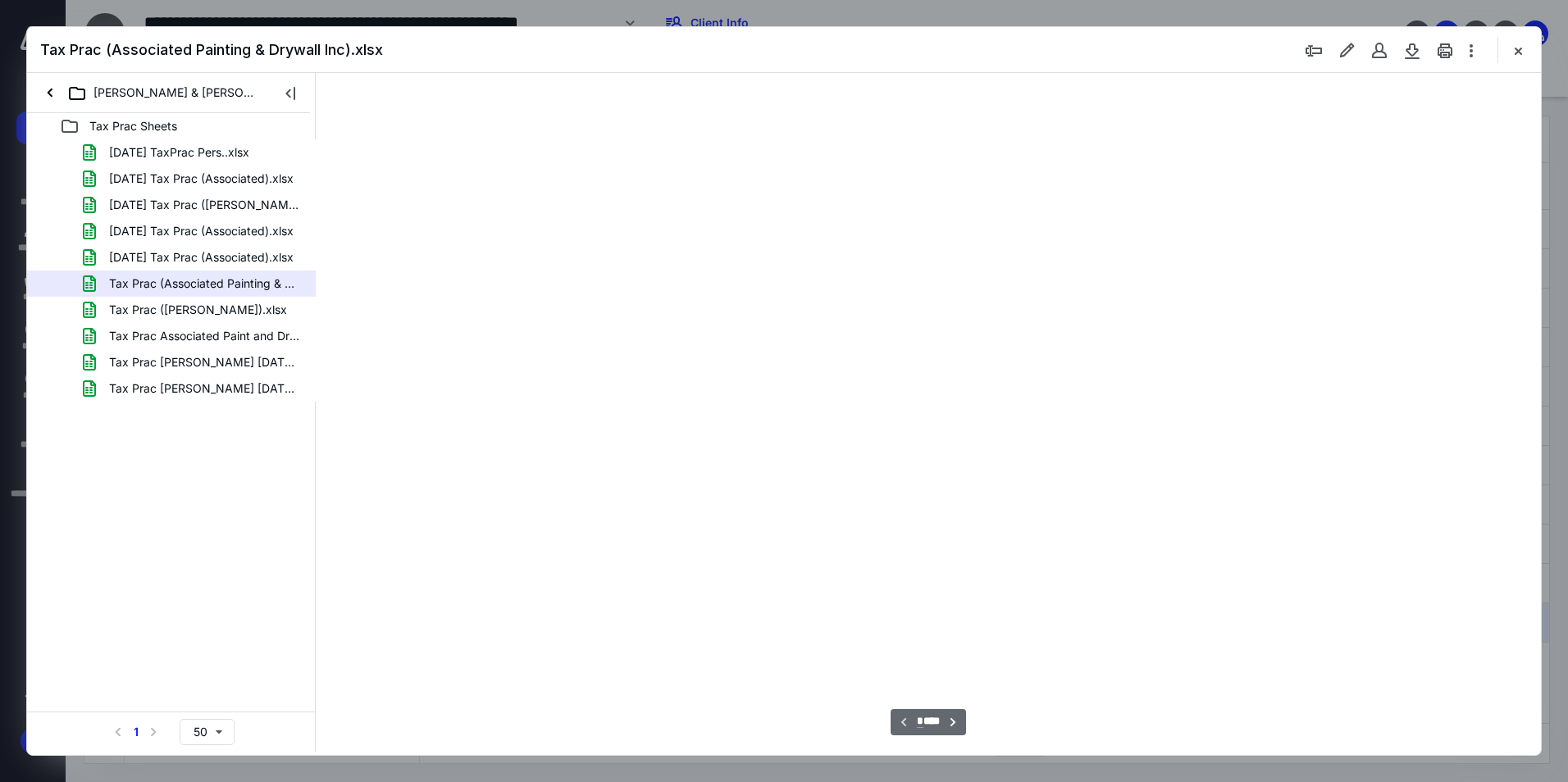 scroll, scrollTop: 66, scrollLeft: 0, axis: vertical 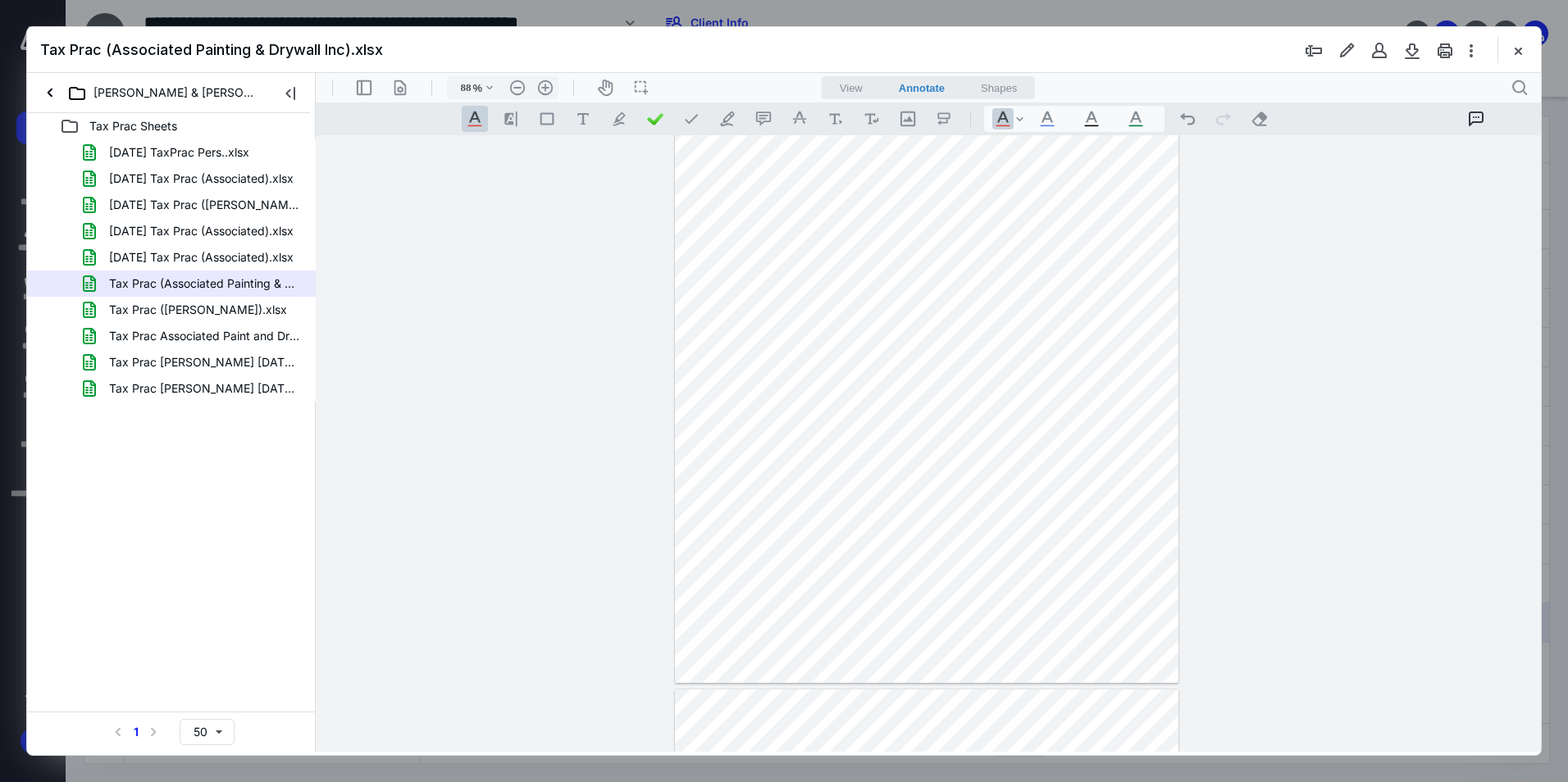 click on "Tax Prac (Associated Painting & Drywall Inc).xlsx" at bounding box center (784, 50) 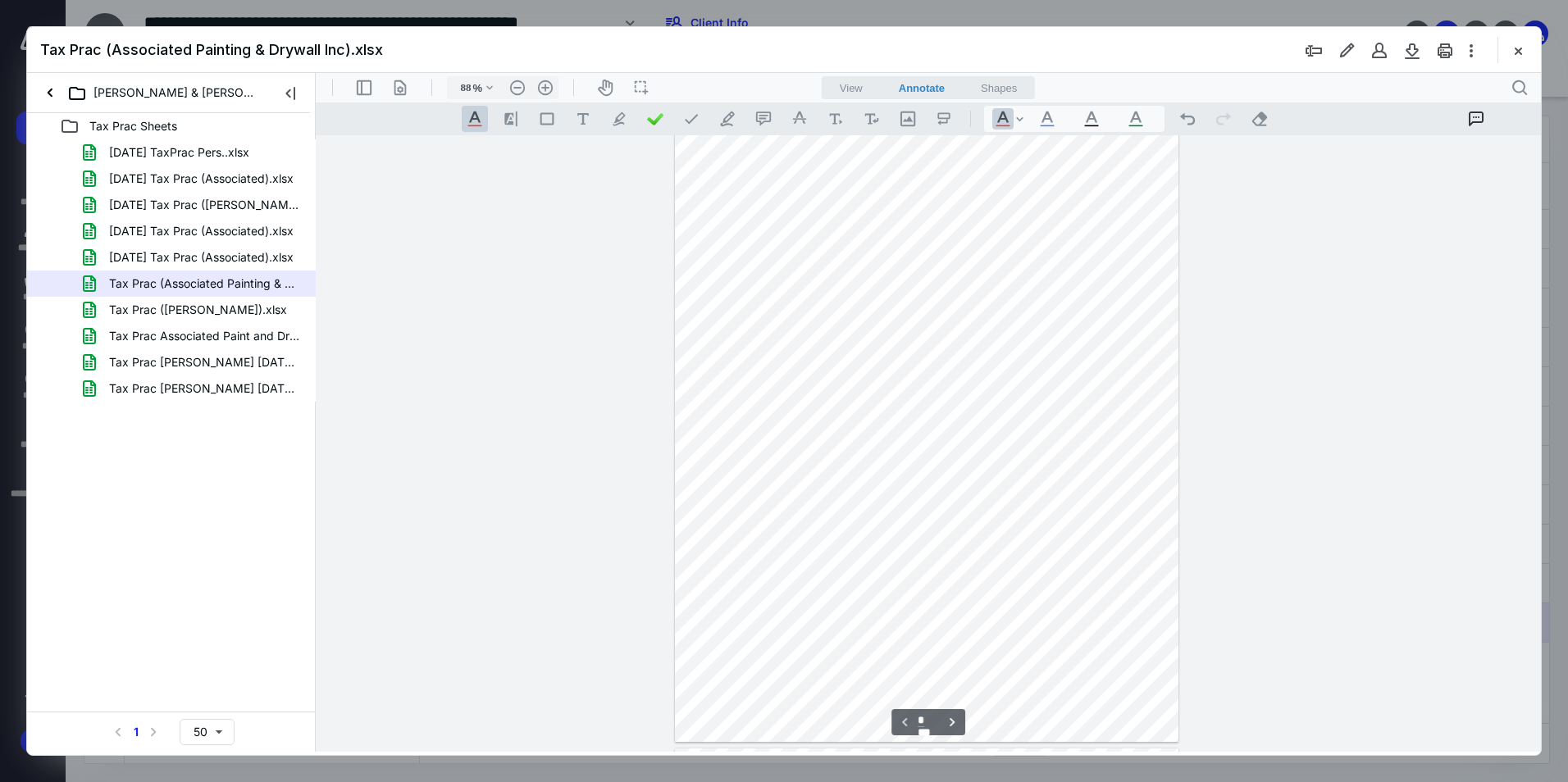 scroll, scrollTop: 0, scrollLeft: 0, axis: both 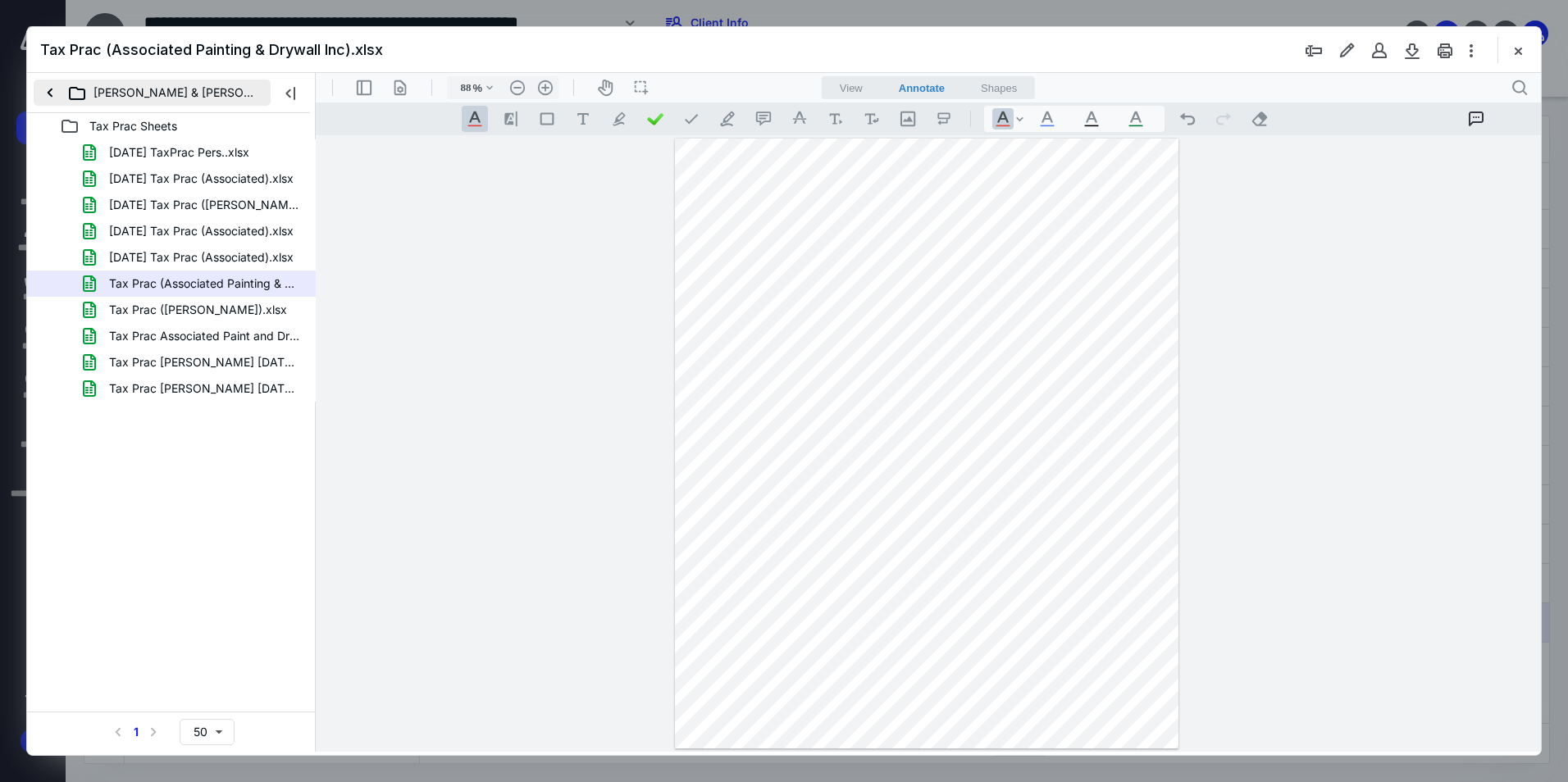 click on "[PERSON_NAME] & [PERSON_NAME] - Associated Paint and Drywall" at bounding box center [152, 93] 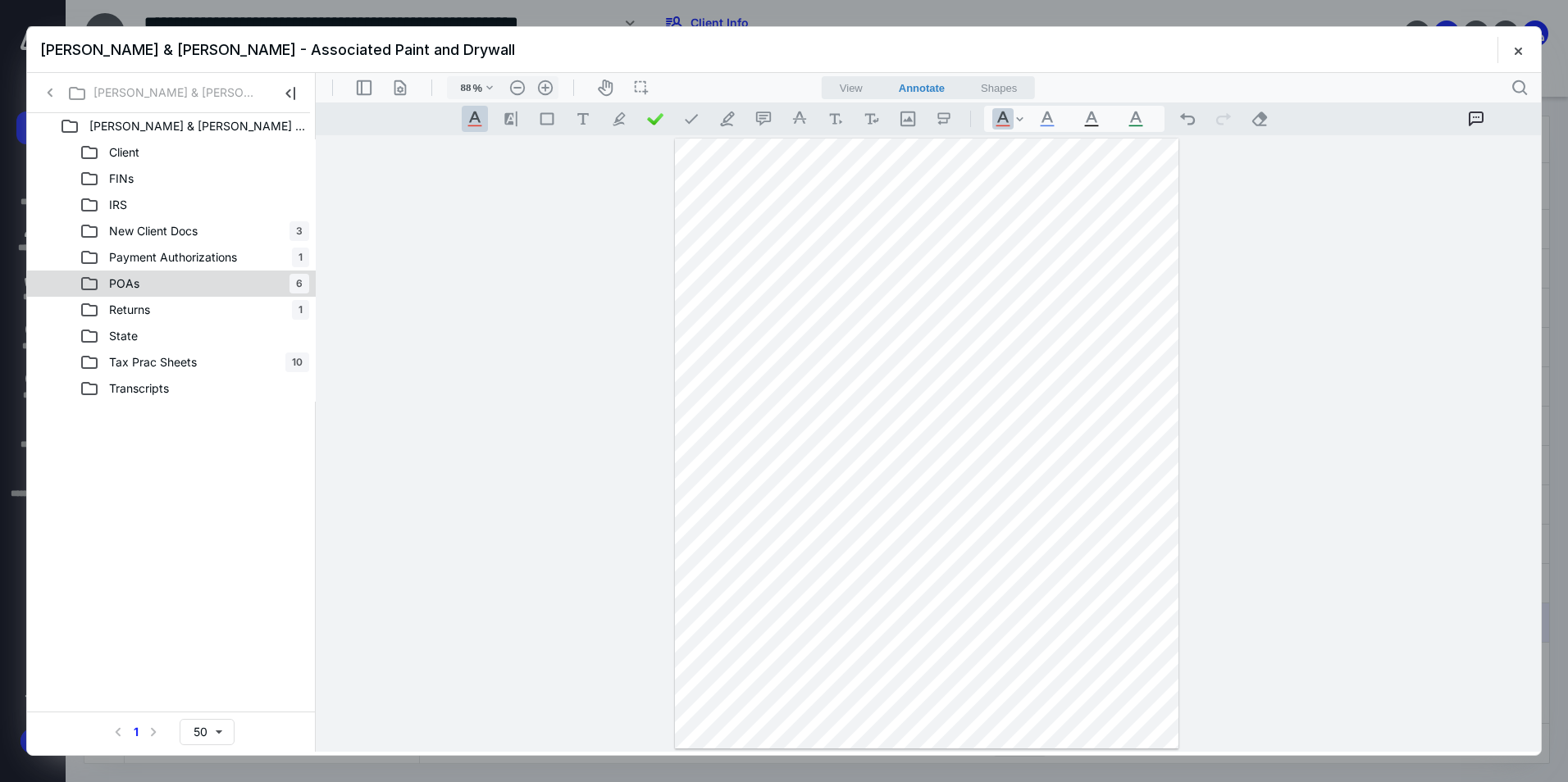 click on "POAs 6" at bounding box center [194, 284] 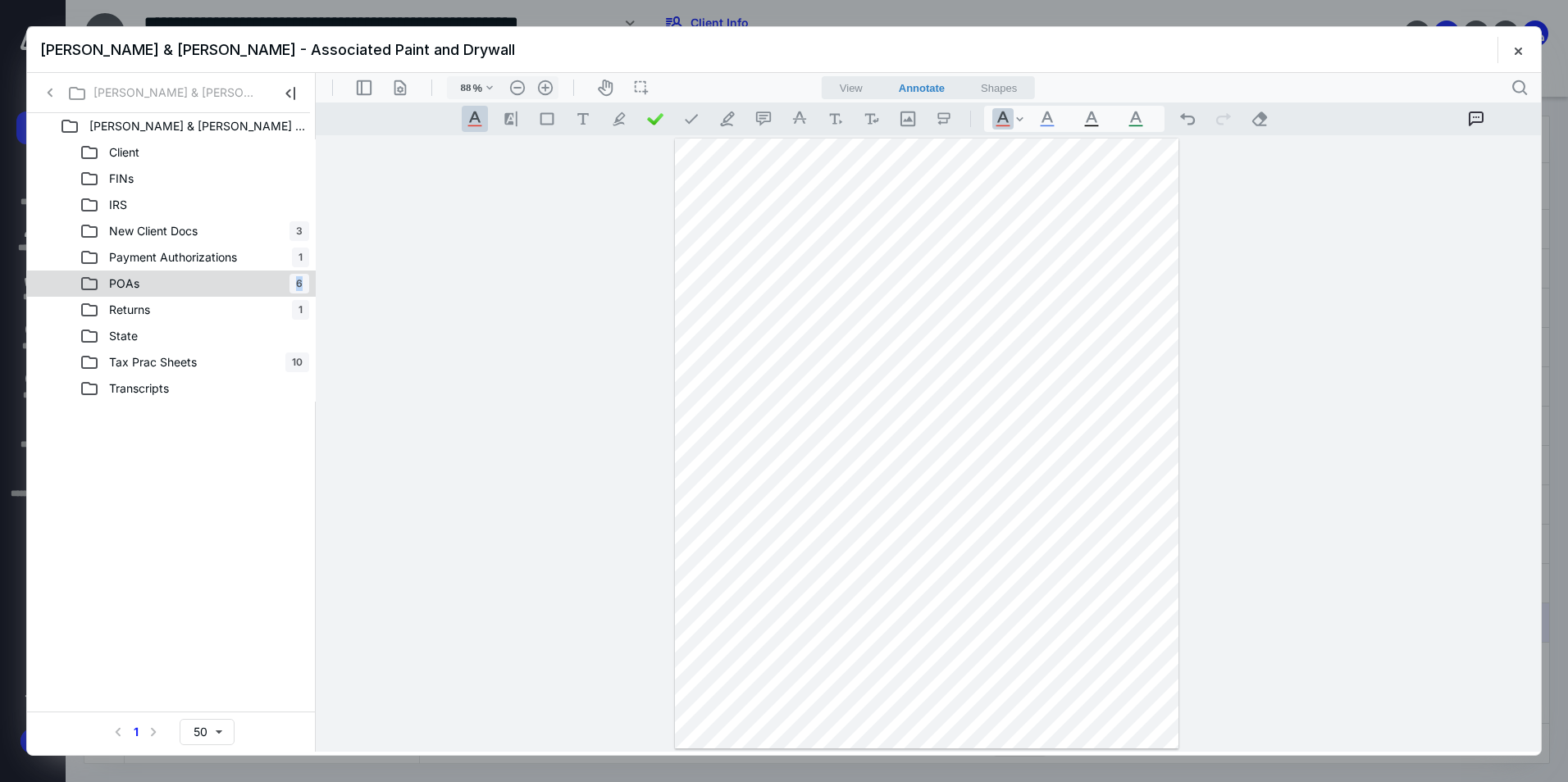click on "POAs 6" at bounding box center [194, 284] 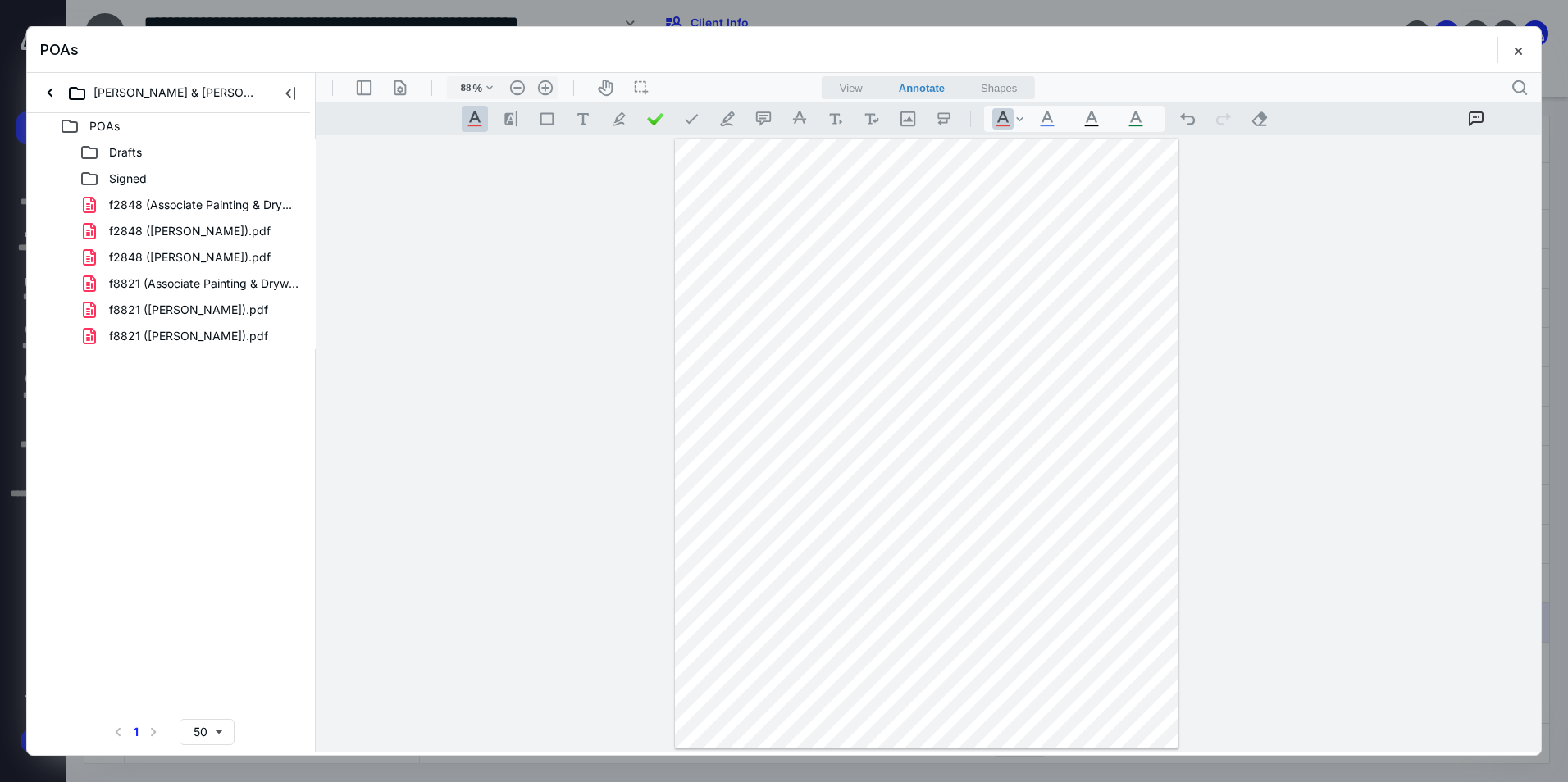 drag, startPoint x: 160, startPoint y: 284, endPoint x: 128, endPoint y: 279, distance: 32.388269 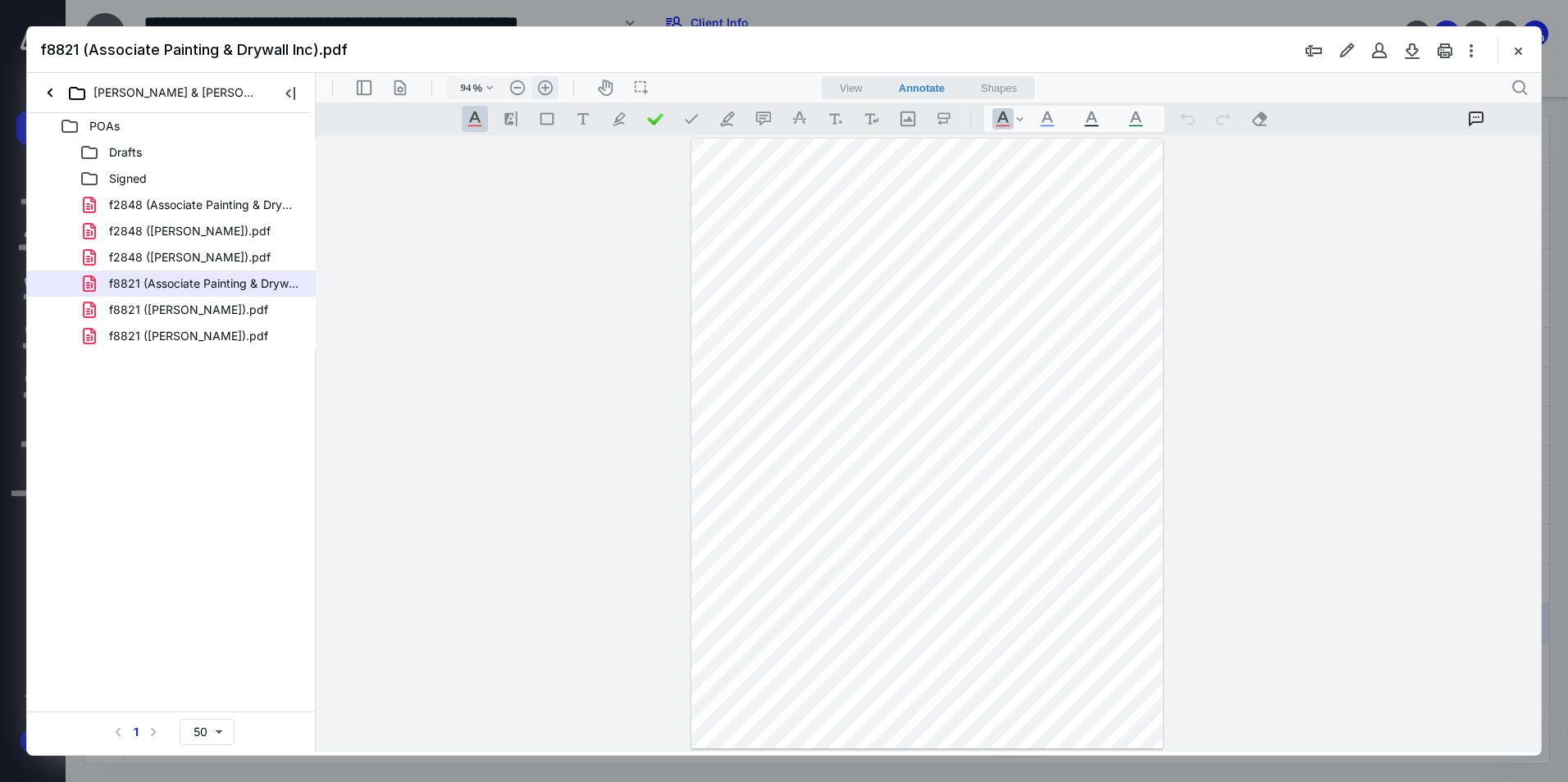 click on ".cls-1{fill:#abb0c4;} icon - header - zoom - in - line" at bounding box center [545, 88] 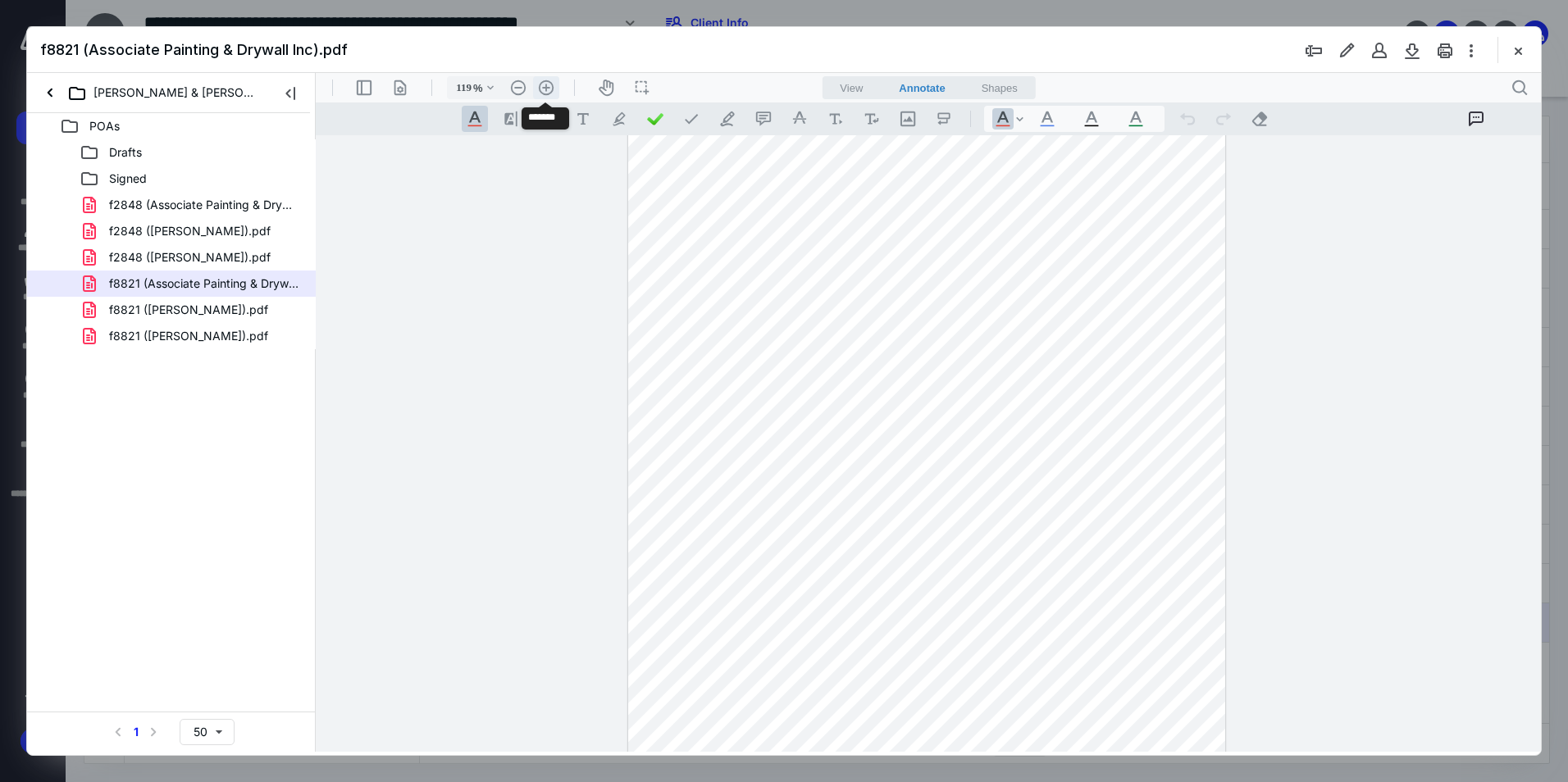 click on ".cls-1{fill:#abb0c4;} icon - header - zoom - in - line" at bounding box center [546, 88] 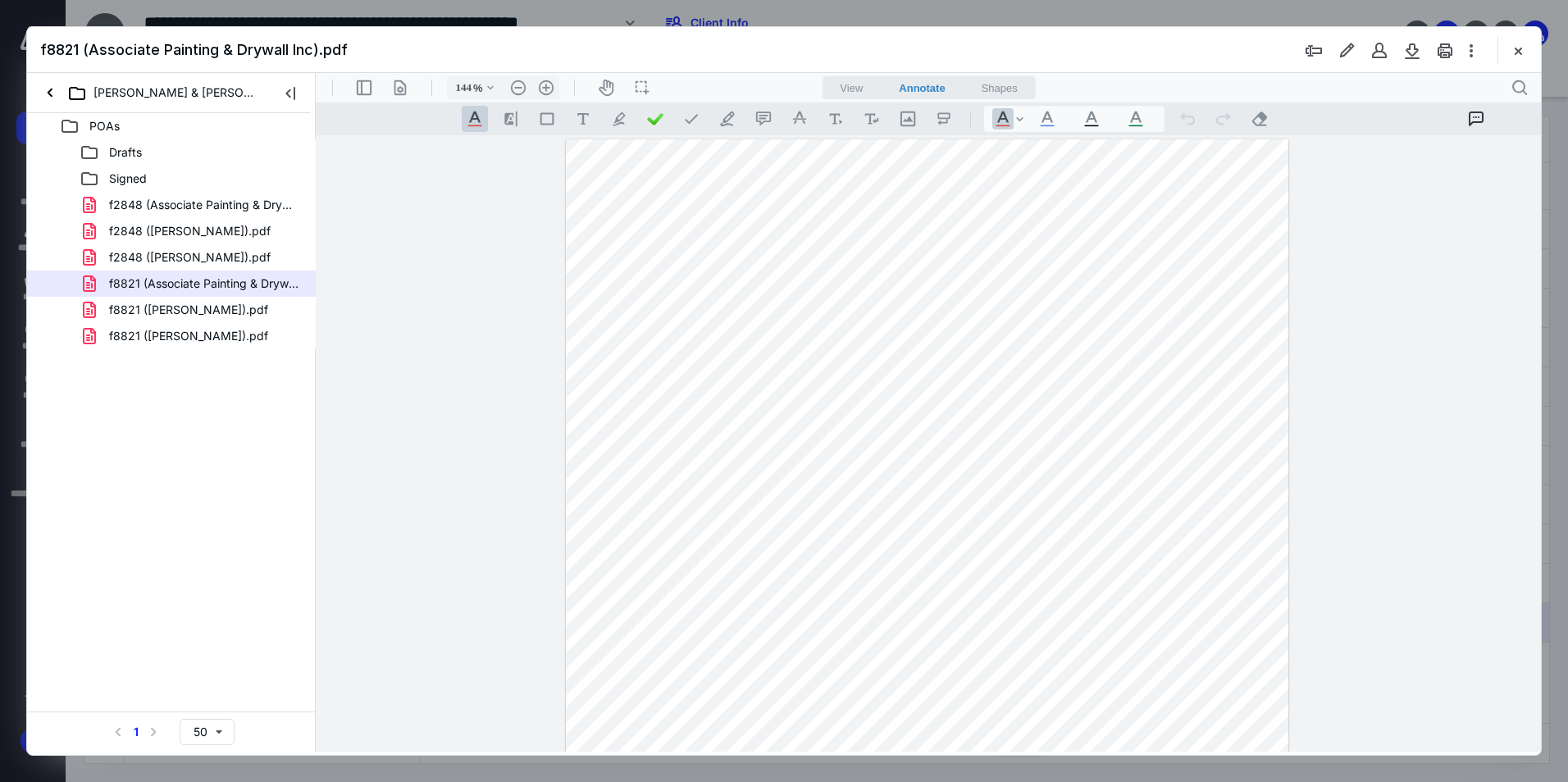 scroll, scrollTop: 0, scrollLeft: 0, axis: both 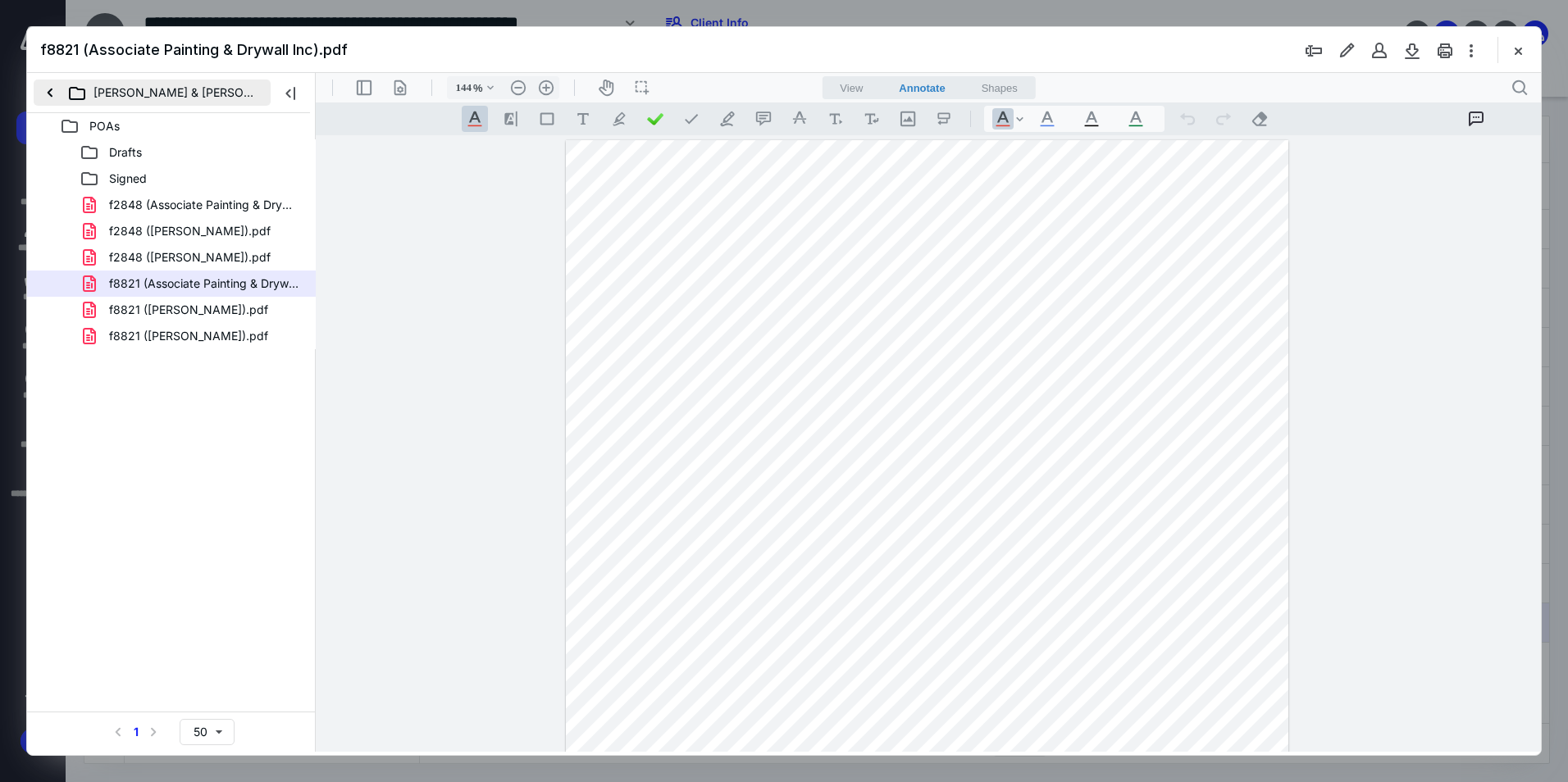 click on "[PERSON_NAME] & [PERSON_NAME] - Associated Paint and Drywall" at bounding box center [152, 93] 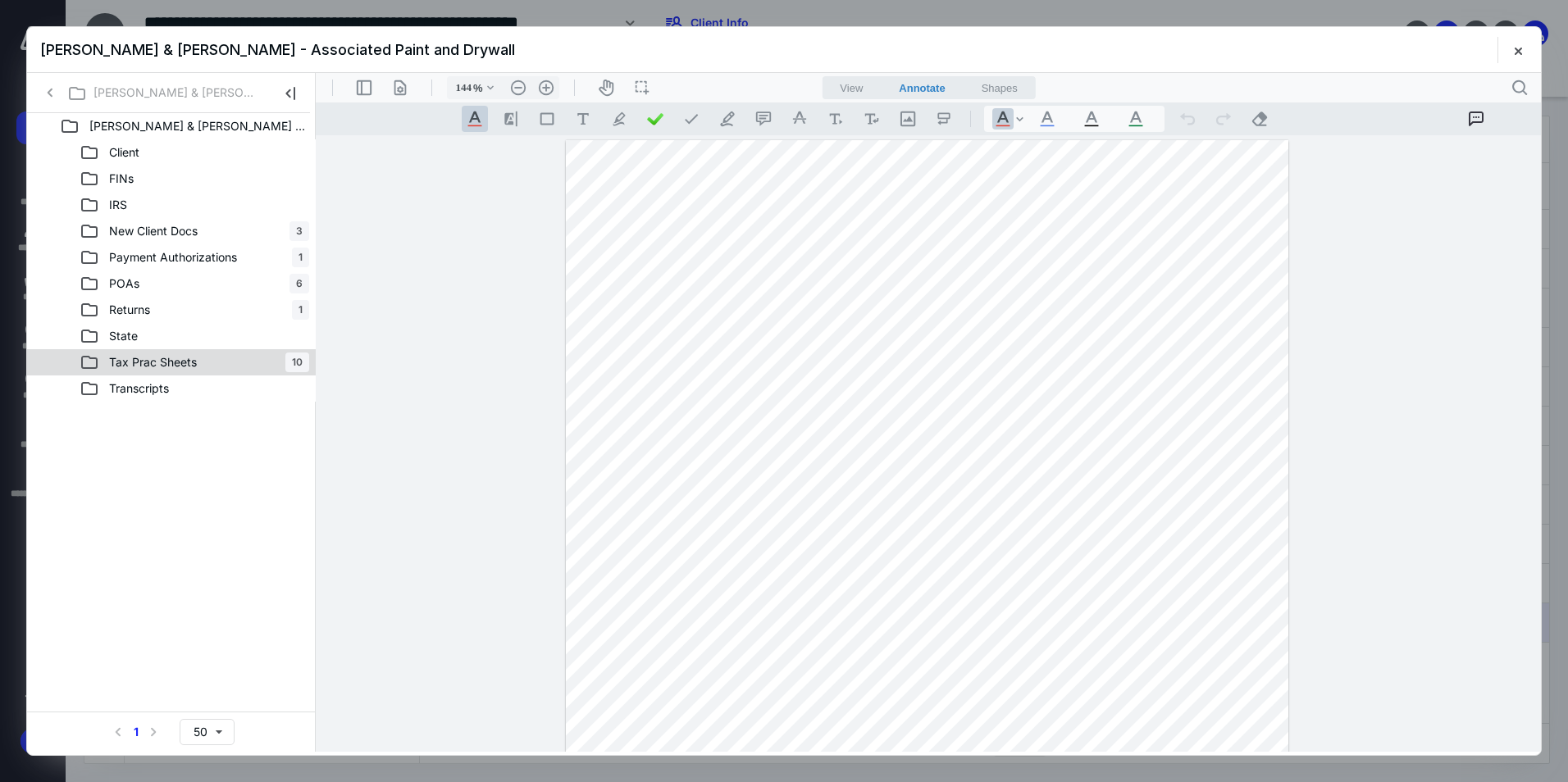 click on "Tax Prac Sheets" at bounding box center [143, 362] 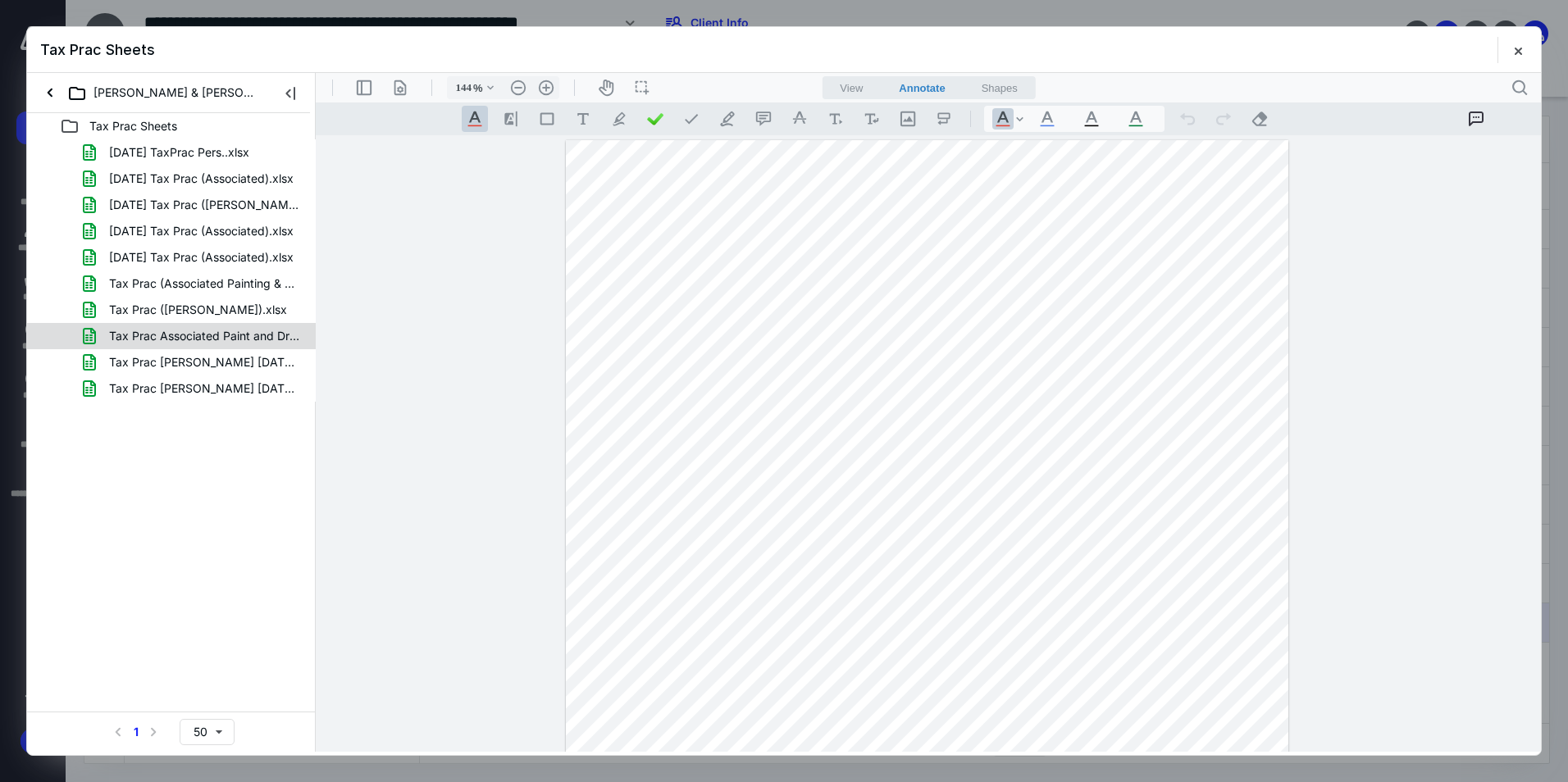 click on "Tax Prac Associated Paint and Drywall [DATE].xlsx" at bounding box center [204, 336] 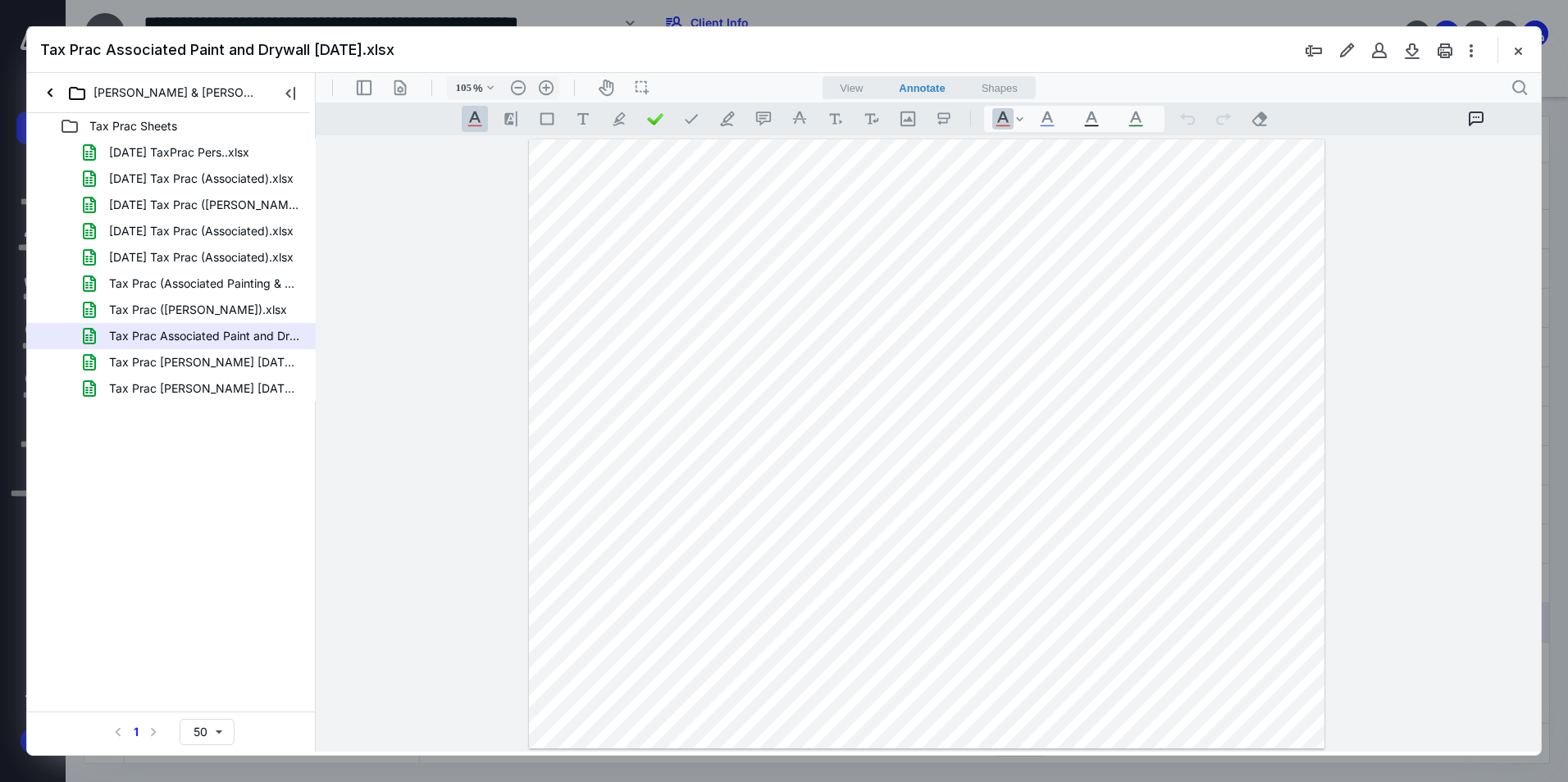 drag, startPoint x: 179, startPoint y: 338, endPoint x: 160, endPoint y: 278, distance: 62.936476 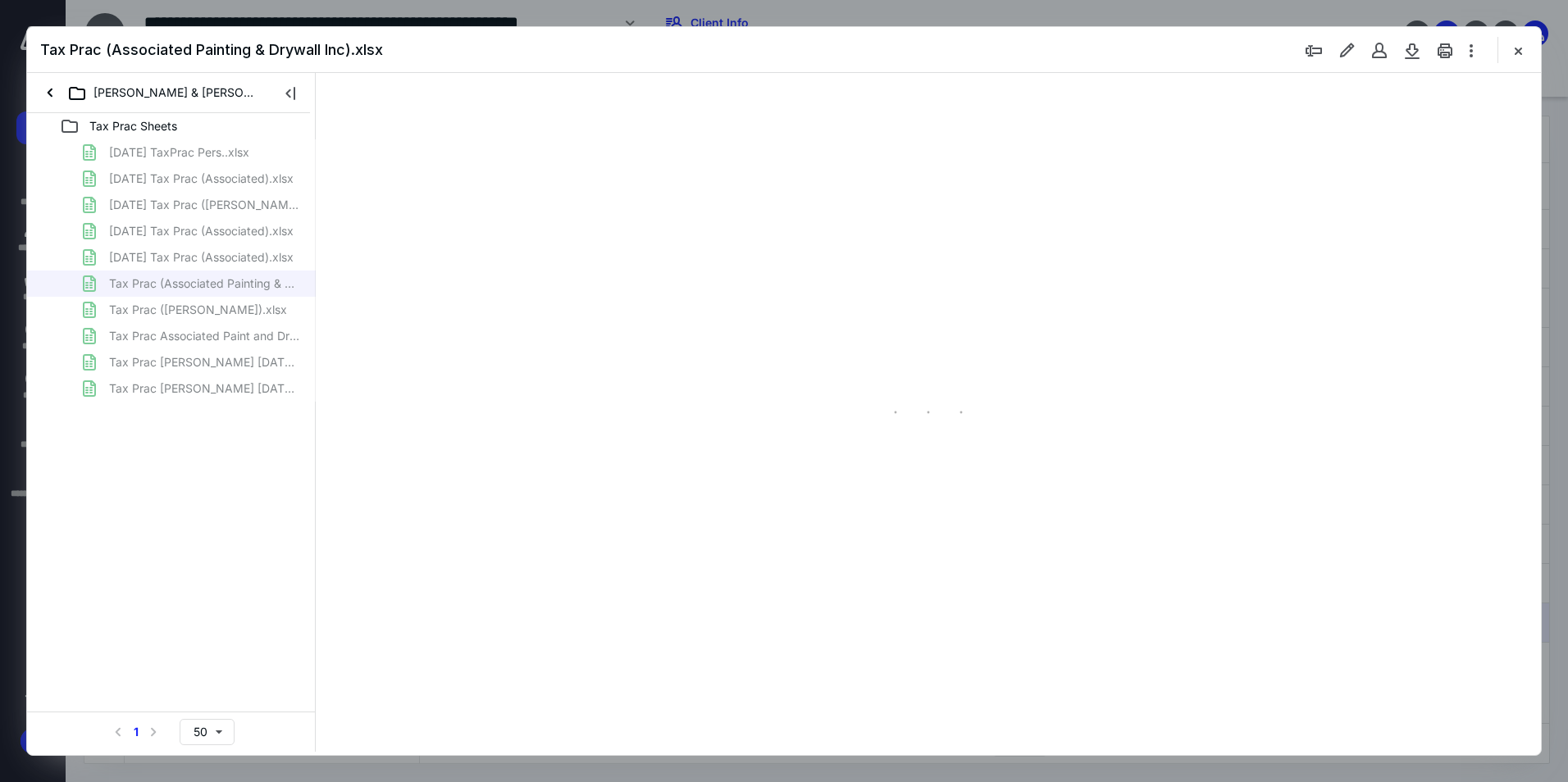 type on "88" 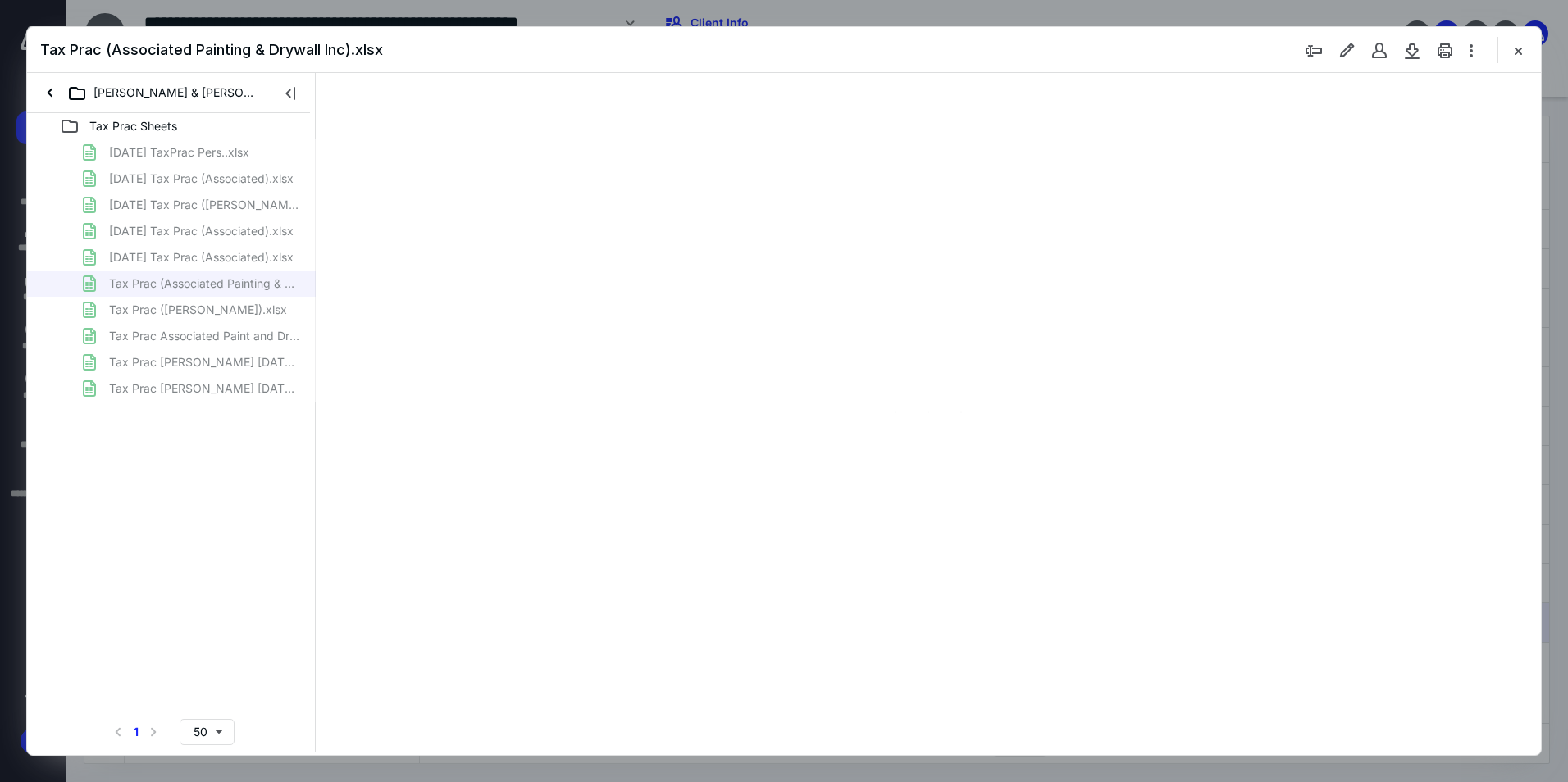 scroll, scrollTop: 66, scrollLeft: 0, axis: vertical 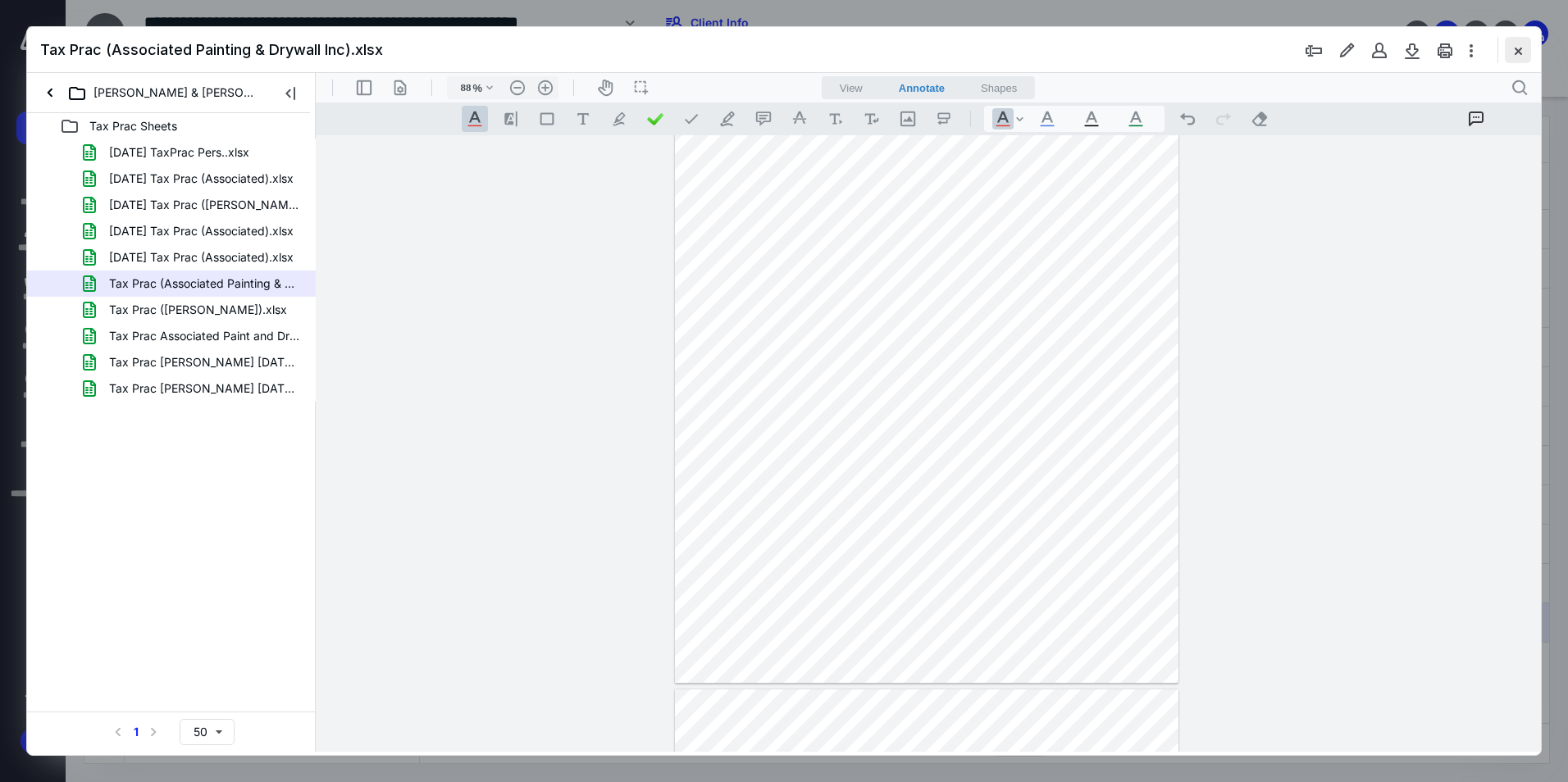 click at bounding box center [1518, 50] 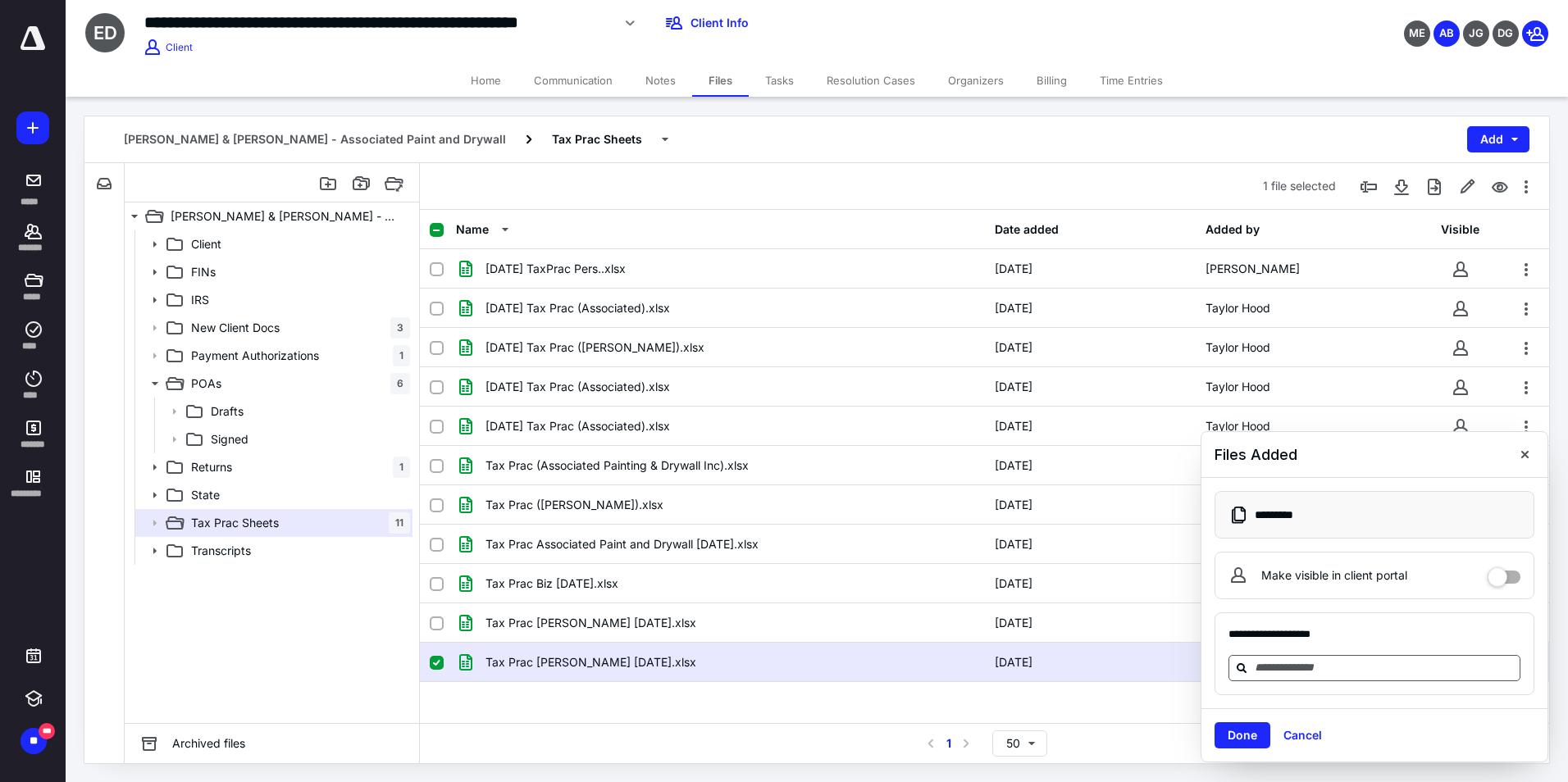 click at bounding box center [1384, 667] 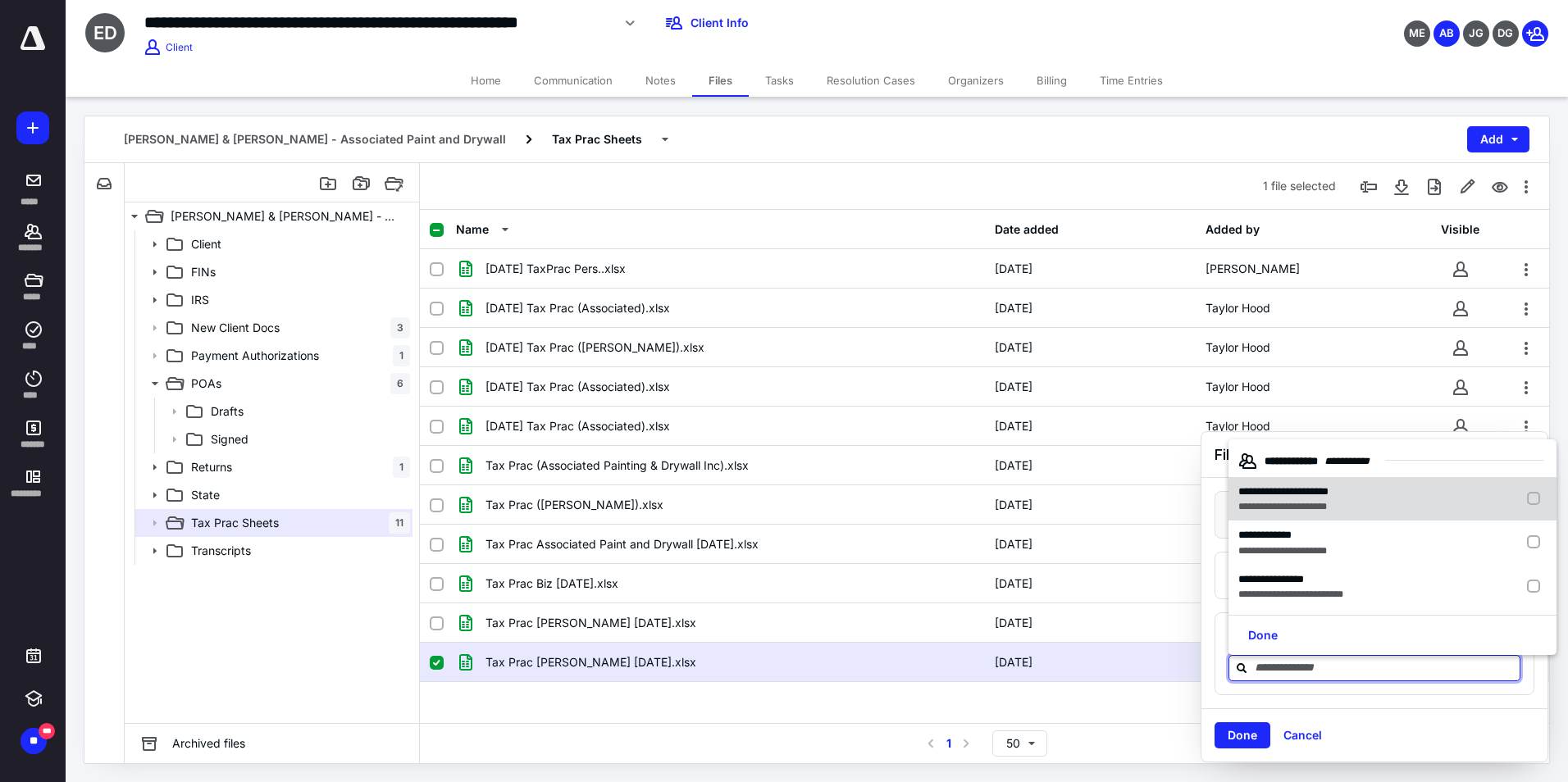 click on "**********" at bounding box center [1283, 491] 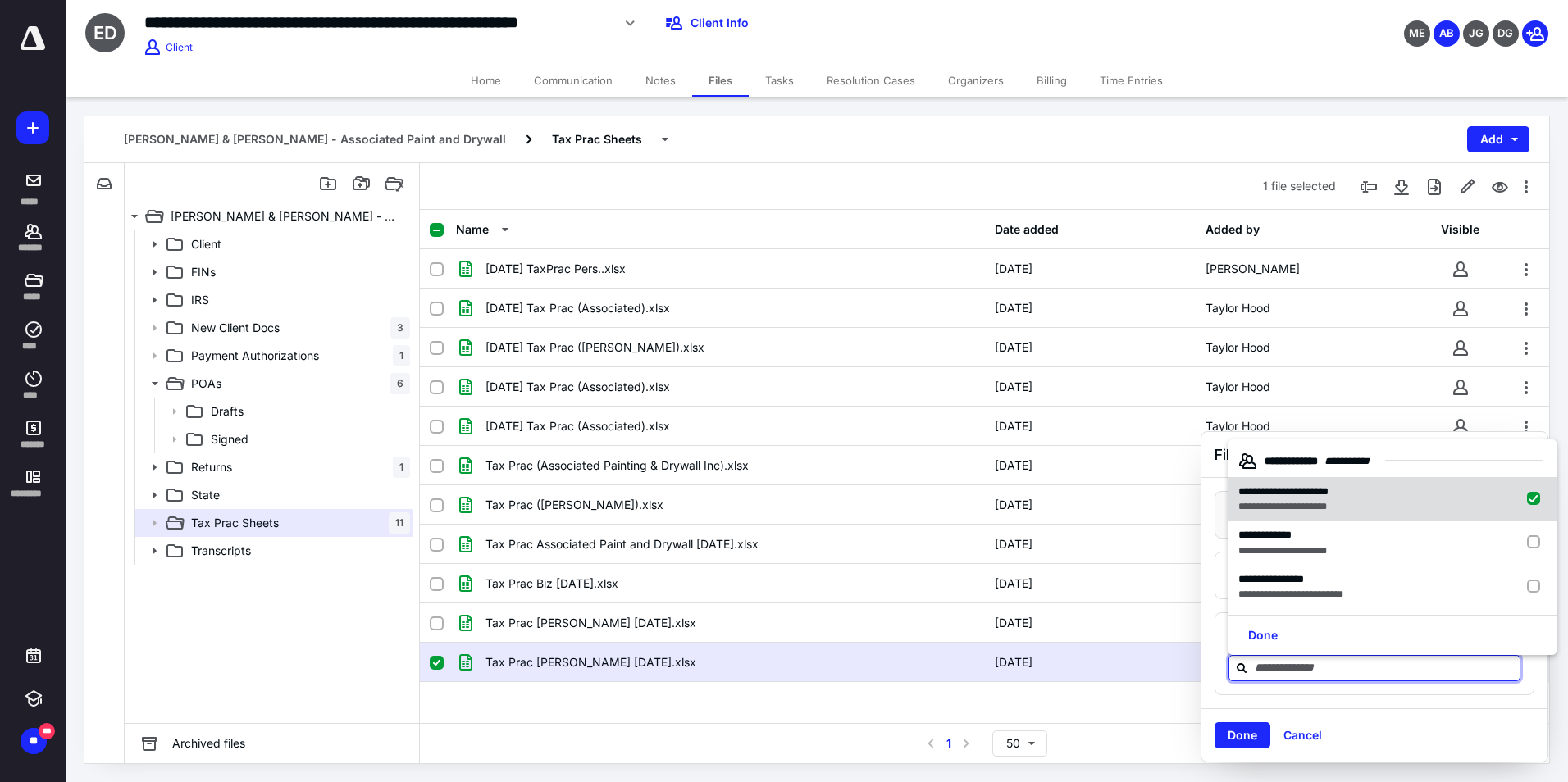 checkbox on "true" 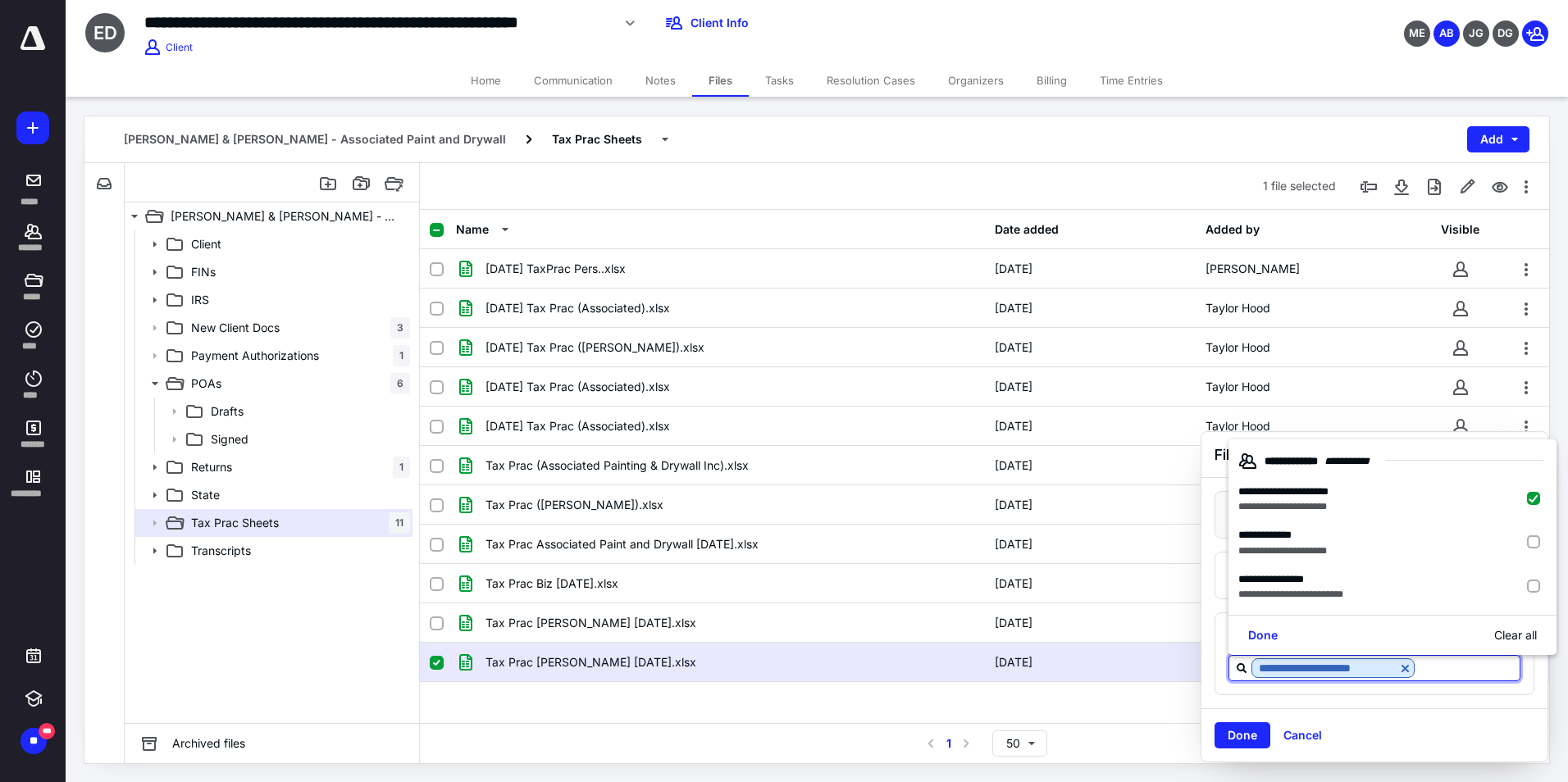drag, startPoint x: 1235, startPoint y: 744, endPoint x: 1233, endPoint y: 730, distance: 14.142136 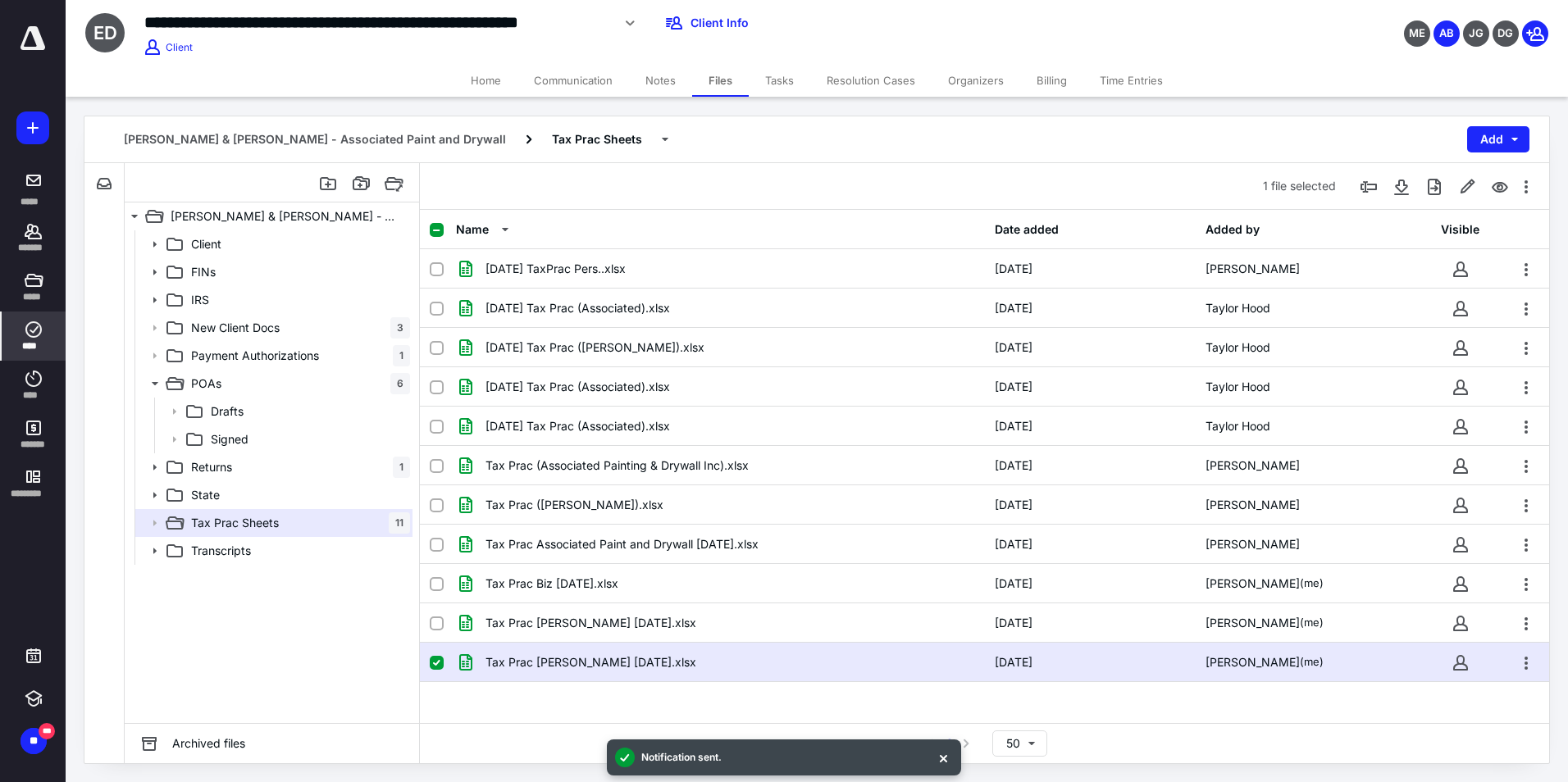 click 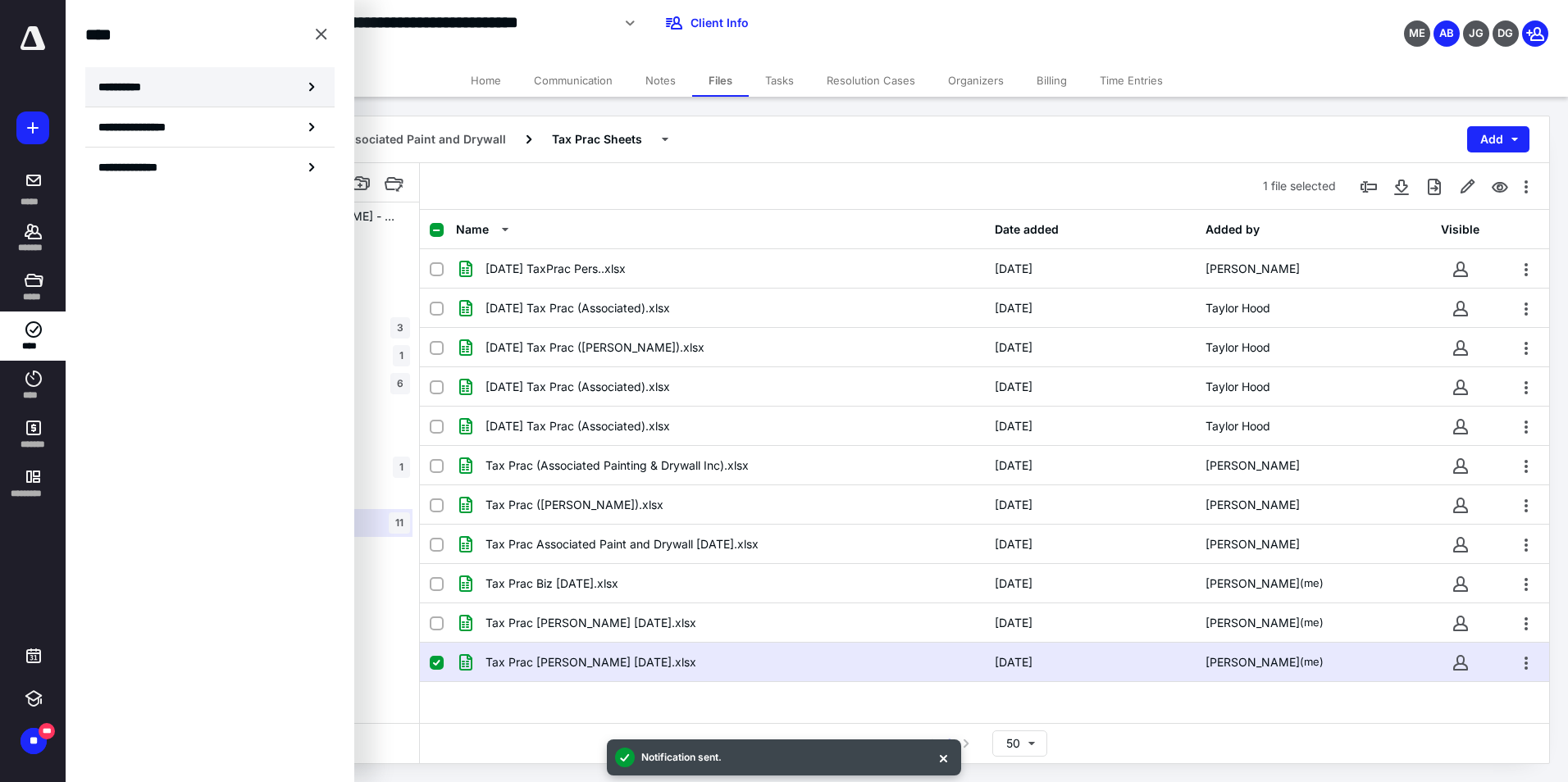 click on "**********" at bounding box center (210, 87) 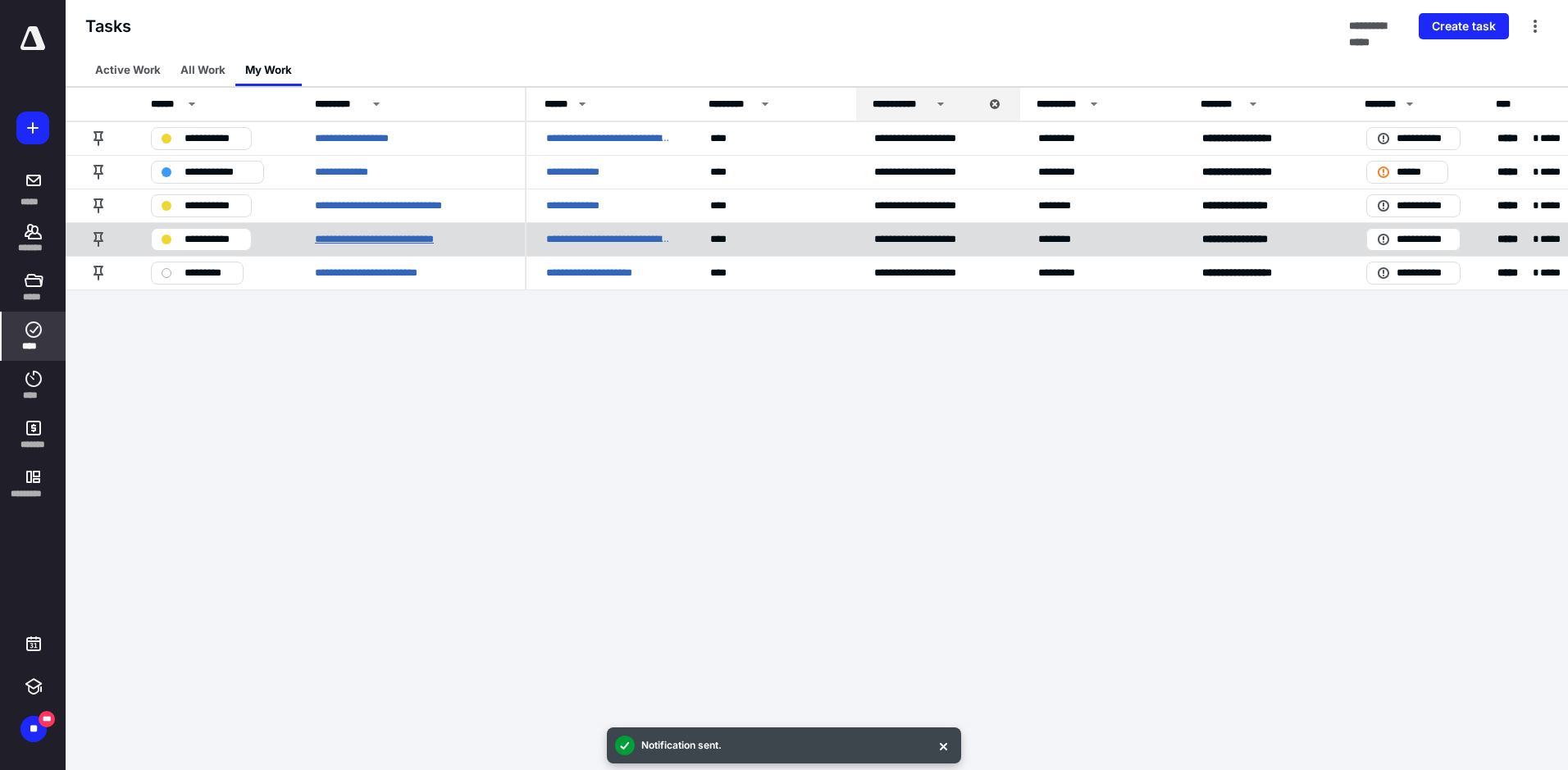 click on "**********" at bounding box center [394, 239] 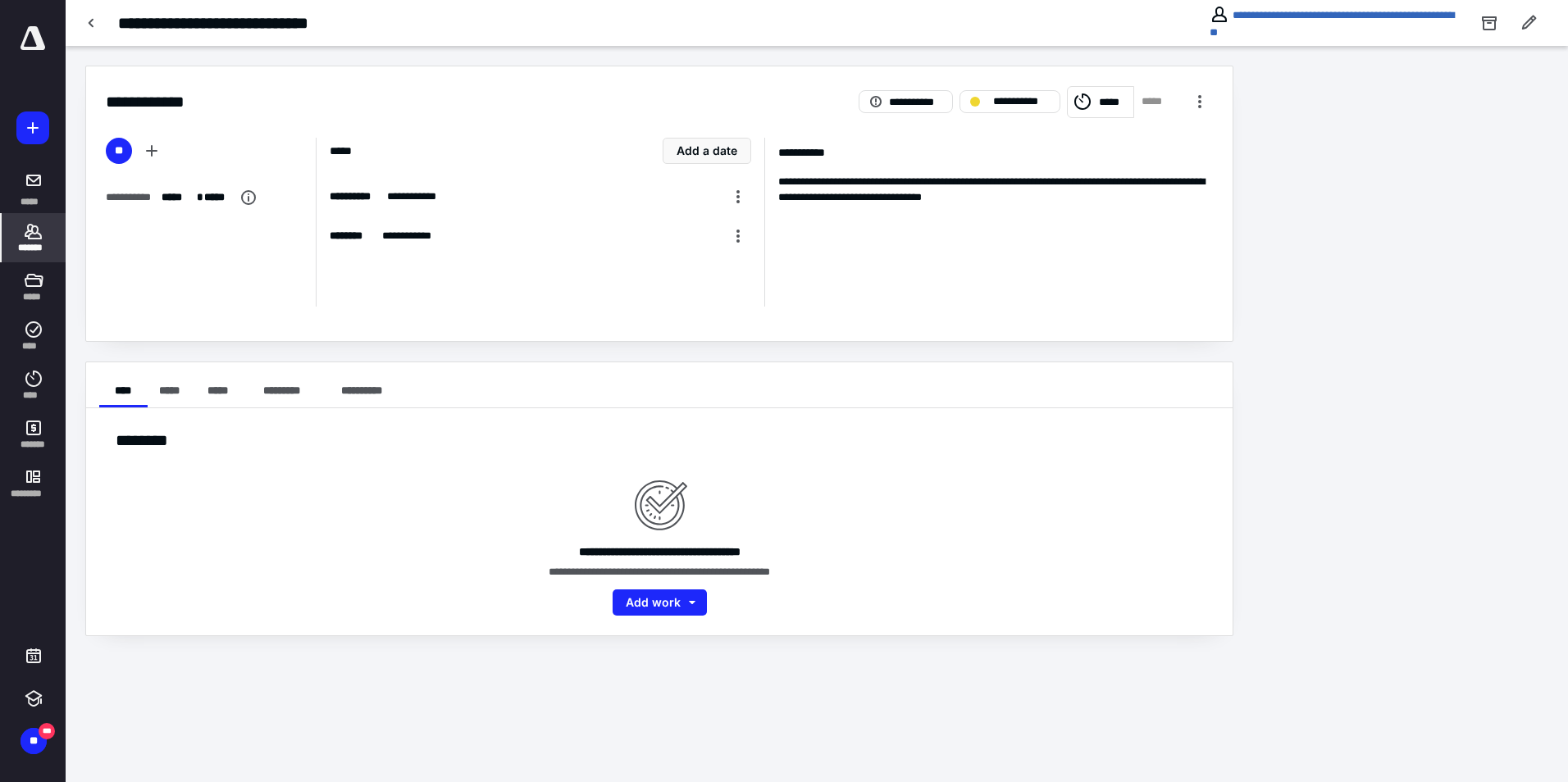 click 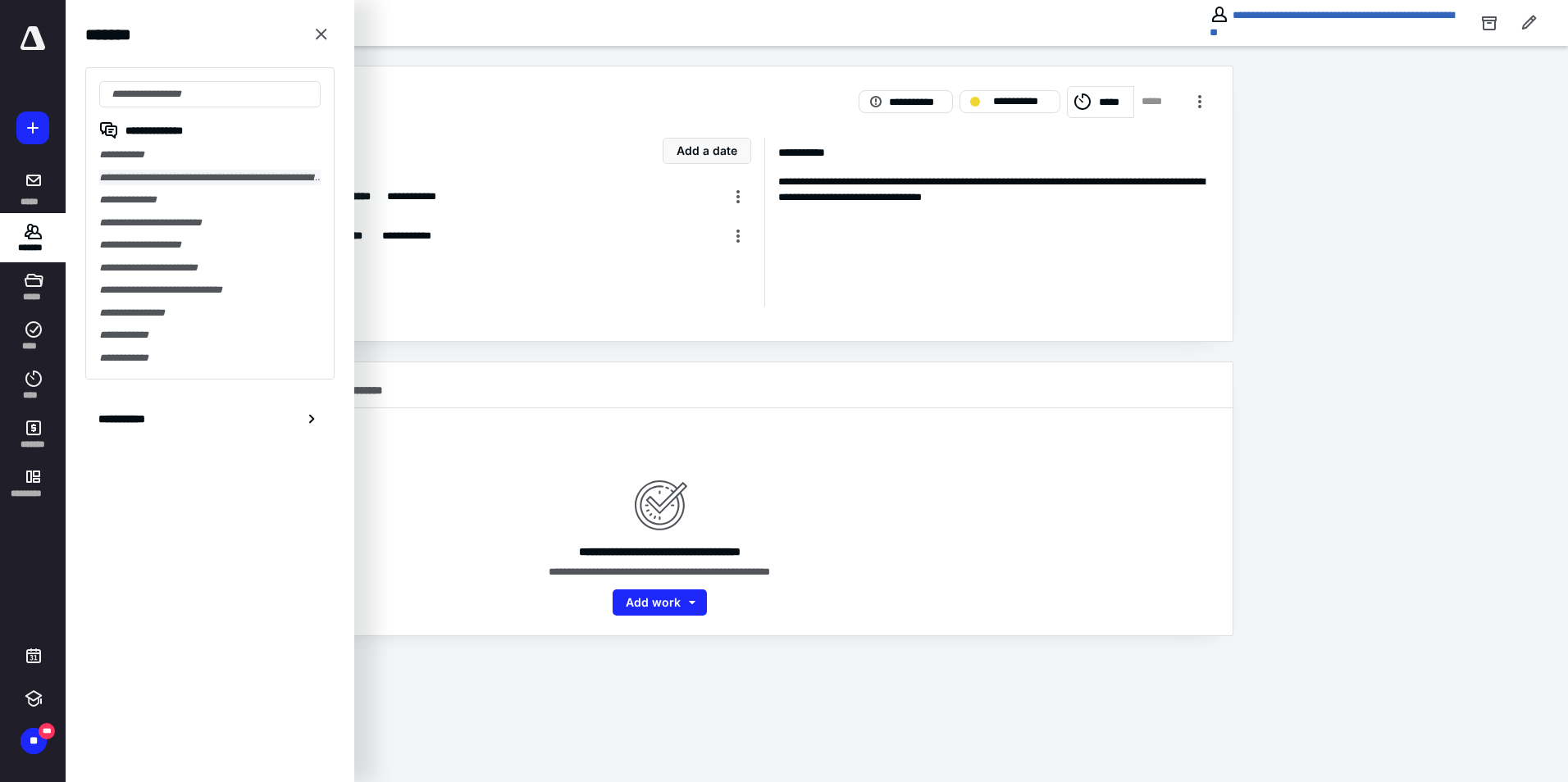 click on "**********" at bounding box center [210, 178] 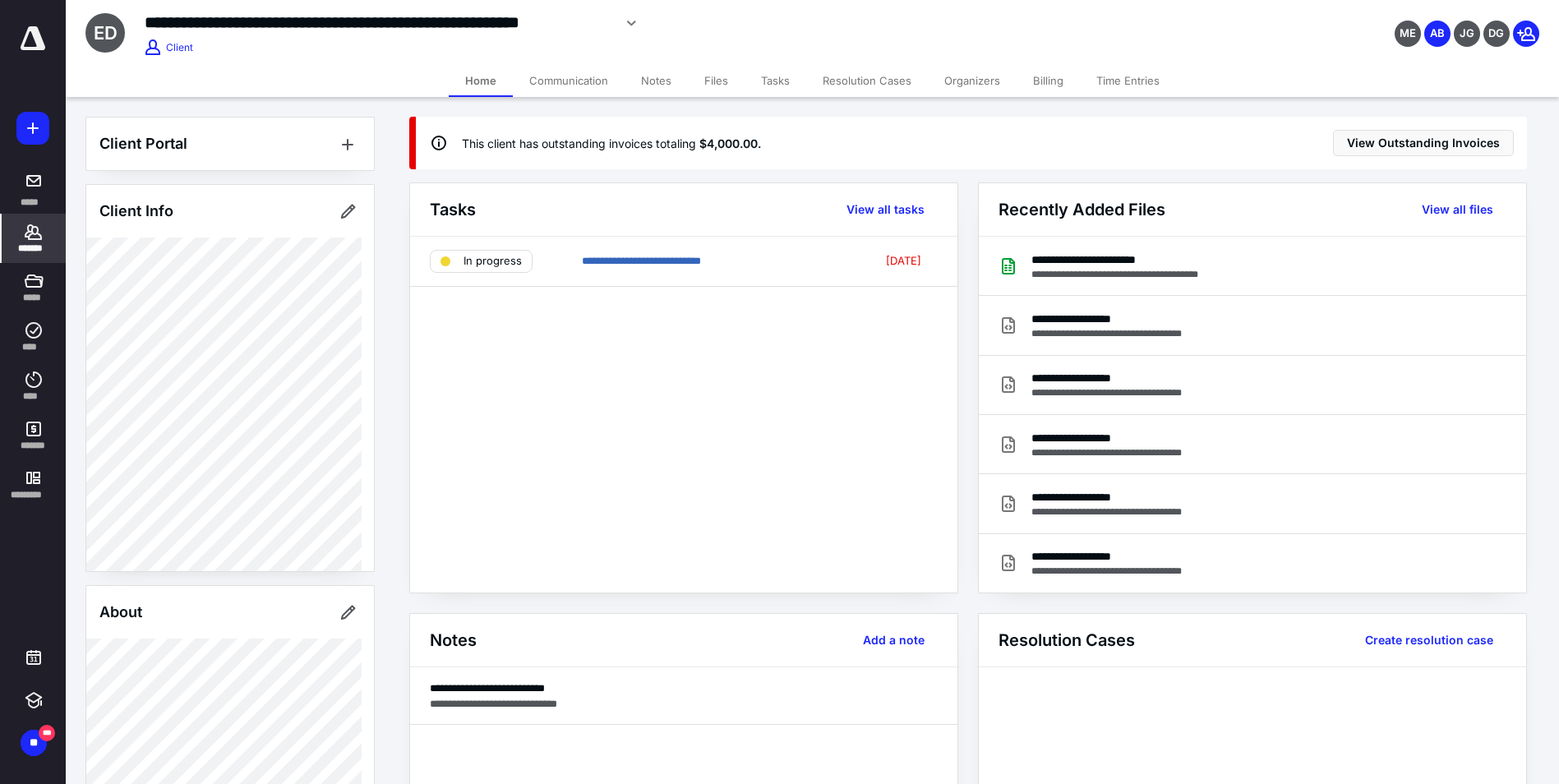 click on "Time Entries" at bounding box center [1128, 81] 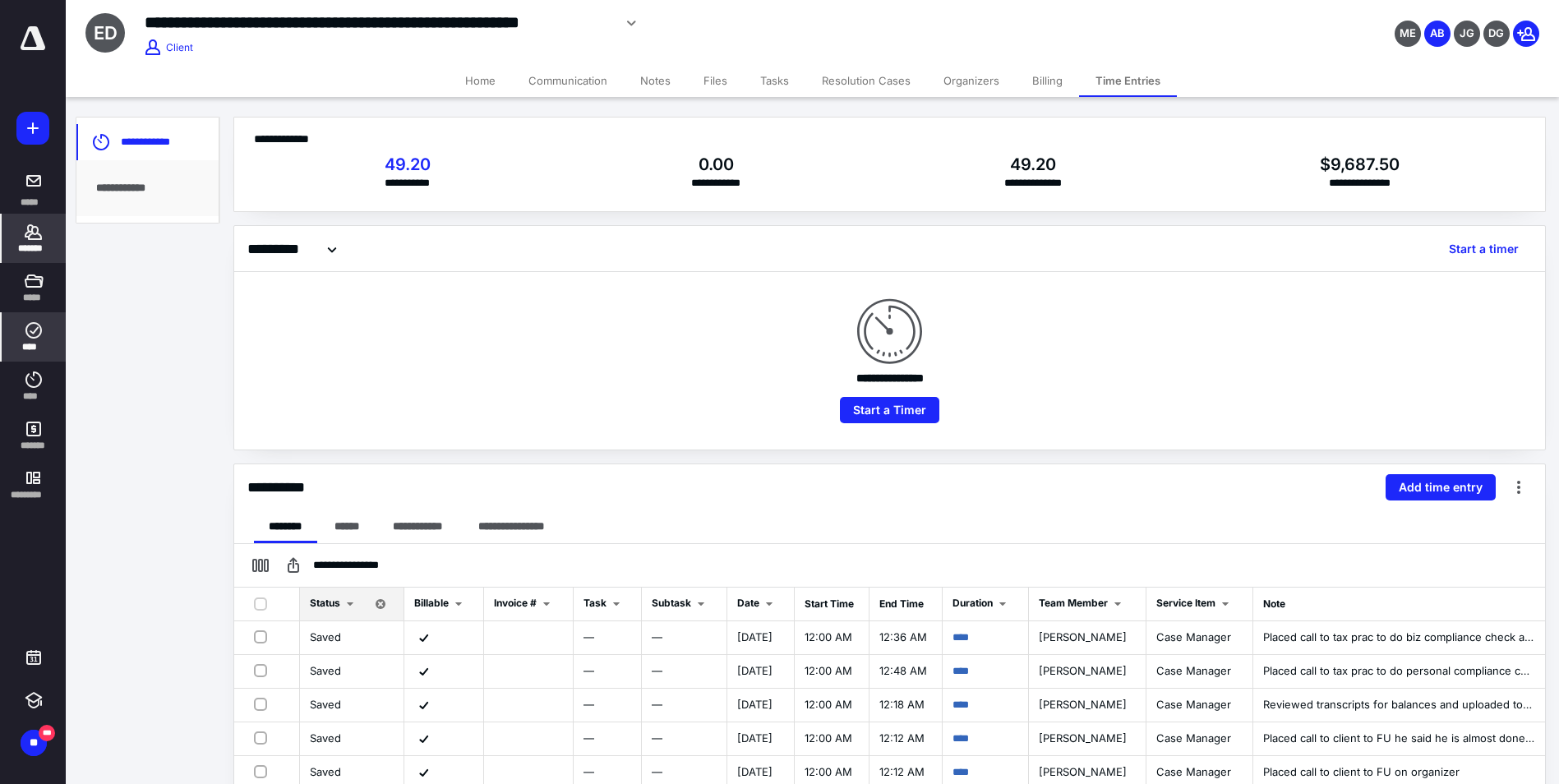 click on "****" at bounding box center [34, 337] 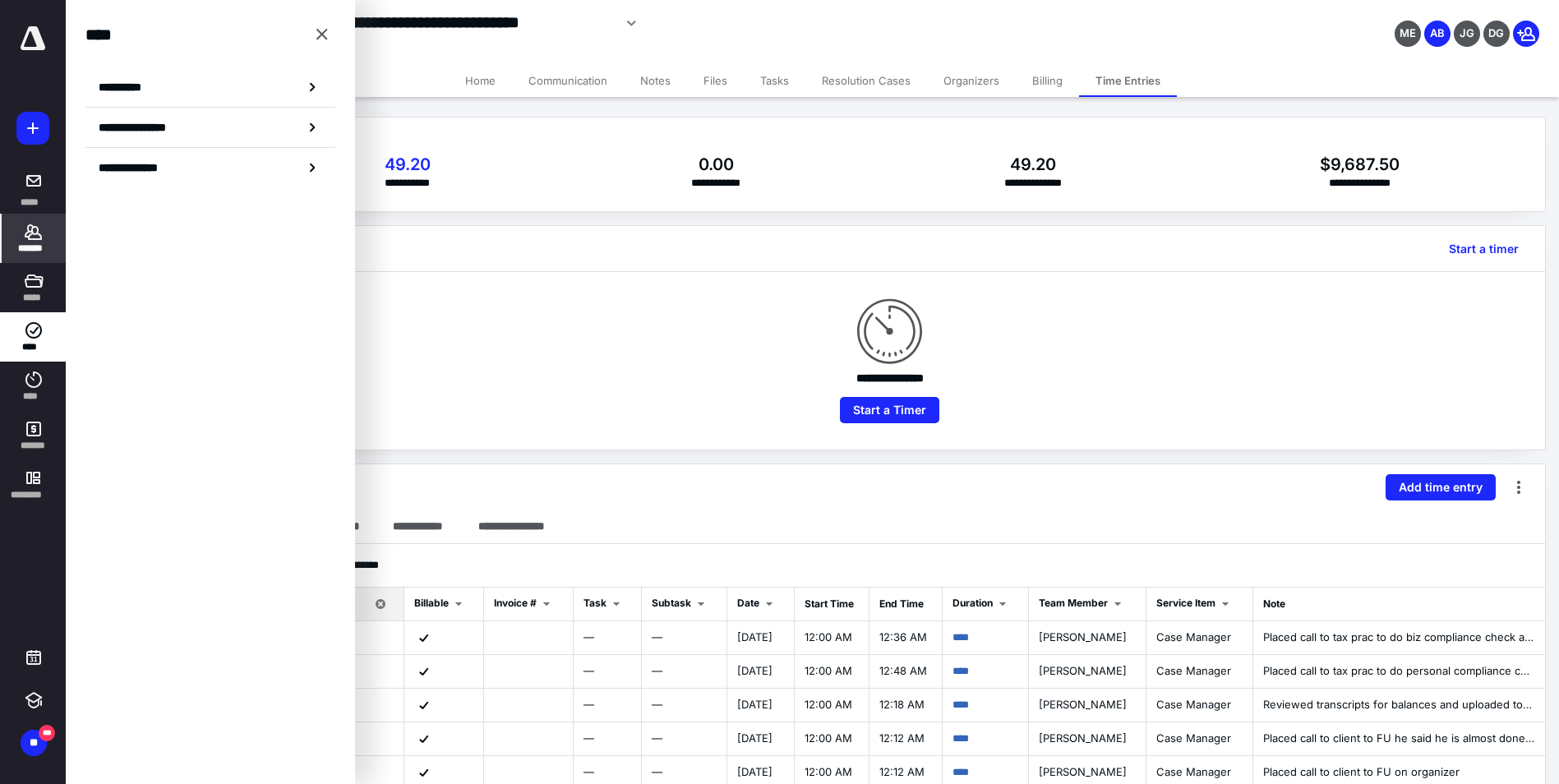 click on "Tasks" at bounding box center [774, 81] 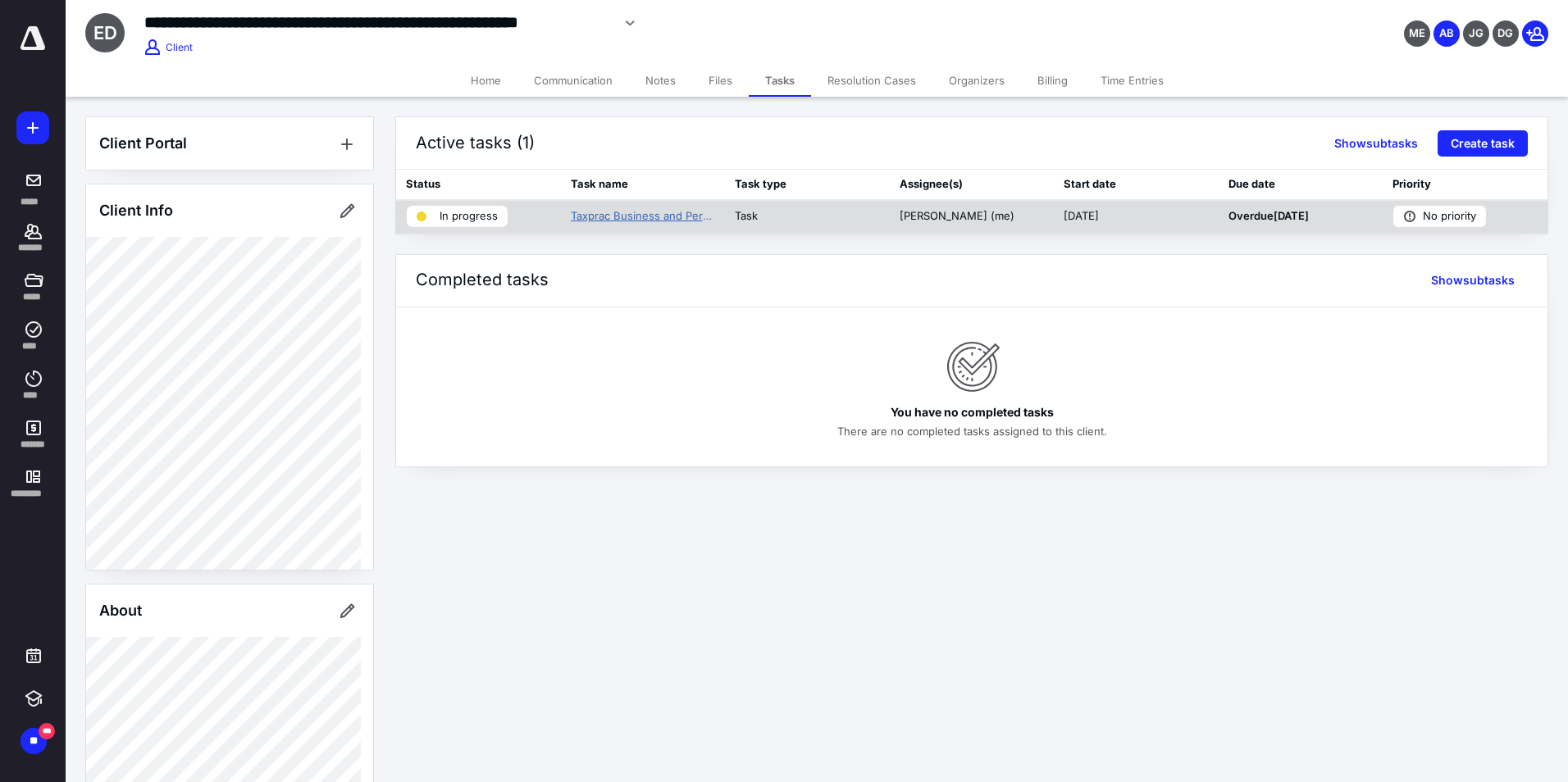 click on "Taxprac Business and Personal" at bounding box center (643, 216) 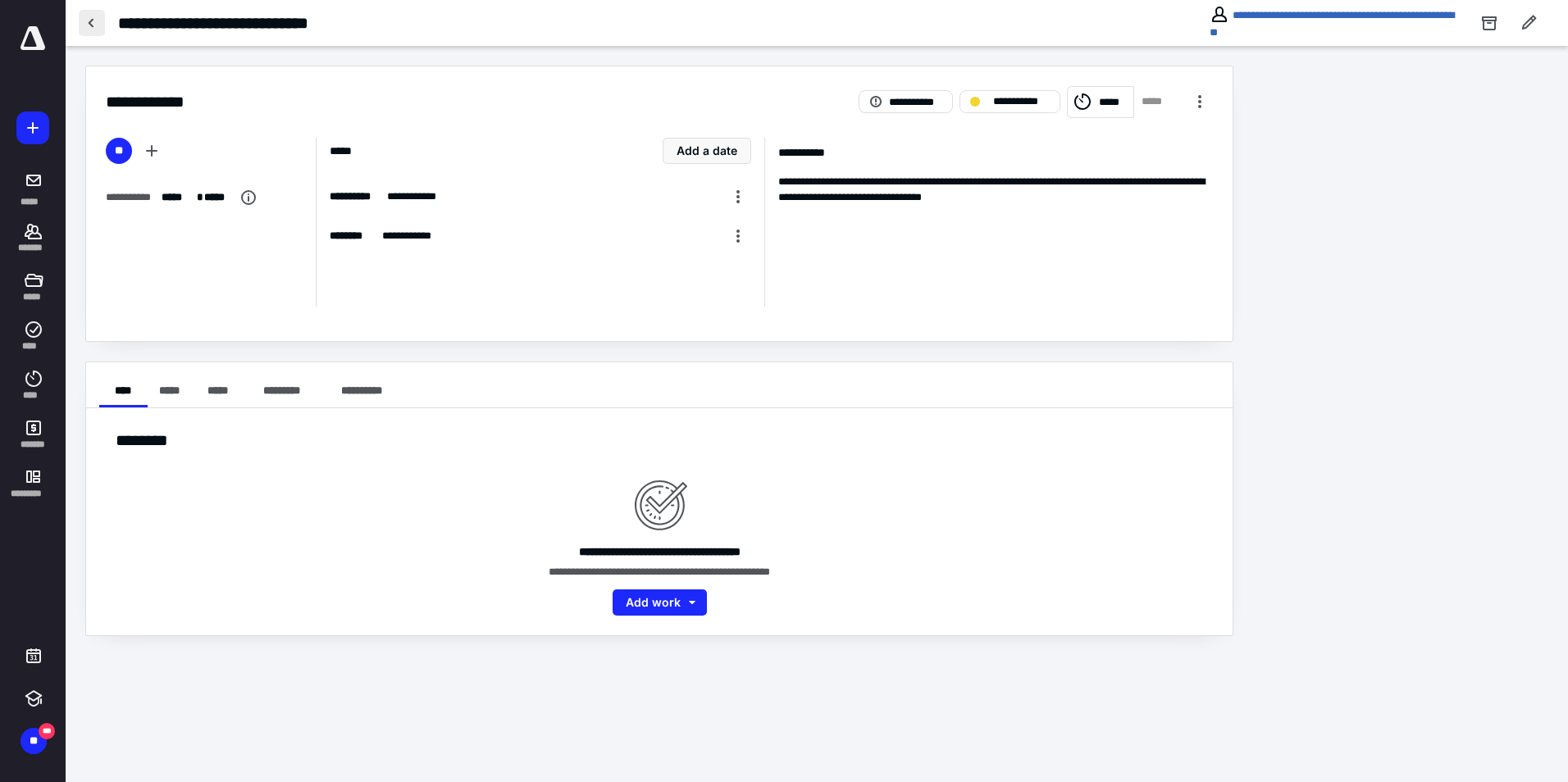 drag, startPoint x: 81, startPoint y: 25, endPoint x: 103, endPoint y: 30, distance: 22.561028 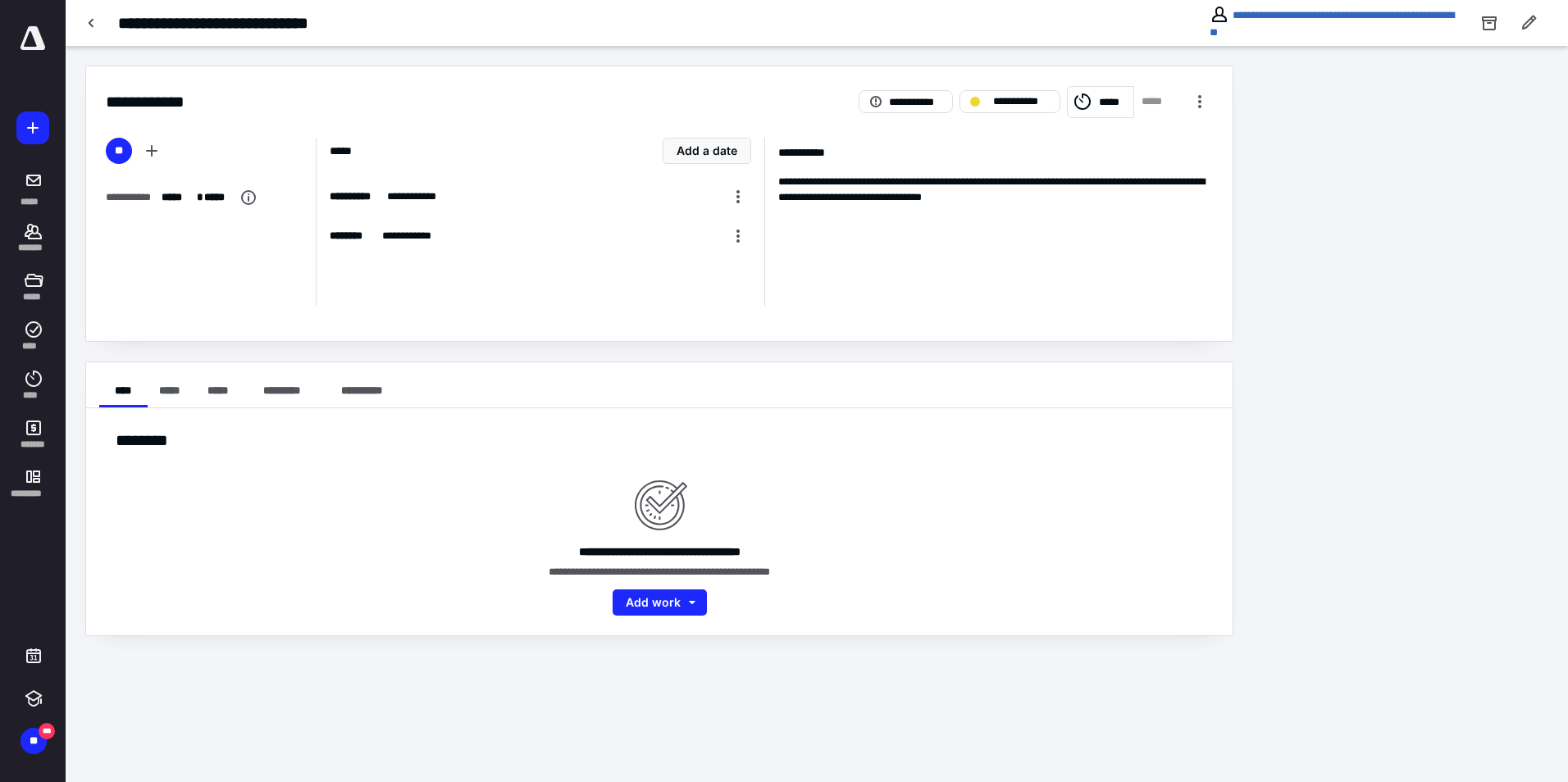 click at bounding box center (92, 23) 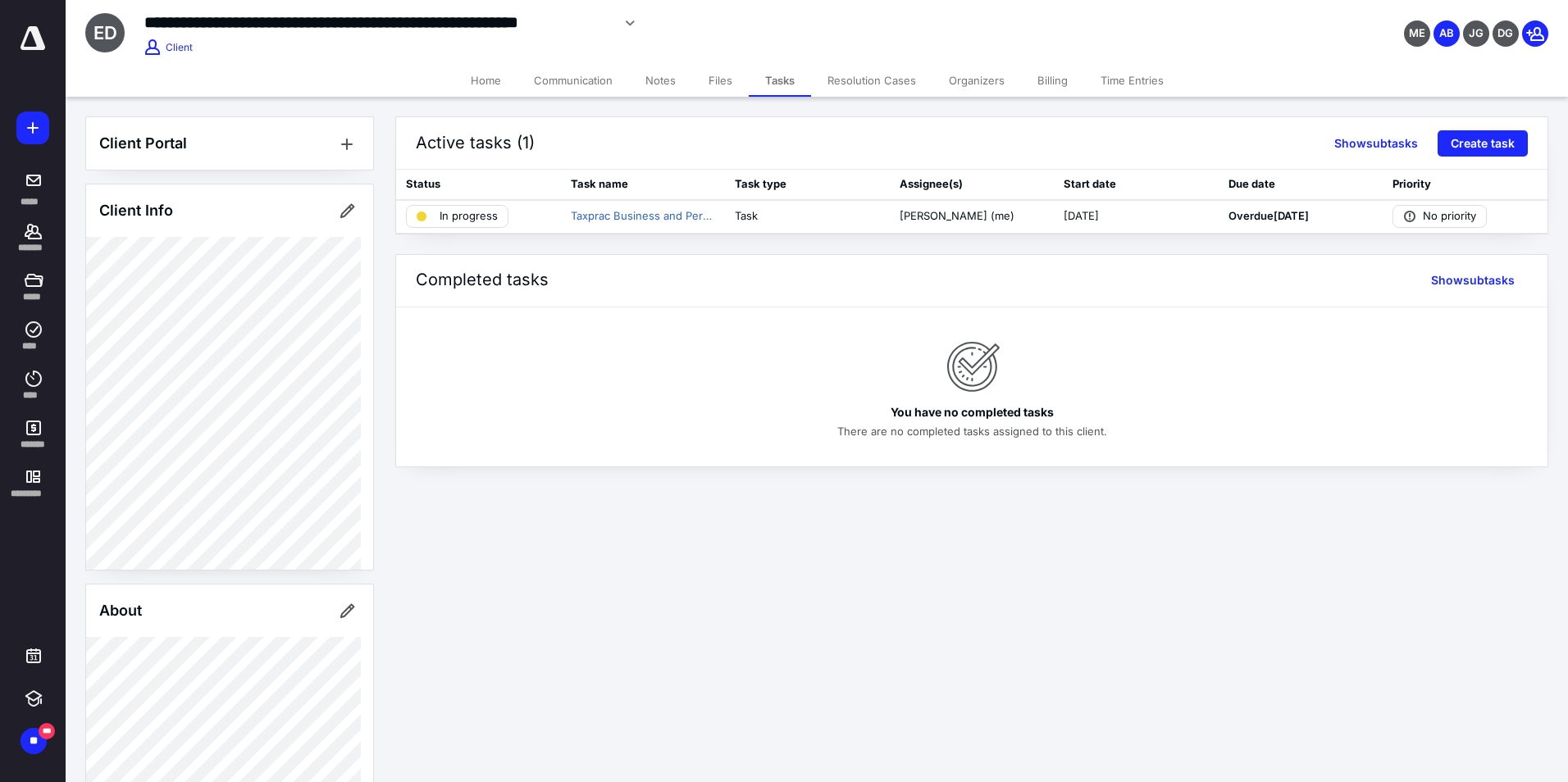 click on "Home" at bounding box center [485, 80] 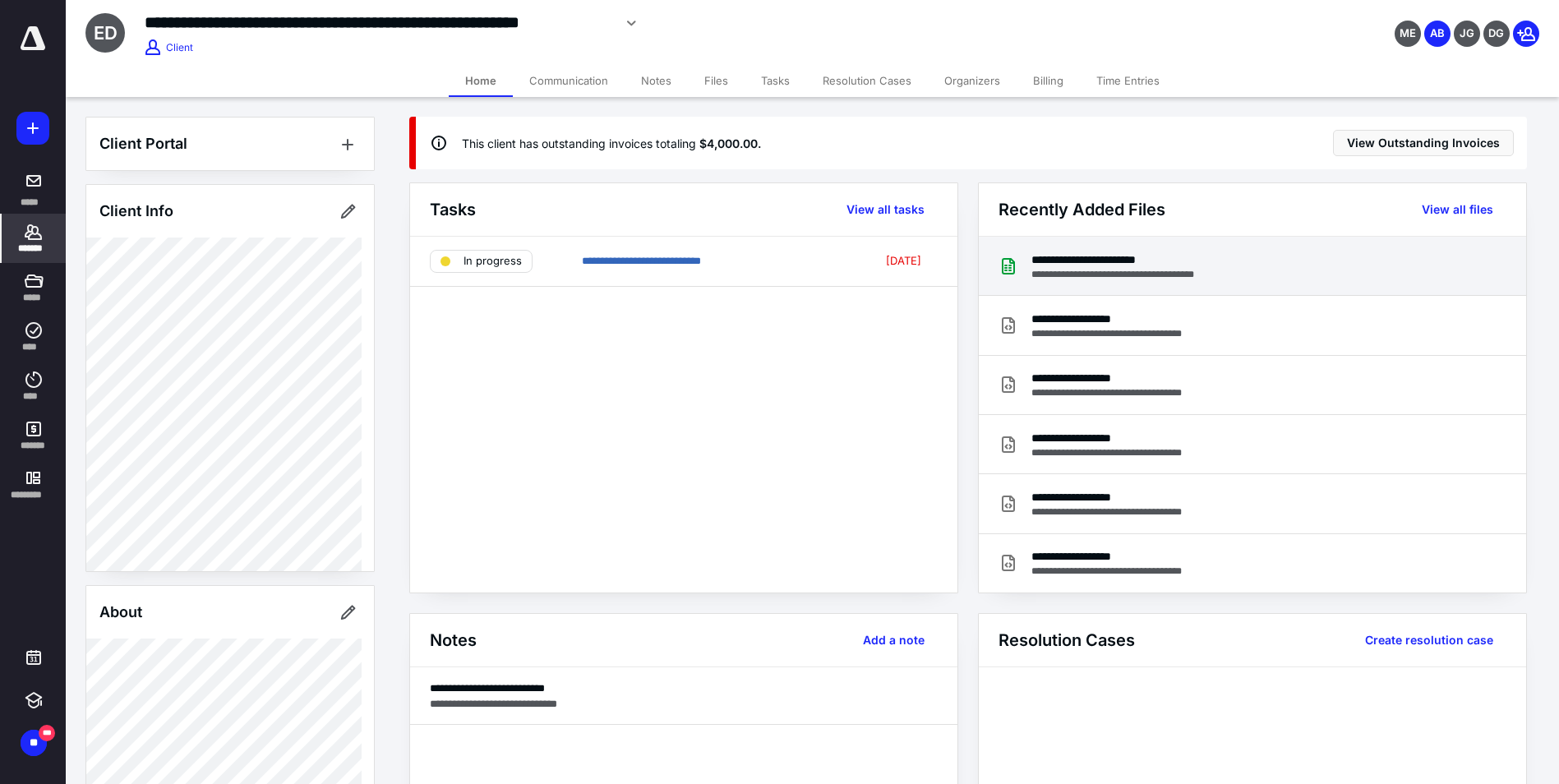 click on "**********" at bounding box center [1130, 260] 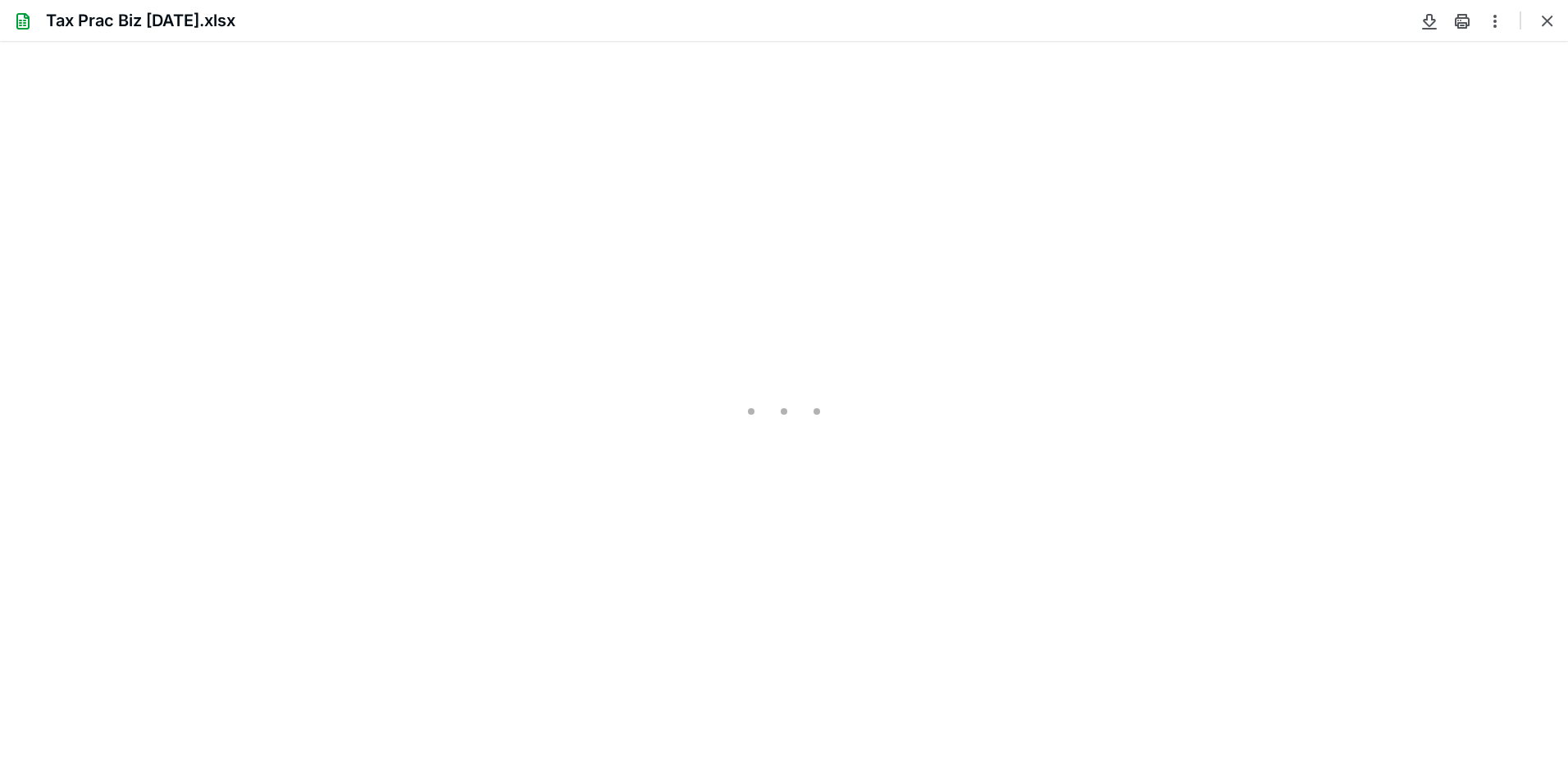 scroll, scrollTop: 0, scrollLeft: 0, axis: both 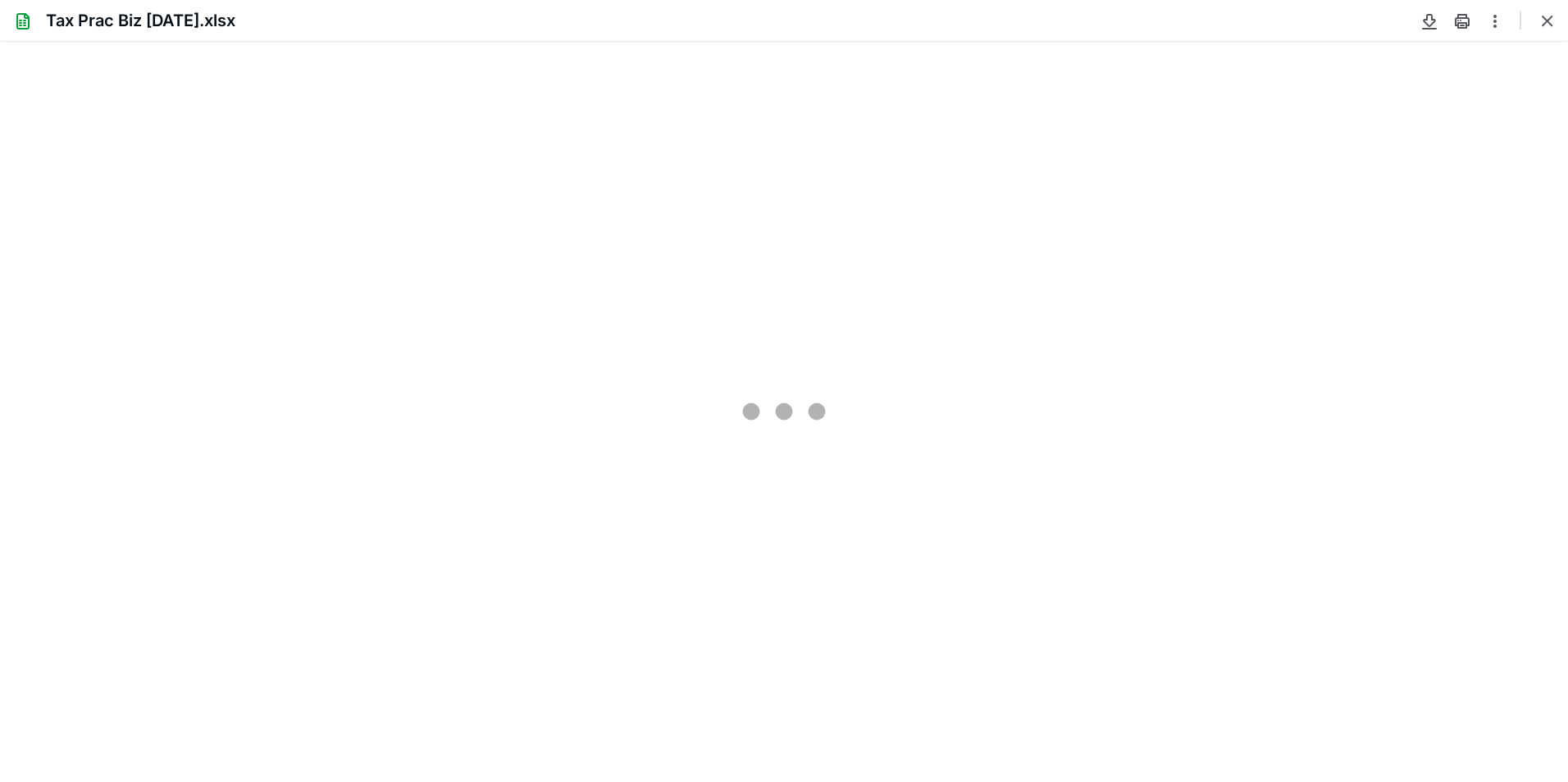 type on "100" 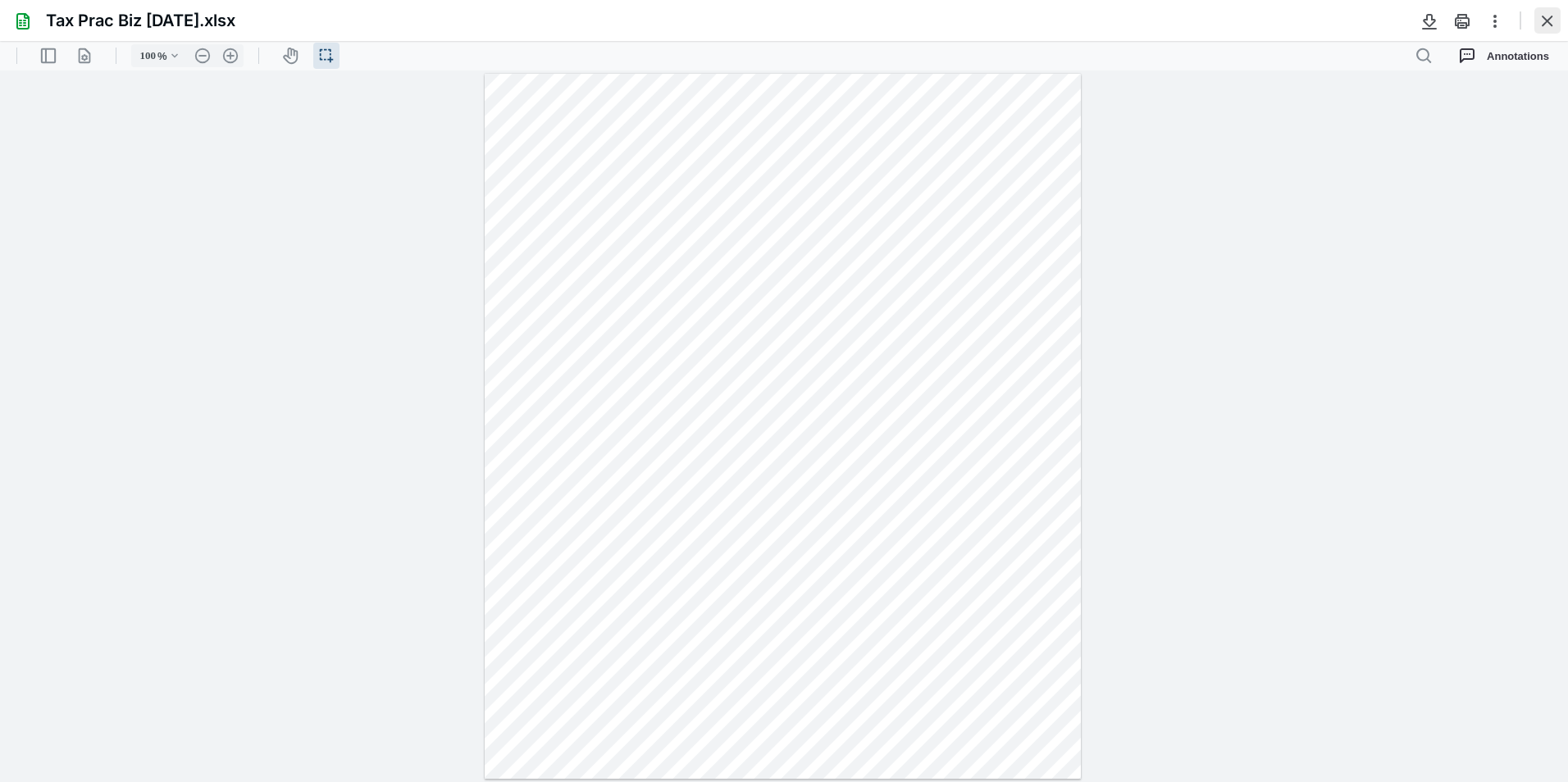 click at bounding box center (1547, 20) 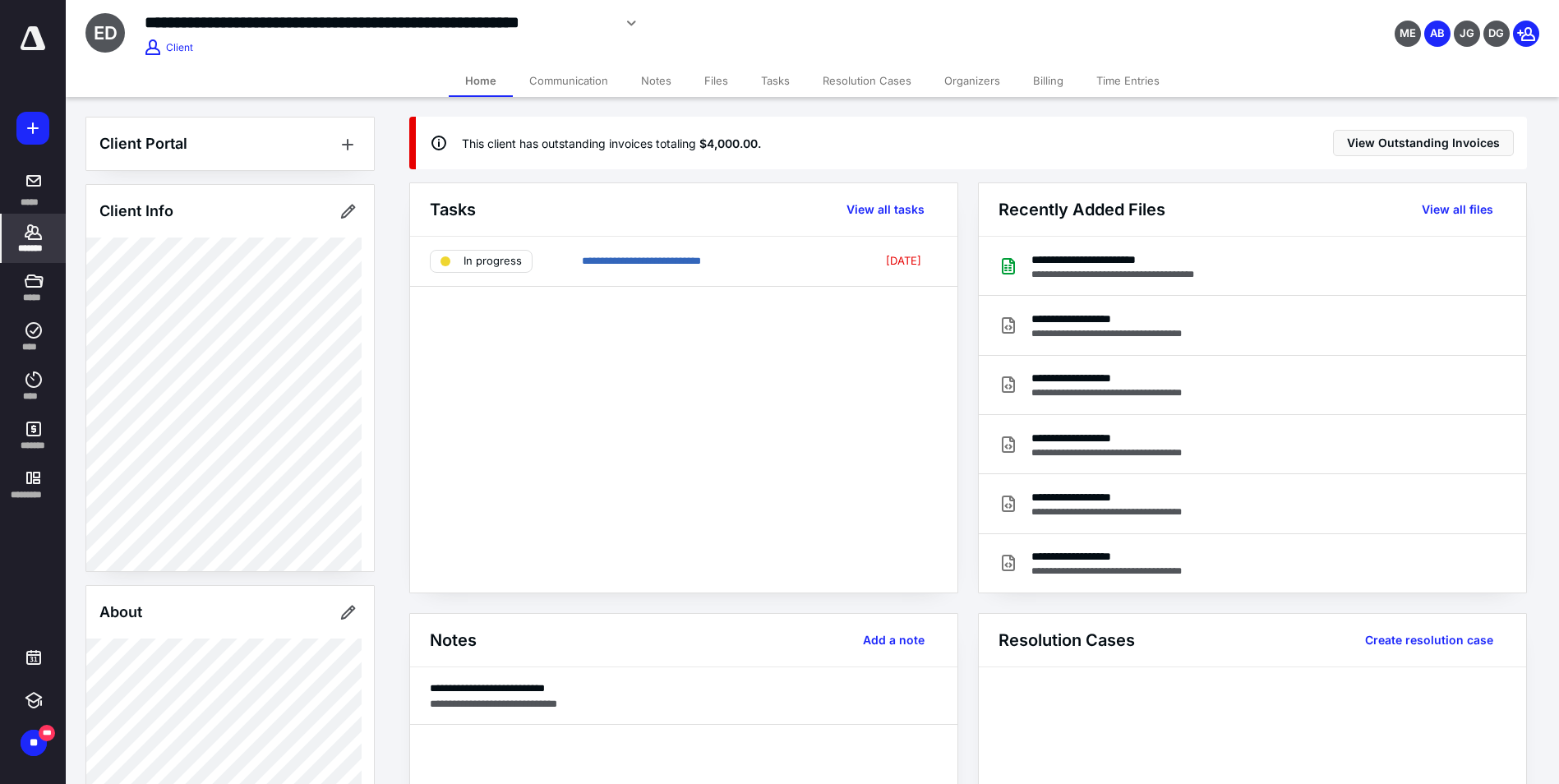 click on "Client Portal Client Info About Spouse Dependents Important clients Tags Manage all tags" at bounding box center (230, 902) 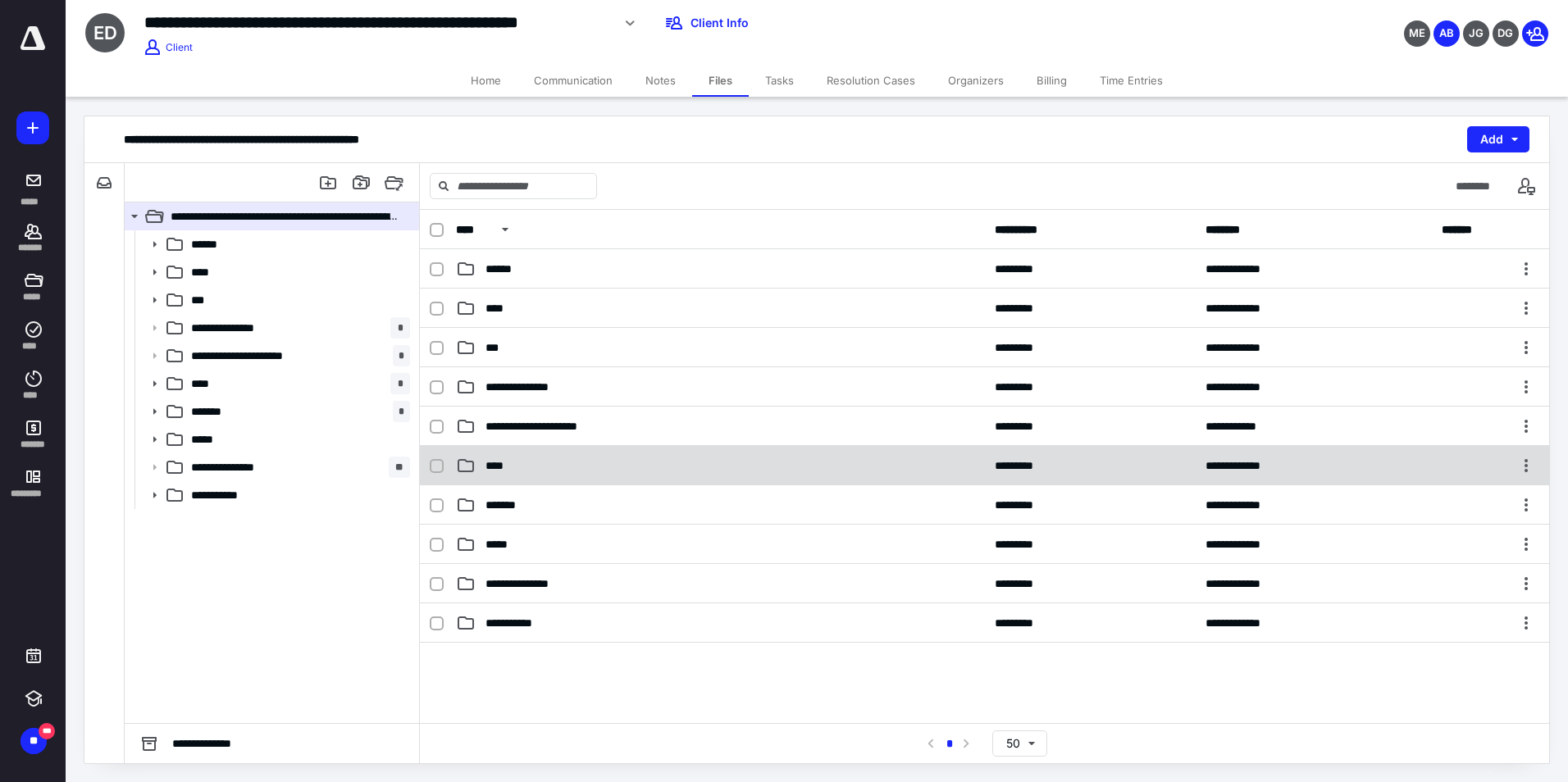 click on "**********" at bounding box center (984, 466) 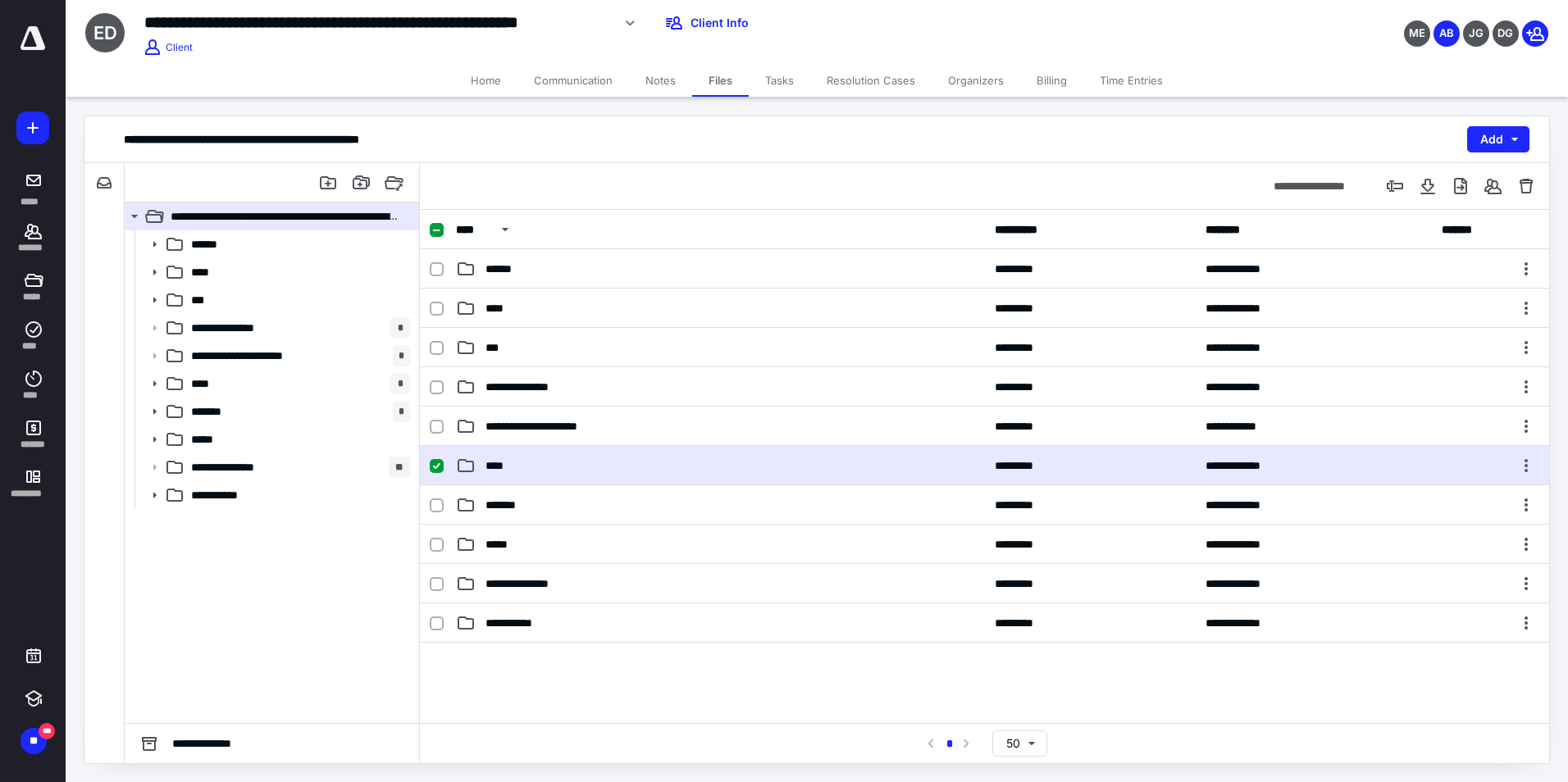 click on "**********" at bounding box center [984, 466] 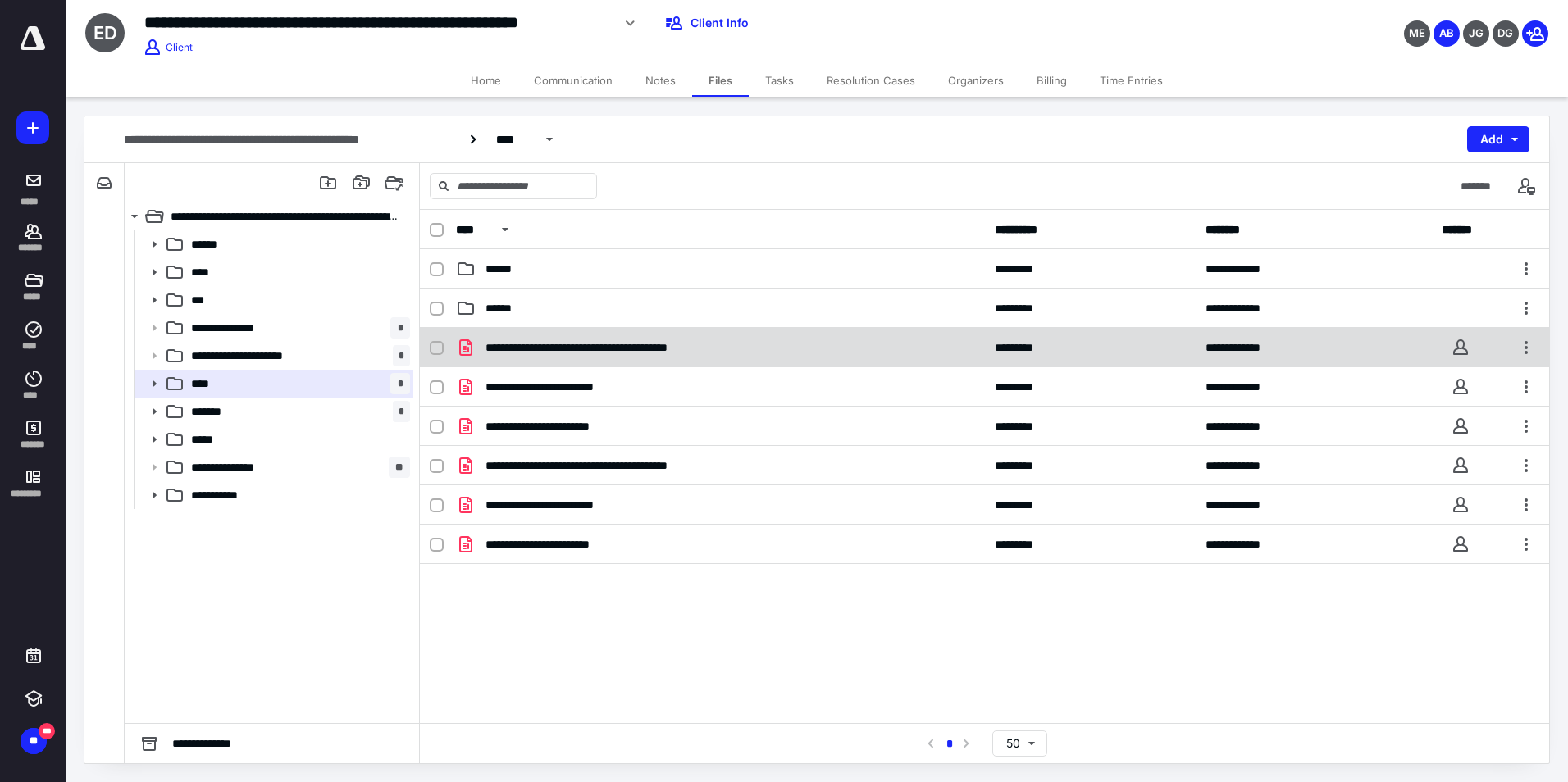 click on "**********" at bounding box center [605, 348] 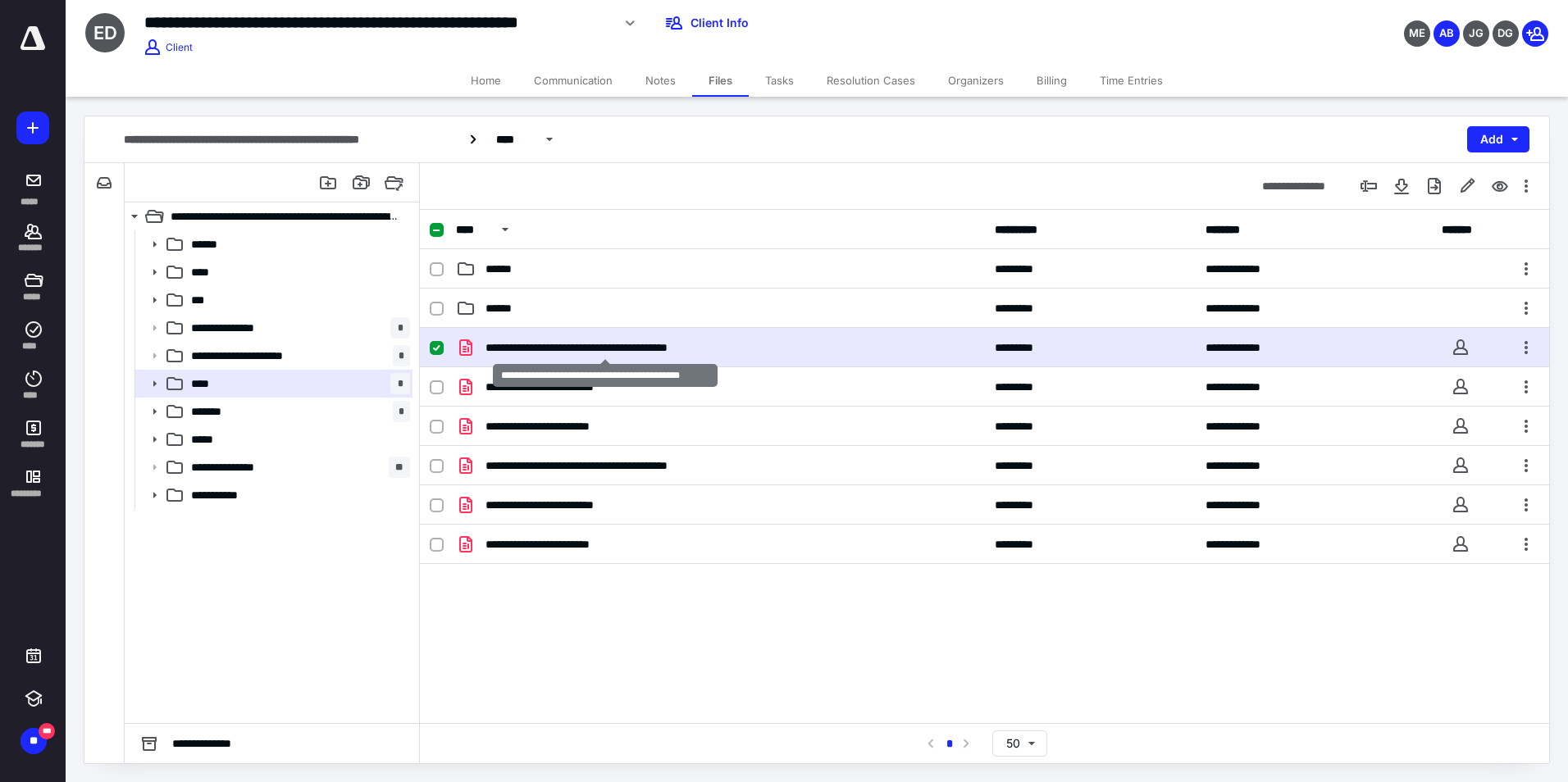click on "**********" at bounding box center (605, 348) 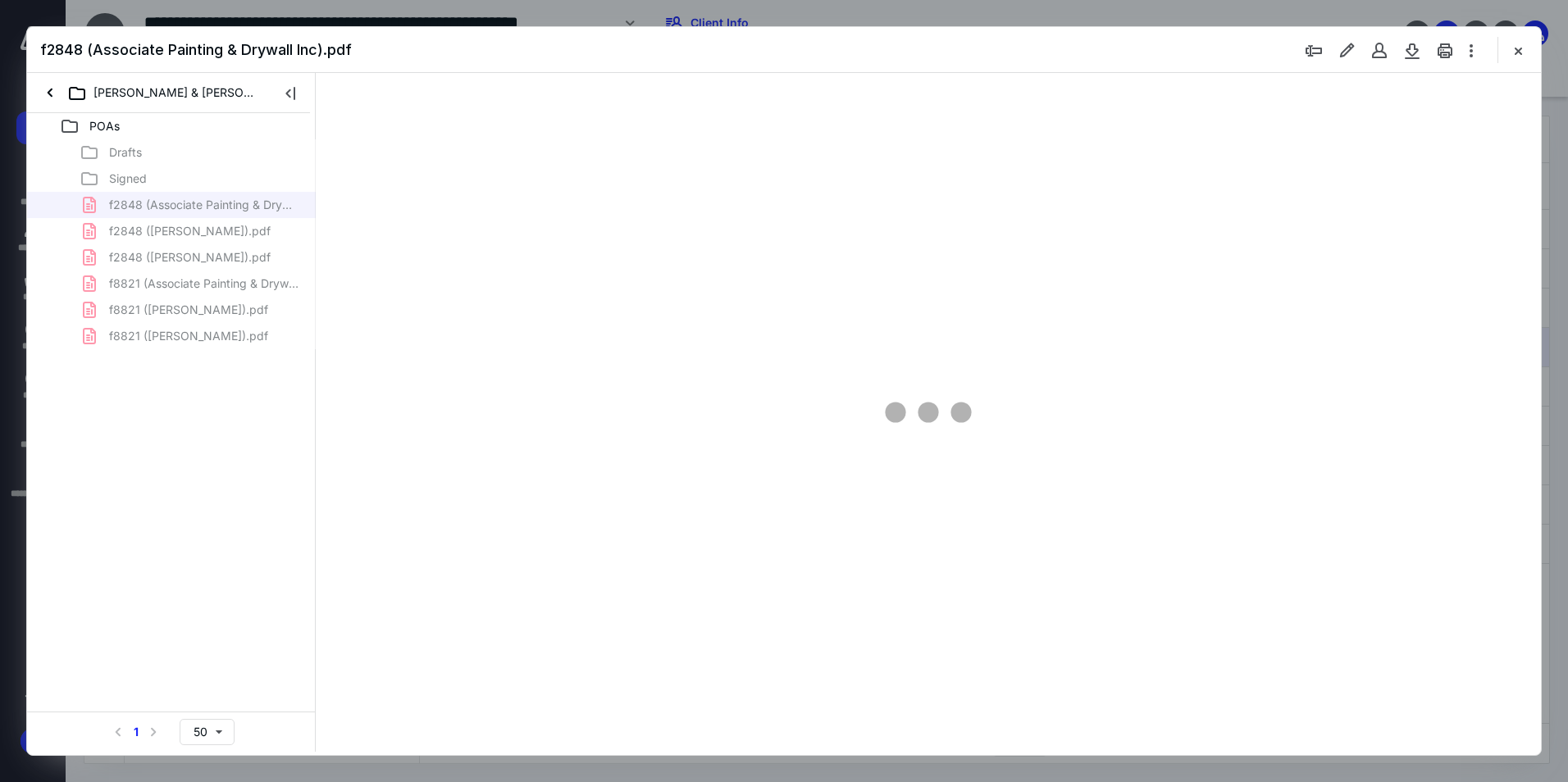 scroll, scrollTop: 0, scrollLeft: 0, axis: both 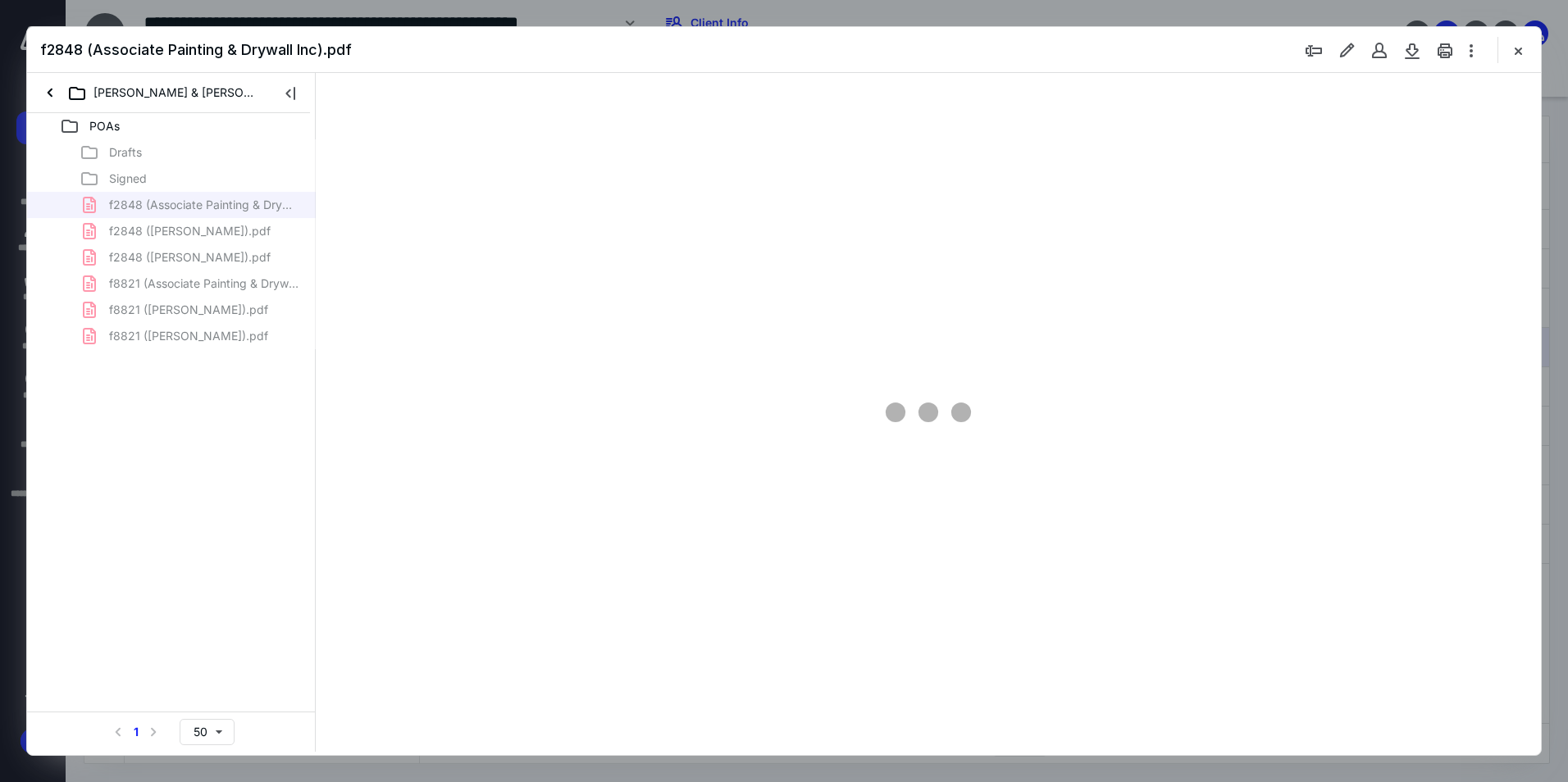 type on "94" 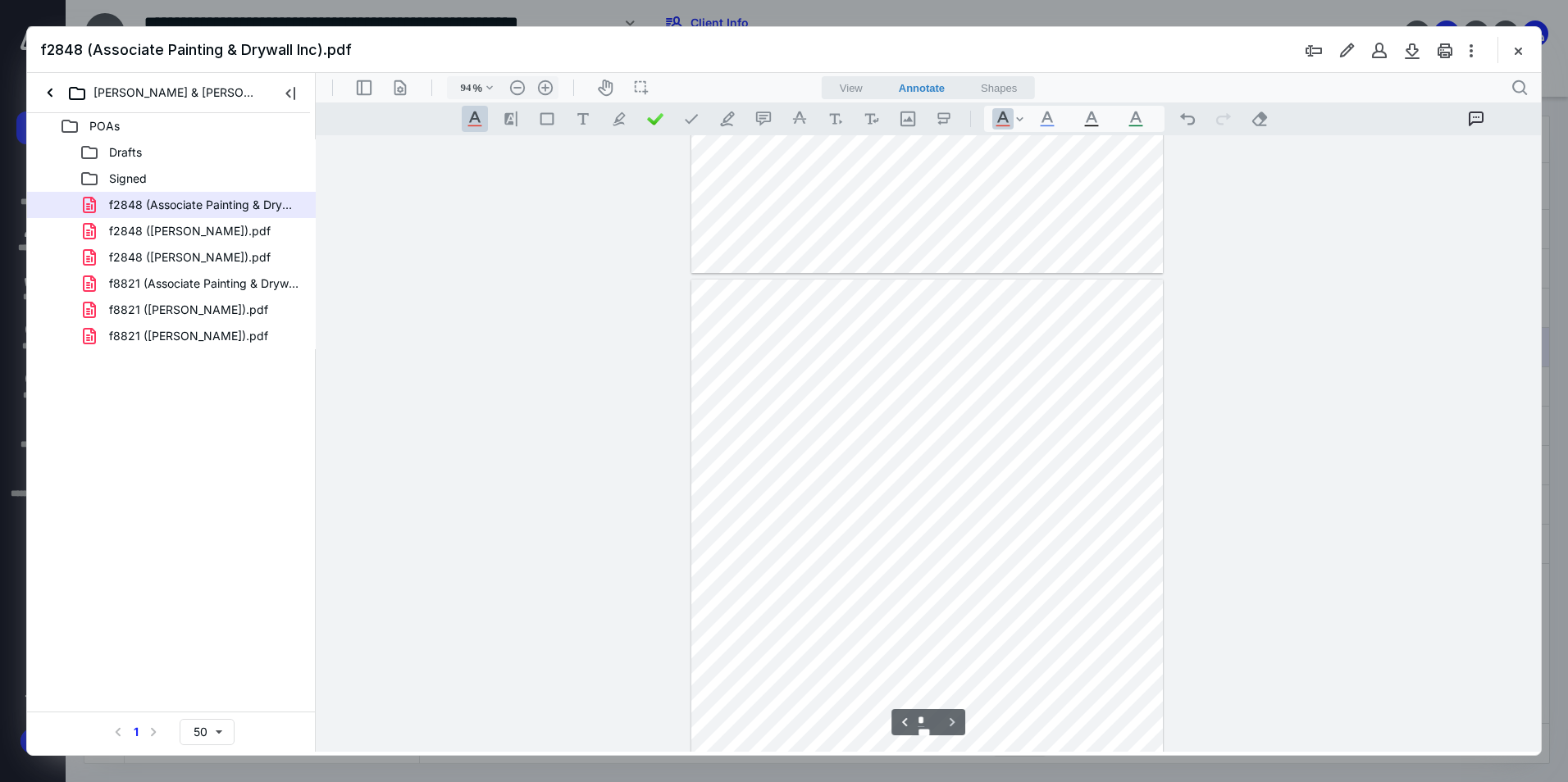 scroll, scrollTop: 616, scrollLeft: 0, axis: vertical 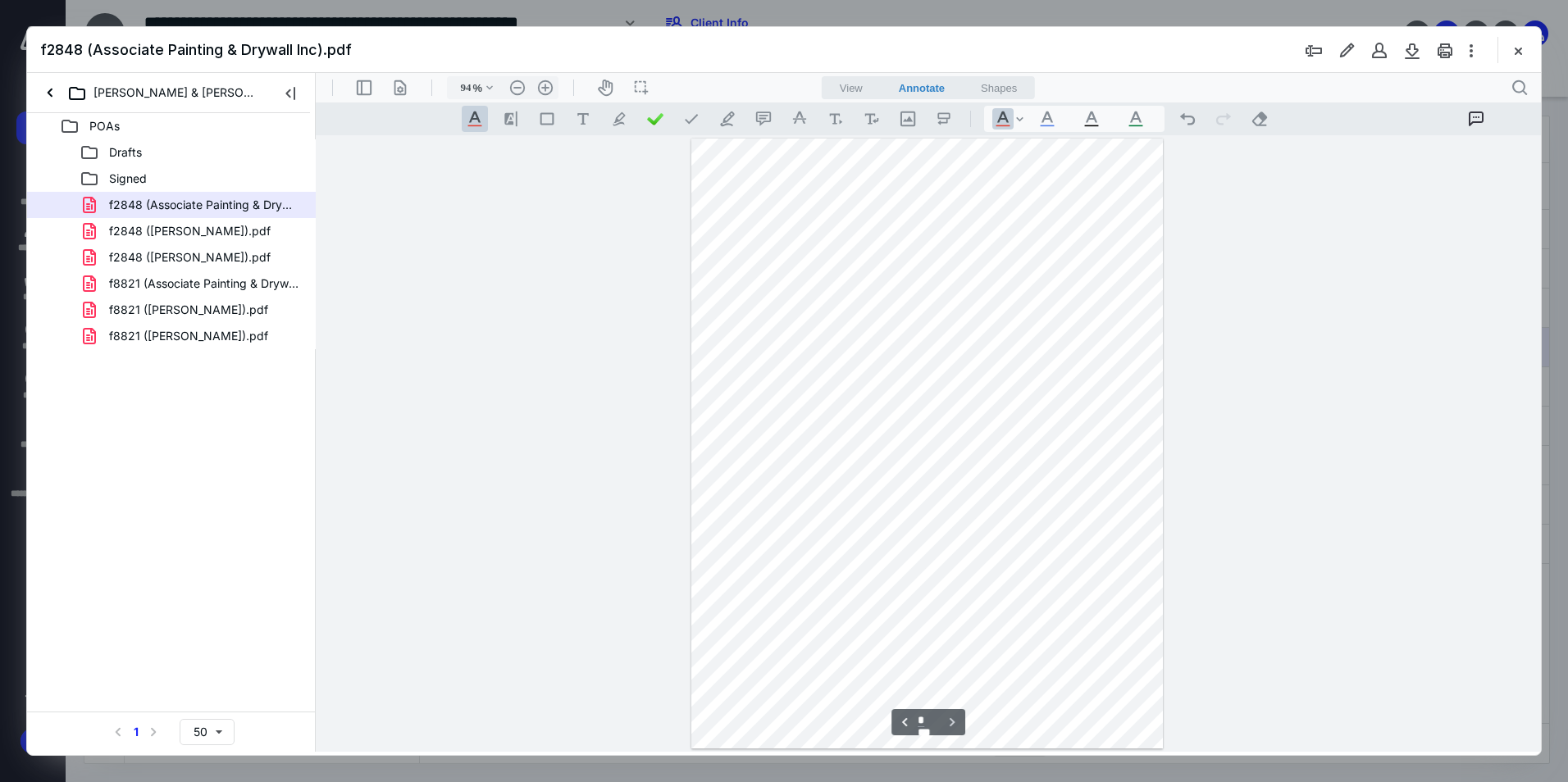 type on "*" 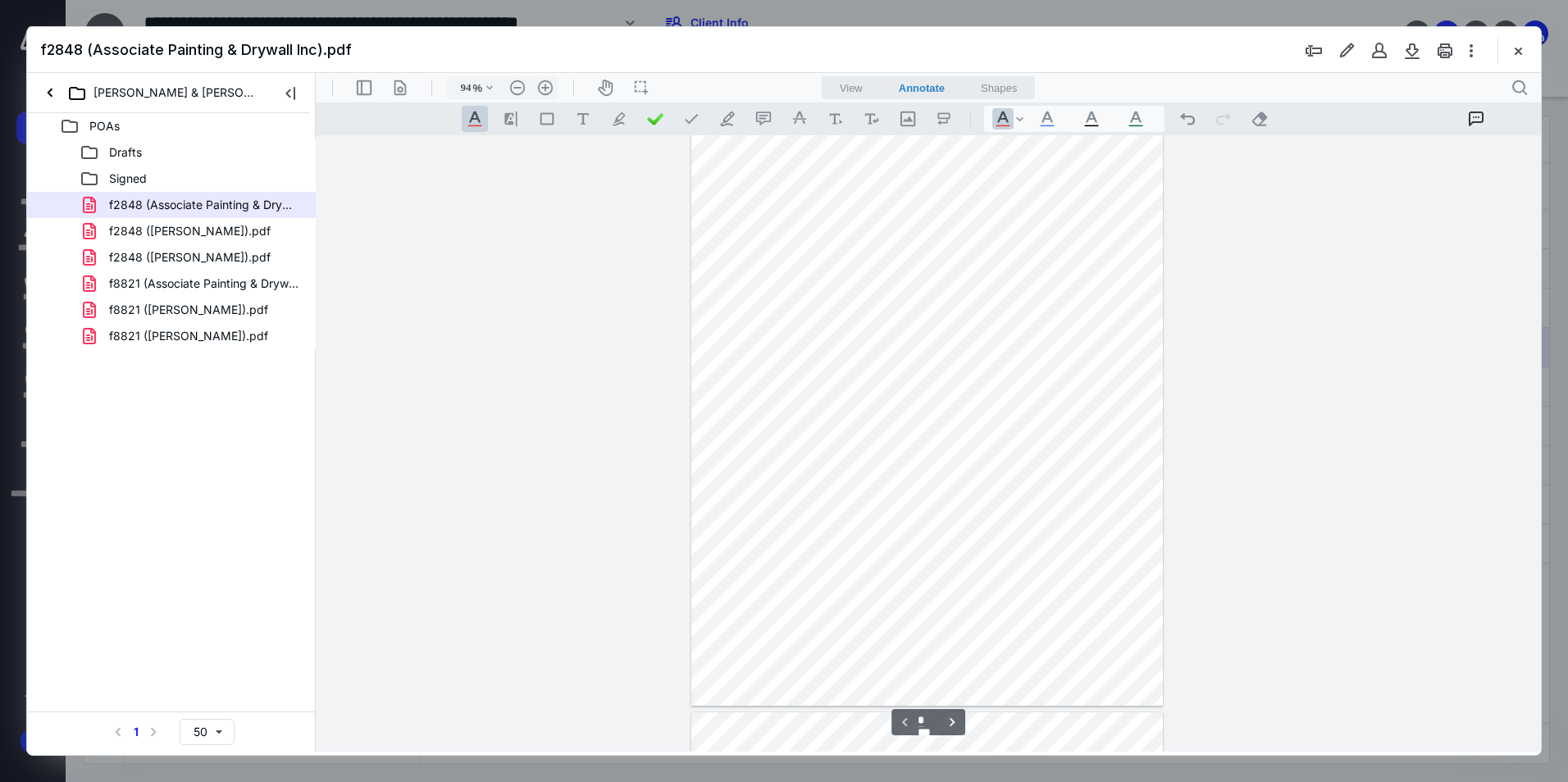 scroll, scrollTop: 0, scrollLeft: 0, axis: both 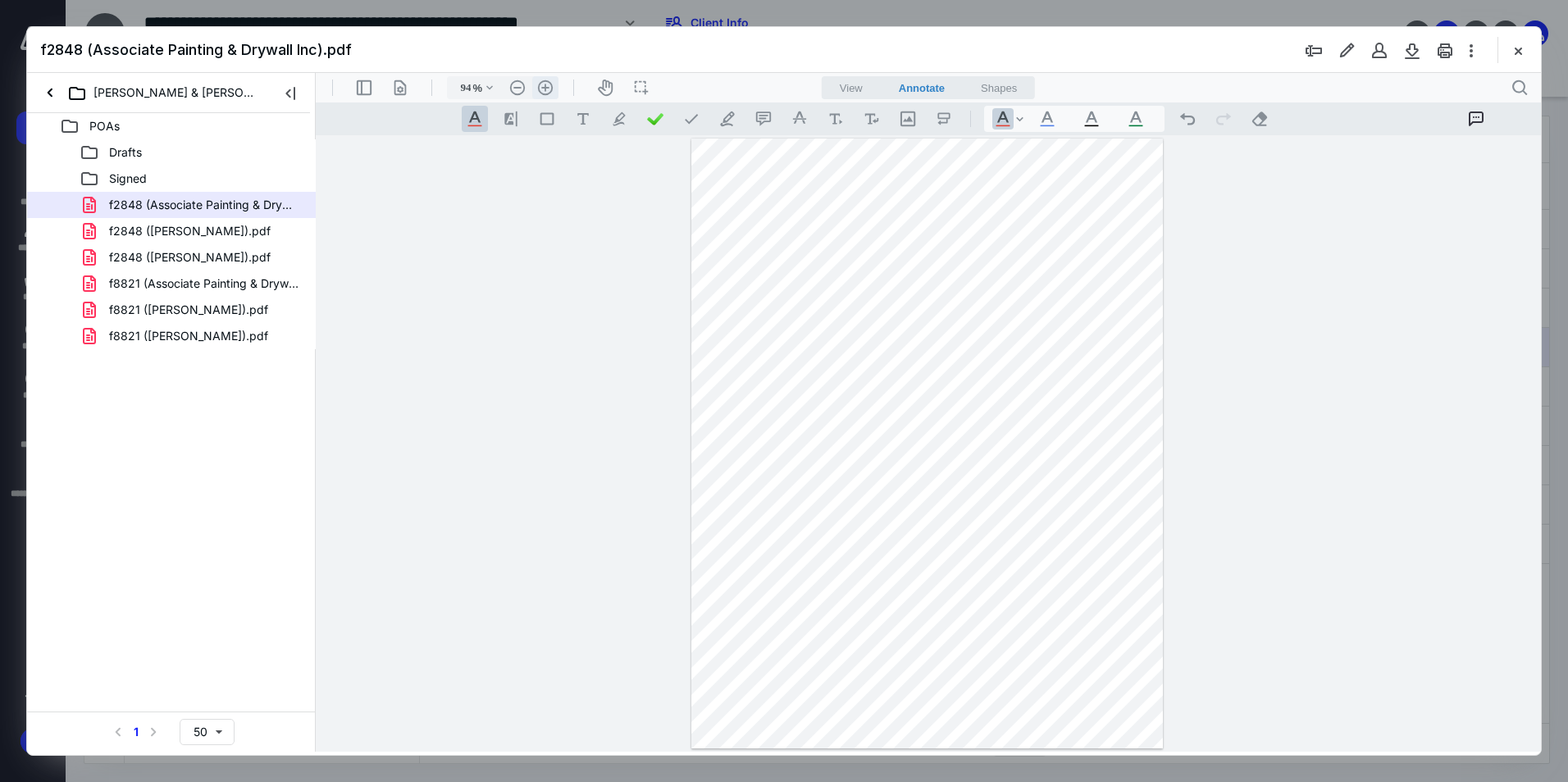click on ".cls-1{fill:#abb0c4;} icon - header - zoom - in - line" at bounding box center (545, 88) 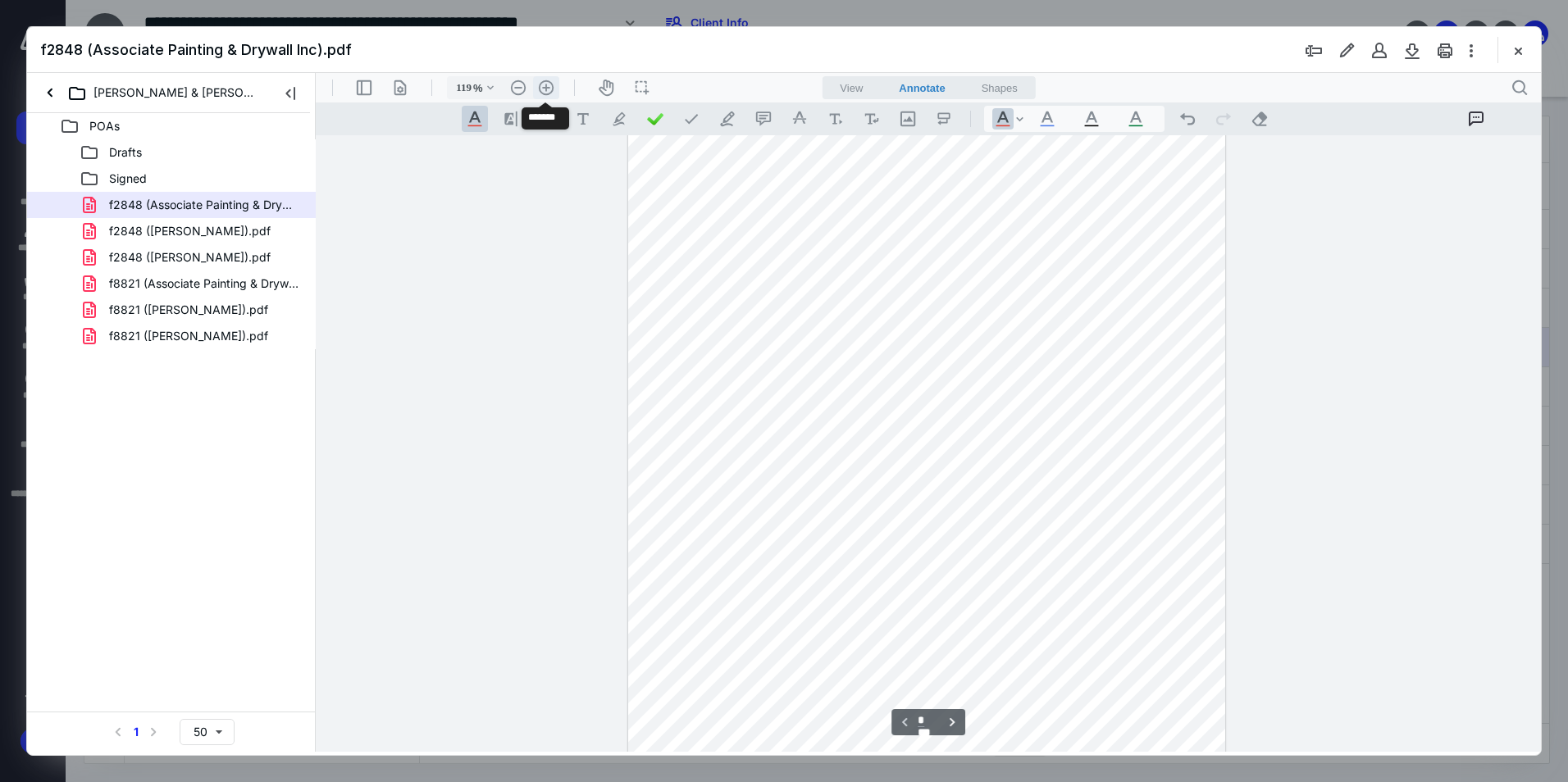 click on ".cls-1{fill:#abb0c4;} icon - header - zoom - in - line" at bounding box center [546, 88] 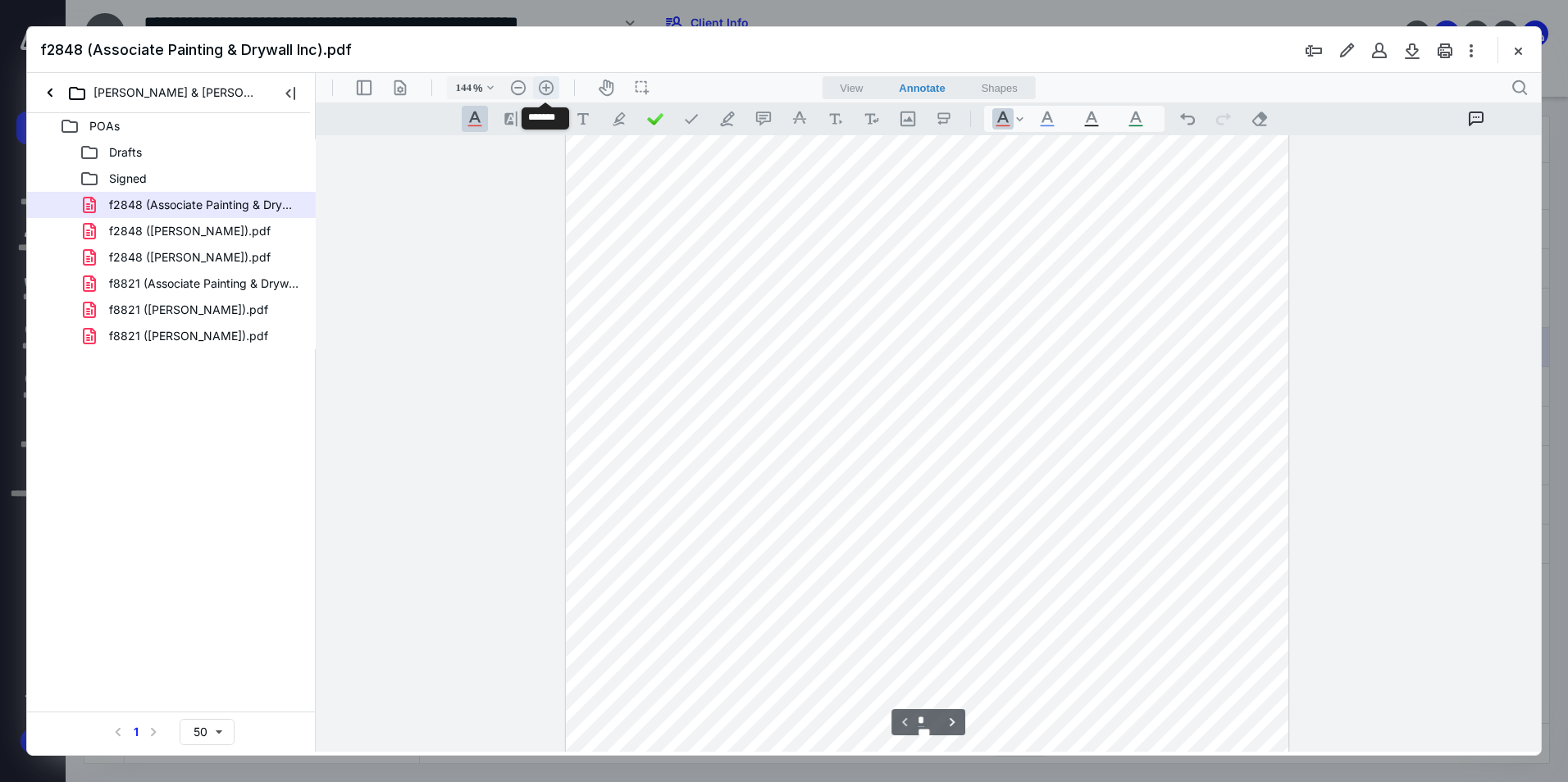 click on ".cls-1{fill:#abb0c4;} icon - header - zoom - in - line" at bounding box center (546, 88) 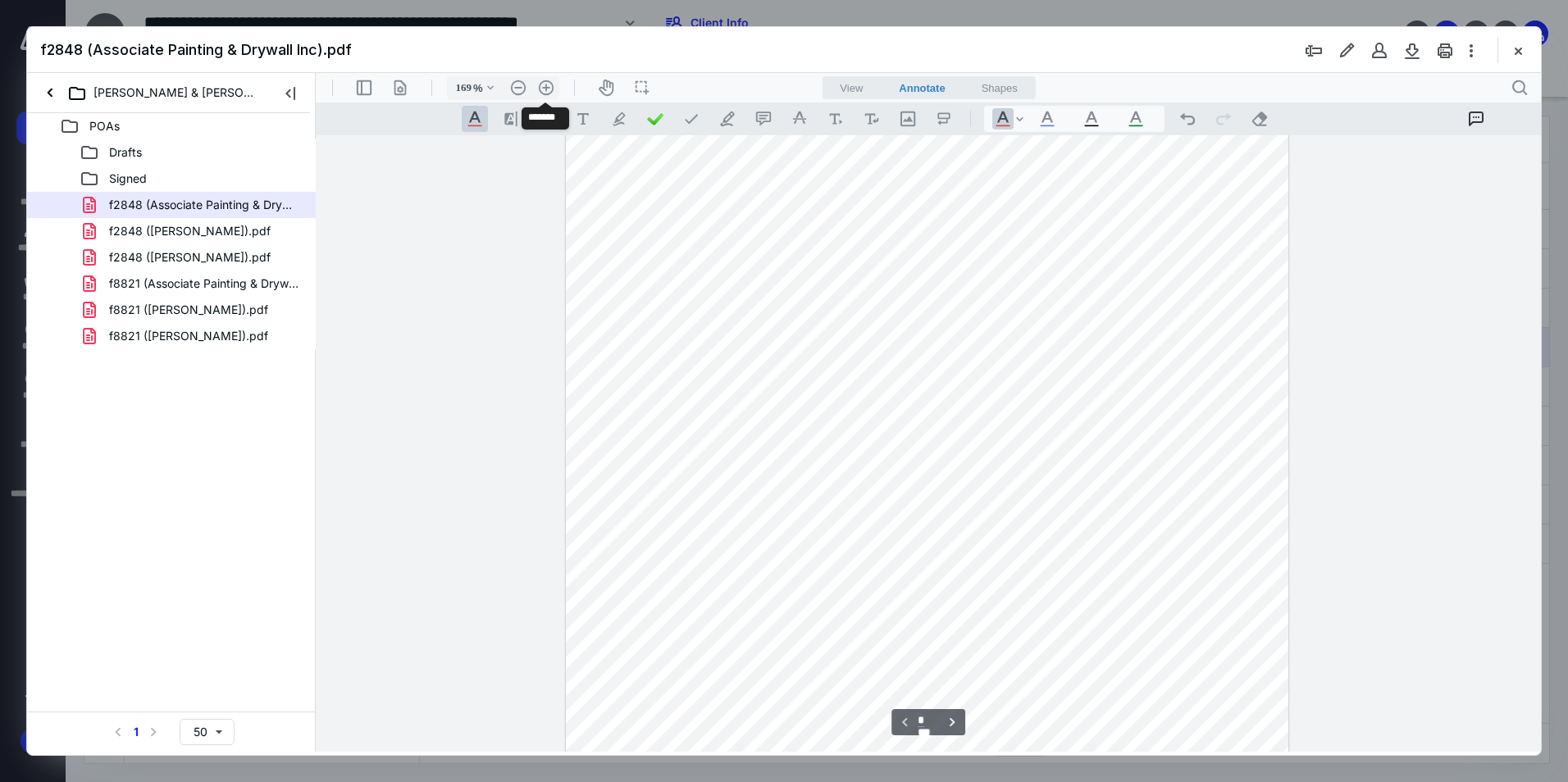 scroll, scrollTop: 221, scrollLeft: 0, axis: vertical 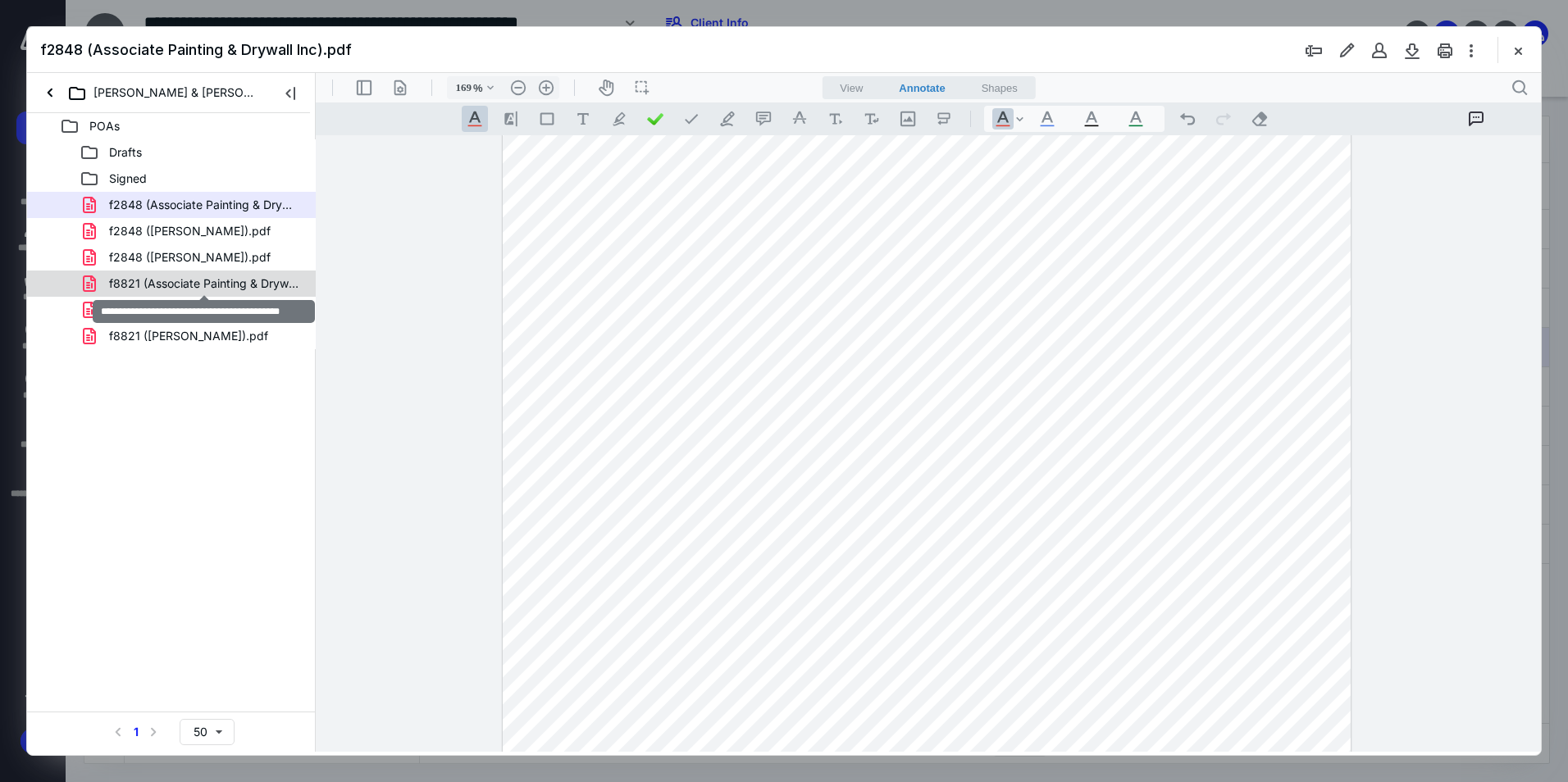 click on "f8821 (Associate Painting & Drywall Inc).pdf" at bounding box center (204, 284) 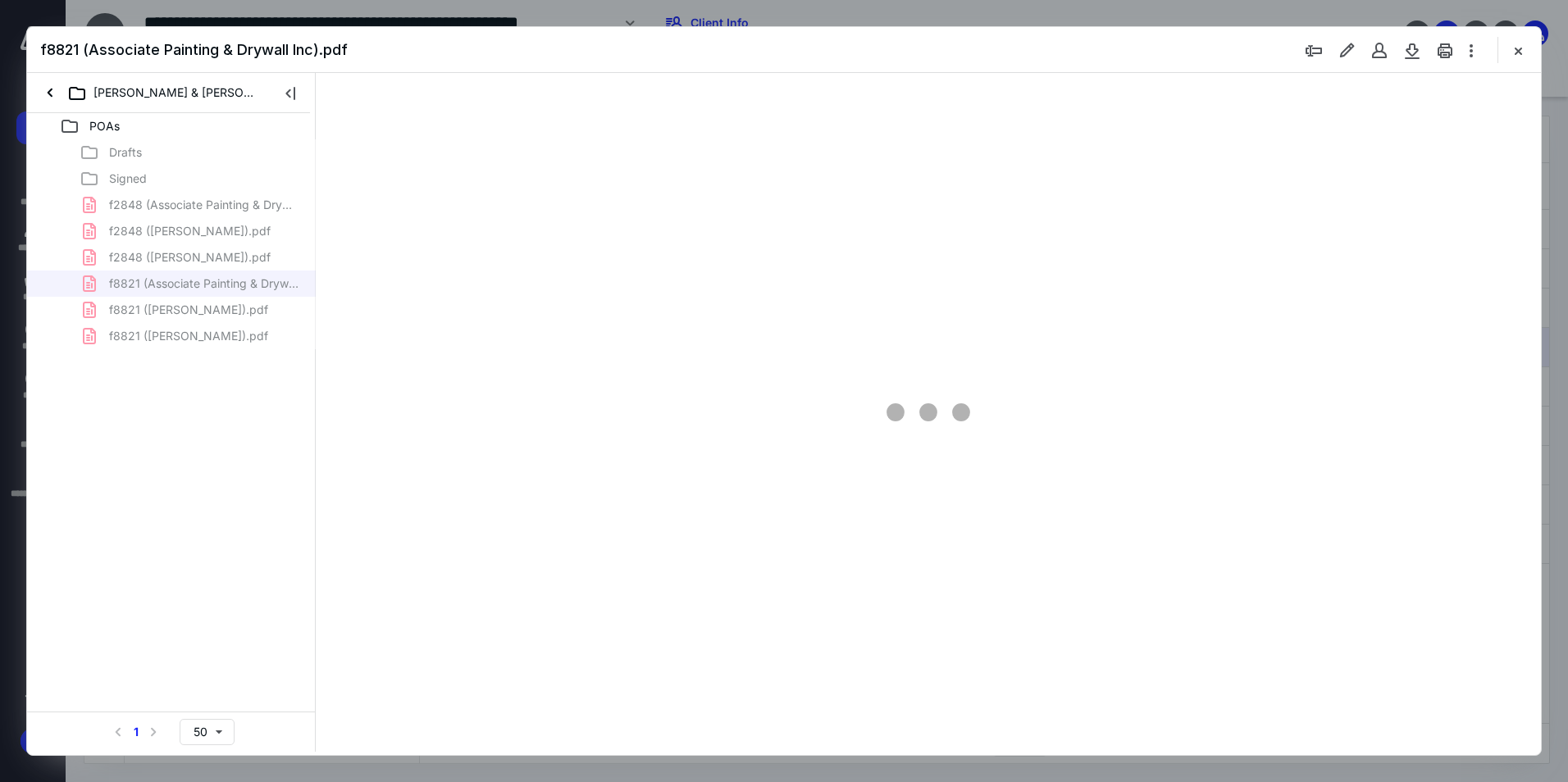 type on "94" 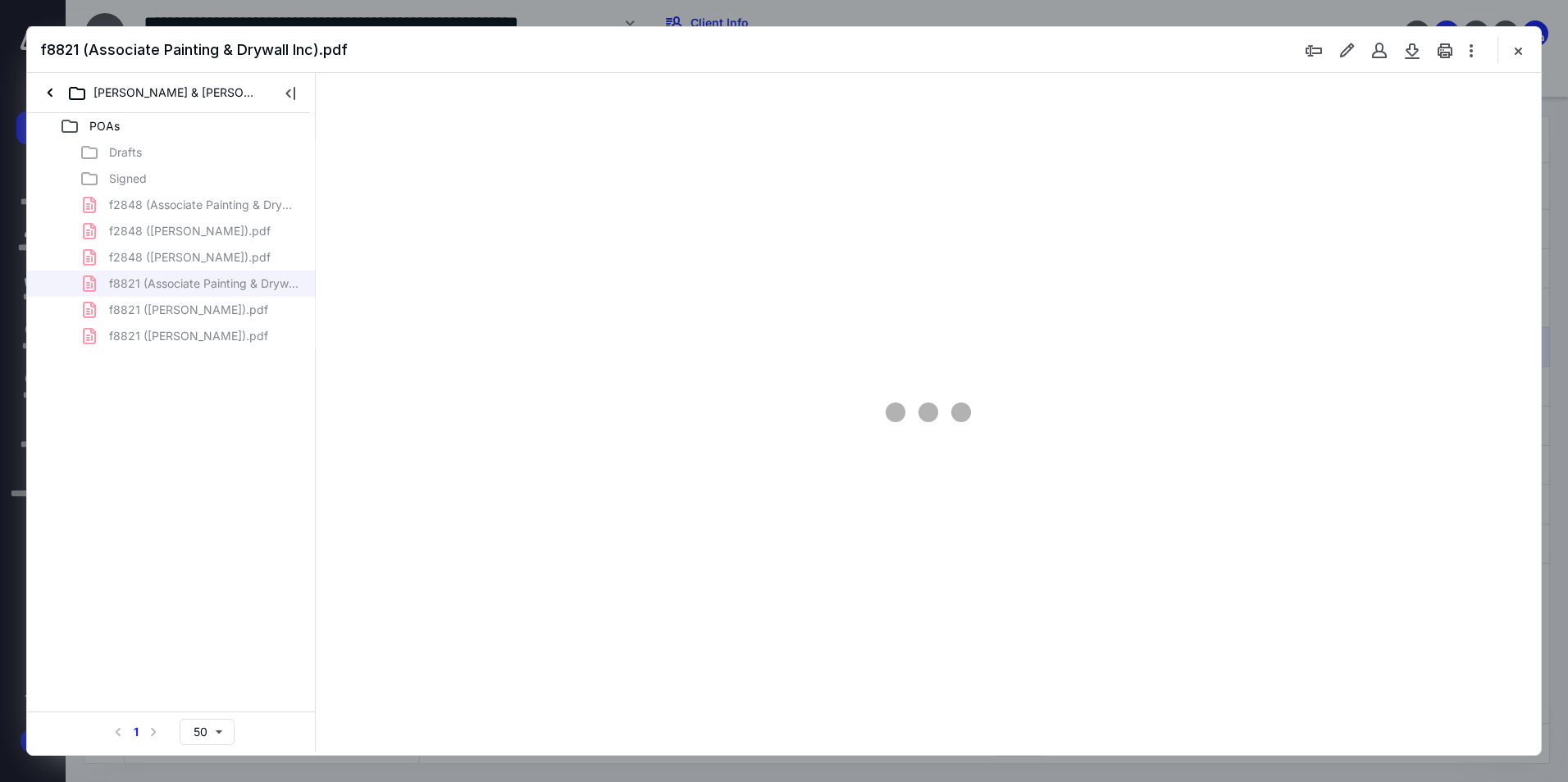 scroll, scrollTop: 0, scrollLeft: 0, axis: both 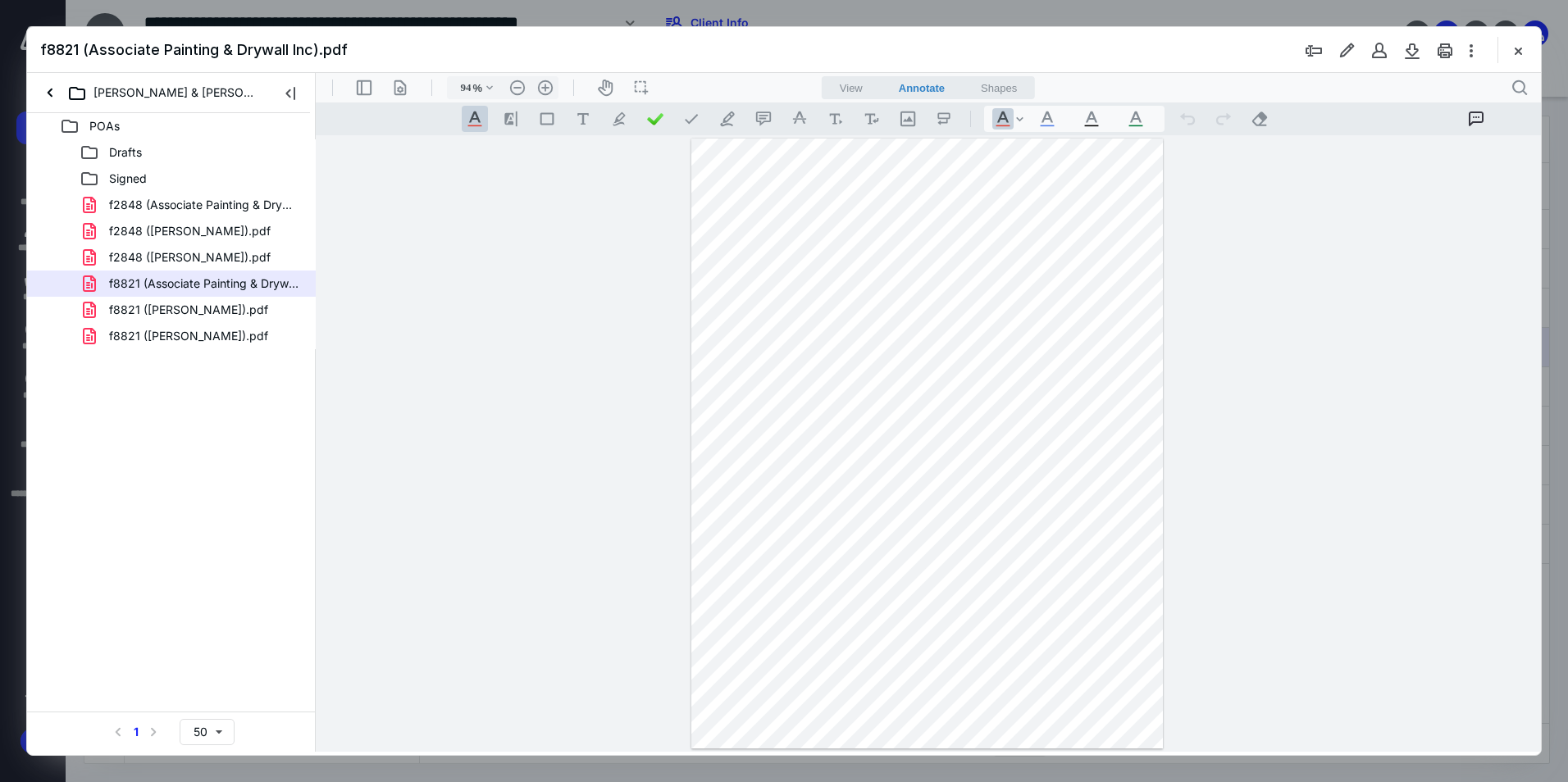 drag, startPoint x: 1512, startPoint y: 43, endPoint x: 1353, endPoint y: 46, distance: 159.0283 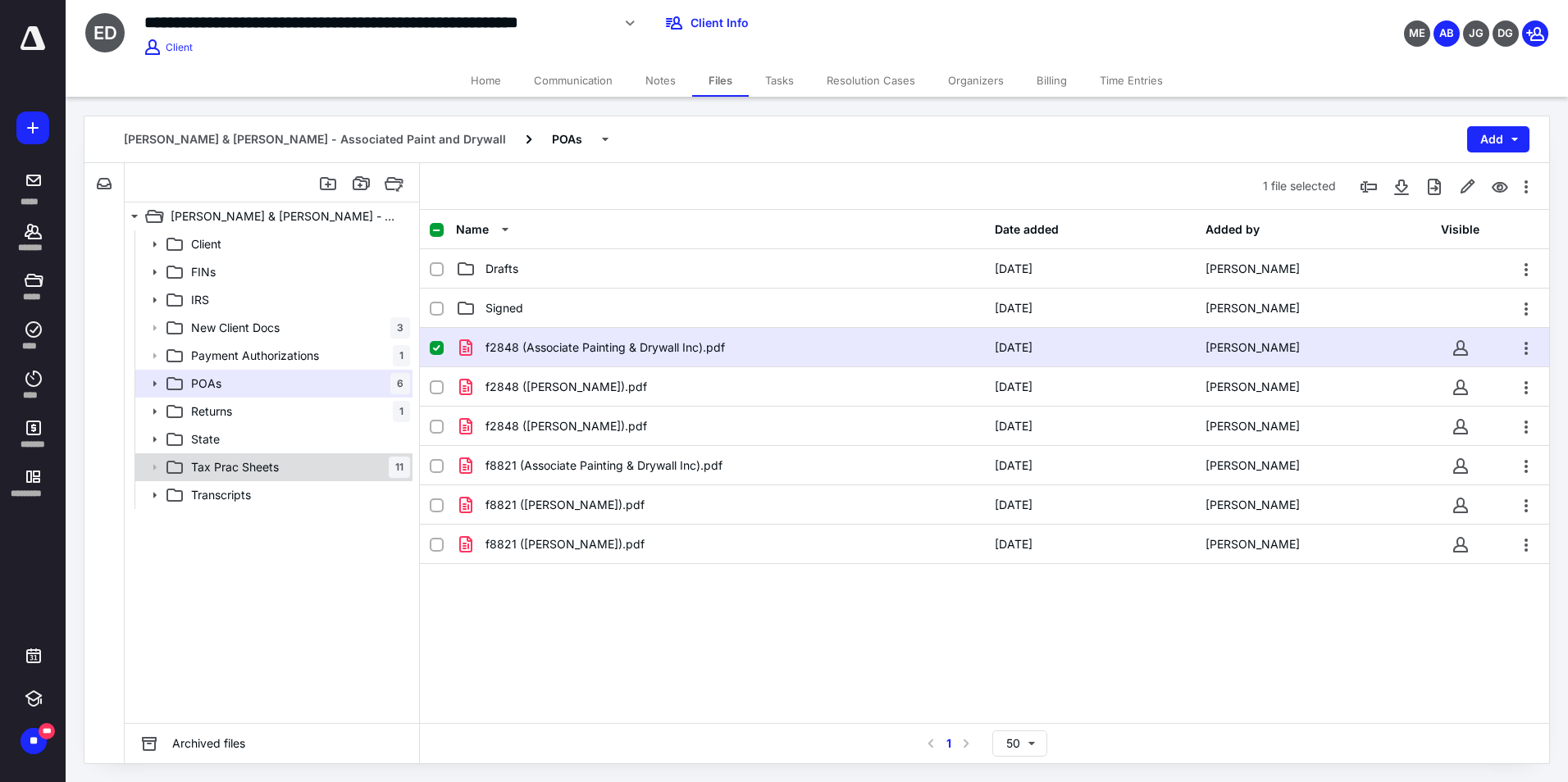 click on "Tax Prac Sheets" at bounding box center [235, 467] 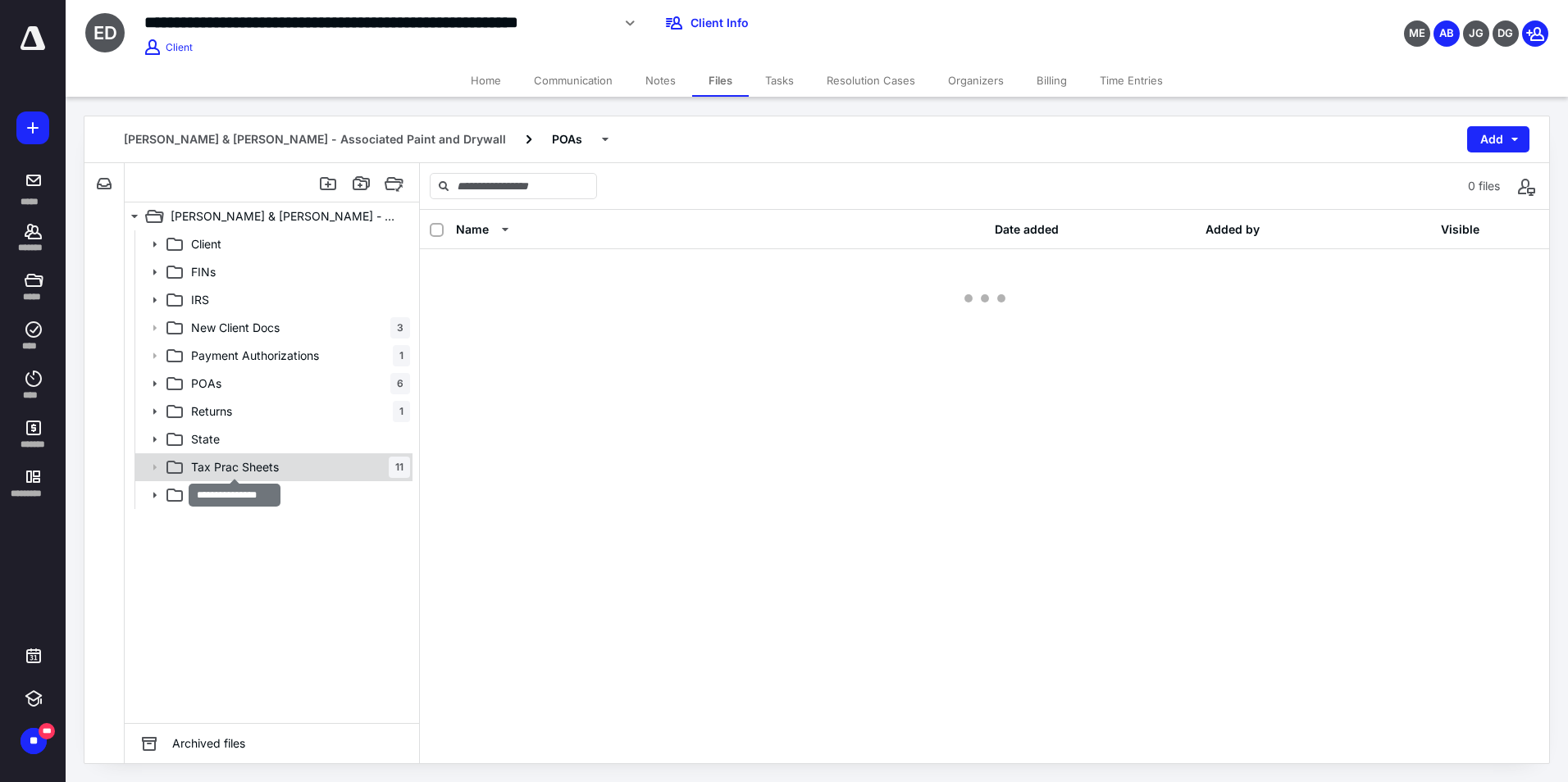 click on "Tax Prac Sheets" at bounding box center (235, 467) 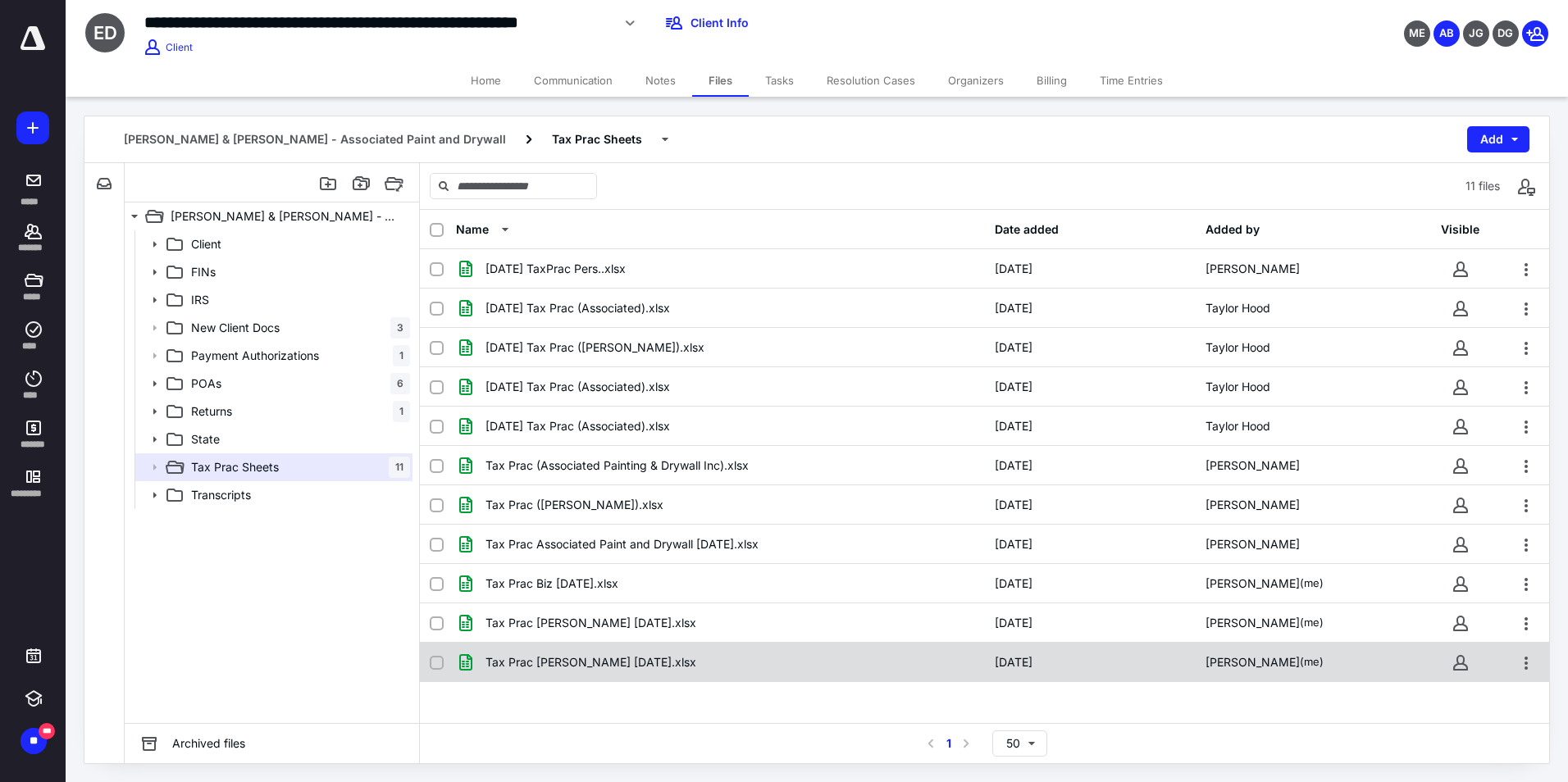 click on "Tax Prac [PERSON_NAME] [DATE].xlsx" at bounding box center (590, 662) 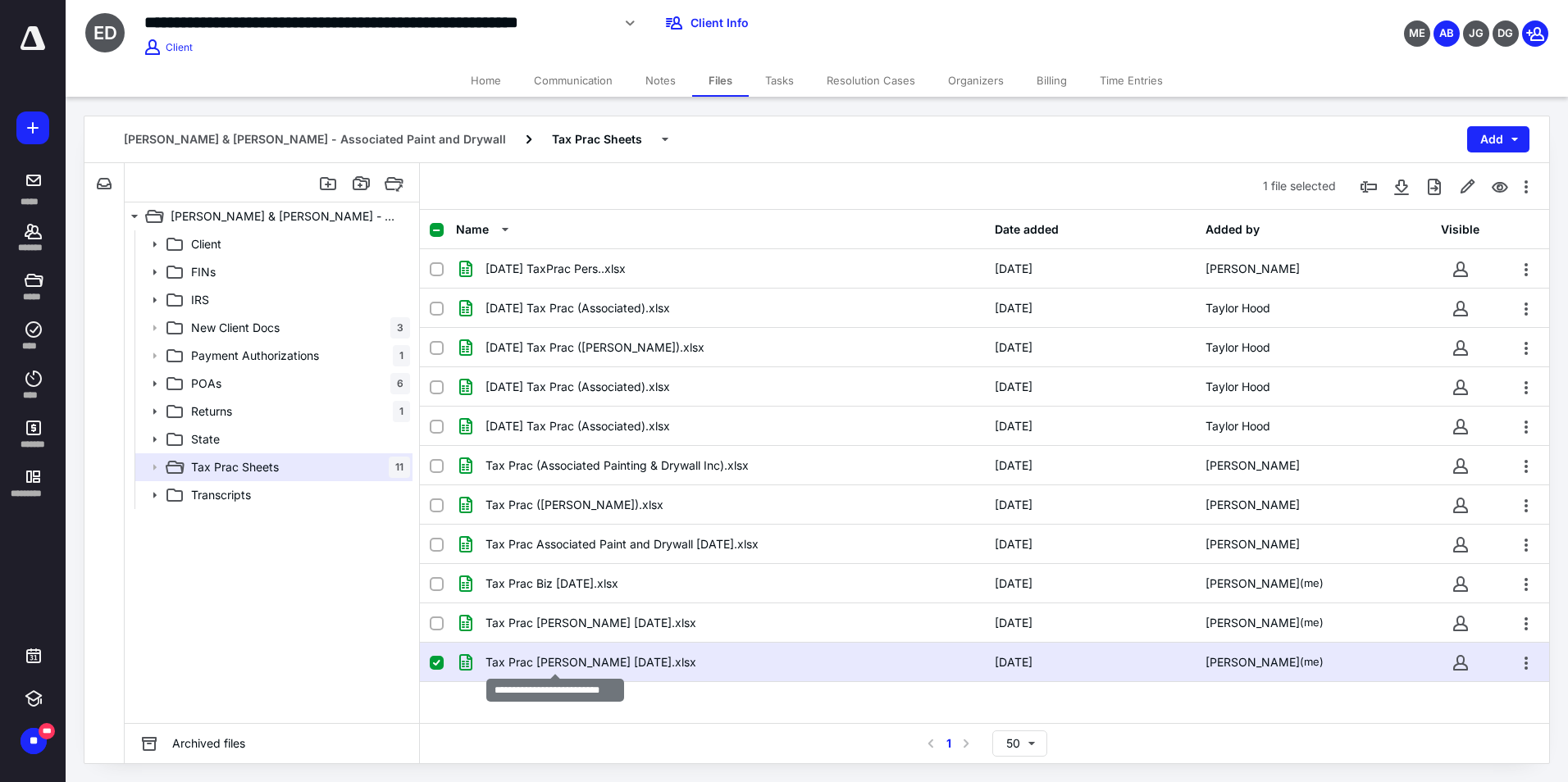 click on "Tax Prac [PERSON_NAME] [DATE].xlsx" at bounding box center [590, 662] 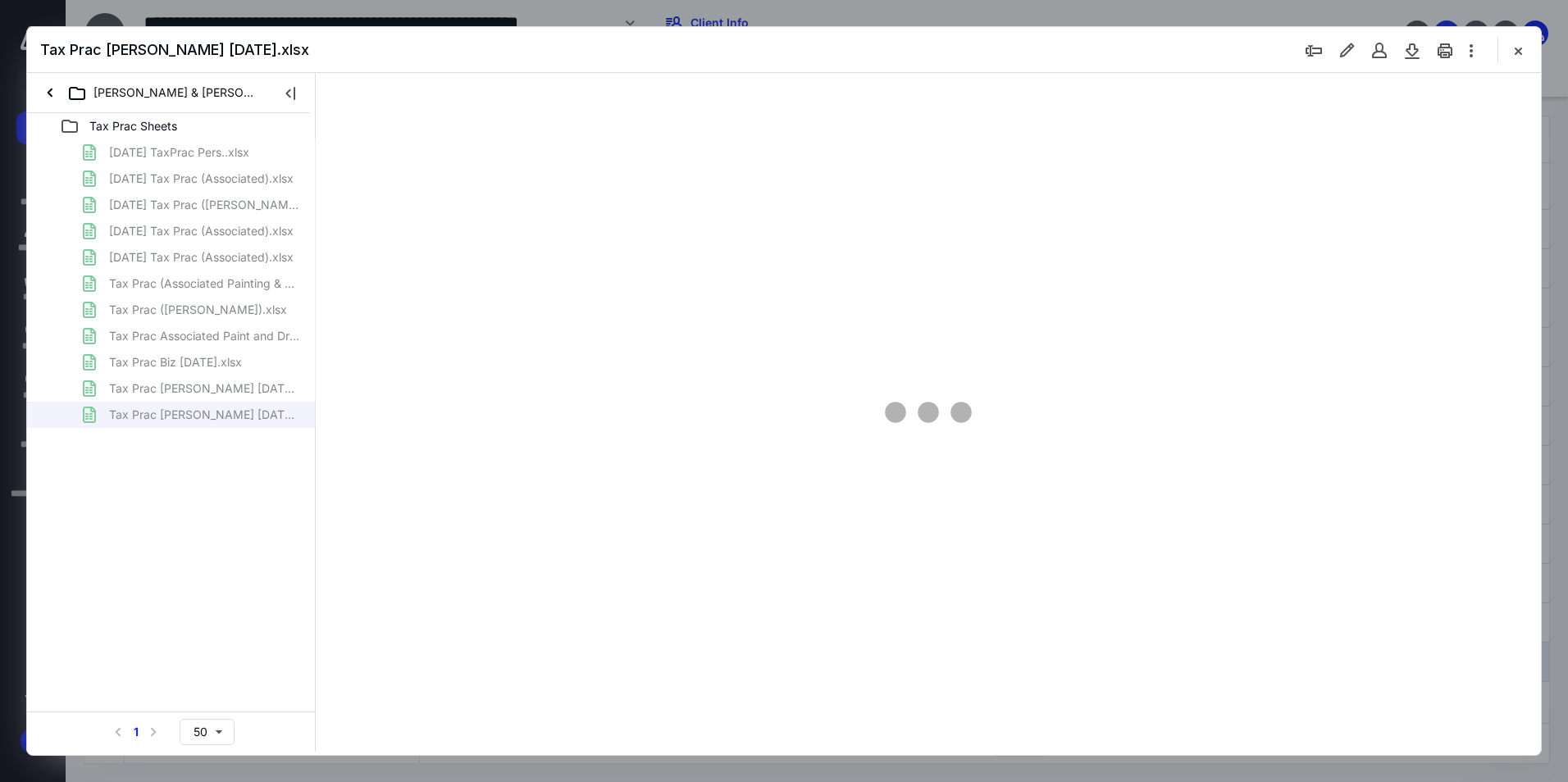 scroll, scrollTop: 0, scrollLeft: 0, axis: both 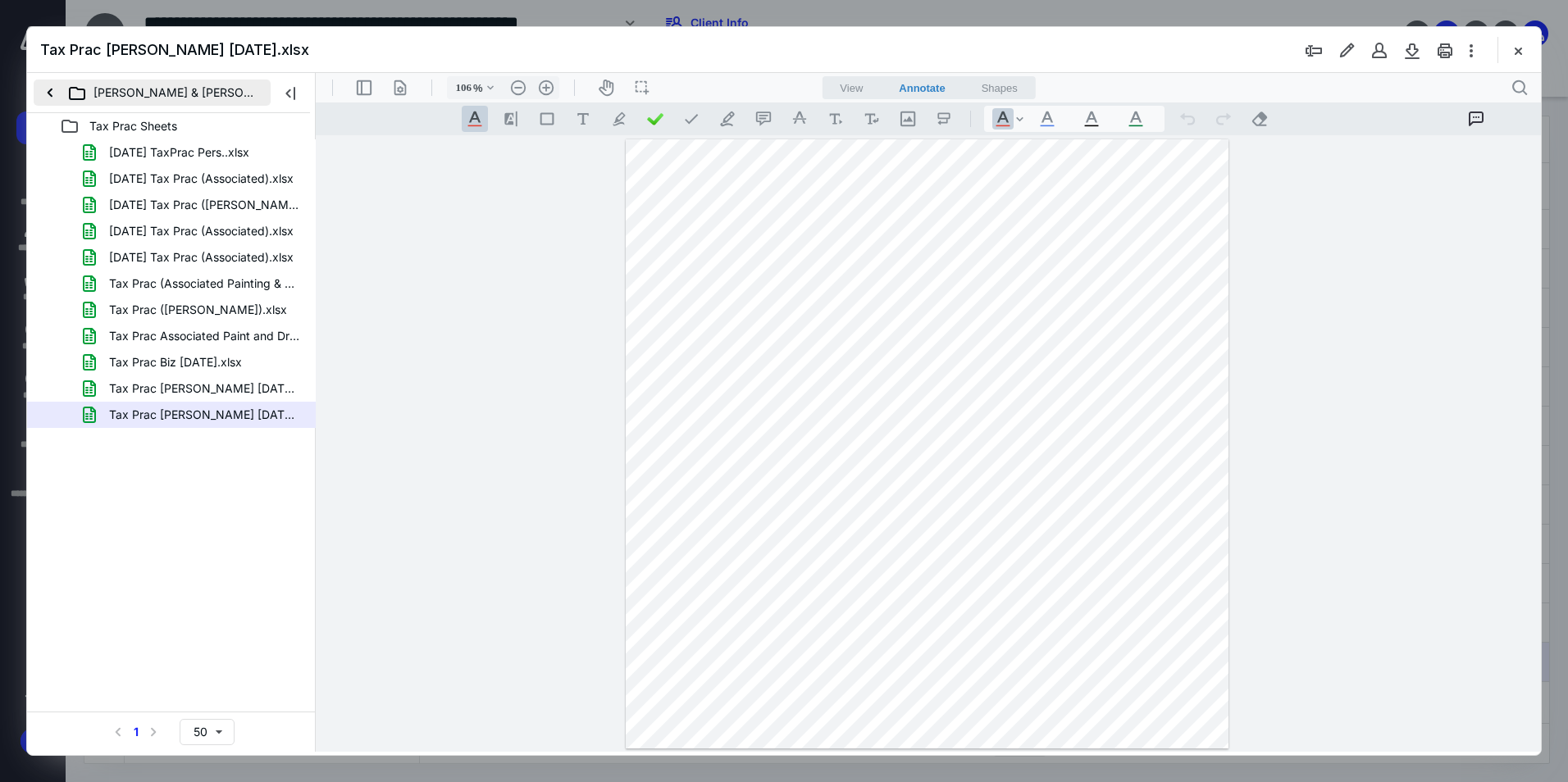 click on "[PERSON_NAME] & [PERSON_NAME] - Associated Paint and Drywall" at bounding box center (152, 93) 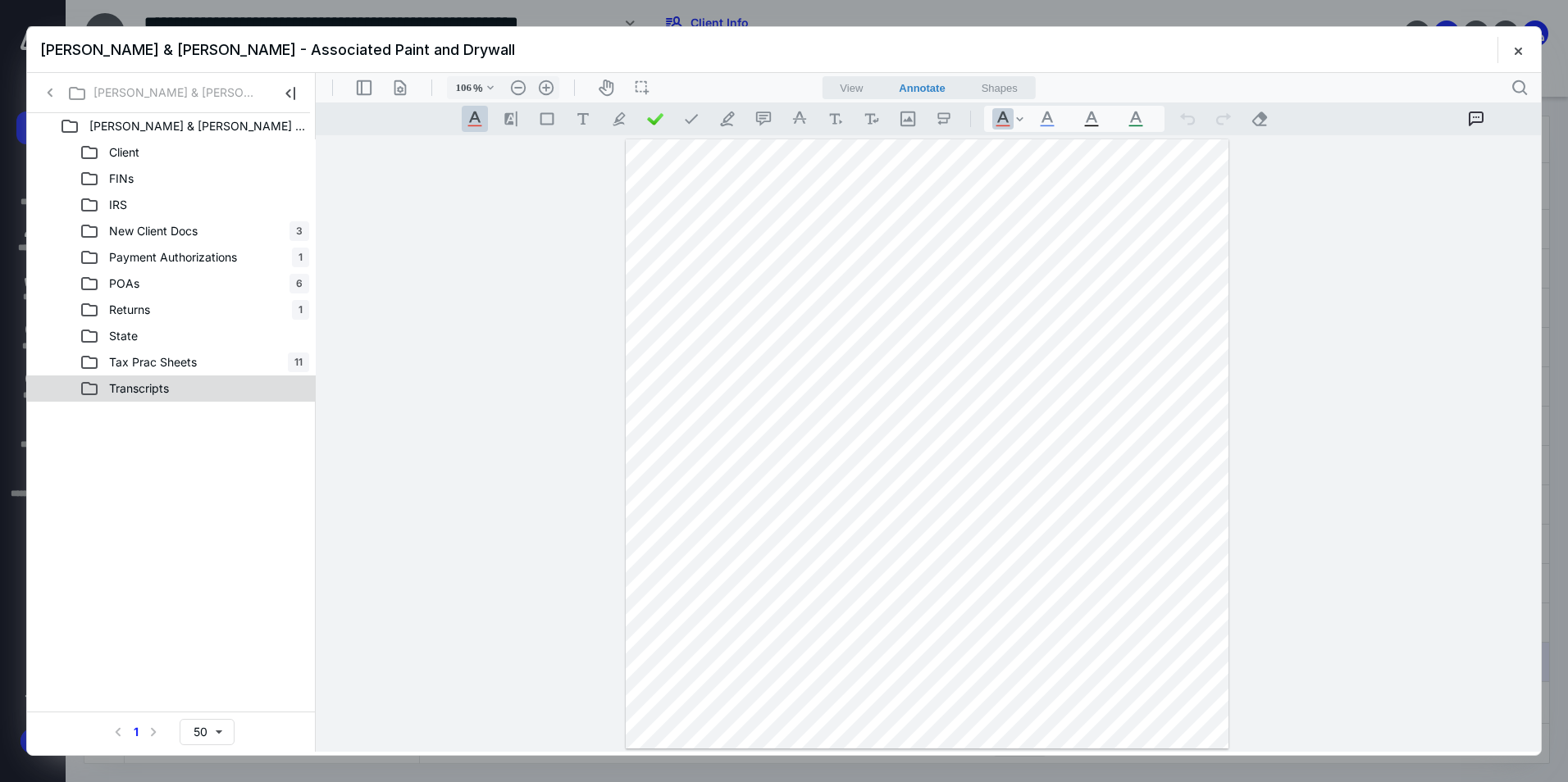 click on "Transcripts" at bounding box center [139, 389] 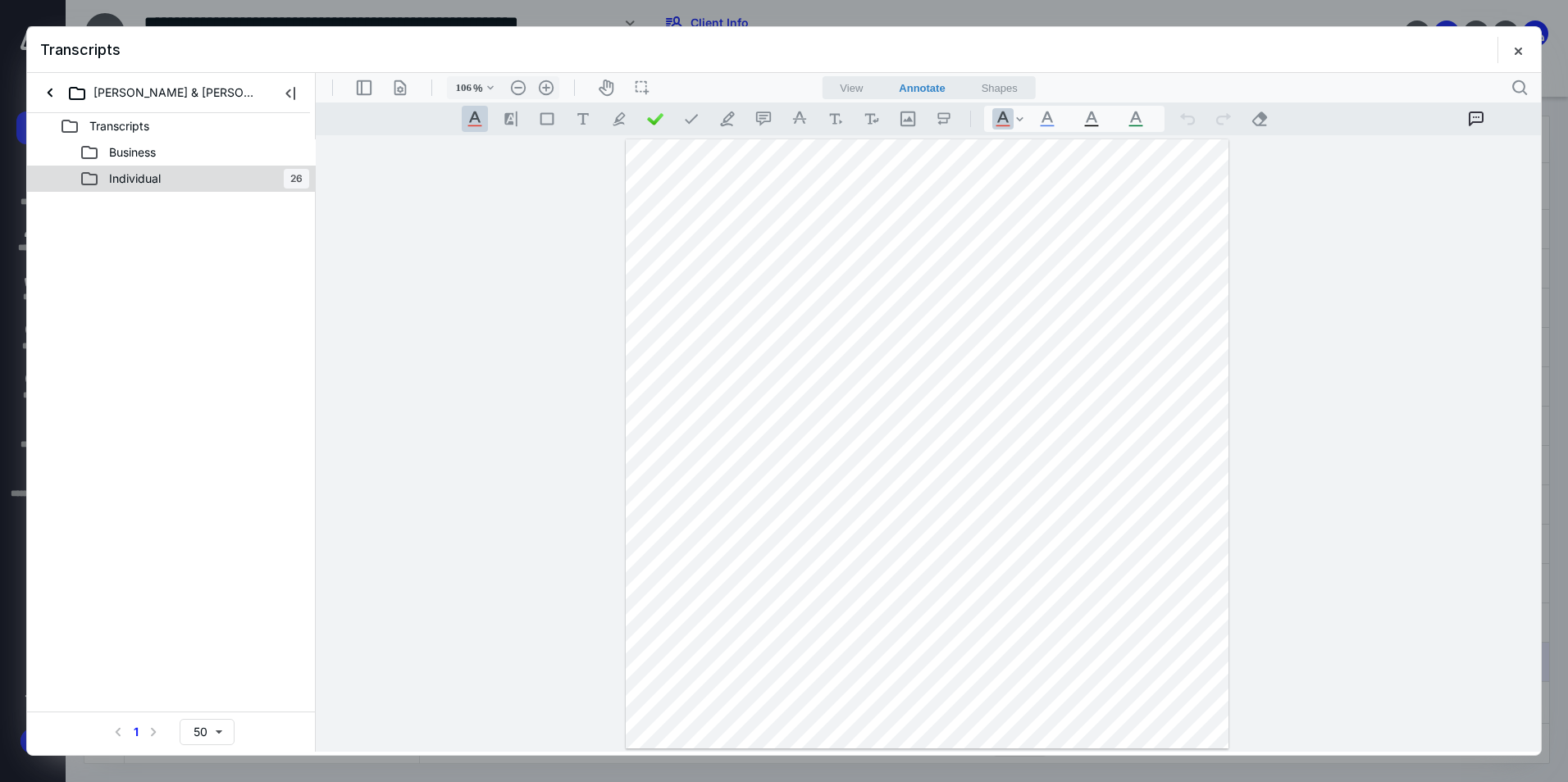 click on "Individual" at bounding box center (134, 179) 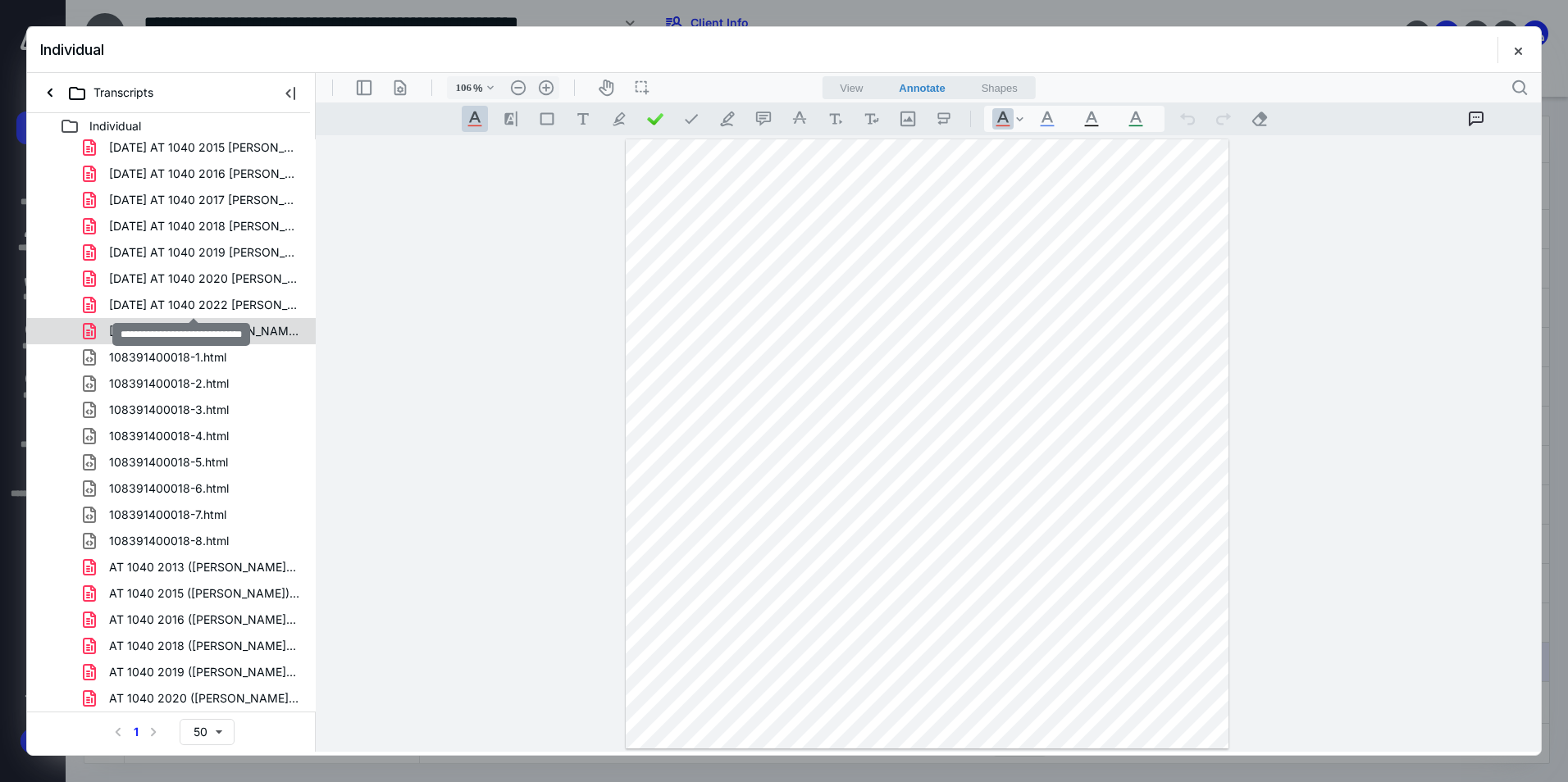 scroll, scrollTop: 82, scrollLeft: 0, axis: vertical 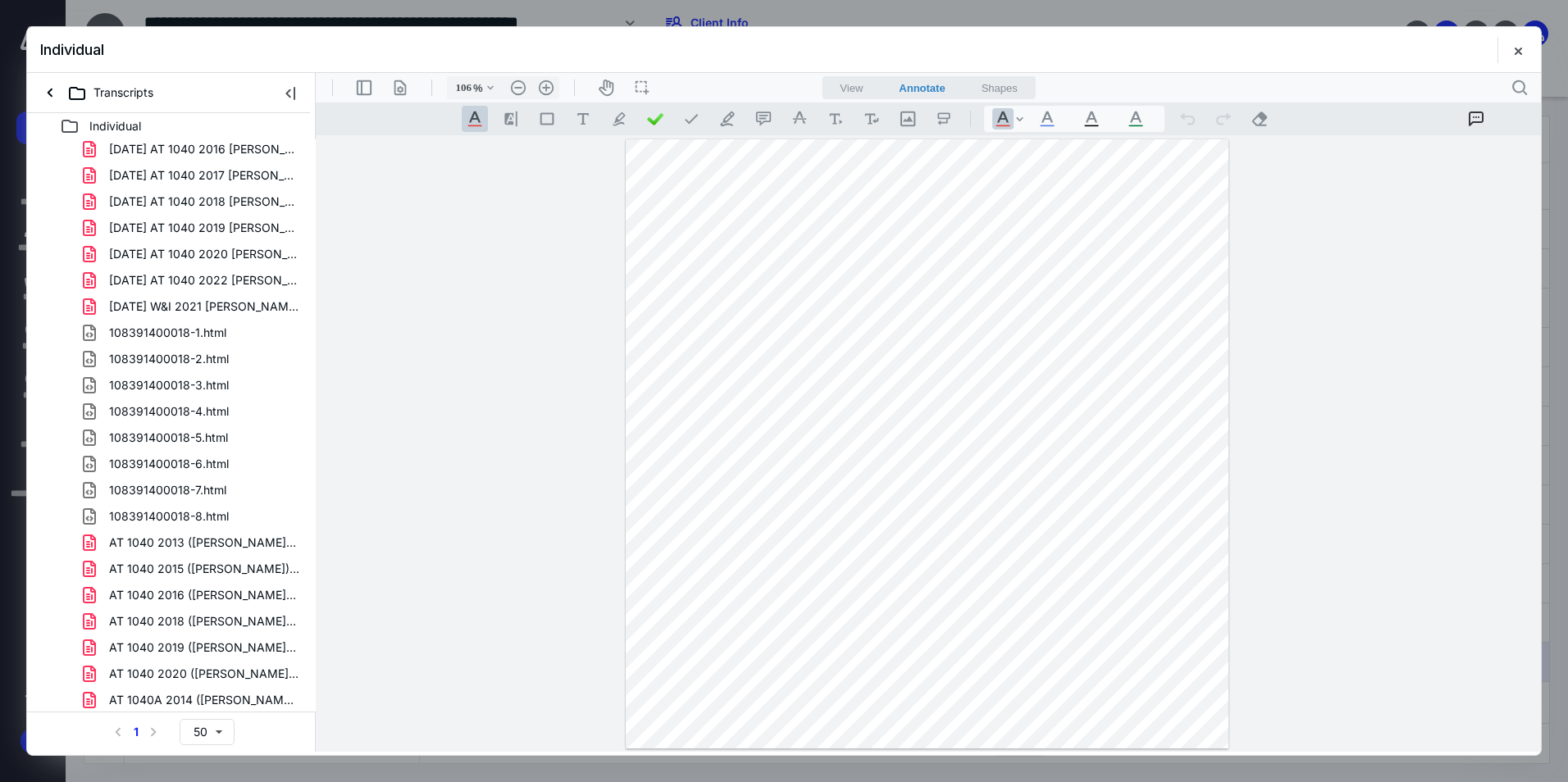 click on "108391400018-1.html" at bounding box center [171, 333] 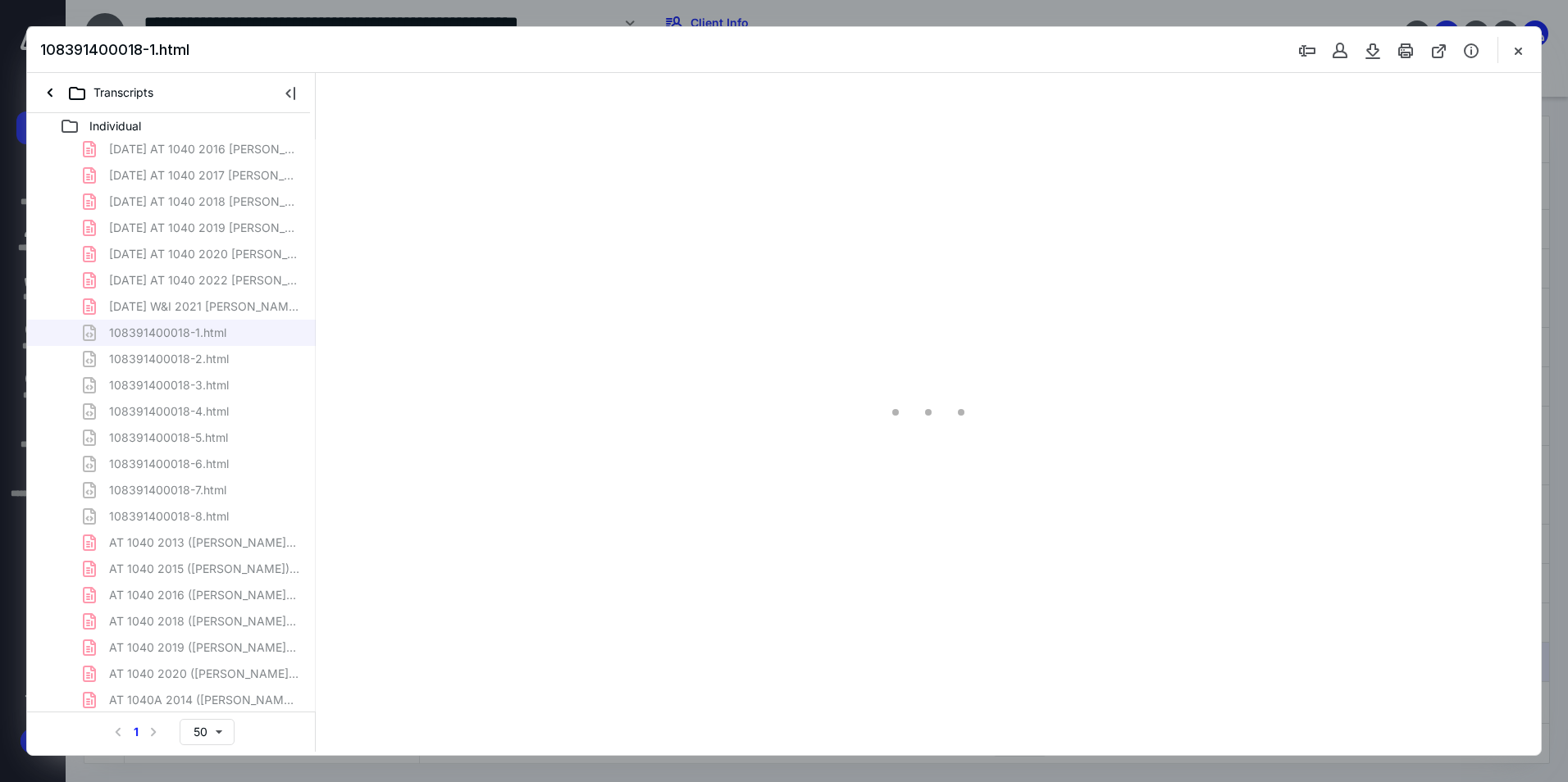 type on "94" 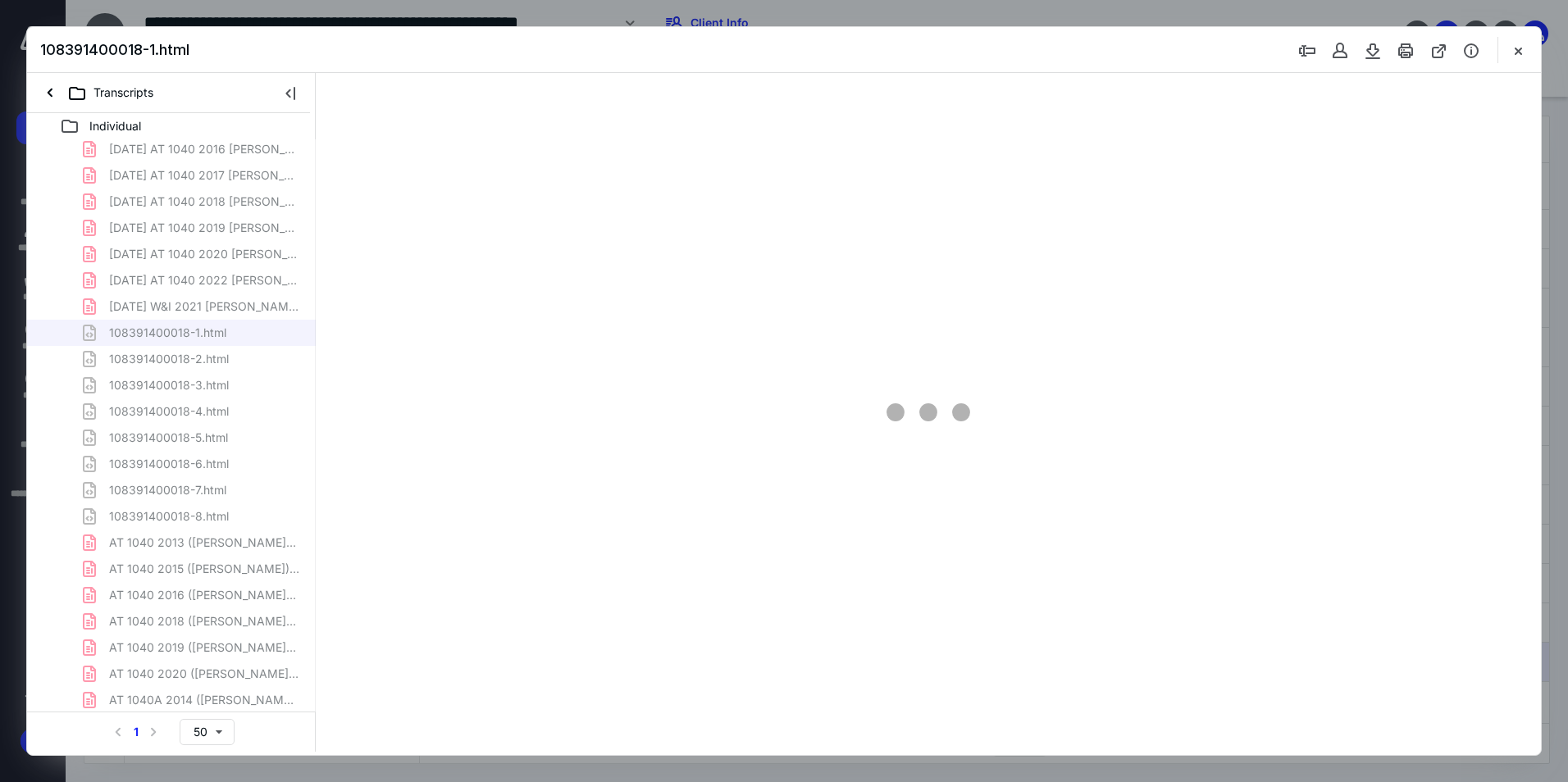 scroll, scrollTop: 66, scrollLeft: 0, axis: vertical 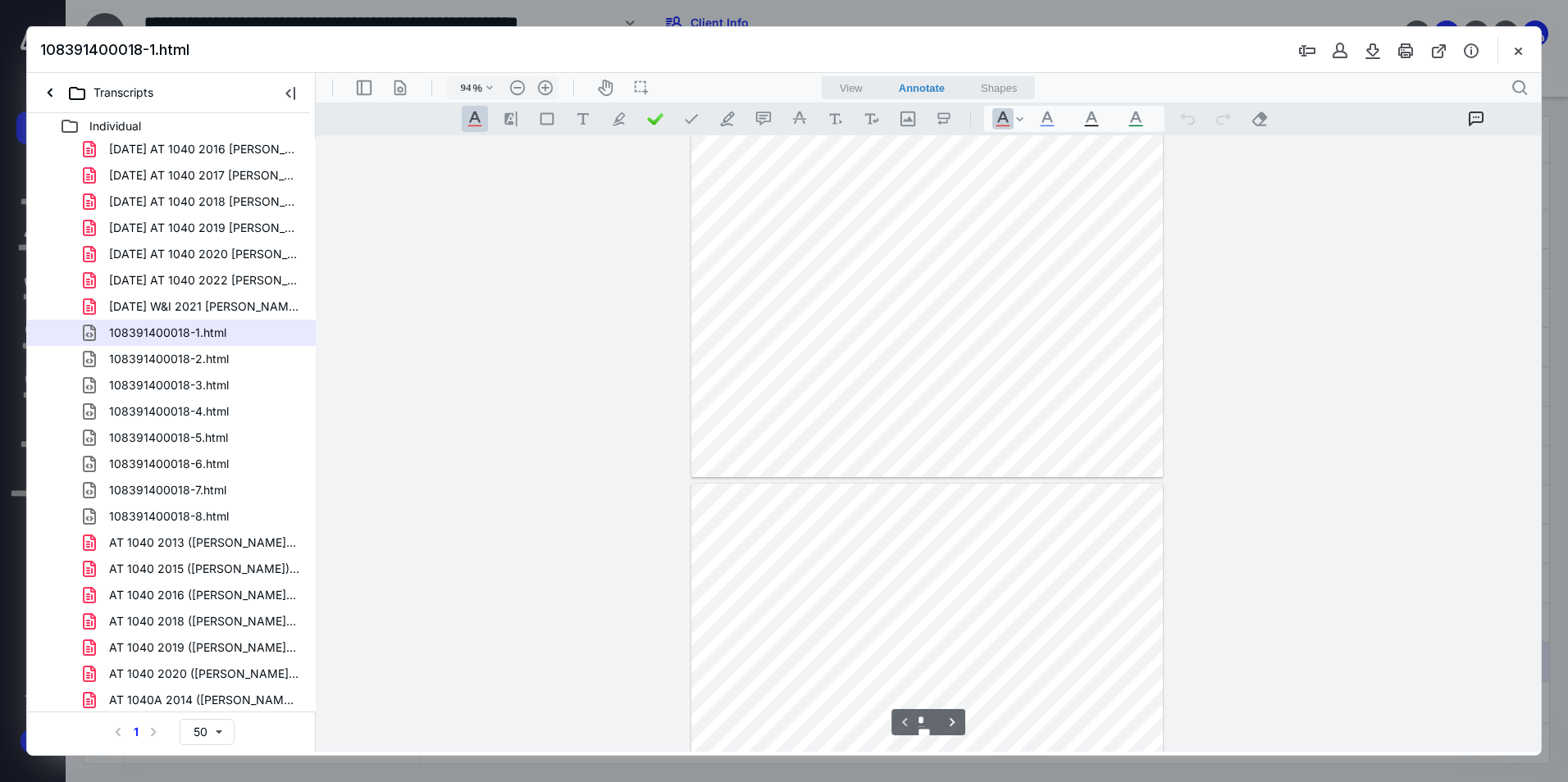type on "*" 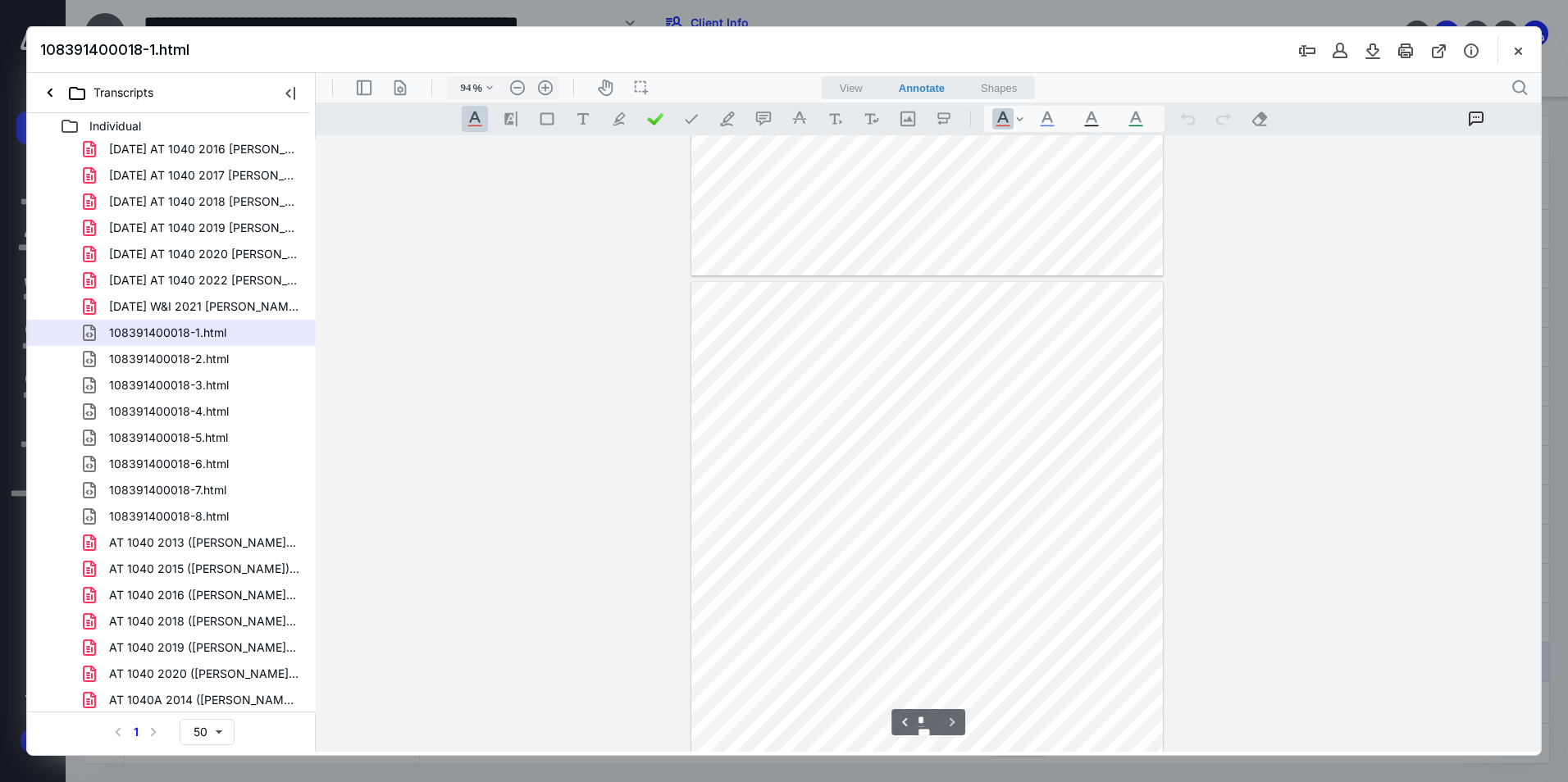 scroll, scrollTop: 475, scrollLeft: 0, axis: vertical 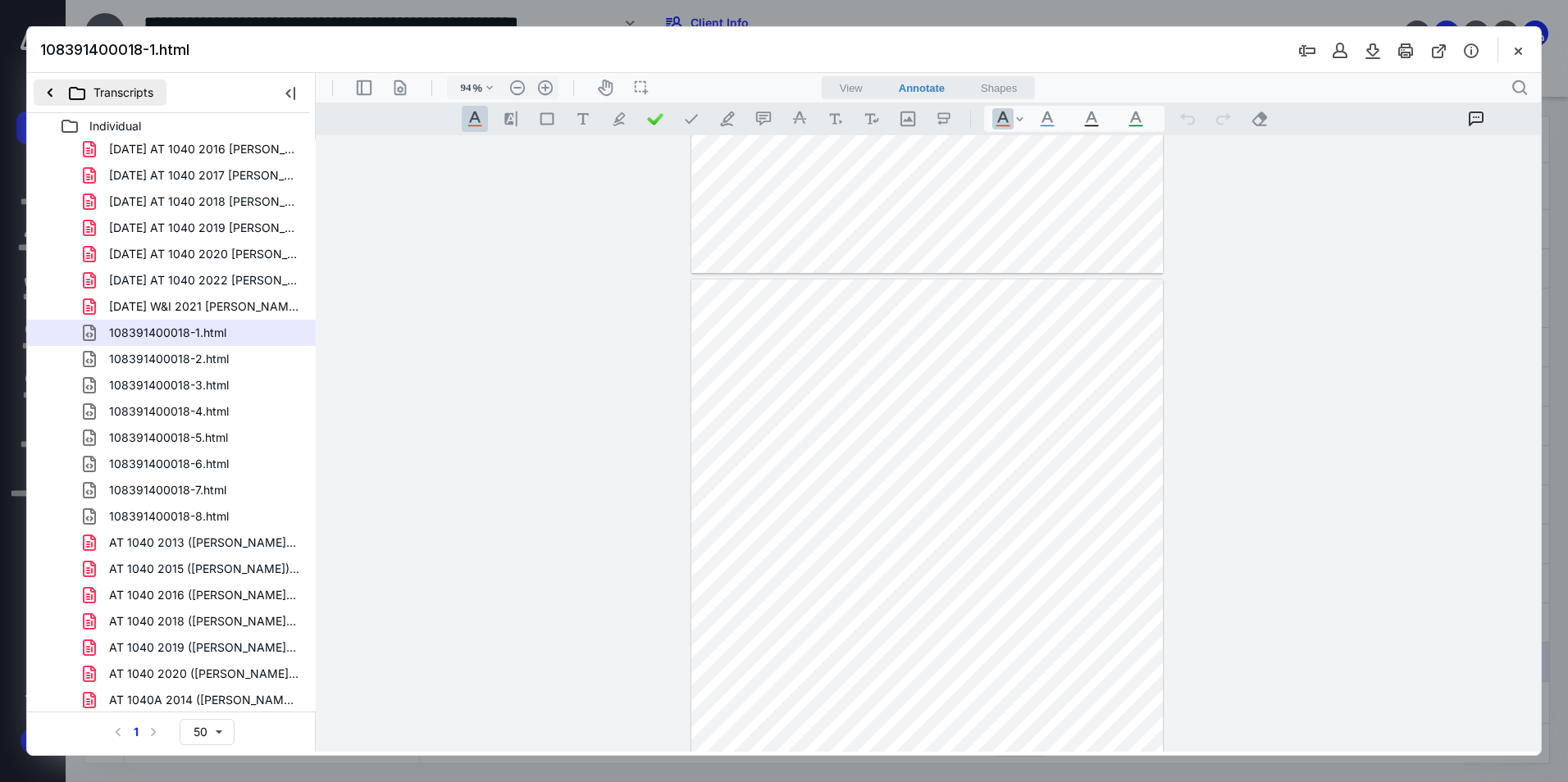 click on "Transcripts" at bounding box center (100, 93) 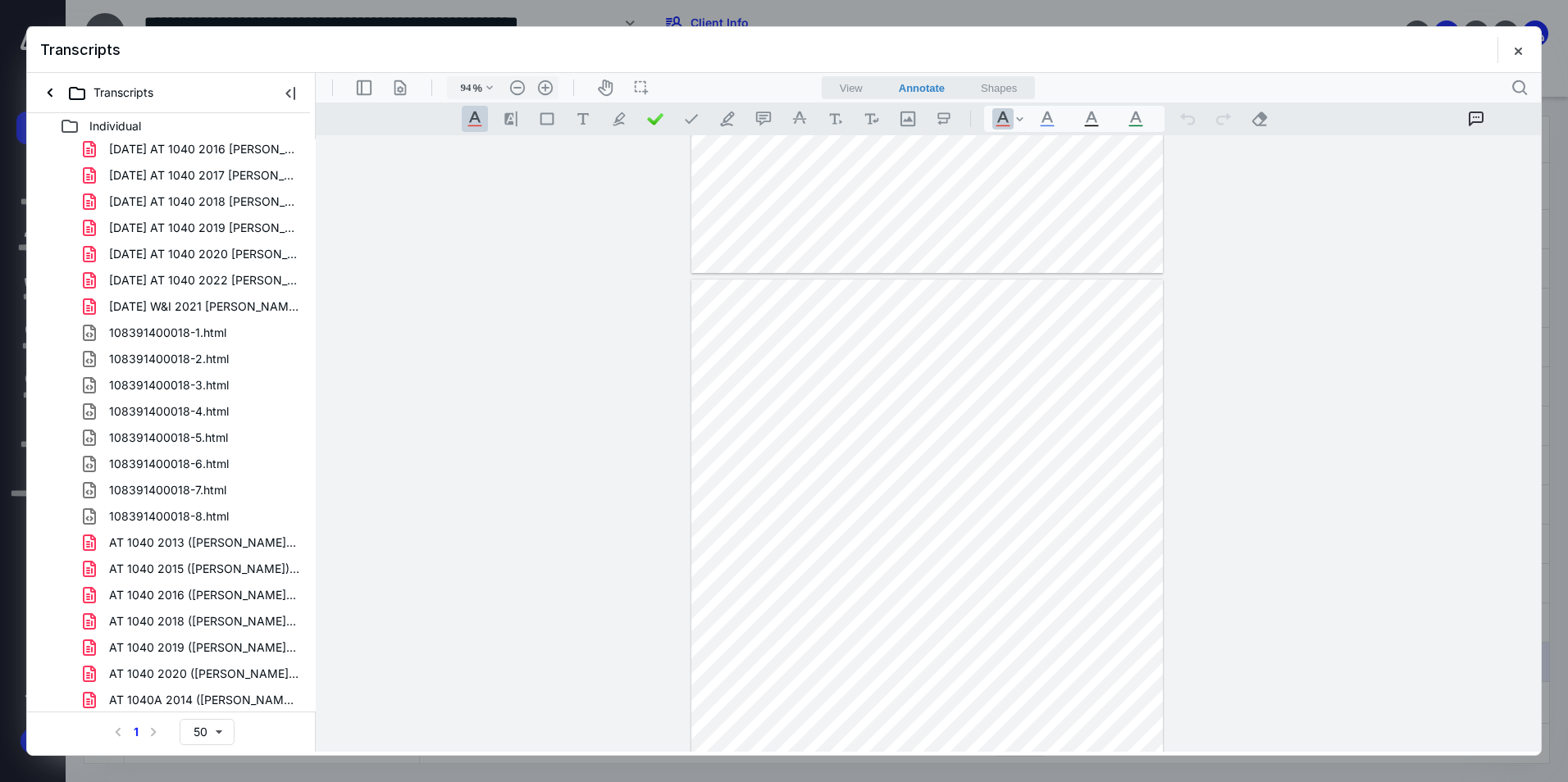 scroll, scrollTop: 0, scrollLeft: 0, axis: both 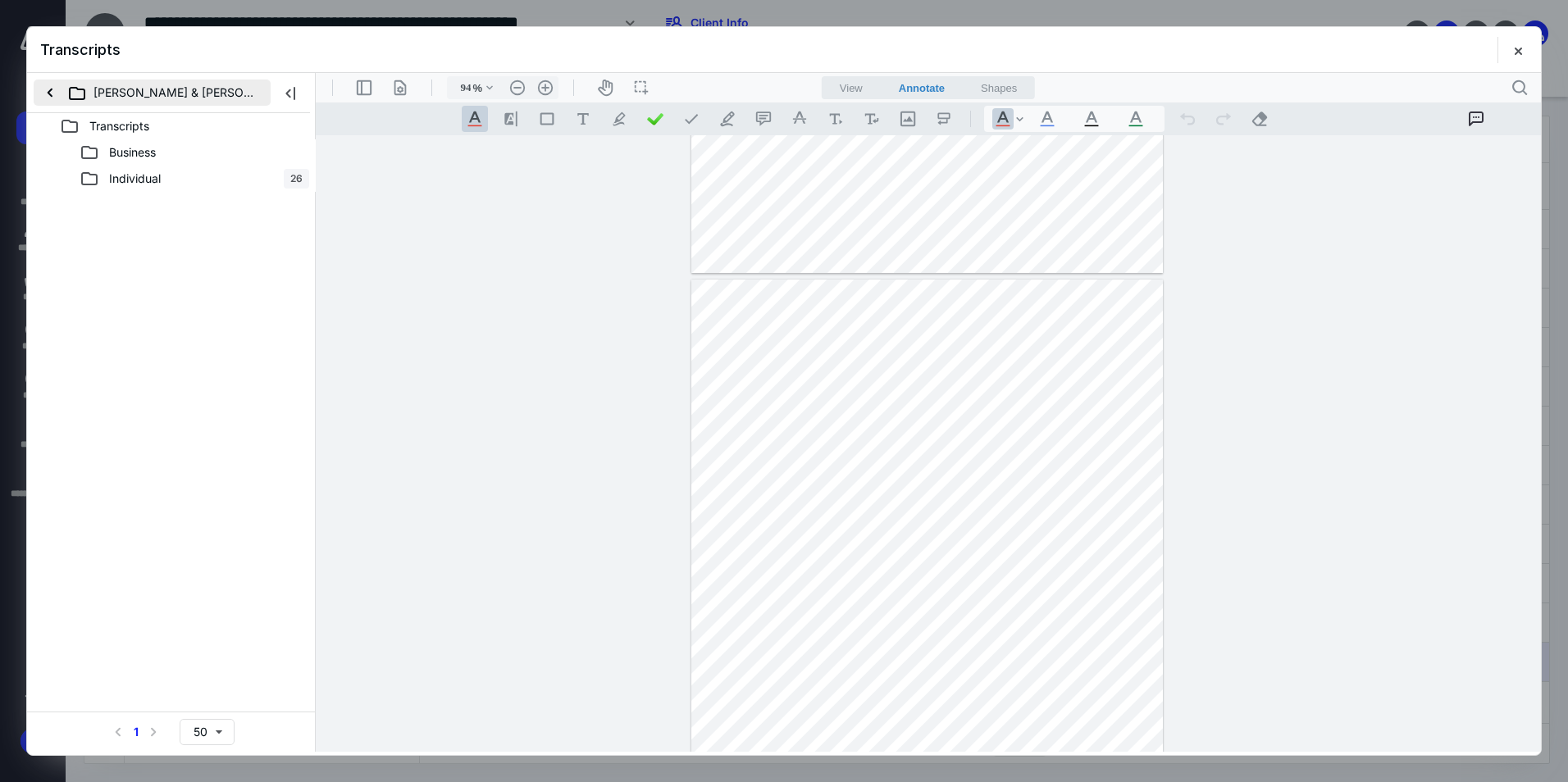 click on "[PERSON_NAME] & [PERSON_NAME] - Associated Paint and Drywall" at bounding box center (152, 93) 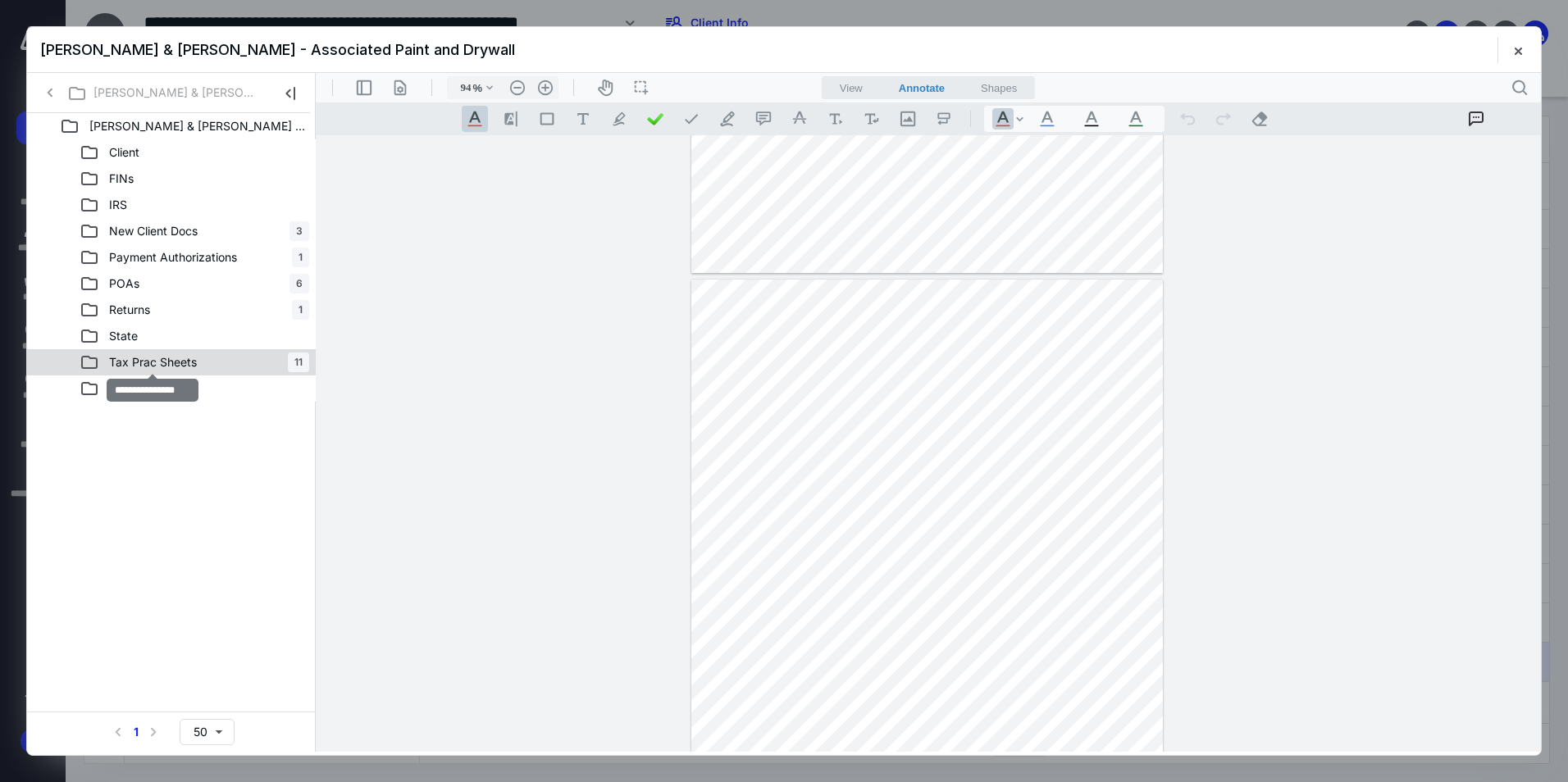 click on "Tax Prac Sheets" at bounding box center (153, 362) 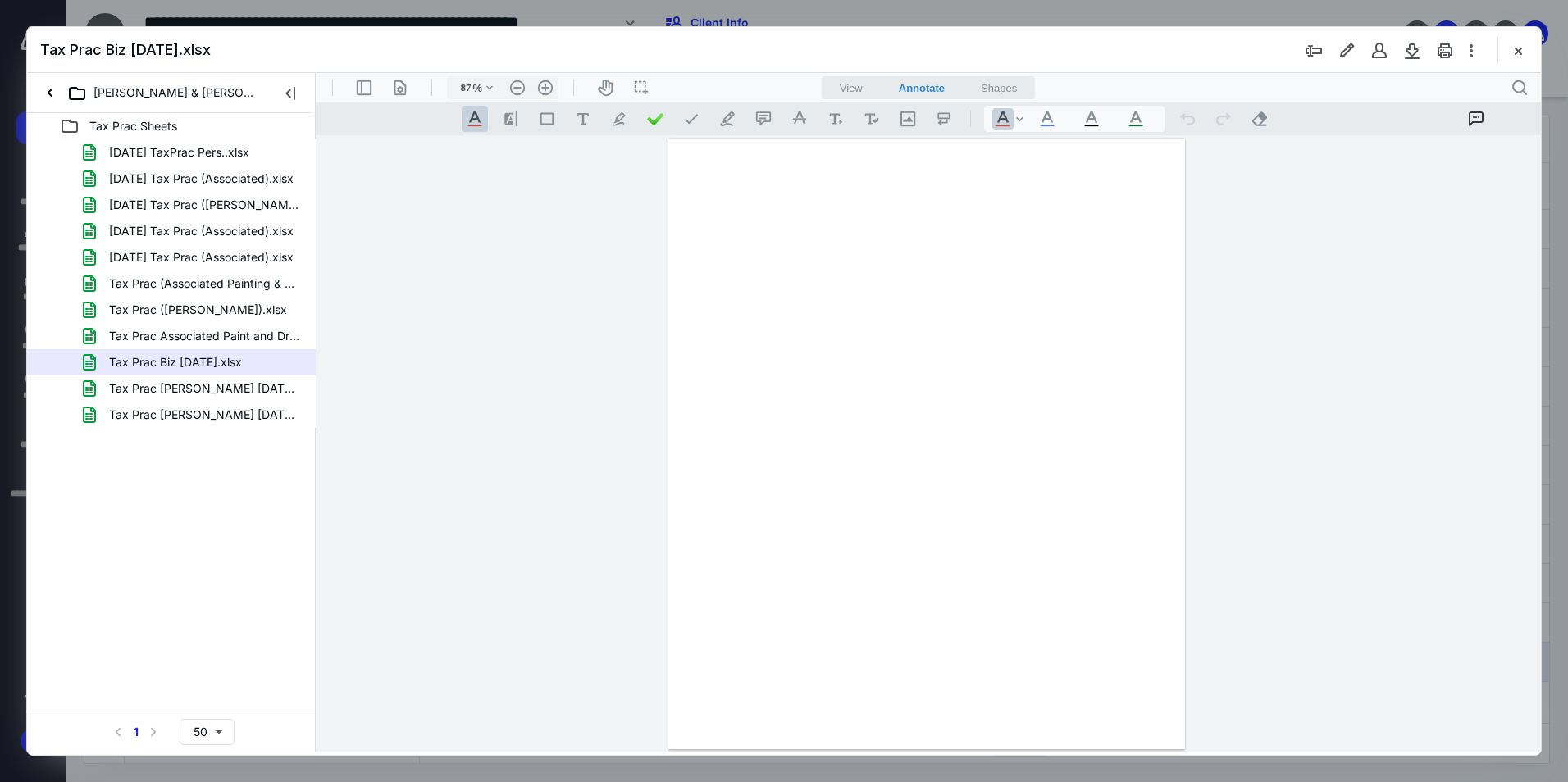scroll, scrollTop: 0, scrollLeft: 0, axis: both 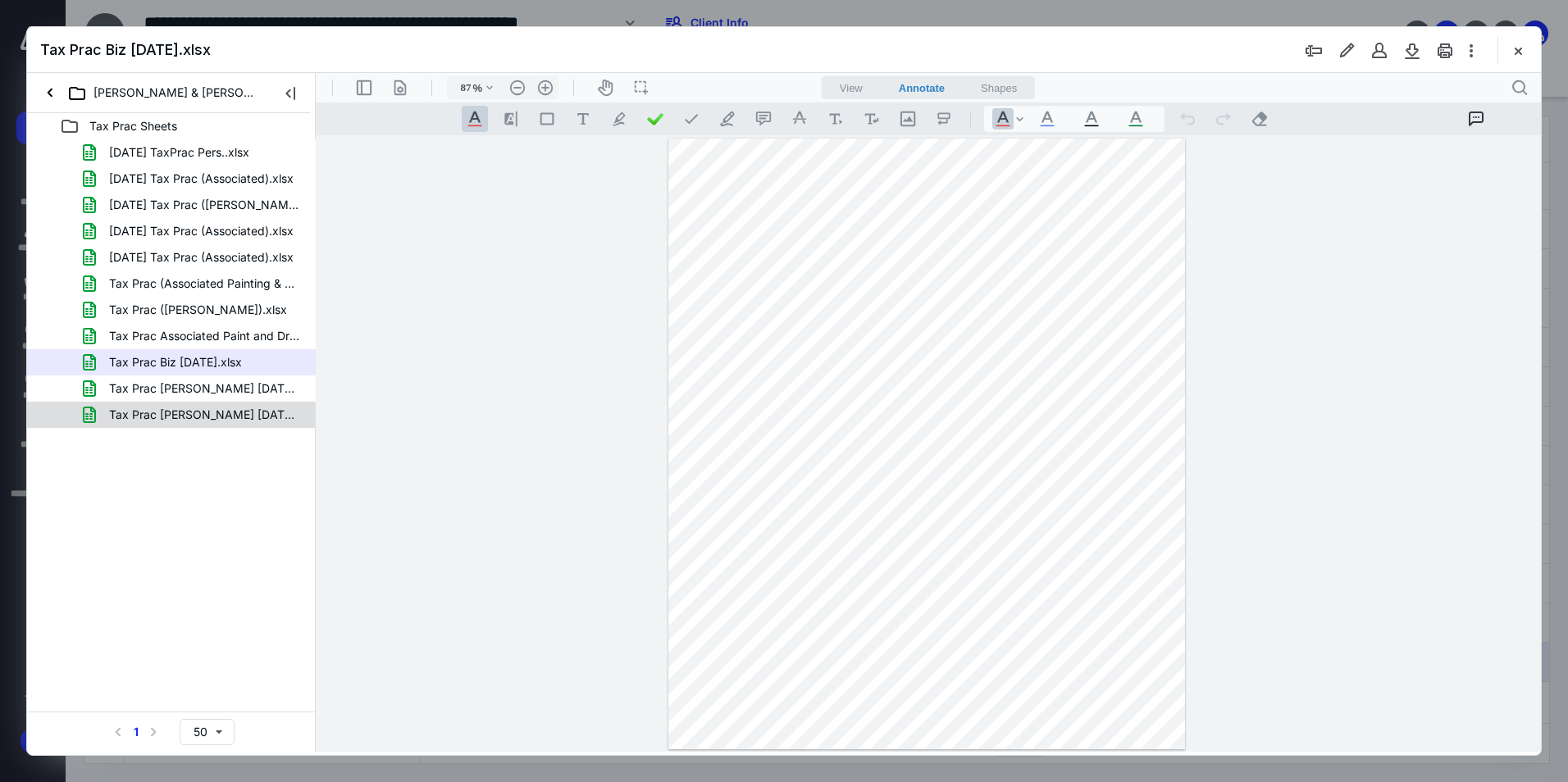 drag, startPoint x: 175, startPoint y: 362, endPoint x: 195, endPoint y: 414, distance: 55.71355 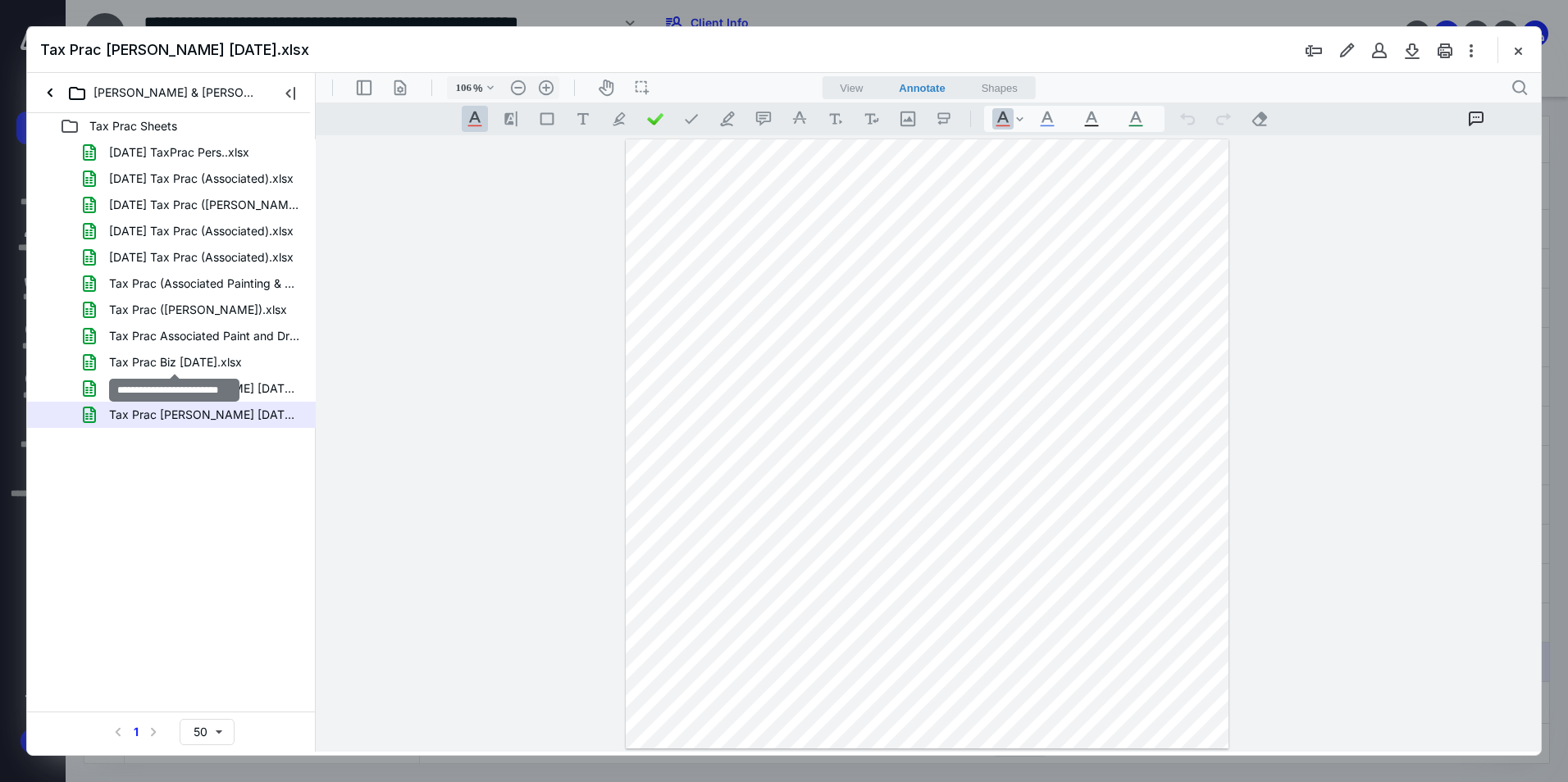 drag, startPoint x: 230, startPoint y: 366, endPoint x: 253, endPoint y: 361, distance: 23.5372 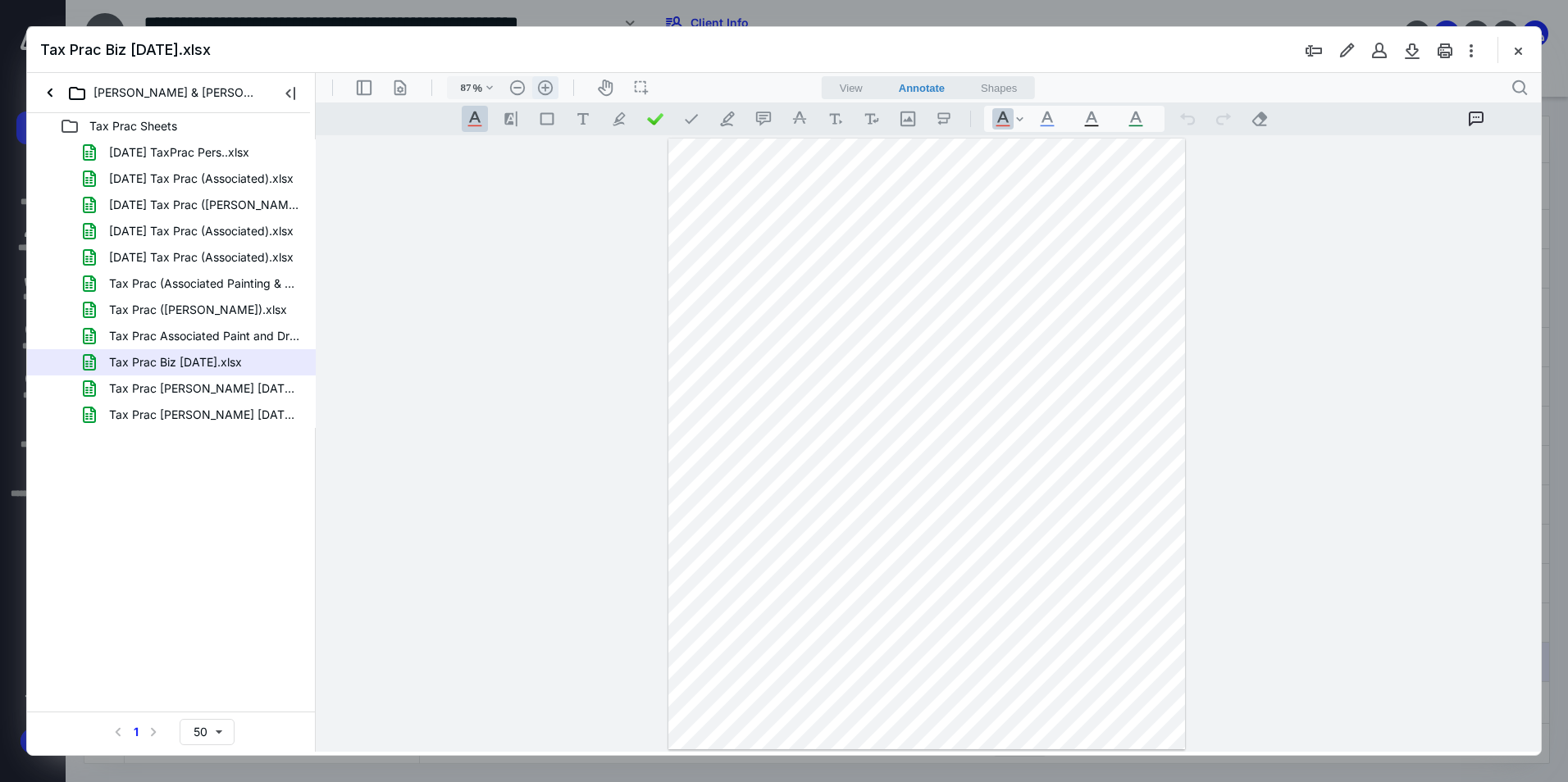 click on ".cls-1{fill:#abb0c4;} icon - header - zoom - in - line" at bounding box center [545, 88] 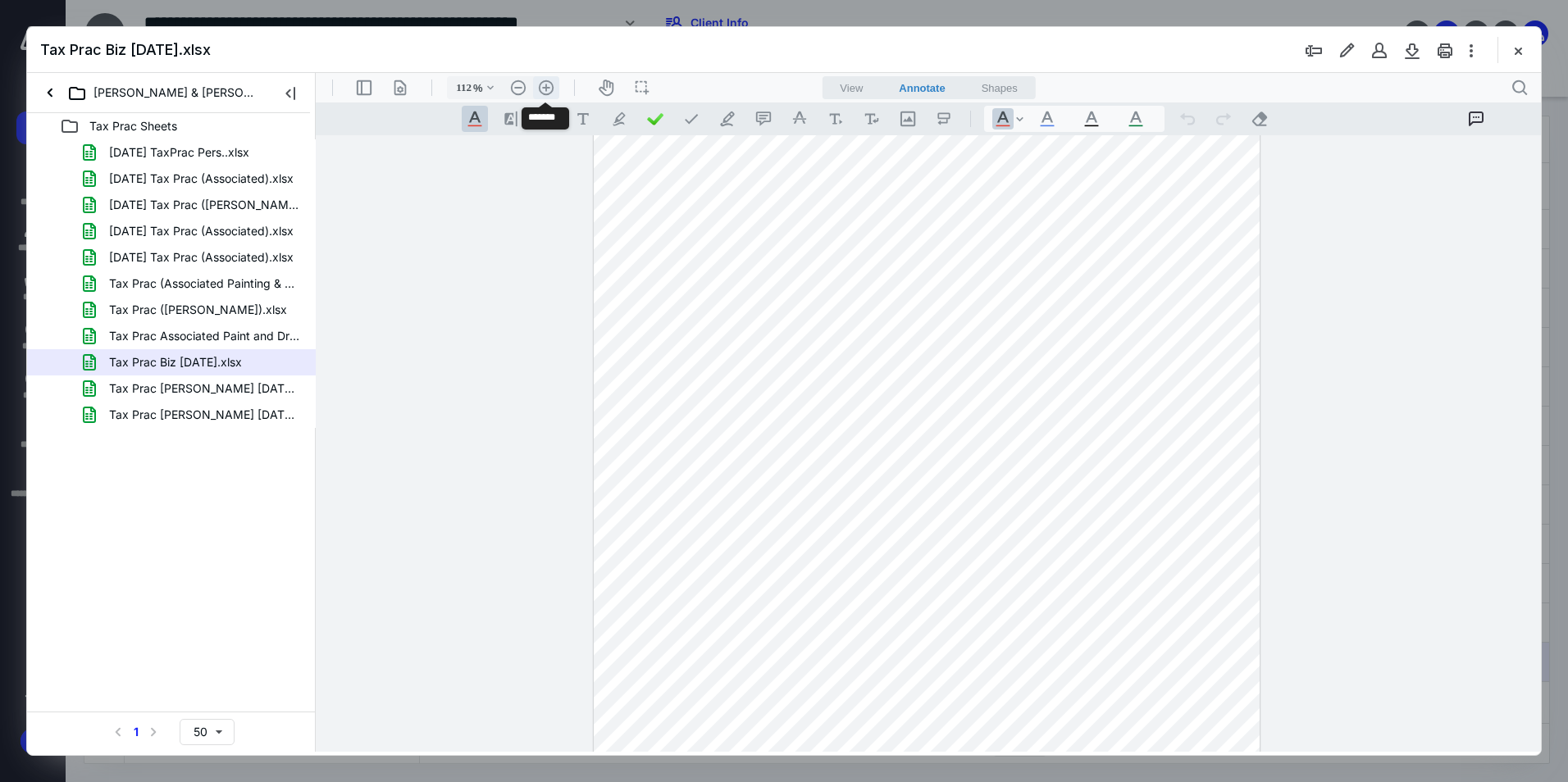 click on ".cls-1{fill:#abb0c4;} icon - header - zoom - in - line" at bounding box center [546, 88] 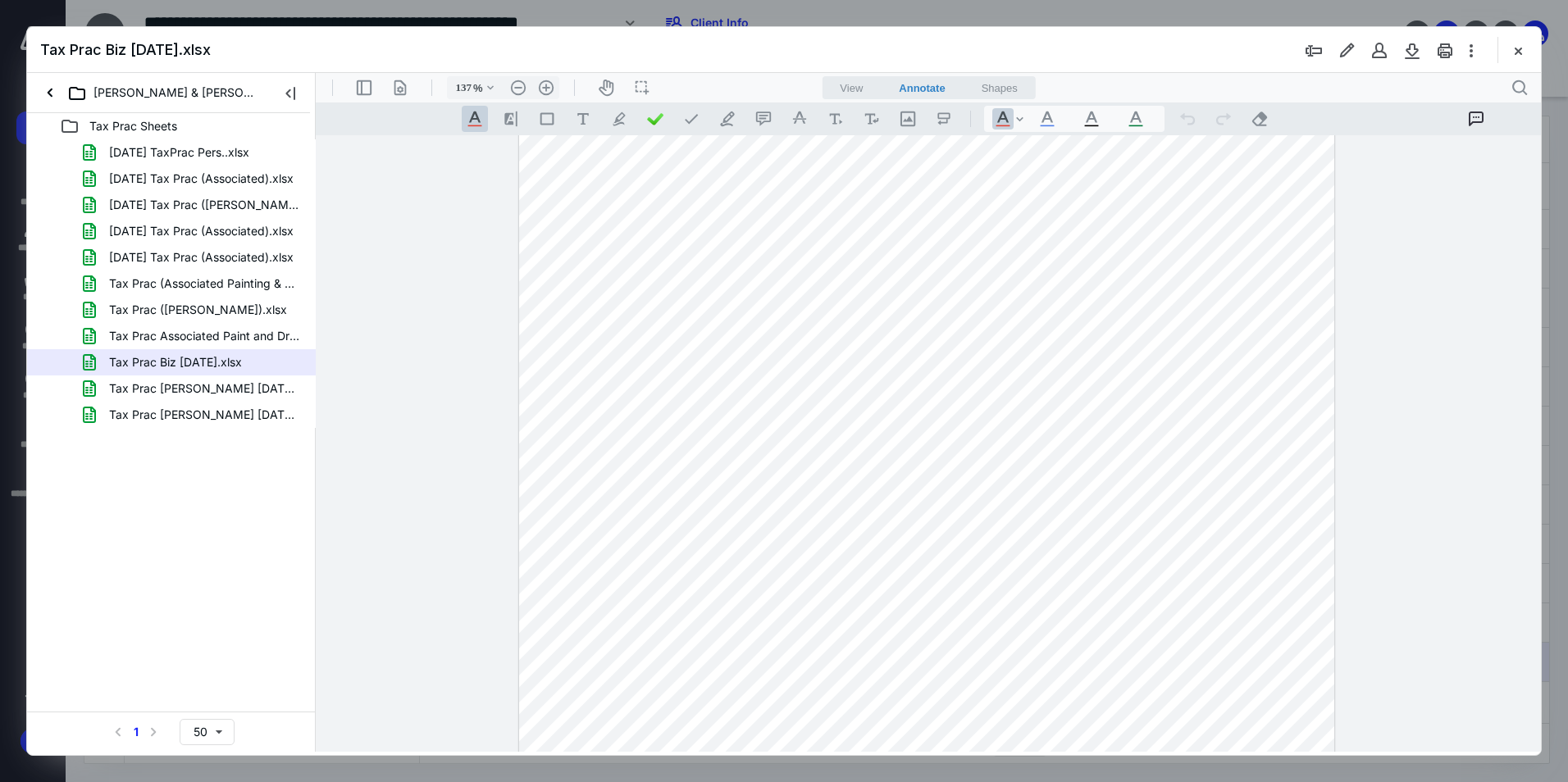 scroll, scrollTop: 76, scrollLeft: 0, axis: vertical 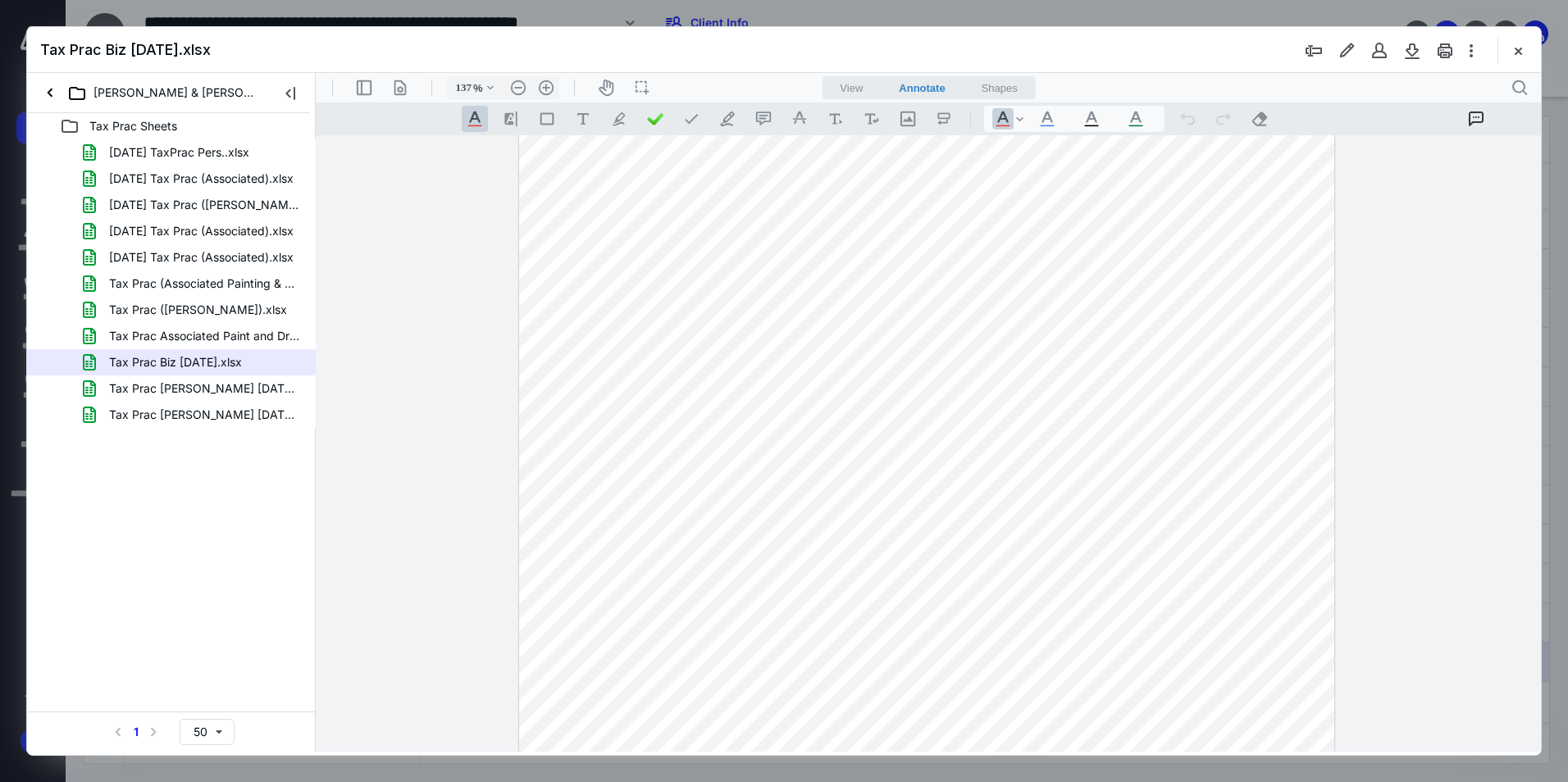 click at bounding box center (927, 545) 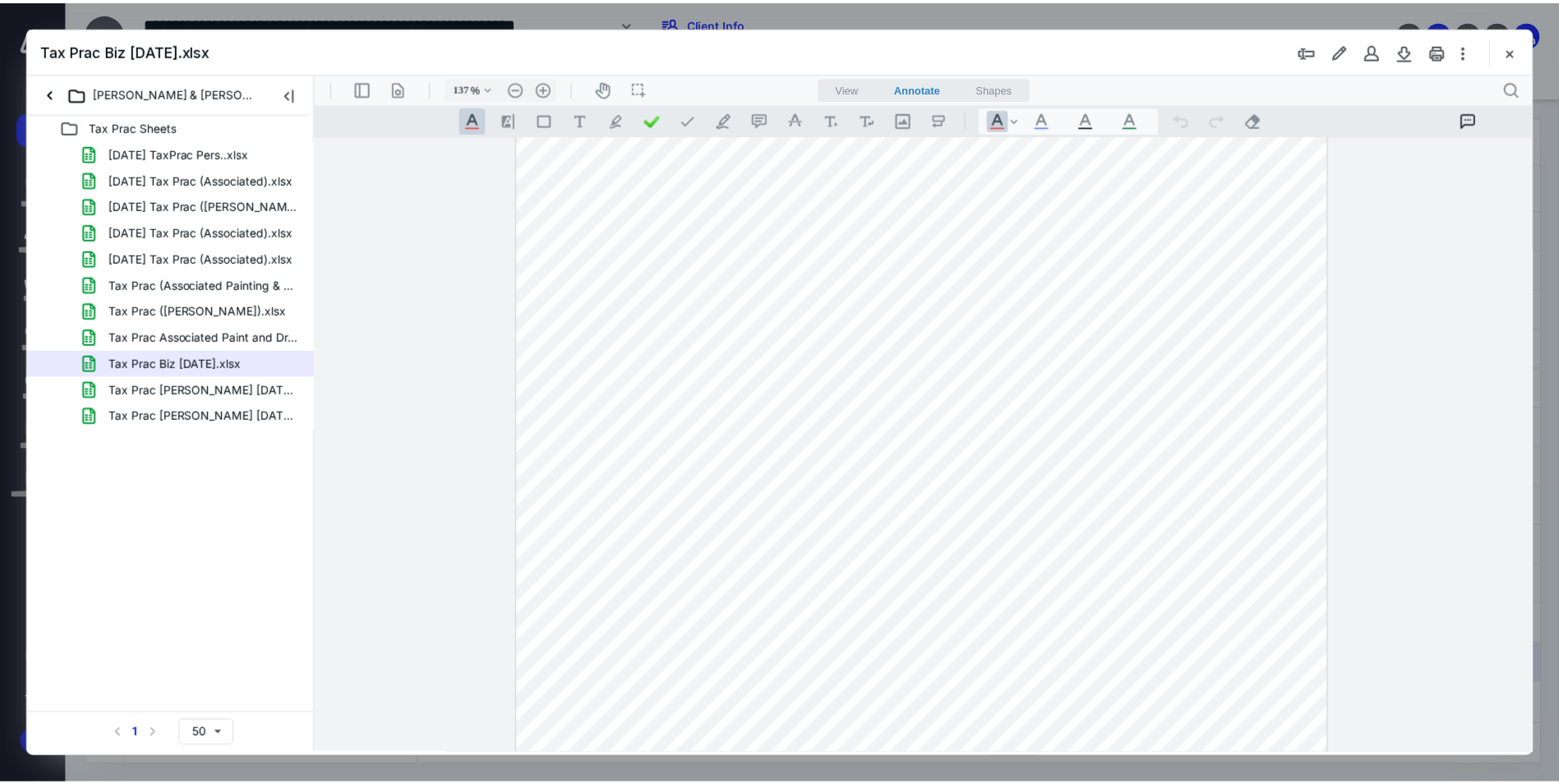 scroll, scrollTop: 357, scrollLeft: 0, axis: vertical 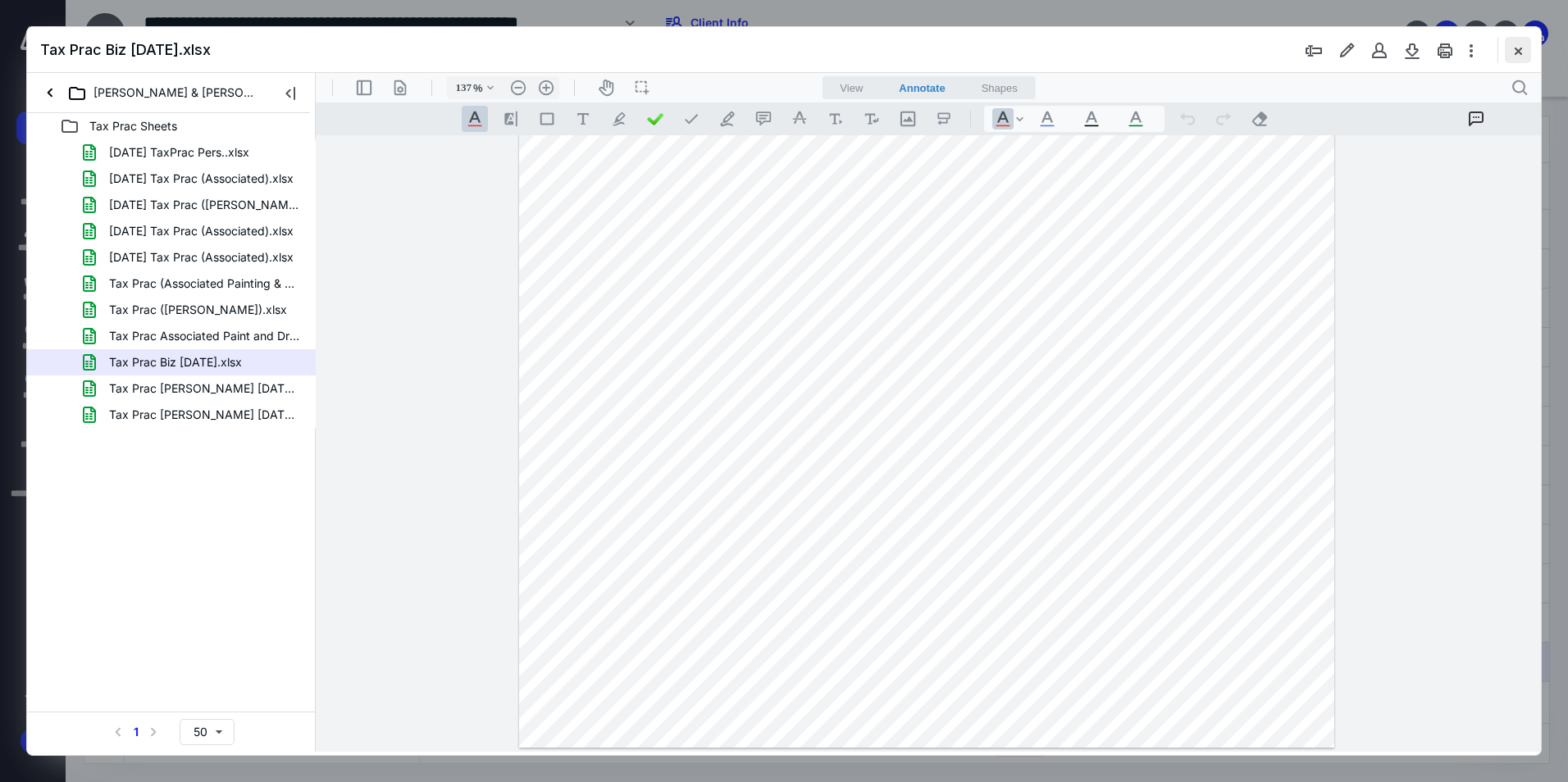 click at bounding box center (1518, 50) 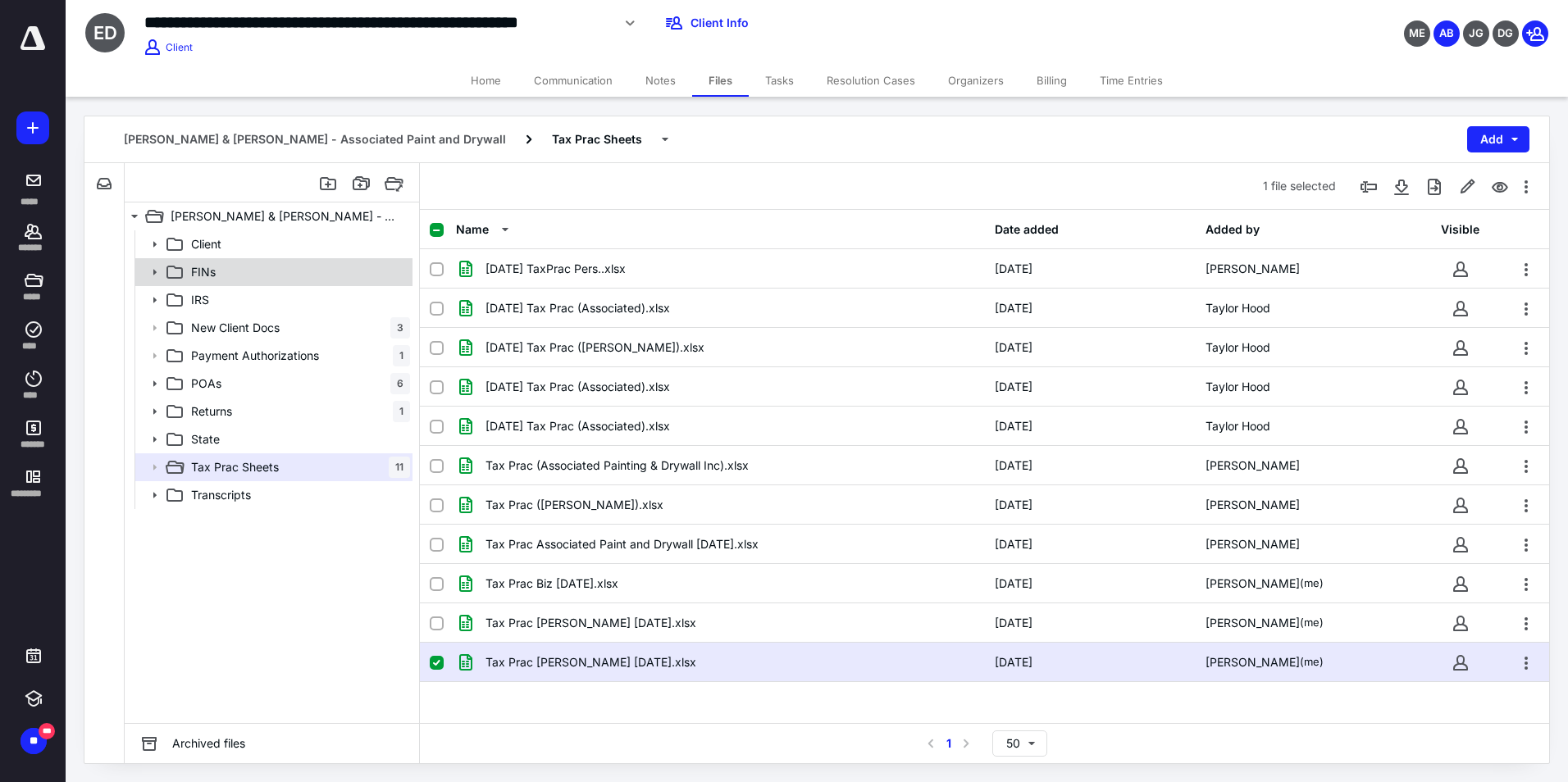 click on "FINs" at bounding box center [297, 272] 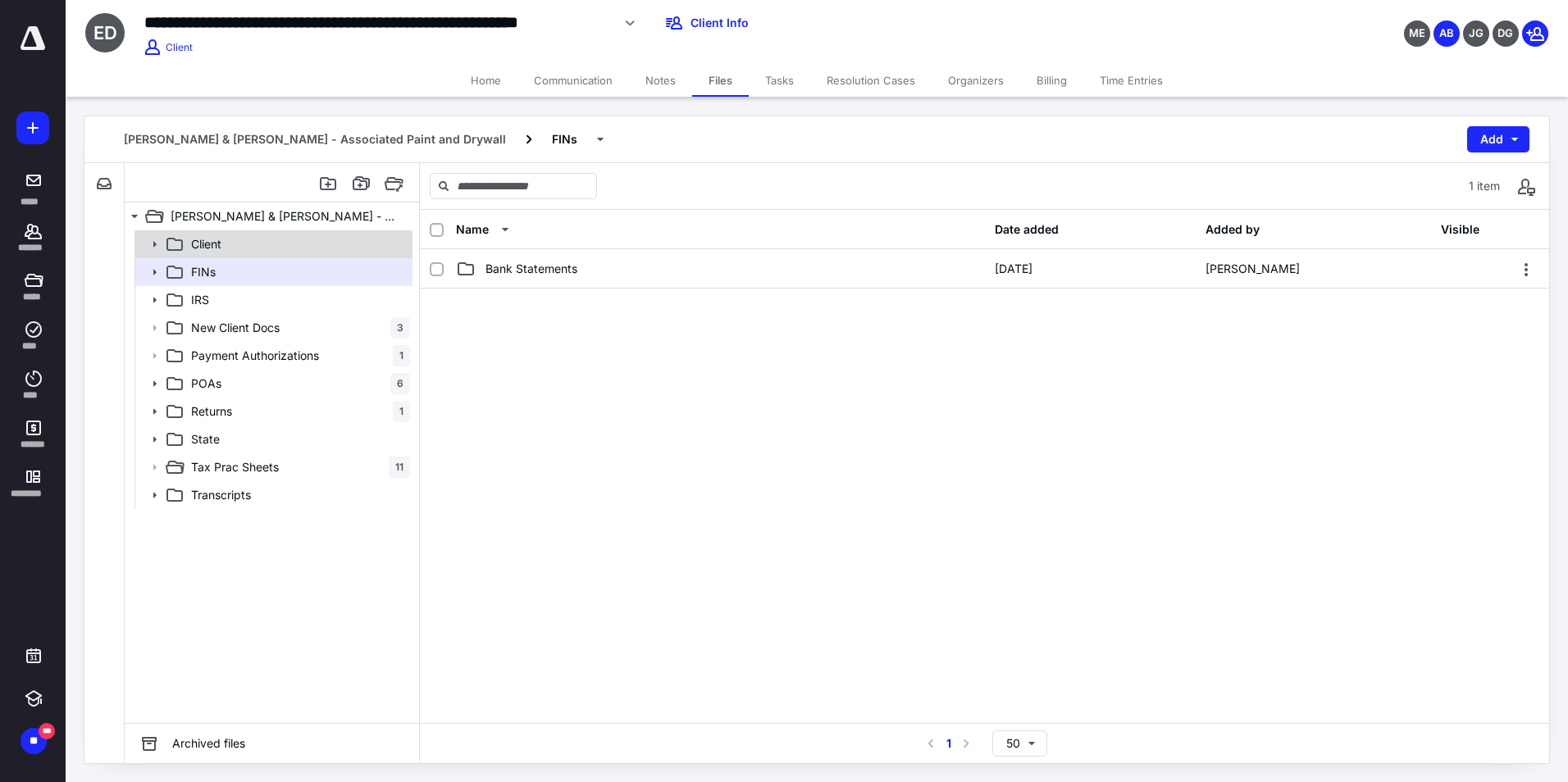 click on "Client" at bounding box center [297, 244] 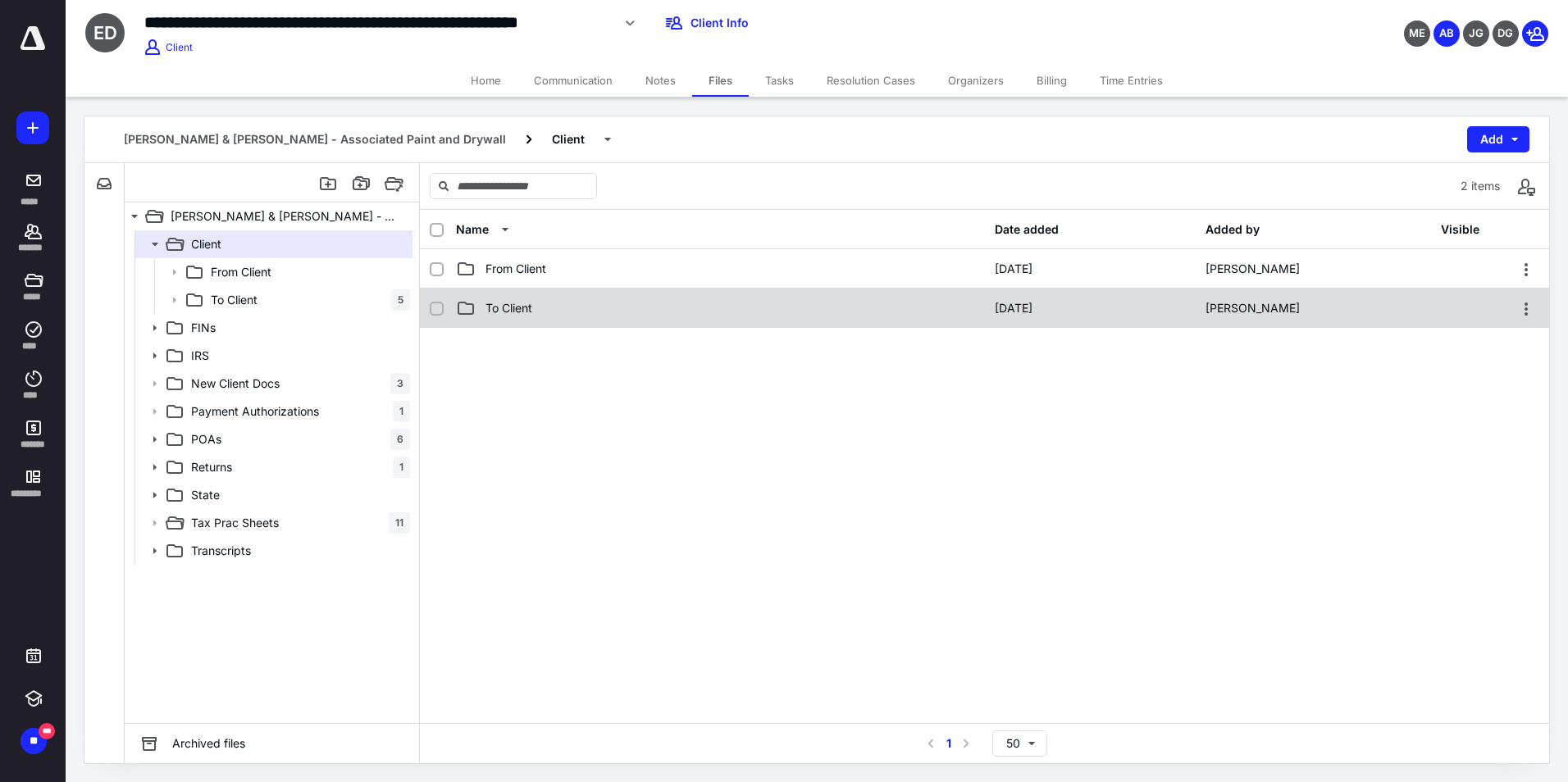 click on "To Client" at bounding box center (720, 308) 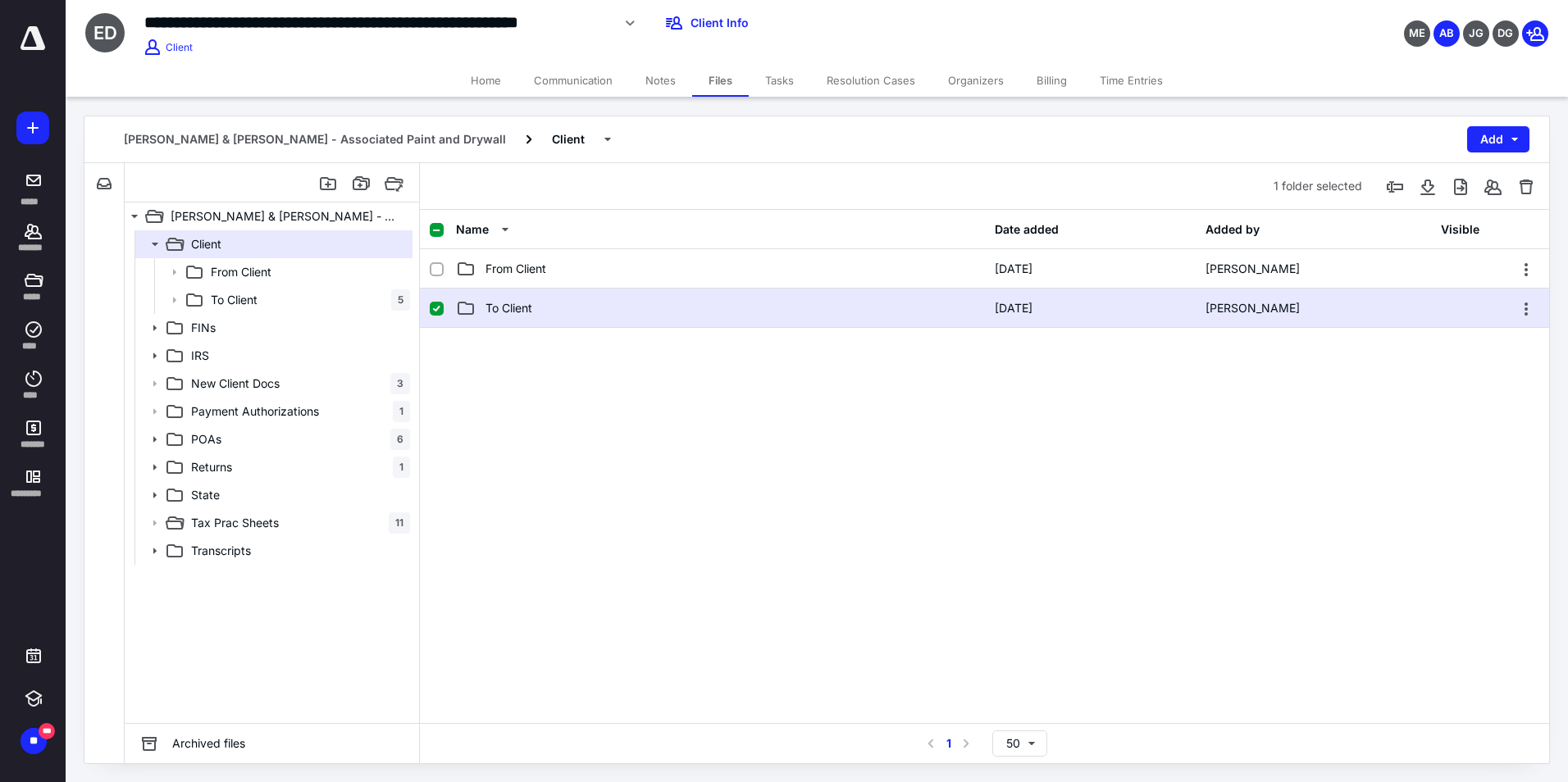 click on "To Client" at bounding box center (720, 308) 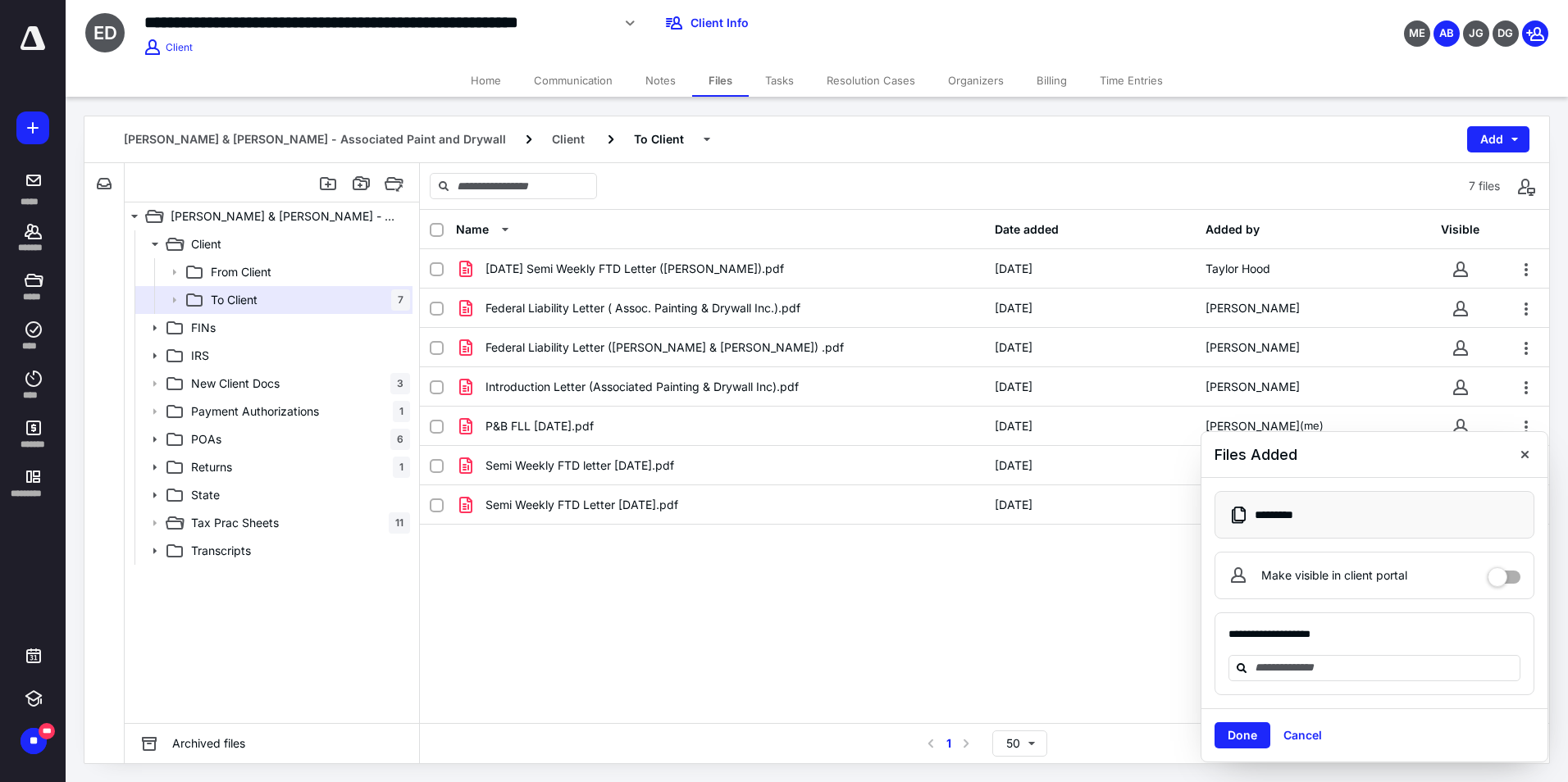 click on "Home" at bounding box center (485, 80) 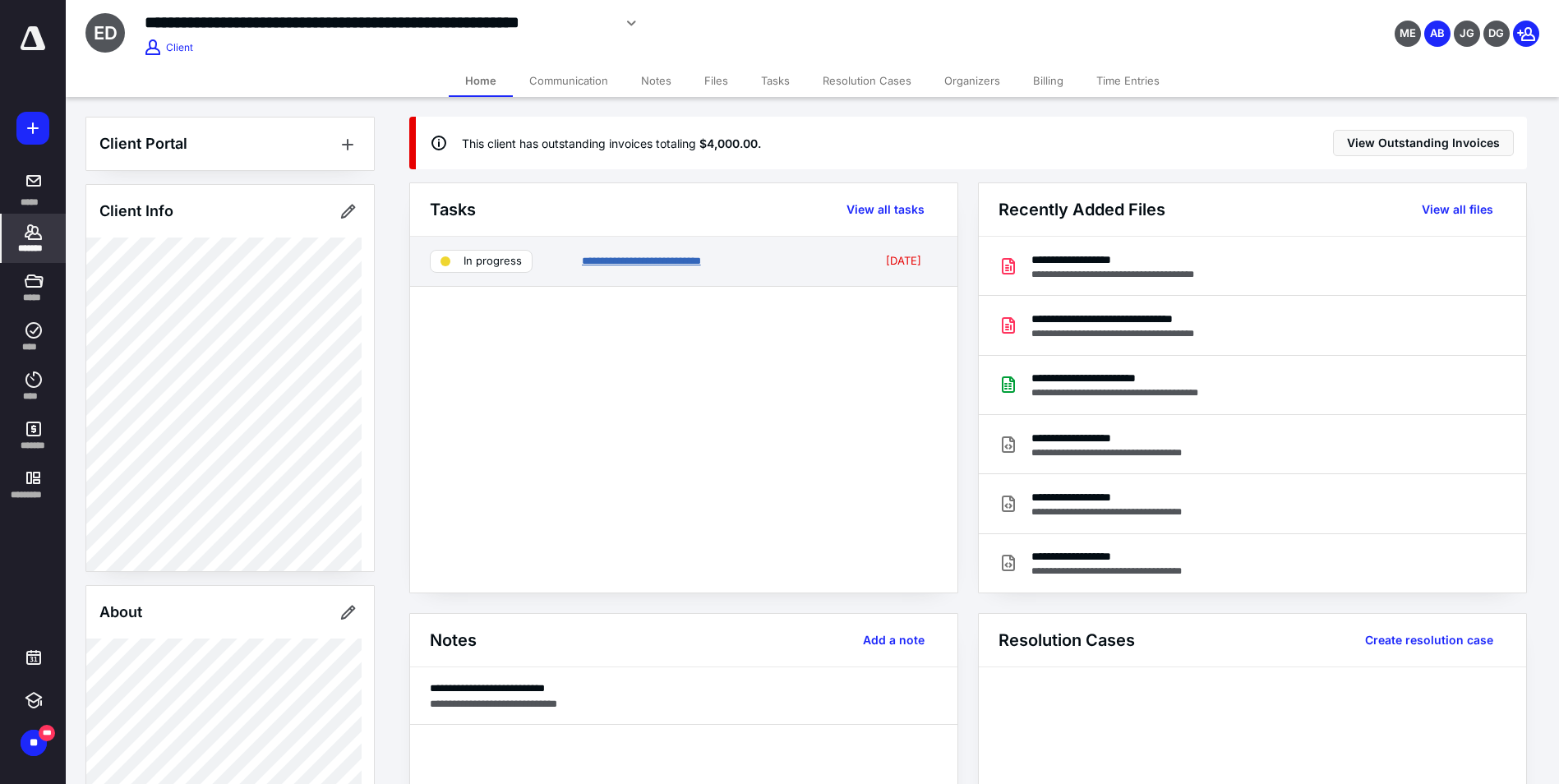click on "**********" at bounding box center [641, 261] 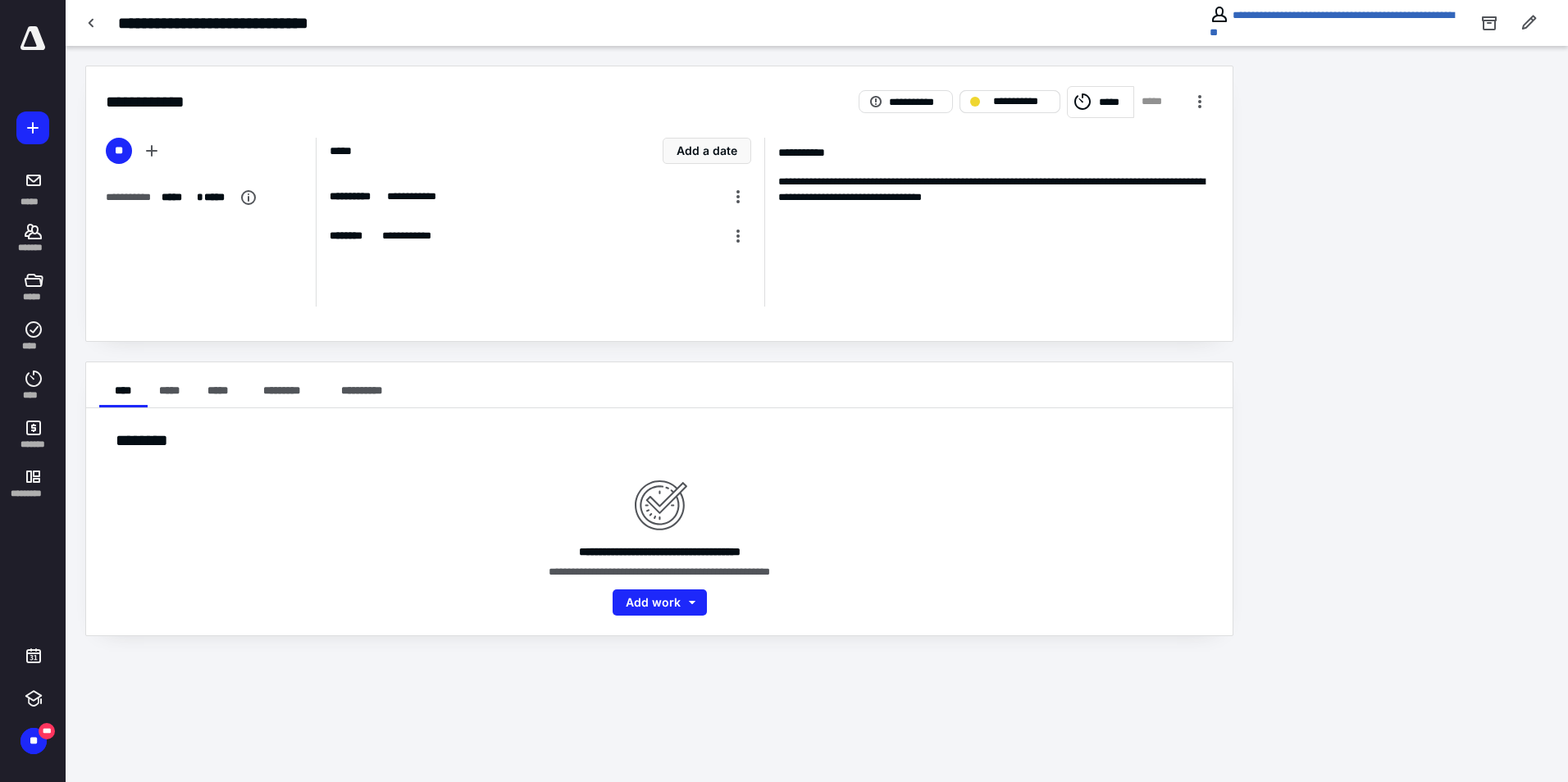 click on "**********" at bounding box center [1021, 102] 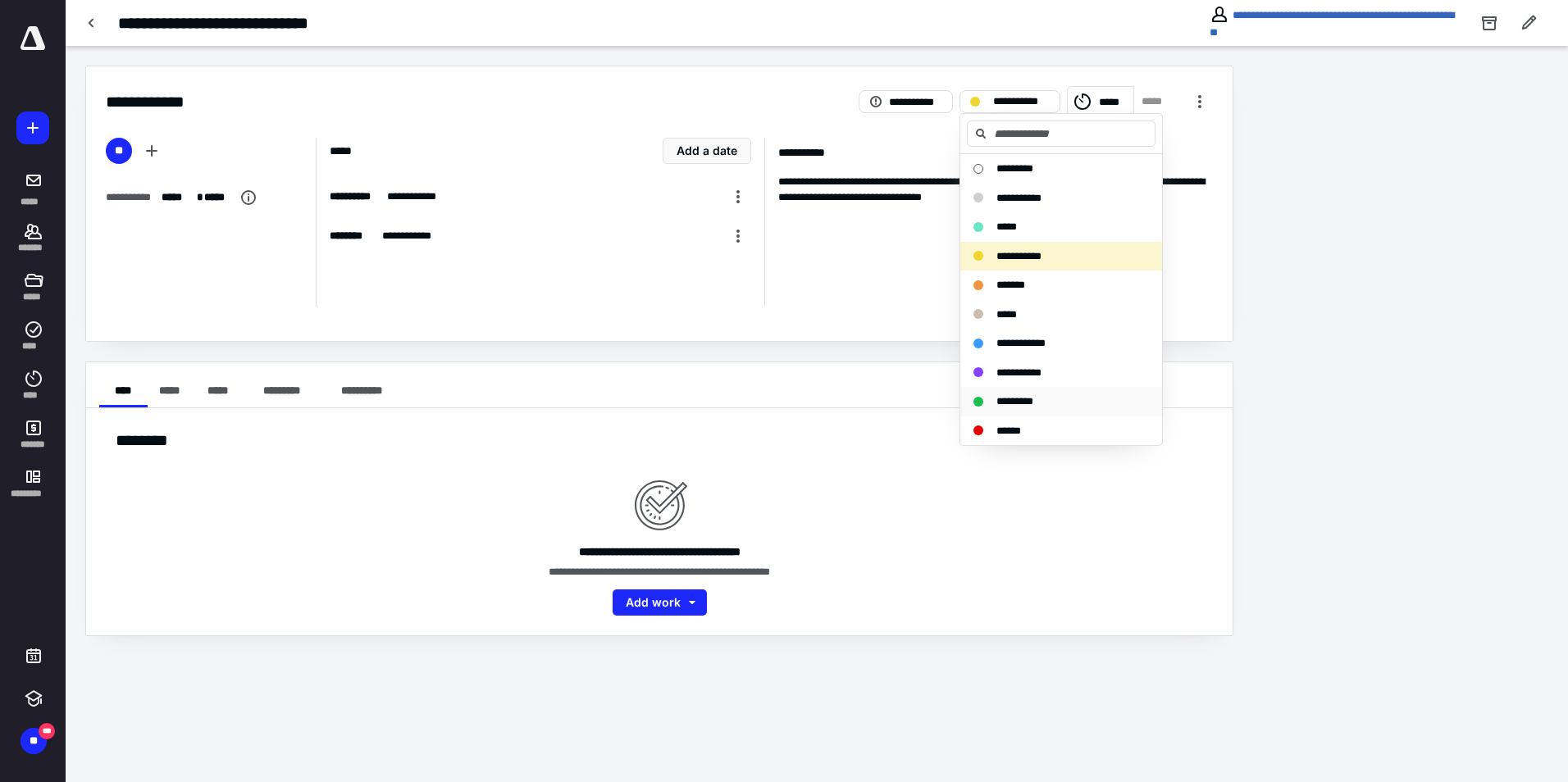 click on "*********" at bounding box center (1051, 402) 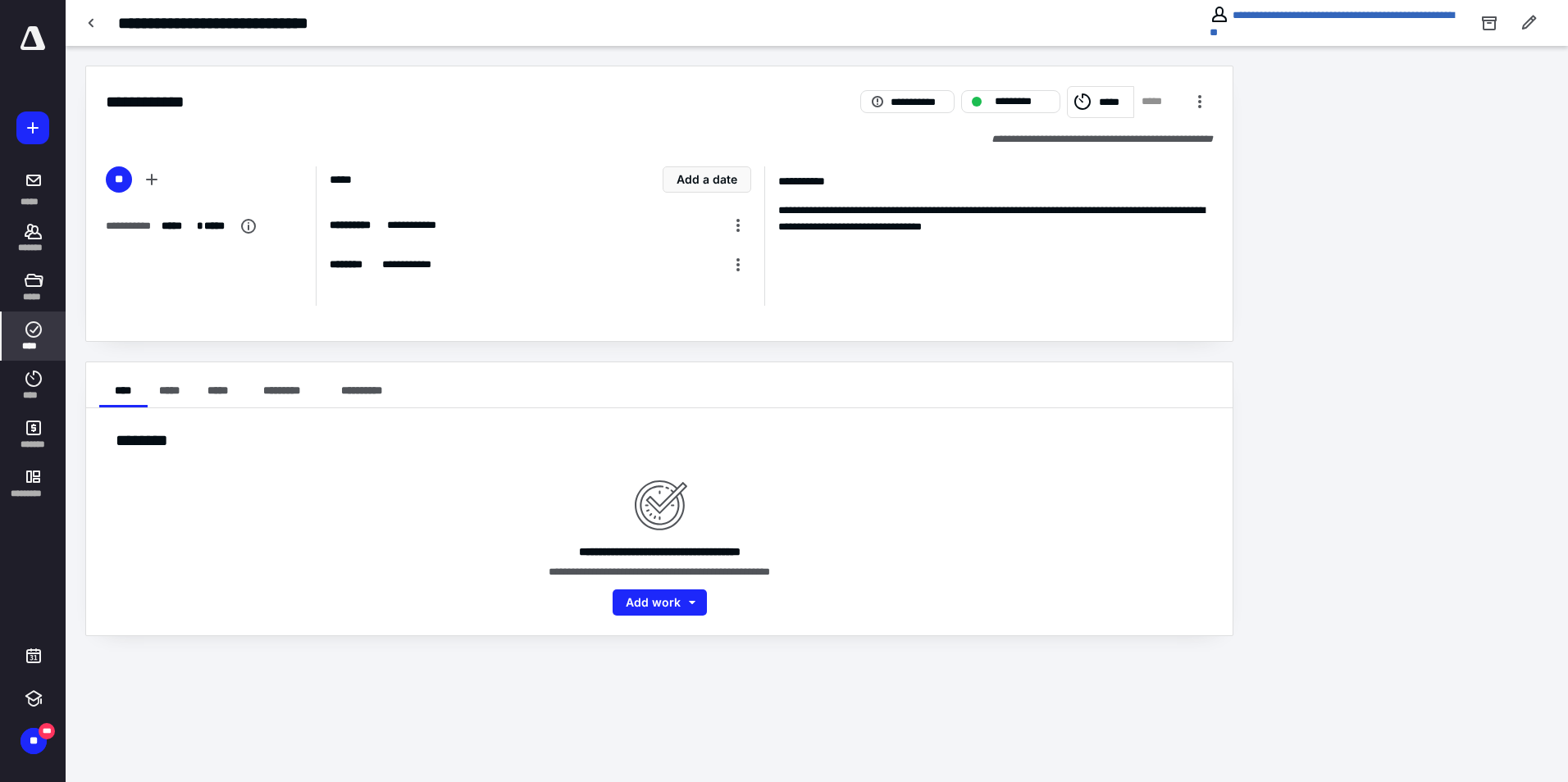 click on "****" at bounding box center (34, 336) 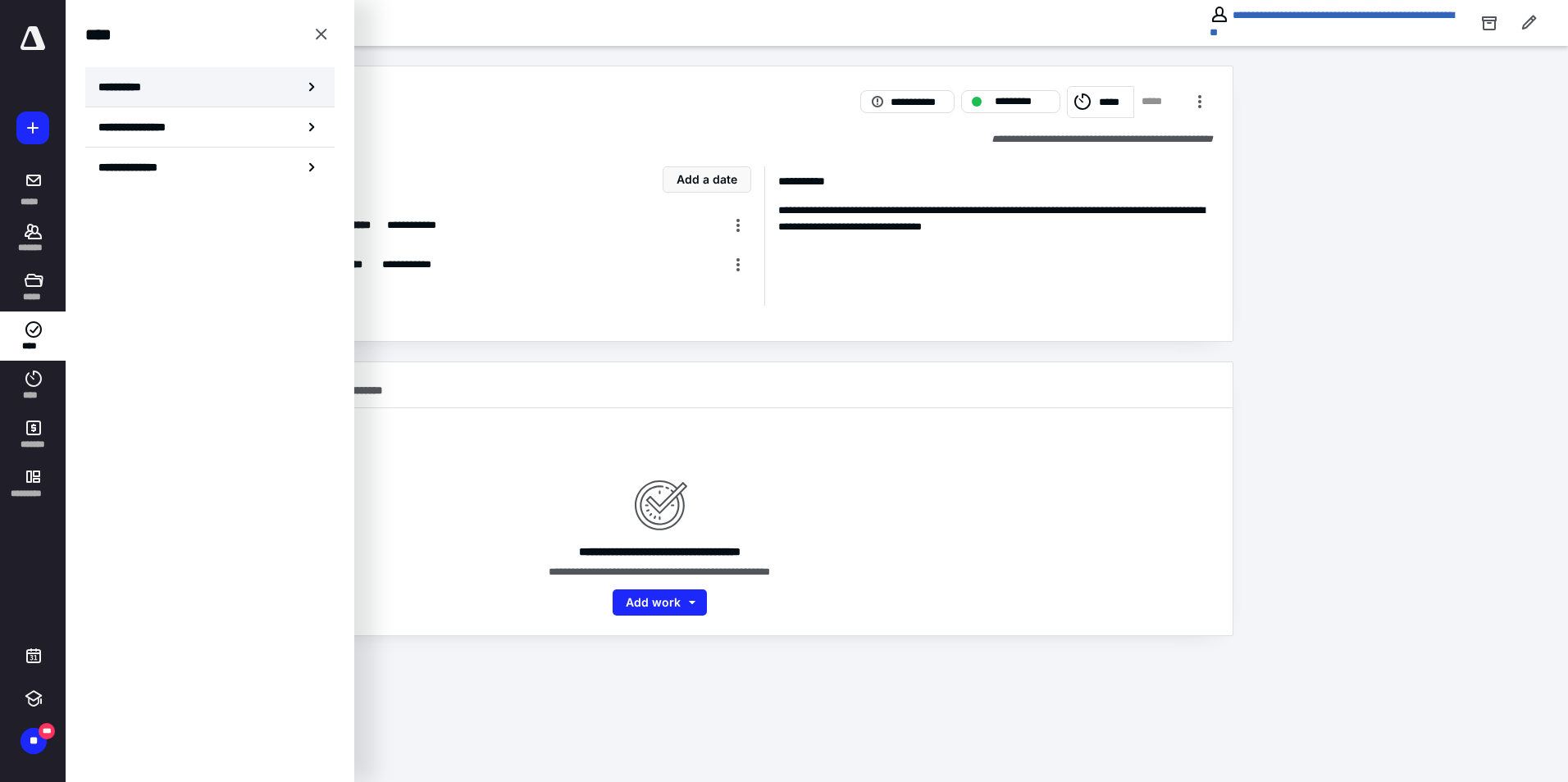 click on "**********" at bounding box center [210, 87] 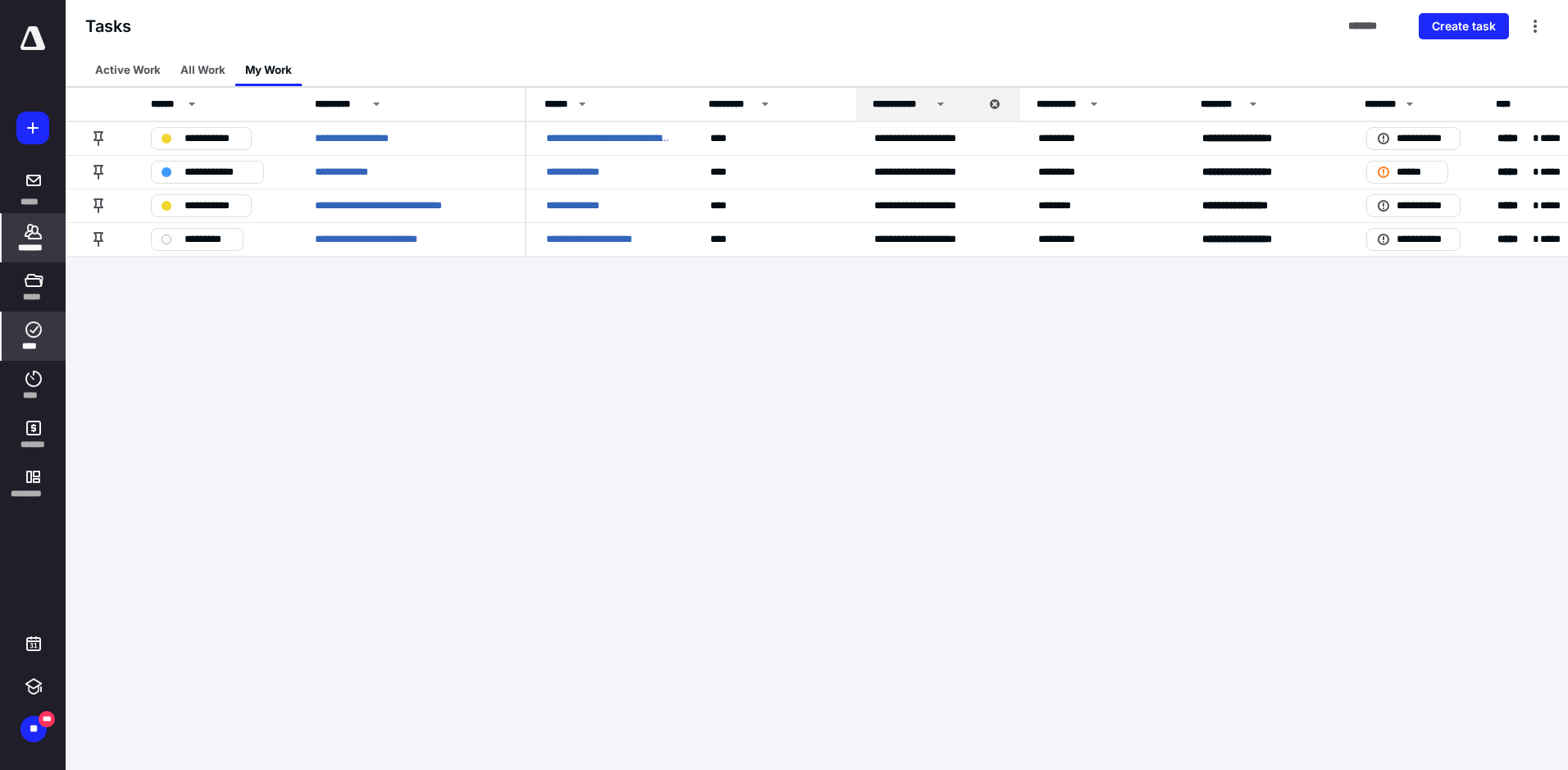 click 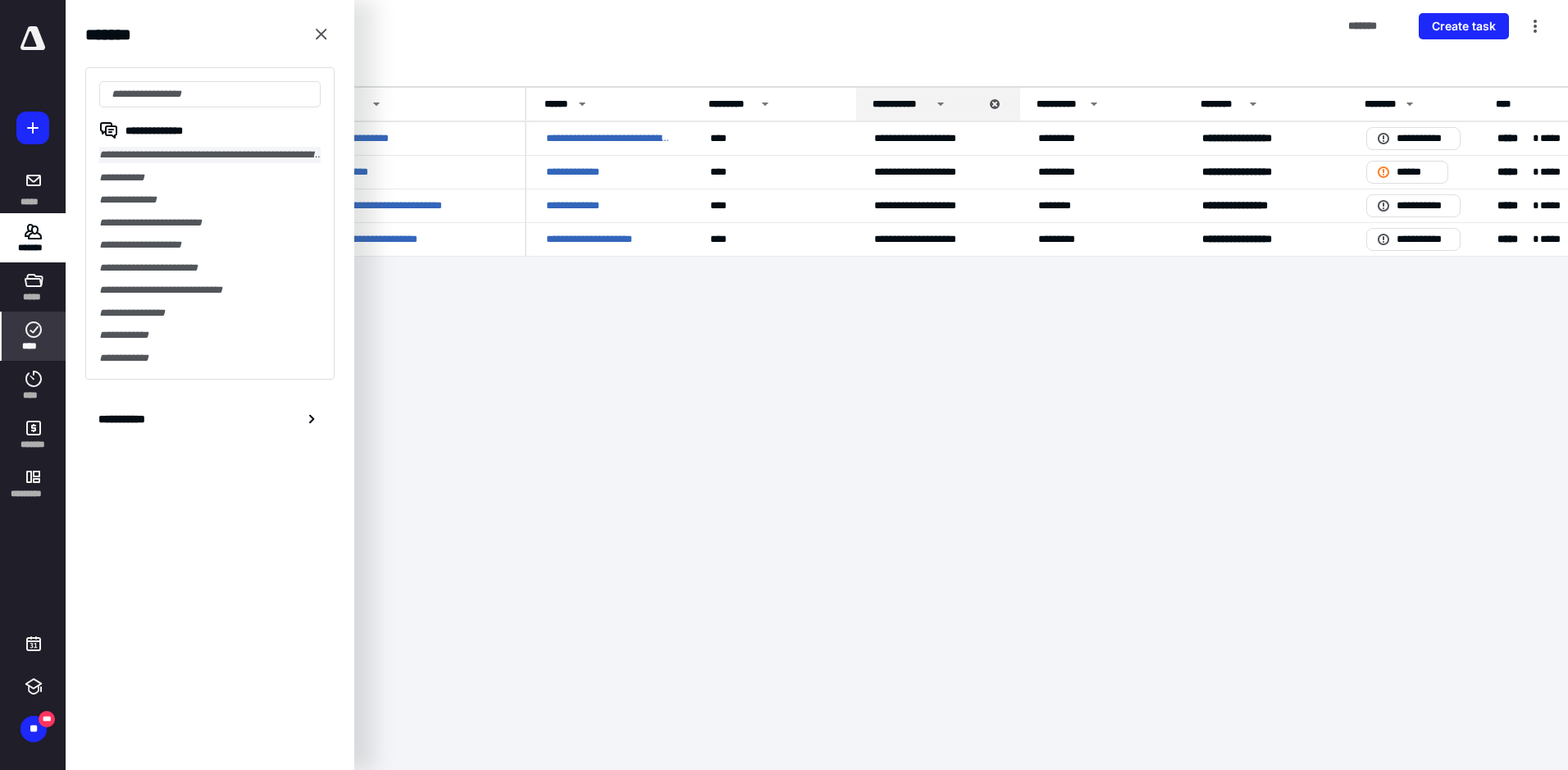 click on "**********" at bounding box center [210, 155] 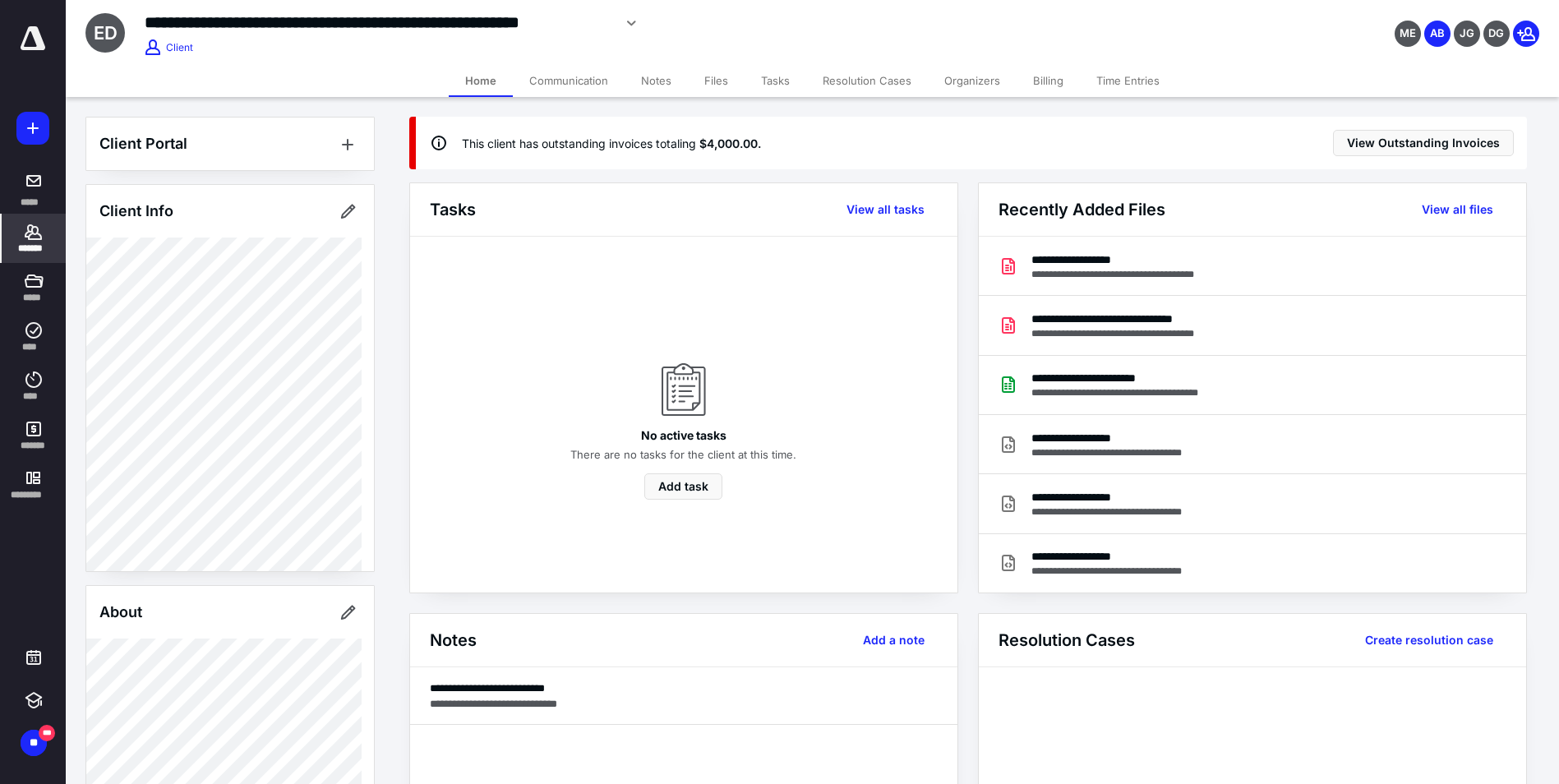 click on "Time Entries" at bounding box center (1128, 81) 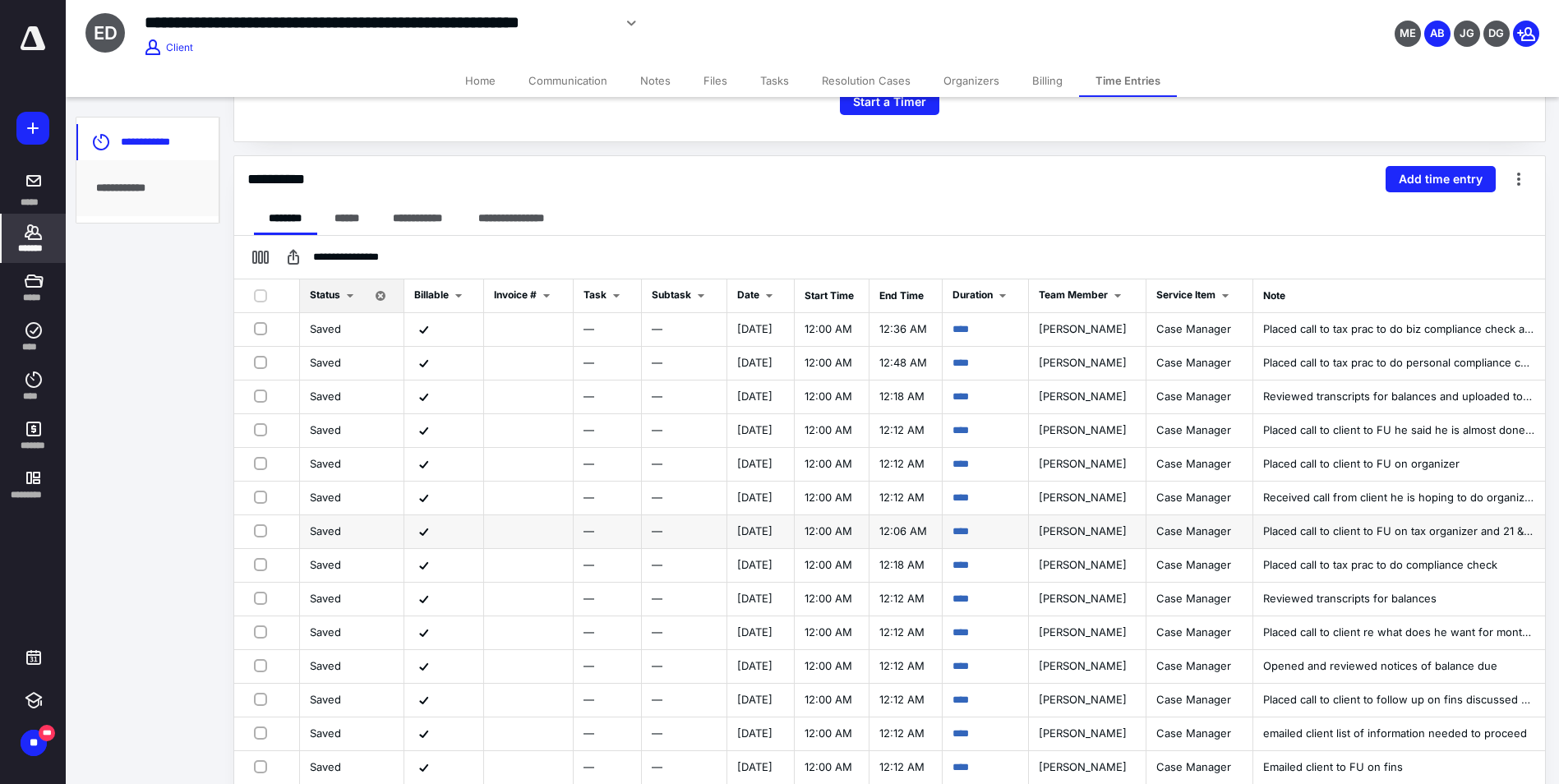 scroll, scrollTop: 367, scrollLeft: 0, axis: vertical 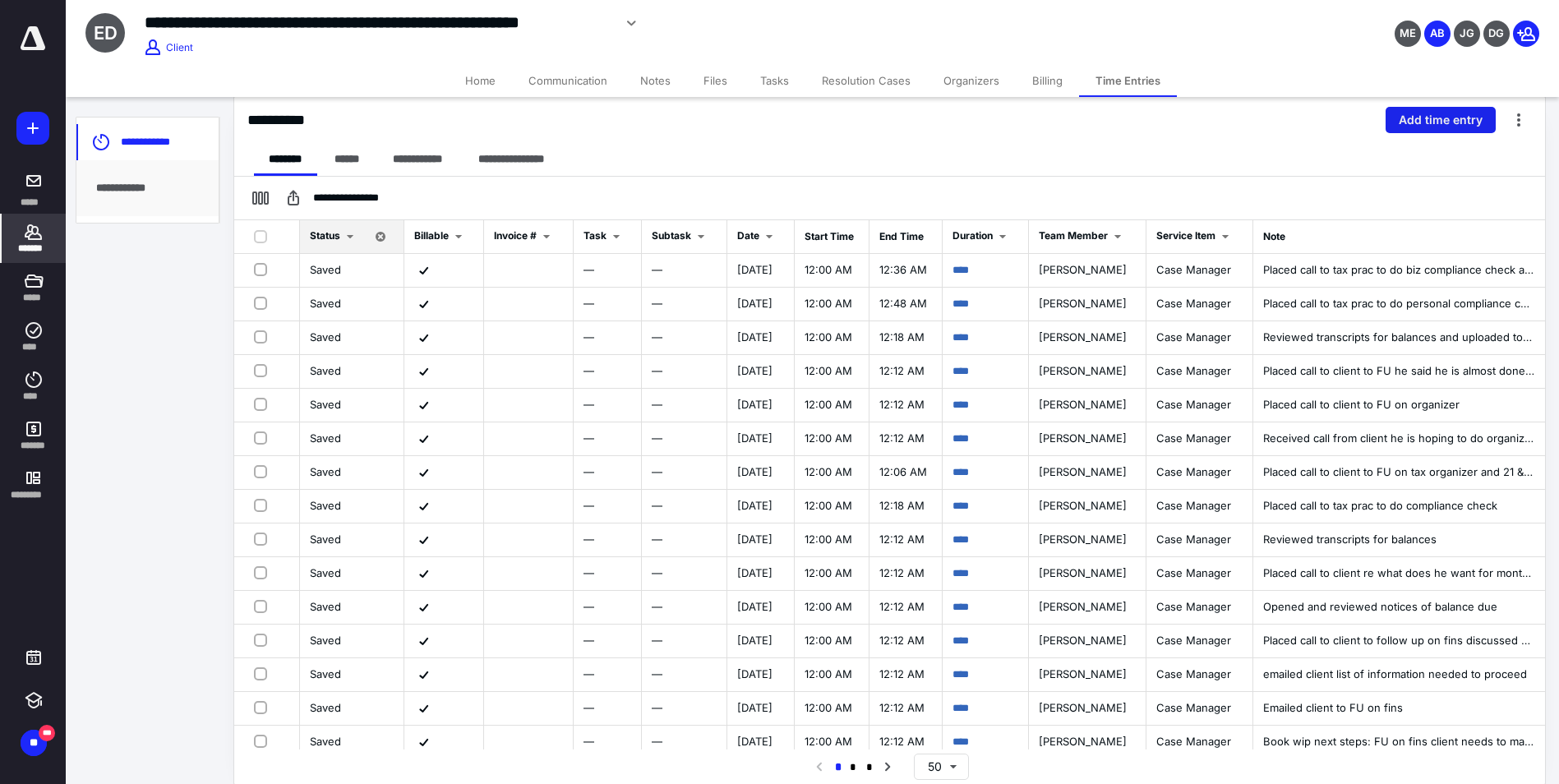 click on "Add time entry" at bounding box center (1441, 120) 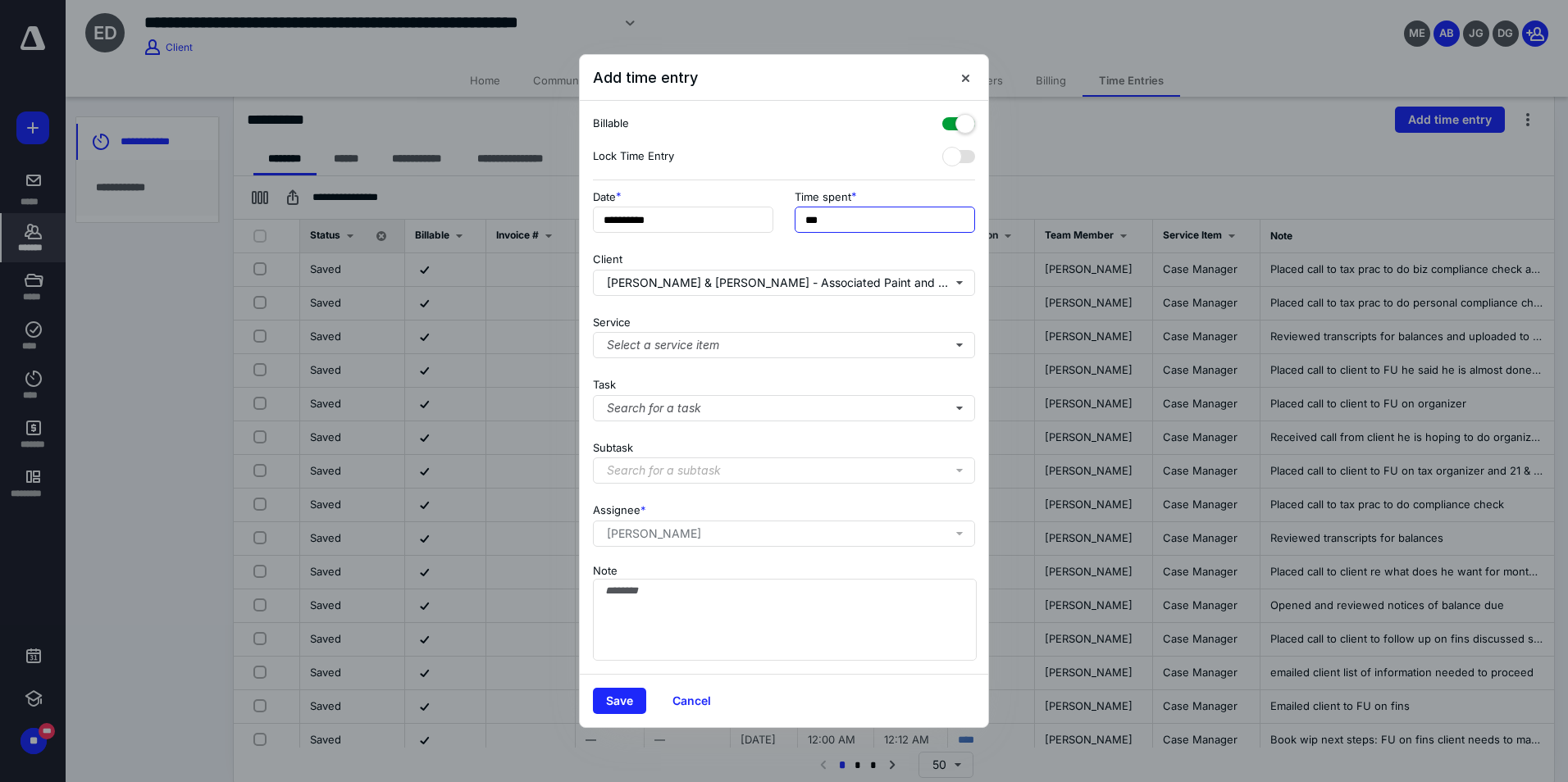 drag, startPoint x: 713, startPoint y: 230, endPoint x: 330, endPoint y: 234, distance: 383.0209 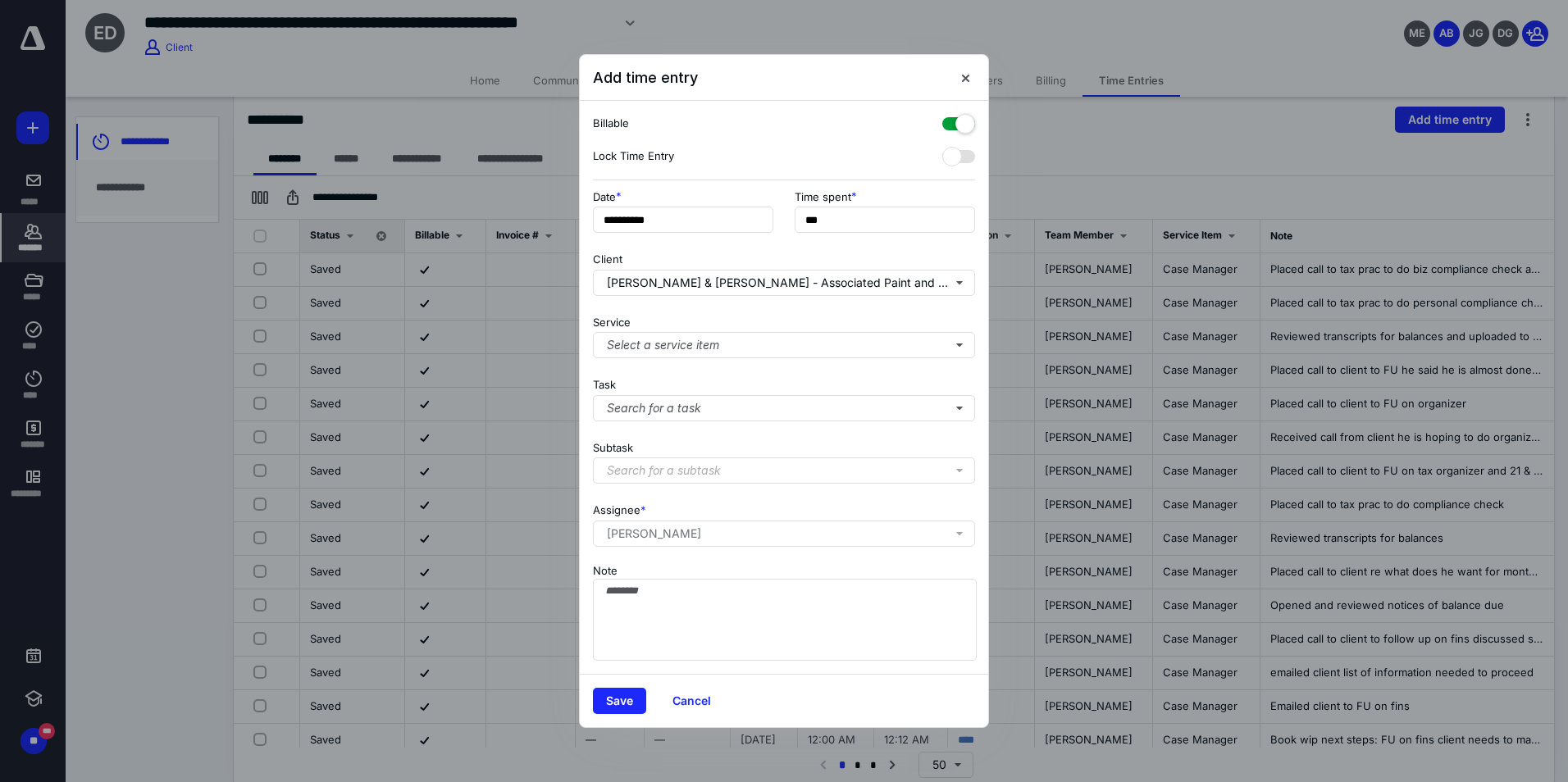 type on "*****" 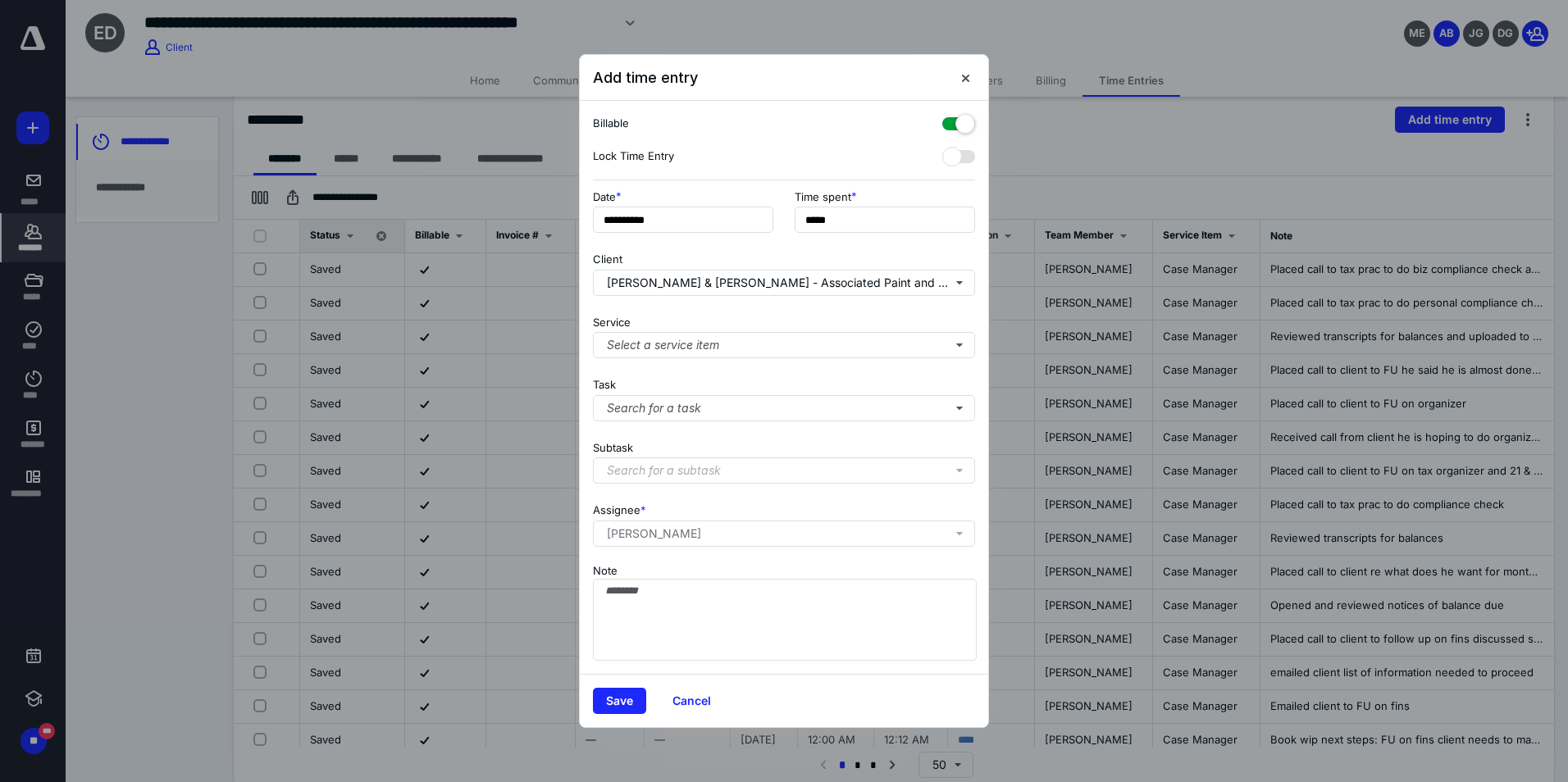 click on "**********" at bounding box center (784, 388) 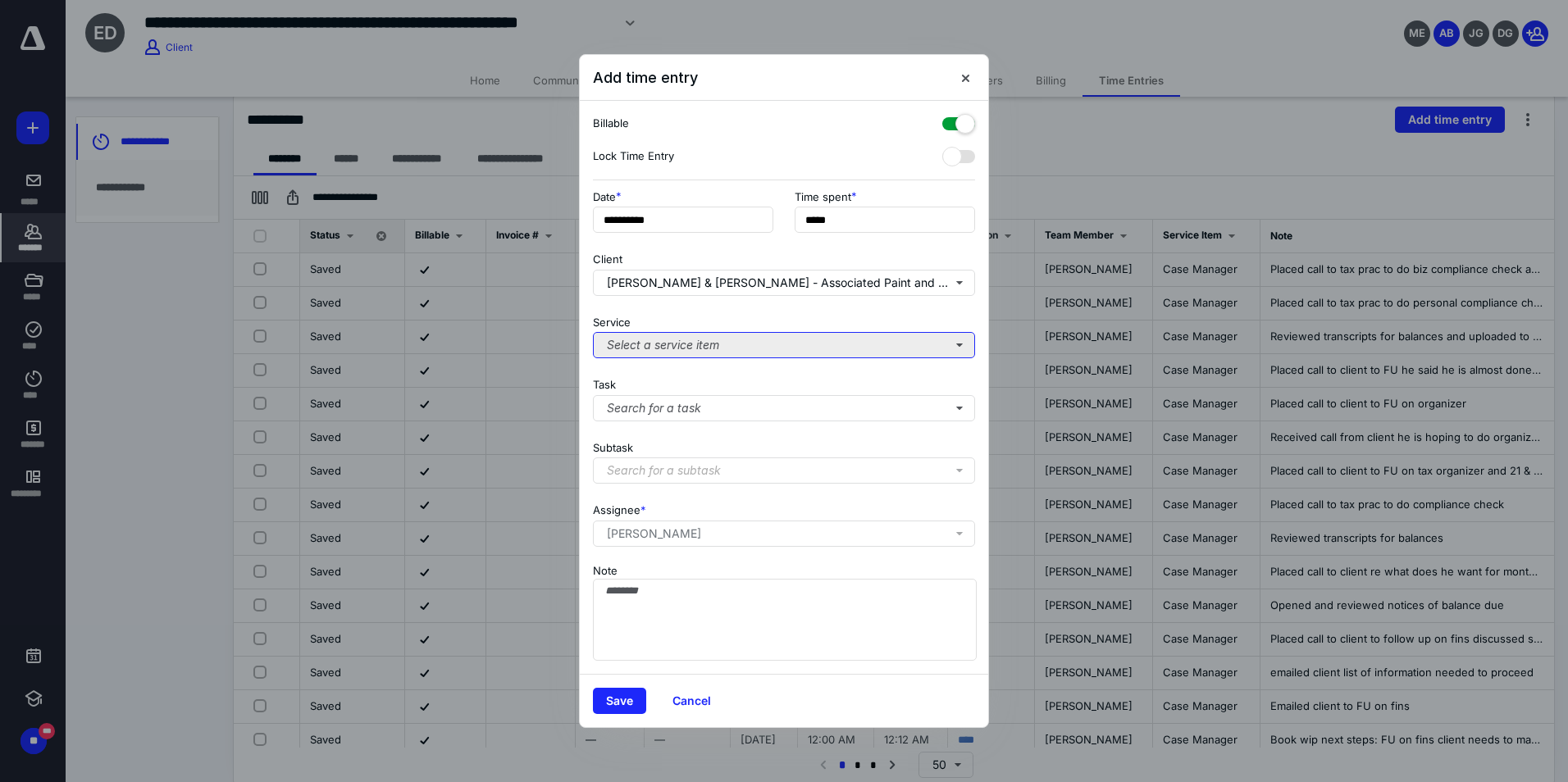 click on "Select a service item" at bounding box center [784, 345] 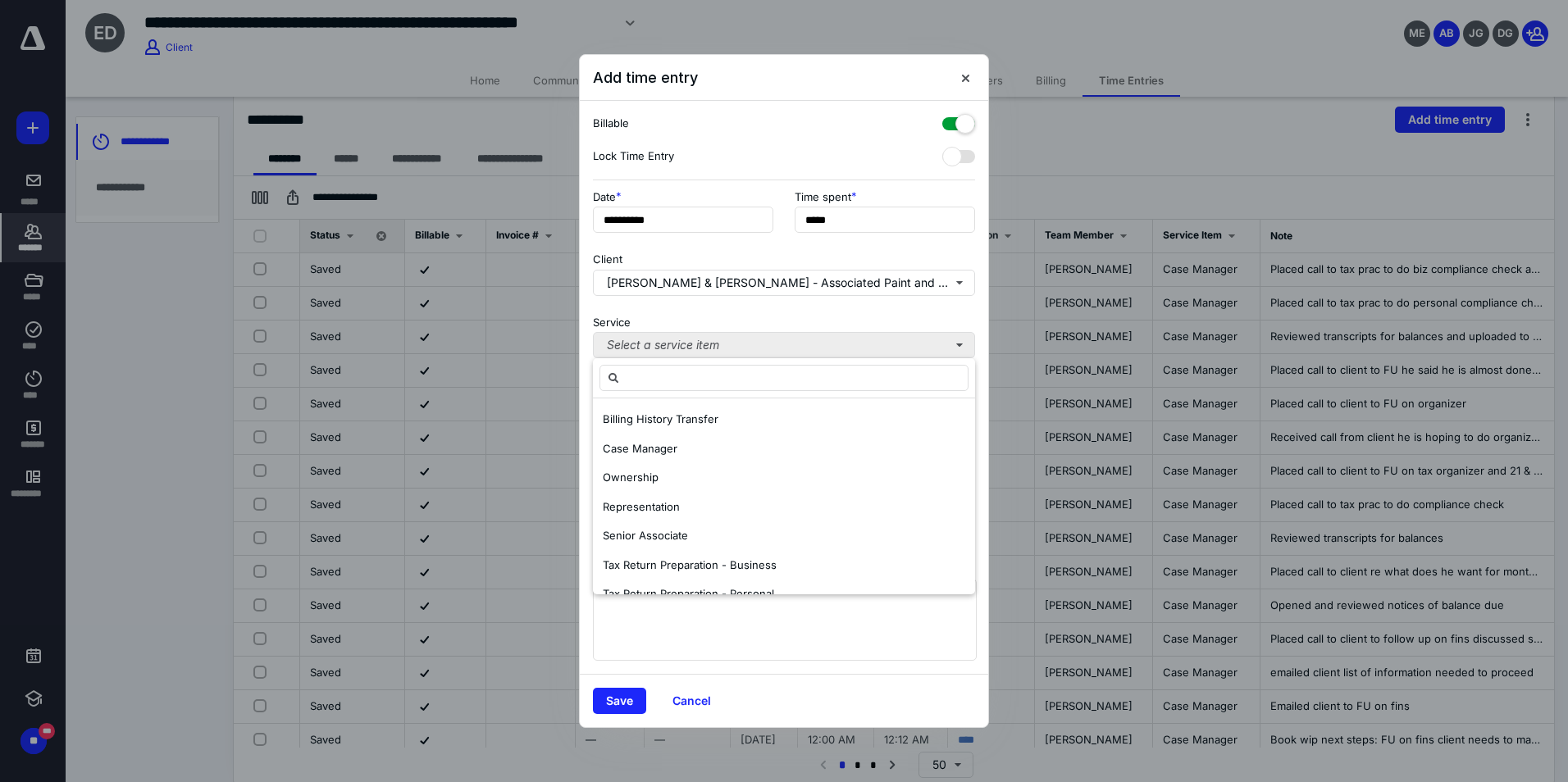 click on "Case Manager" at bounding box center [640, 449] 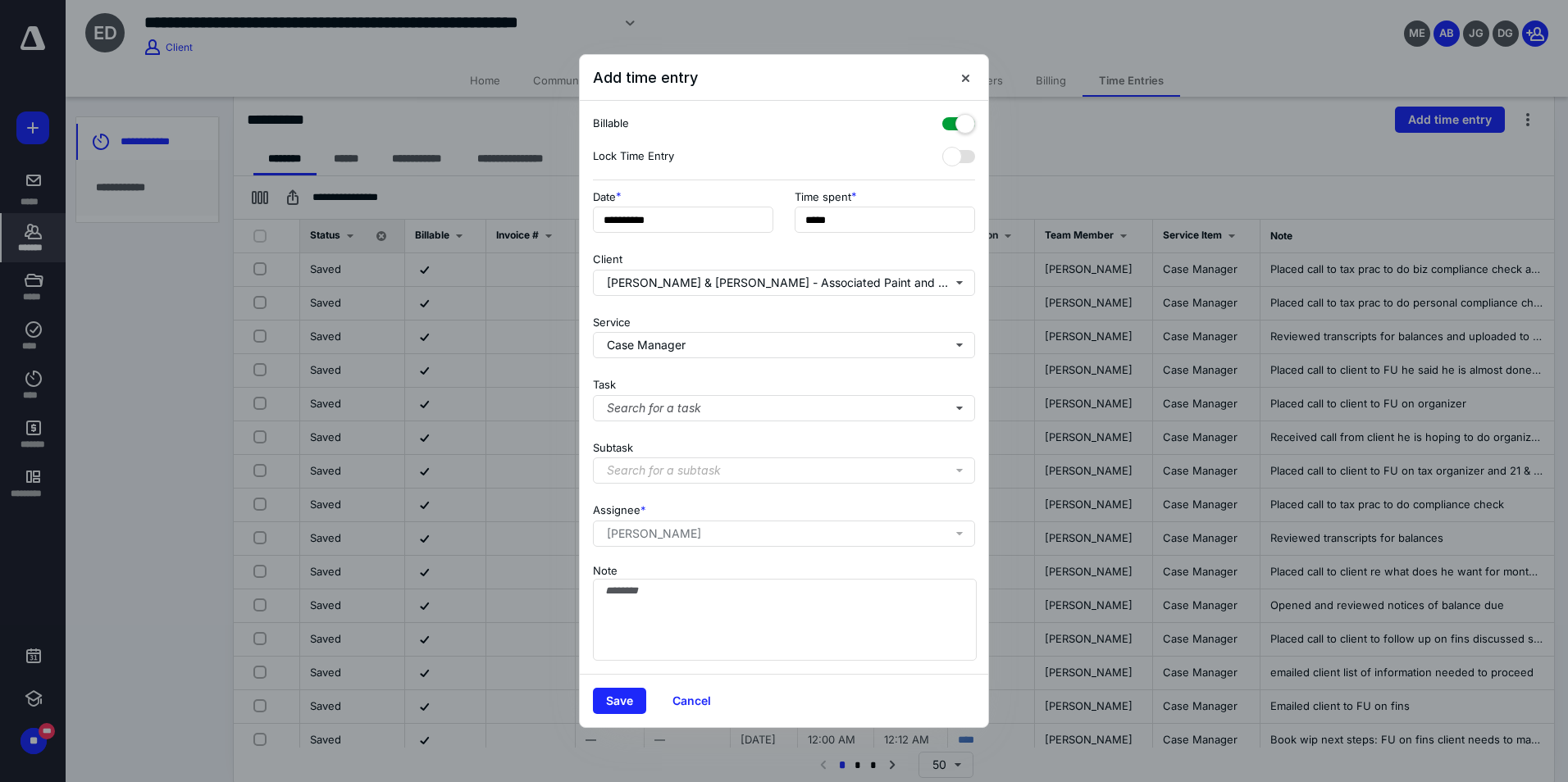 drag, startPoint x: 650, startPoint y: 571, endPoint x: 684, endPoint y: 553, distance: 38.470768 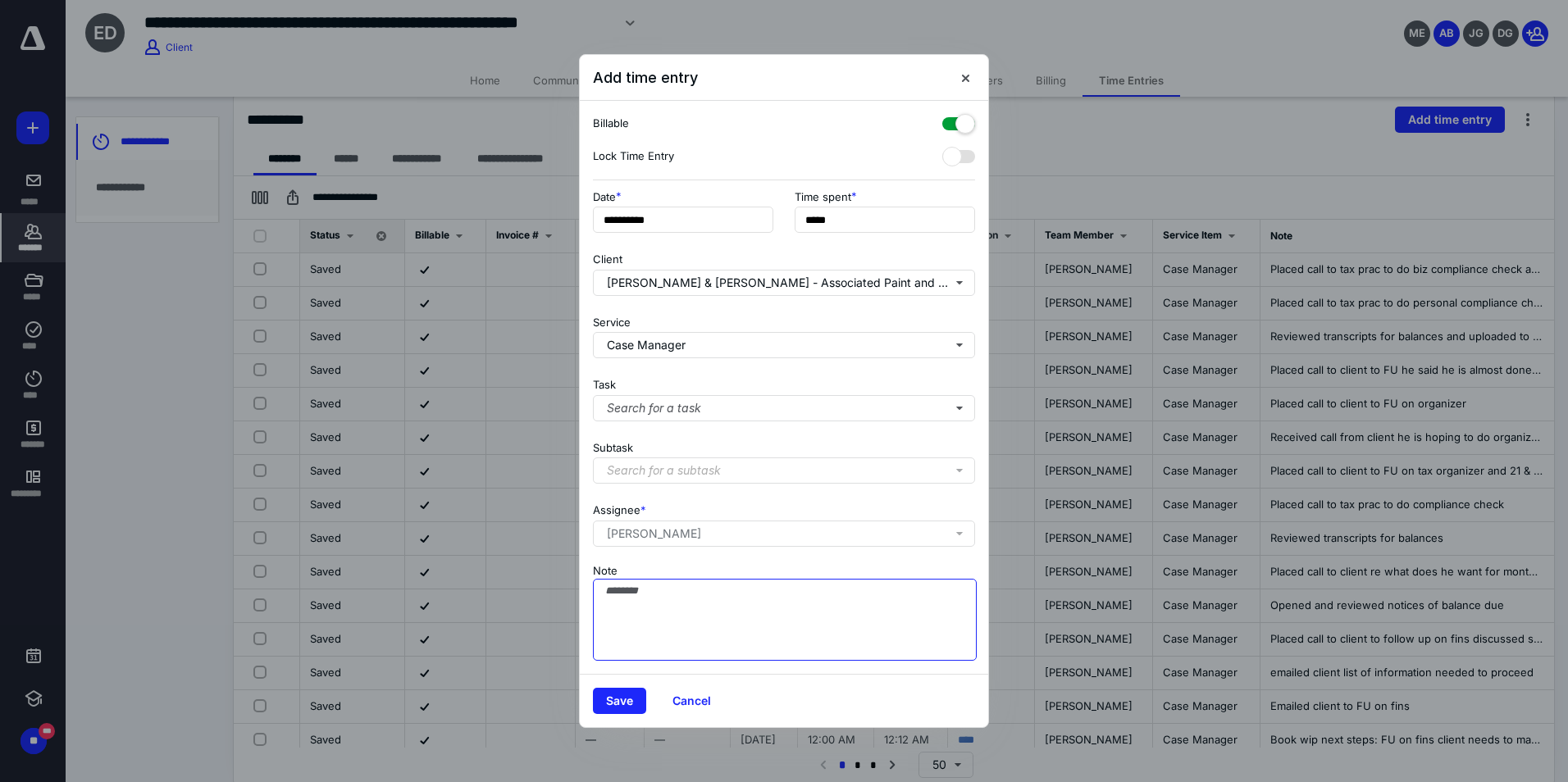 click on "Note" at bounding box center [785, 620] 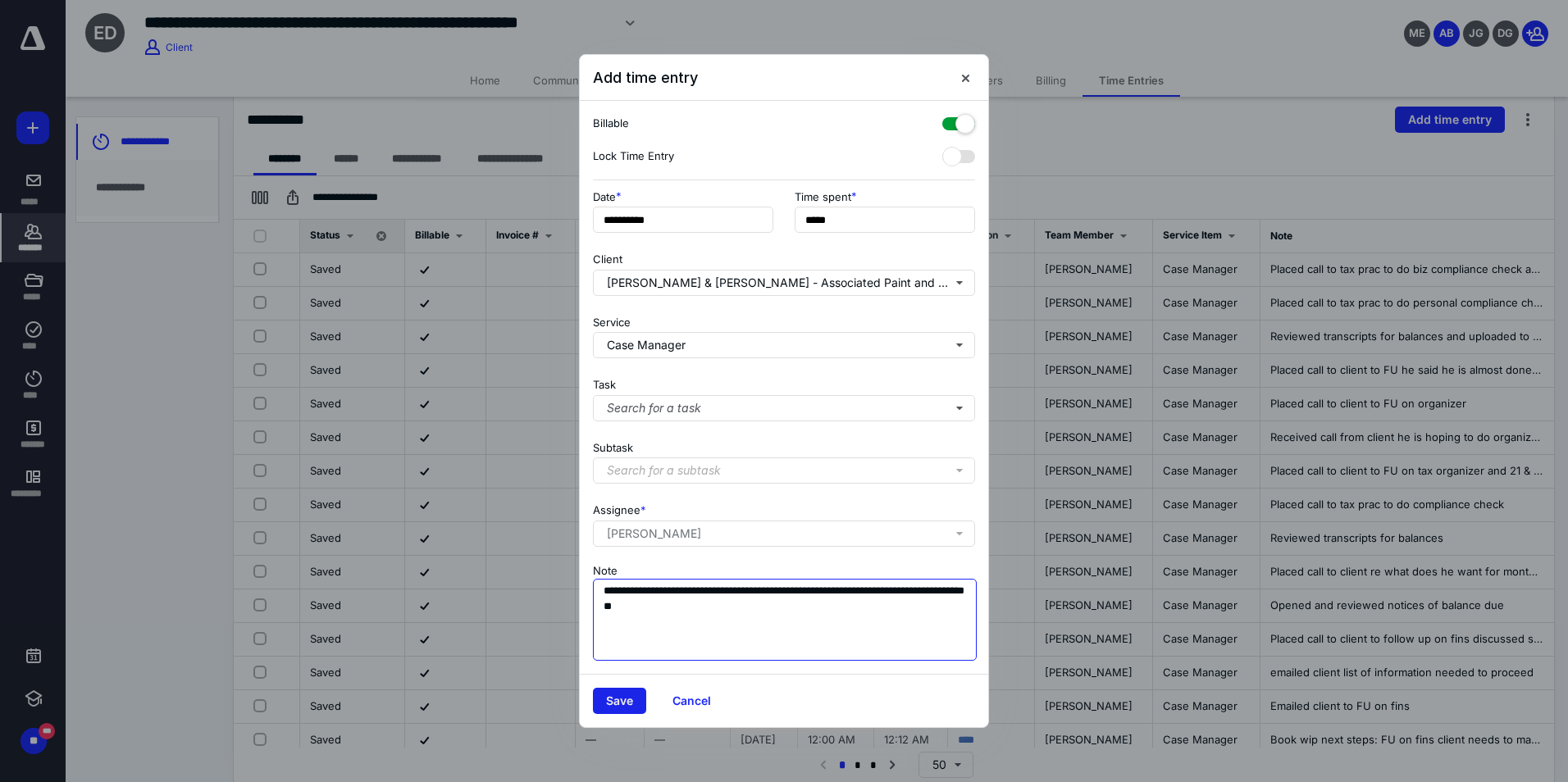 type on "**********" 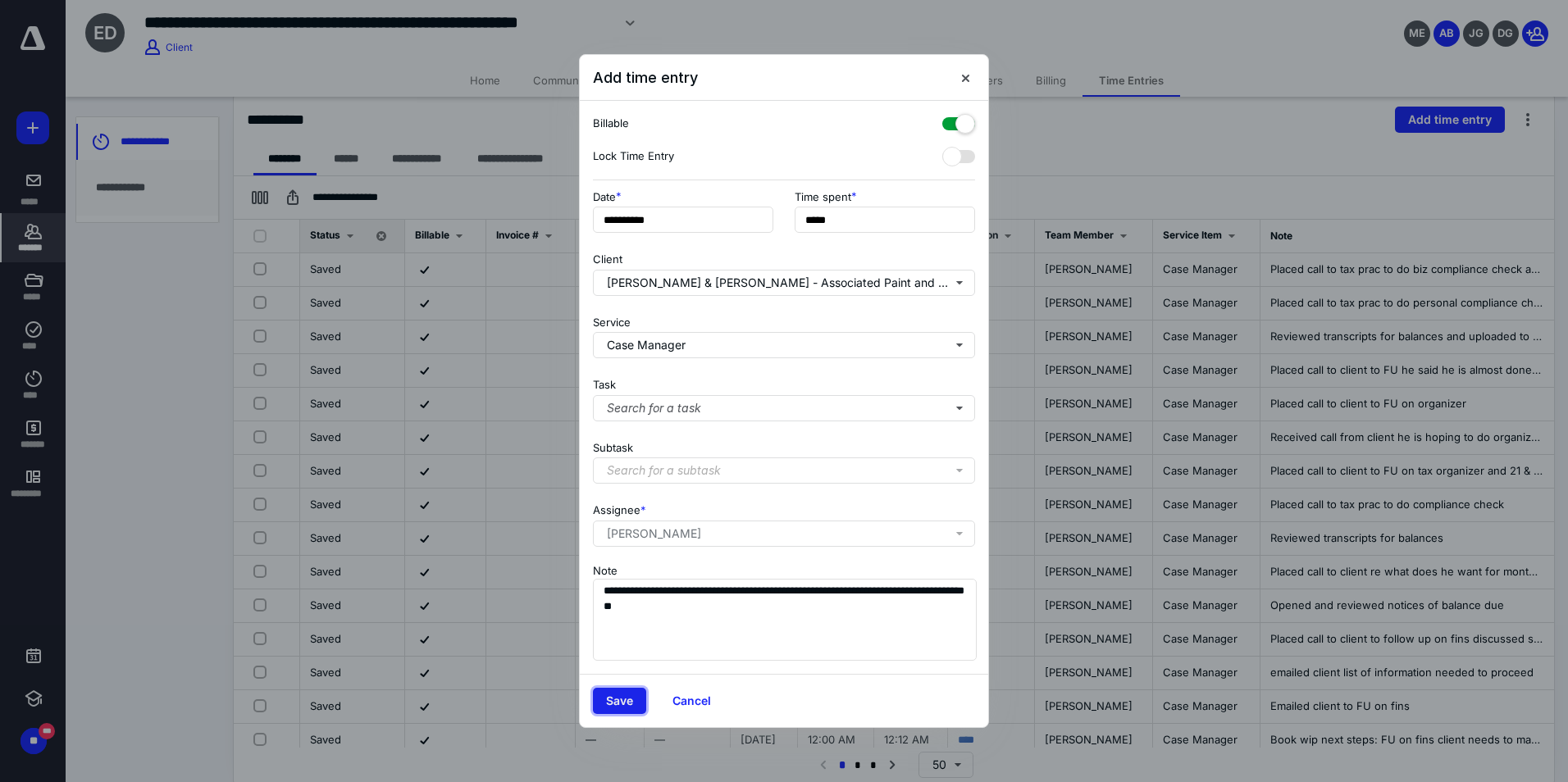 click on "Save" at bounding box center (619, 701) 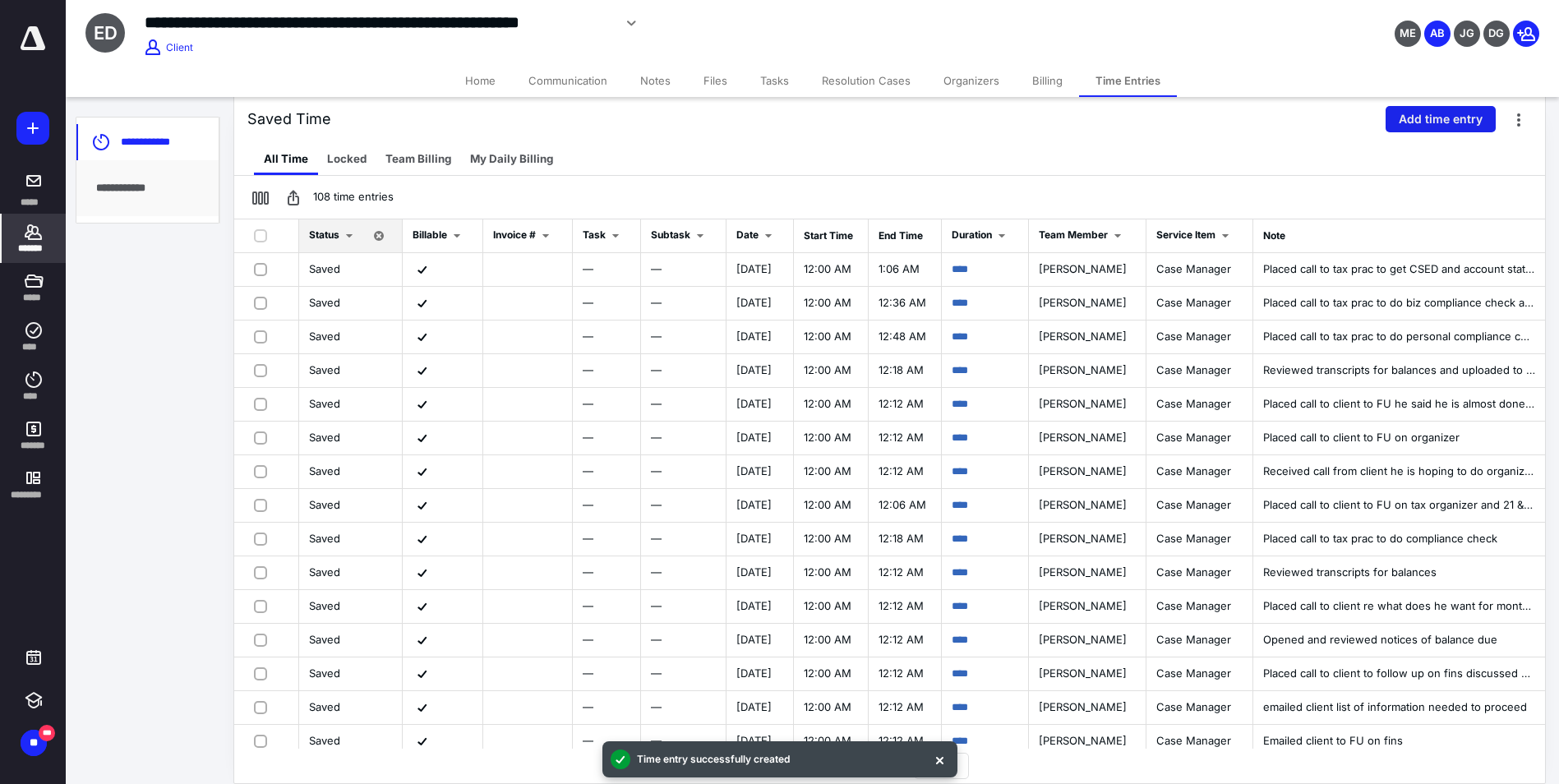 click on "Add time entry" at bounding box center [1441, 119] 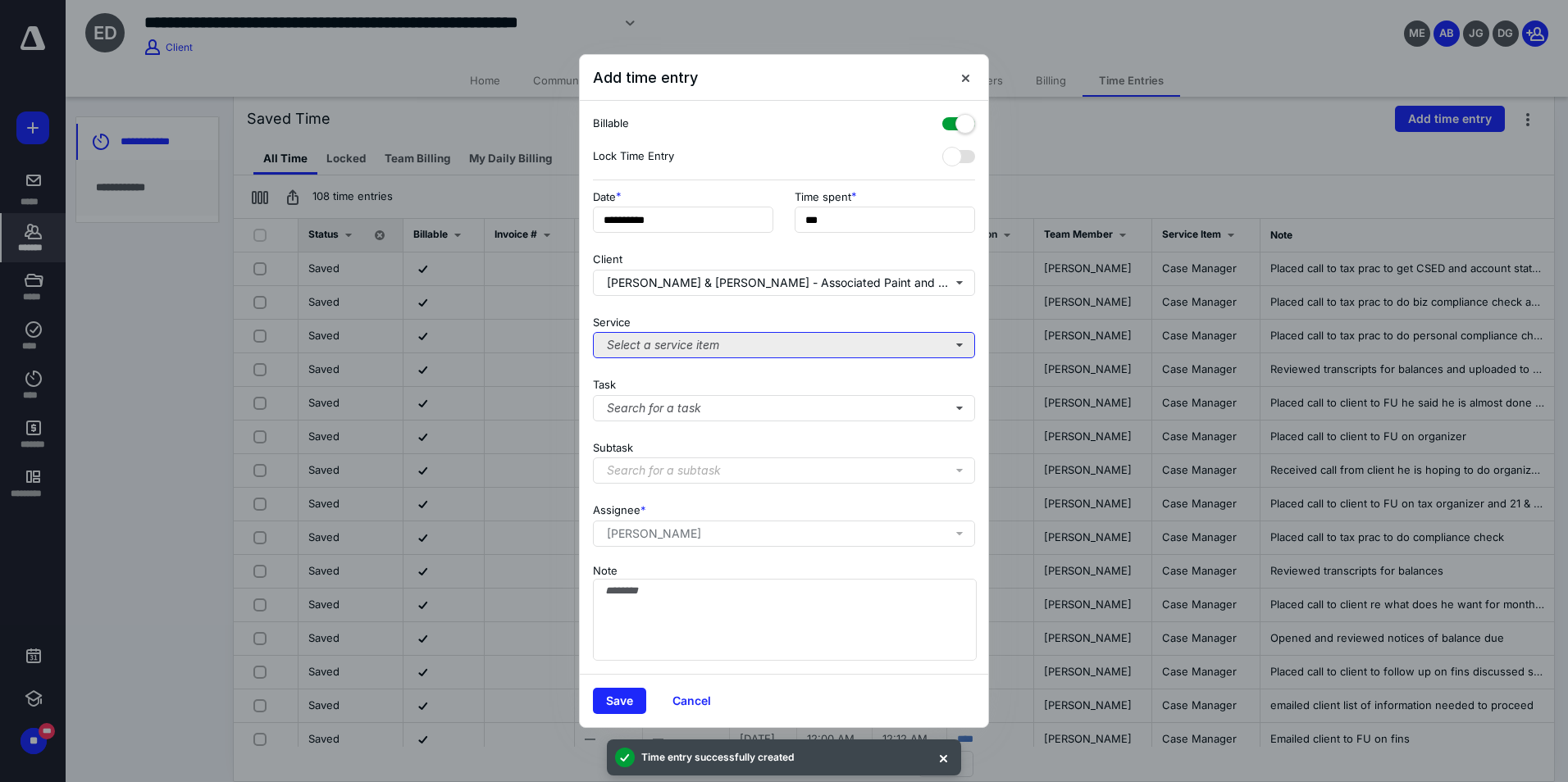 click on "Select a service item" at bounding box center (784, 345) 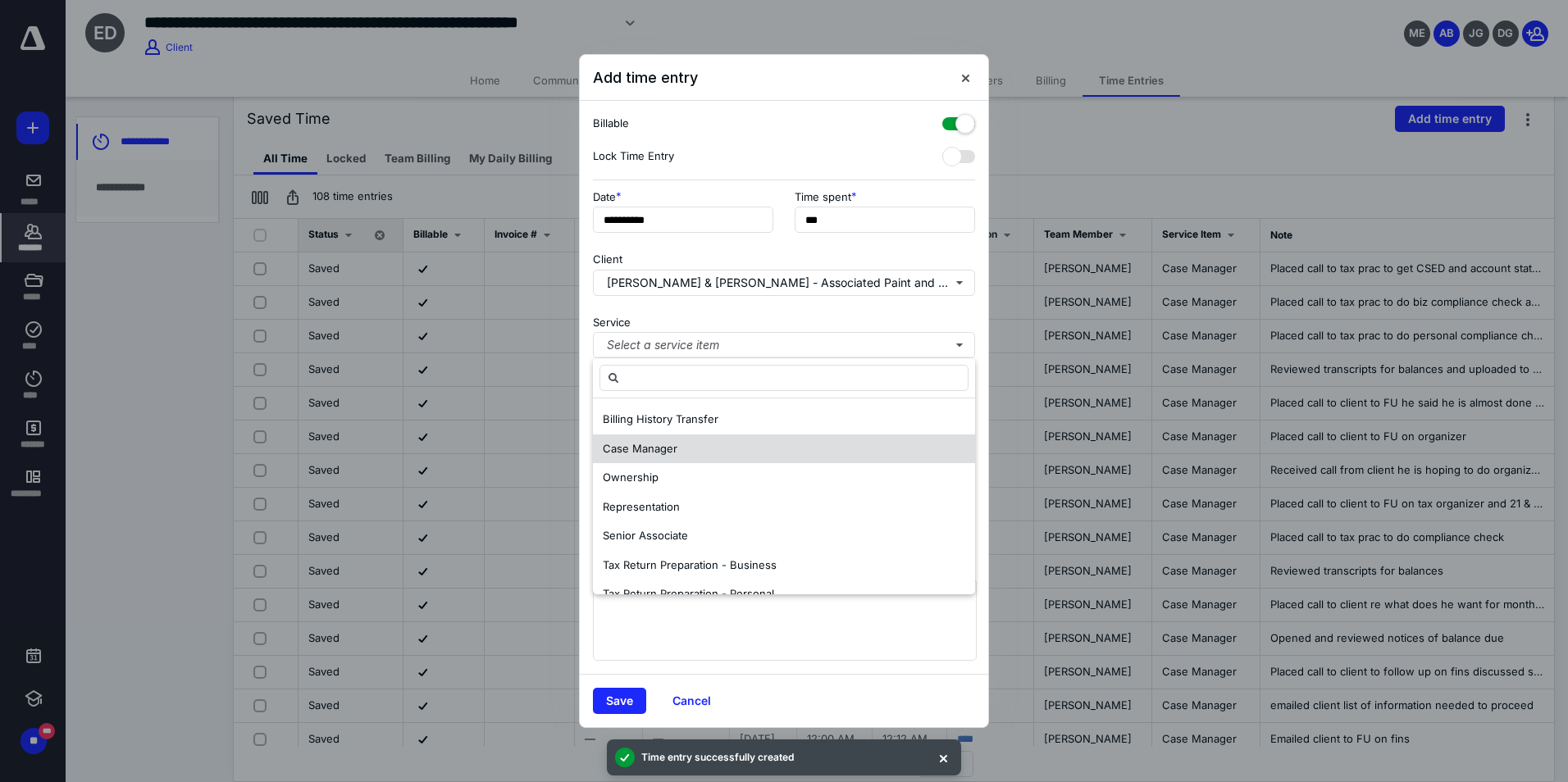 click on "Case Manager" at bounding box center (640, 448) 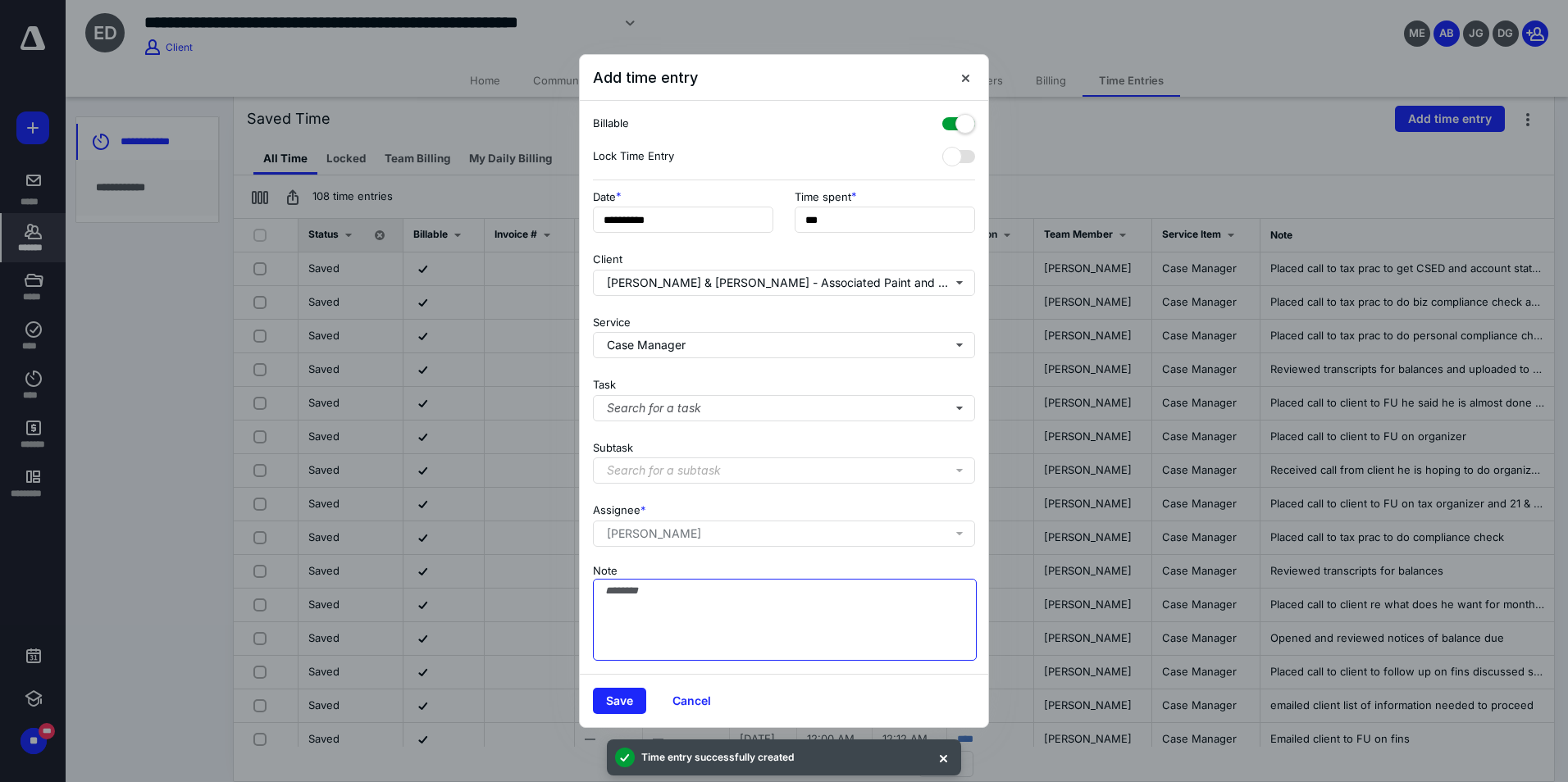 click on "Note" at bounding box center [785, 620] 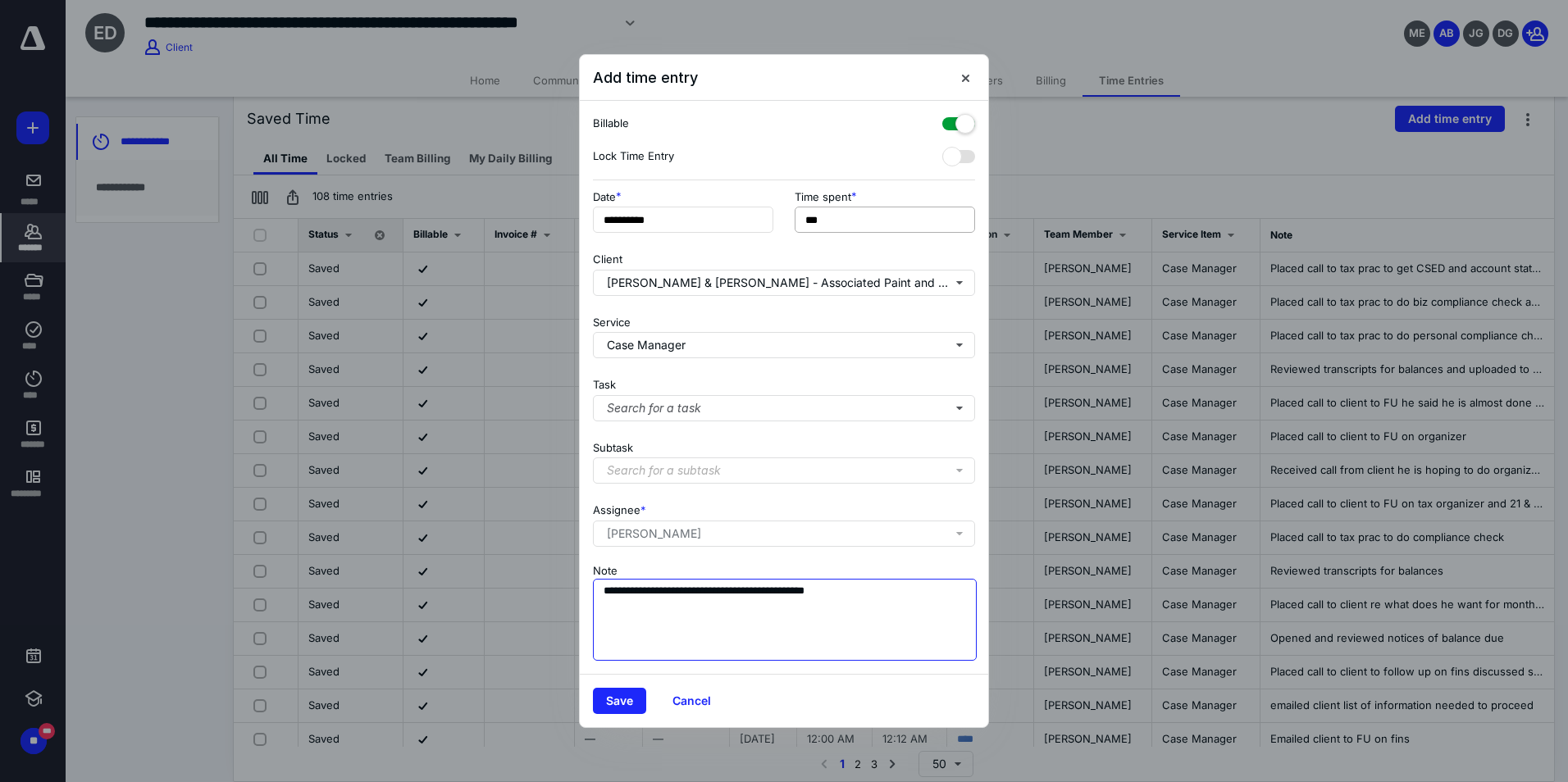 type on "**********" 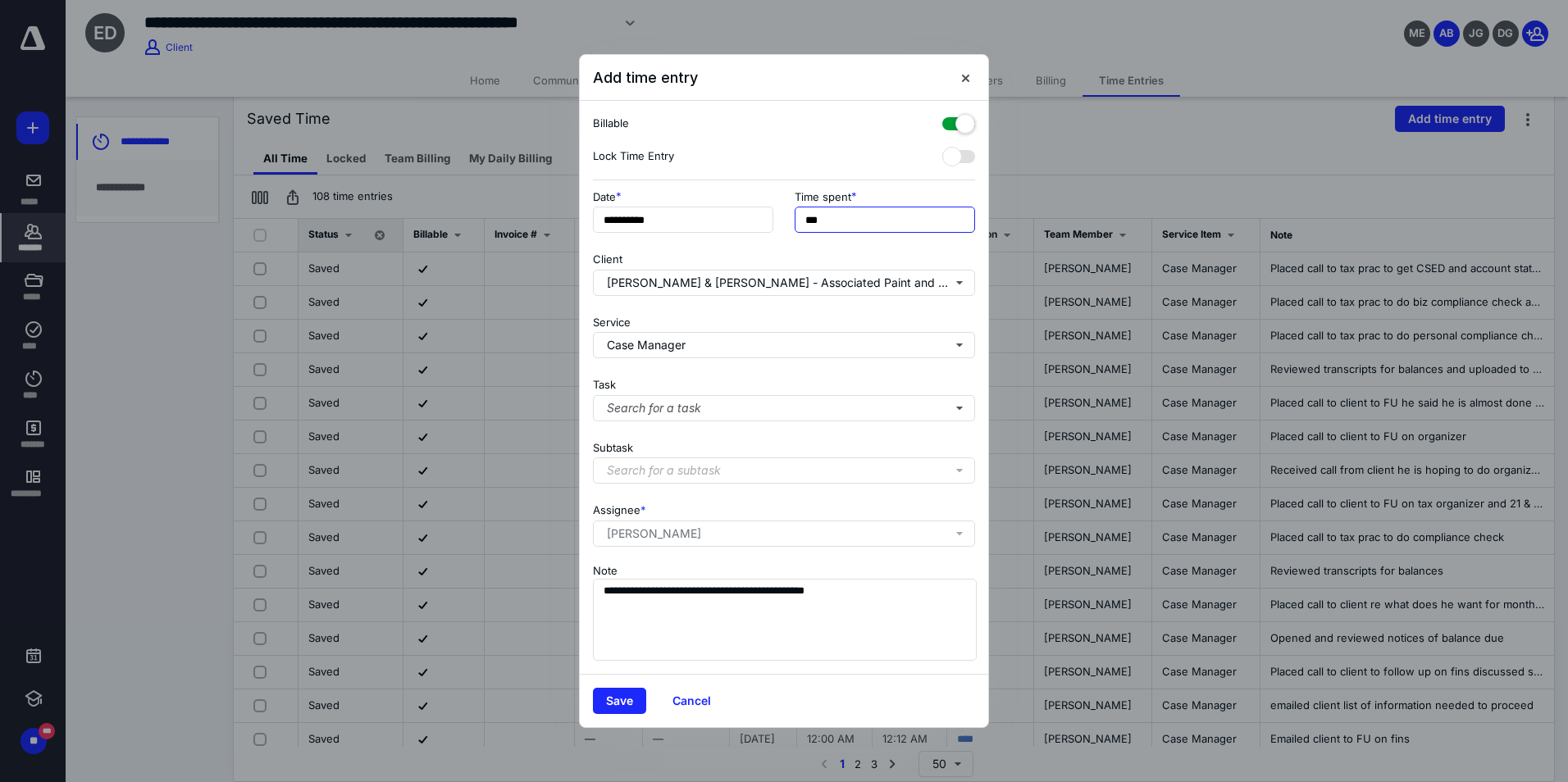 drag, startPoint x: 855, startPoint y: 218, endPoint x: 546, endPoint y: 242, distance: 309.9306 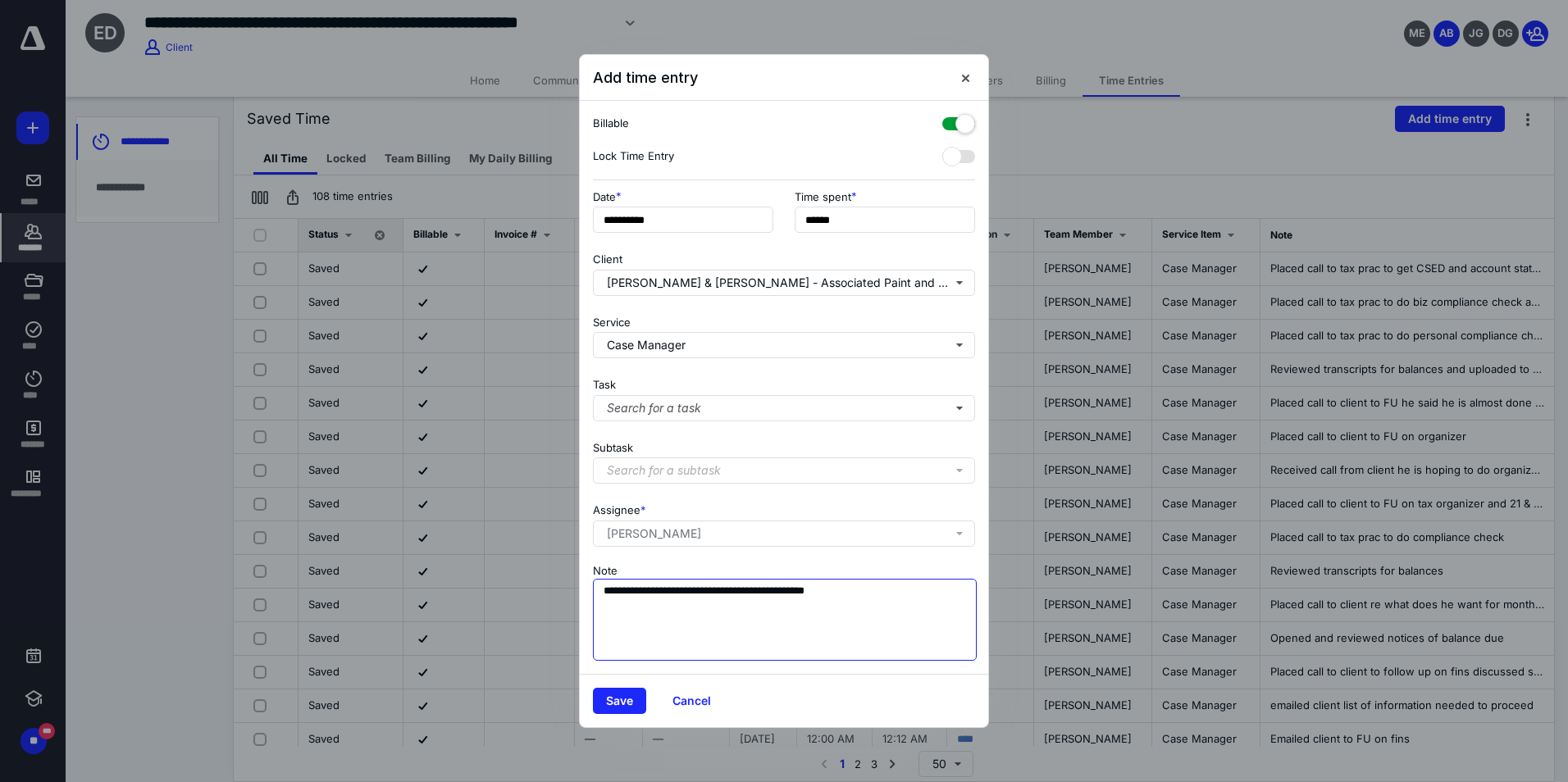 click on "**********" at bounding box center (785, 620) 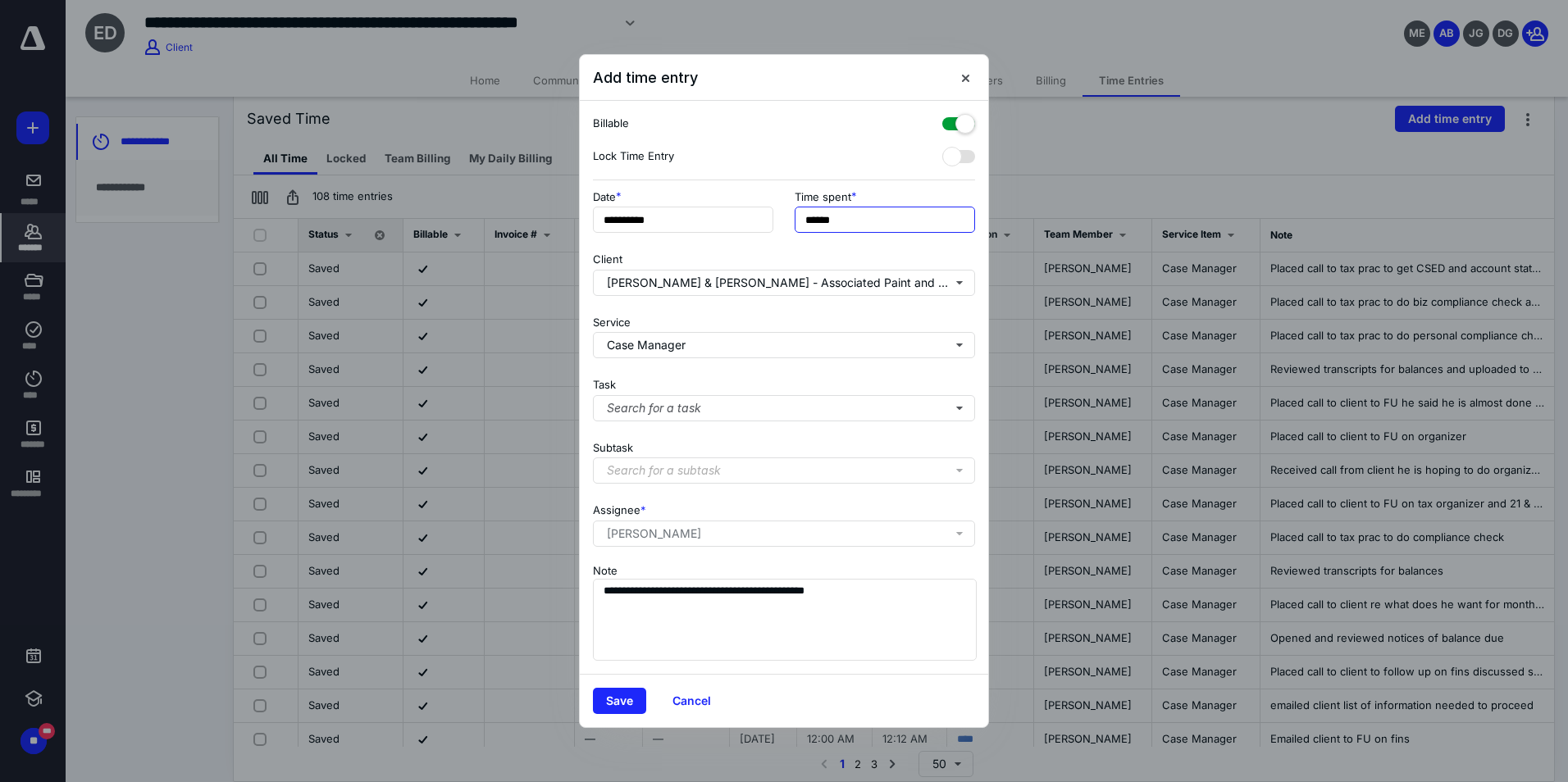 click on "******" at bounding box center [885, 220] 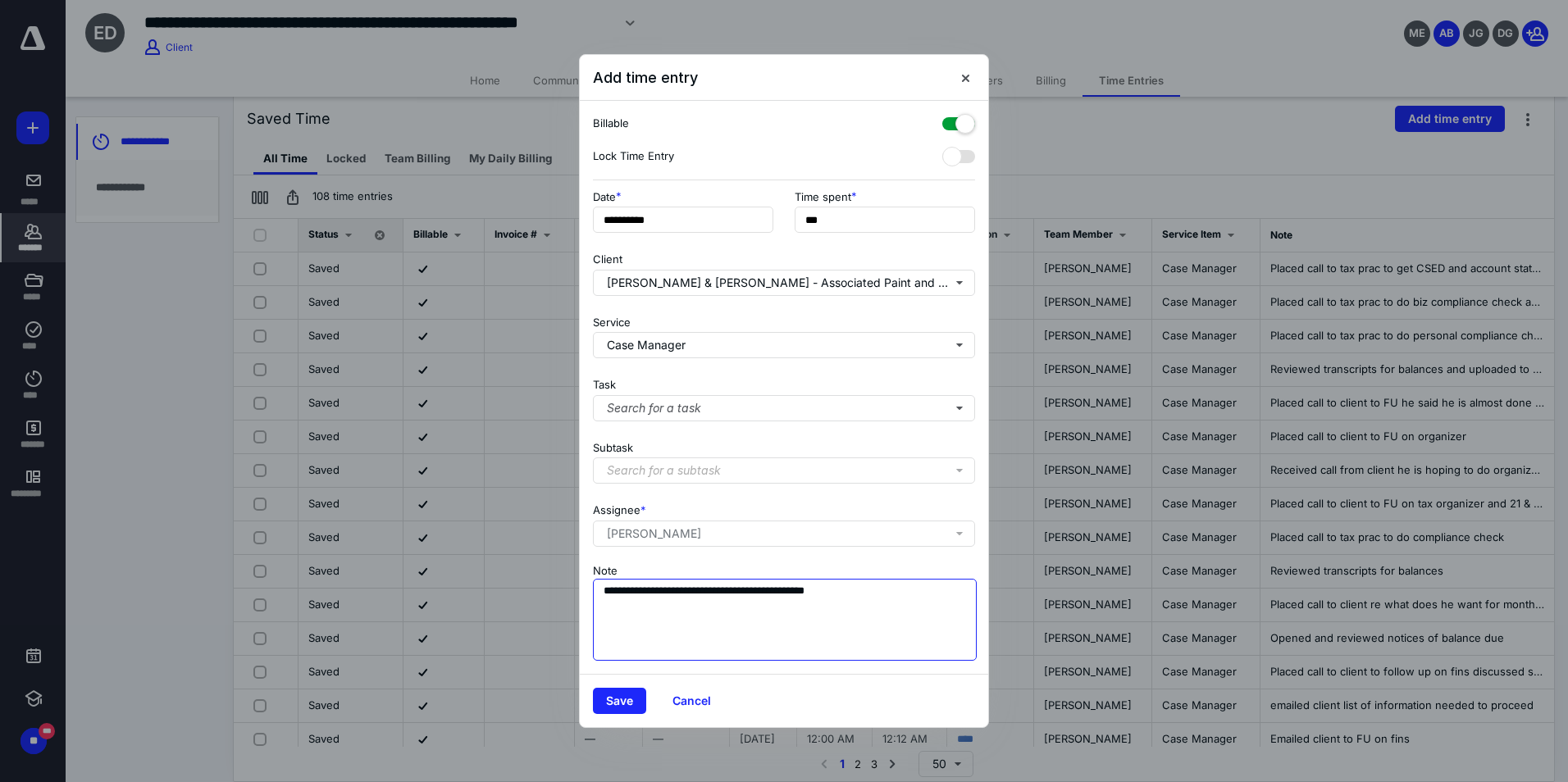 type on "******" 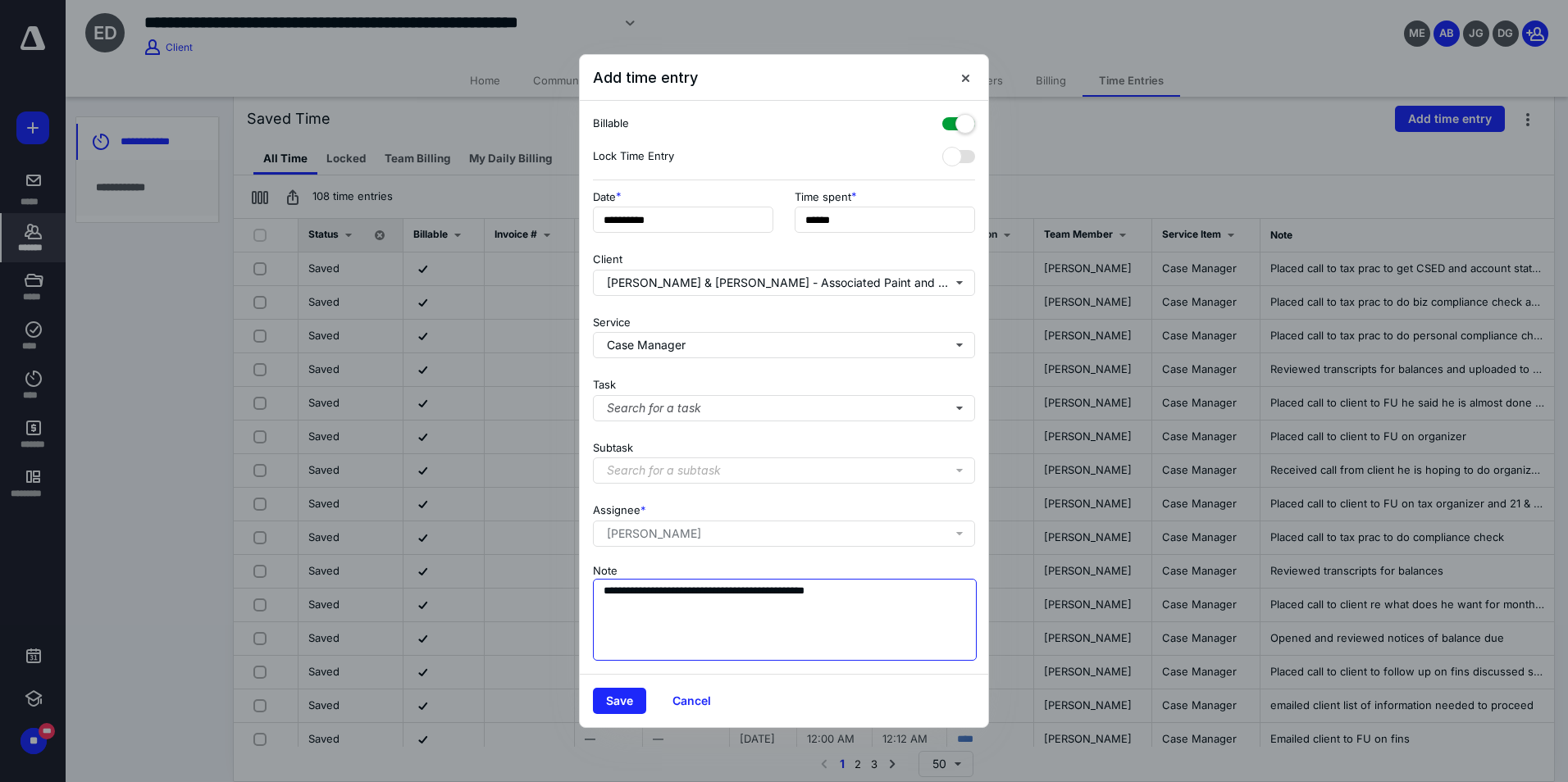 click on "**********" at bounding box center [785, 620] 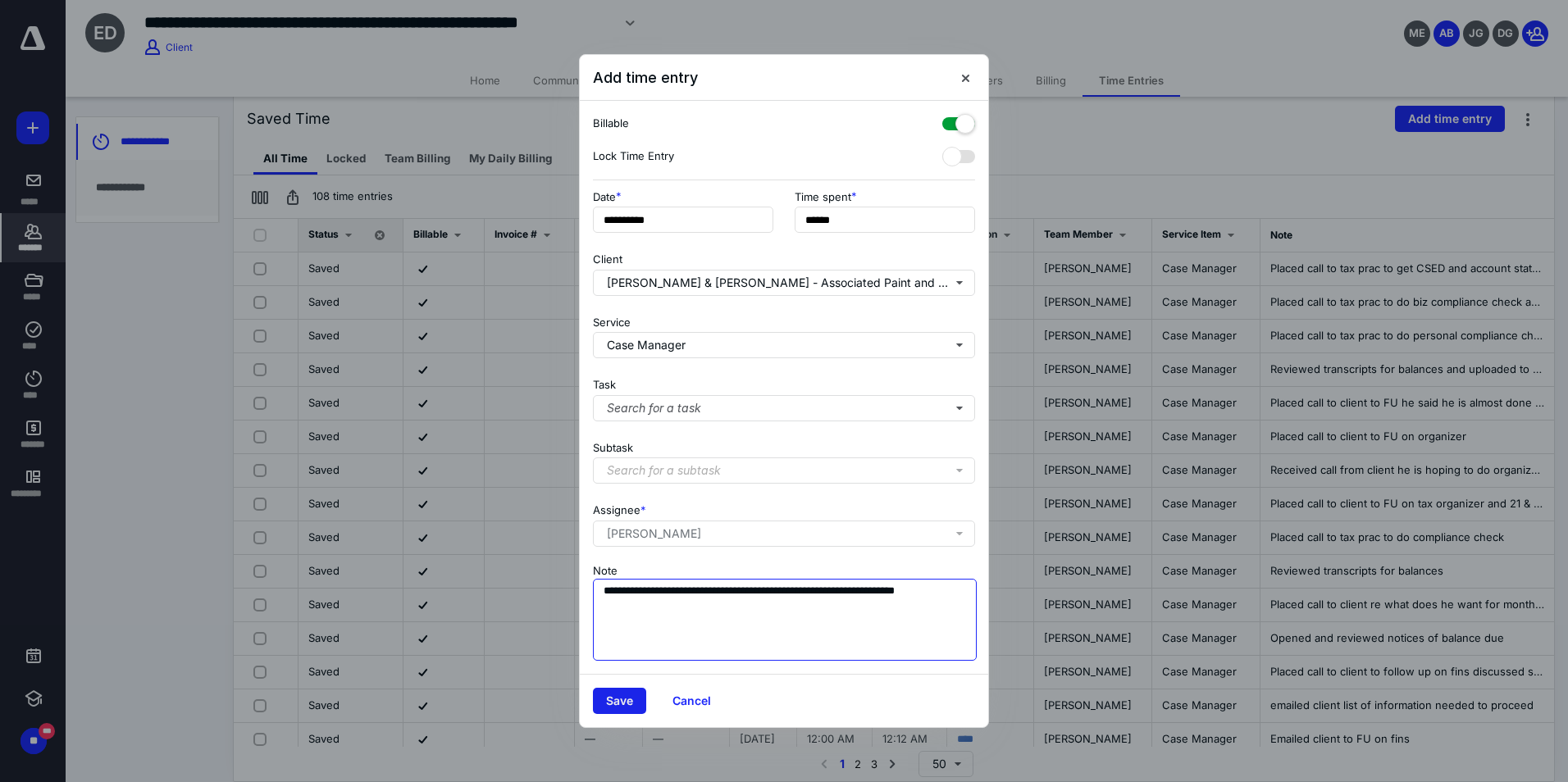 type on "**********" 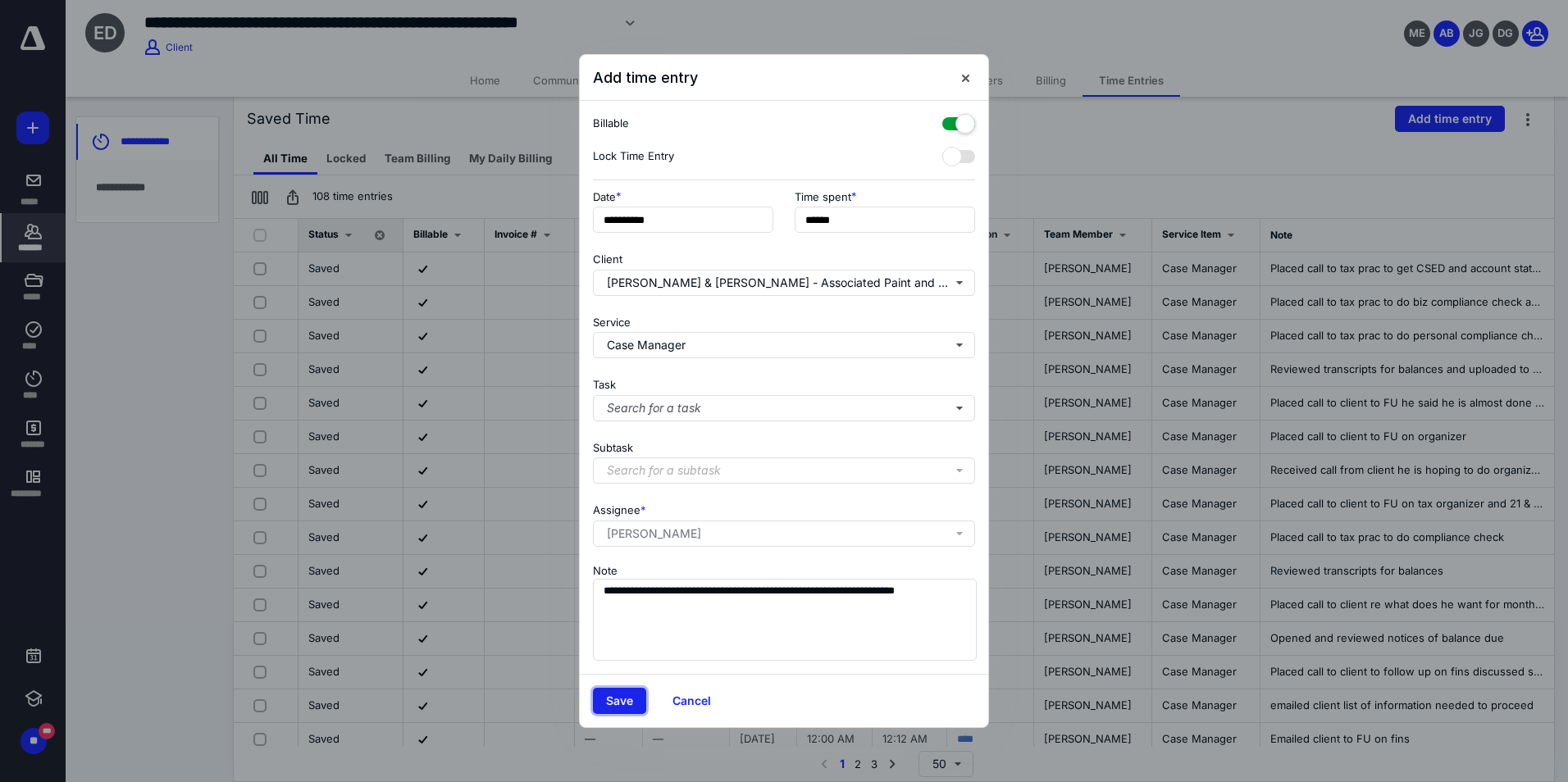 click on "Save" at bounding box center (619, 701) 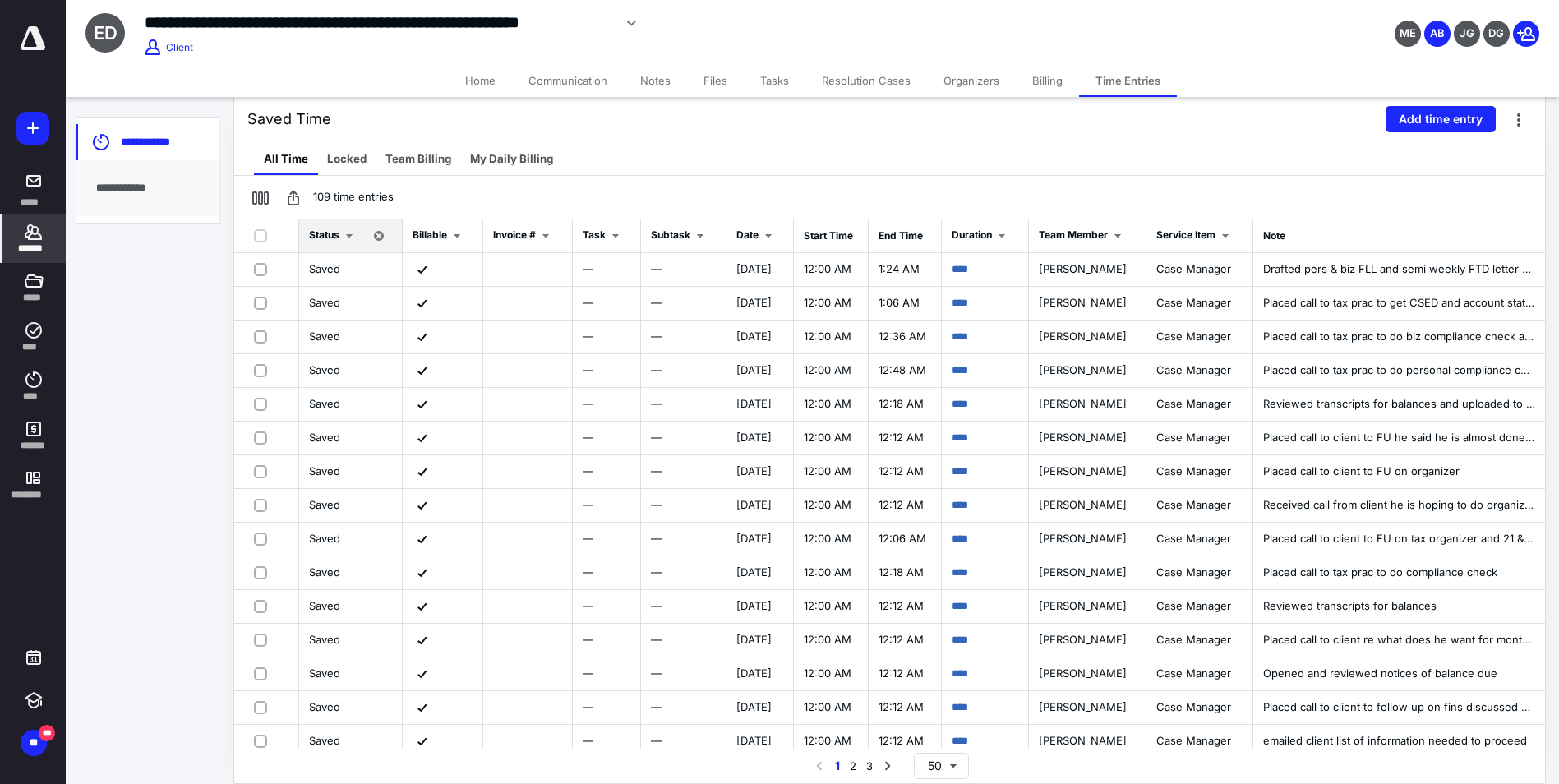 click 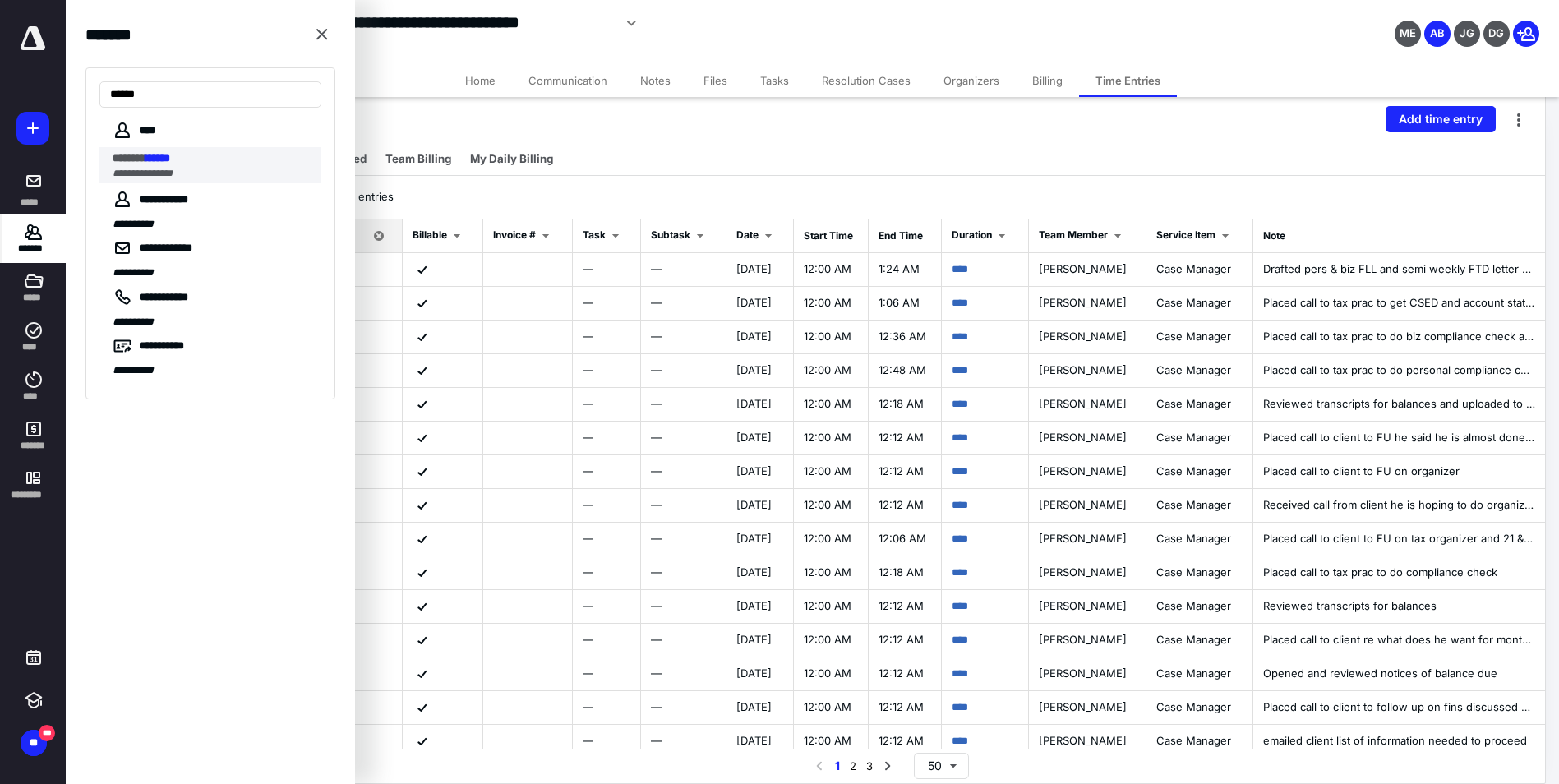 type on "******" 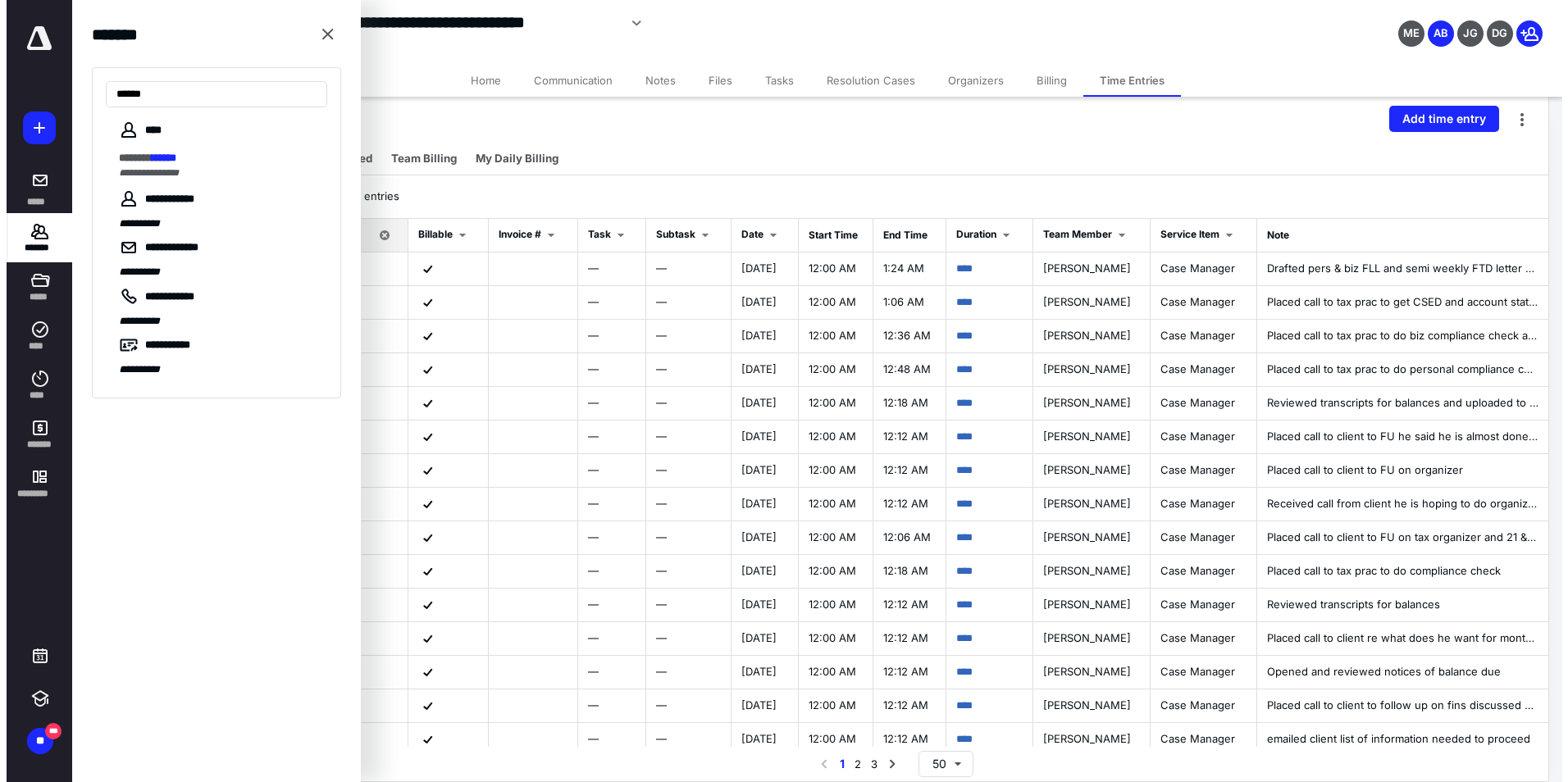 scroll, scrollTop: 0, scrollLeft: 0, axis: both 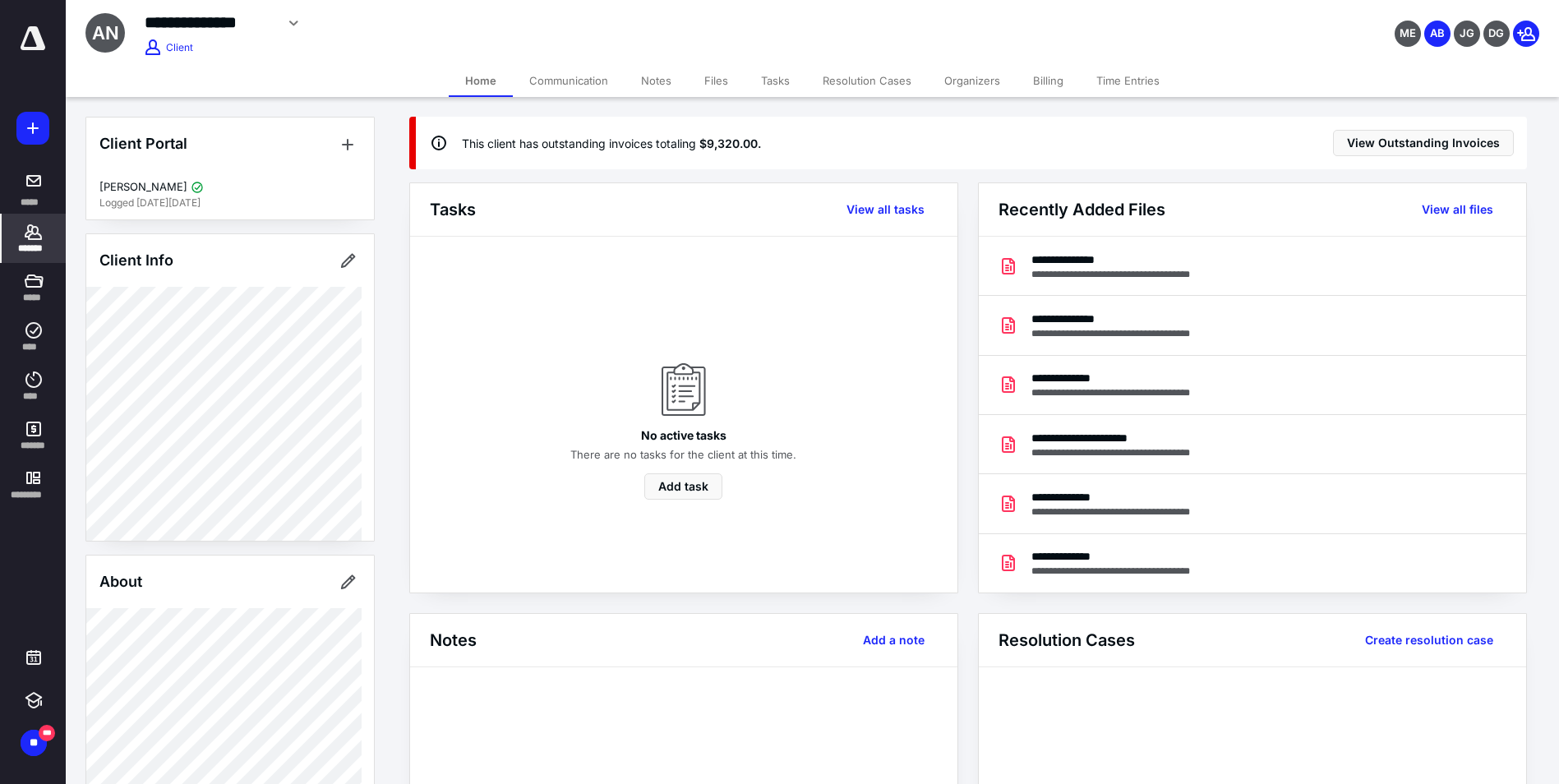 click on "Files" at bounding box center (716, 81) 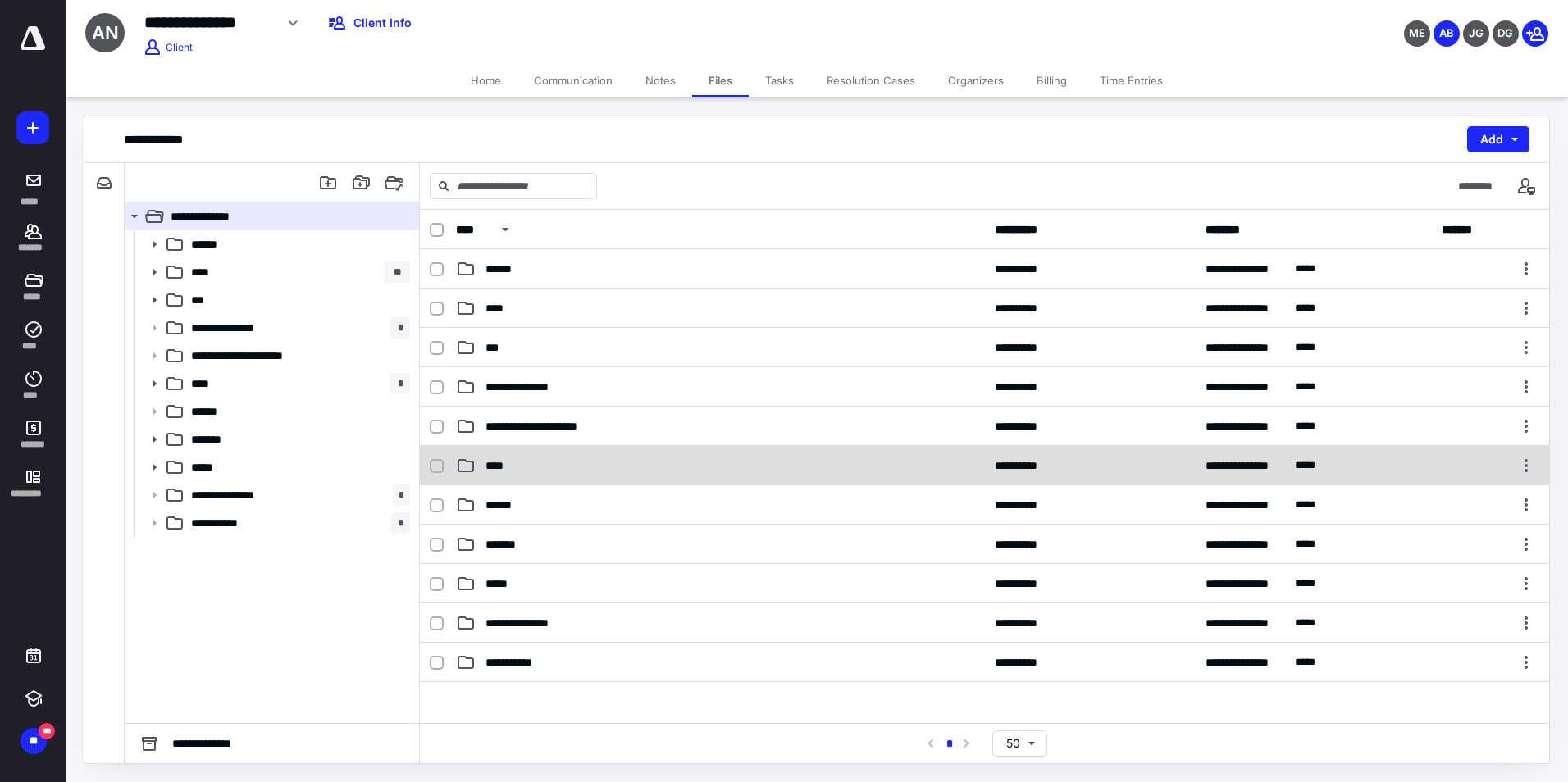 click on "****" at bounding box center (500, 466) 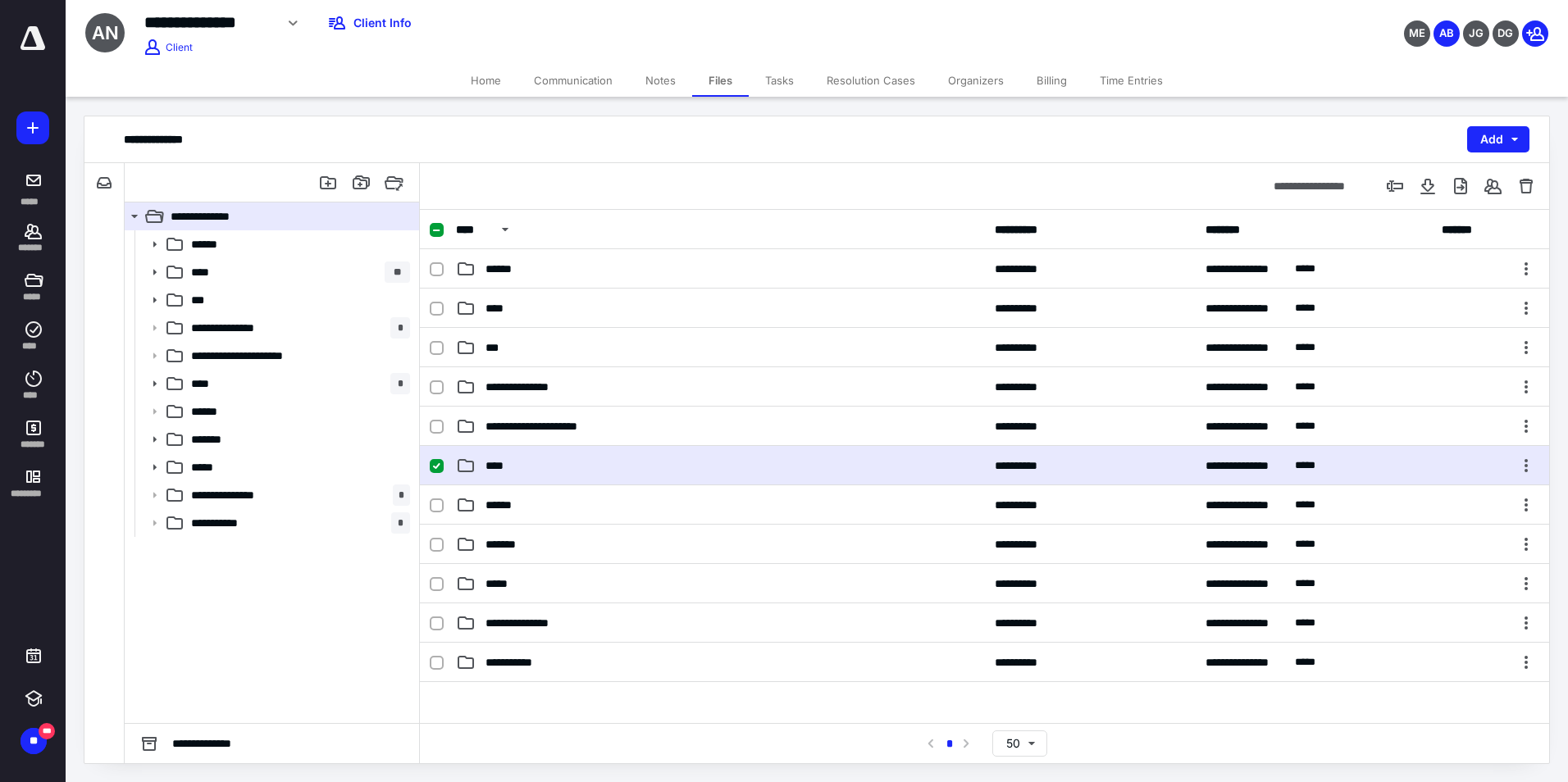 click on "****" at bounding box center (500, 466) 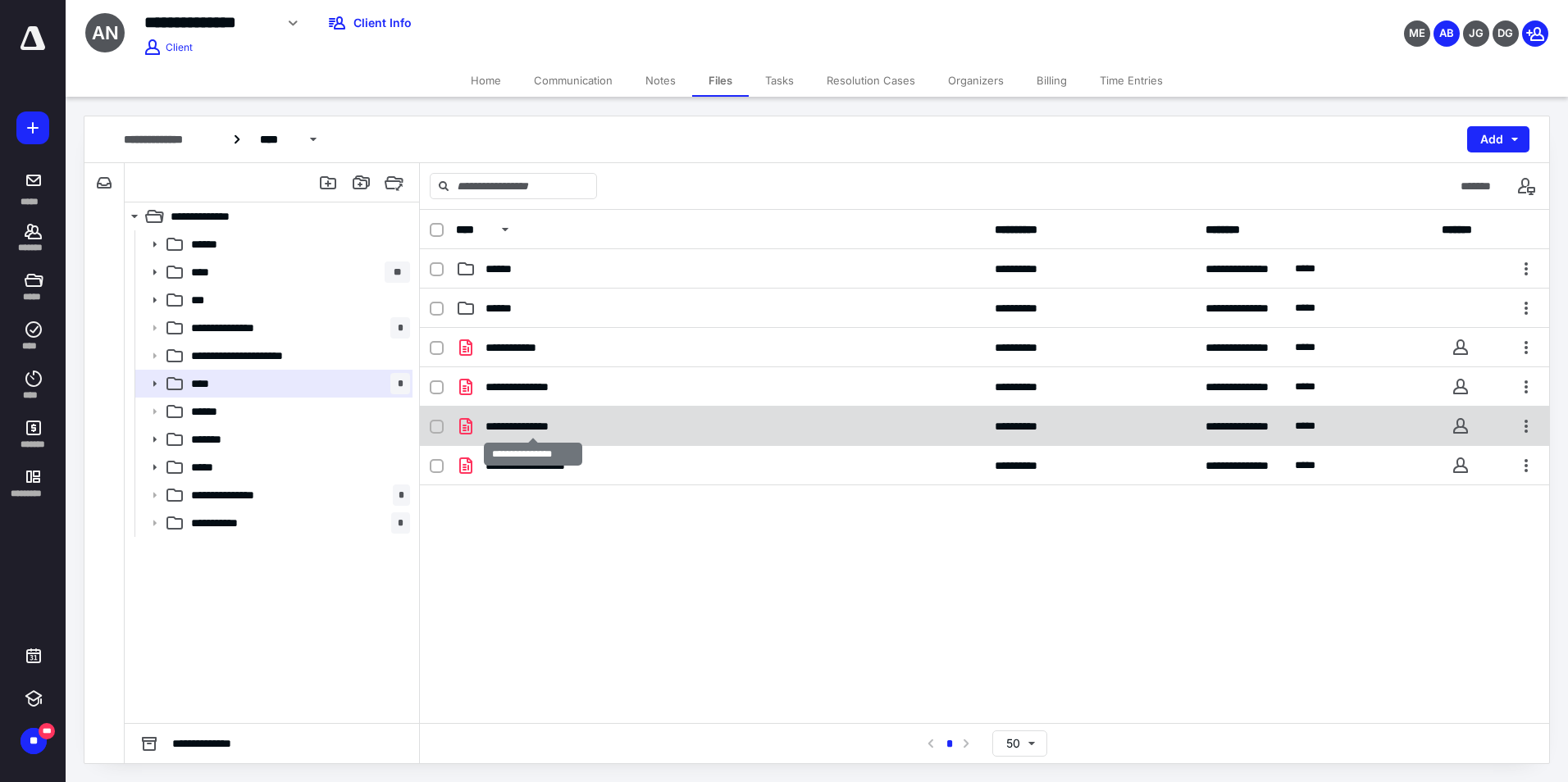 click on "**********" at bounding box center [532, 426] 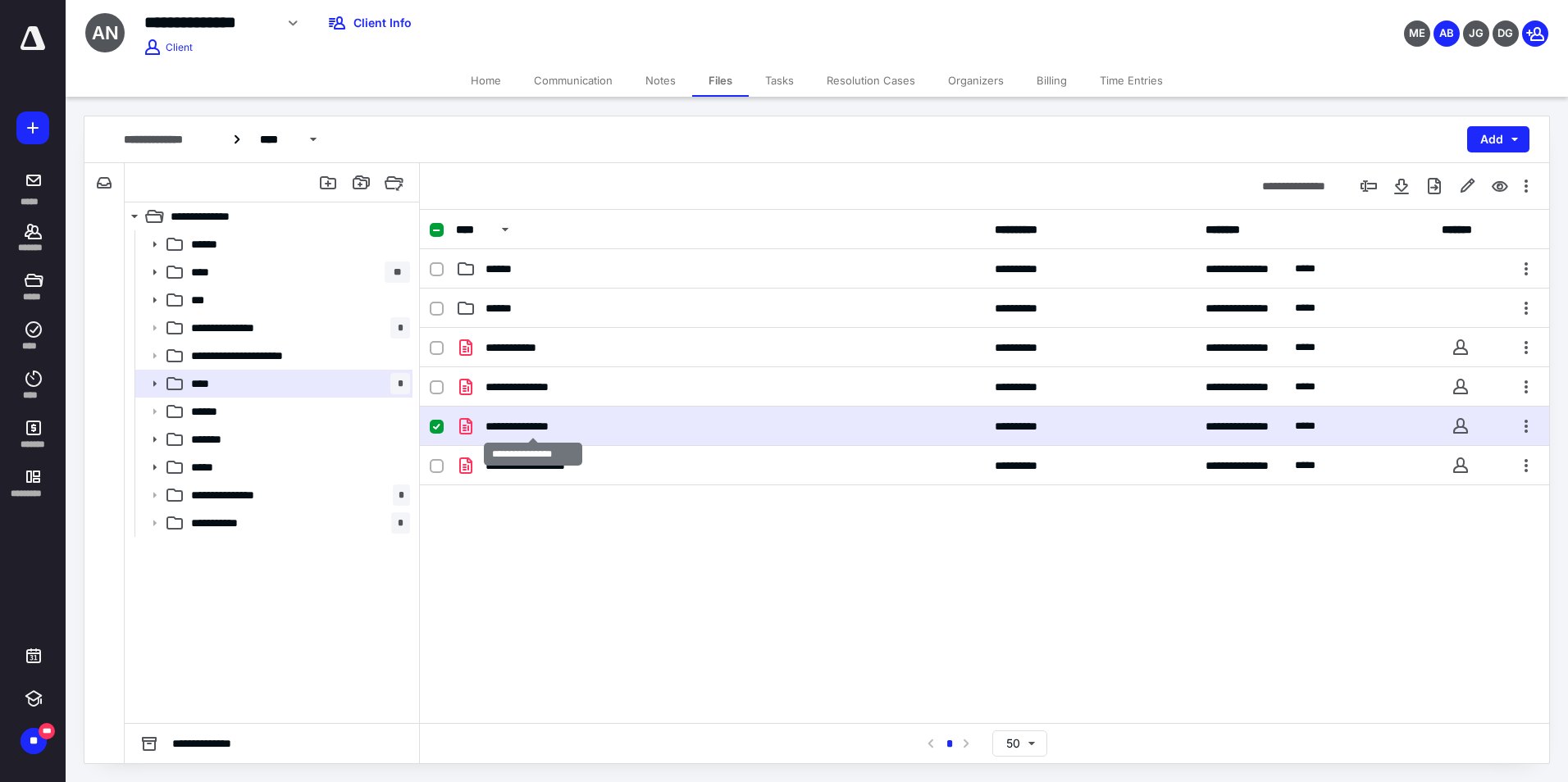 click on "**********" at bounding box center (532, 426) 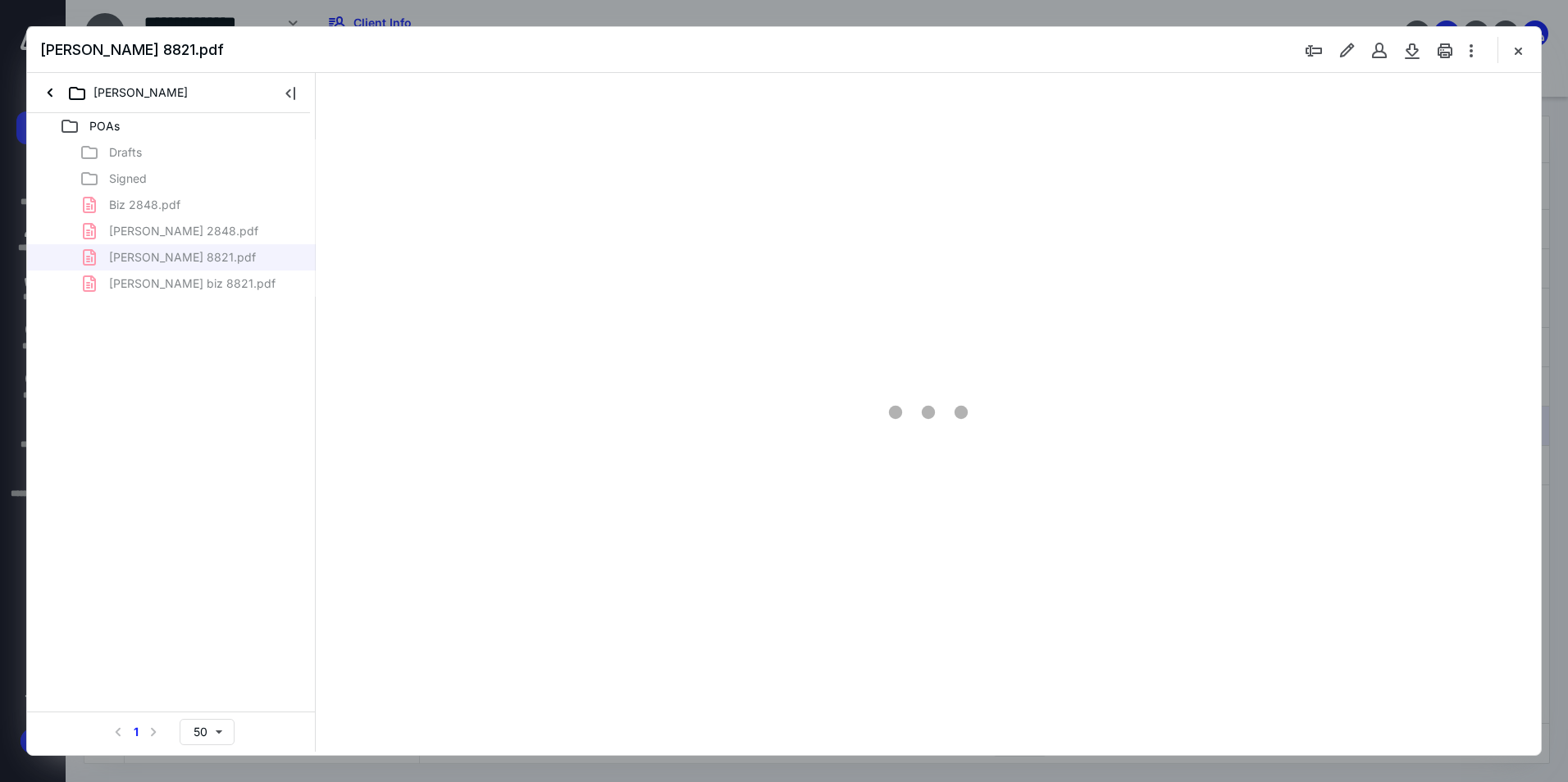 scroll, scrollTop: 0, scrollLeft: 0, axis: both 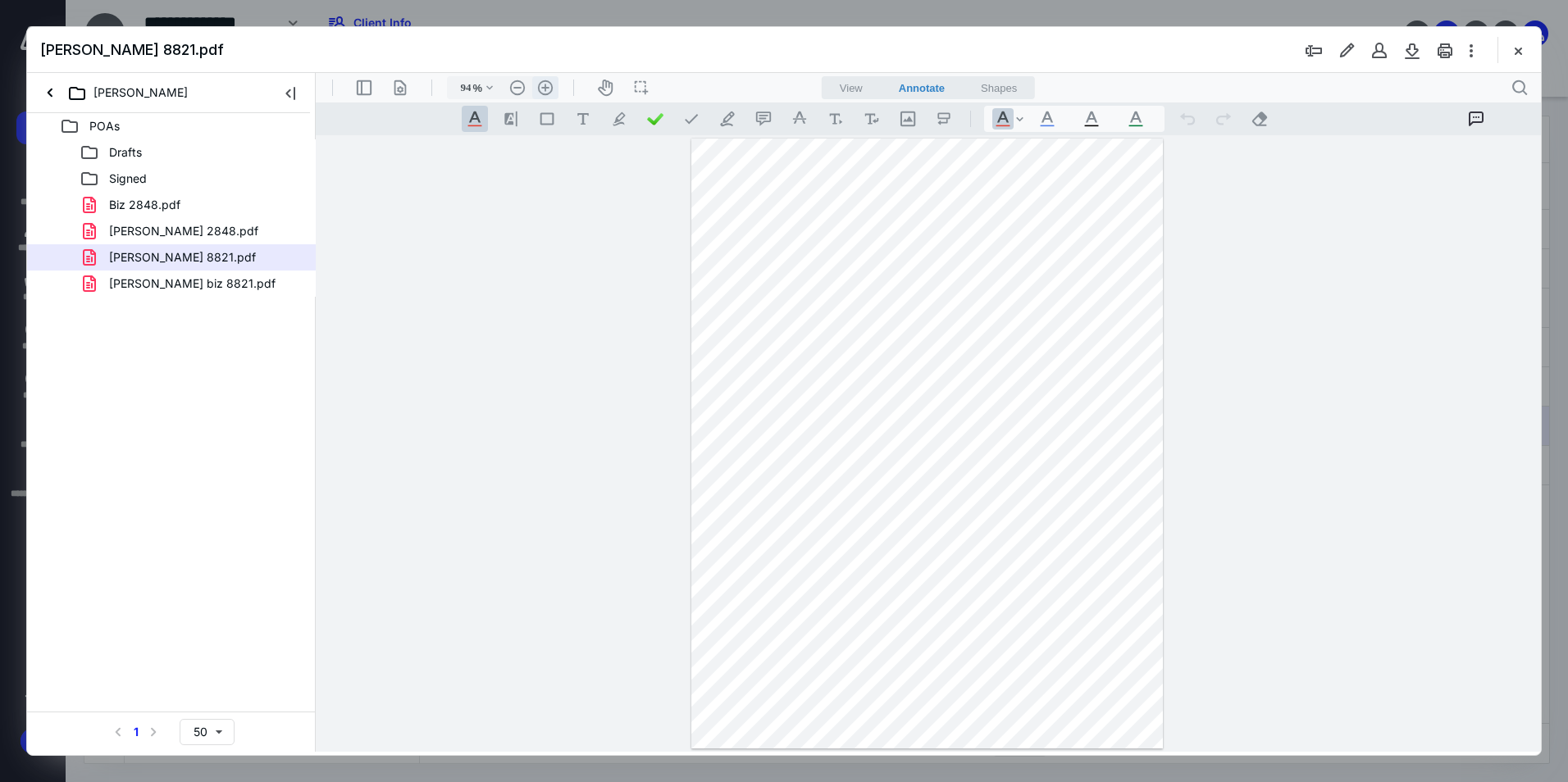 click on ".cls-1{fill:#abb0c4;} icon - header - zoom - in - line" at bounding box center [545, 88] 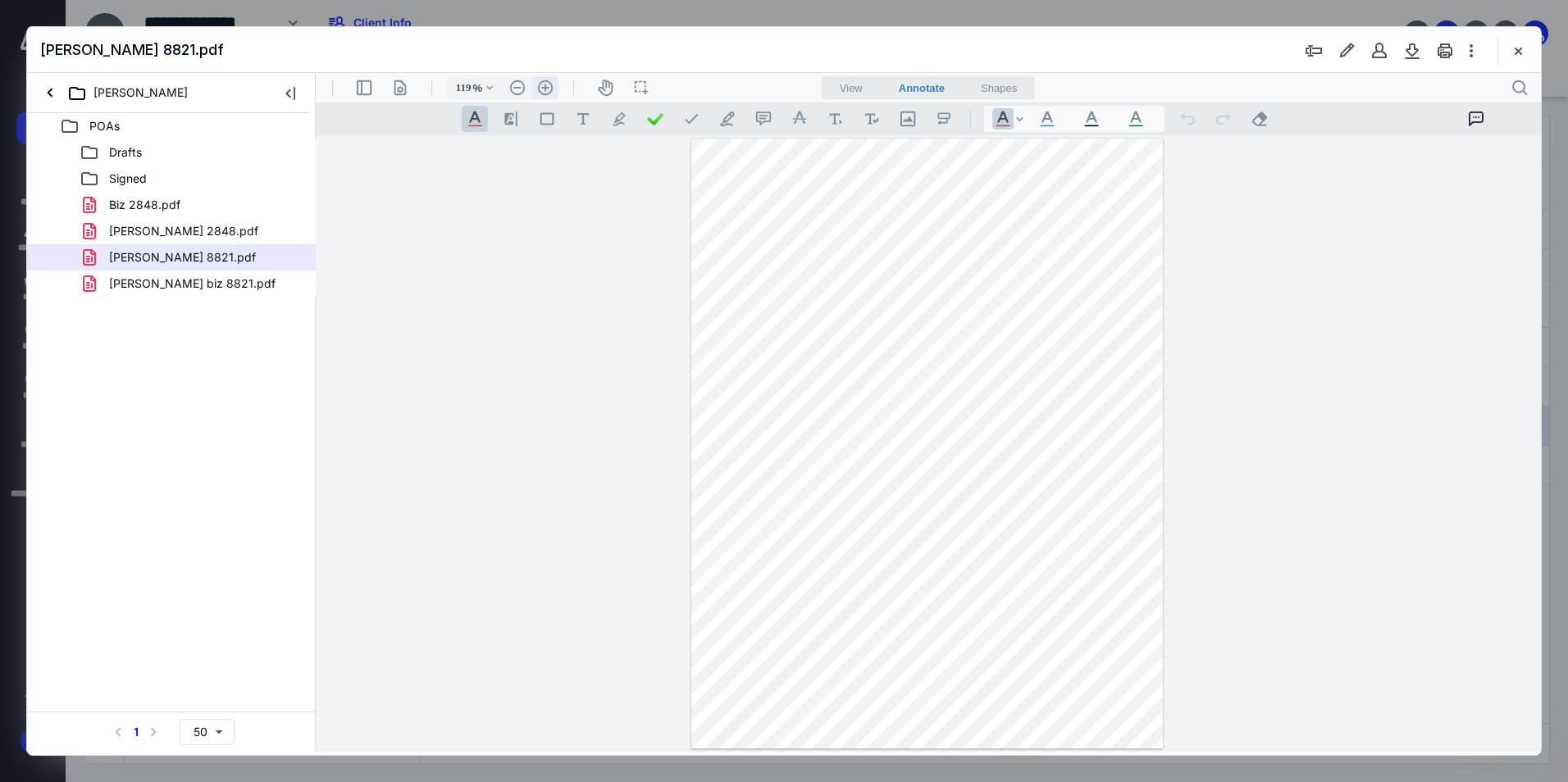 click on ".cls-1{fill:#abb0c4;} icon - header - zoom - in - line" at bounding box center (545, 88) 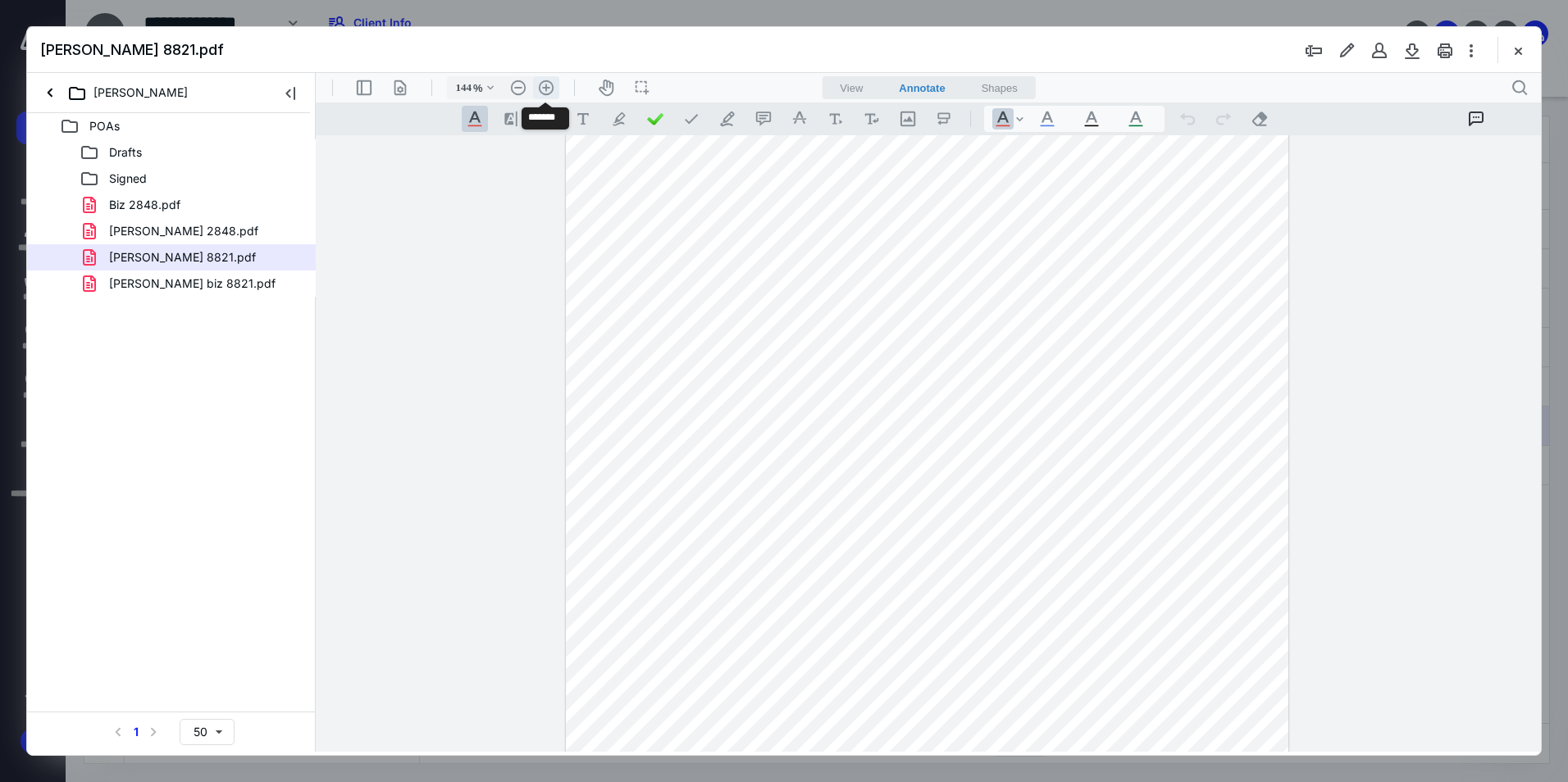 drag, startPoint x: 536, startPoint y: 86, endPoint x: 621, endPoint y: 98, distance: 85.84288 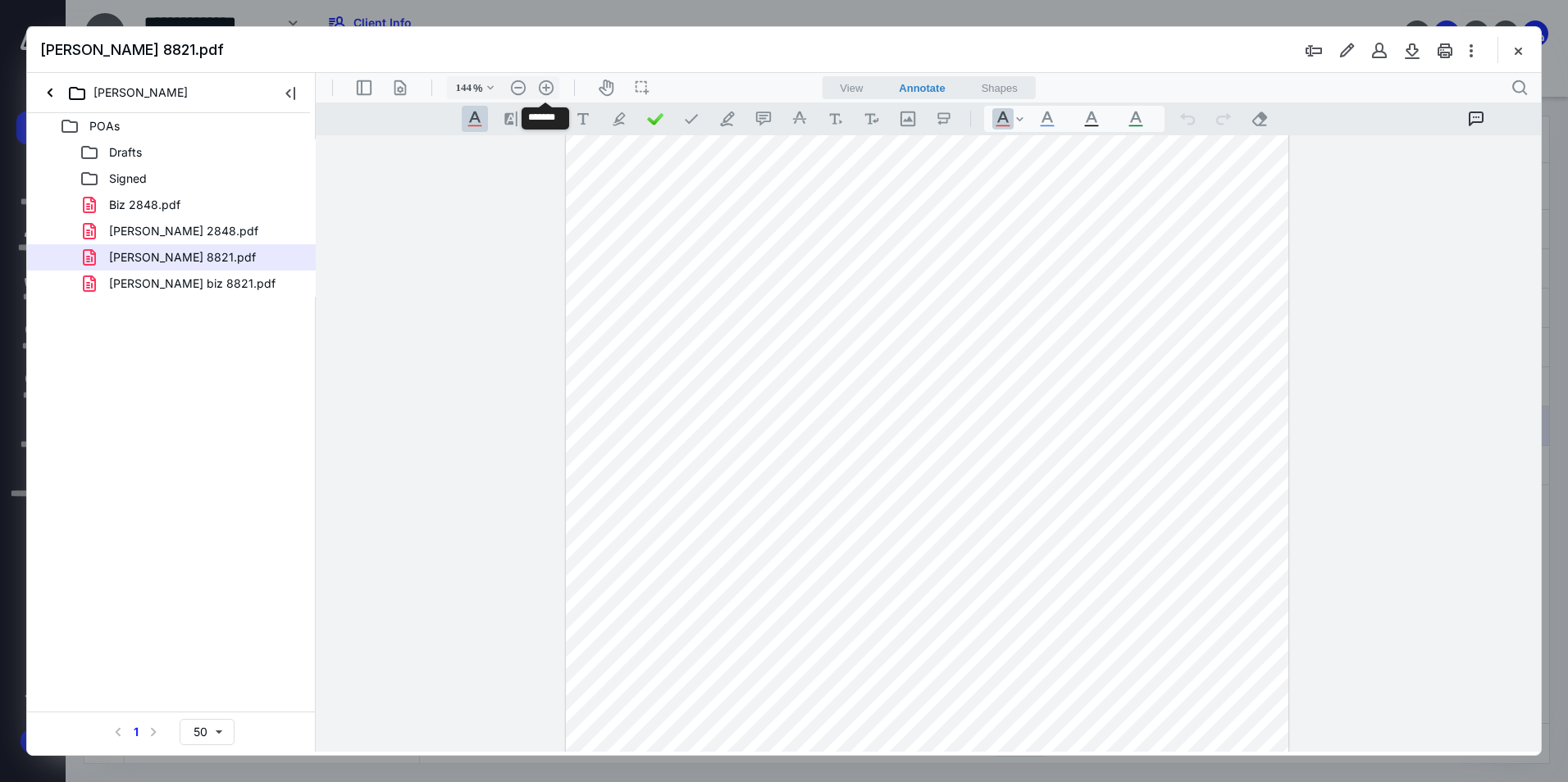 click on ".cls-1{fill:#abb0c4;} icon - header - zoom - in - line" at bounding box center (546, 88) 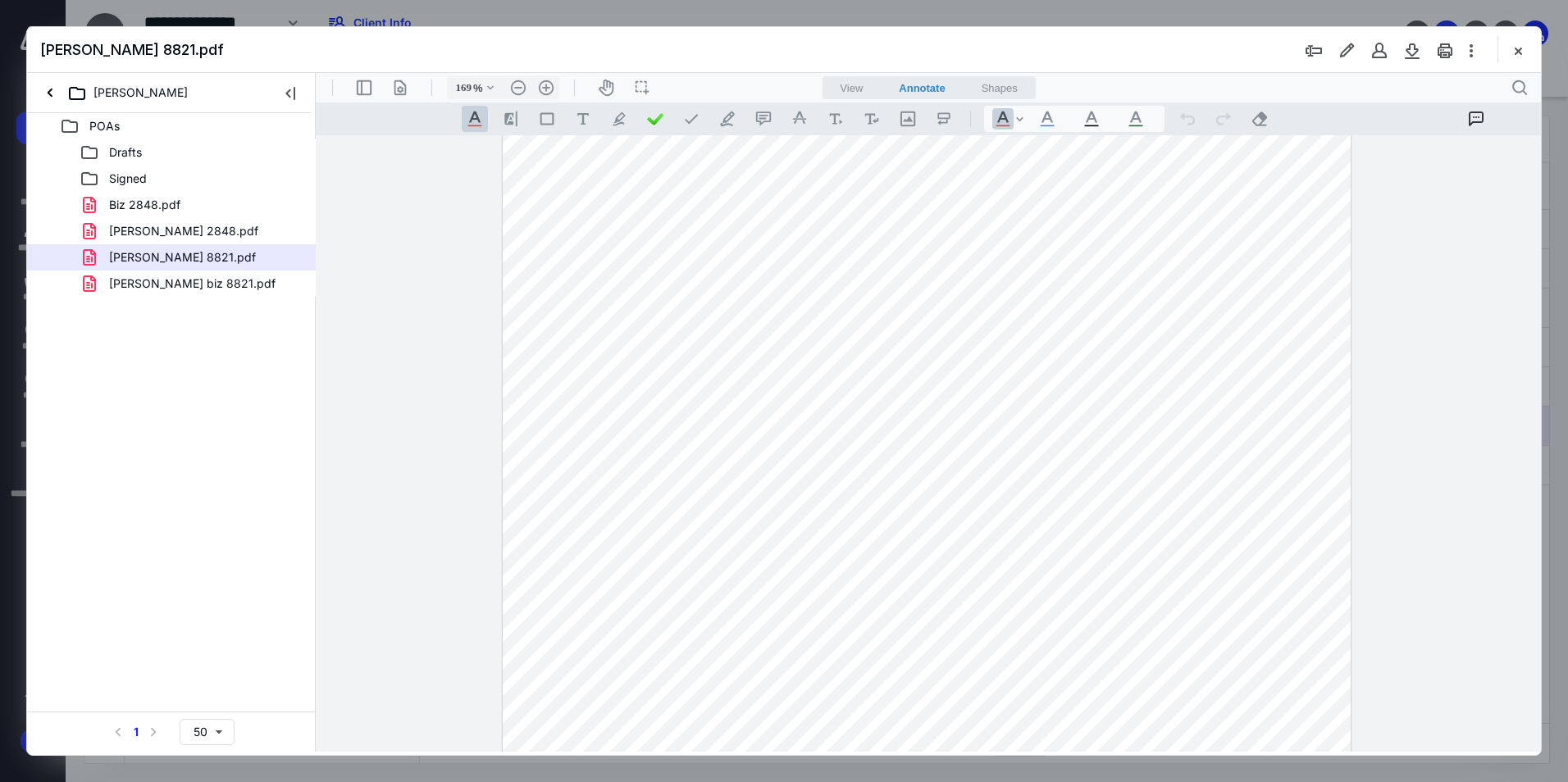 scroll, scrollTop: 0, scrollLeft: 0, axis: both 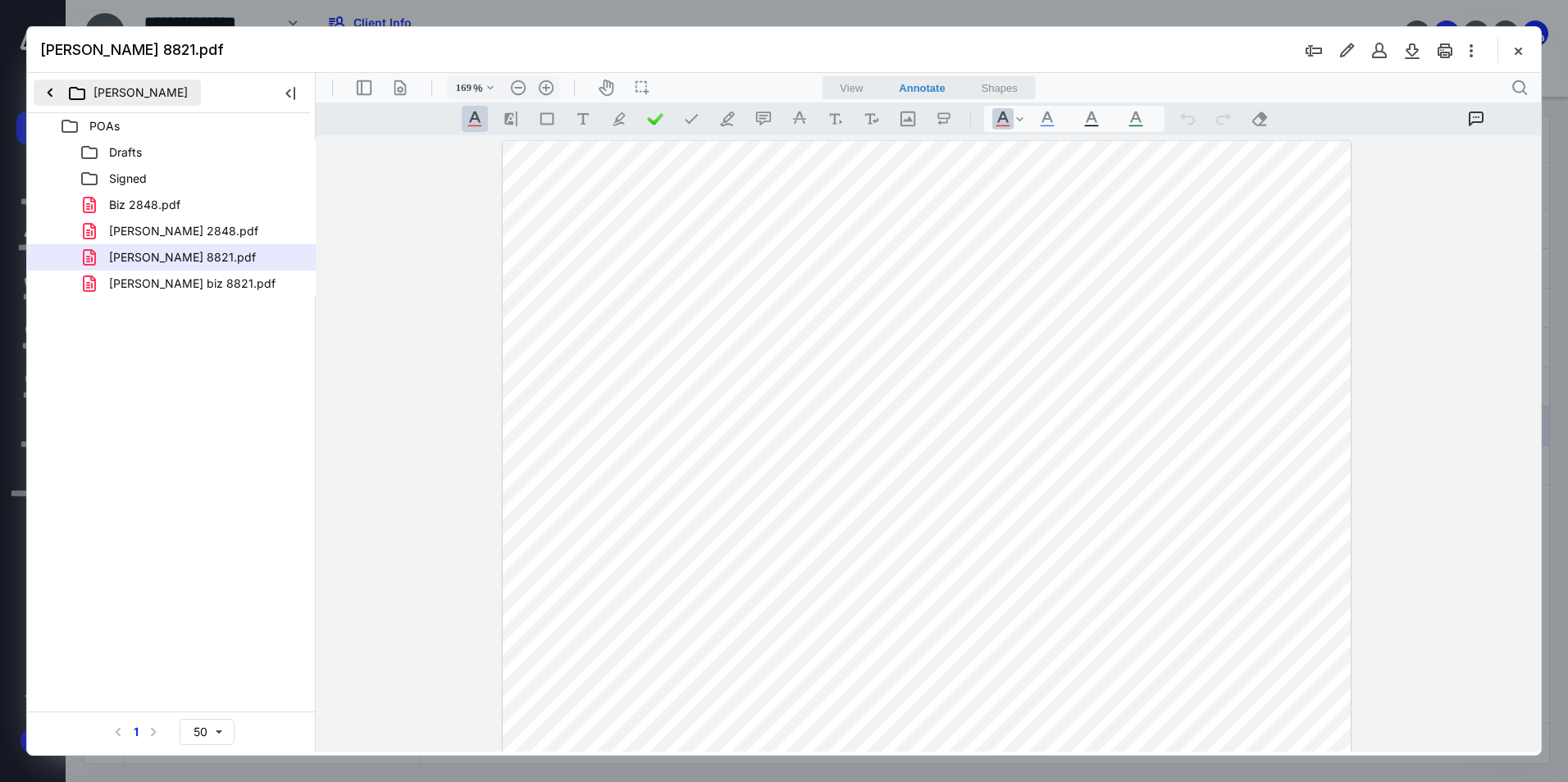 click on "[PERSON_NAME]" at bounding box center (117, 93) 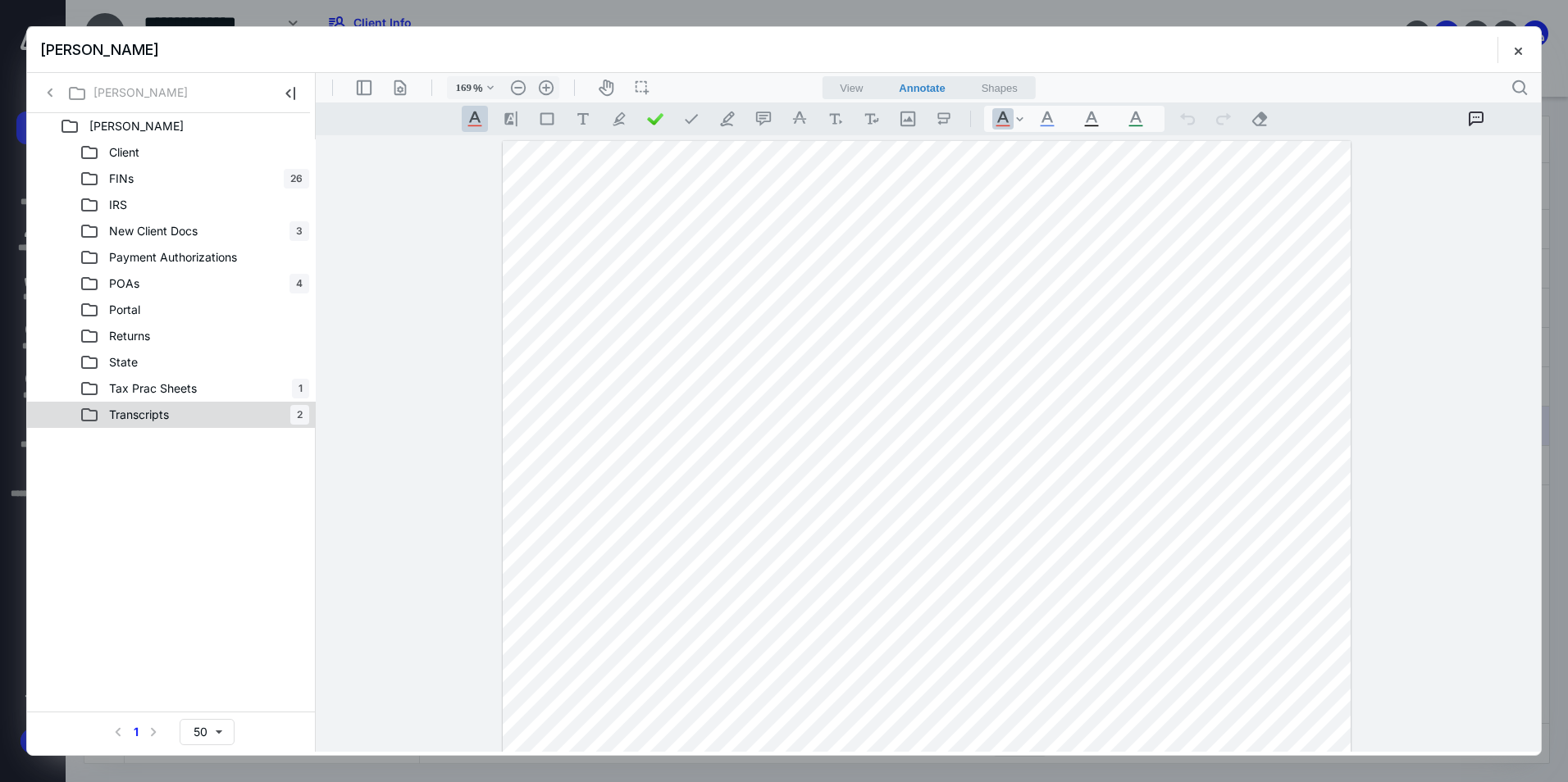 click on "Transcripts" at bounding box center (139, 415) 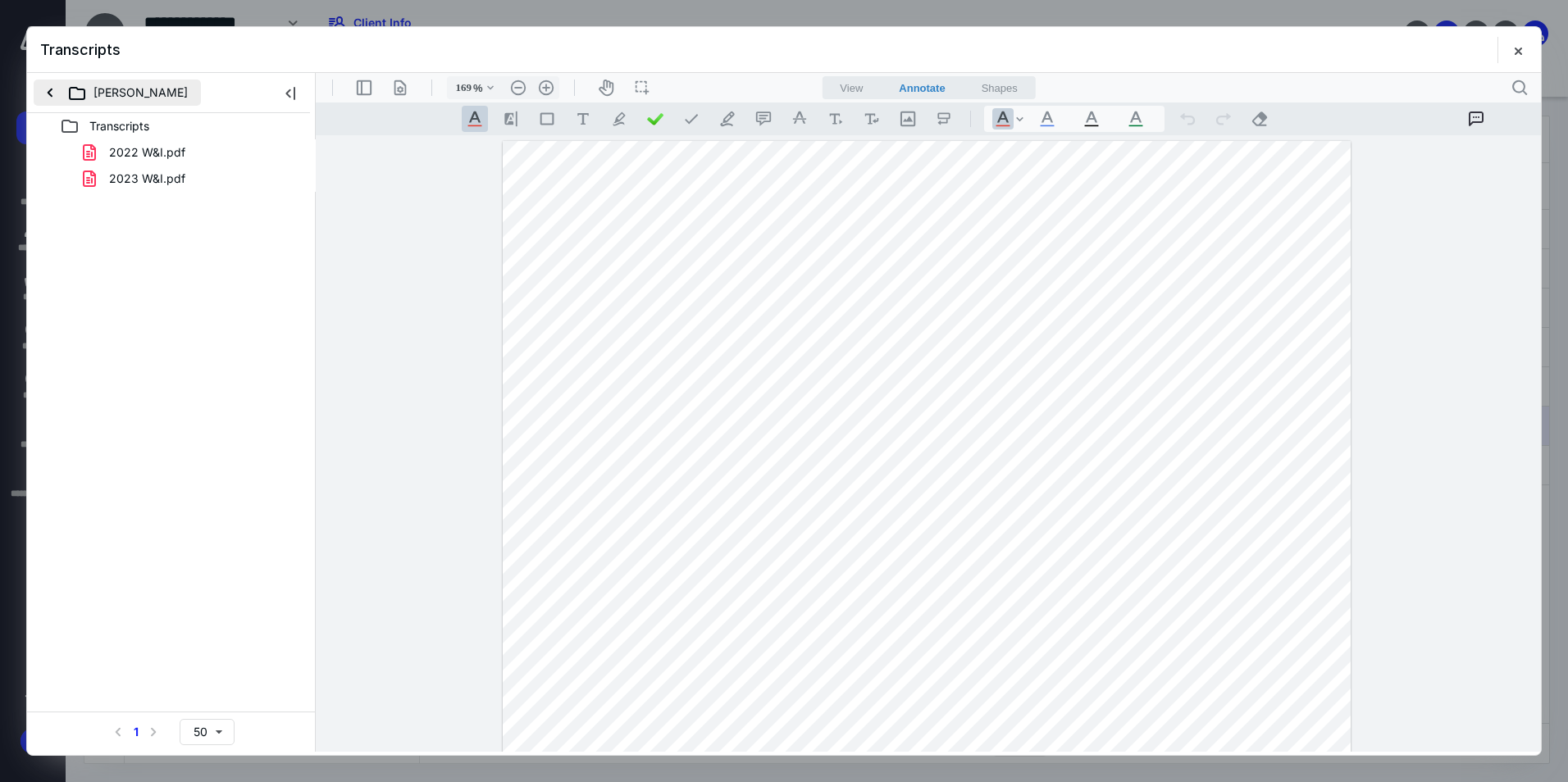 click on "[PERSON_NAME]" at bounding box center [117, 93] 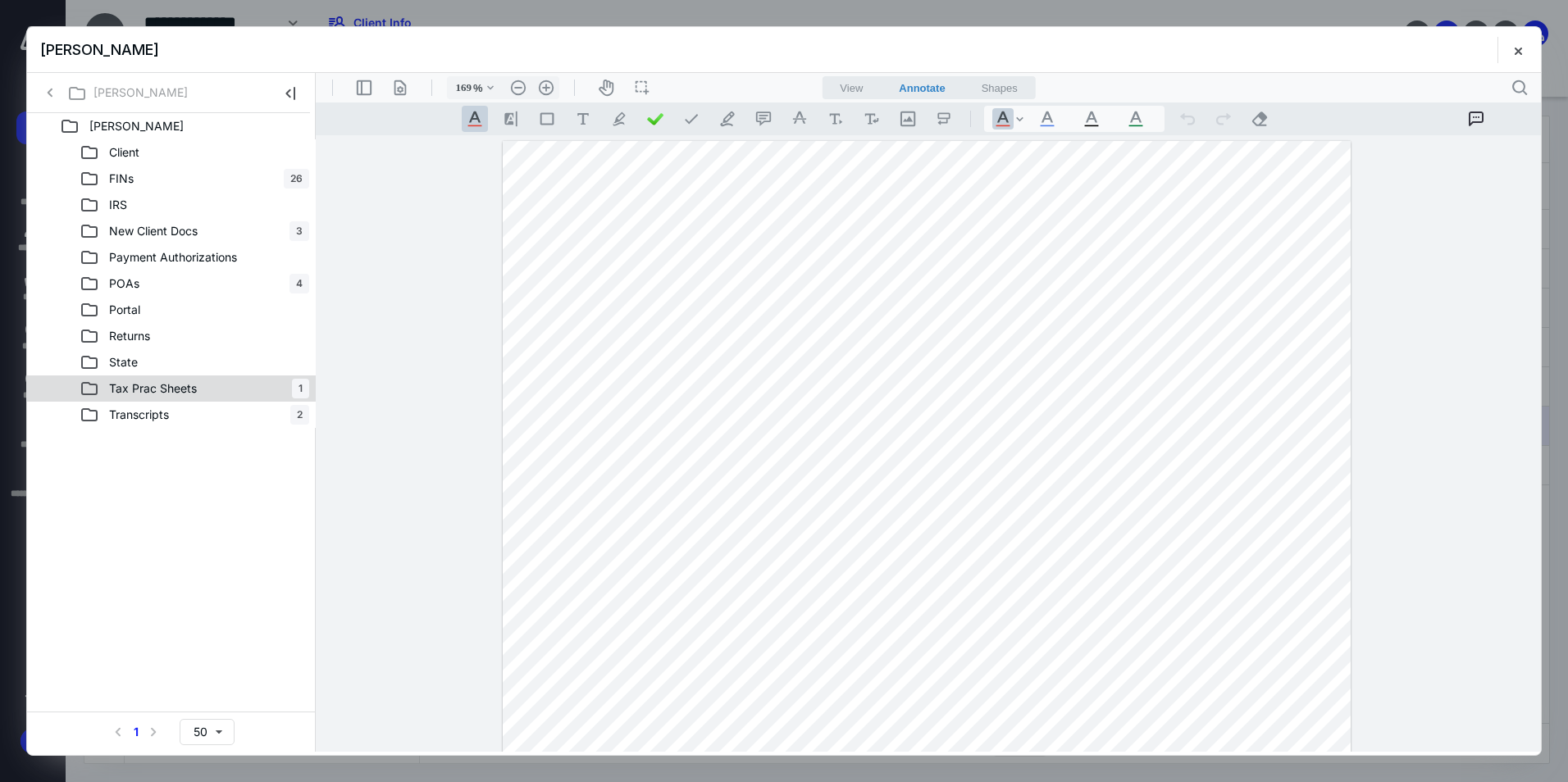 click on "Tax Prac Sheets" at bounding box center [153, 389] 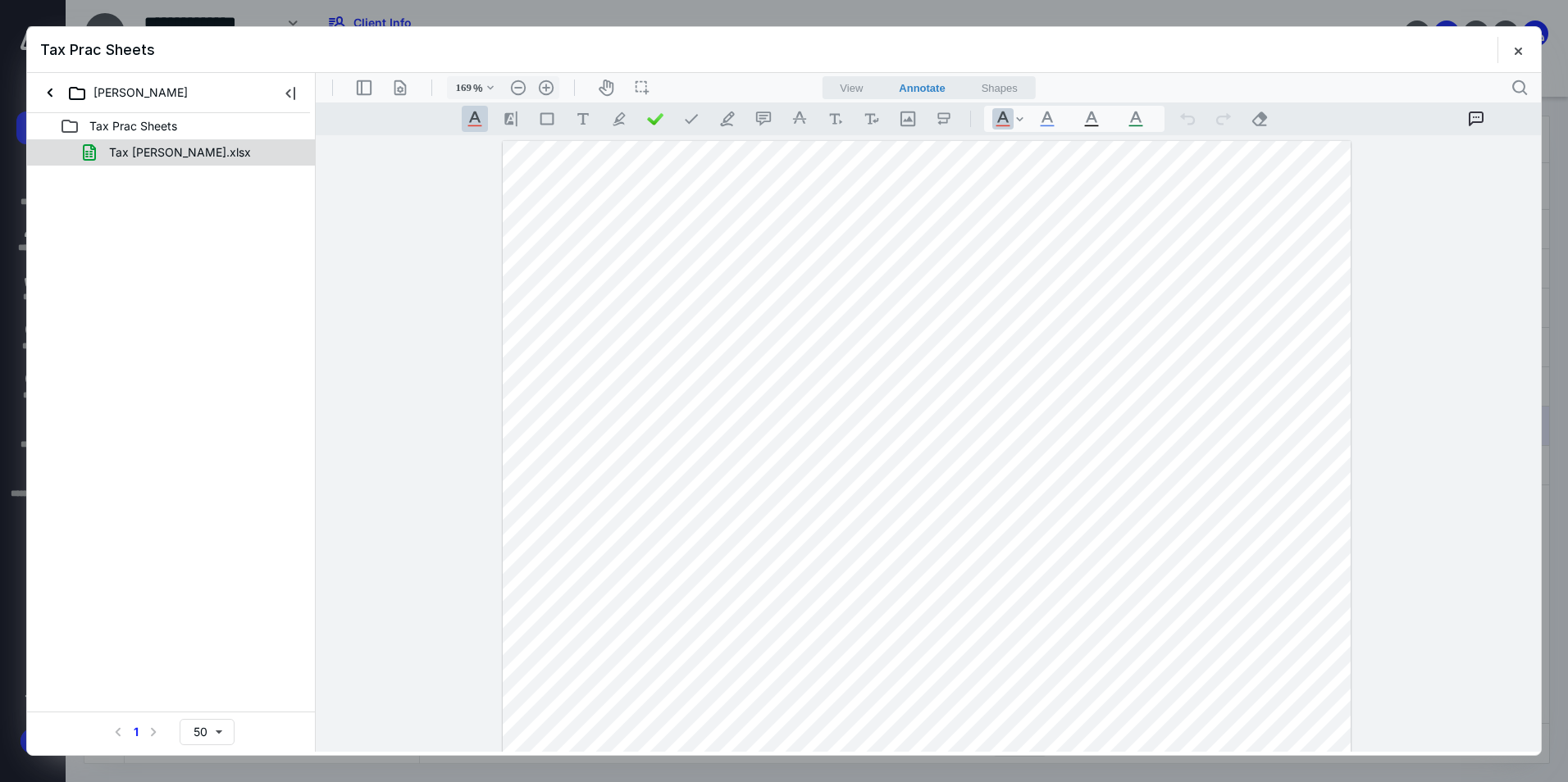 click on "Tax [PERSON_NAME].xlsx" at bounding box center (171, 152) 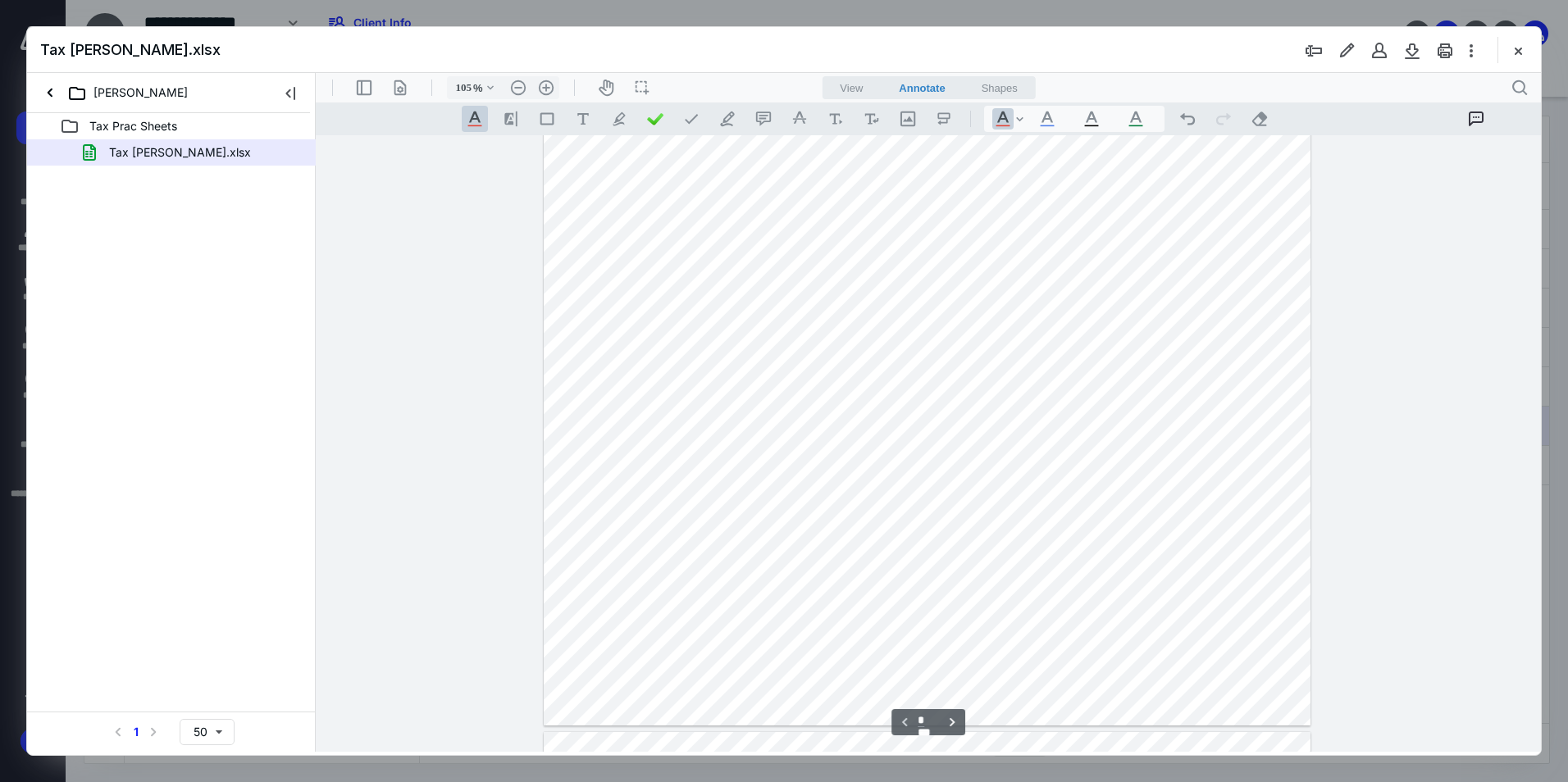 scroll, scrollTop: 0, scrollLeft: 0, axis: both 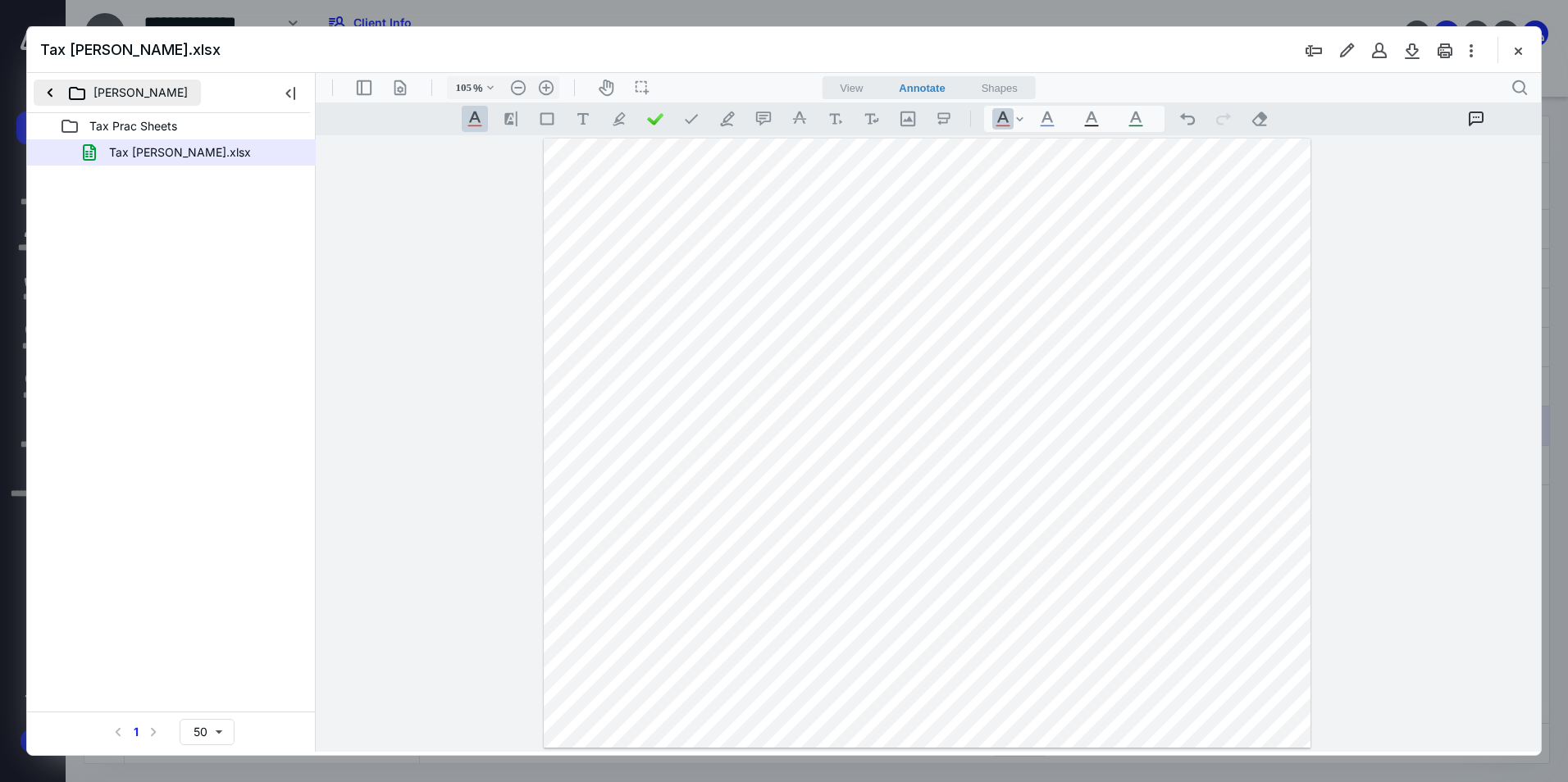 click on "[PERSON_NAME]" at bounding box center (117, 93) 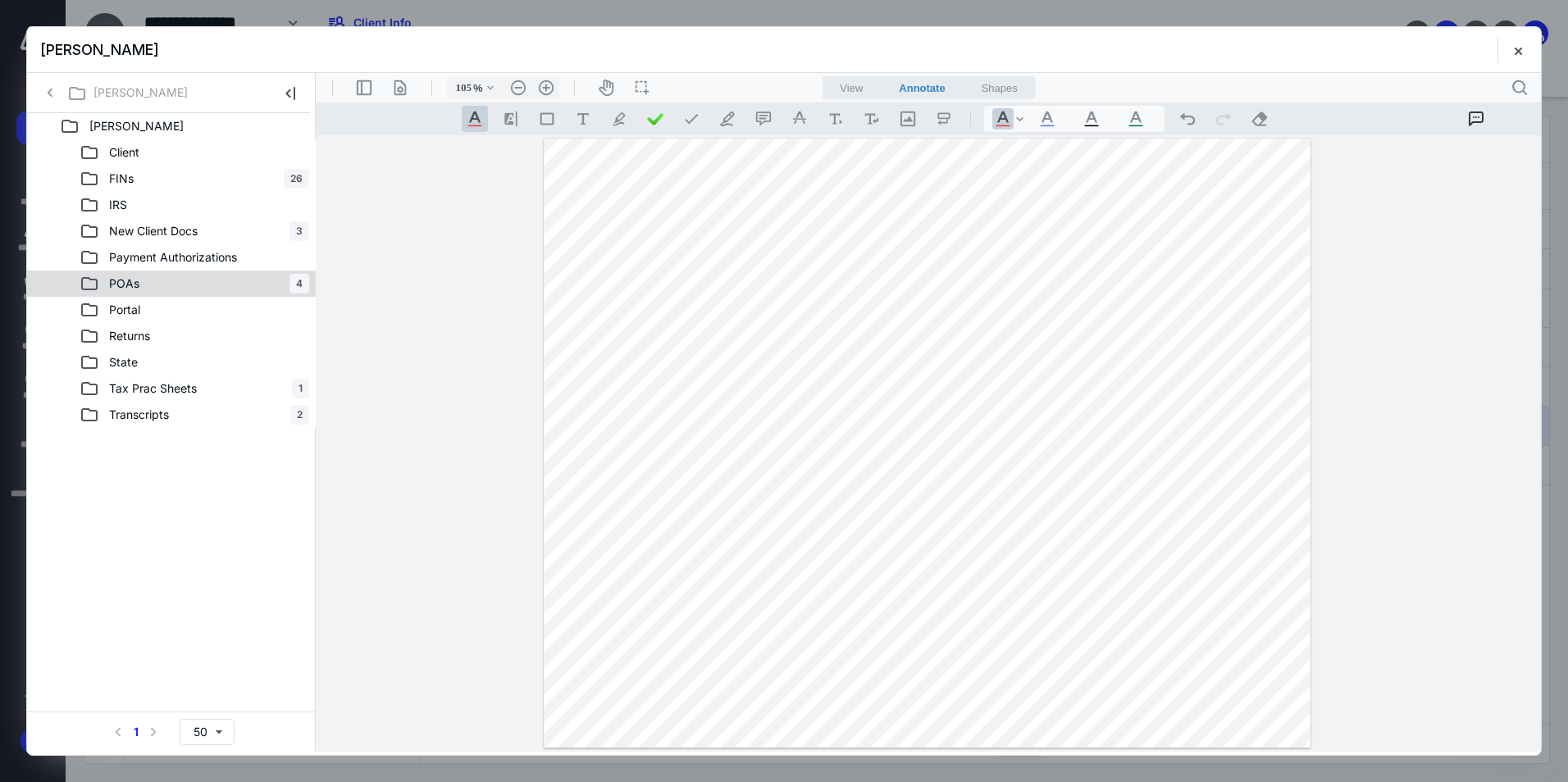 click on "POAs" at bounding box center [124, 284] 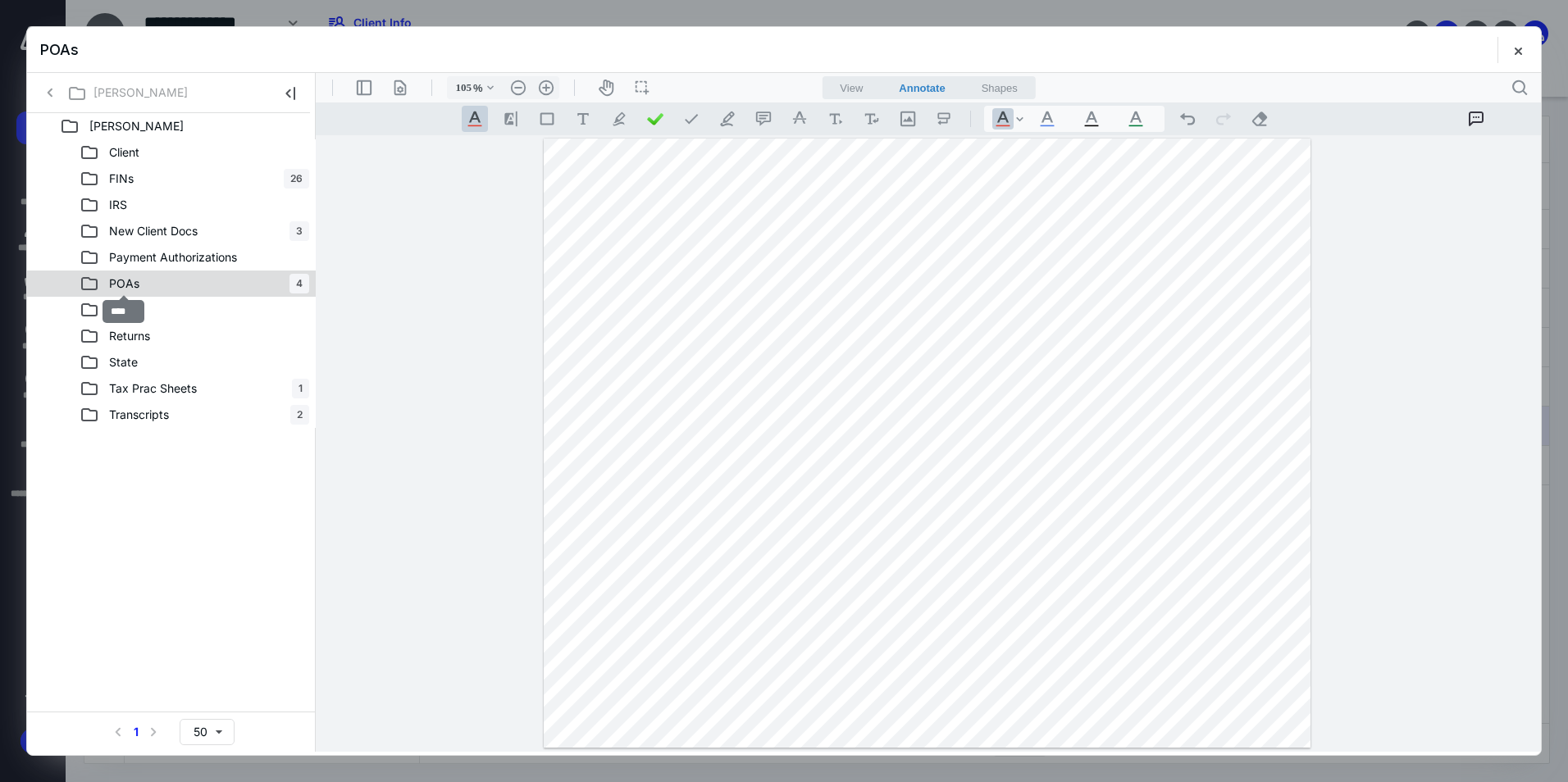 click on "POAs" at bounding box center [124, 284] 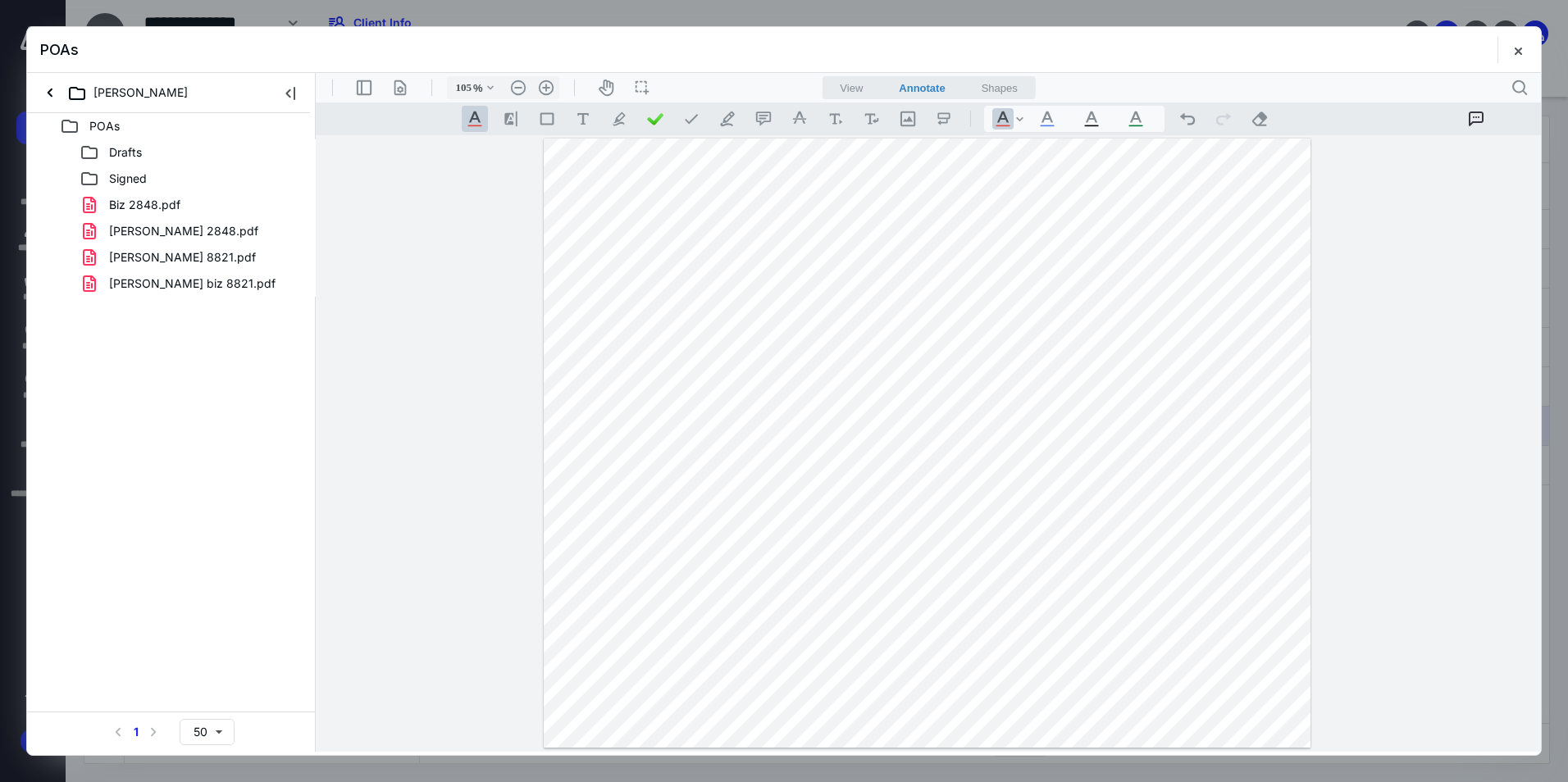 drag, startPoint x: 130, startPoint y: 284, endPoint x: 115, endPoint y: 234, distance: 52.201533 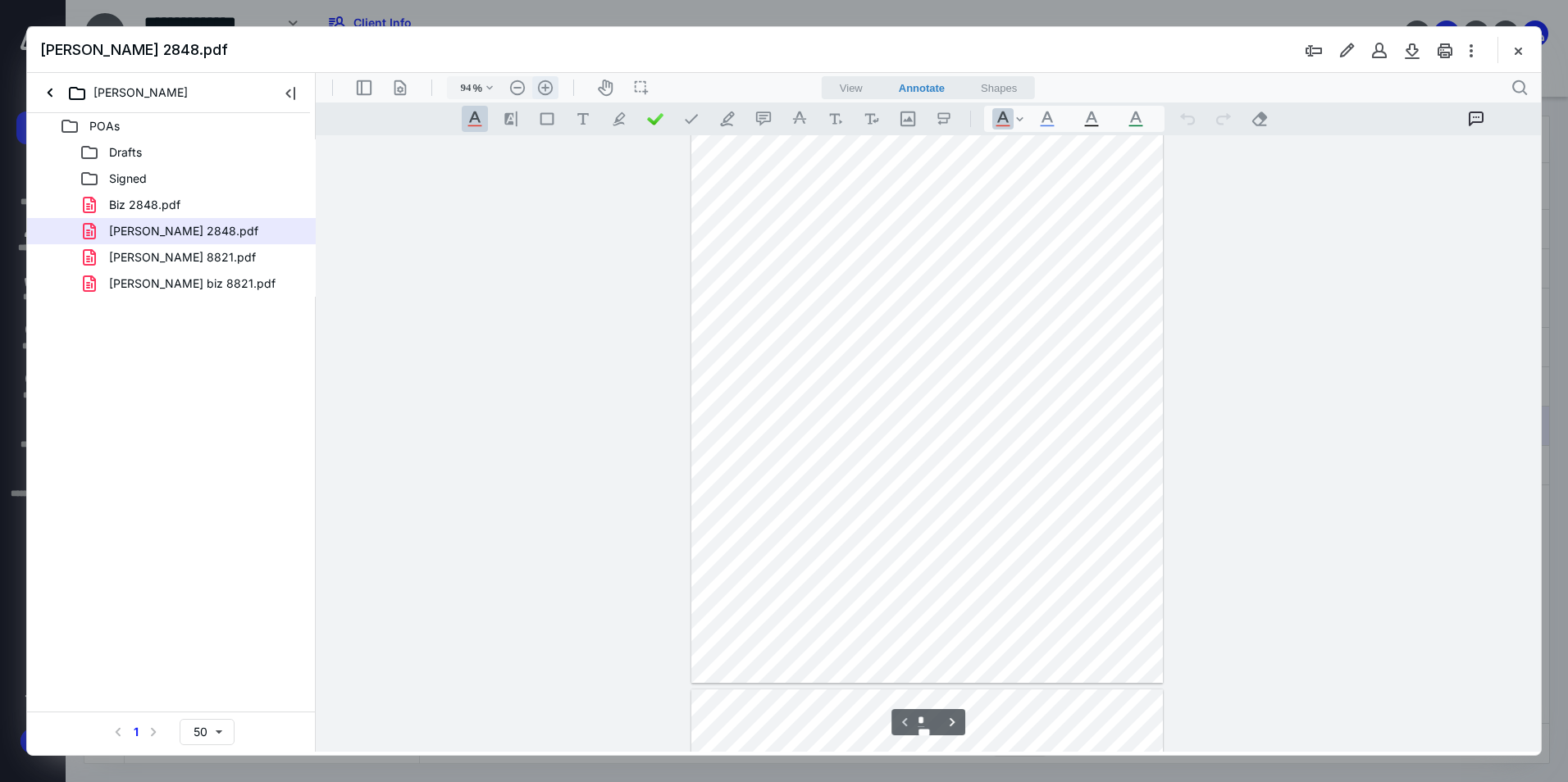 click on ".cls-1{fill:#abb0c4;} icon - header - zoom - in - line" at bounding box center (545, 88) 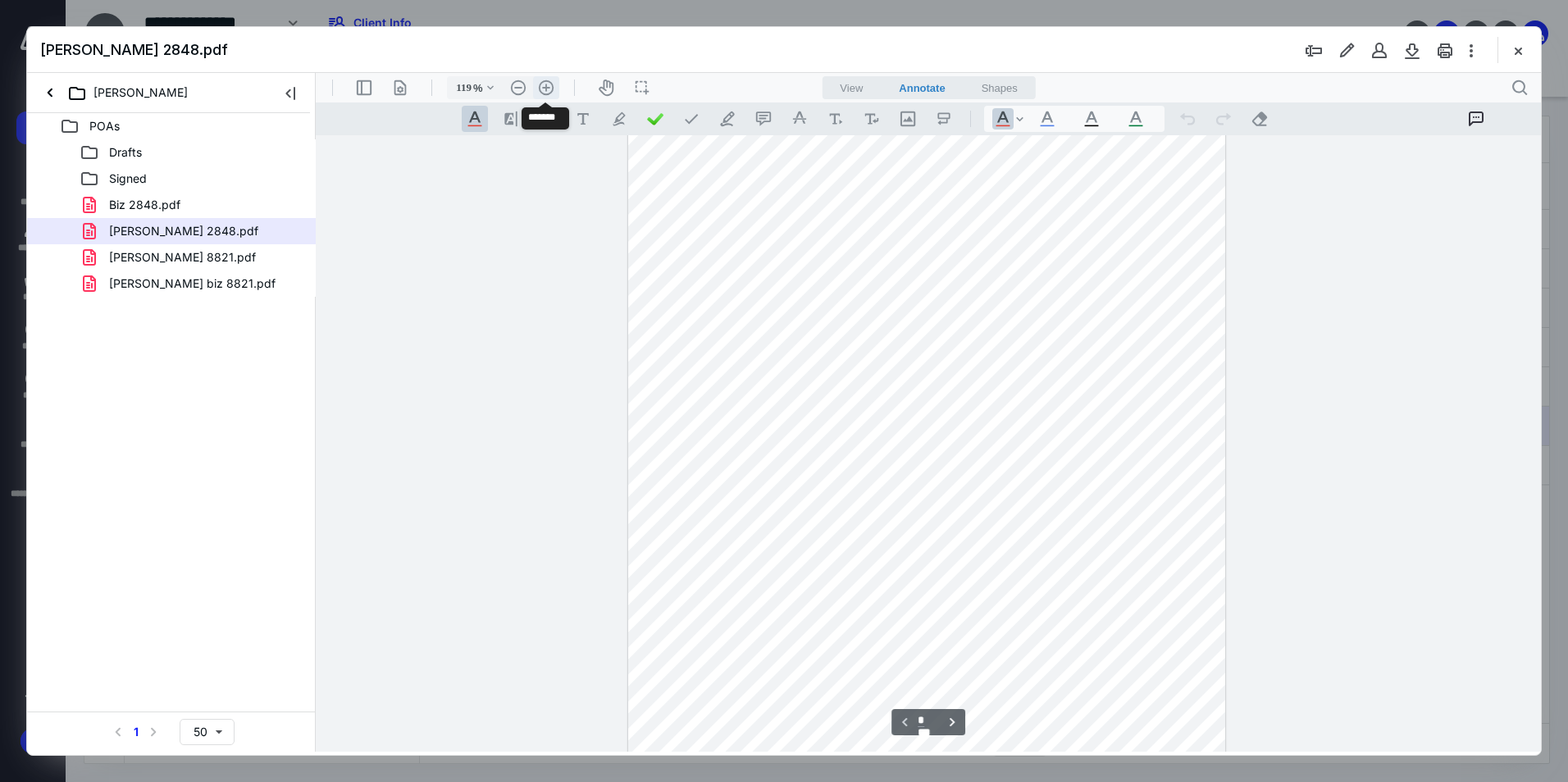 click on ".cls-1{fill:#abb0c4;} icon - header - zoom - in - line" at bounding box center (546, 88) 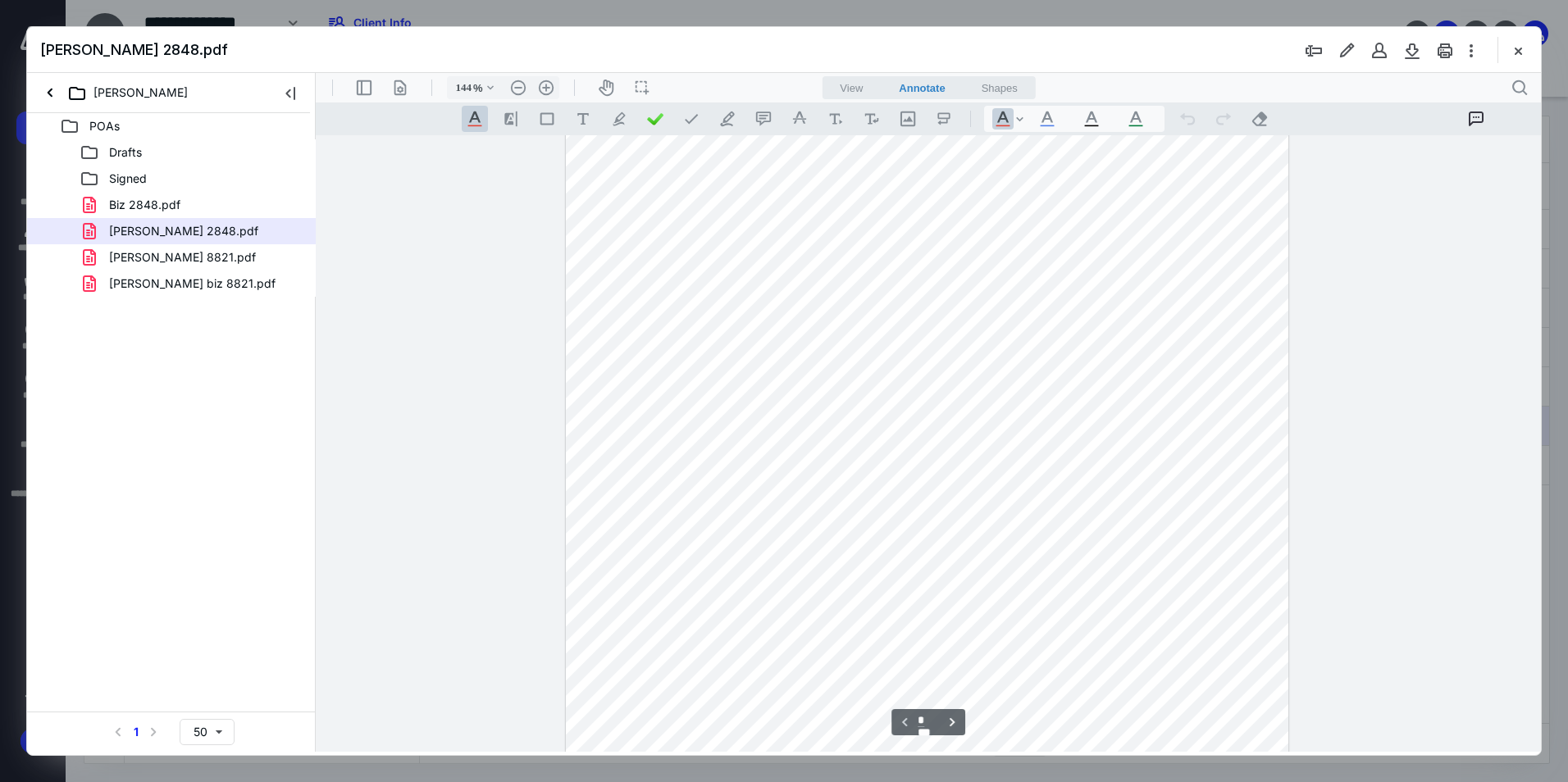 scroll, scrollTop: 0, scrollLeft: 0, axis: both 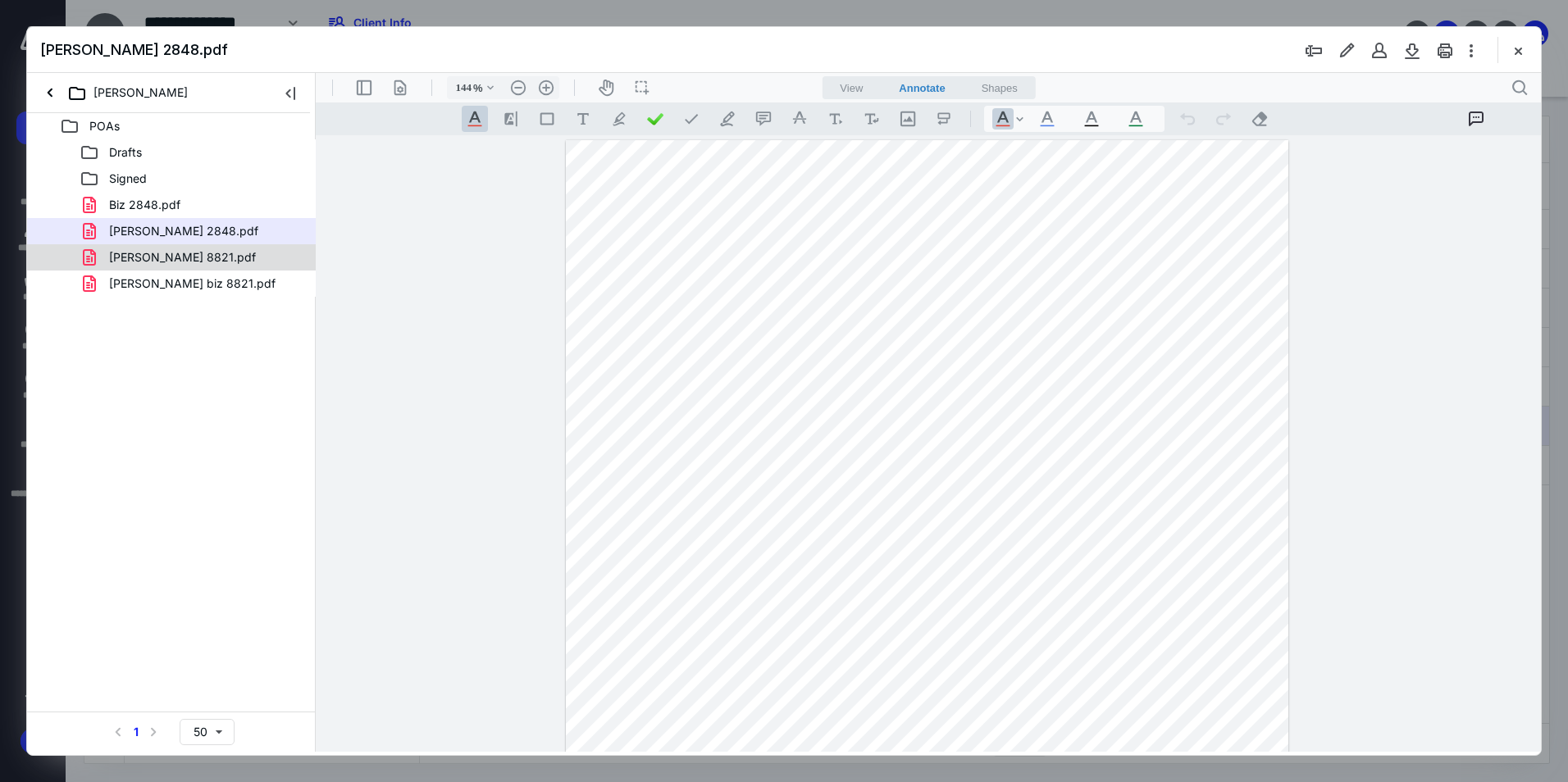 click on "[PERSON_NAME] 8821.pdf" at bounding box center [182, 257] 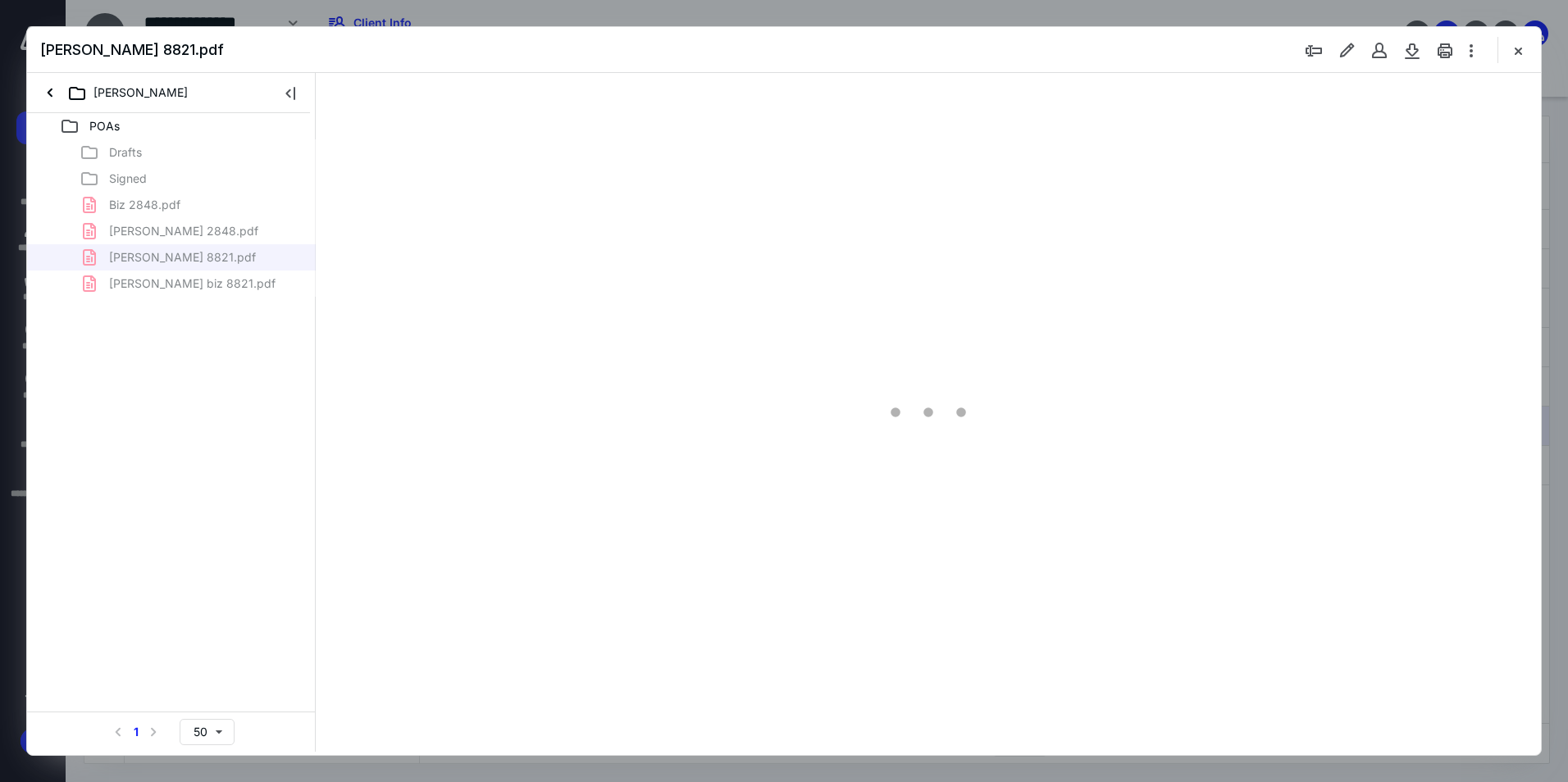type on "94" 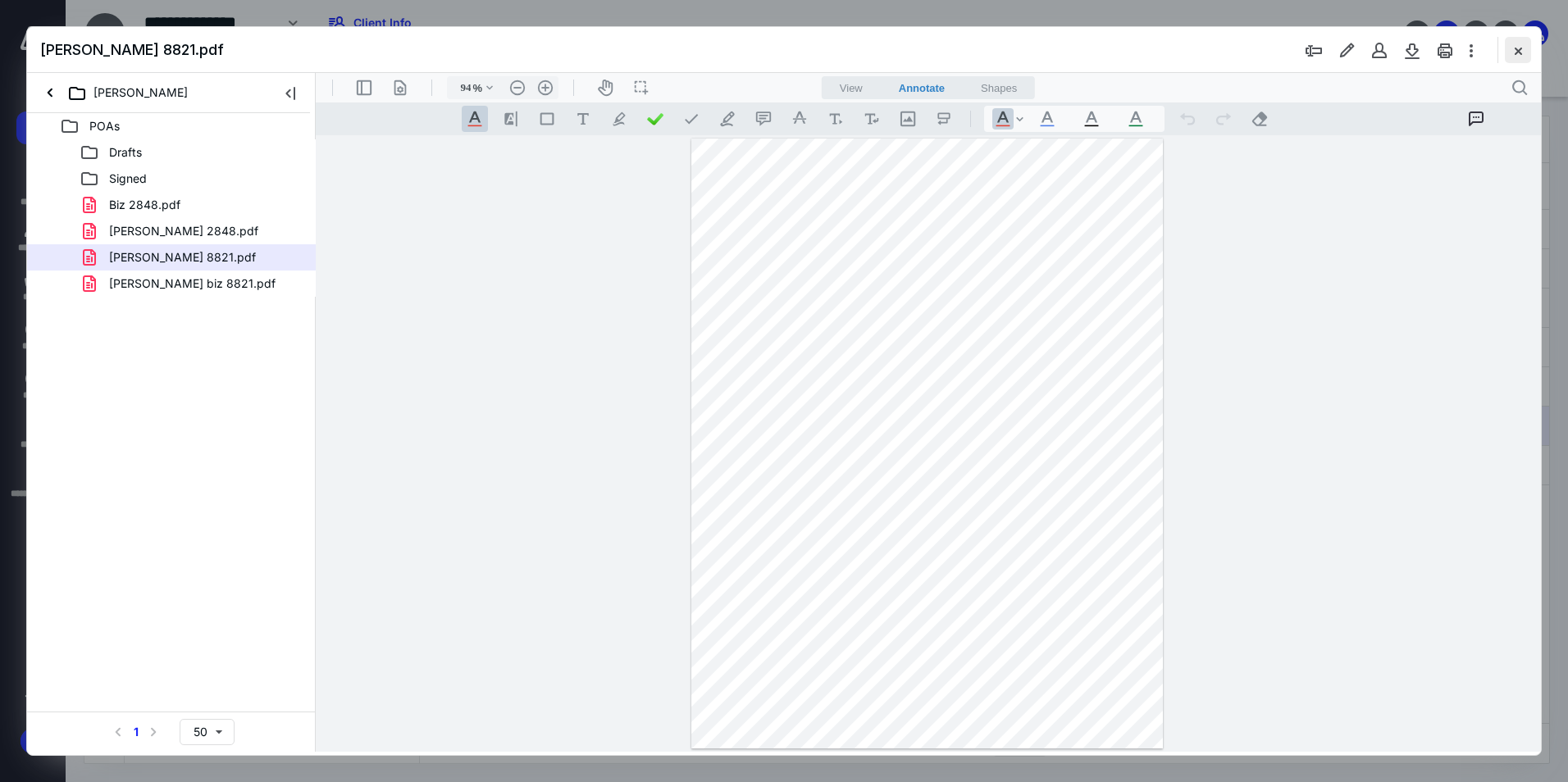 click at bounding box center [1518, 50] 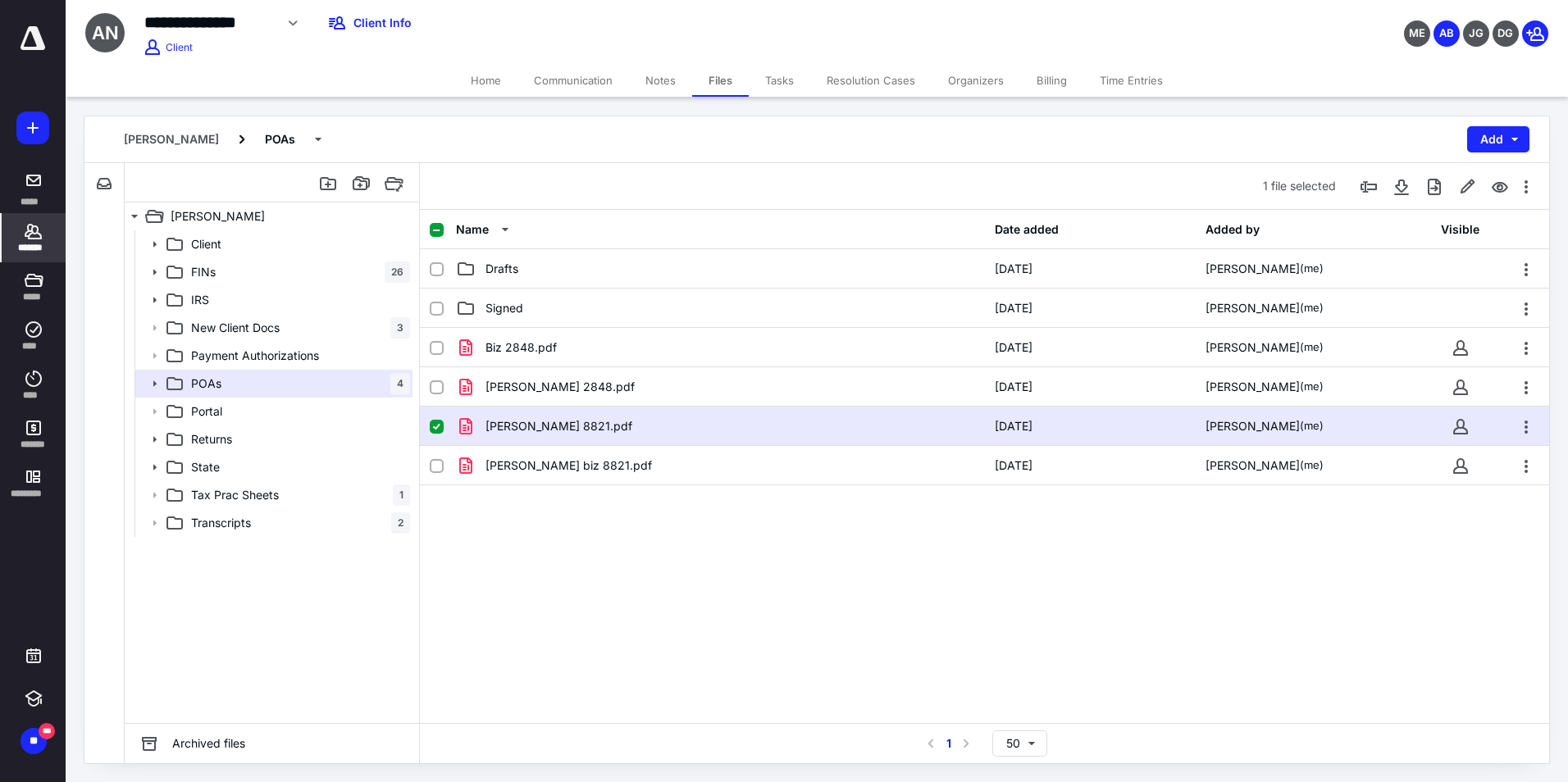 drag, startPoint x: 71, startPoint y: 219, endPoint x: 61, endPoint y: 224, distance: 11.18034 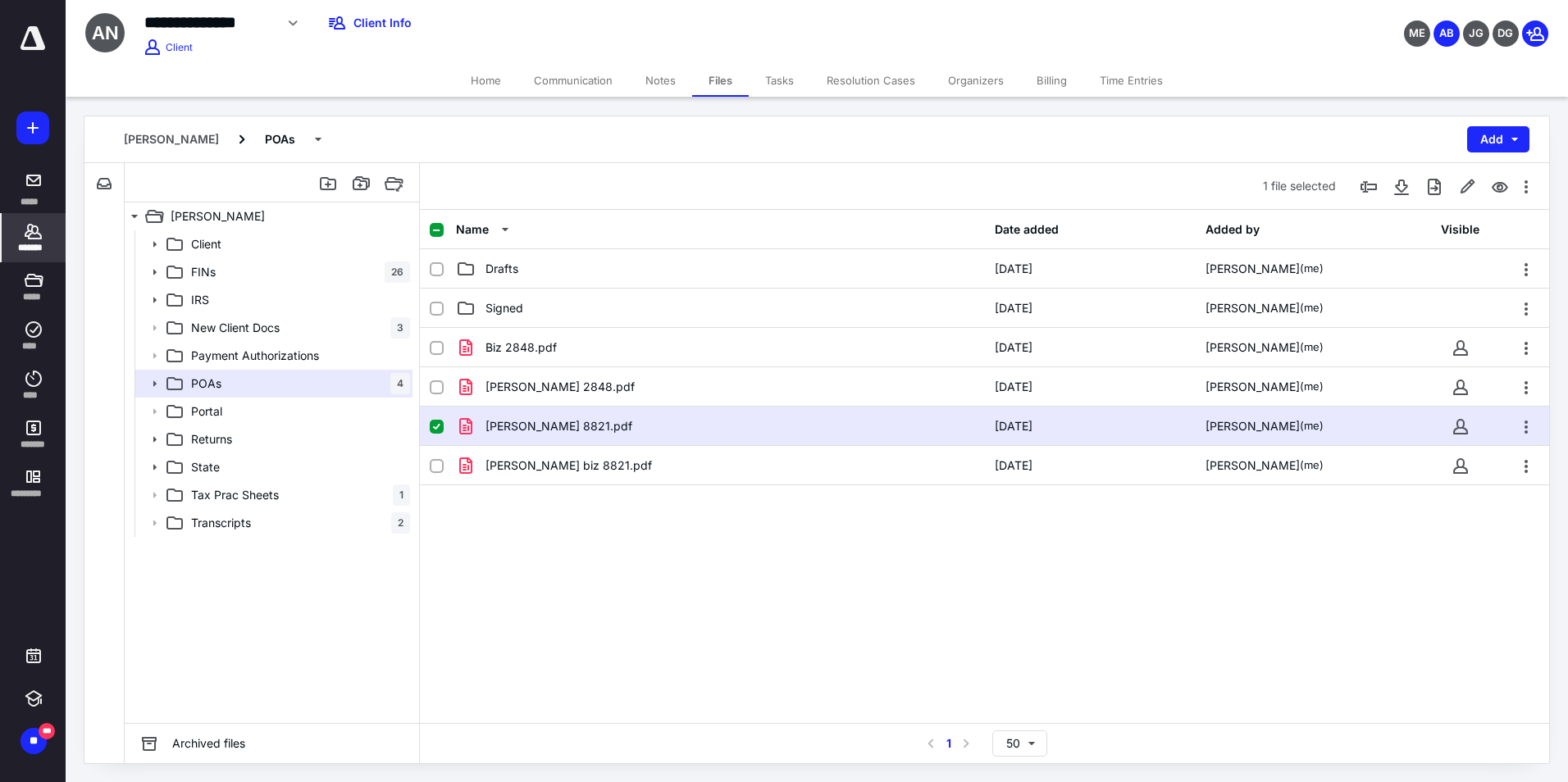 drag, startPoint x: 61, startPoint y: 224, endPoint x: 25, endPoint y: 239, distance: 39 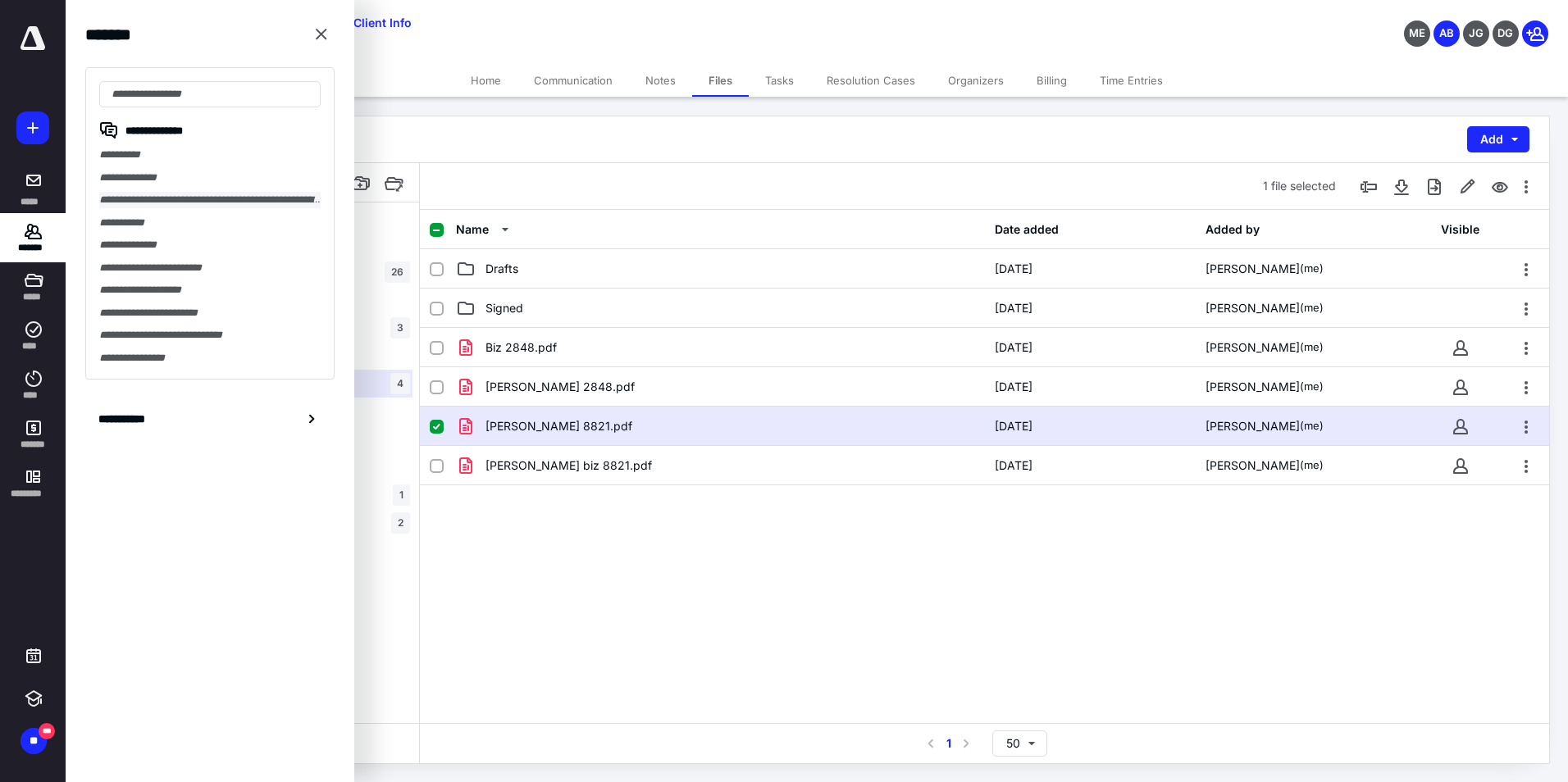 click on "**********" at bounding box center (210, 200) 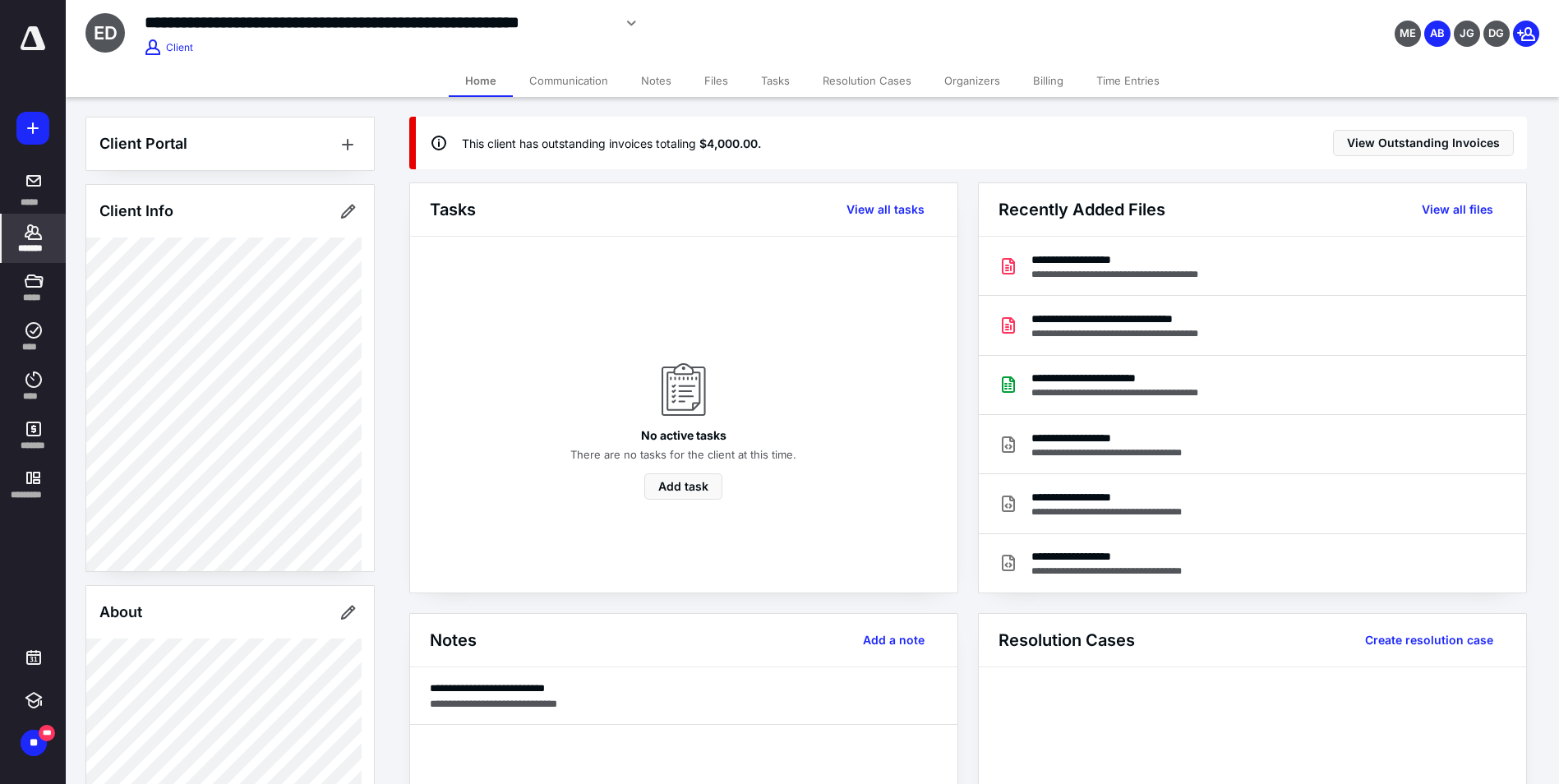 click 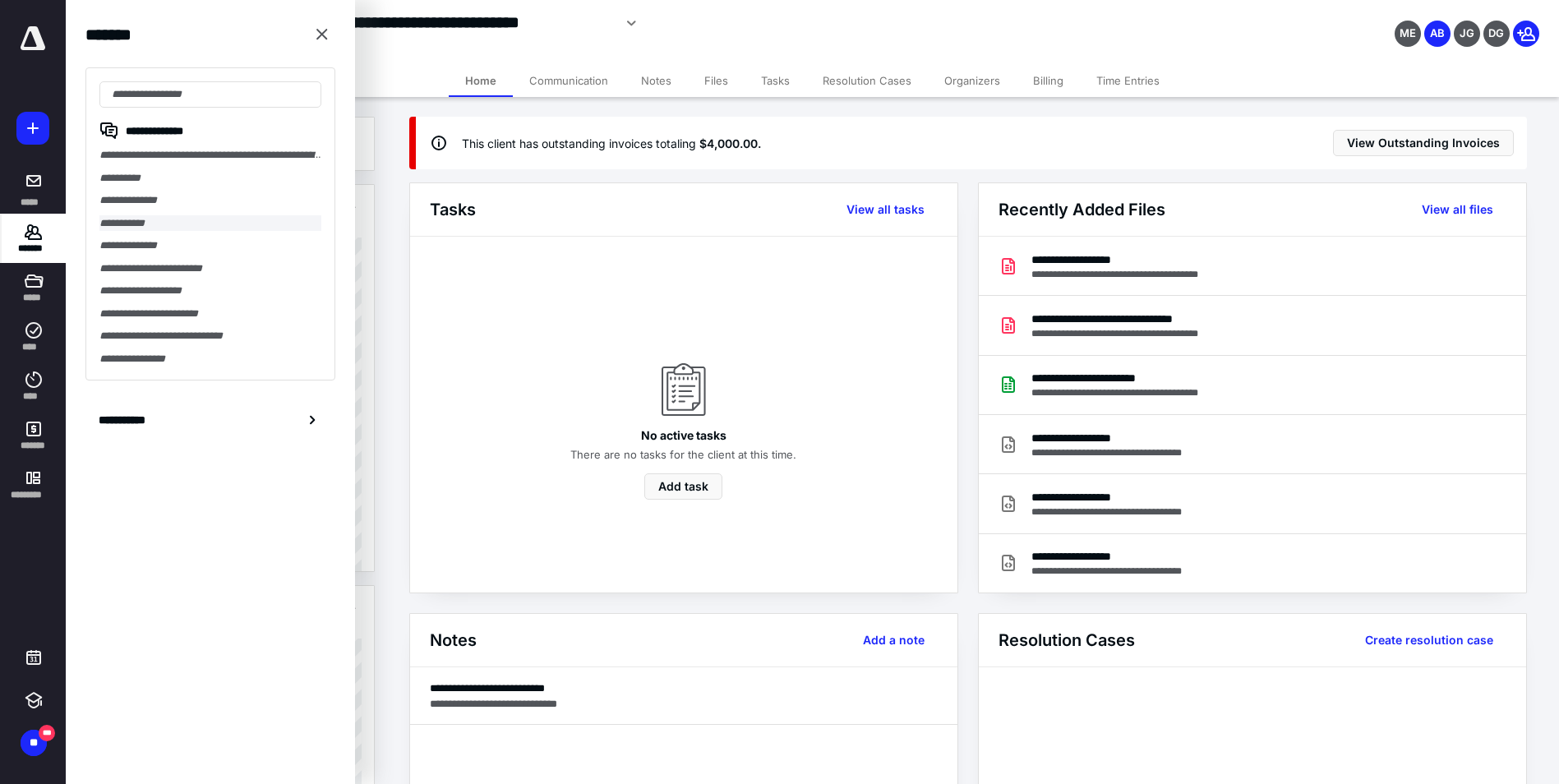 click on "**********" at bounding box center (210, 224) 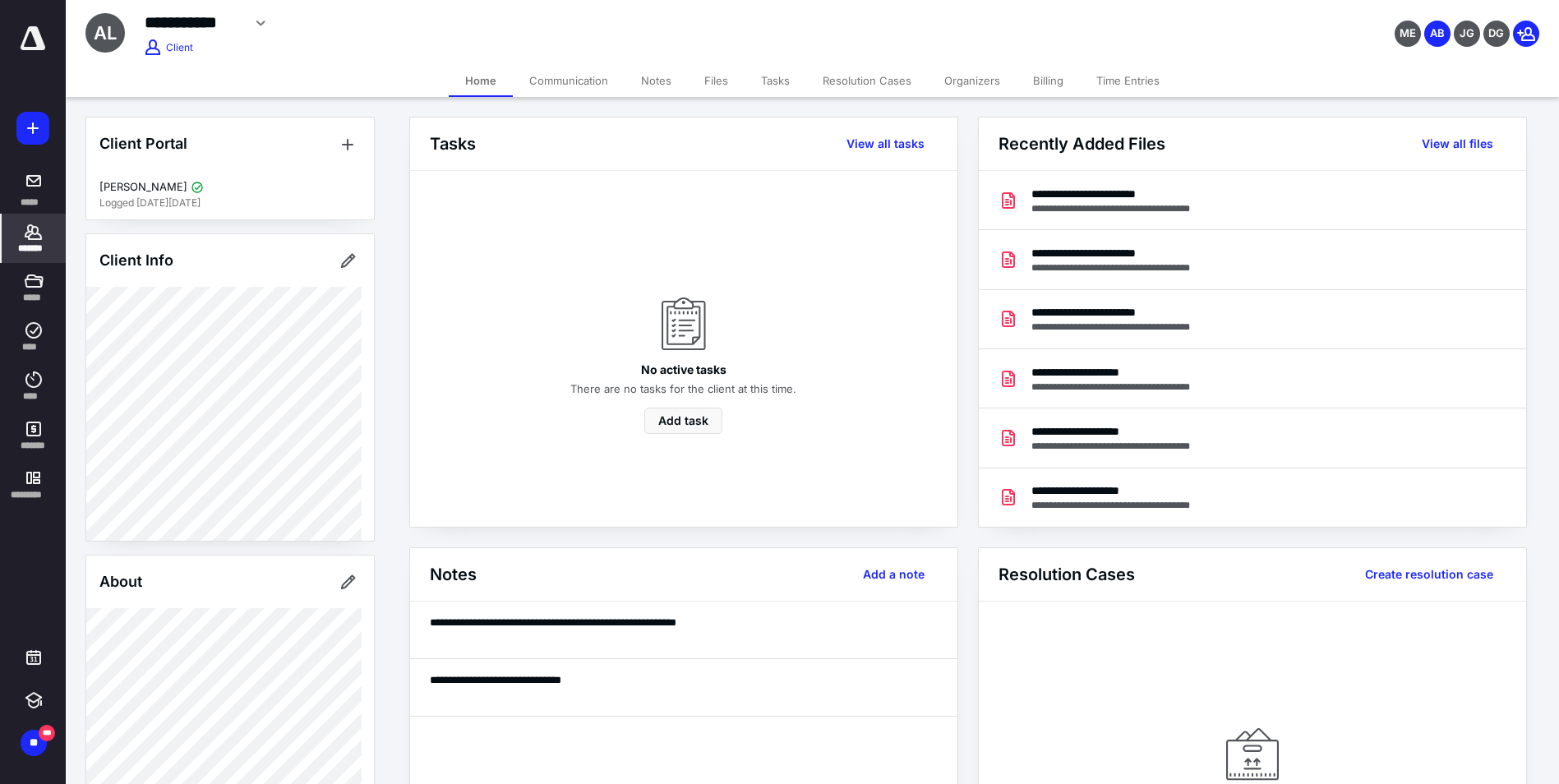 click on "Files" at bounding box center (716, 81) 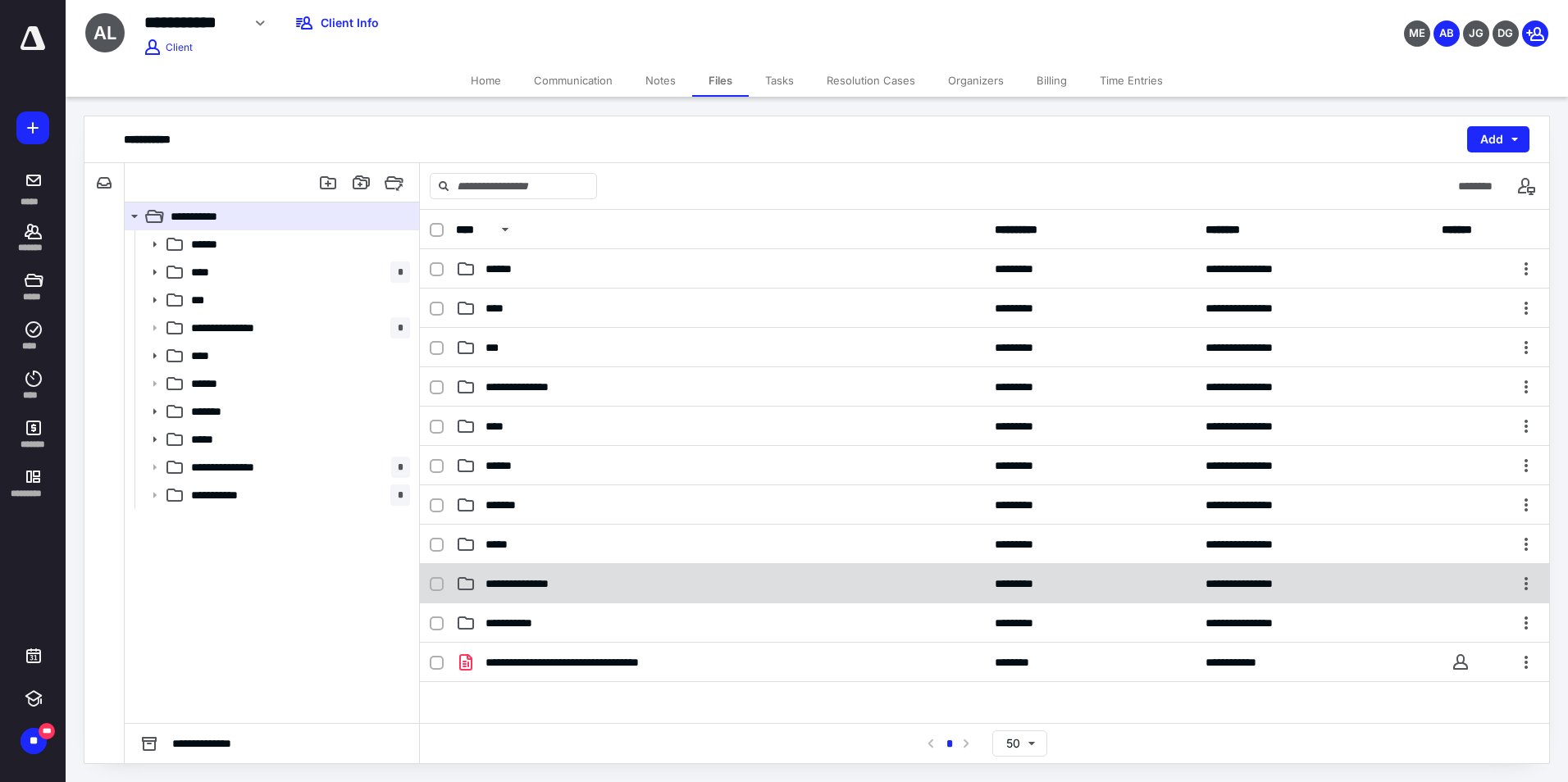 click on "**********" at bounding box center [720, 584] 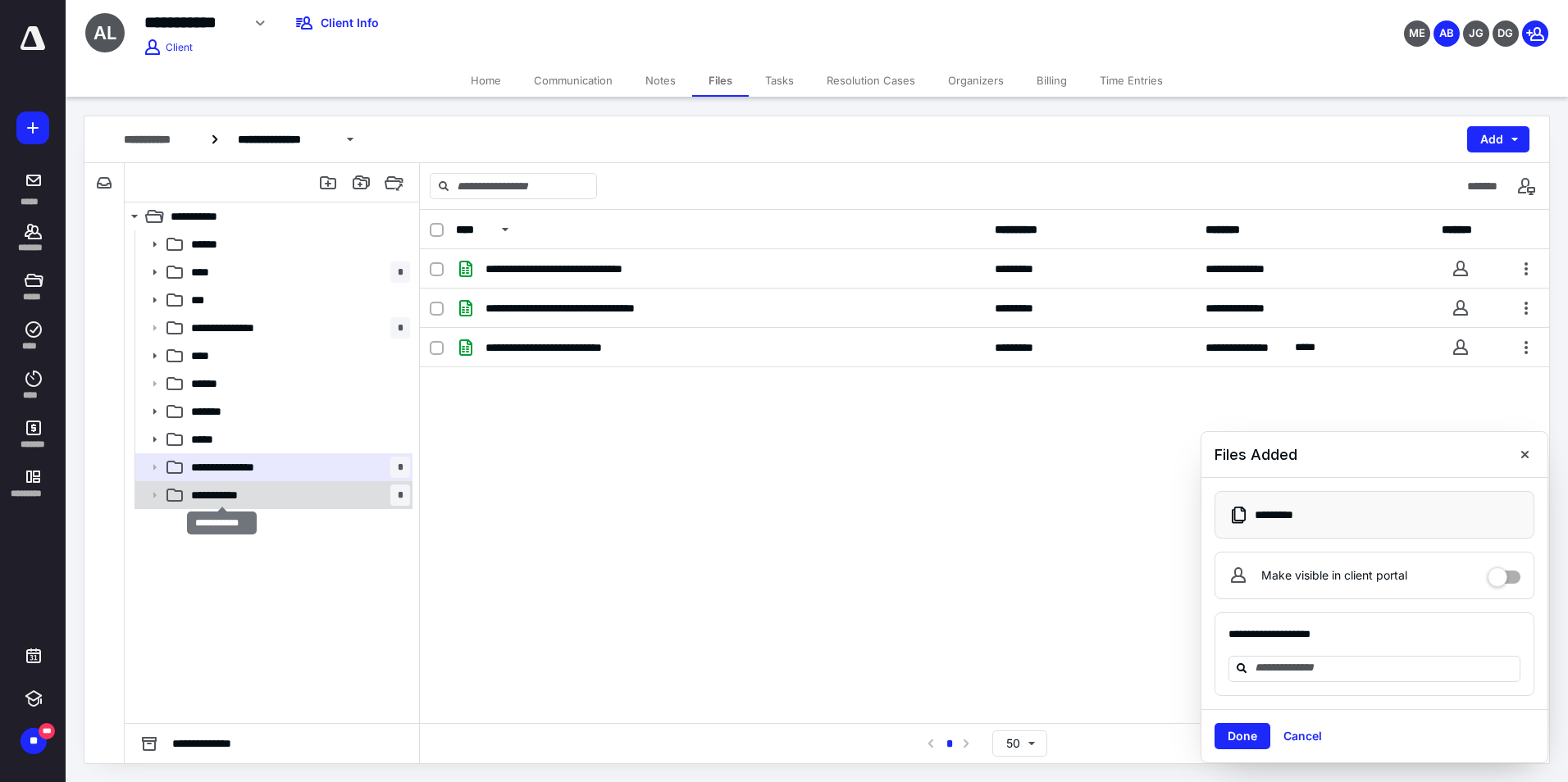 click on "**********" at bounding box center (221, 495) 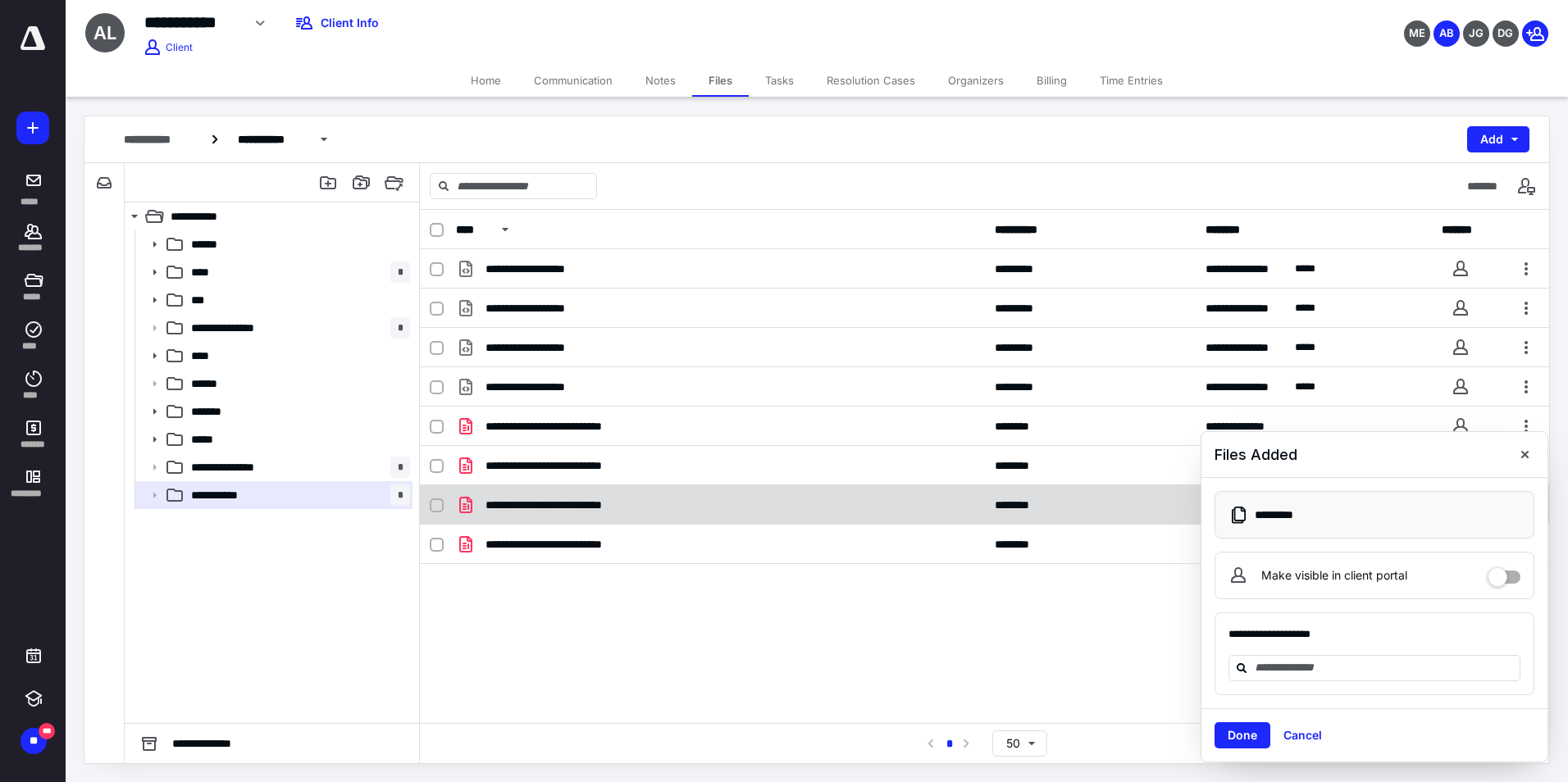 click on "**********" at bounding box center (720, 505) 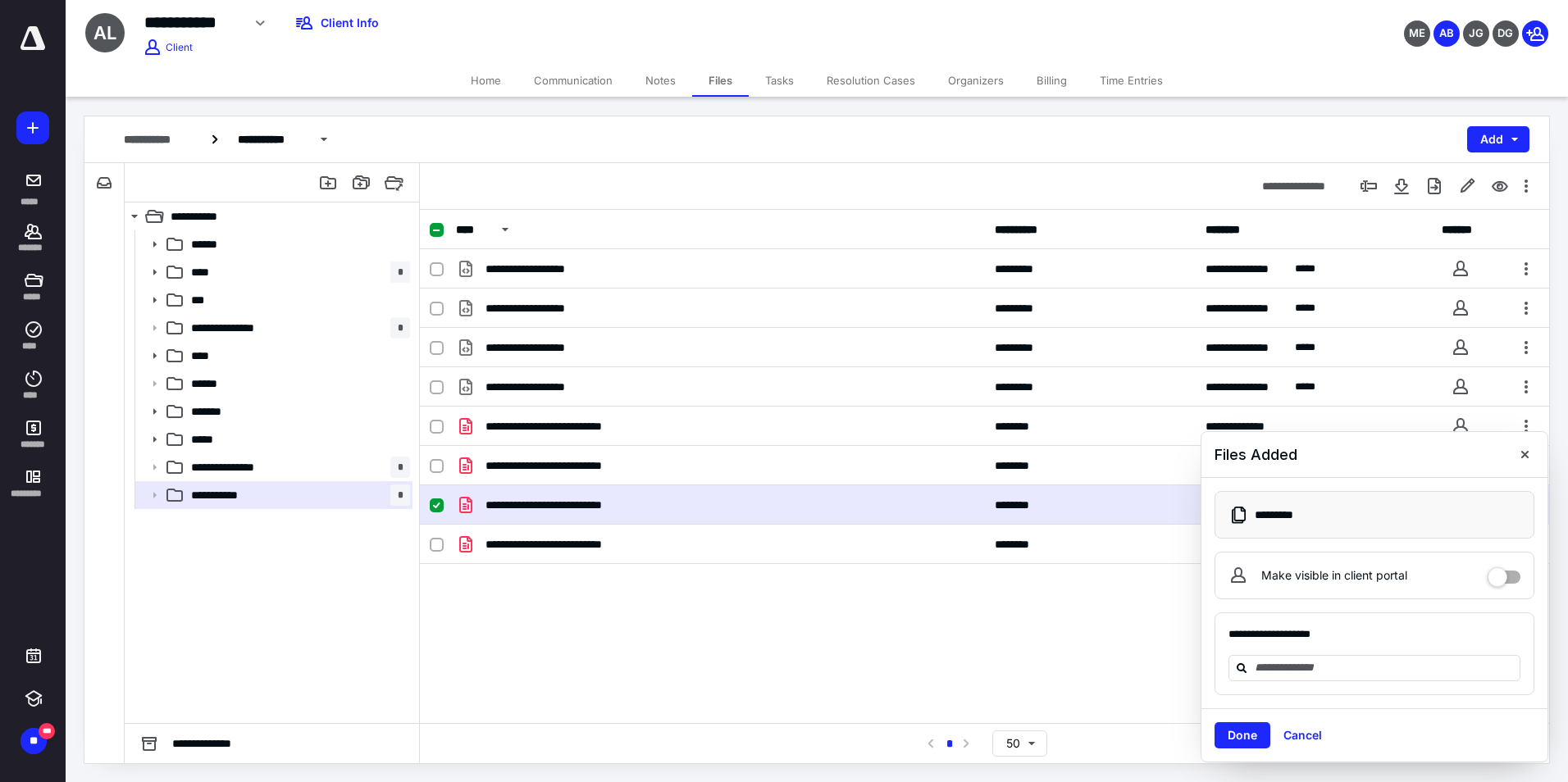 click on "**********" at bounding box center (720, 505) 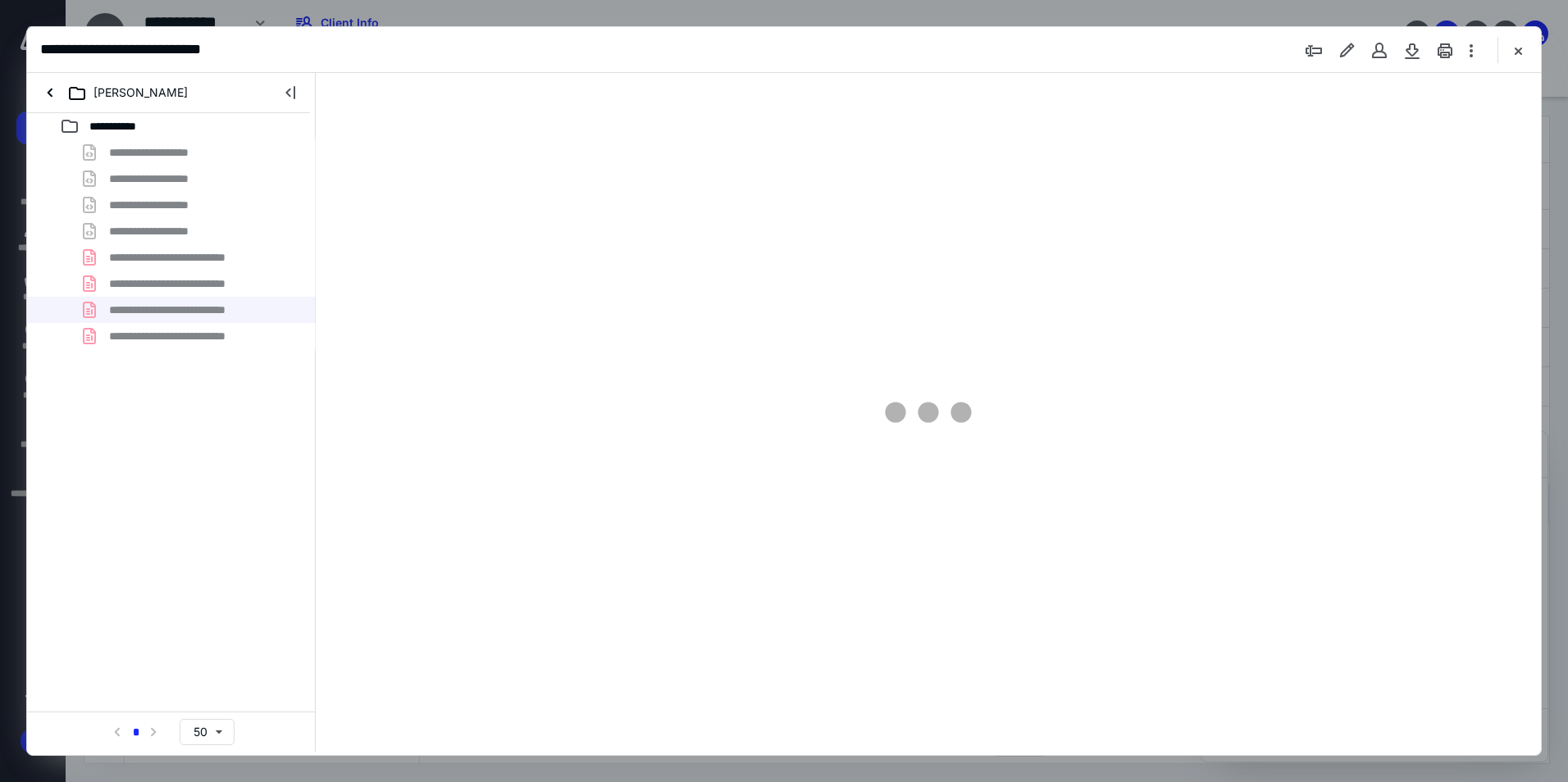 scroll, scrollTop: 0, scrollLeft: 0, axis: both 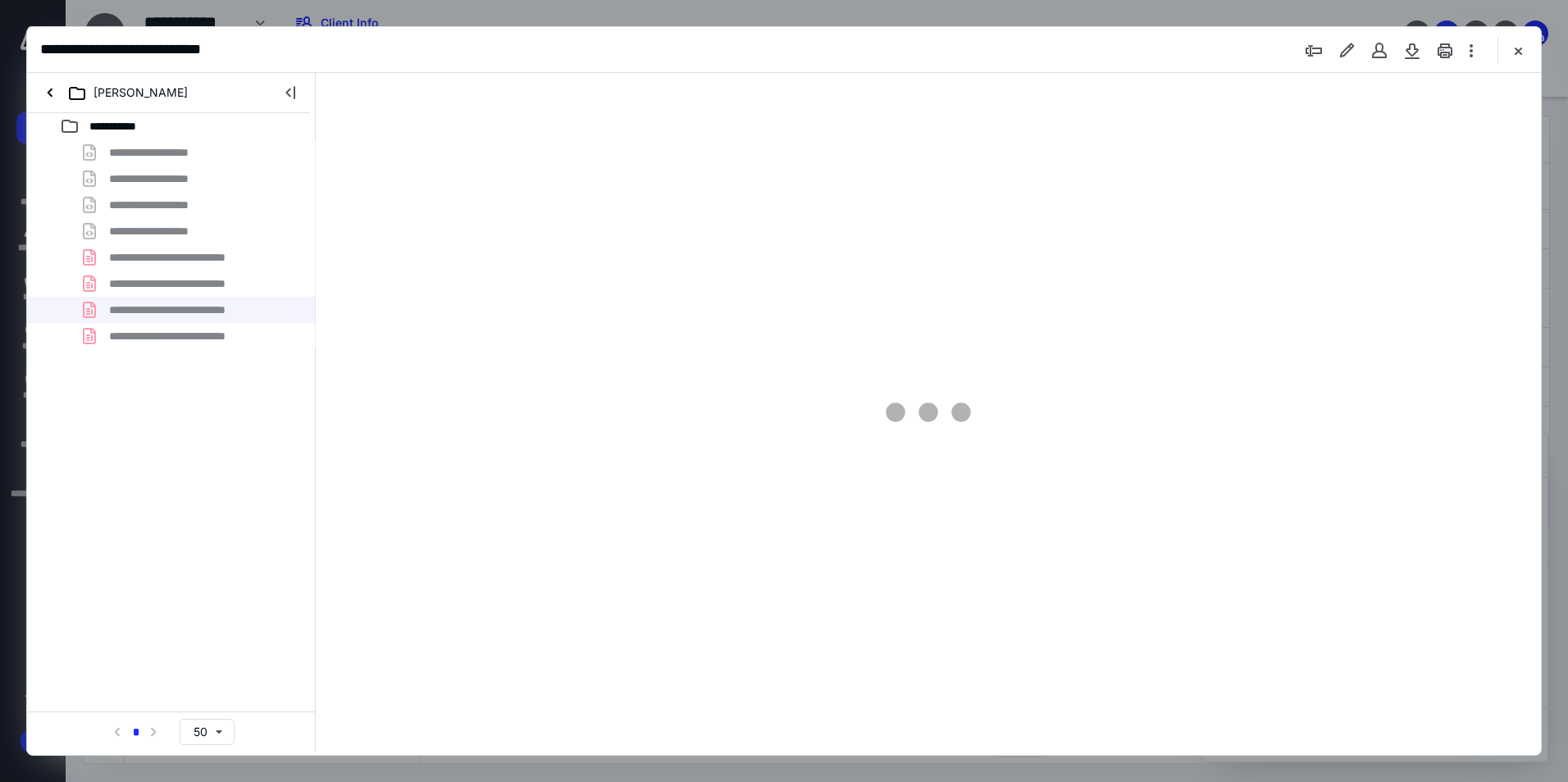 type on "94" 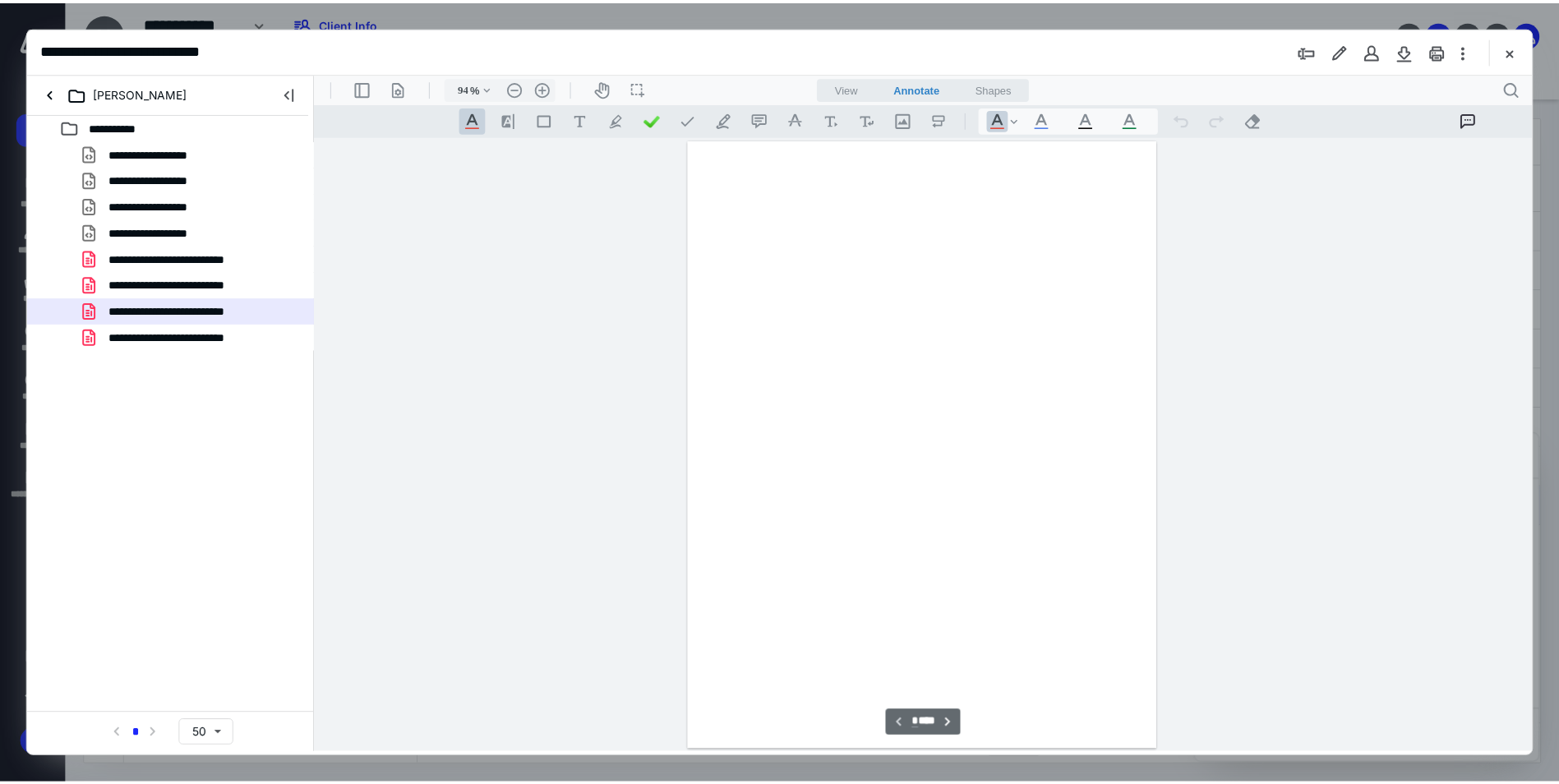 scroll, scrollTop: 66, scrollLeft: 0, axis: vertical 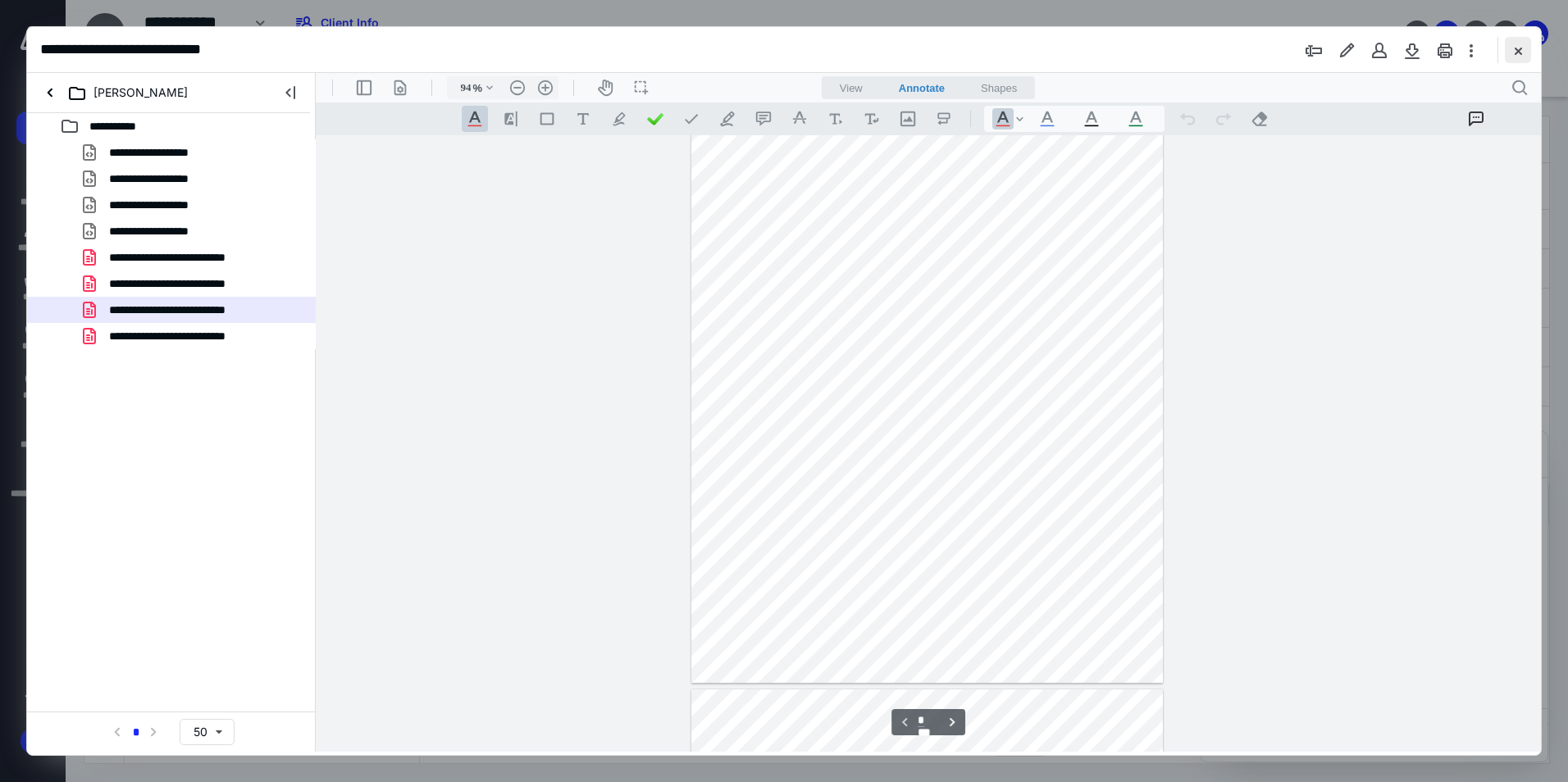 click at bounding box center (1518, 50) 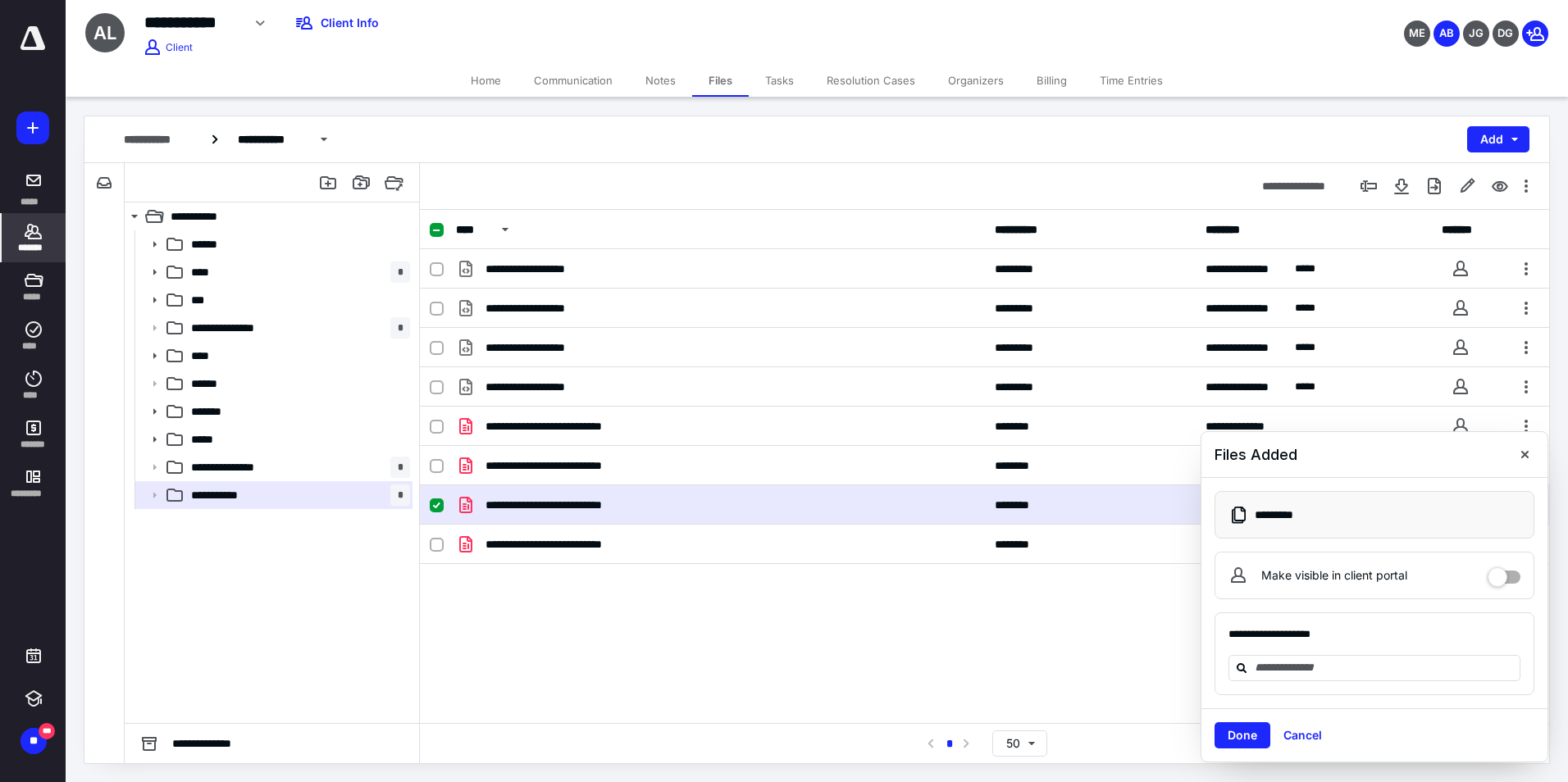 click 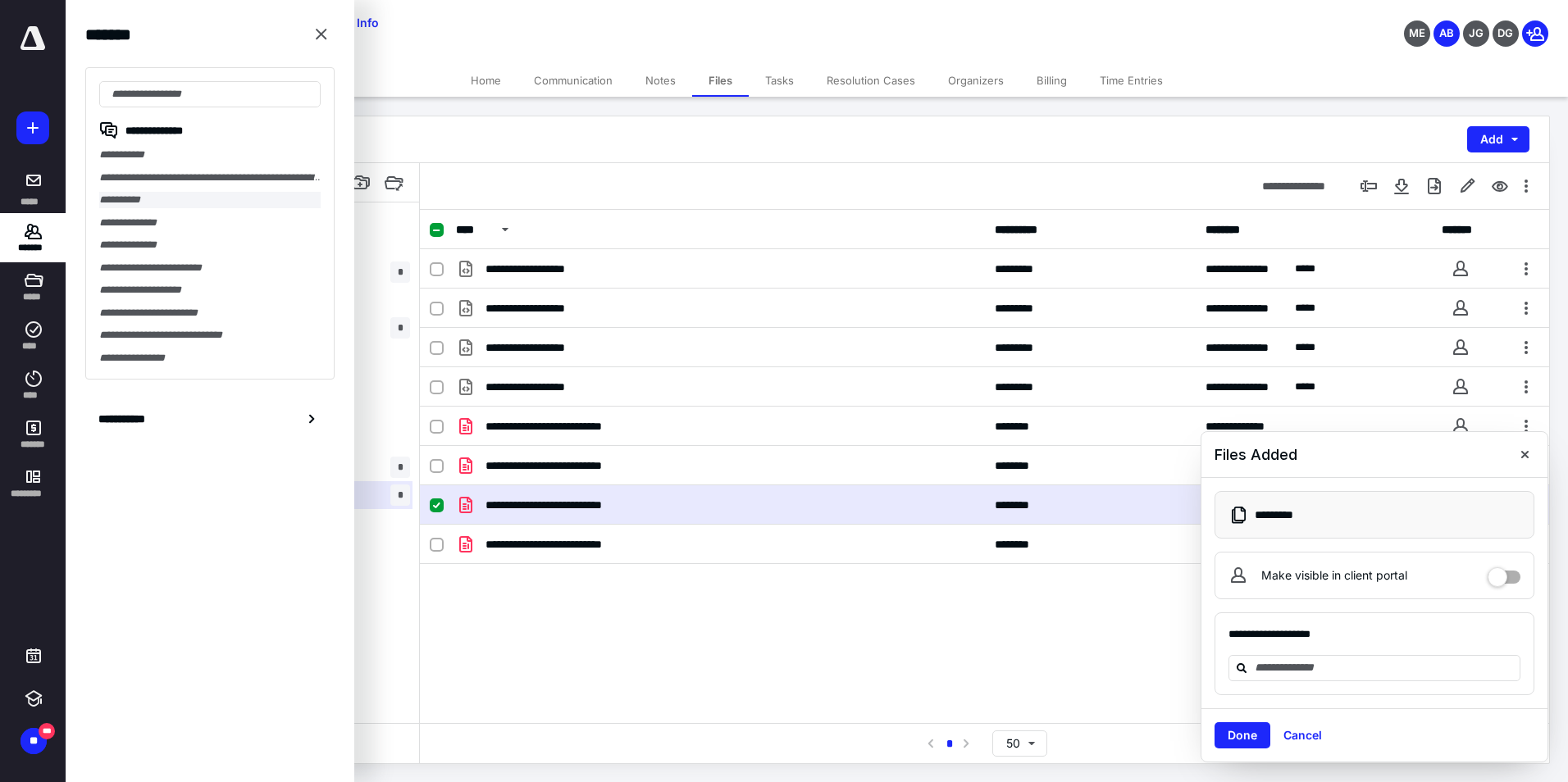 click on "**********" at bounding box center [210, 200] 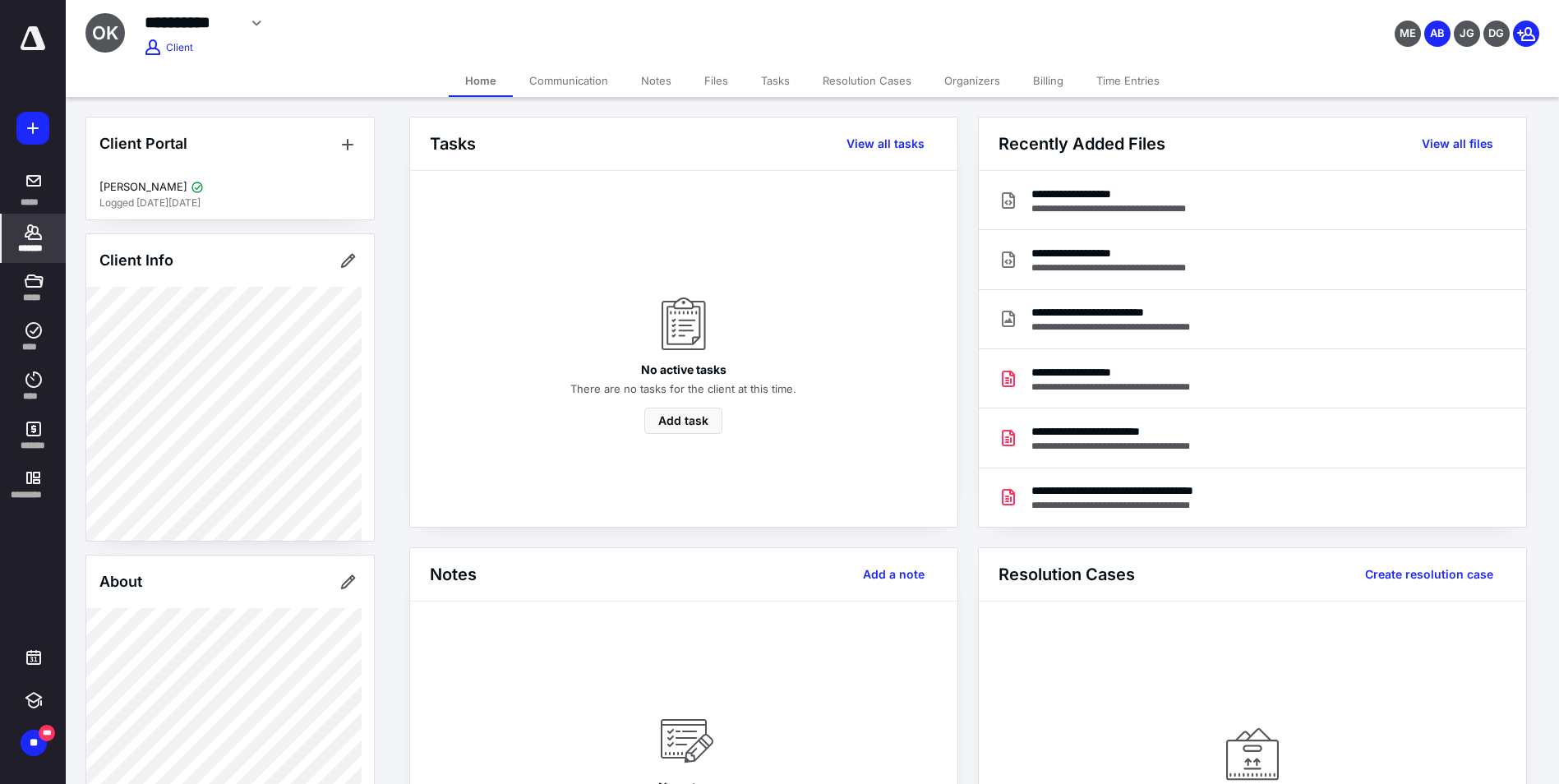 click on "Time Entries" at bounding box center [1128, 81] 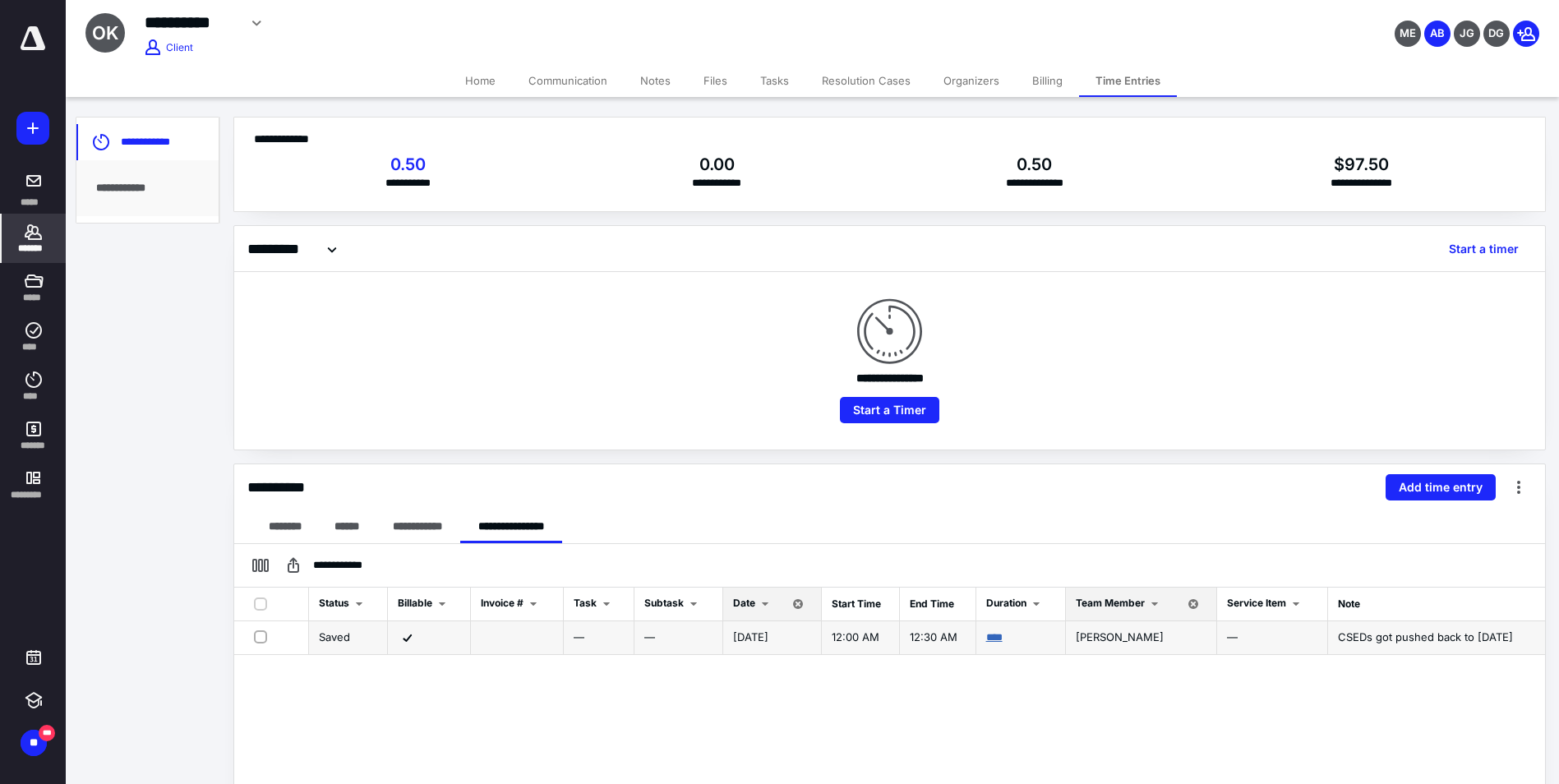 click on "****" at bounding box center (994, 637) 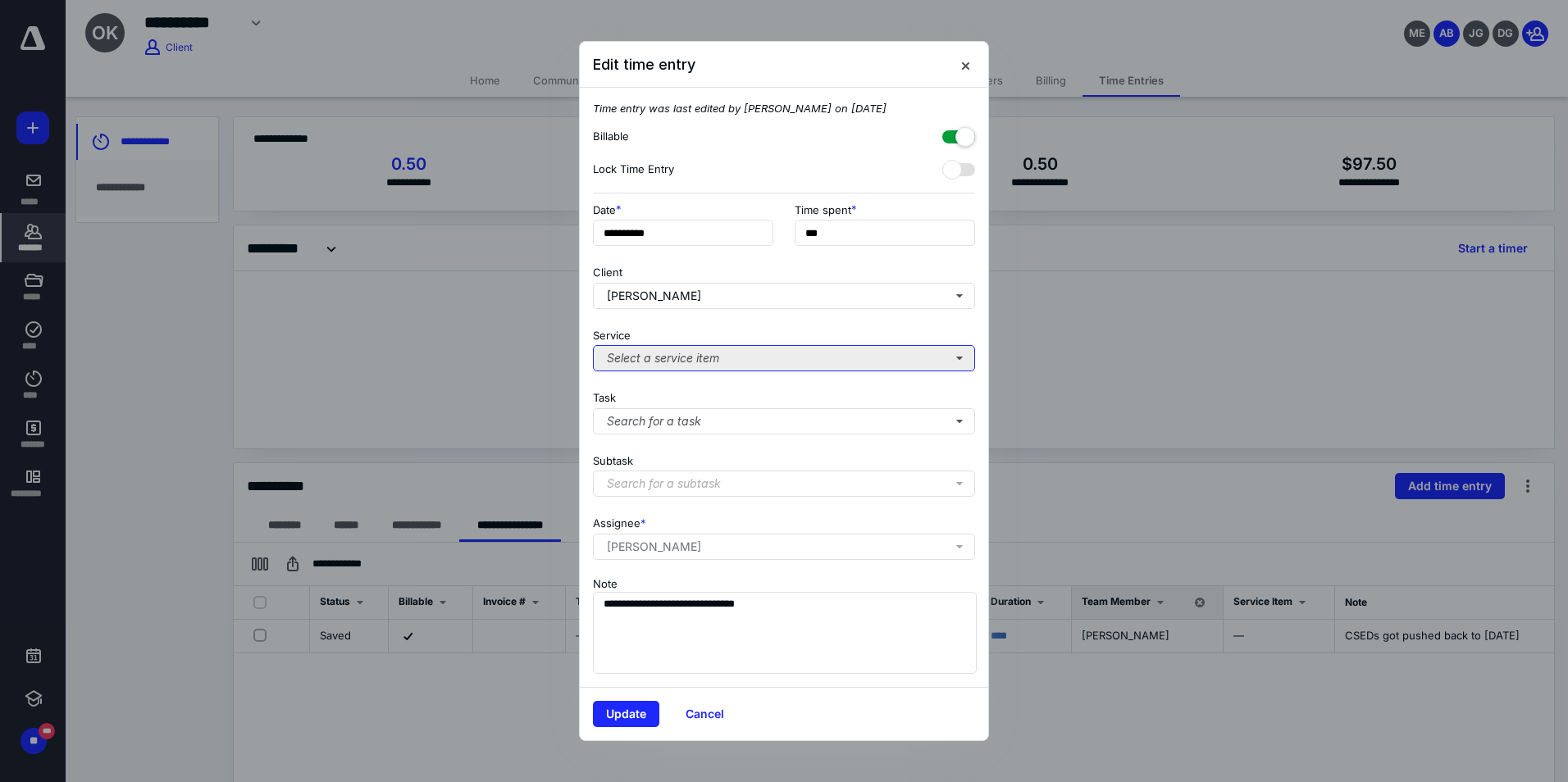 click on "Select a service item" at bounding box center [784, 358] 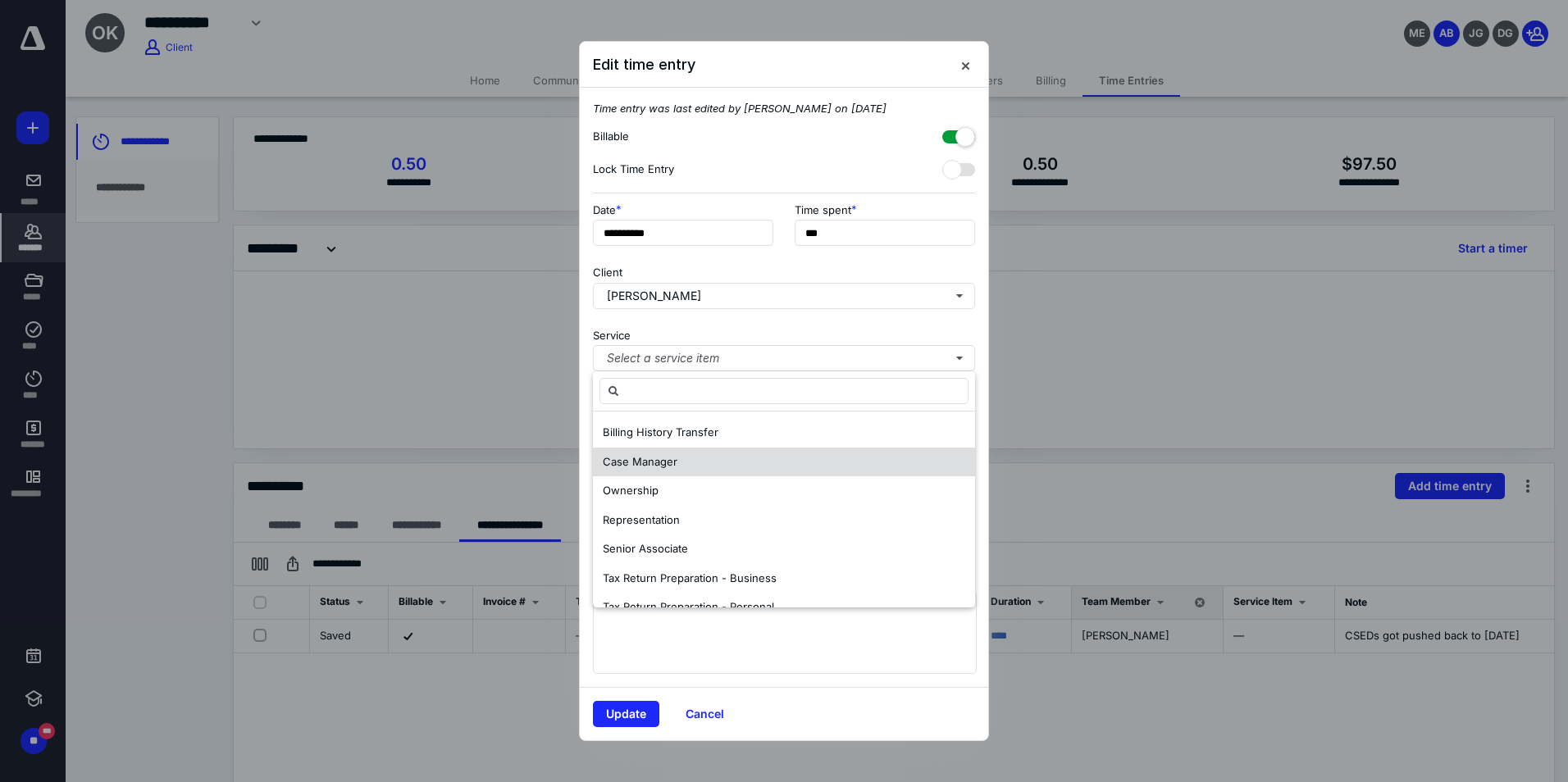 click on "Case Manager" at bounding box center (784, 462) 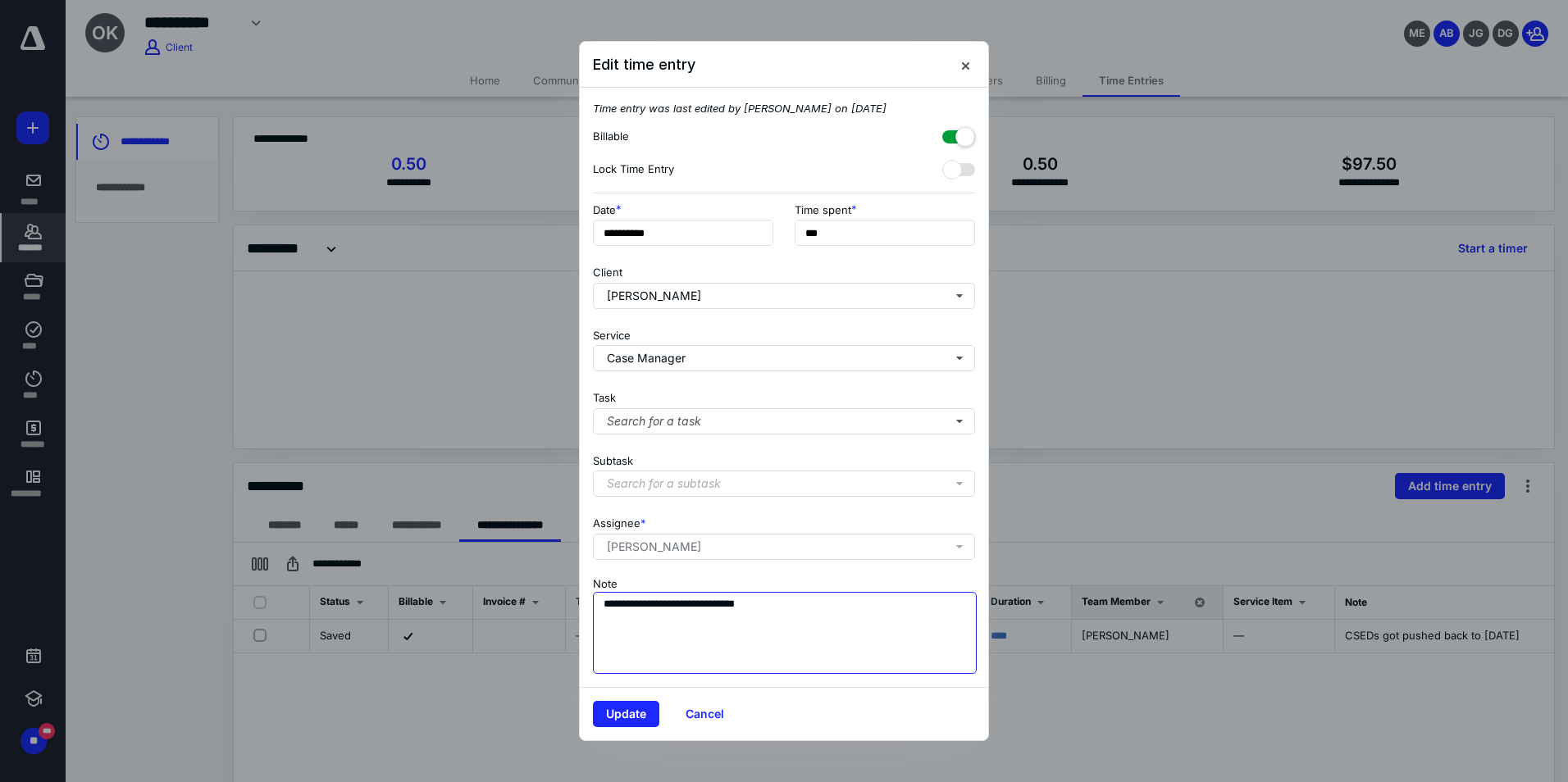 click on "**********" at bounding box center (785, 633) 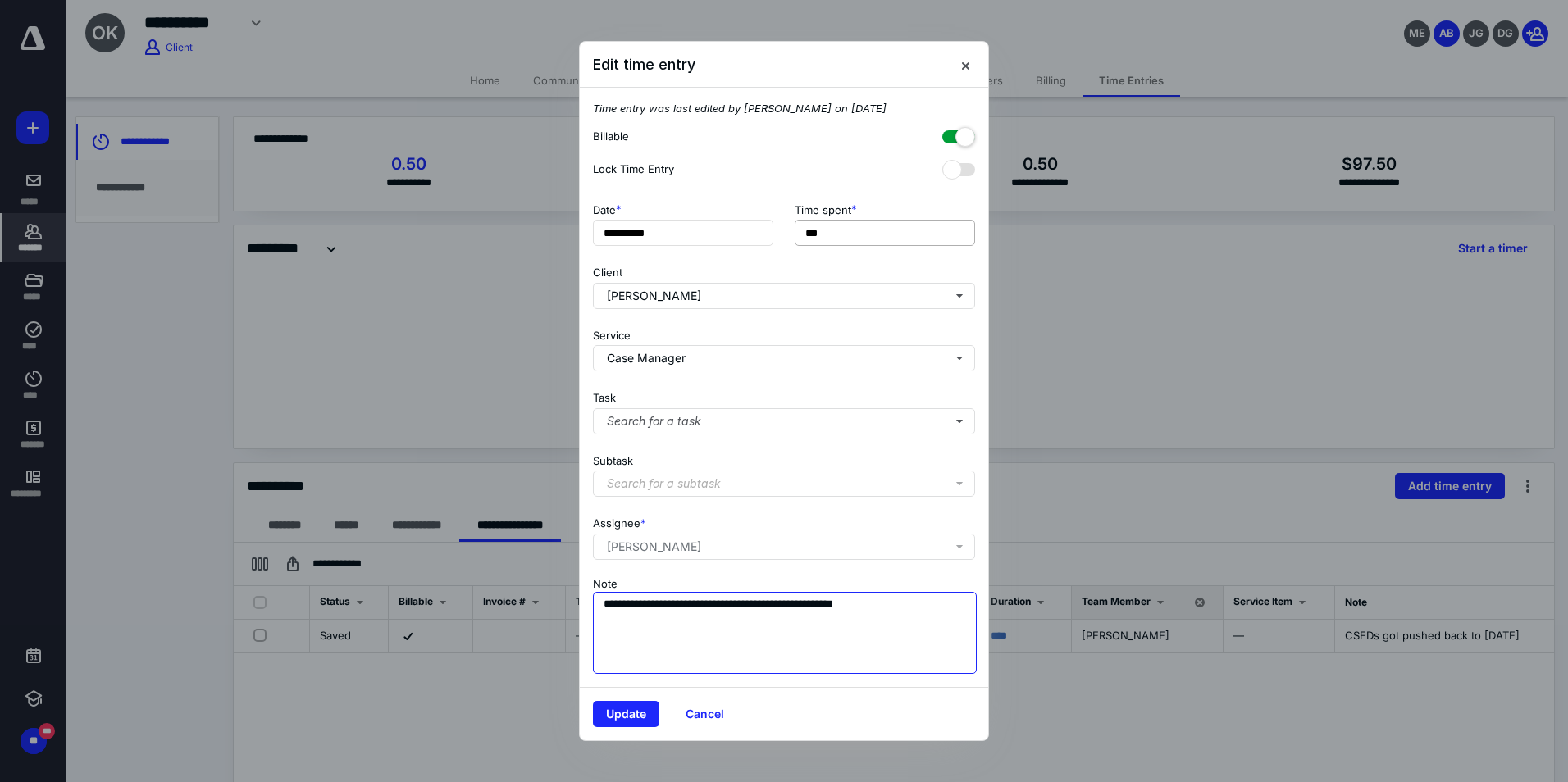 type on "**********" 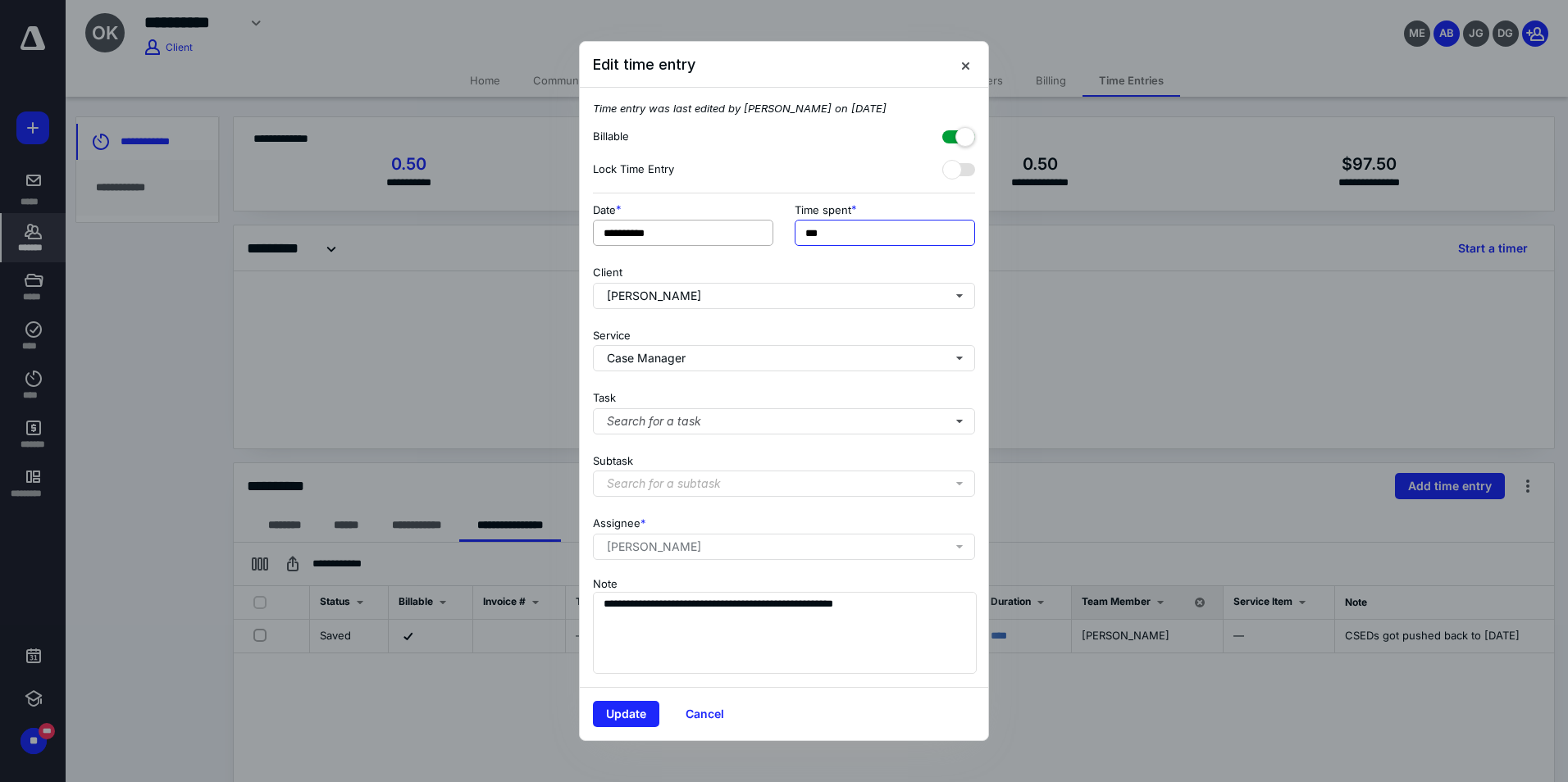 drag, startPoint x: 839, startPoint y: 237, endPoint x: 673, endPoint y: 242, distance: 166.0753 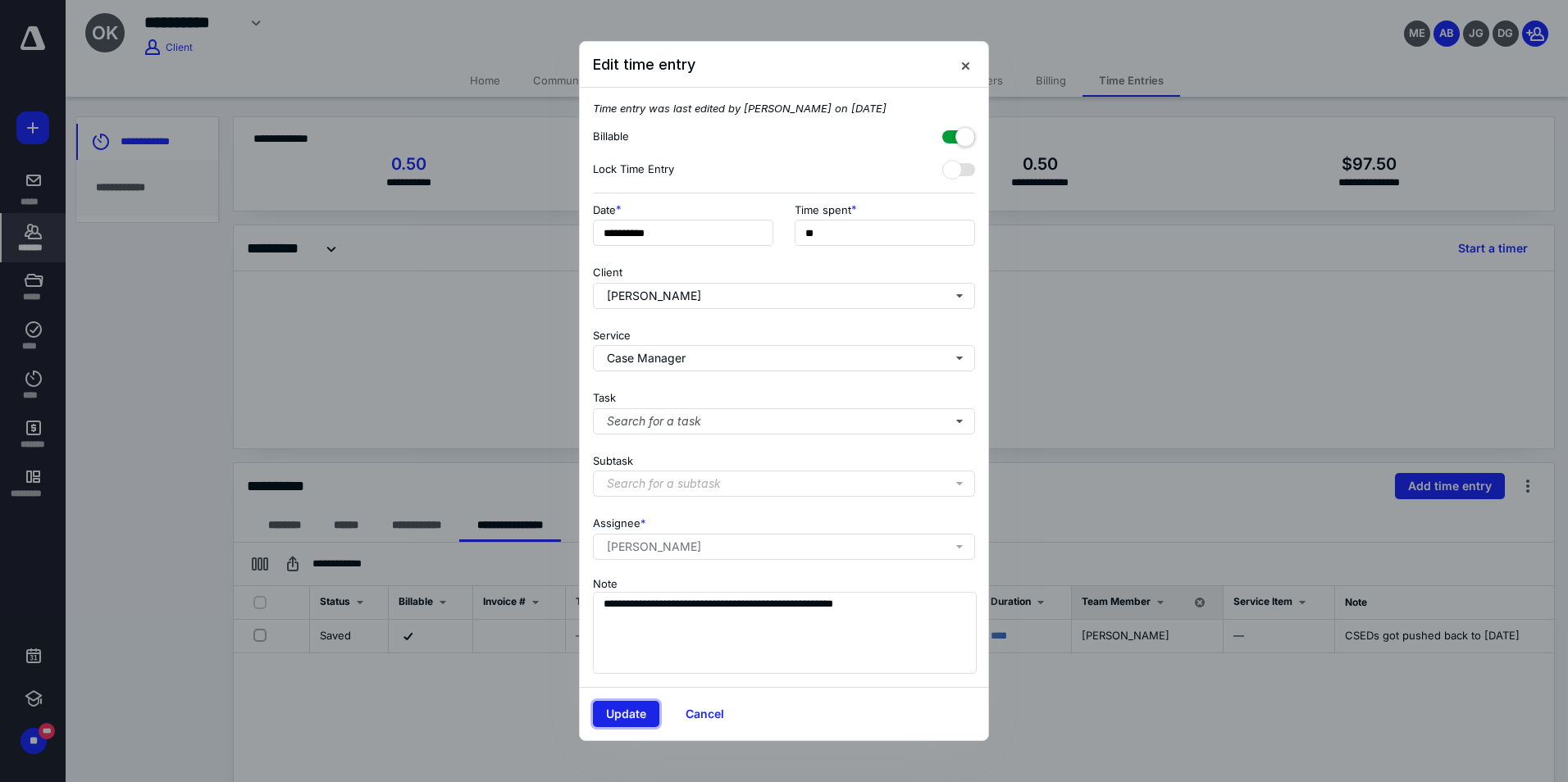 type on "***" 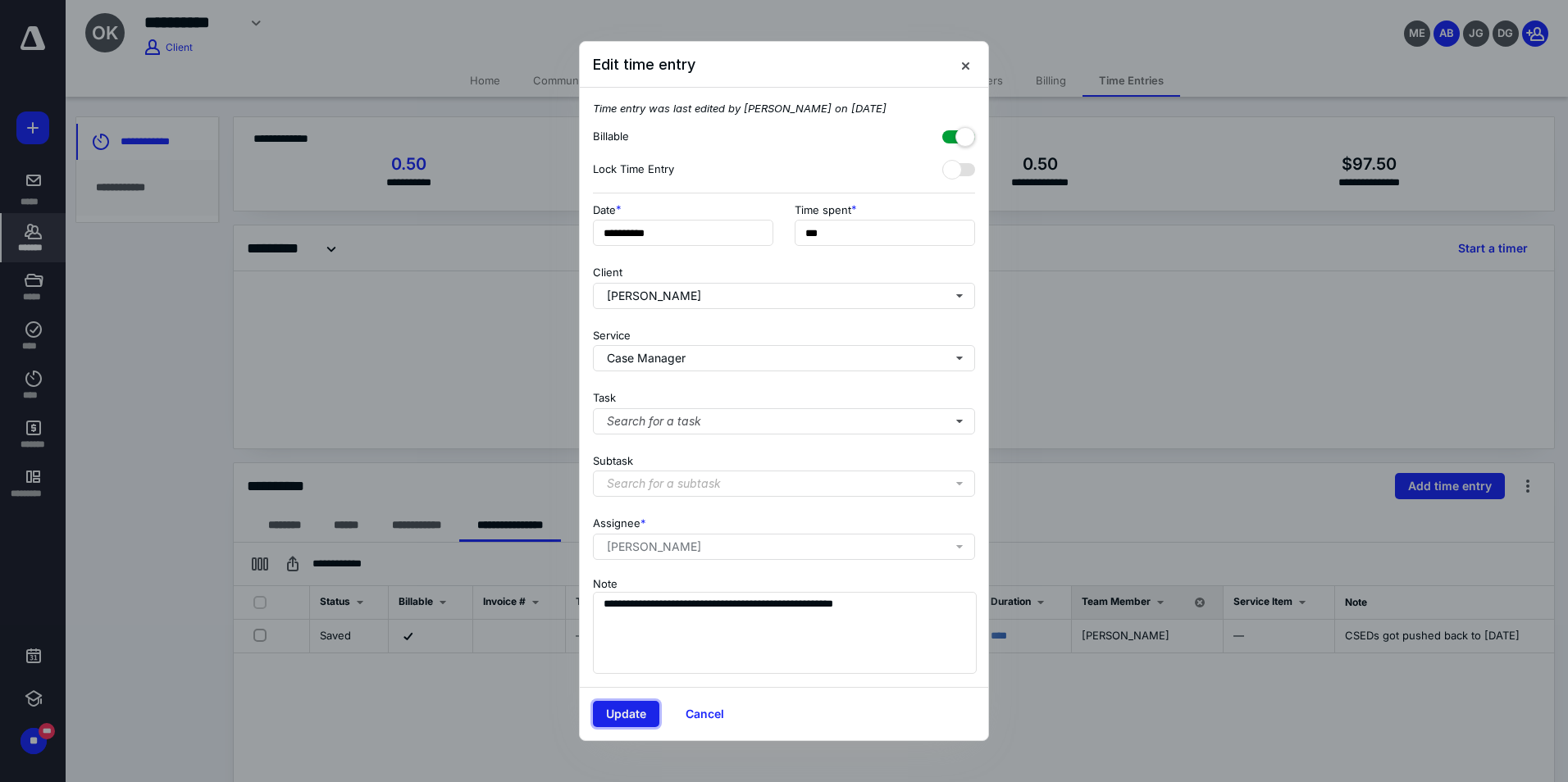 click on "Update" at bounding box center [626, 714] 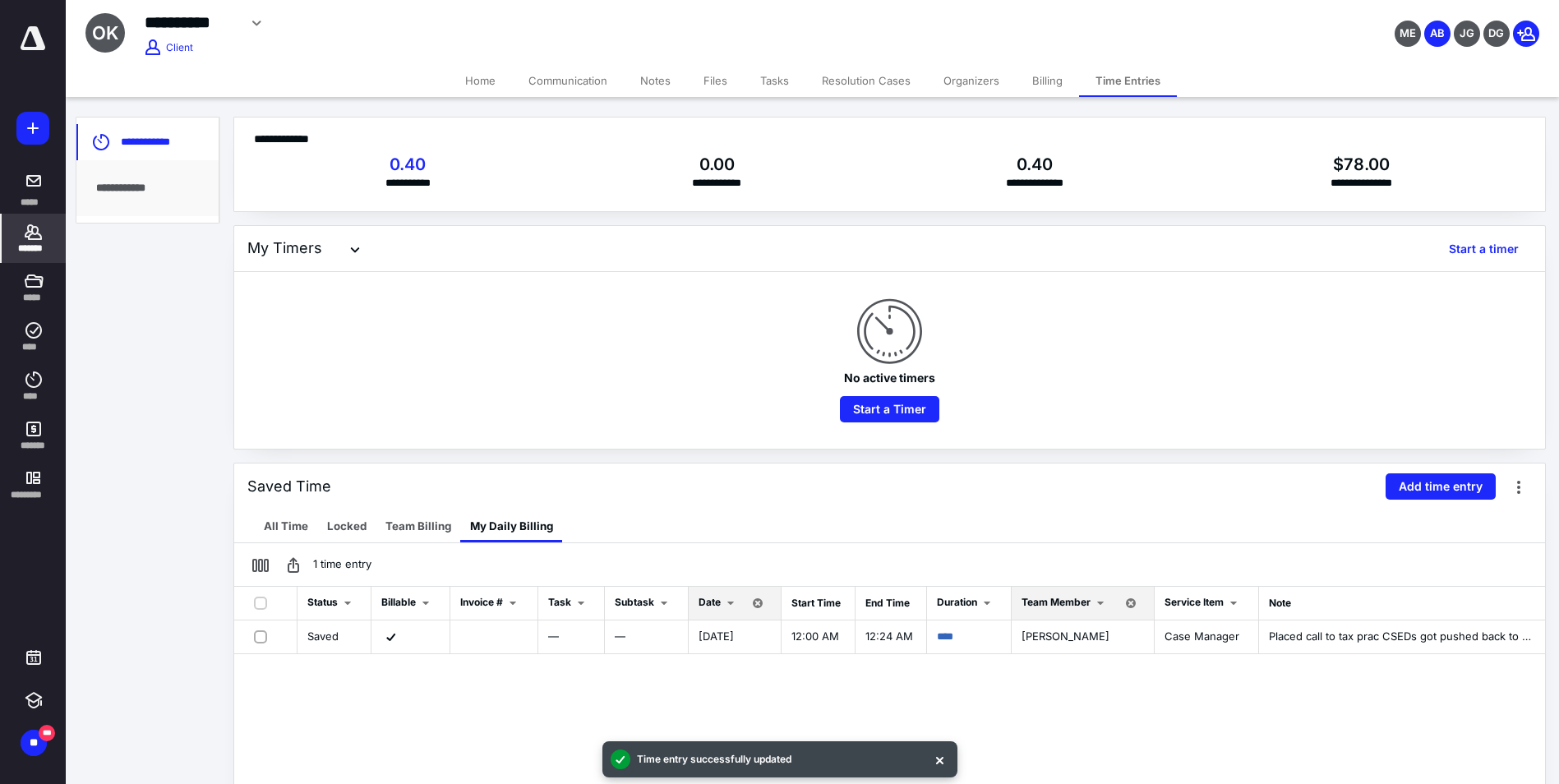 click on "*******" at bounding box center [34, 248] 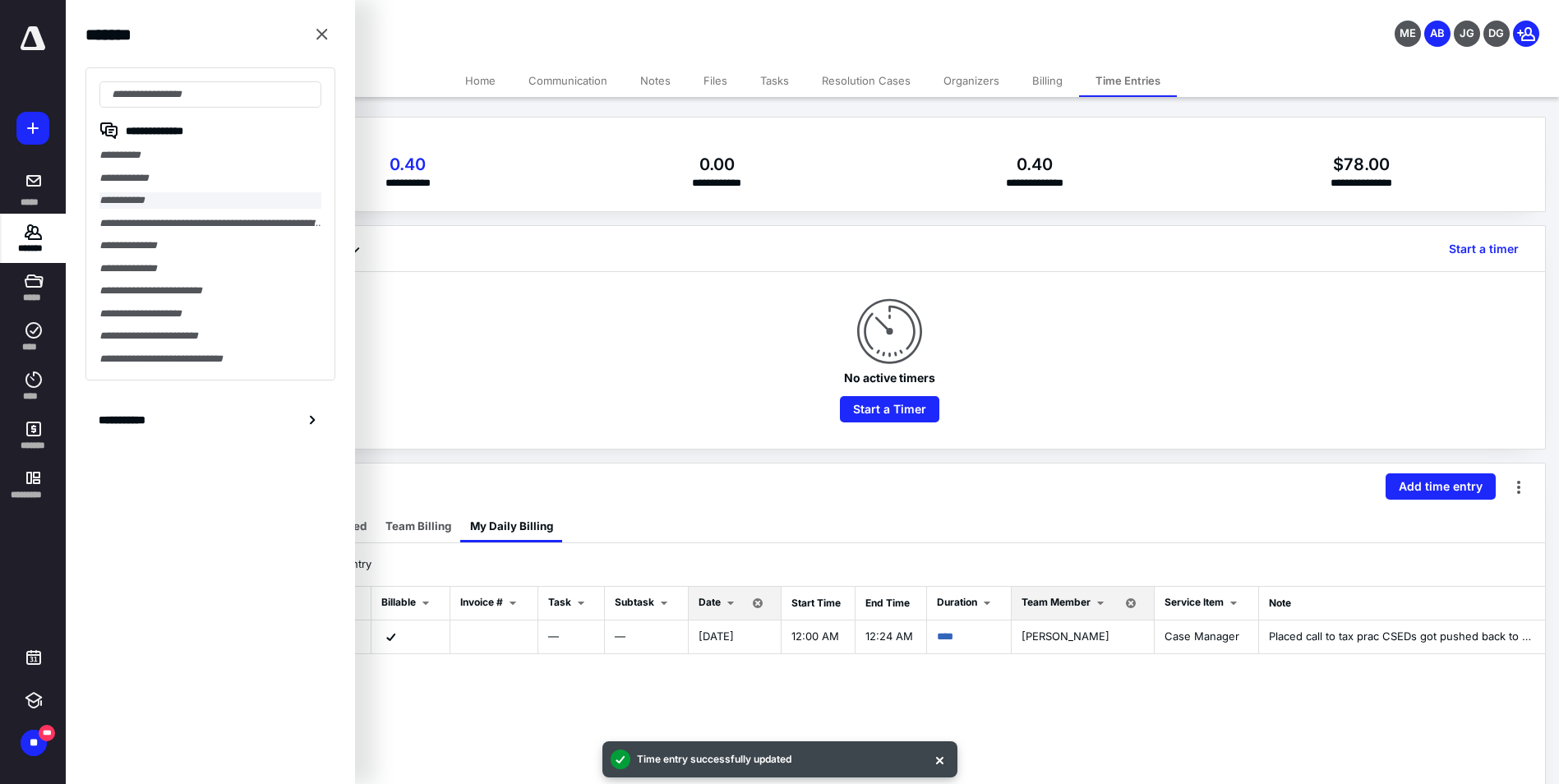 click on "**********" at bounding box center (210, 201) 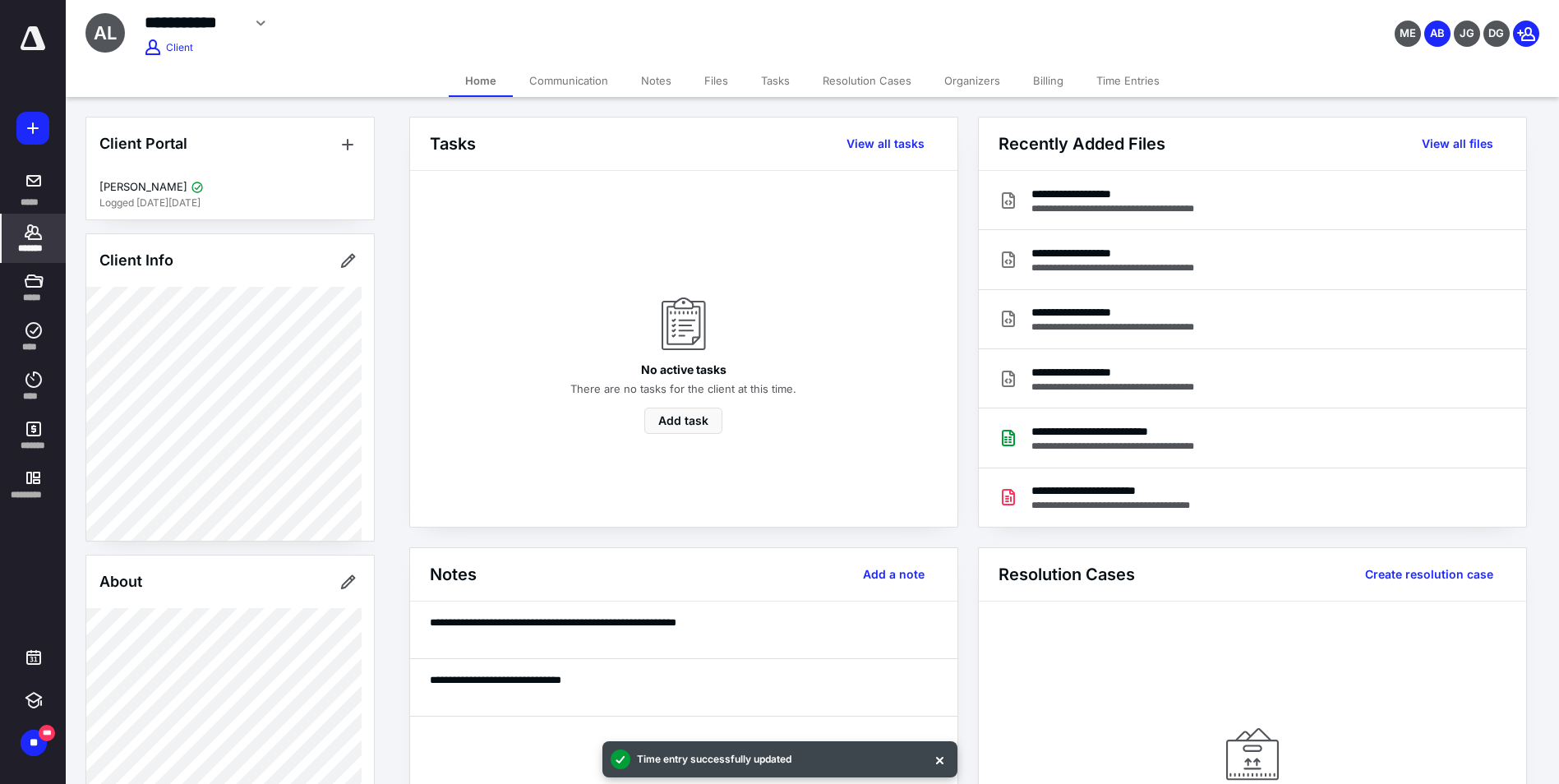 click on "Time Entries" at bounding box center [1128, 81] 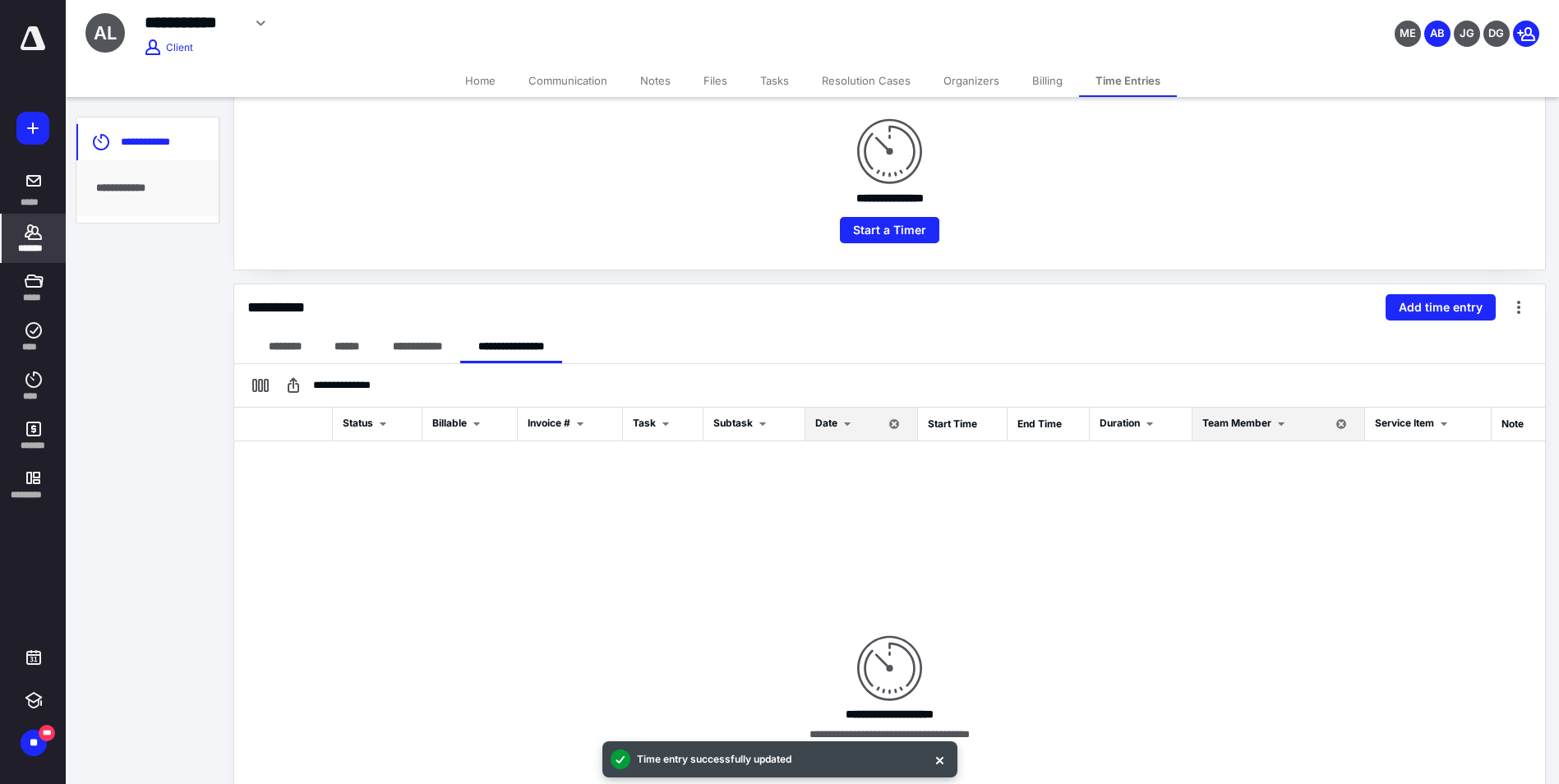 scroll, scrollTop: 247, scrollLeft: 0, axis: vertical 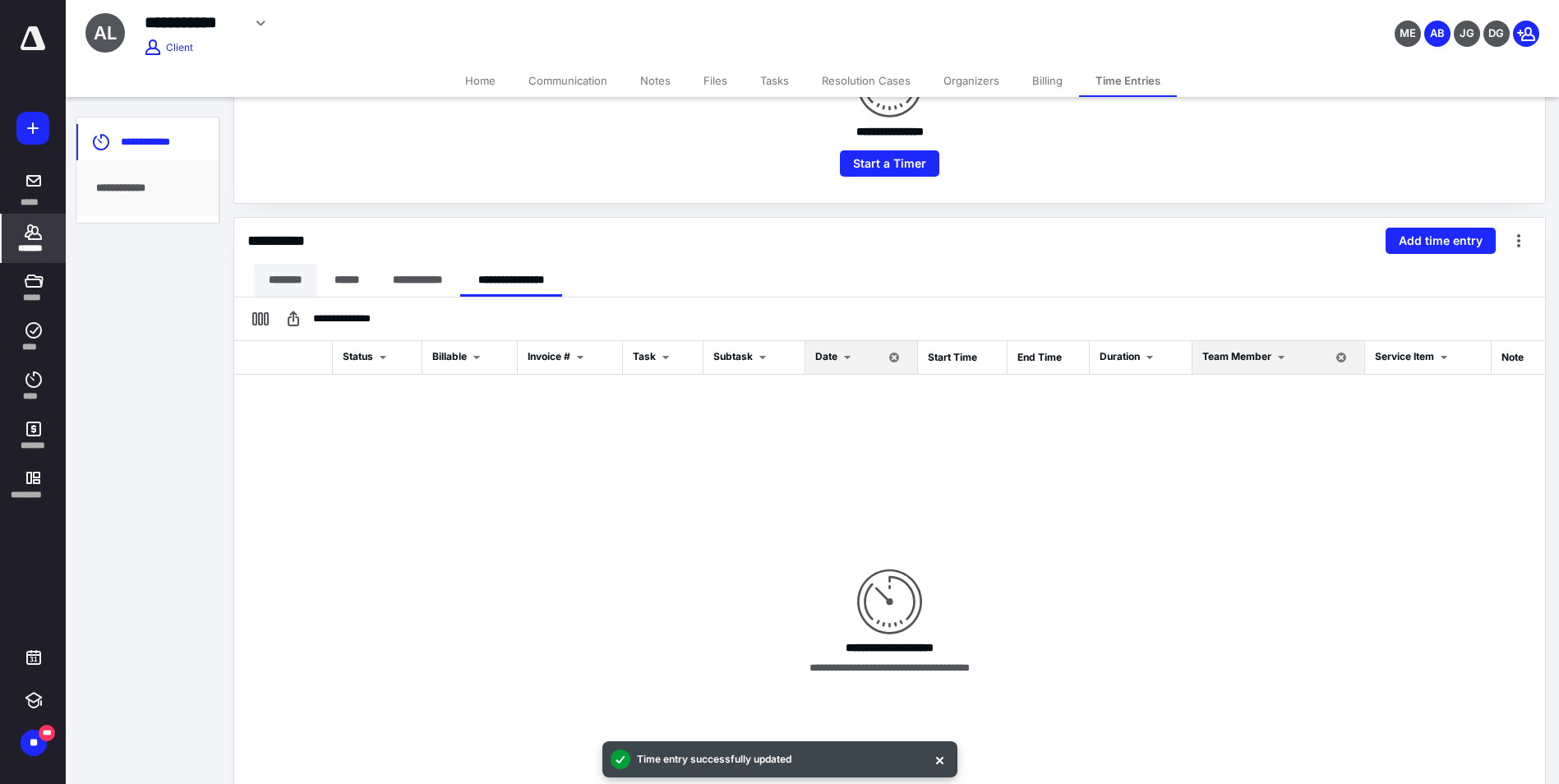 click on "**********" at bounding box center (889, 241) 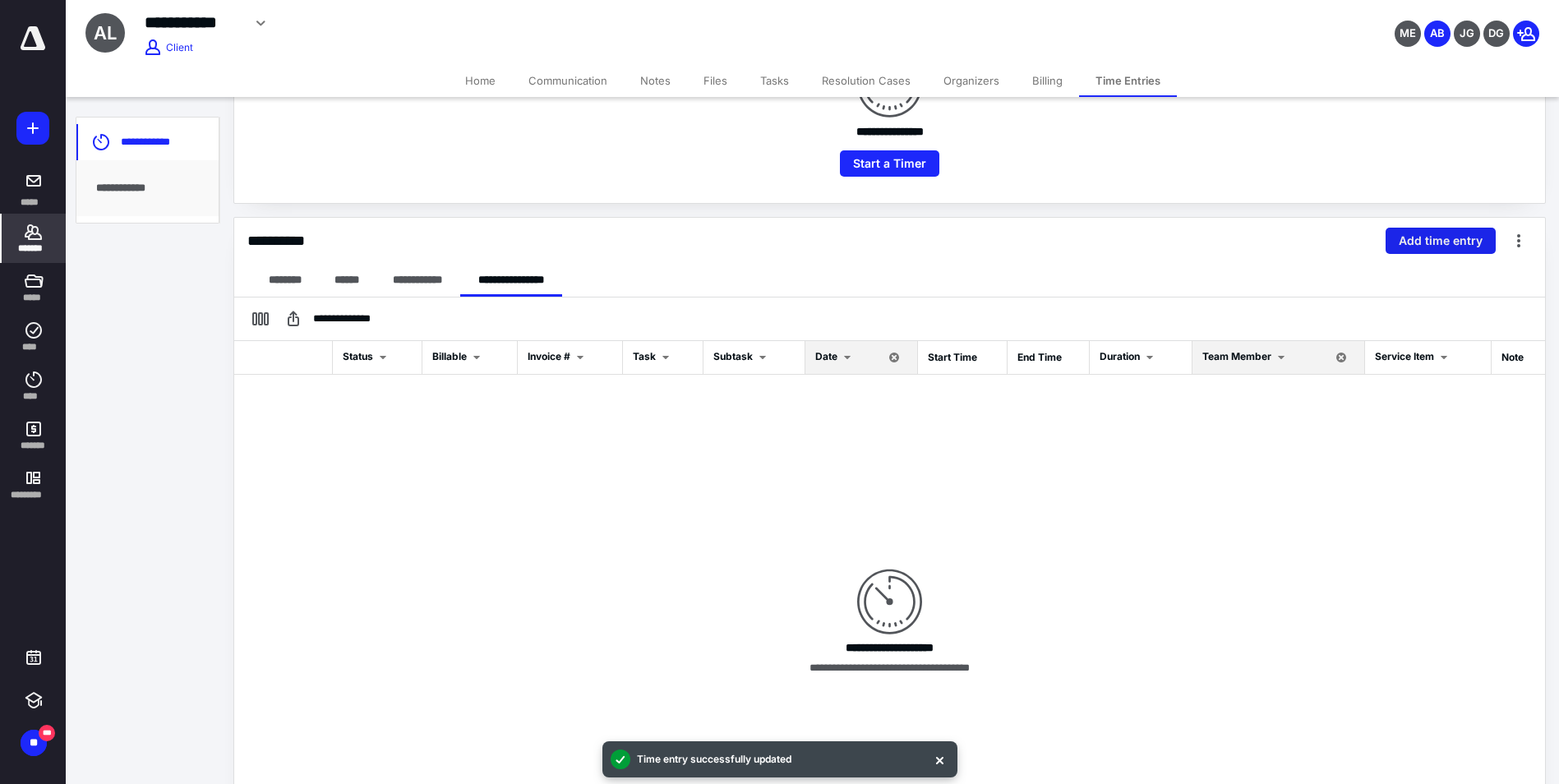 click on "Add time entry" at bounding box center [1441, 241] 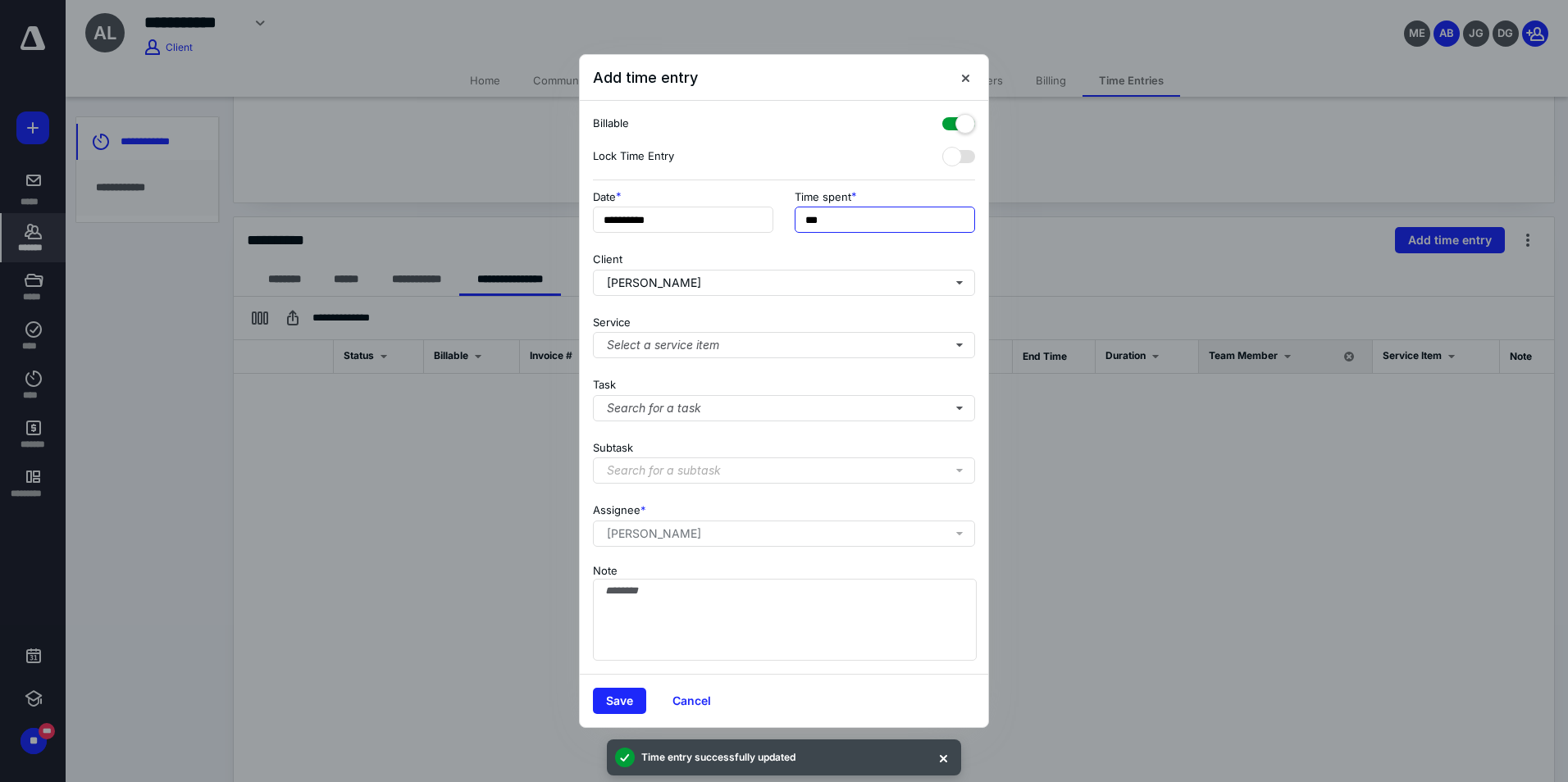 drag, startPoint x: 875, startPoint y: 219, endPoint x: 532, endPoint y: 198, distance: 343.64226 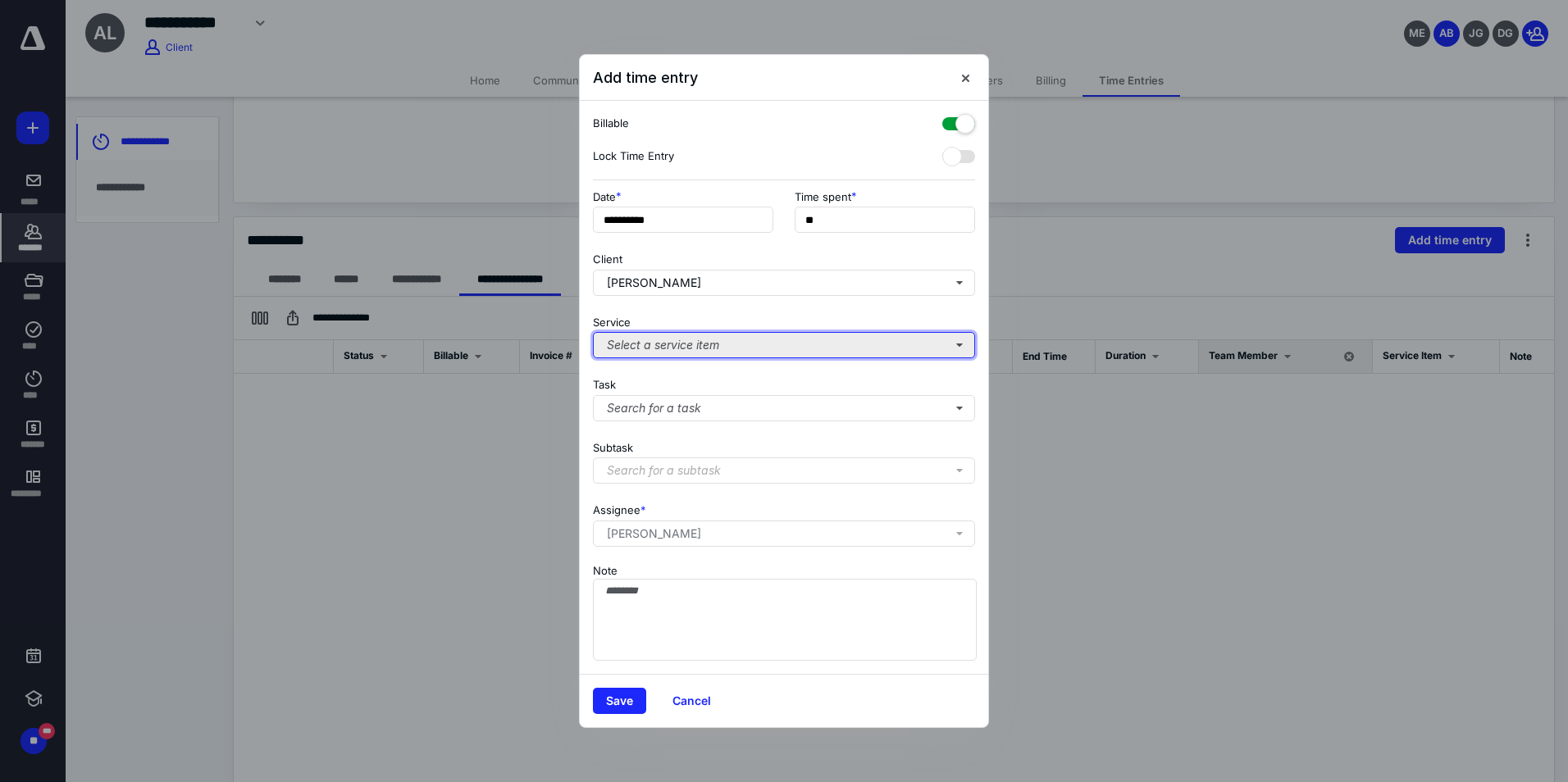 type on "***" 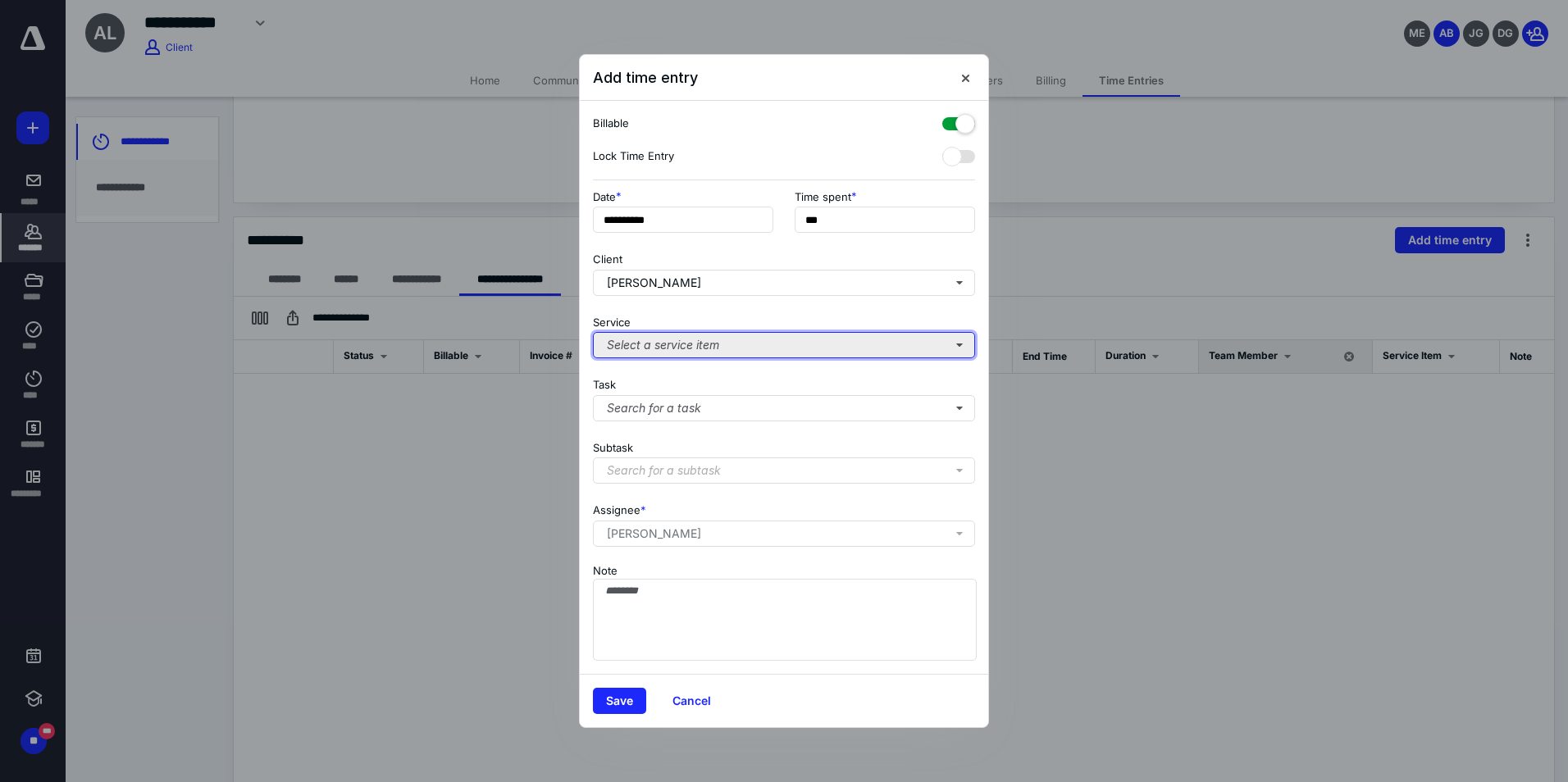 click on "Select a service item" at bounding box center [784, 345] 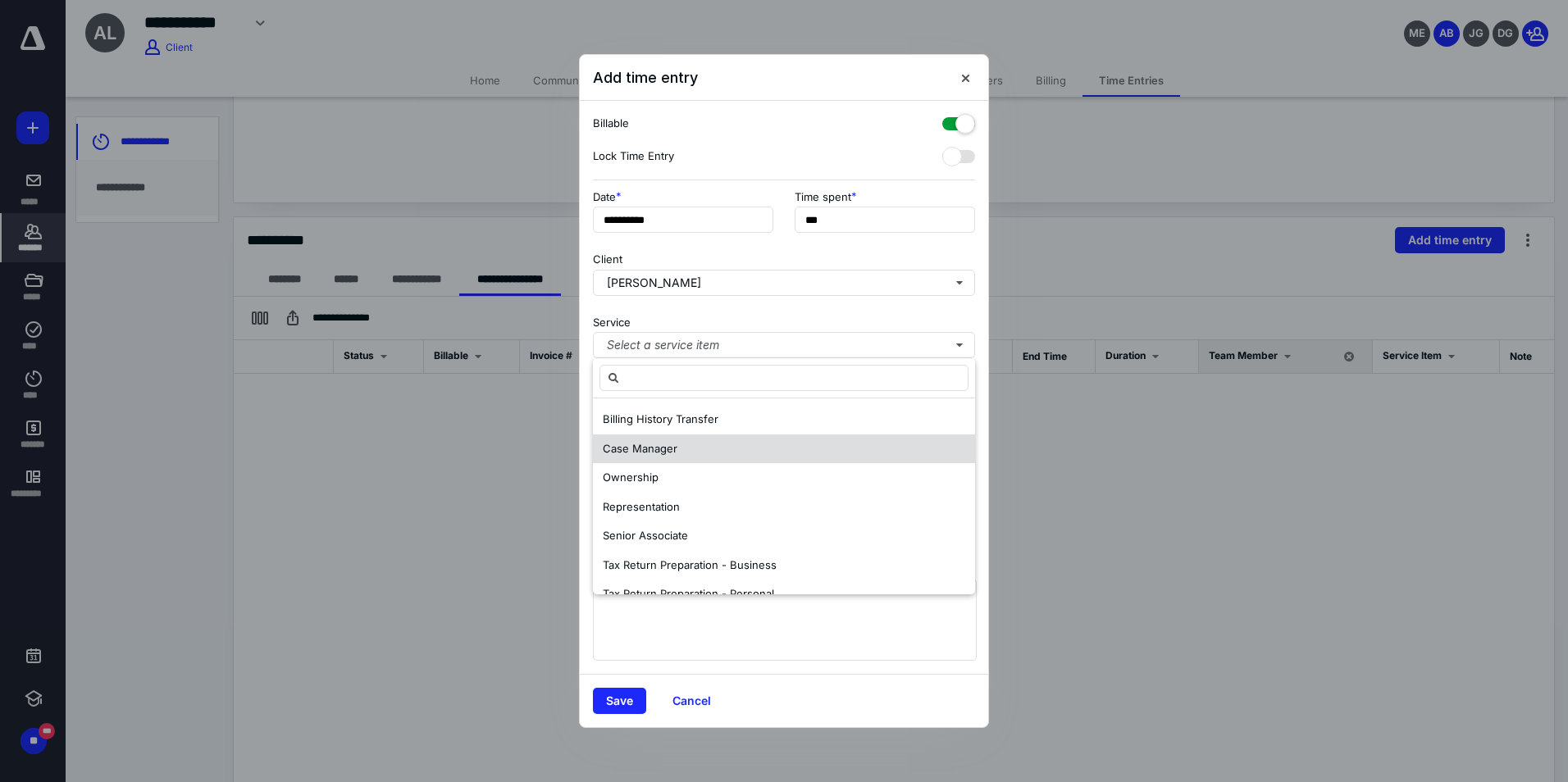 click on "Case Manager" at bounding box center (640, 448) 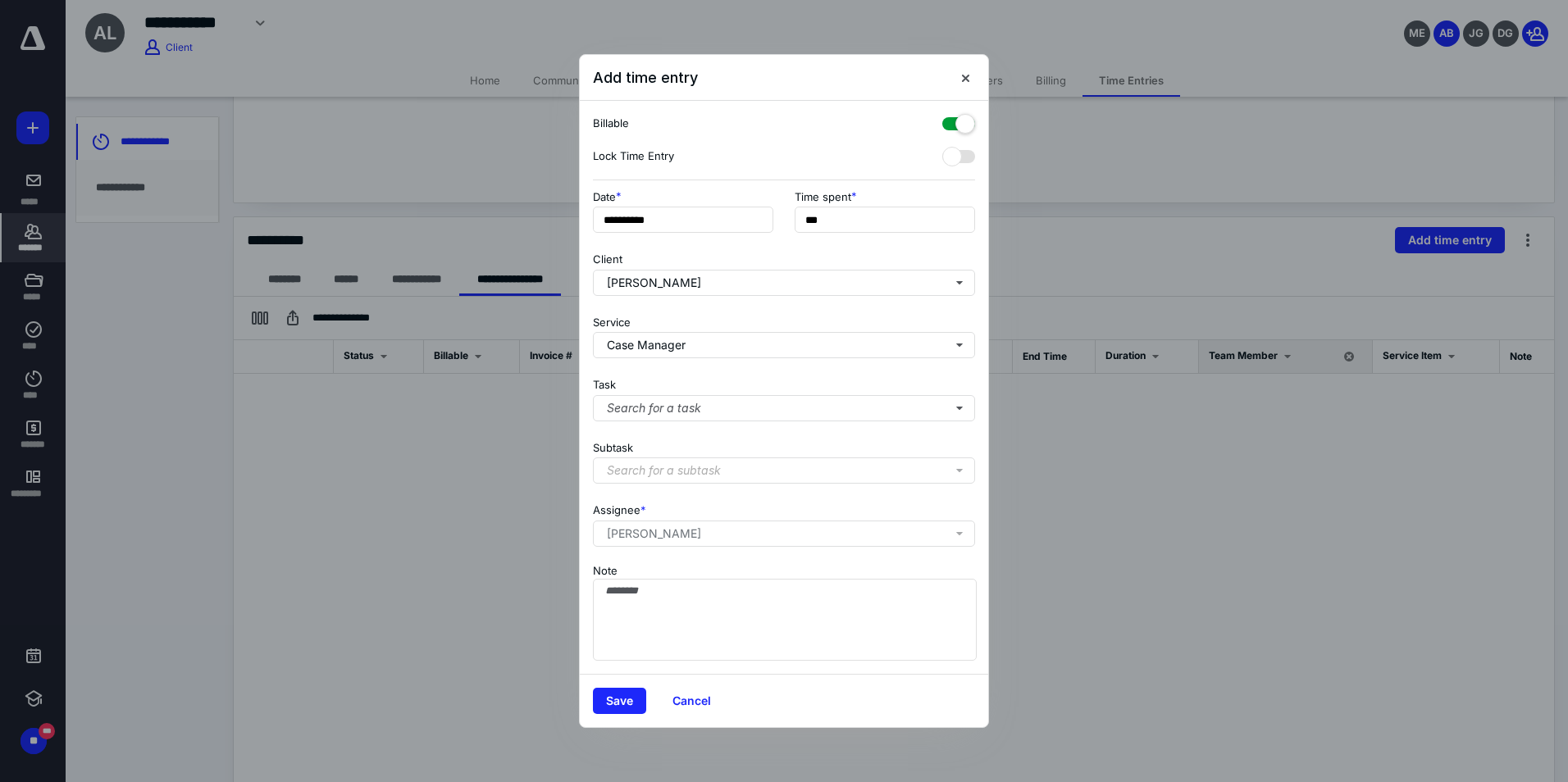 click on "**********" at bounding box center (784, 388) 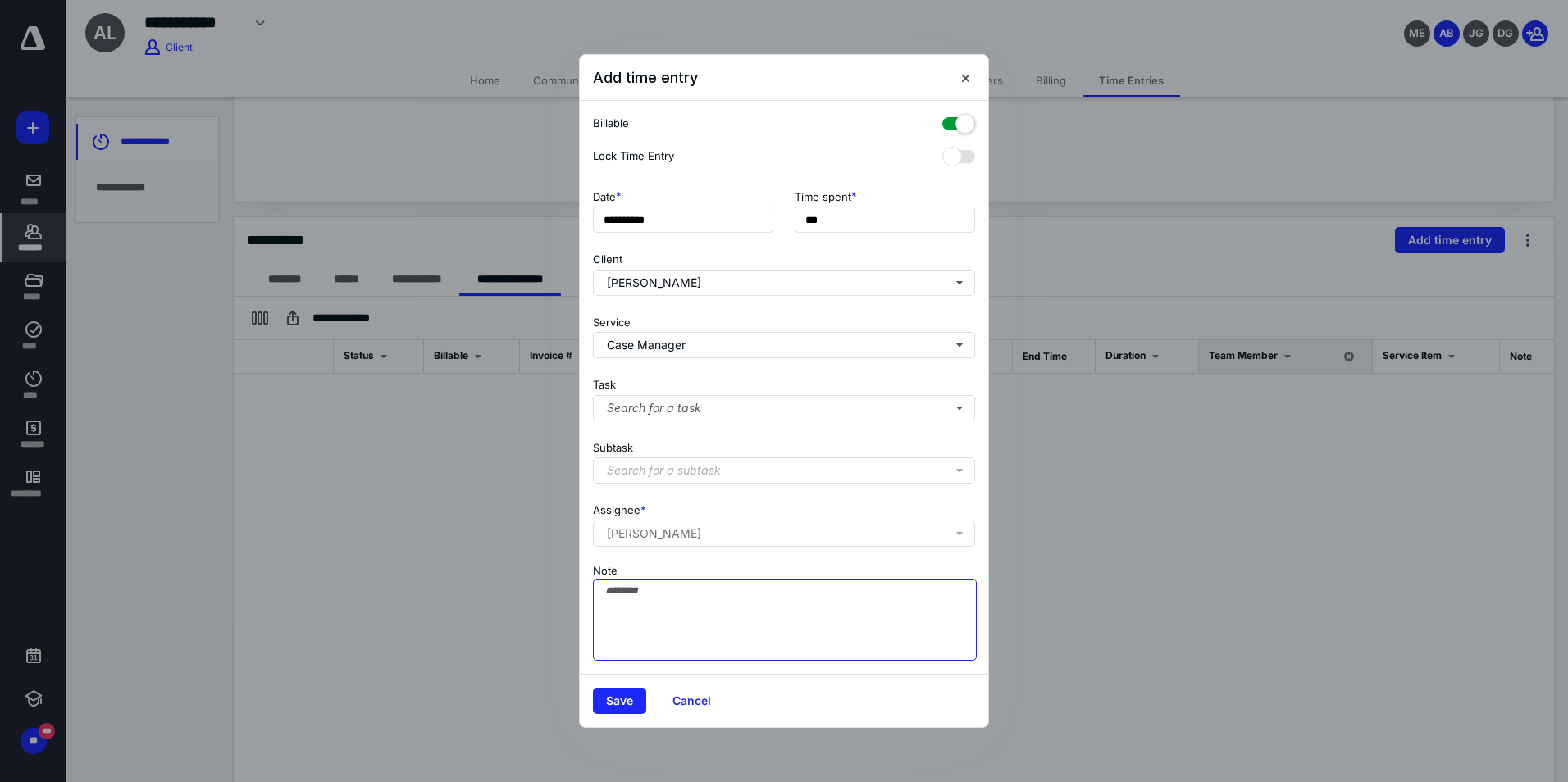 drag, startPoint x: 677, startPoint y: 619, endPoint x: 694, endPoint y: 613, distance: 18.027756 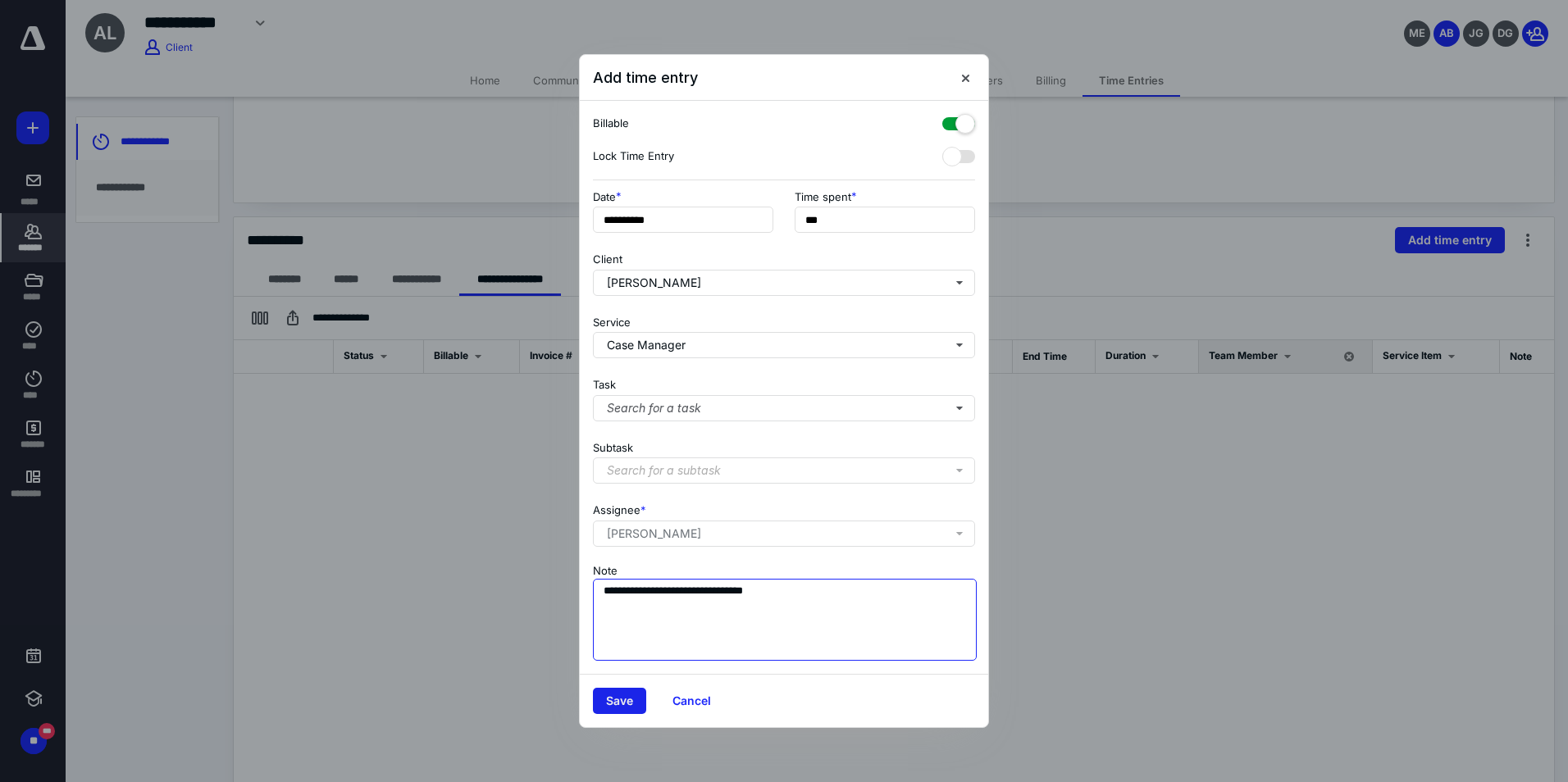 type on "**********" 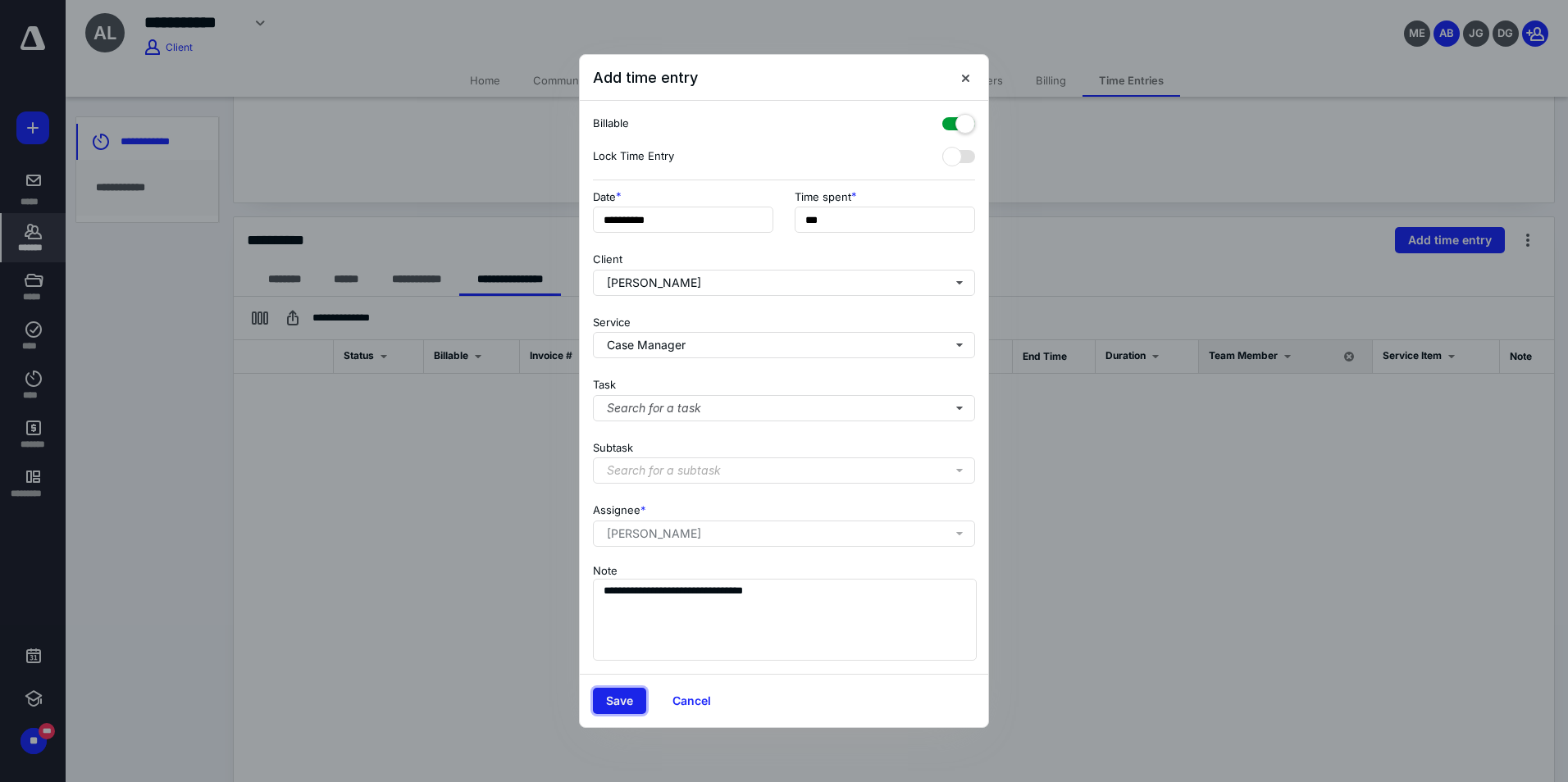 click on "Save" at bounding box center (619, 701) 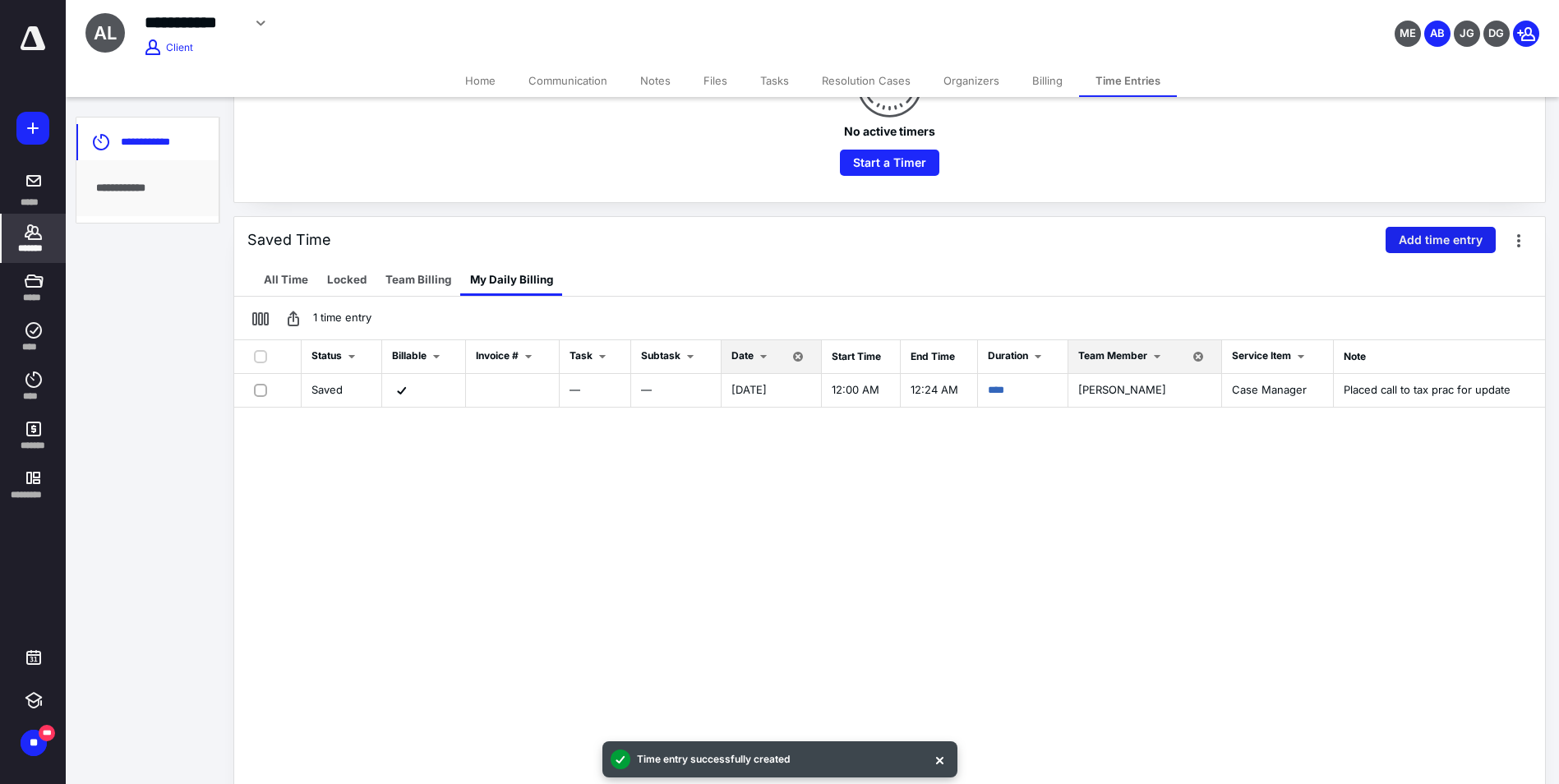 click on "Add time entry" at bounding box center (1441, 240) 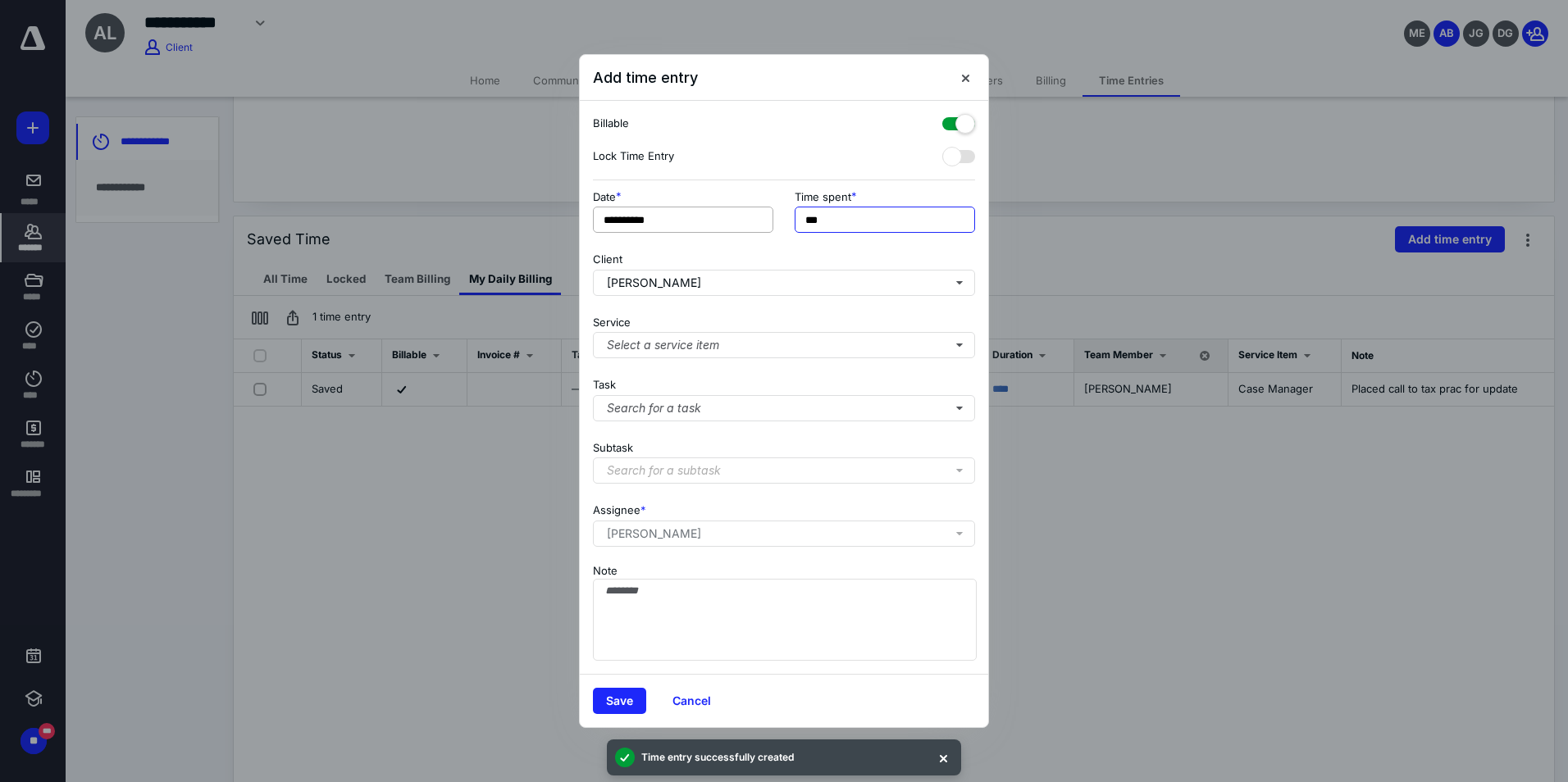 drag, startPoint x: 853, startPoint y: 230, endPoint x: 707, endPoint y: 213, distance: 146.98639 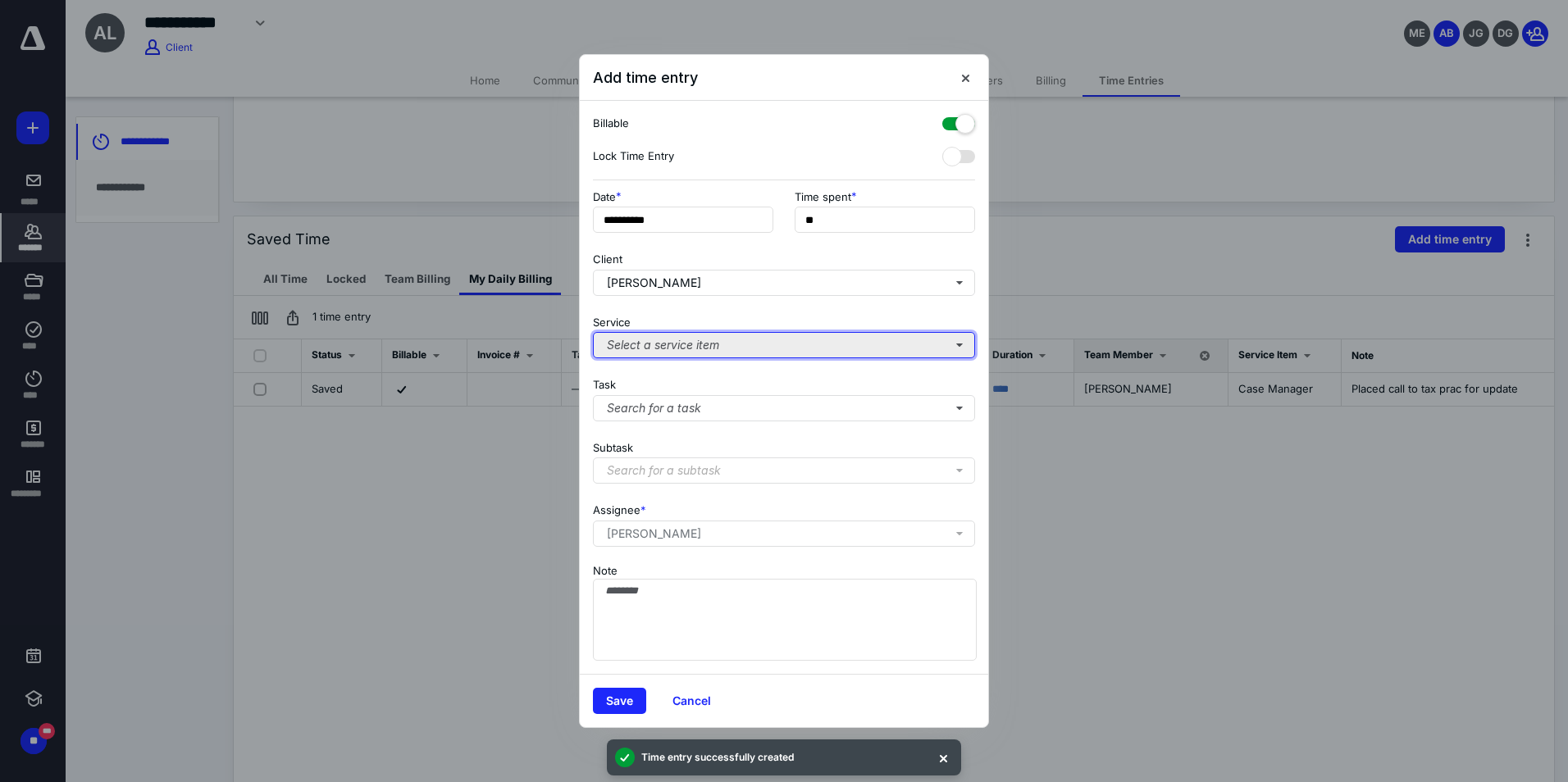 type on "***" 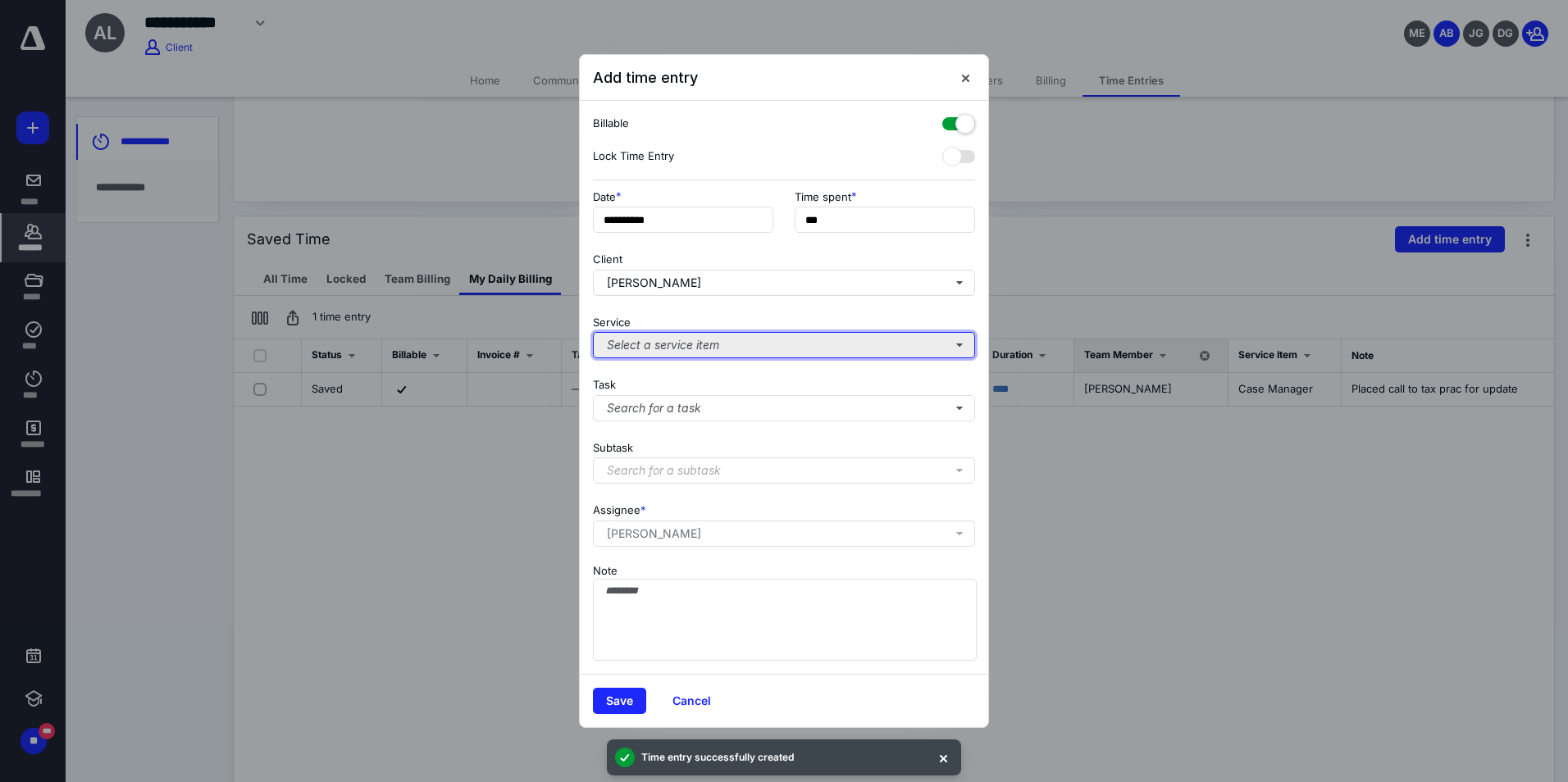 click on "Select a service item" at bounding box center (784, 345) 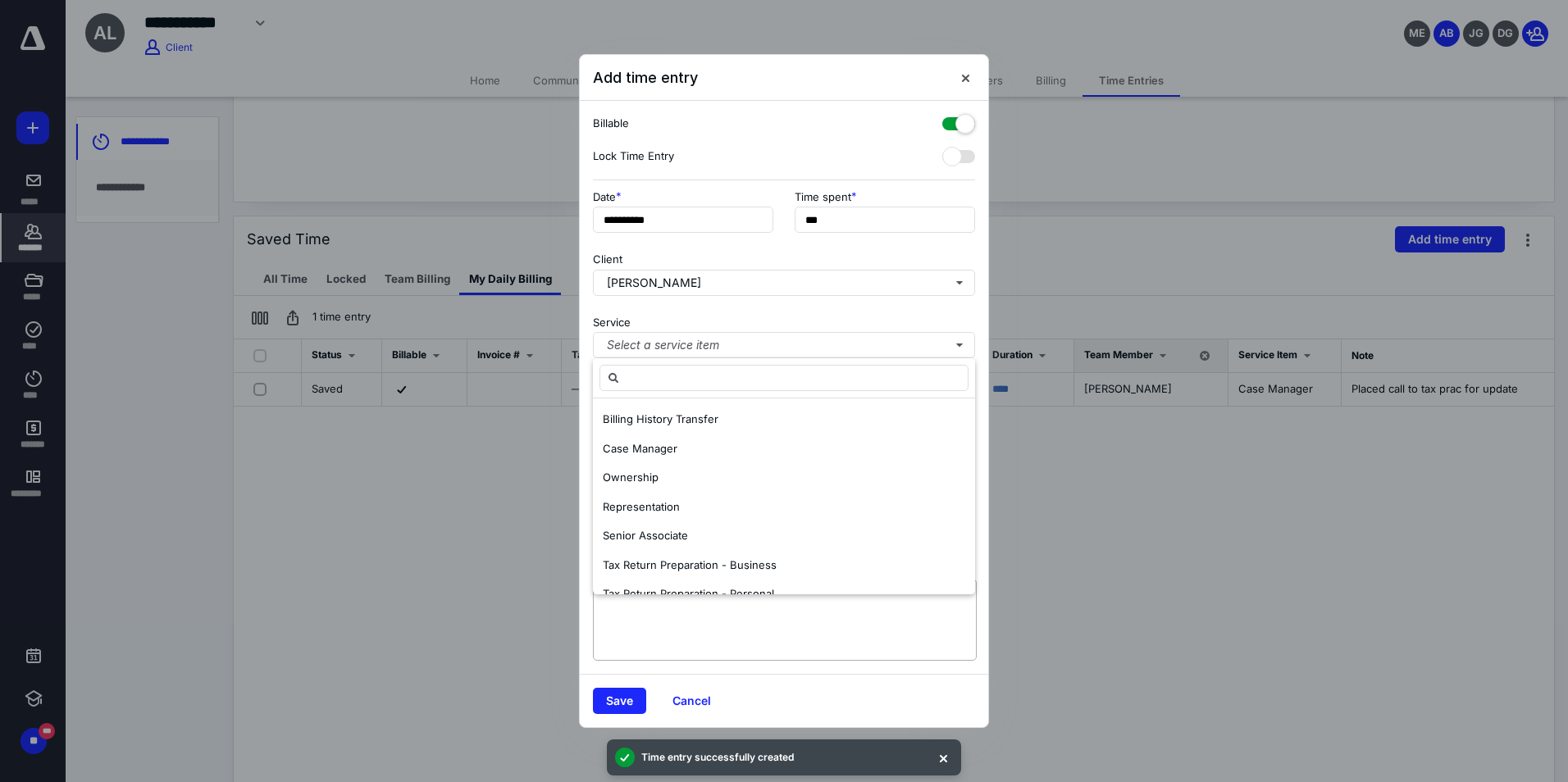 drag, startPoint x: 653, startPoint y: 462, endPoint x: 662, endPoint y: 639, distance: 177.2287 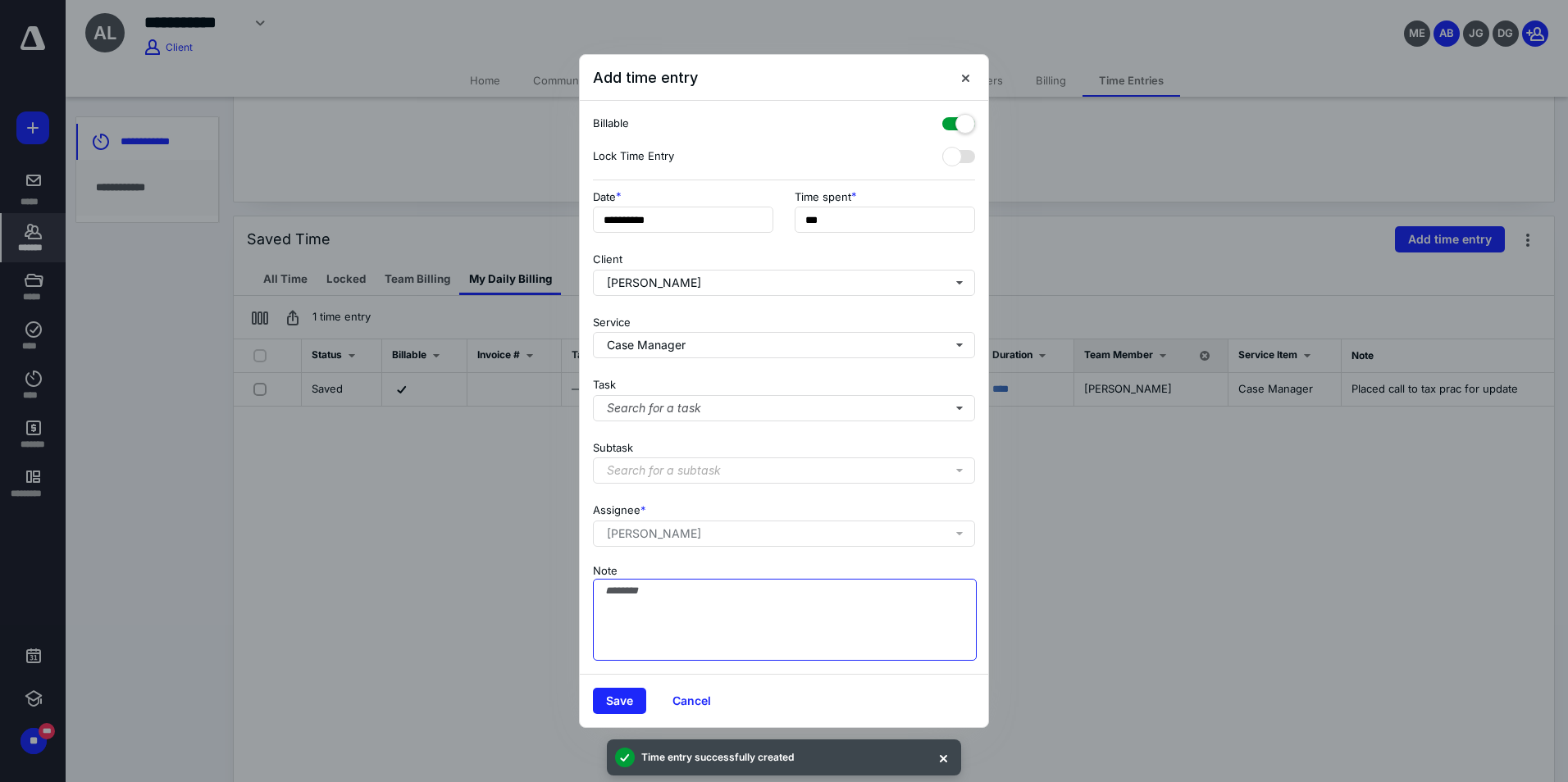 drag, startPoint x: 664, startPoint y: 643, endPoint x: 684, endPoint y: 588, distance: 58.5235 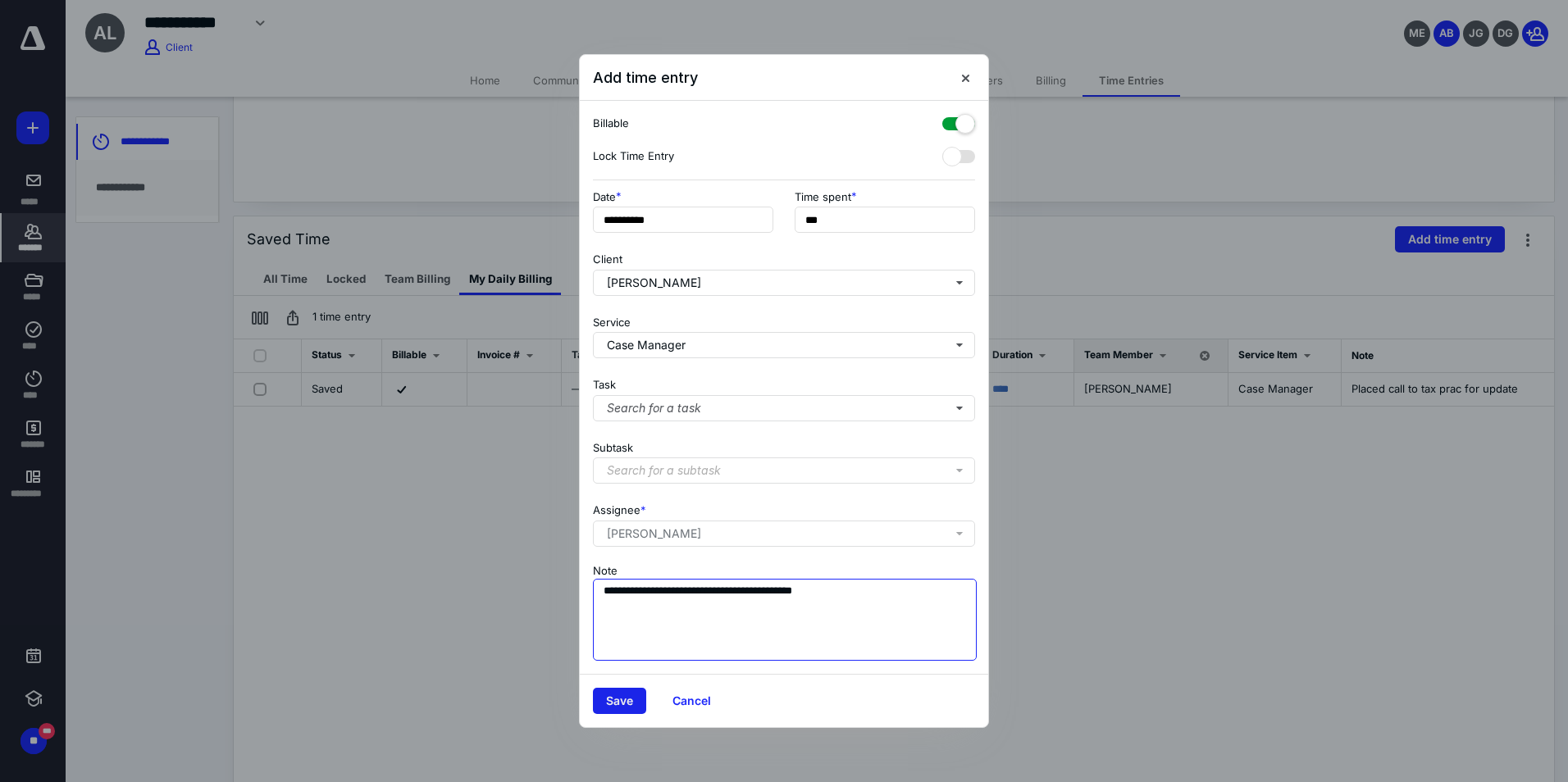 type on "**********" 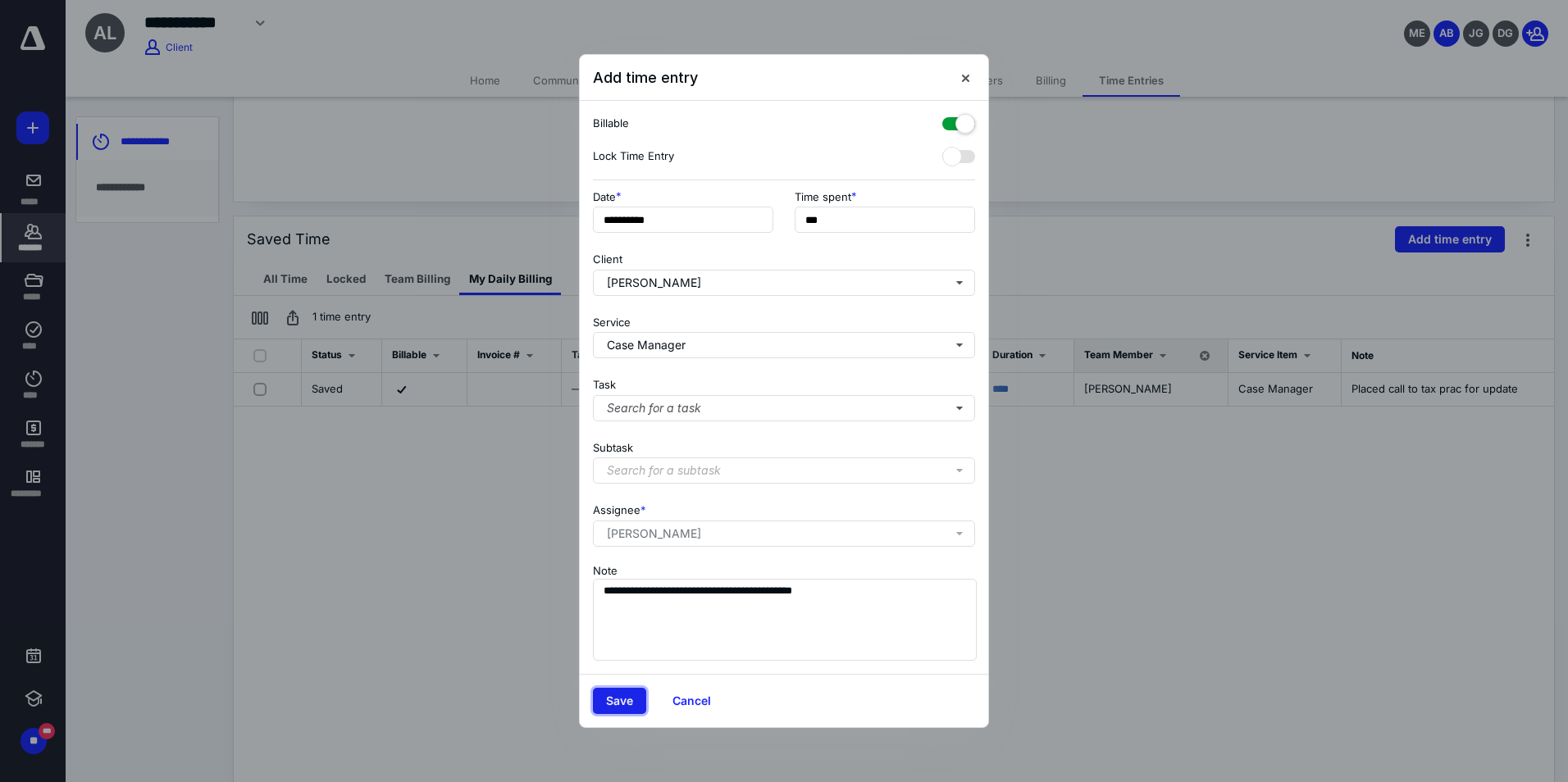 click on "Save" at bounding box center (619, 701) 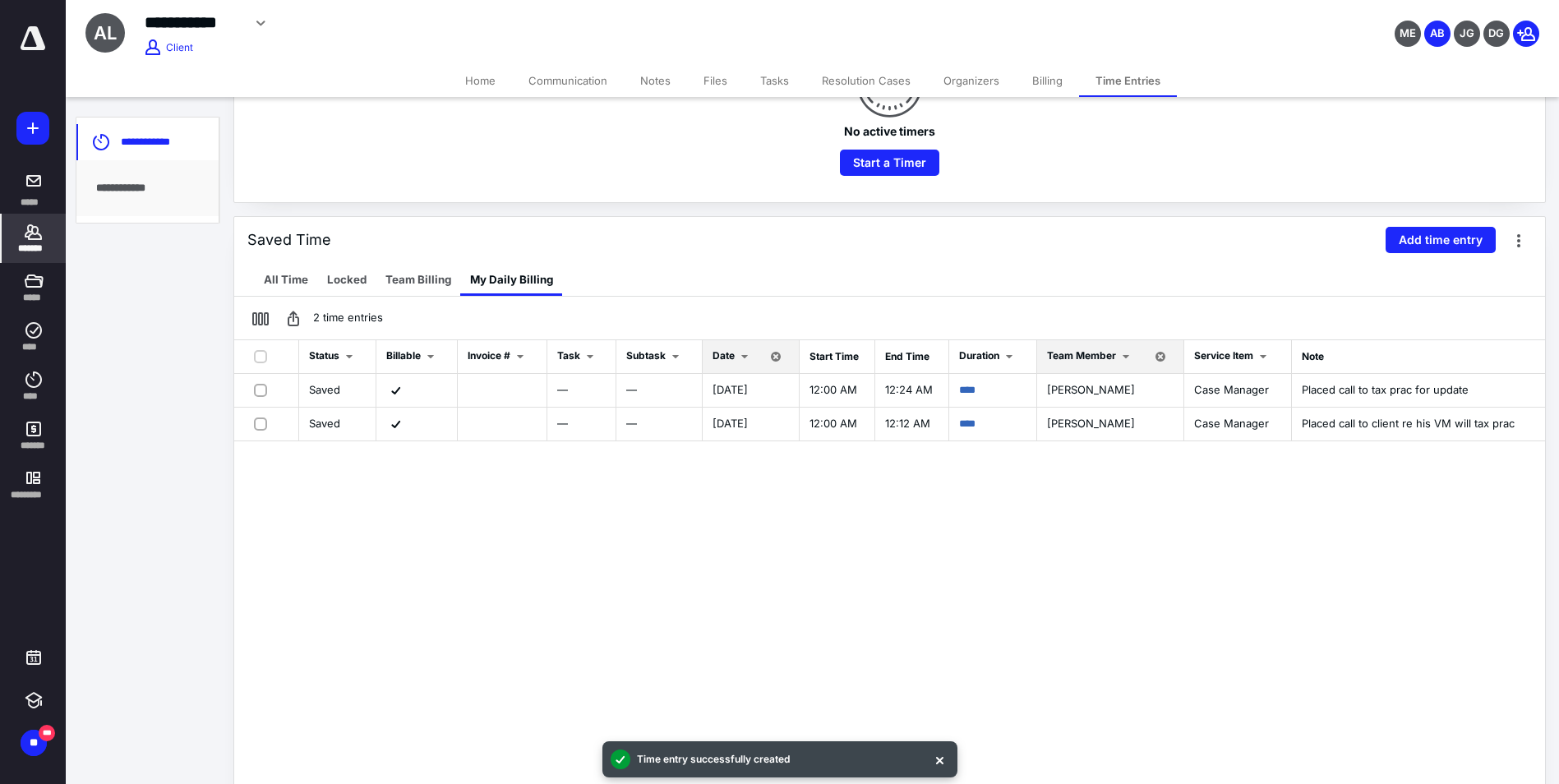 click 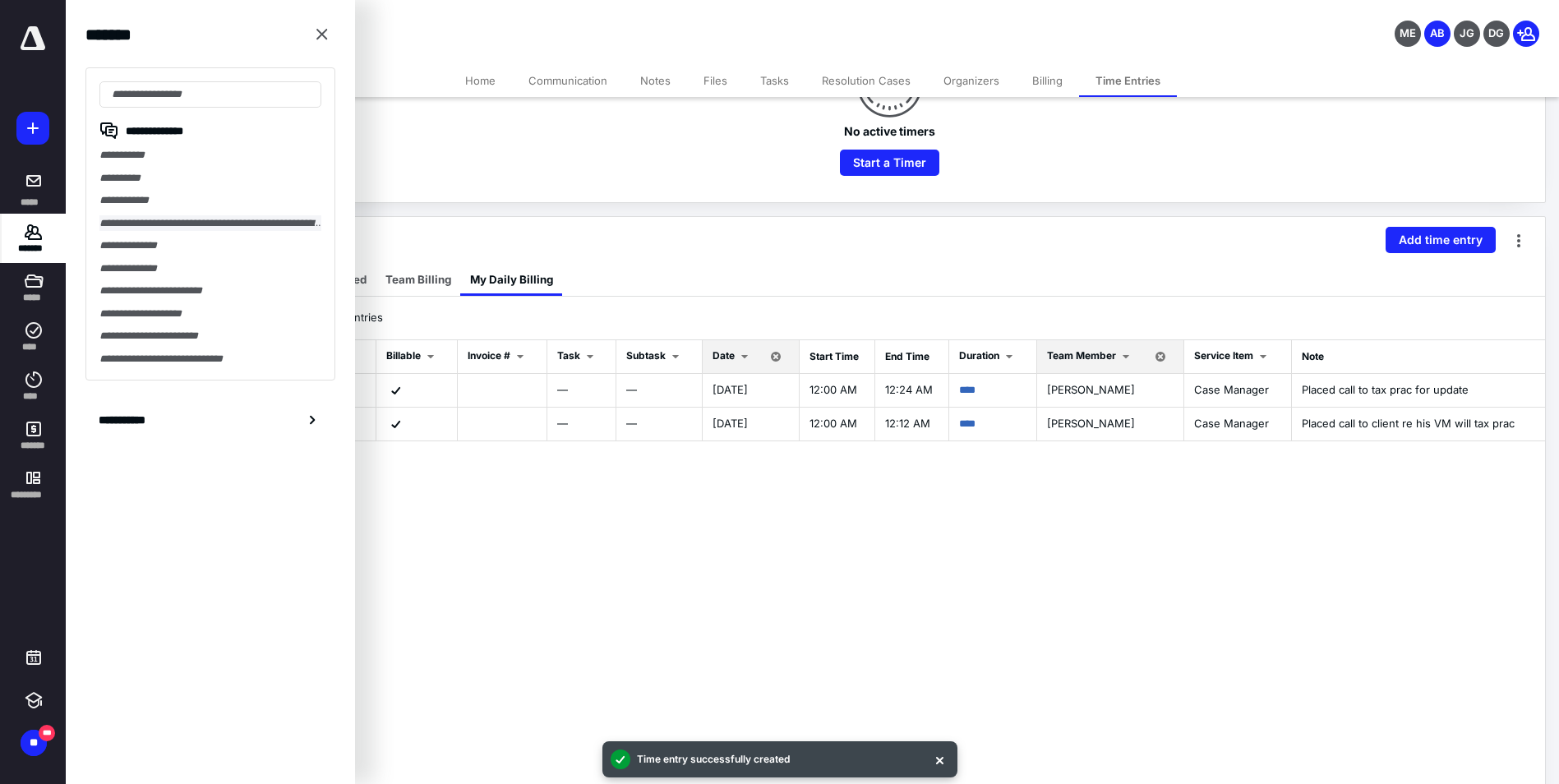 click on "**********" at bounding box center [210, 224] 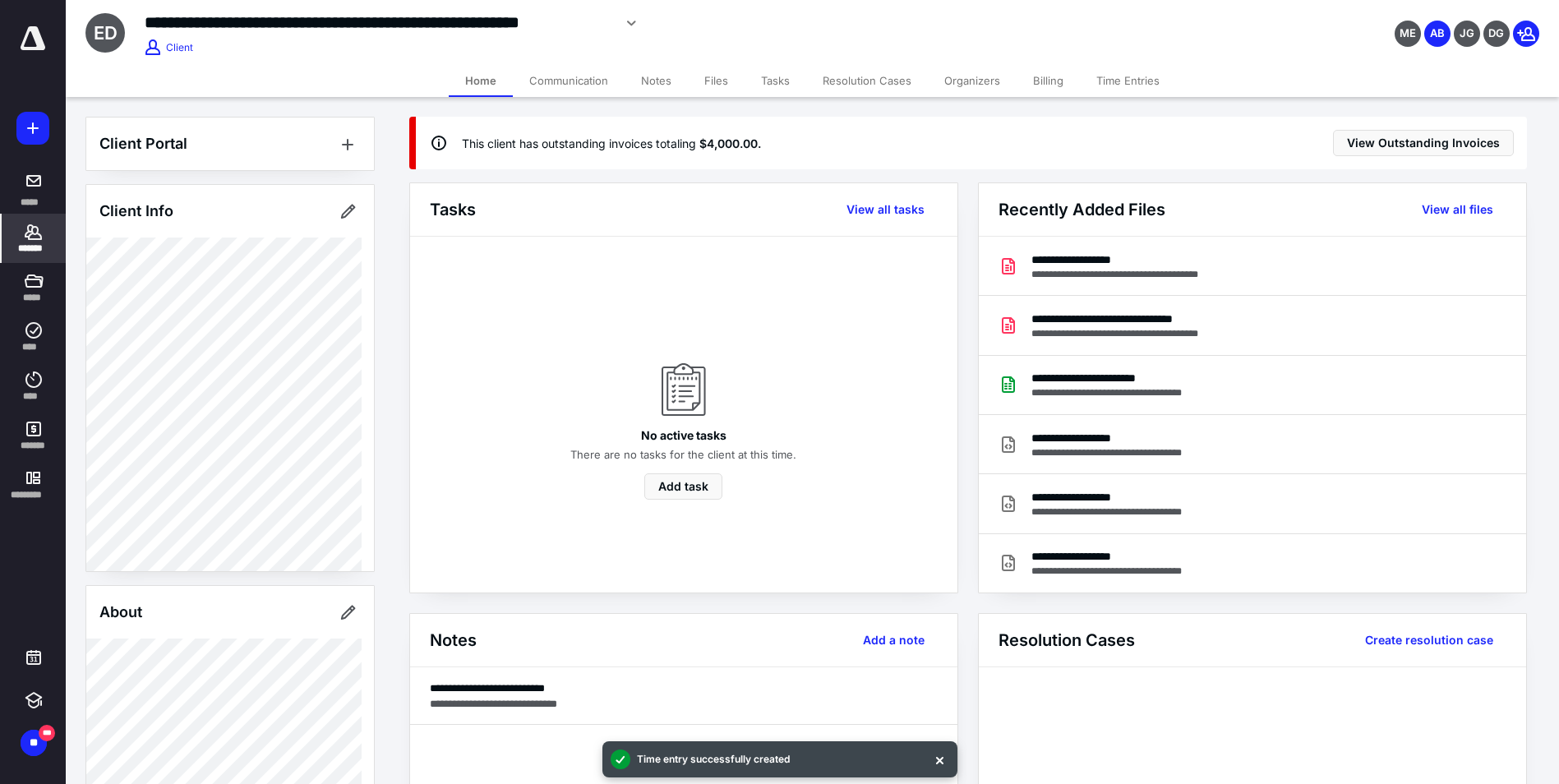 click on "*******" at bounding box center (34, 238) 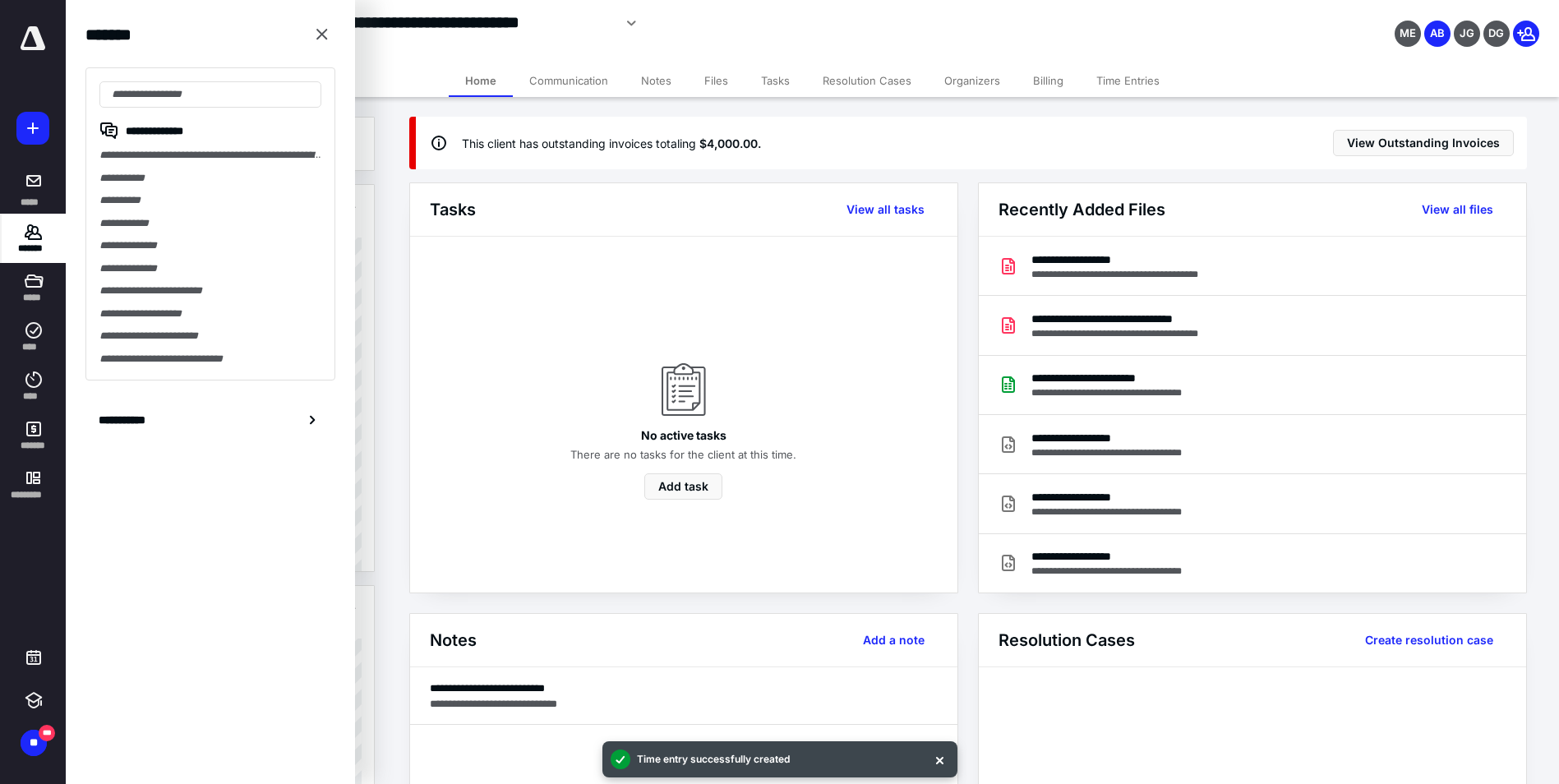 click on "Time Entries" at bounding box center (1128, 81) 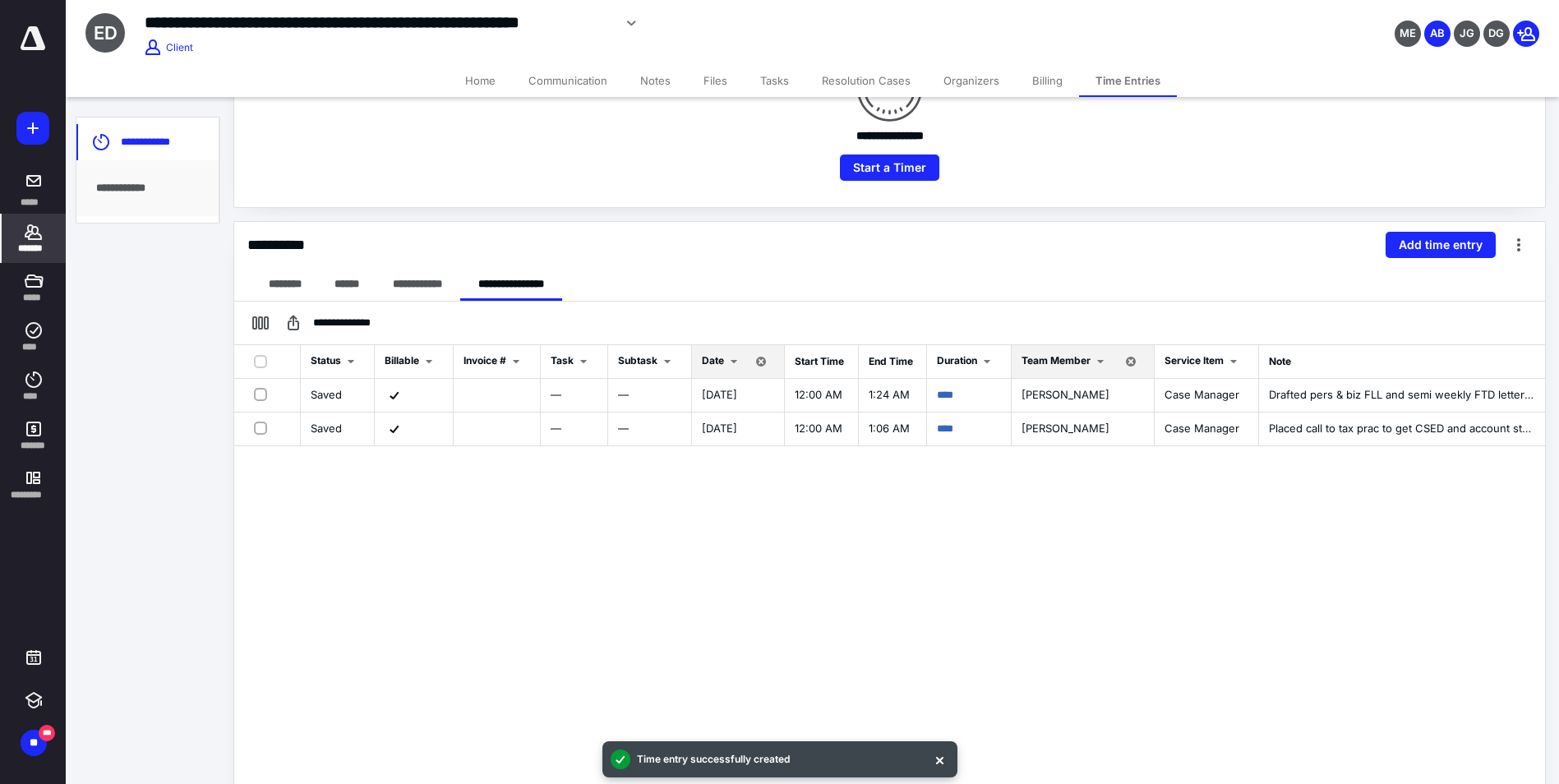 scroll, scrollTop: 247, scrollLeft: 0, axis: vertical 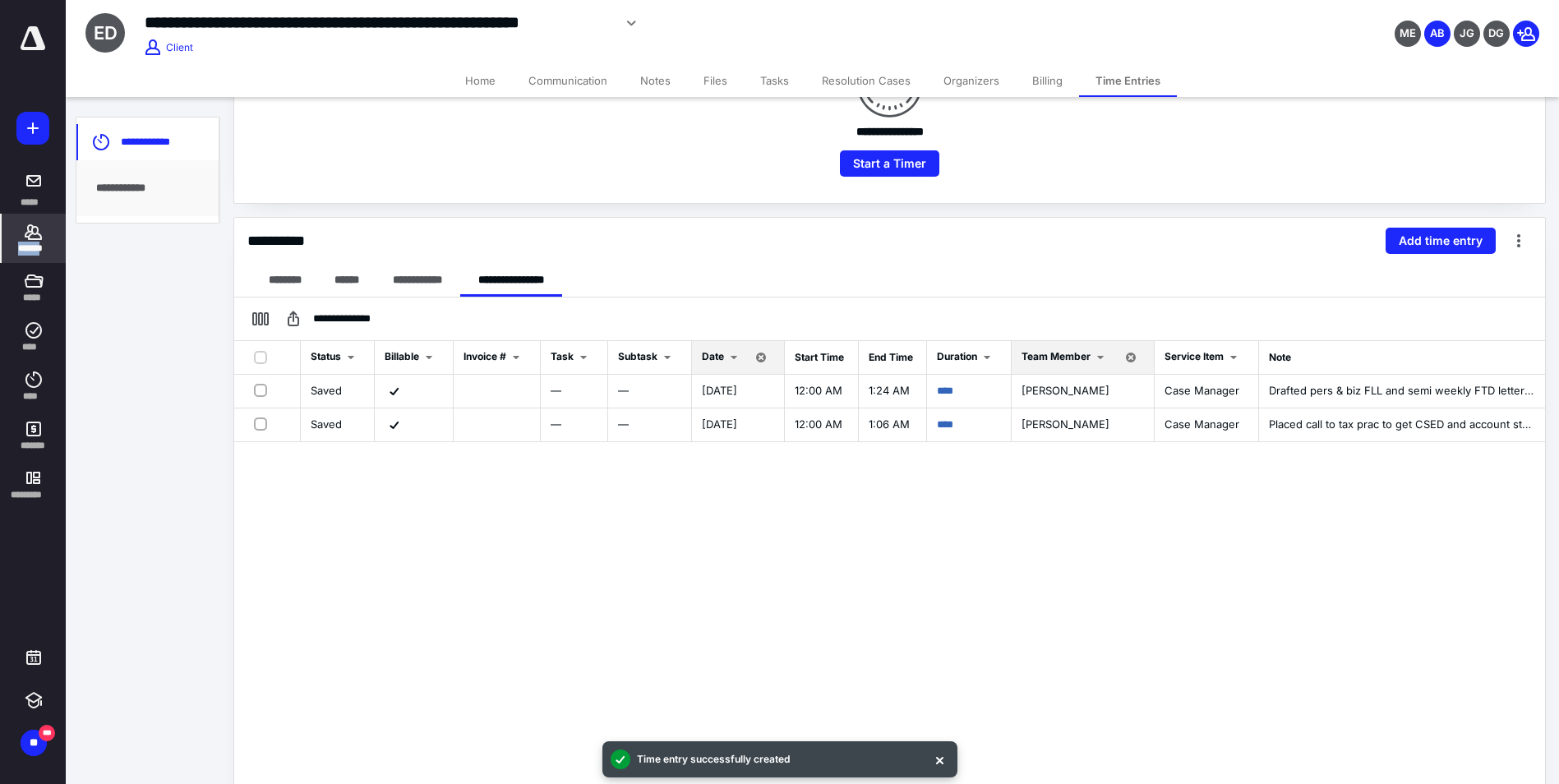 click on "*******" at bounding box center (34, 238) 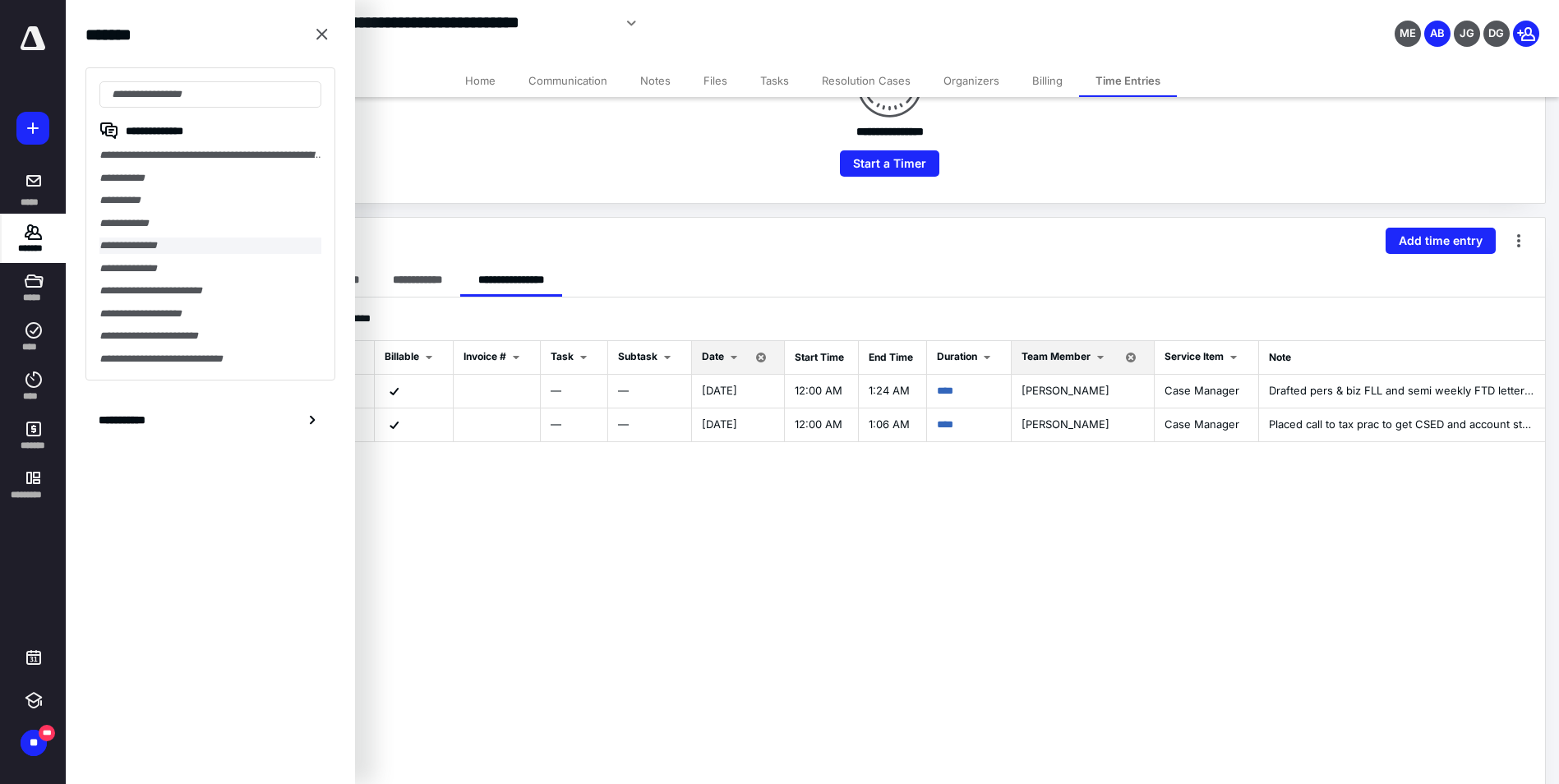 click on "**********" at bounding box center (210, 246) 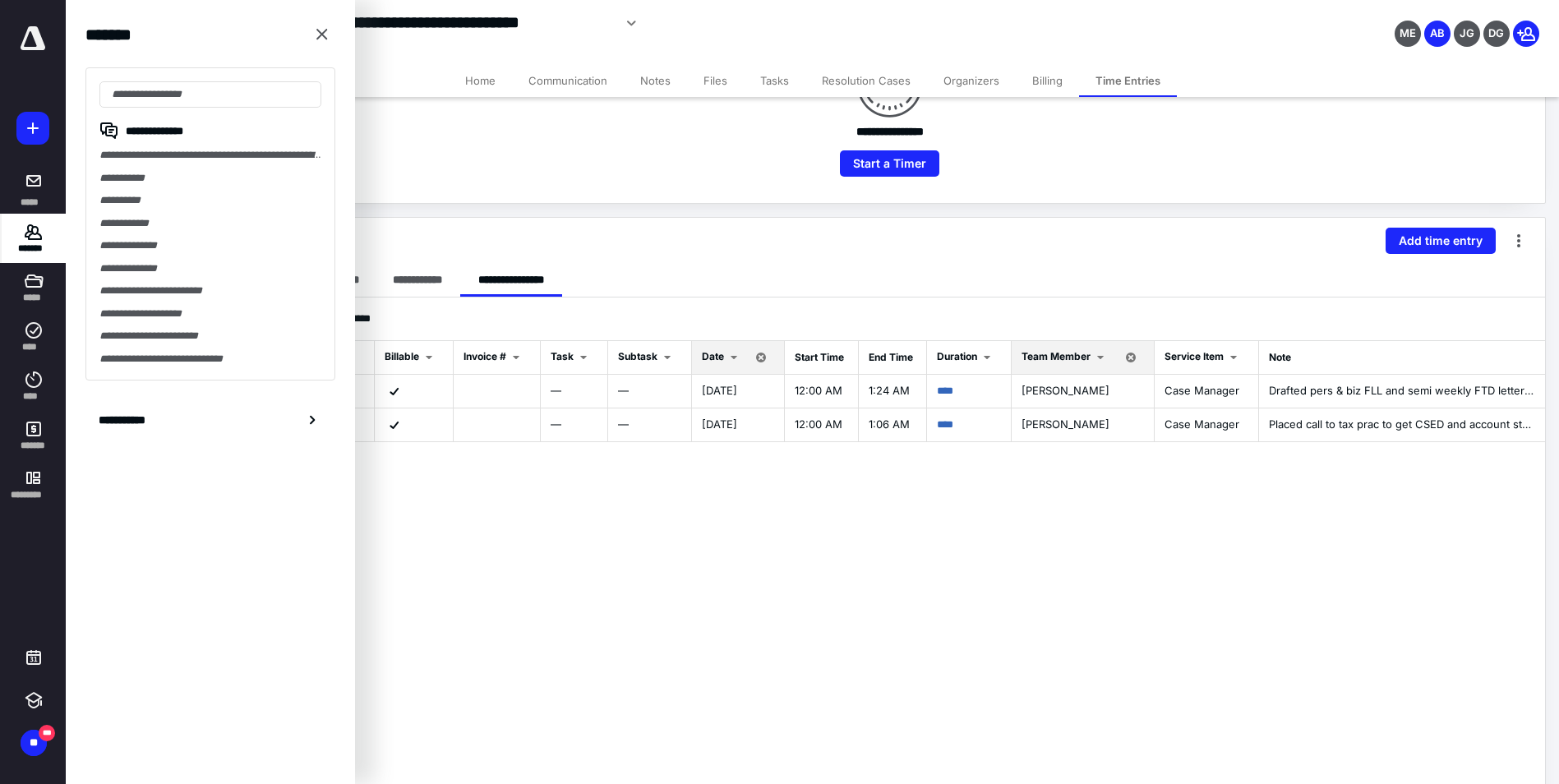 scroll, scrollTop: 0, scrollLeft: 0, axis: both 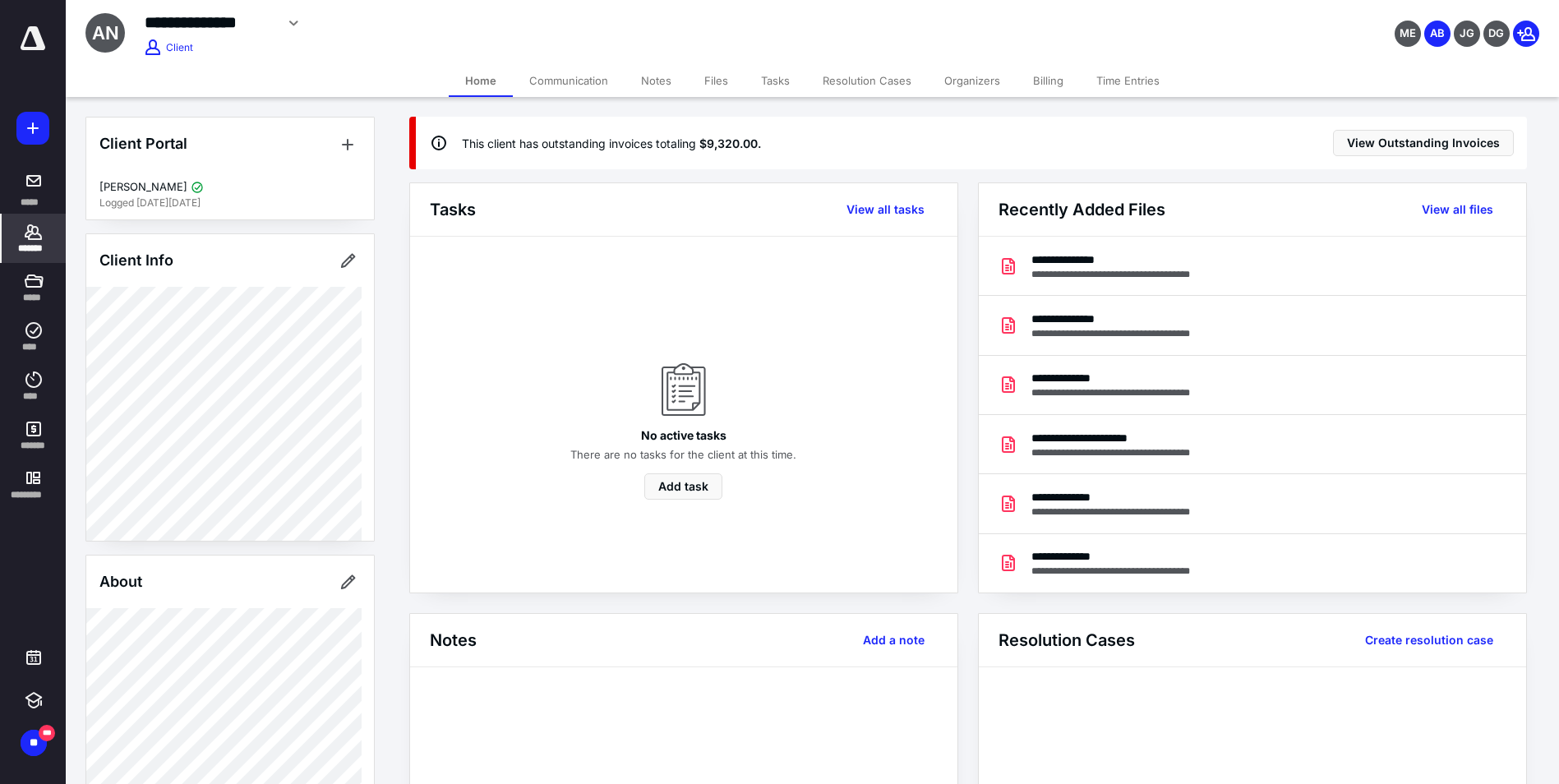 click on "Time Entries" at bounding box center [1128, 81] 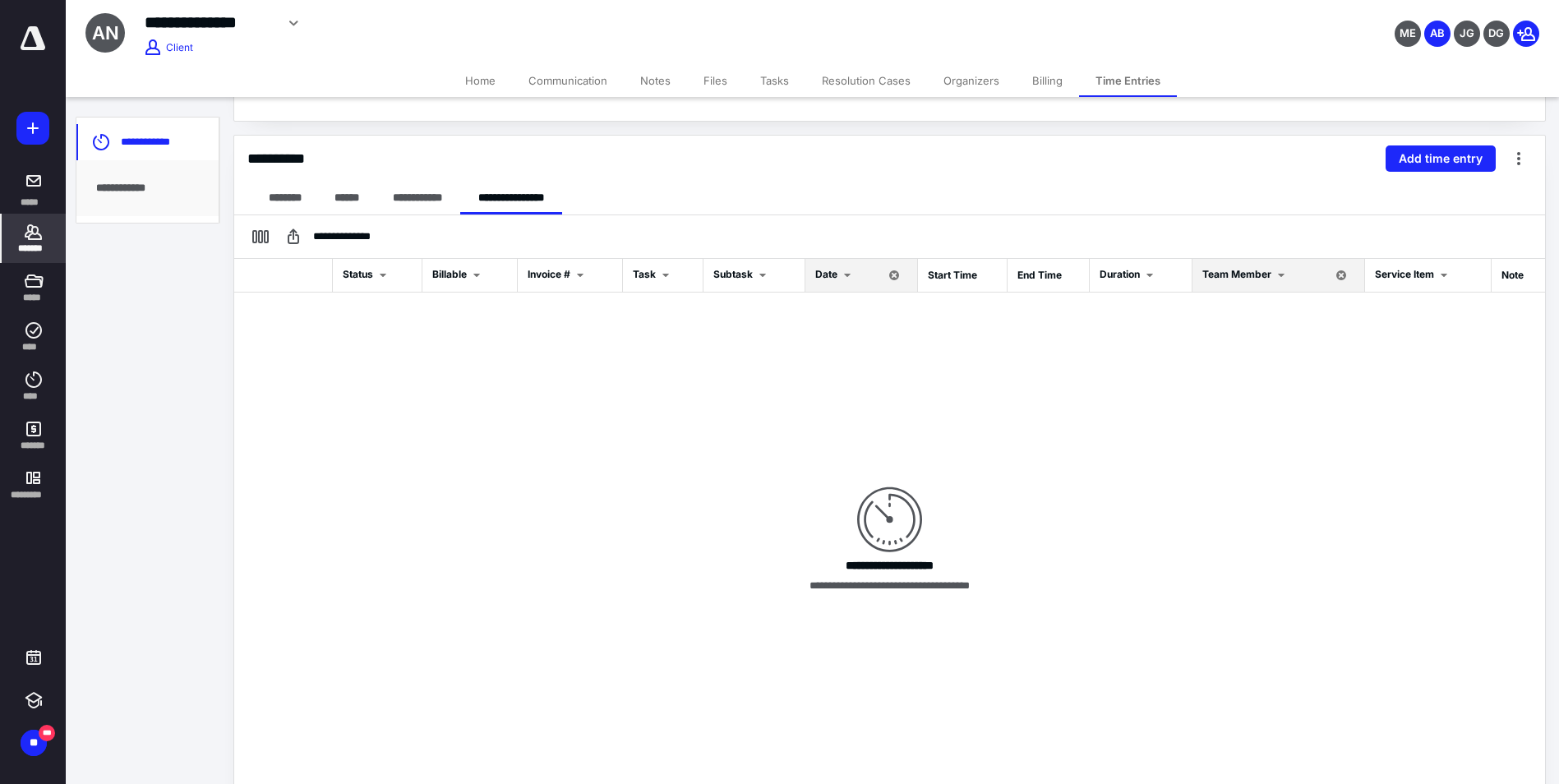 scroll, scrollTop: 367, scrollLeft: 0, axis: vertical 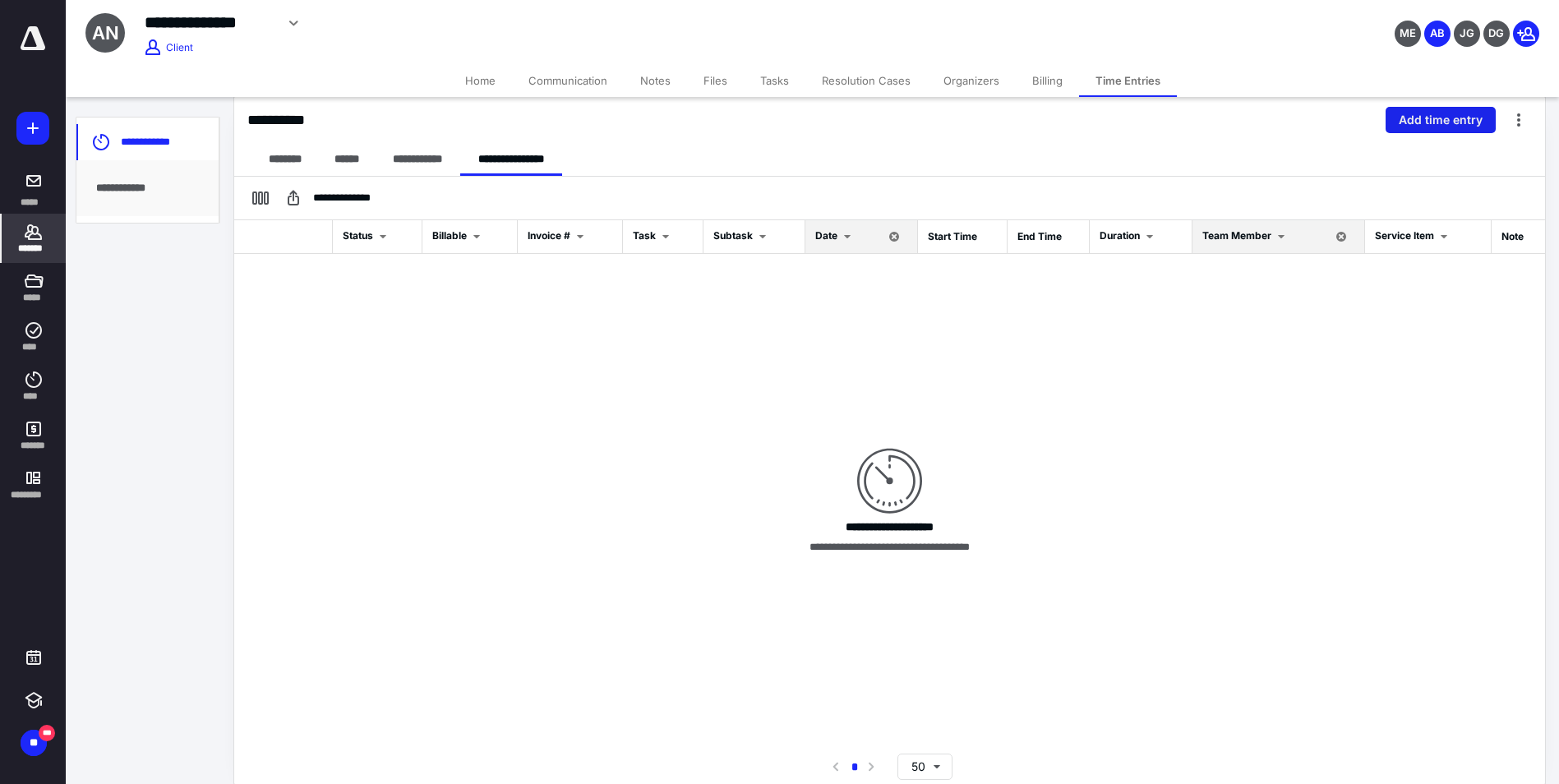 click on "Add time entry" at bounding box center (1441, 120) 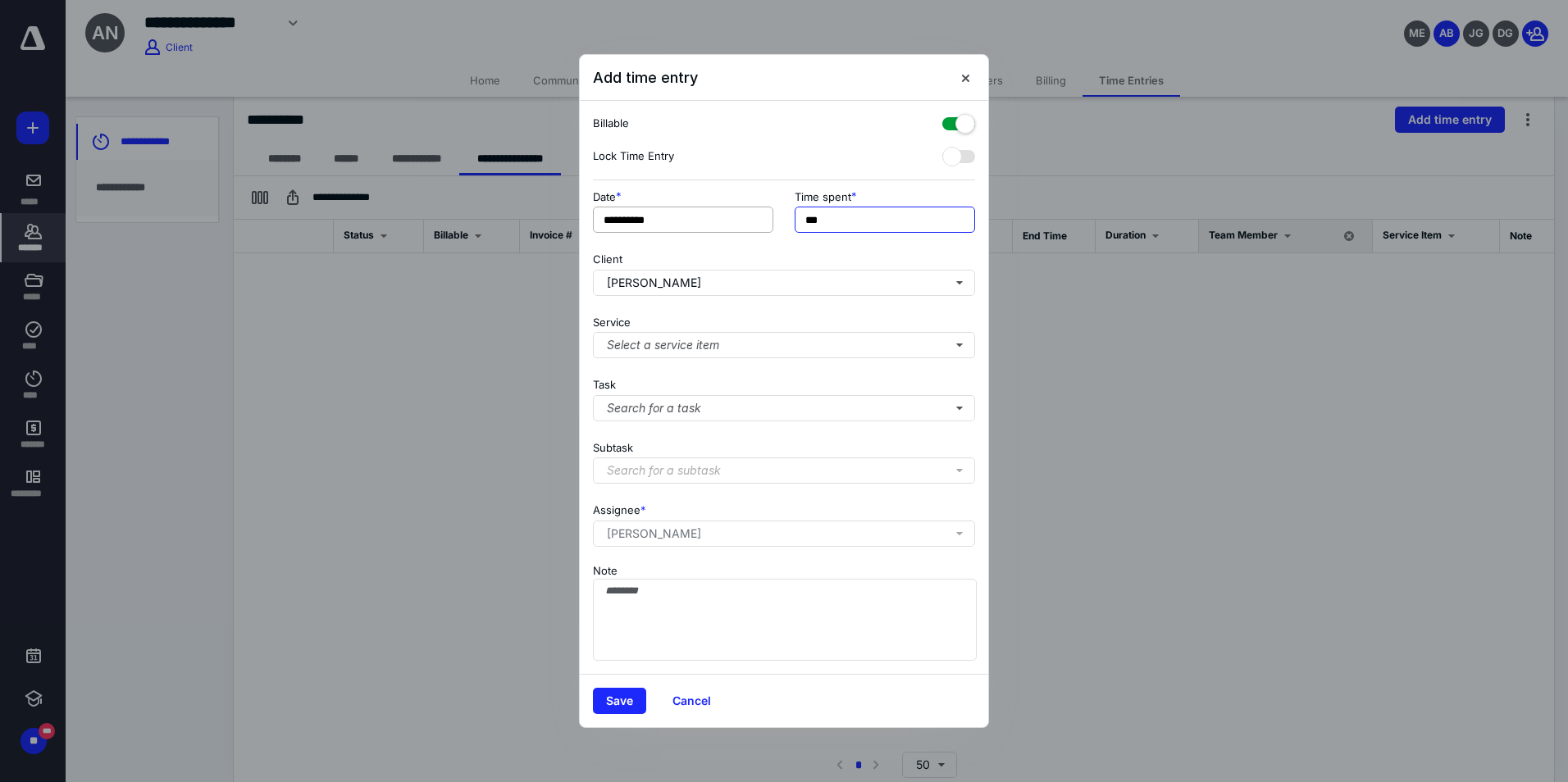 drag, startPoint x: 799, startPoint y: 221, endPoint x: 596, endPoint y: 216, distance: 203.06157 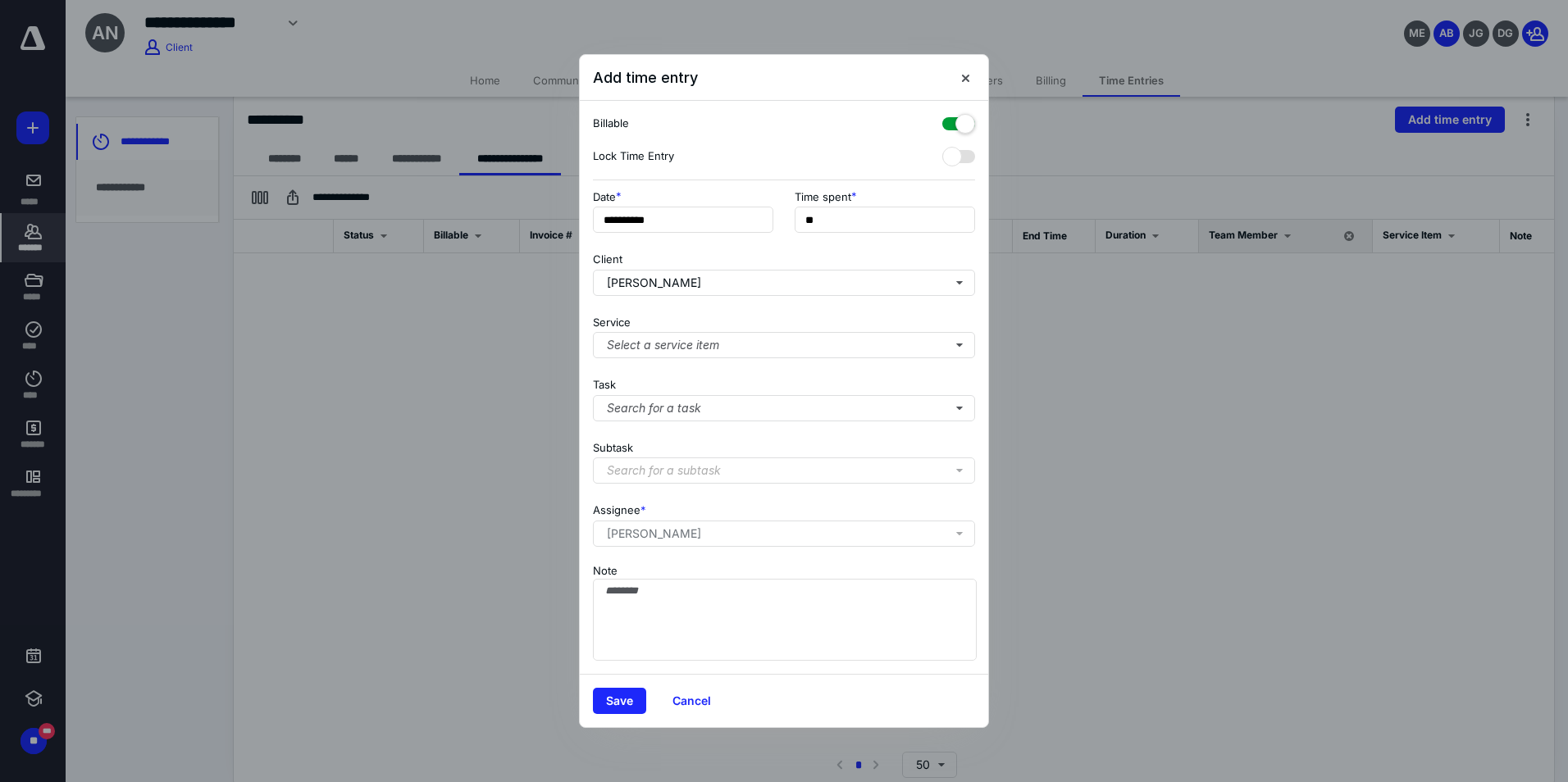 type on "***" 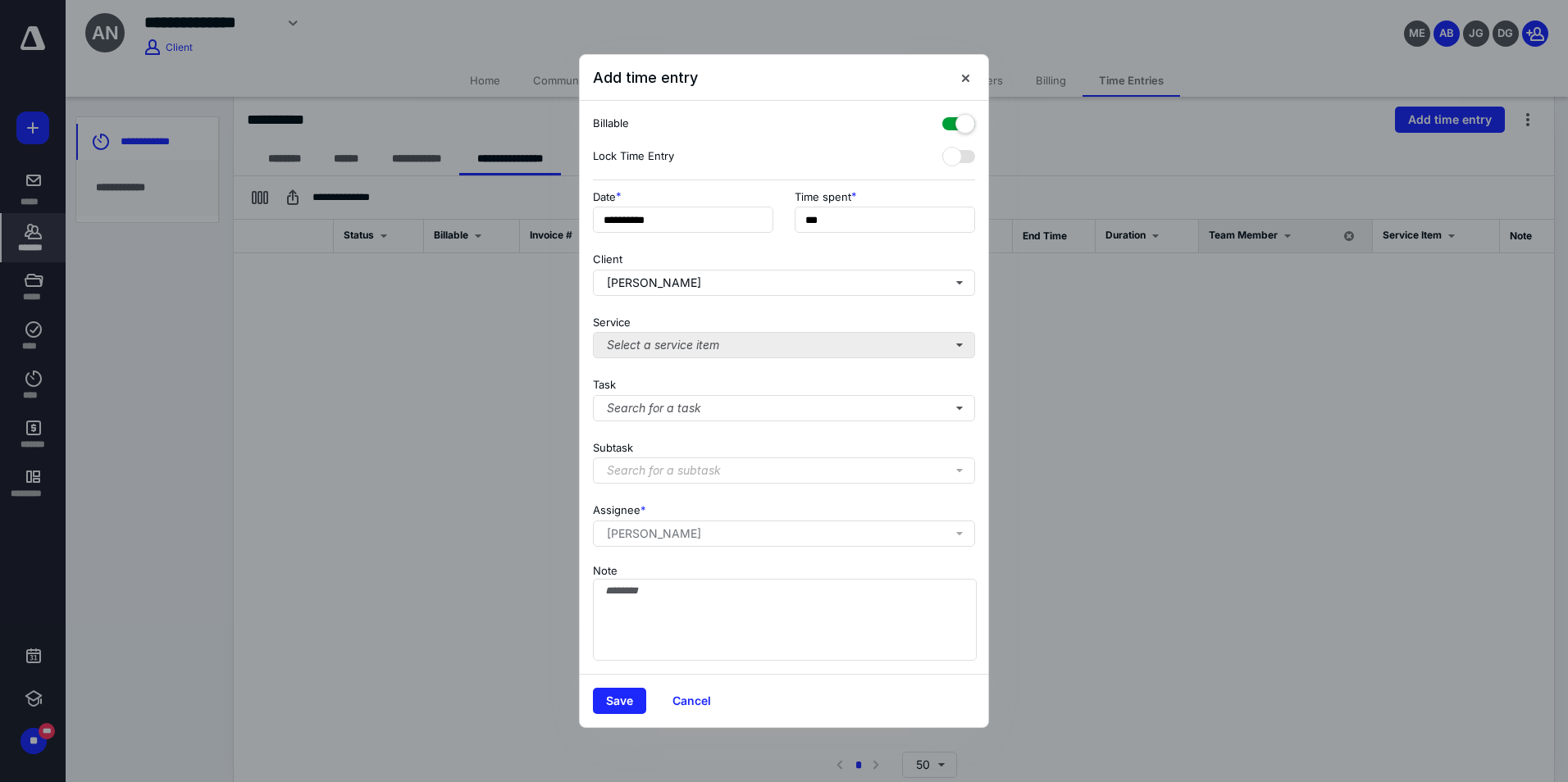 drag, startPoint x: 630, startPoint y: 330, endPoint x: 636, endPoint y: 348, distance: 18.973666 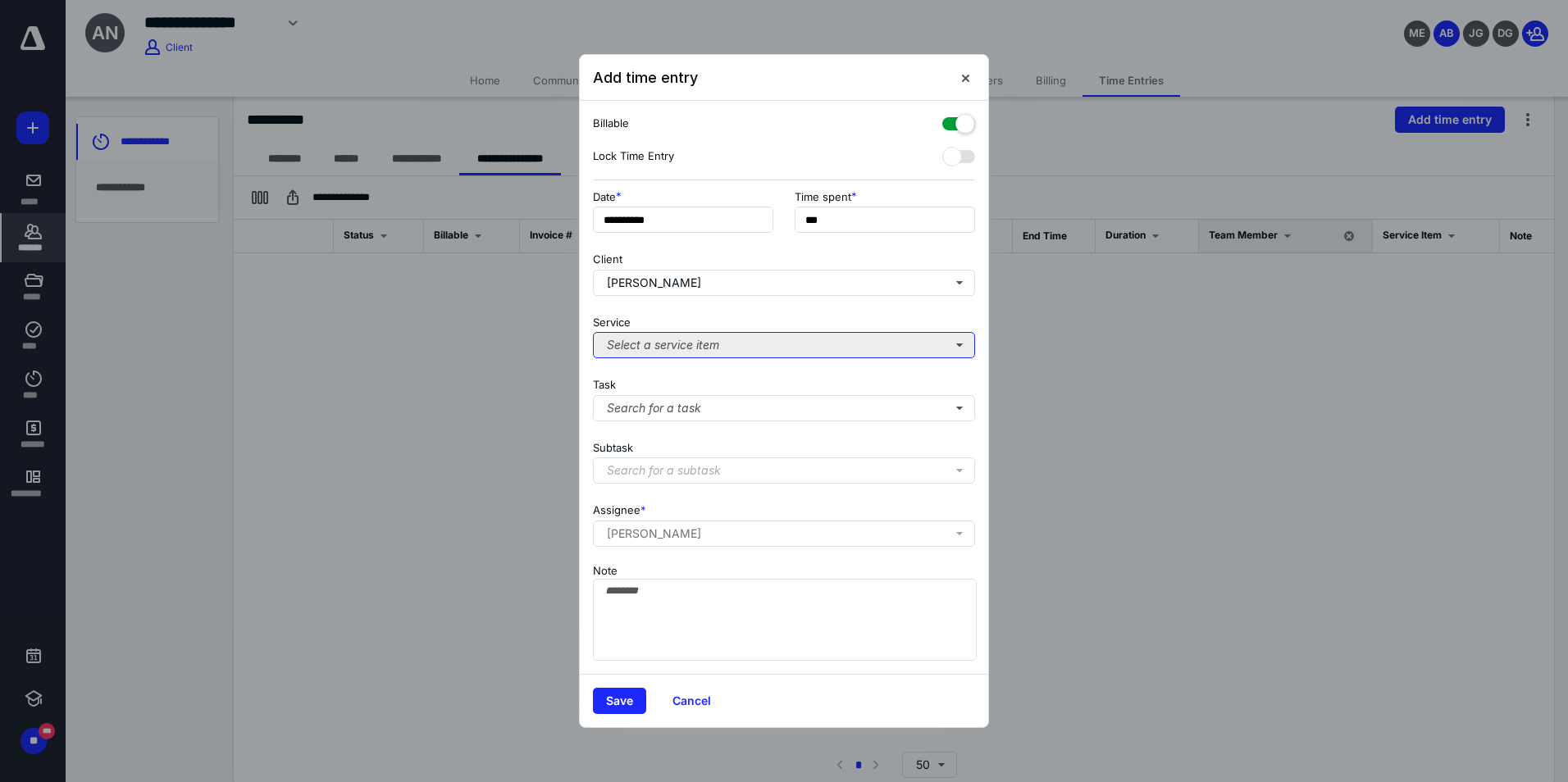 click on "Select a service item" at bounding box center [784, 345] 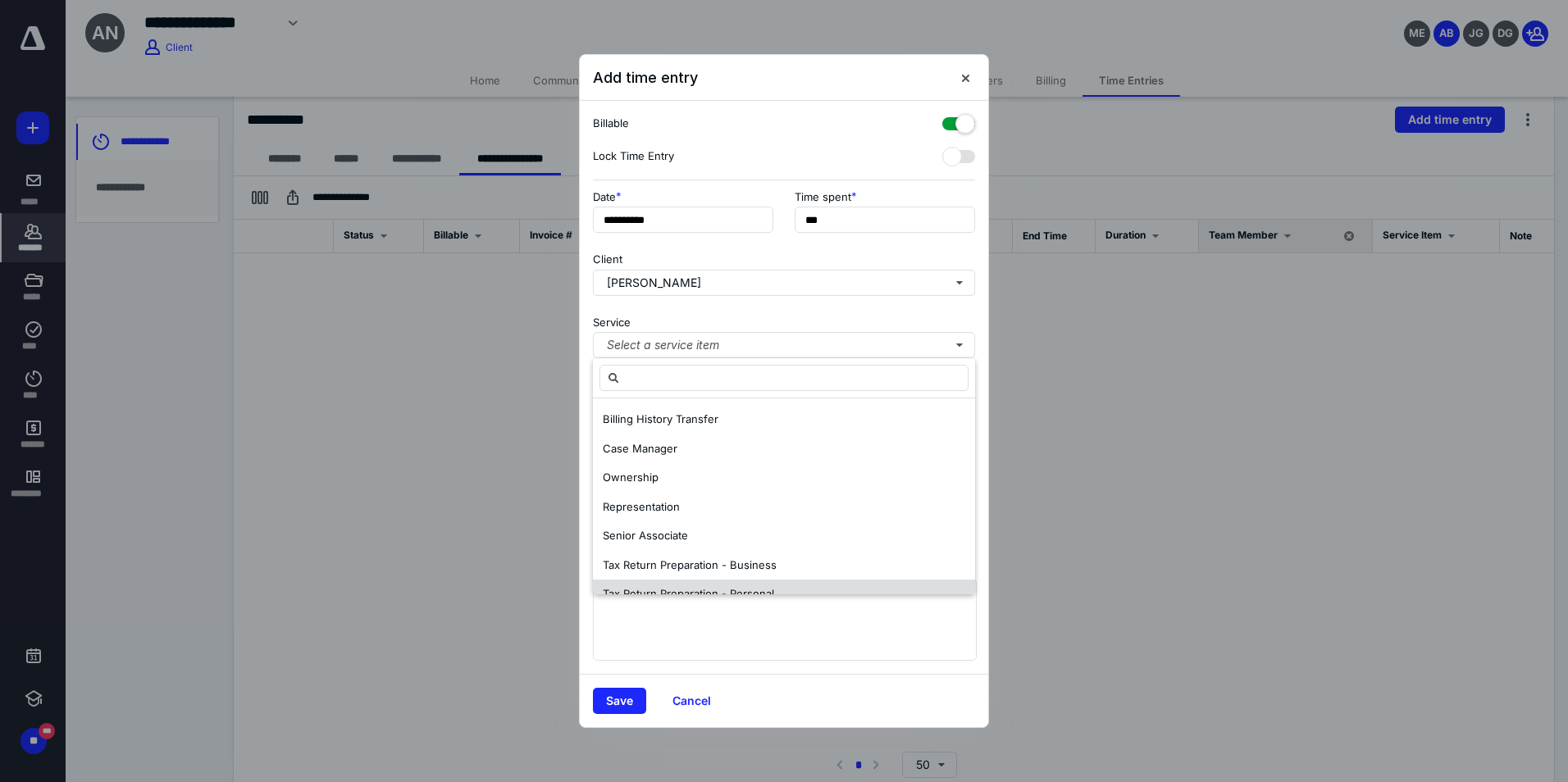 drag, startPoint x: 659, startPoint y: 449, endPoint x: 647, endPoint y: 593, distance: 144.49913 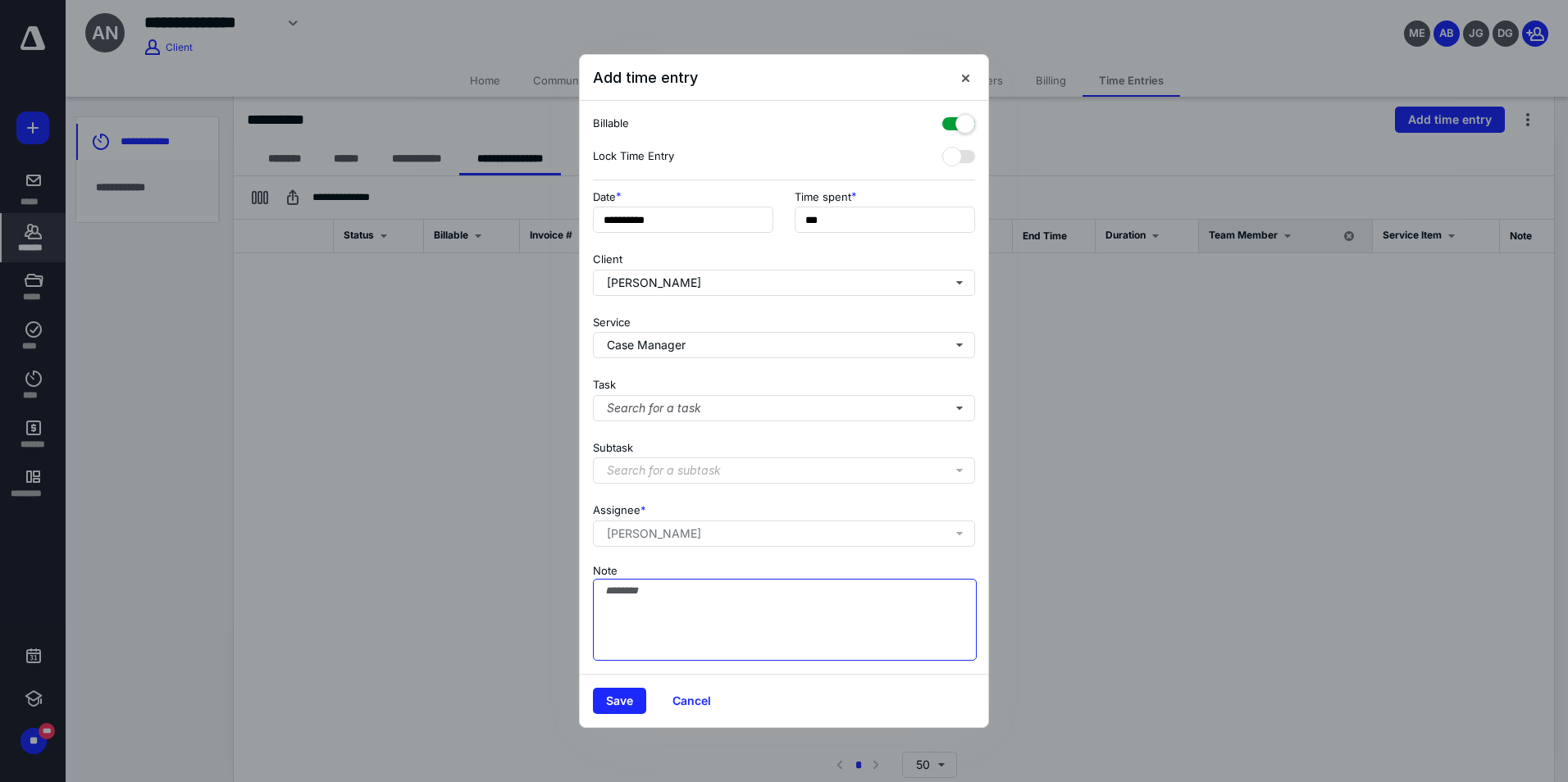 click on "Note" at bounding box center [785, 620] 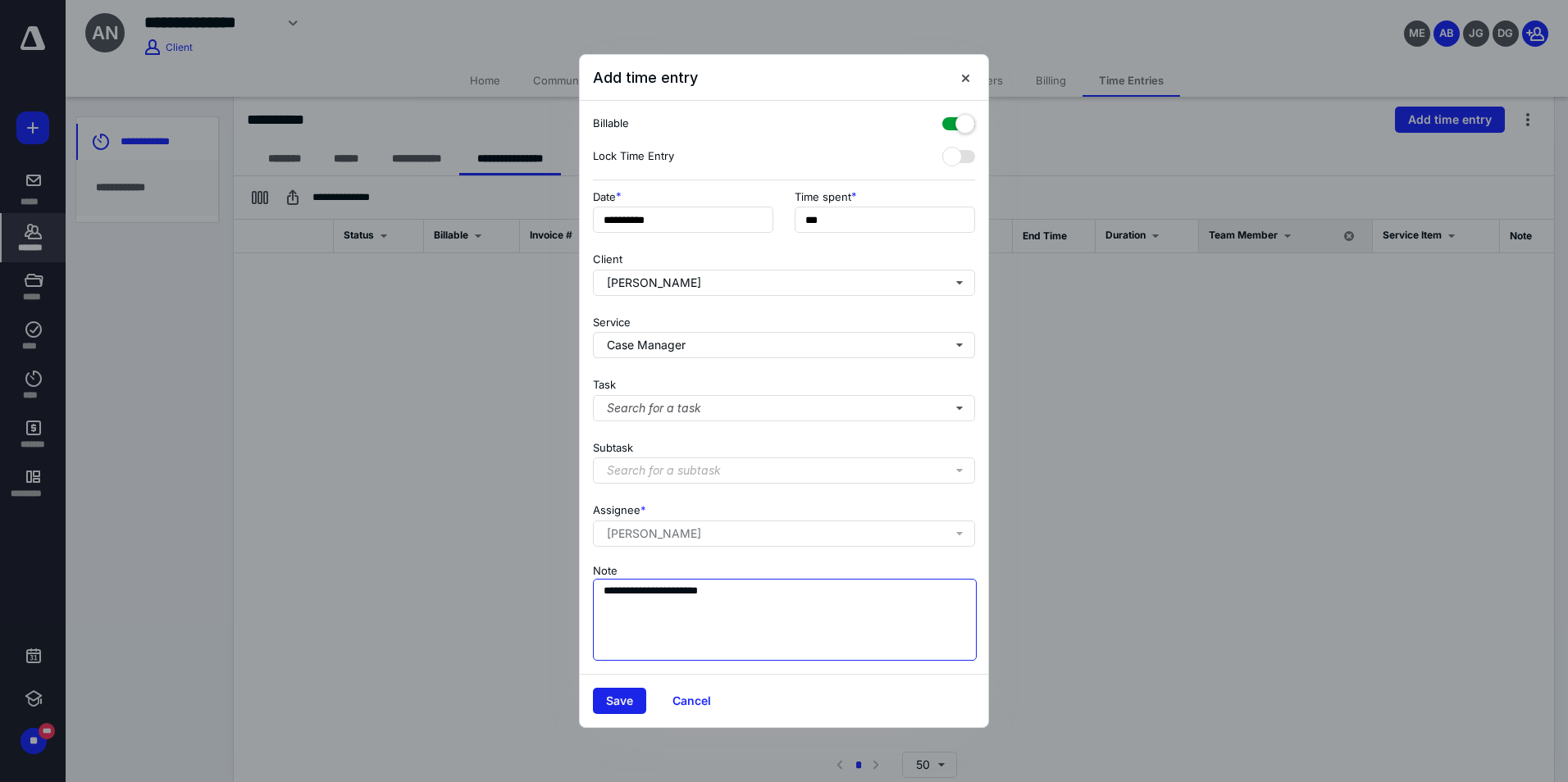 type on "**********" 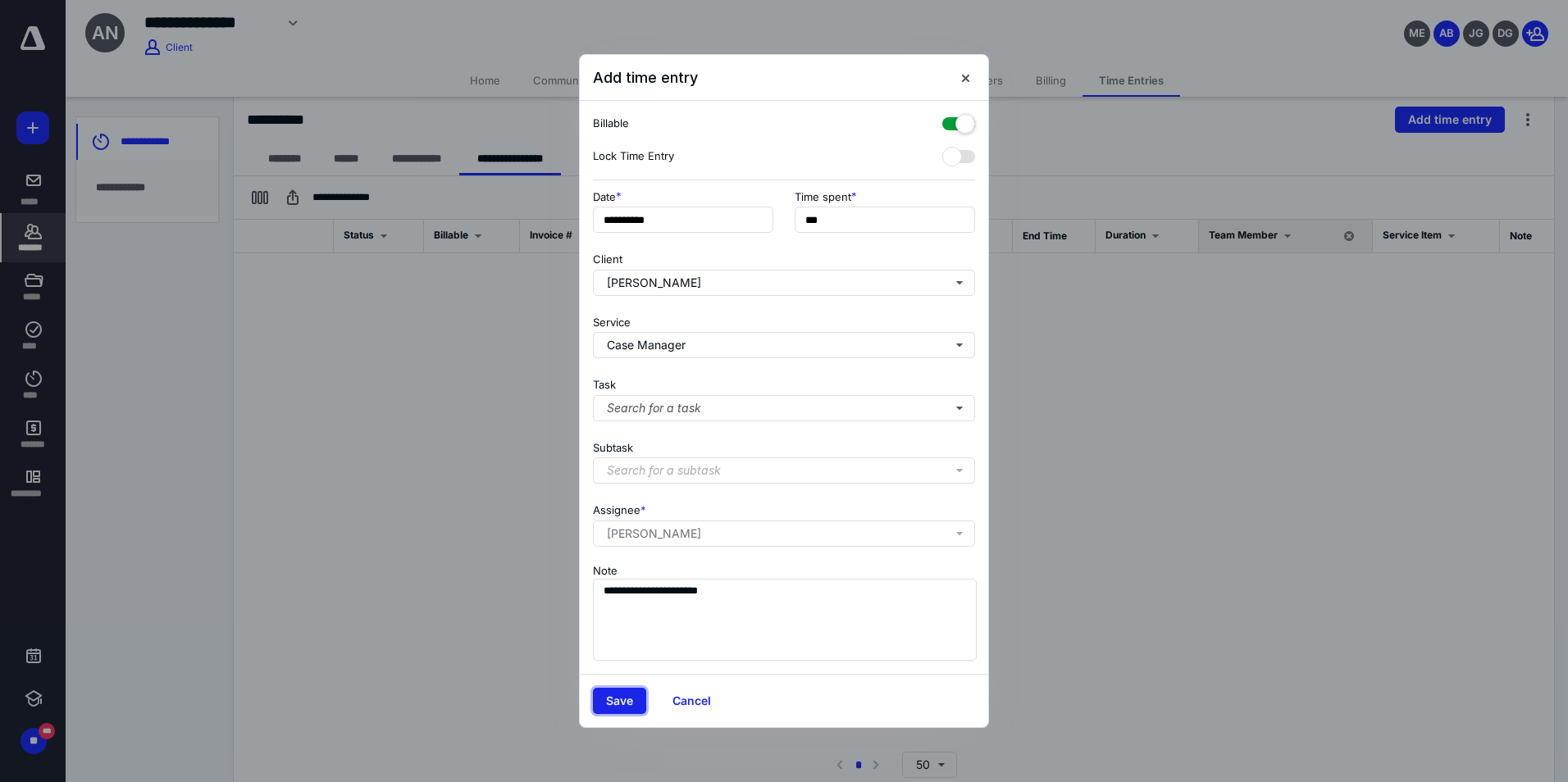 click on "Save" at bounding box center (619, 701) 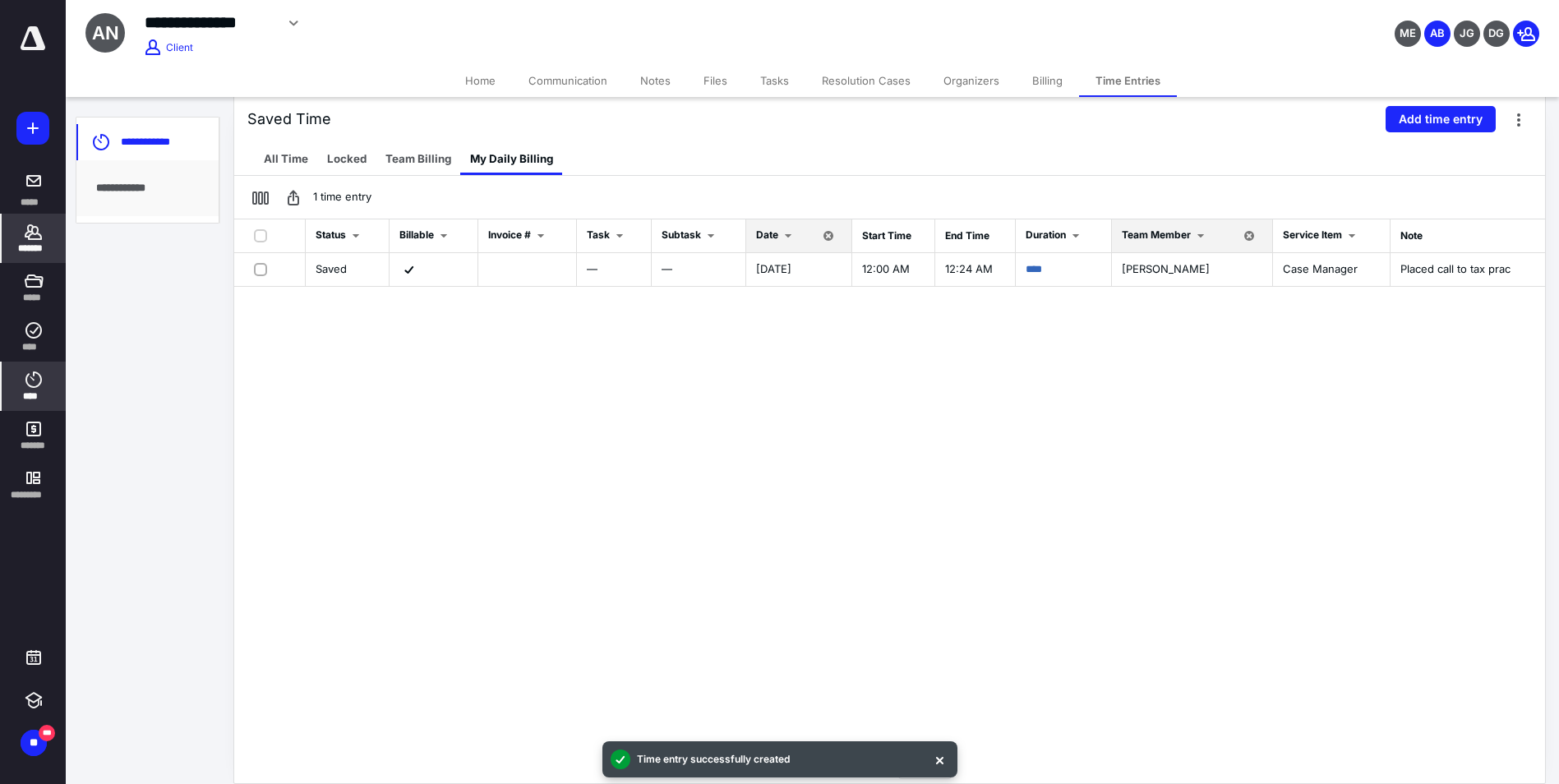 click on "****" at bounding box center (34, 386) 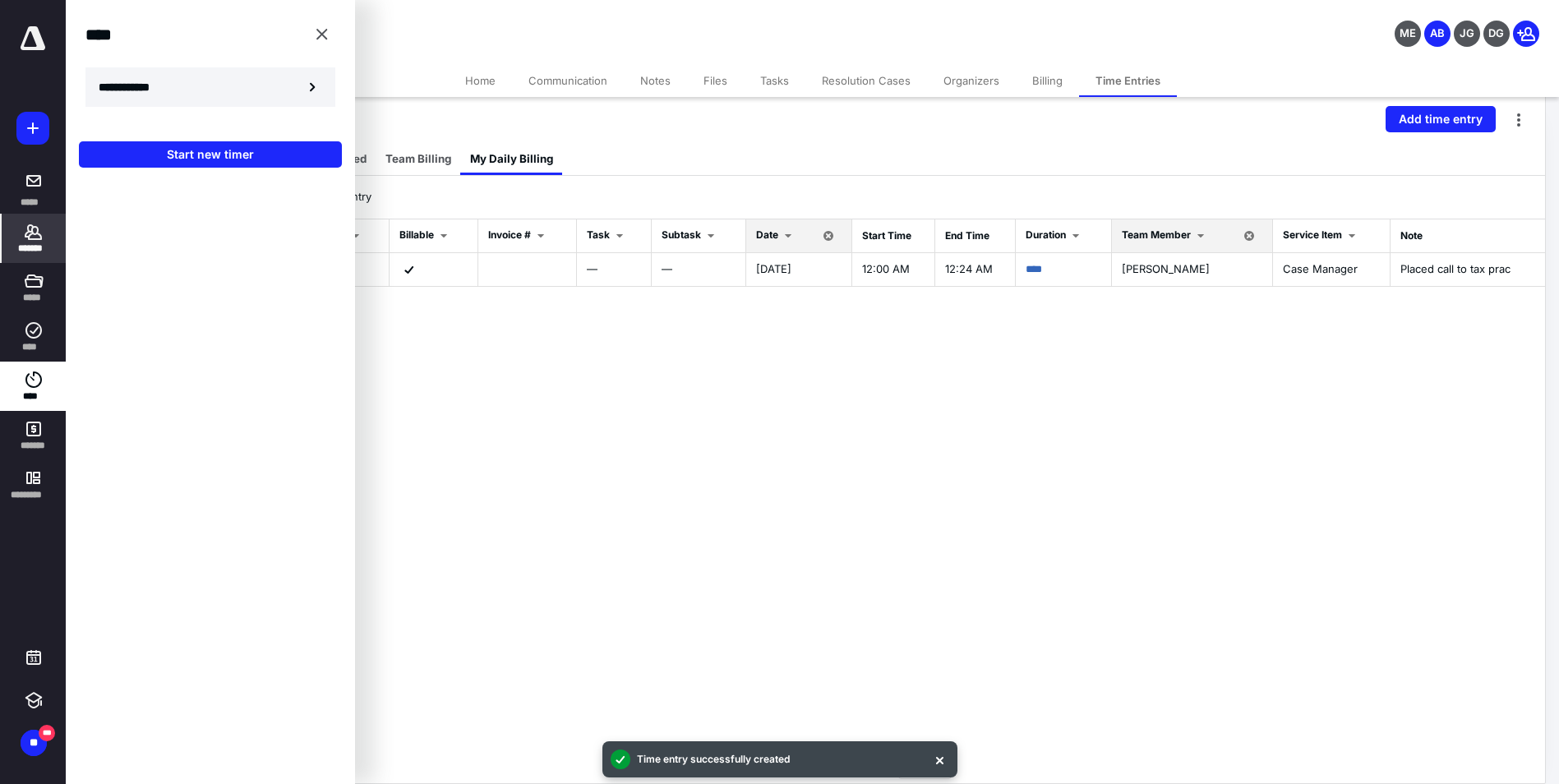 click on "**********" at bounding box center (133, 87) 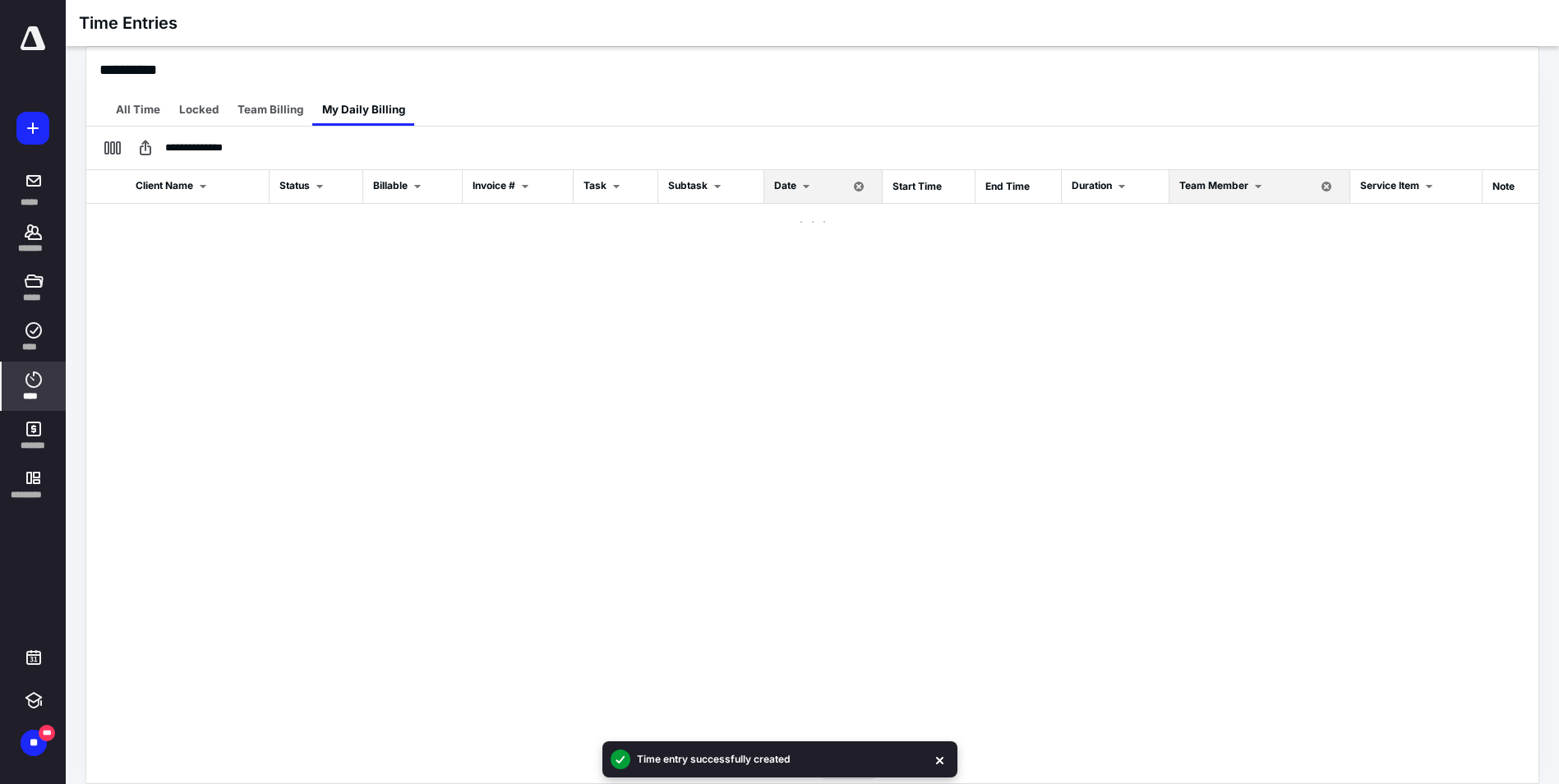 scroll, scrollTop: 316, scrollLeft: 0, axis: vertical 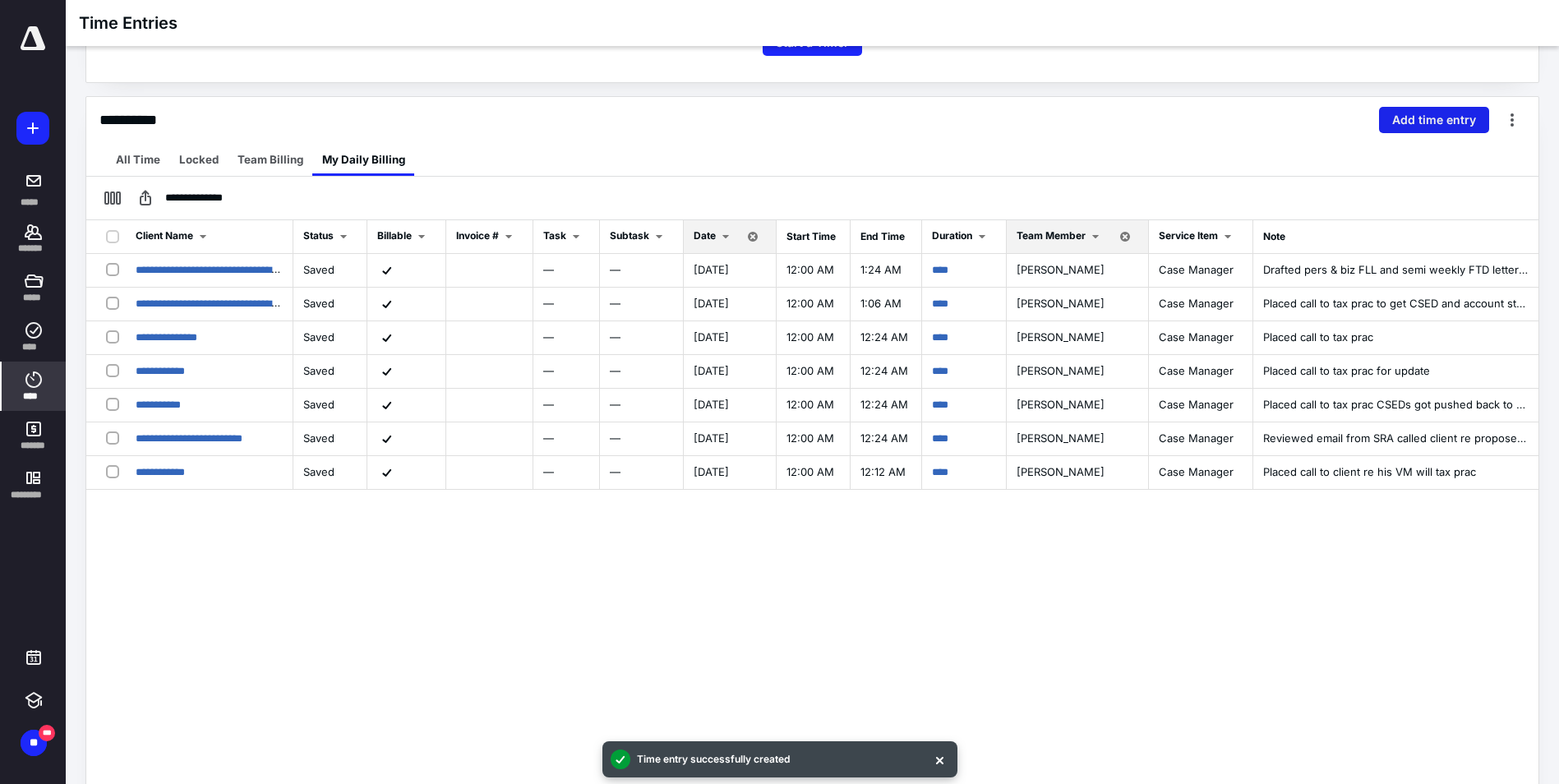 click on "Add time entry" at bounding box center (1434, 120) 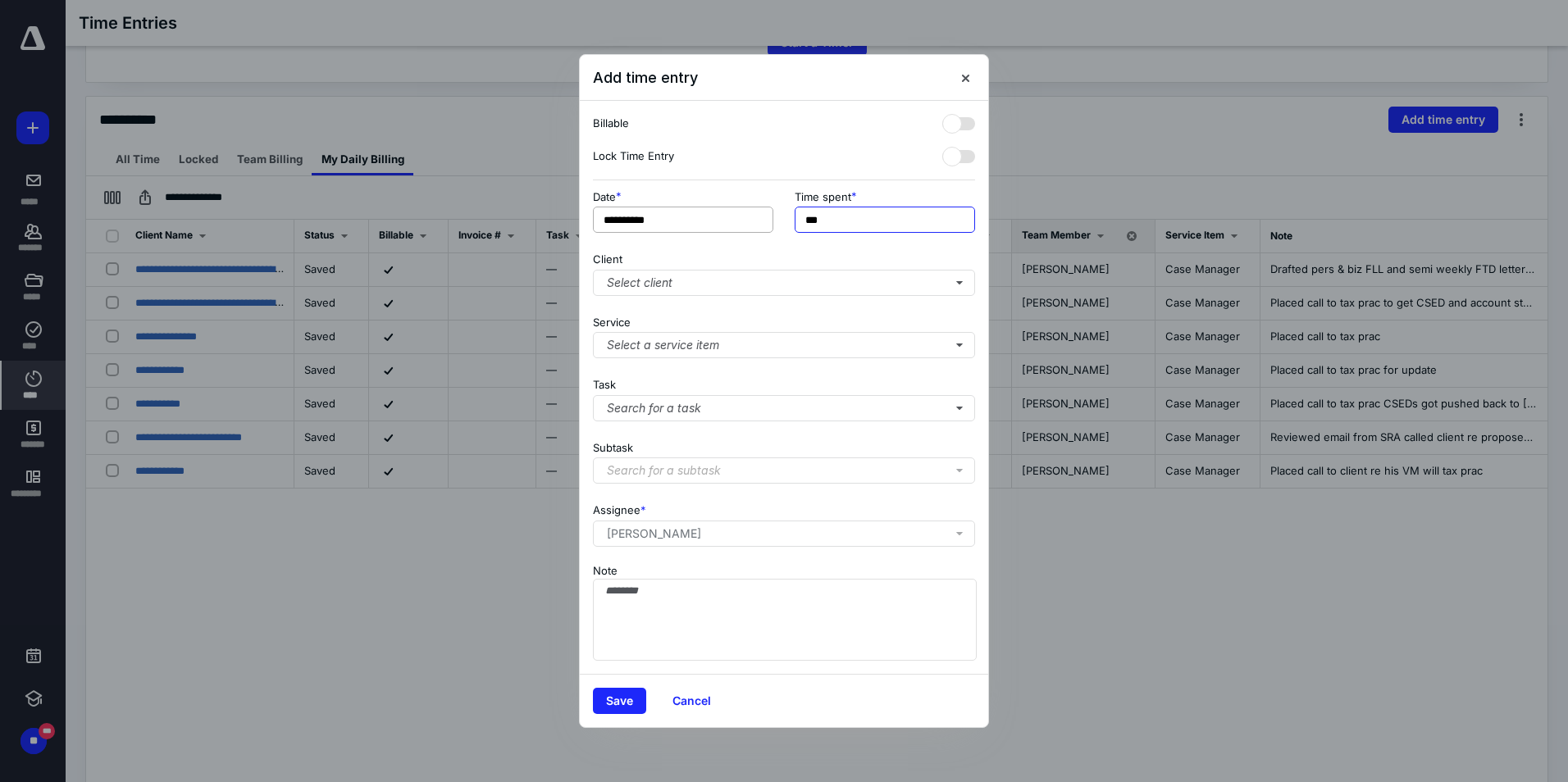 drag, startPoint x: 882, startPoint y: 217, endPoint x: 672, endPoint y: 215, distance: 210.00952 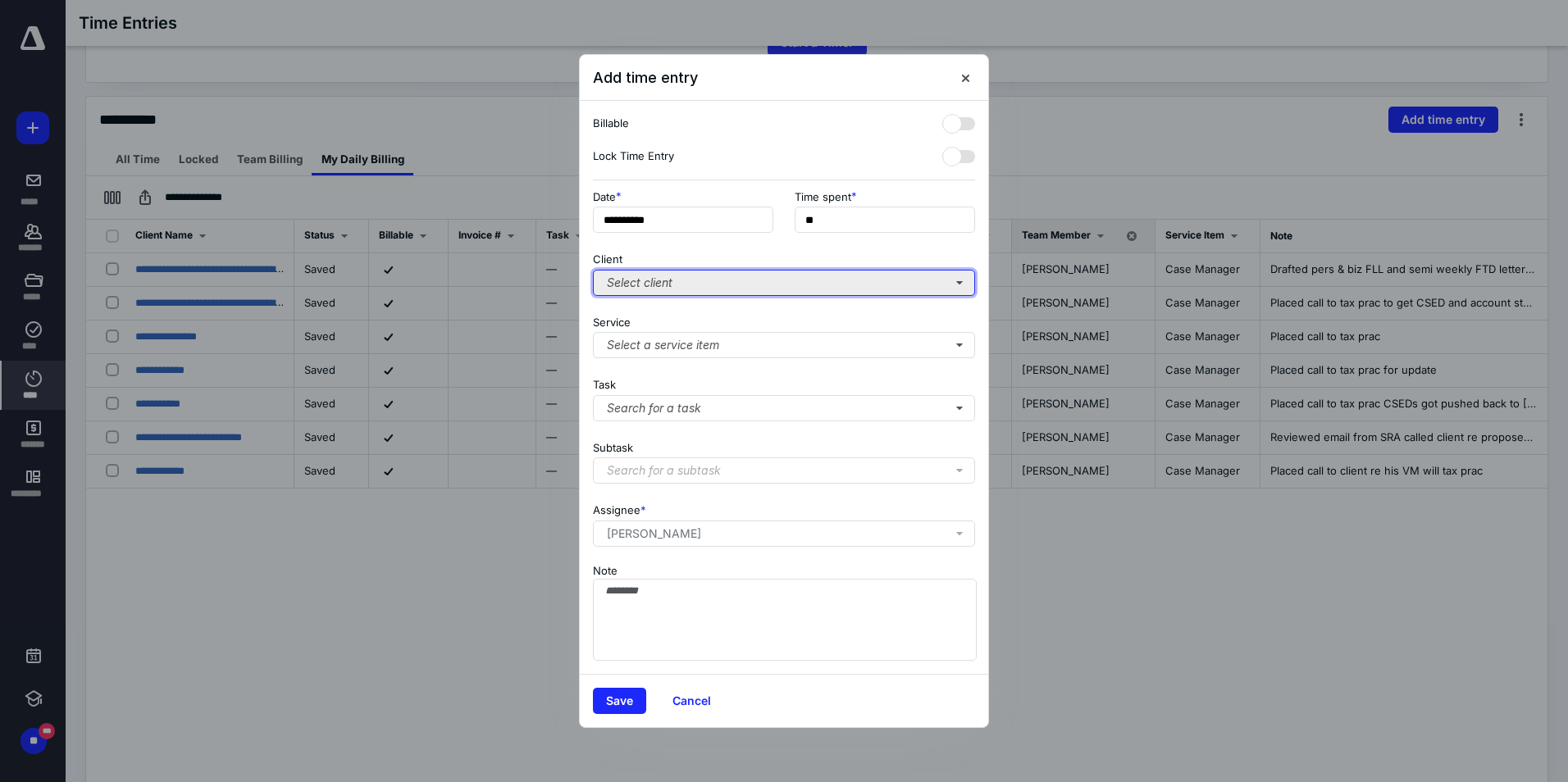 type on "***" 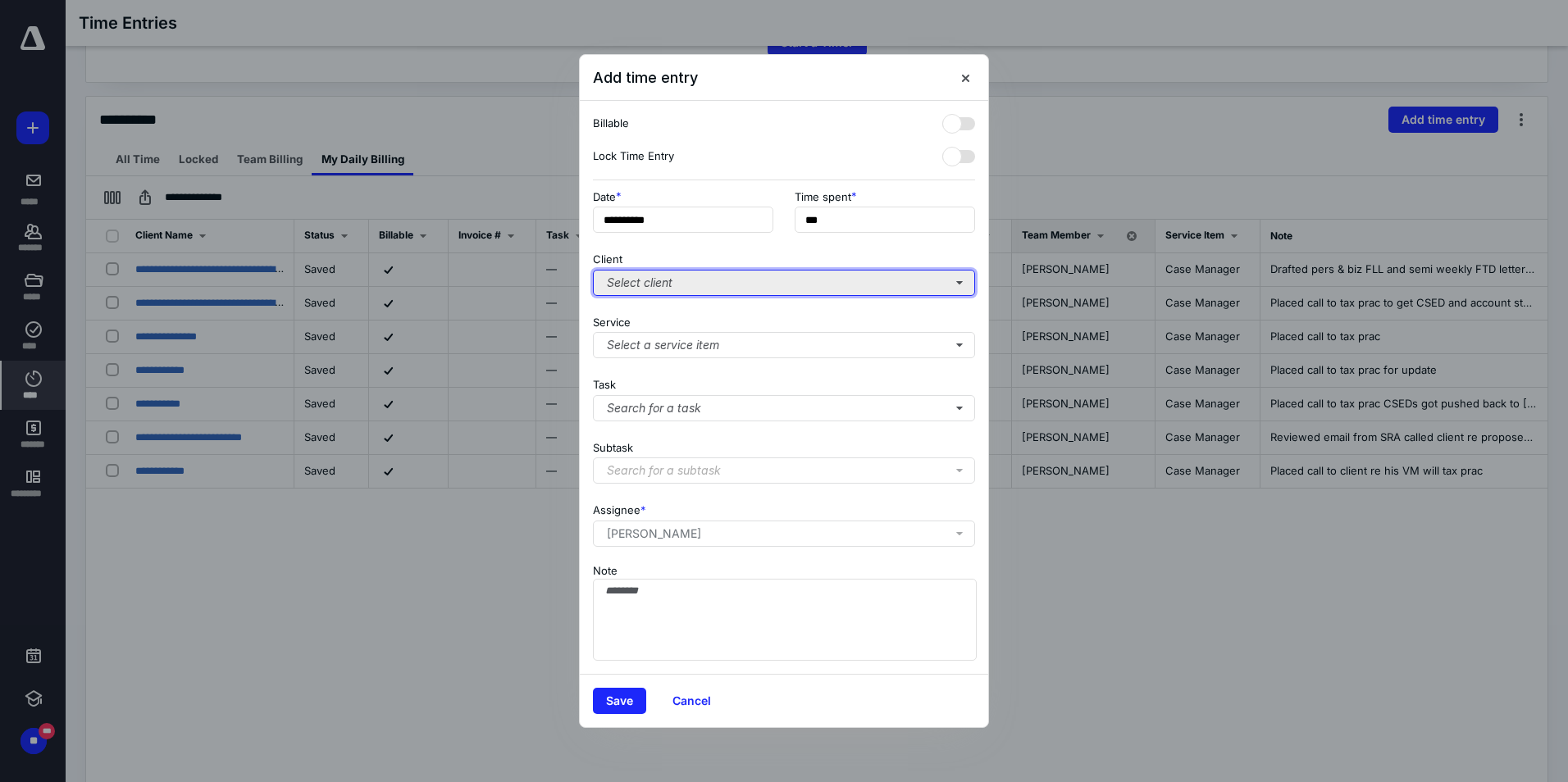click on "Select client" at bounding box center [784, 283] 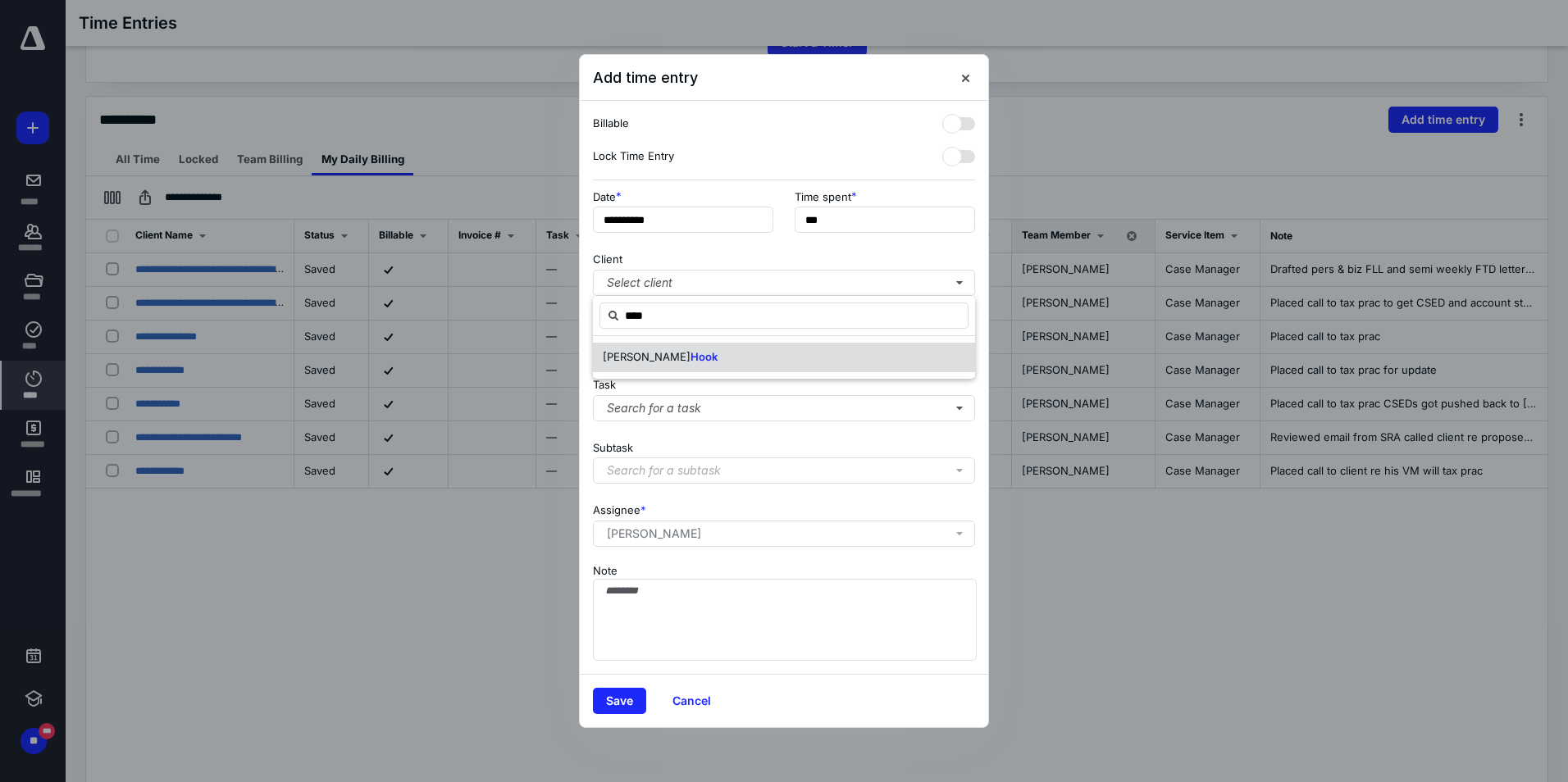 click on "[PERSON_NAME]" at bounding box center [784, 357] 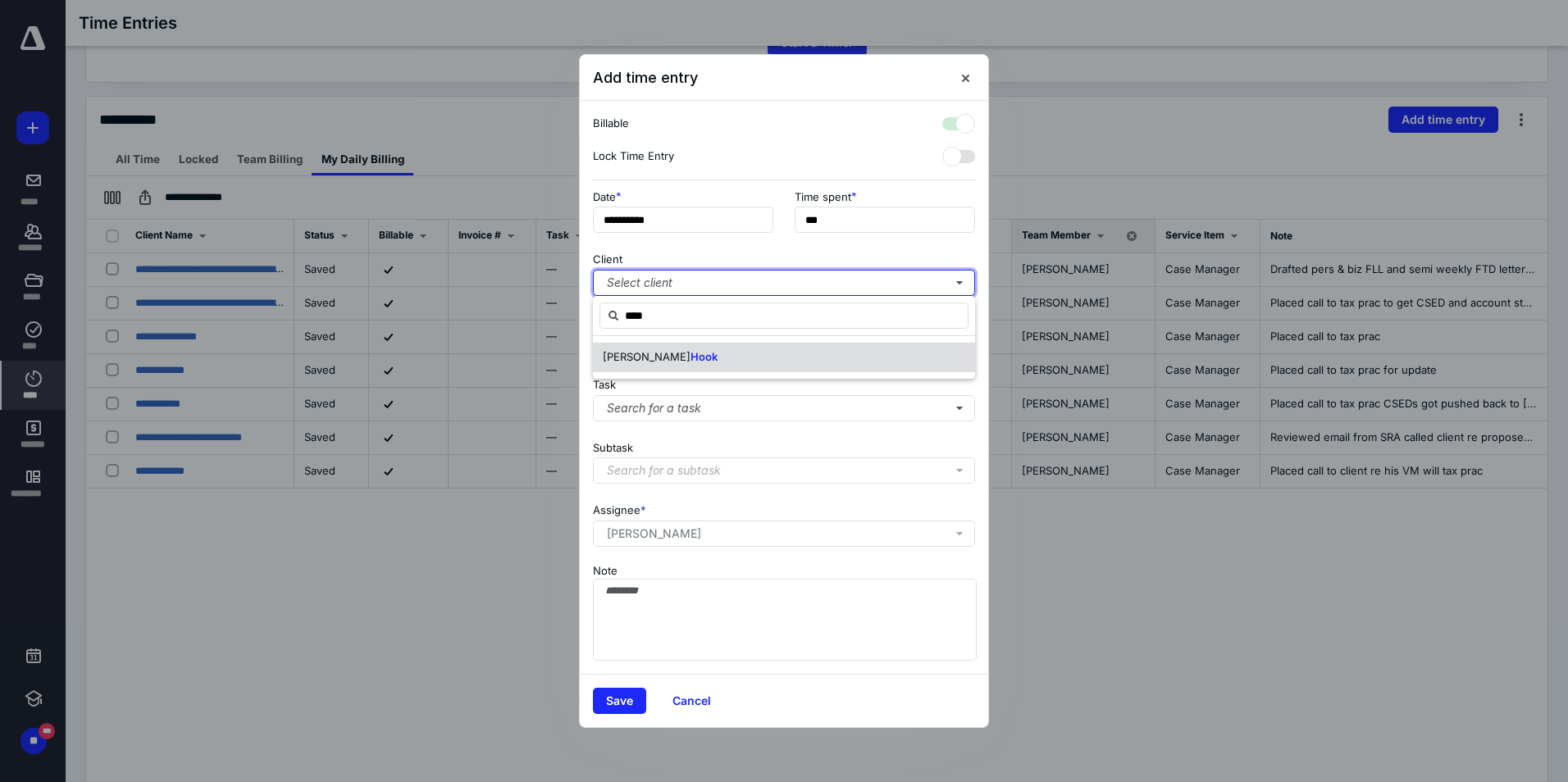 checkbox on "true" 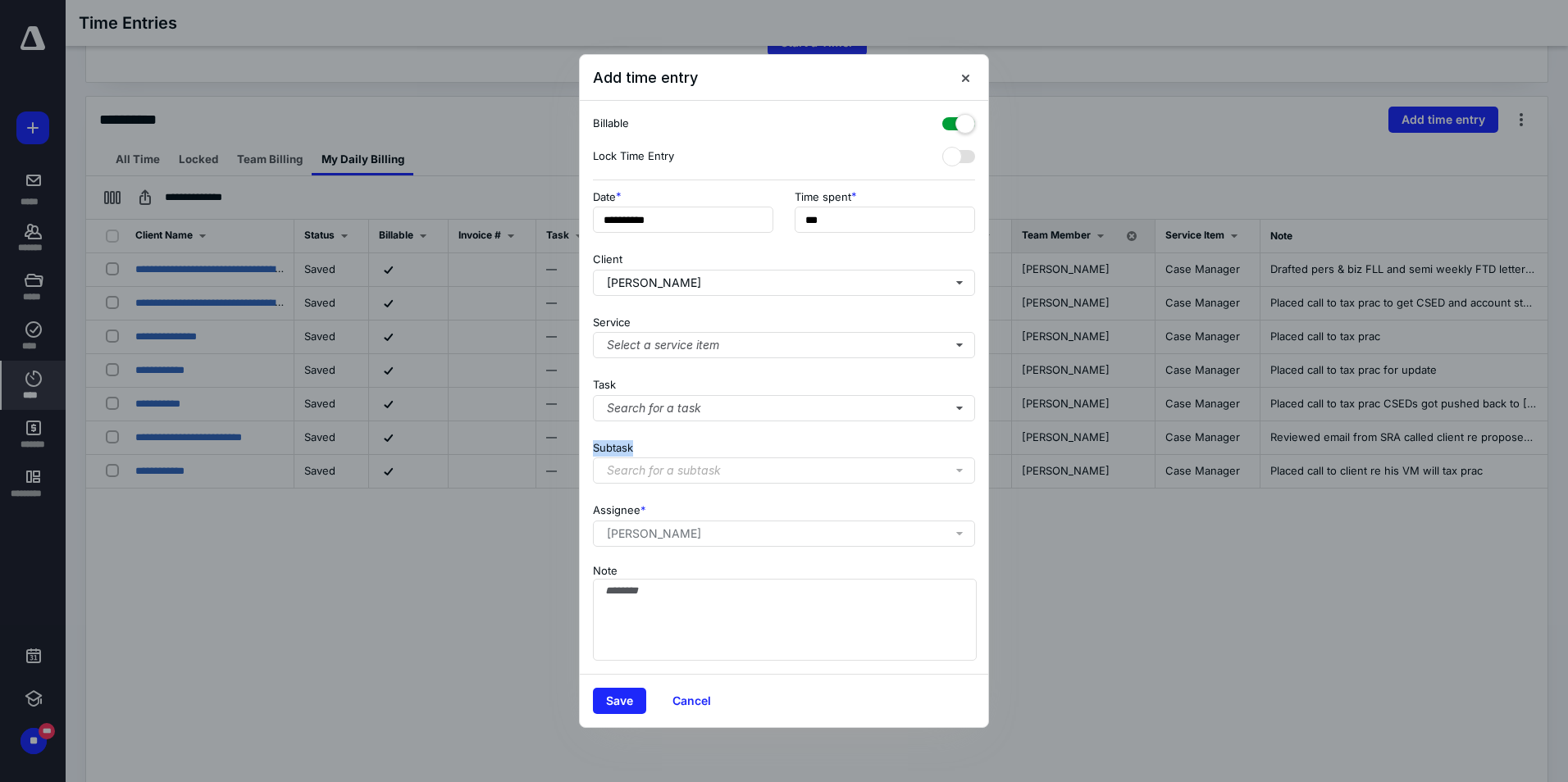 click on "**********" at bounding box center (784, 388) 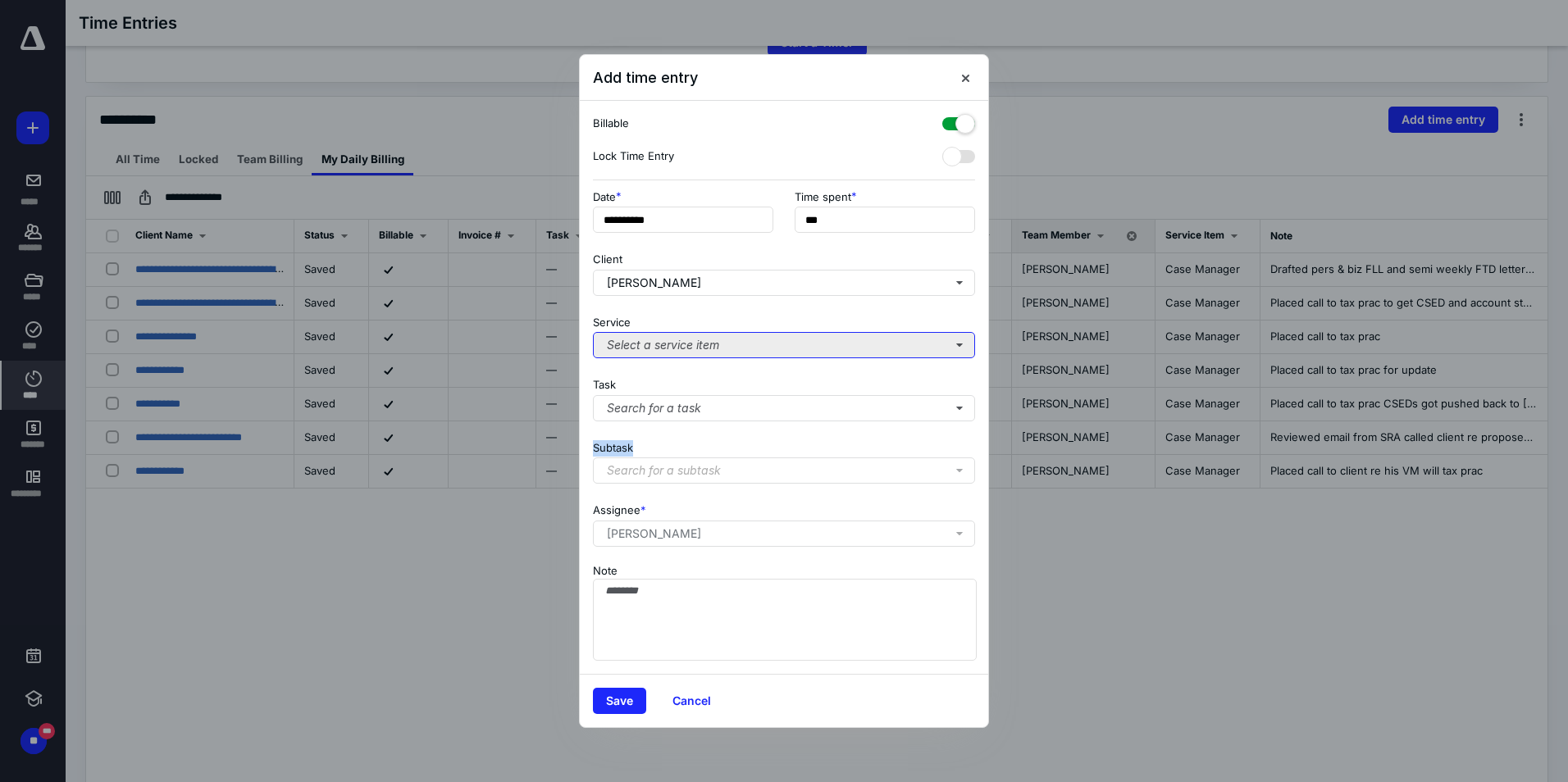 click on "Select a service item" at bounding box center [784, 345] 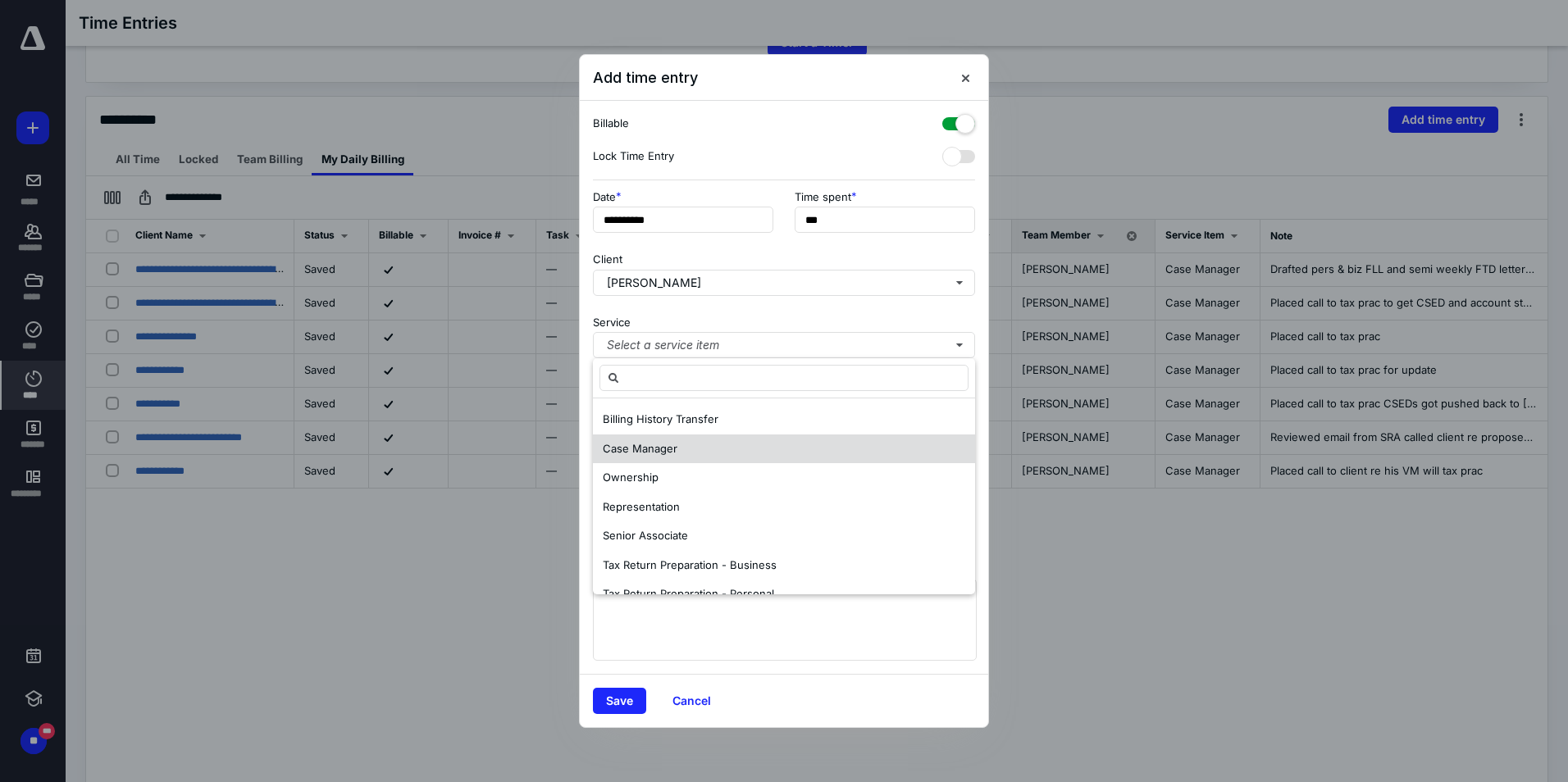 click on "Case Manager" at bounding box center [640, 448] 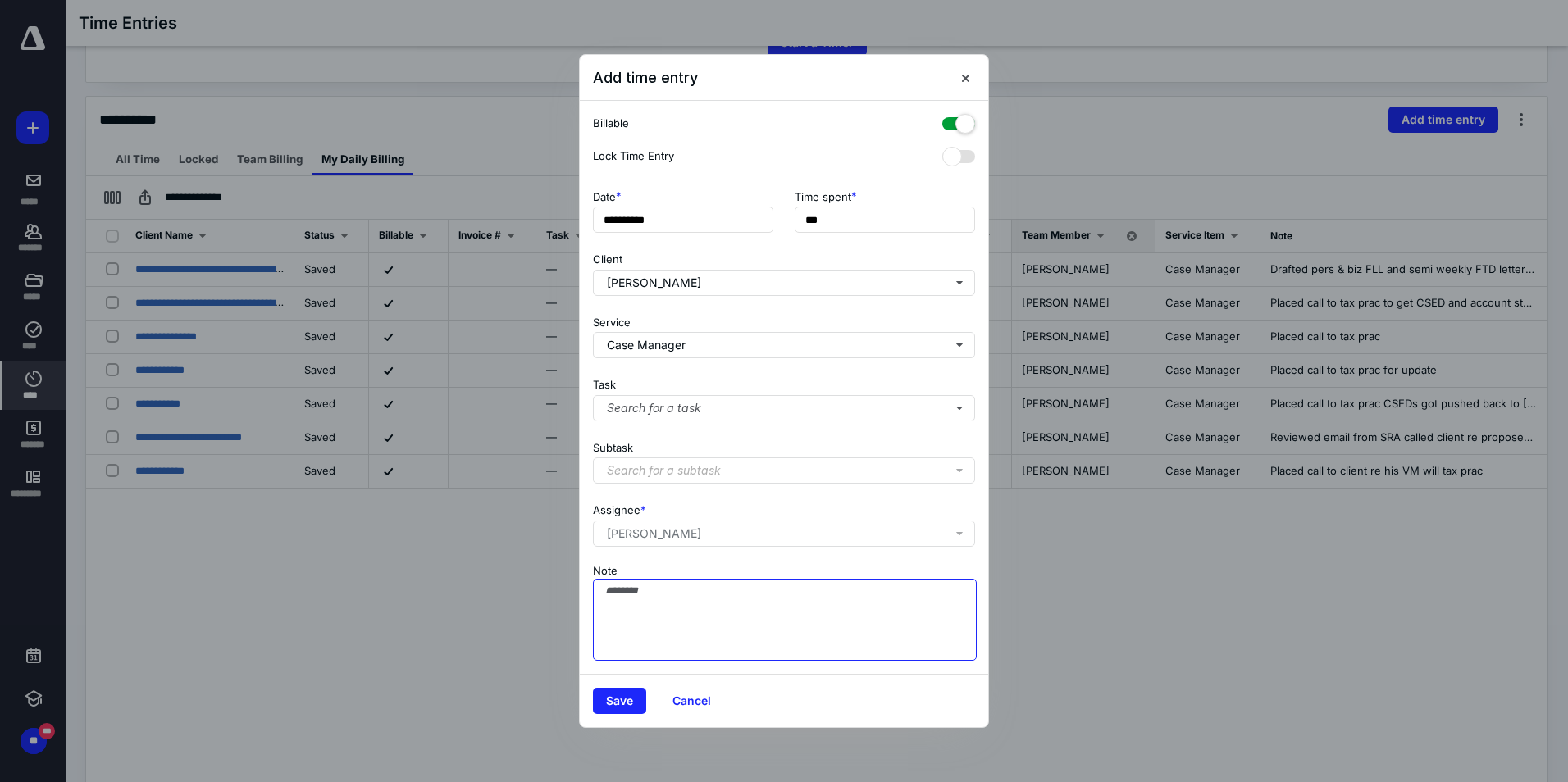 click on "Note" at bounding box center [785, 620] 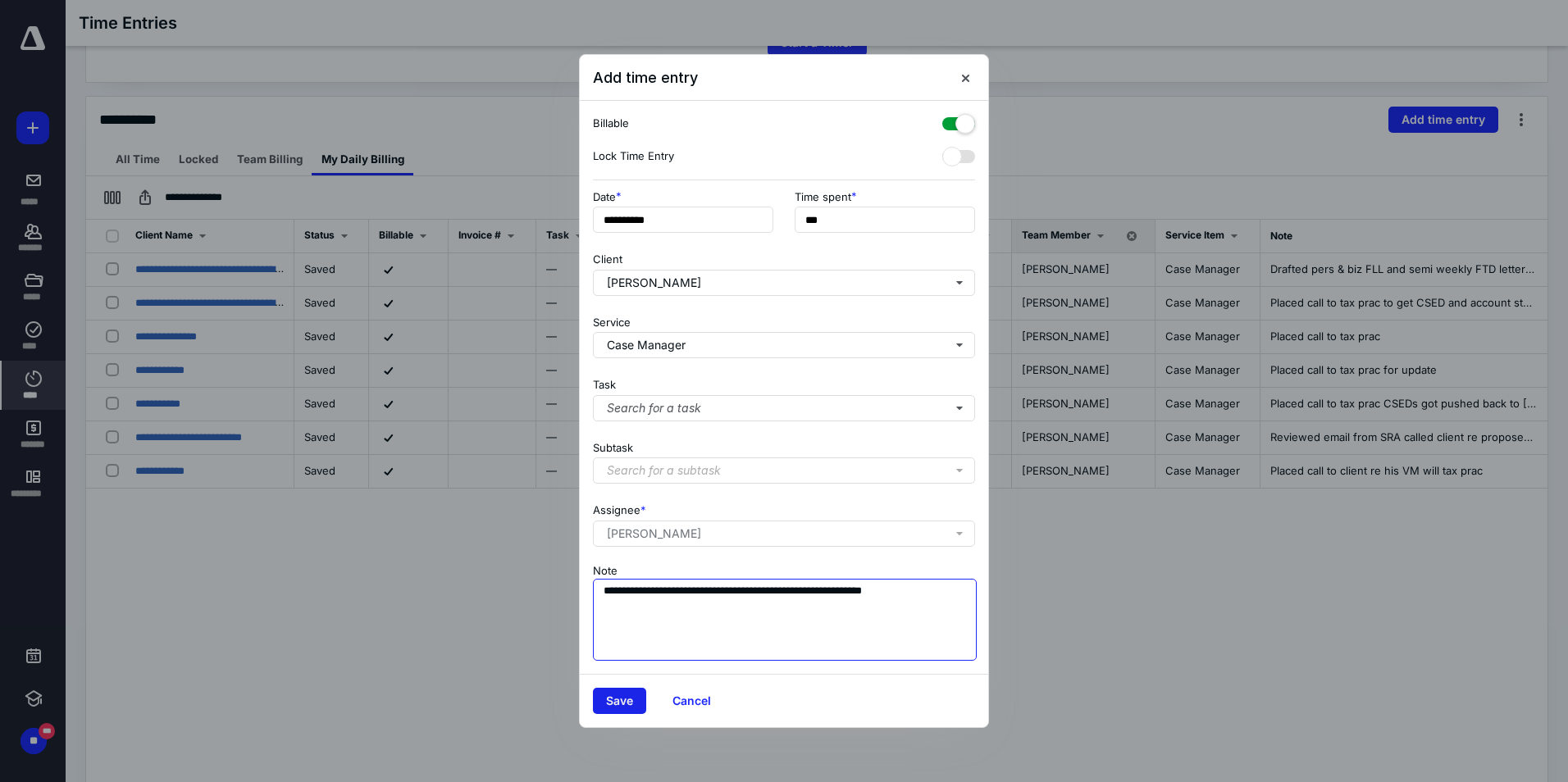 type on "**********" 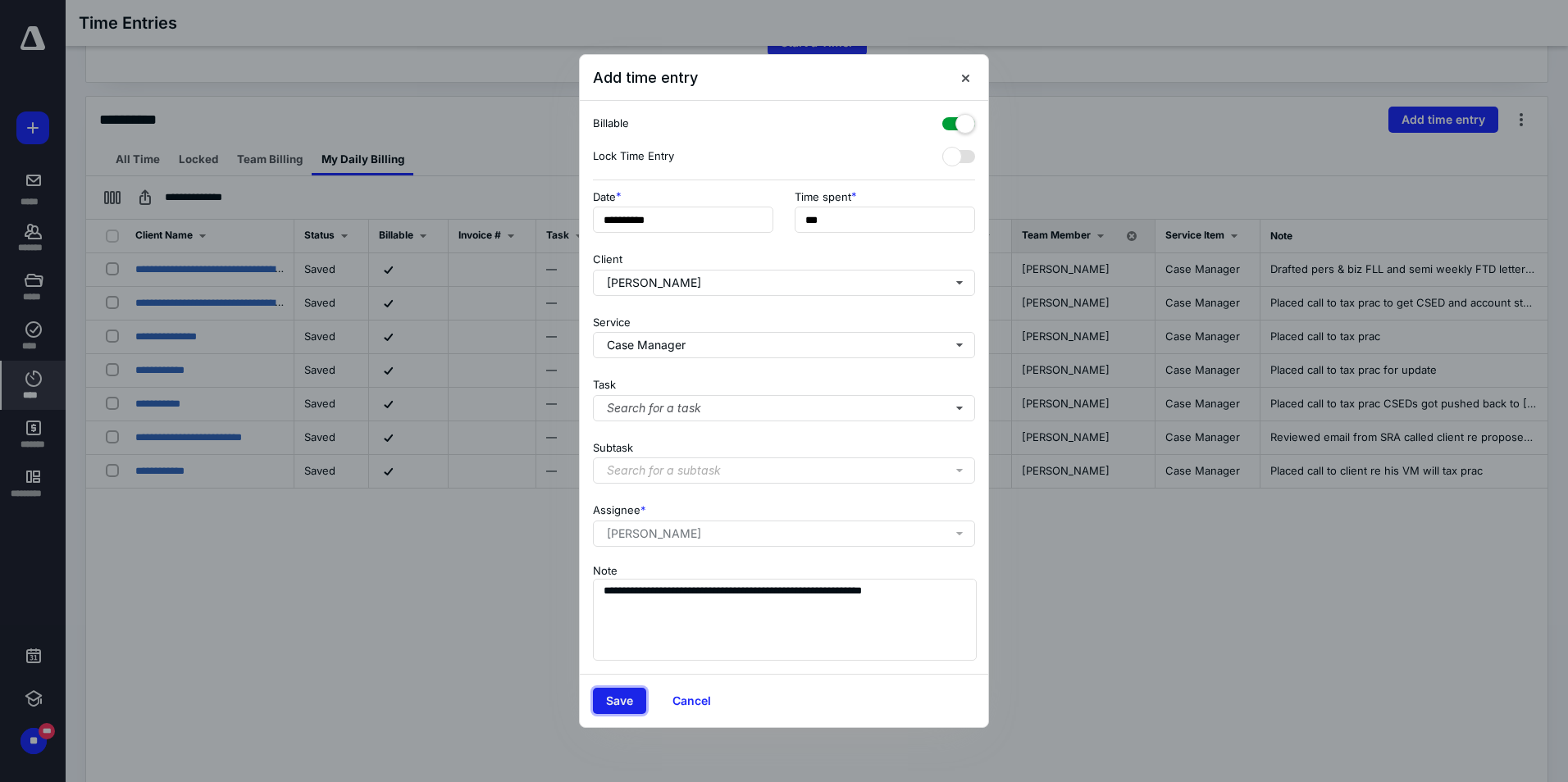 click on "Save" at bounding box center [619, 701] 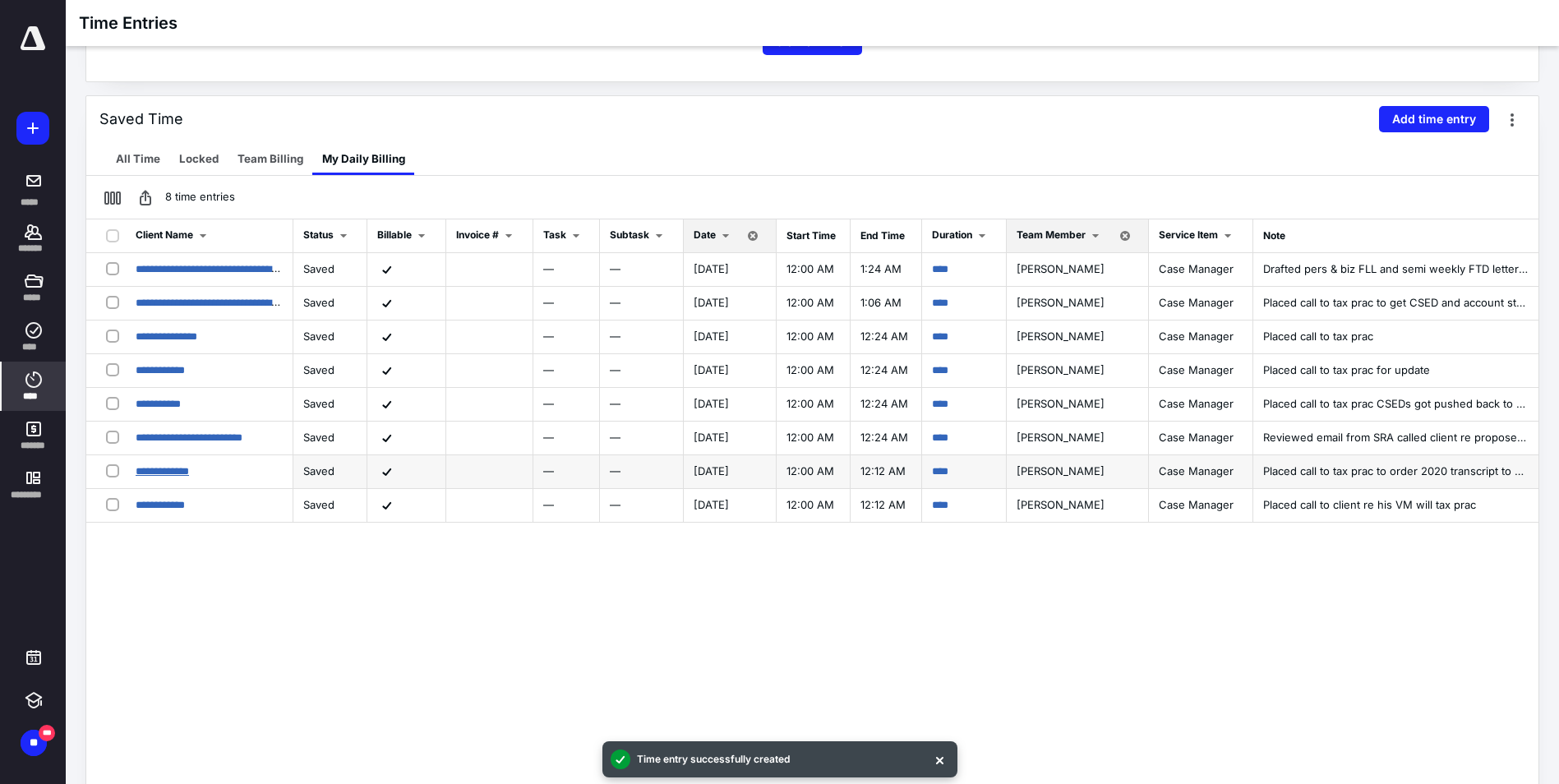 click on "**********" at bounding box center [162, 471] 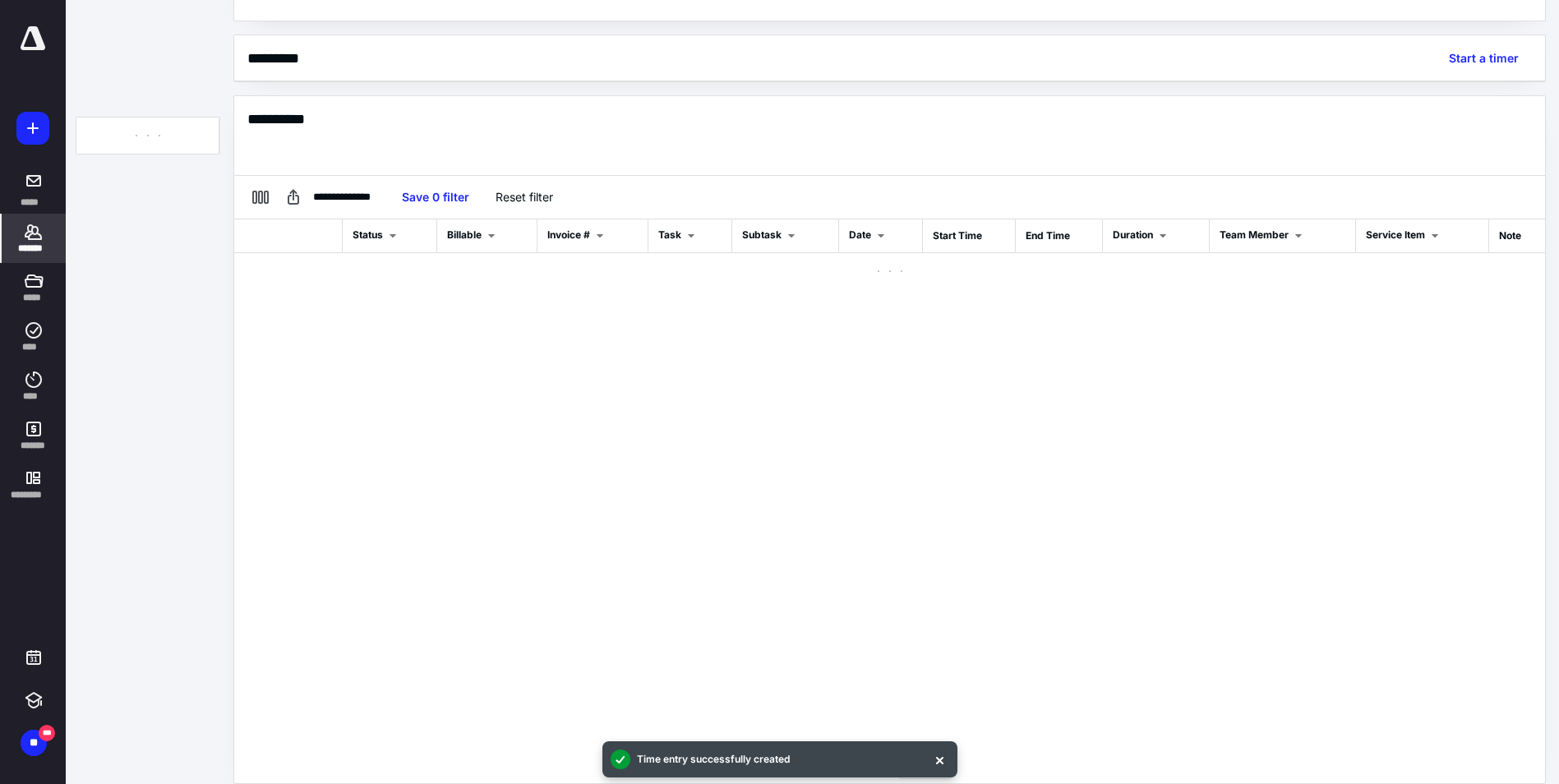 scroll, scrollTop: 367, scrollLeft: 0, axis: vertical 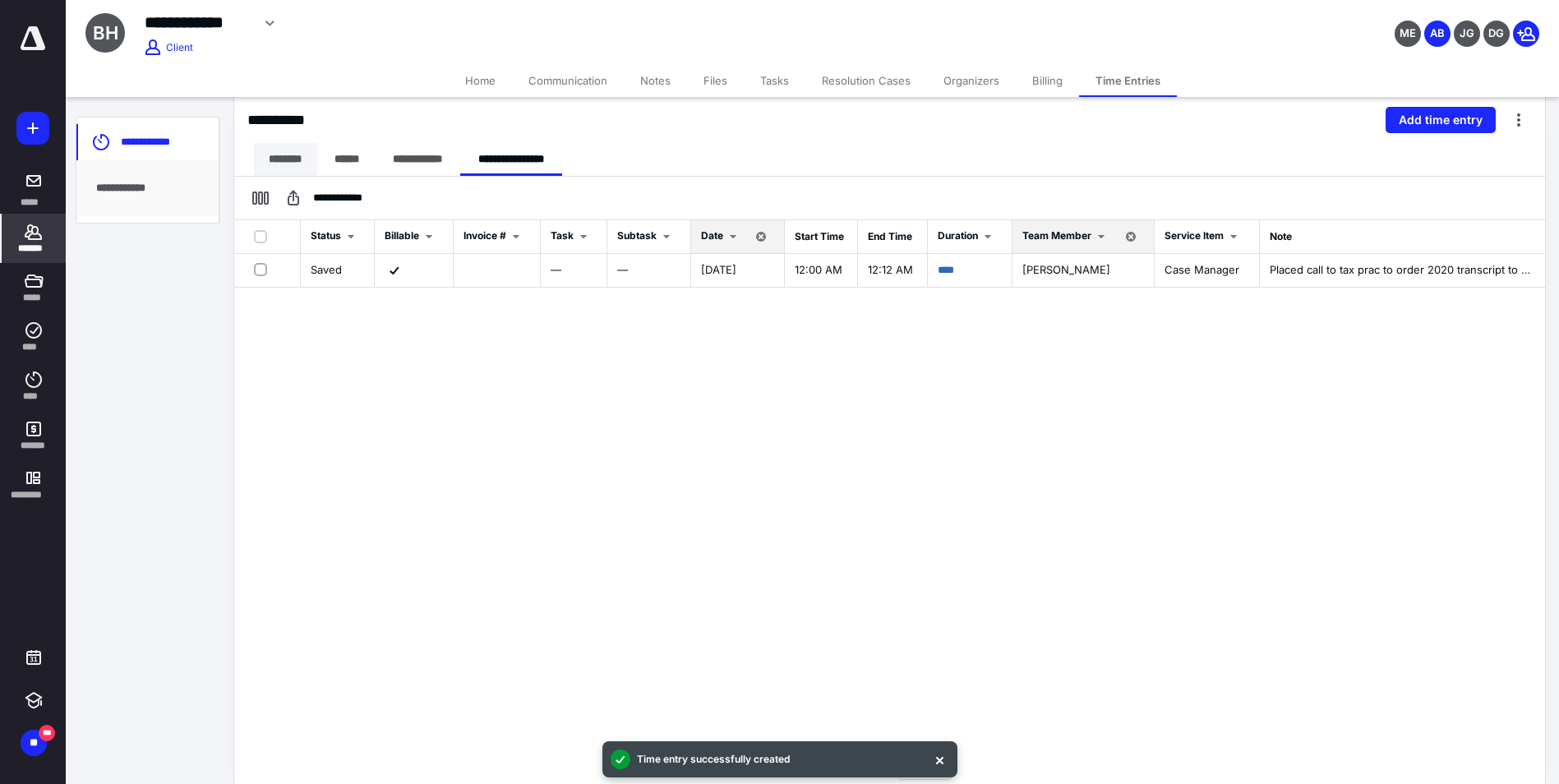 click on "********" at bounding box center [285, 159] 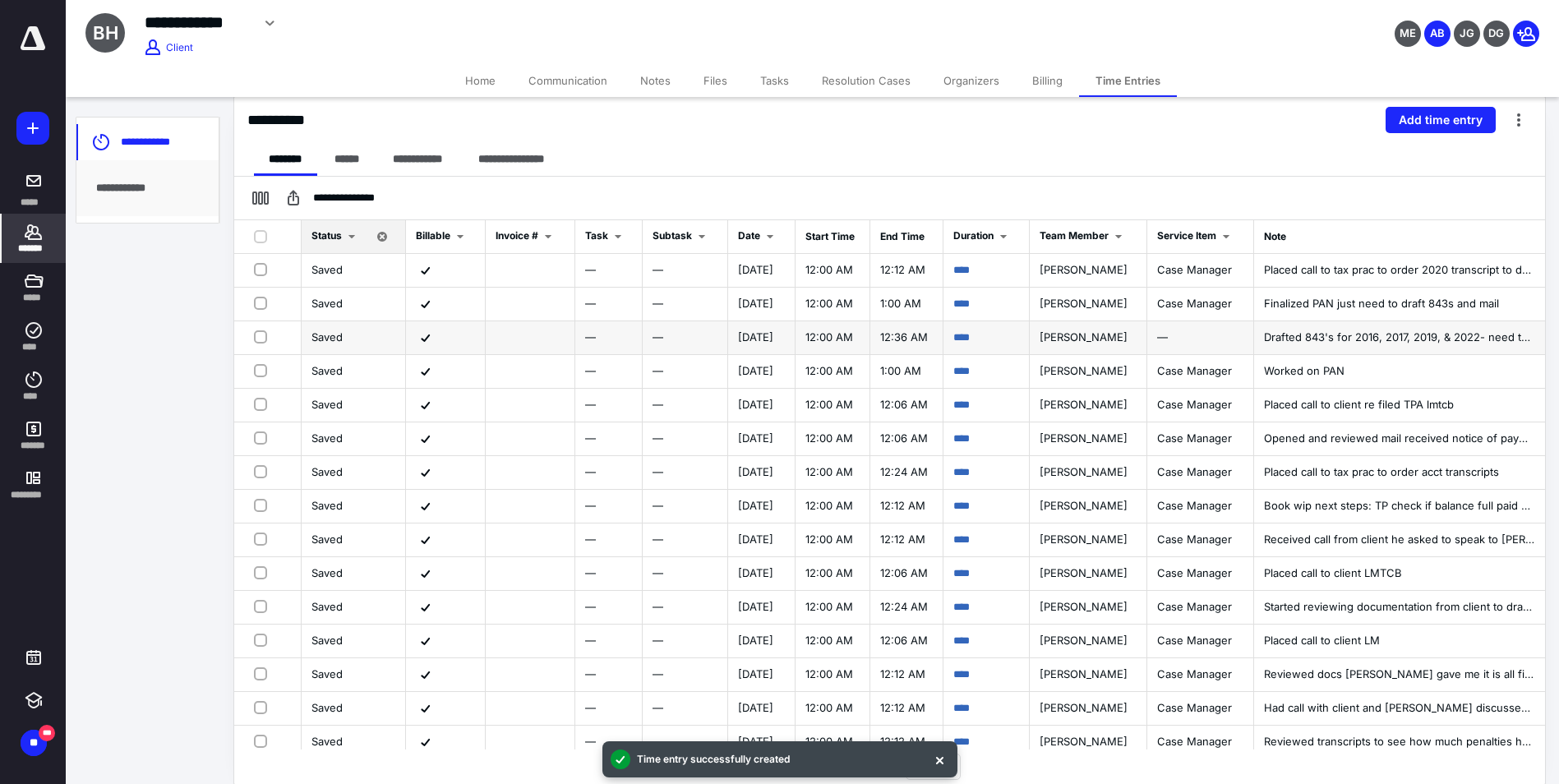 click on "****" at bounding box center [986, 338] 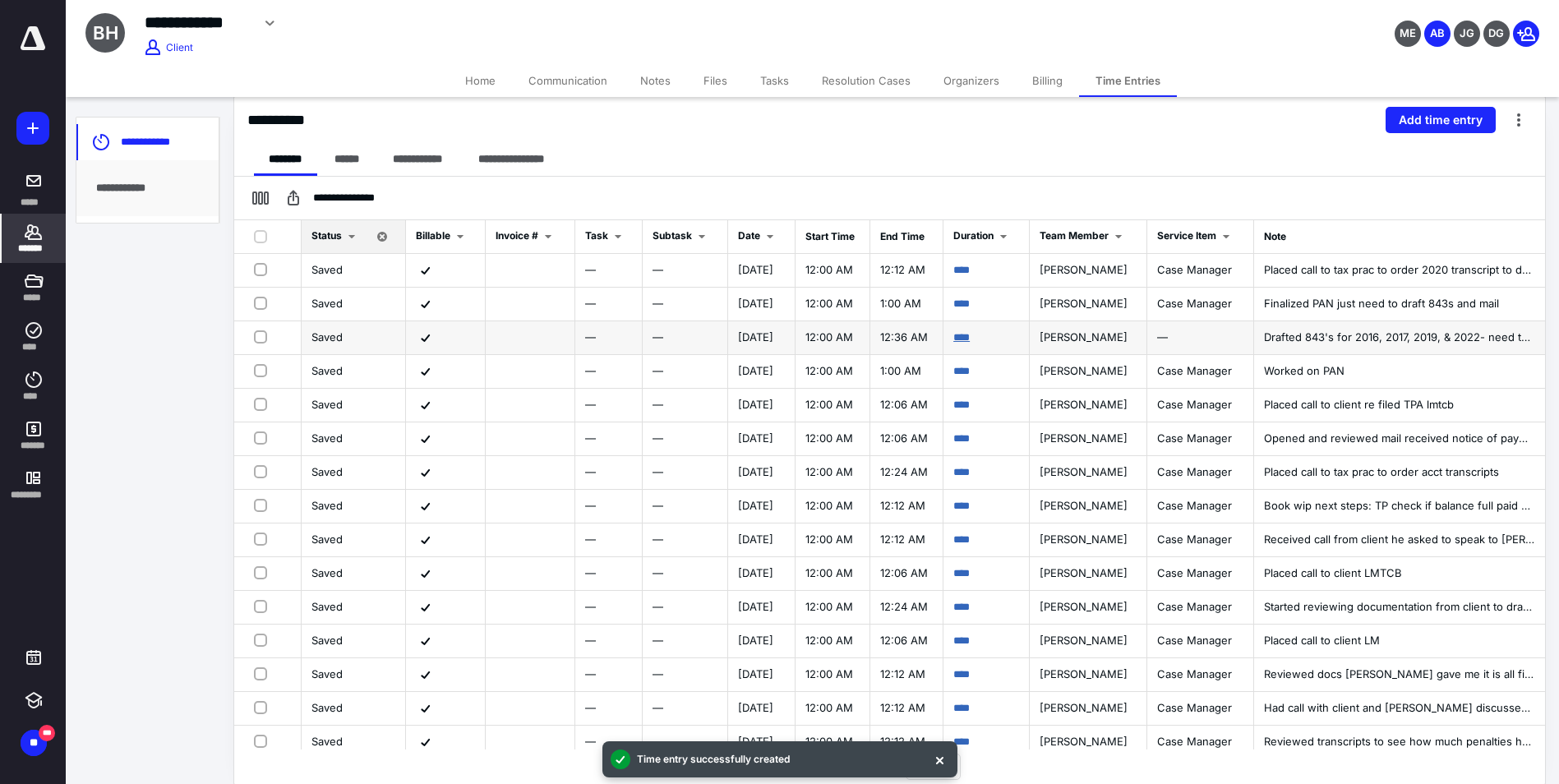 click on "****" at bounding box center [962, 337] 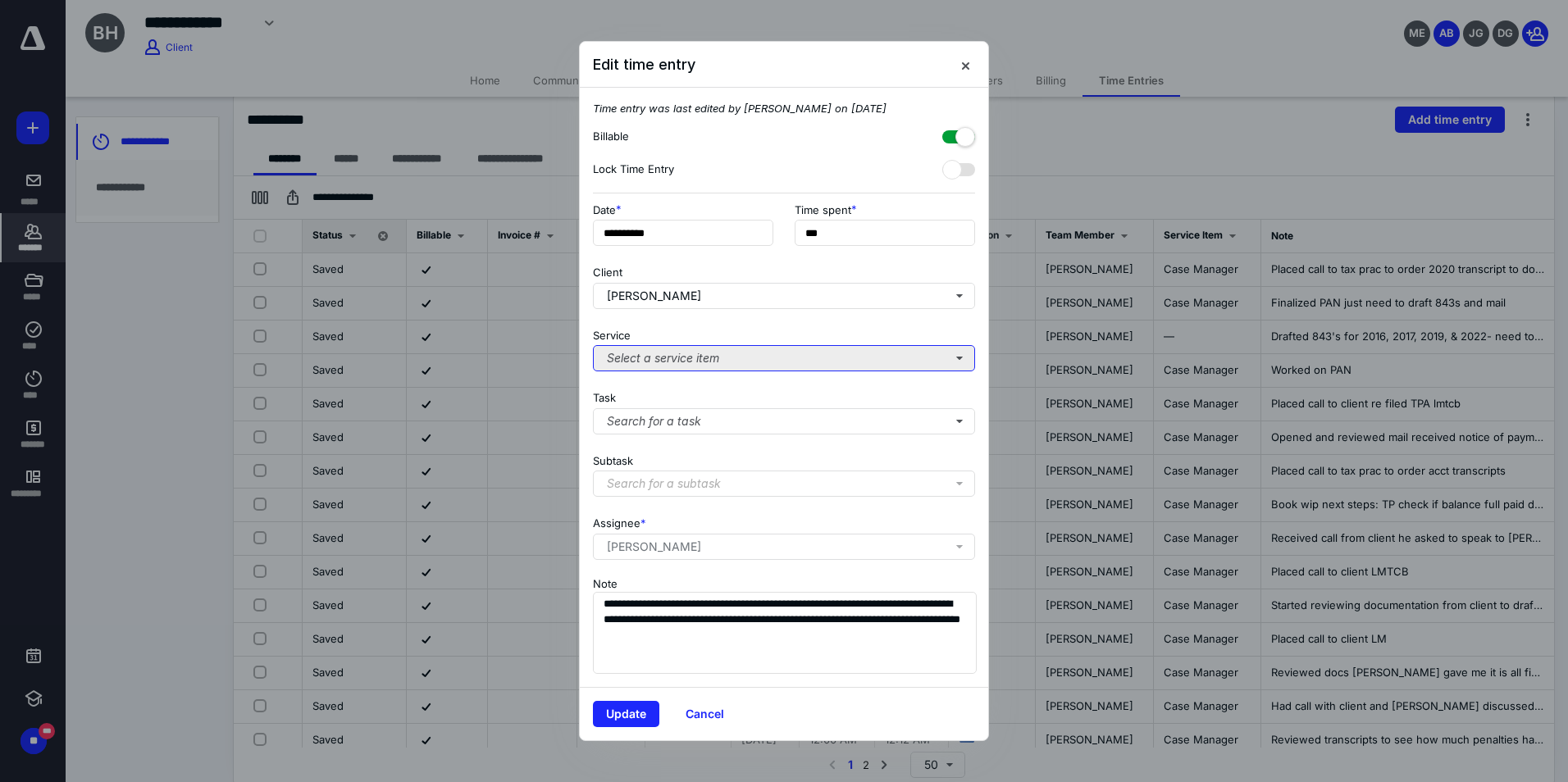 click on "Select a service item" at bounding box center [784, 358] 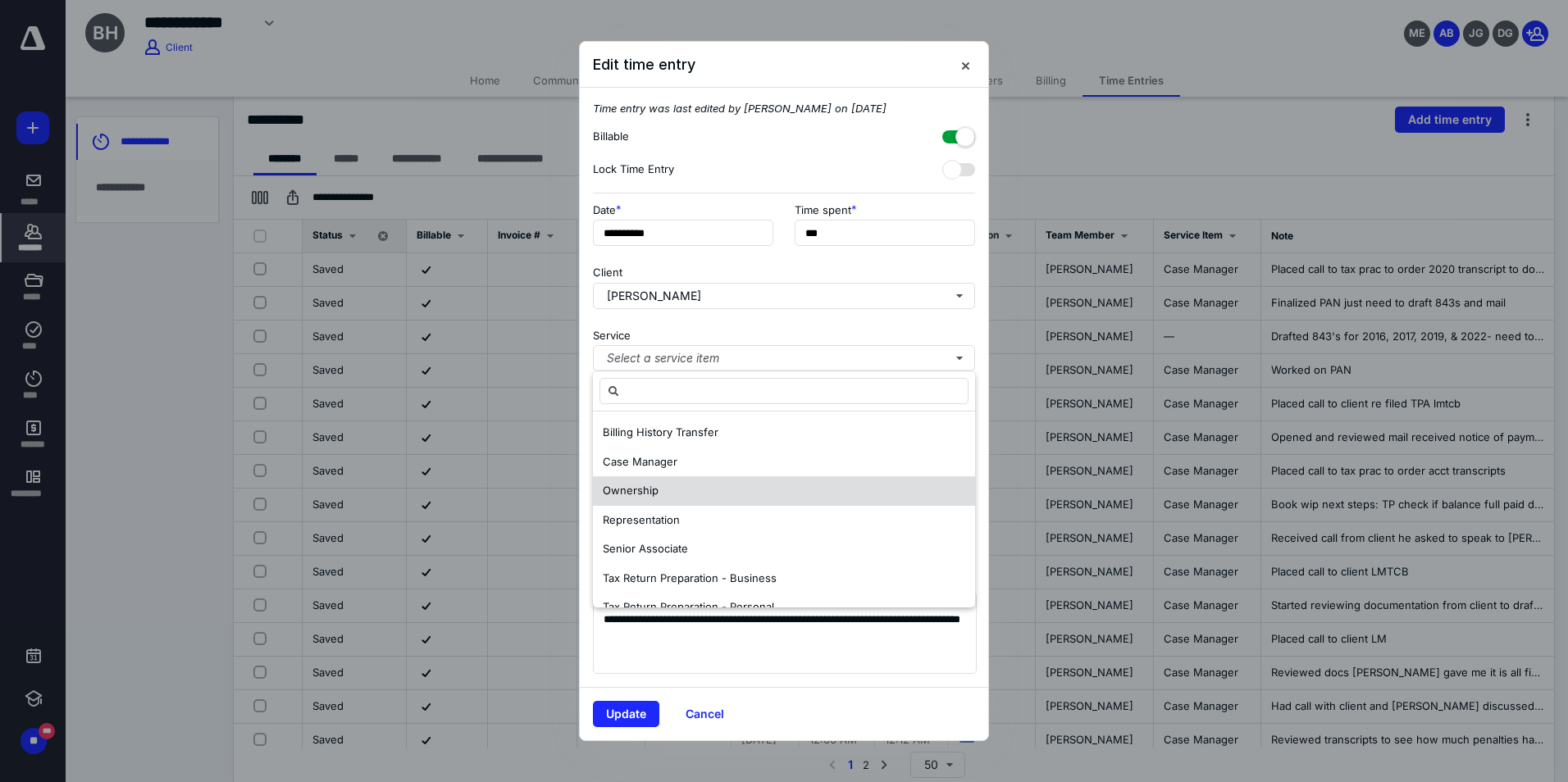 click on "Ownership" at bounding box center (784, 491) 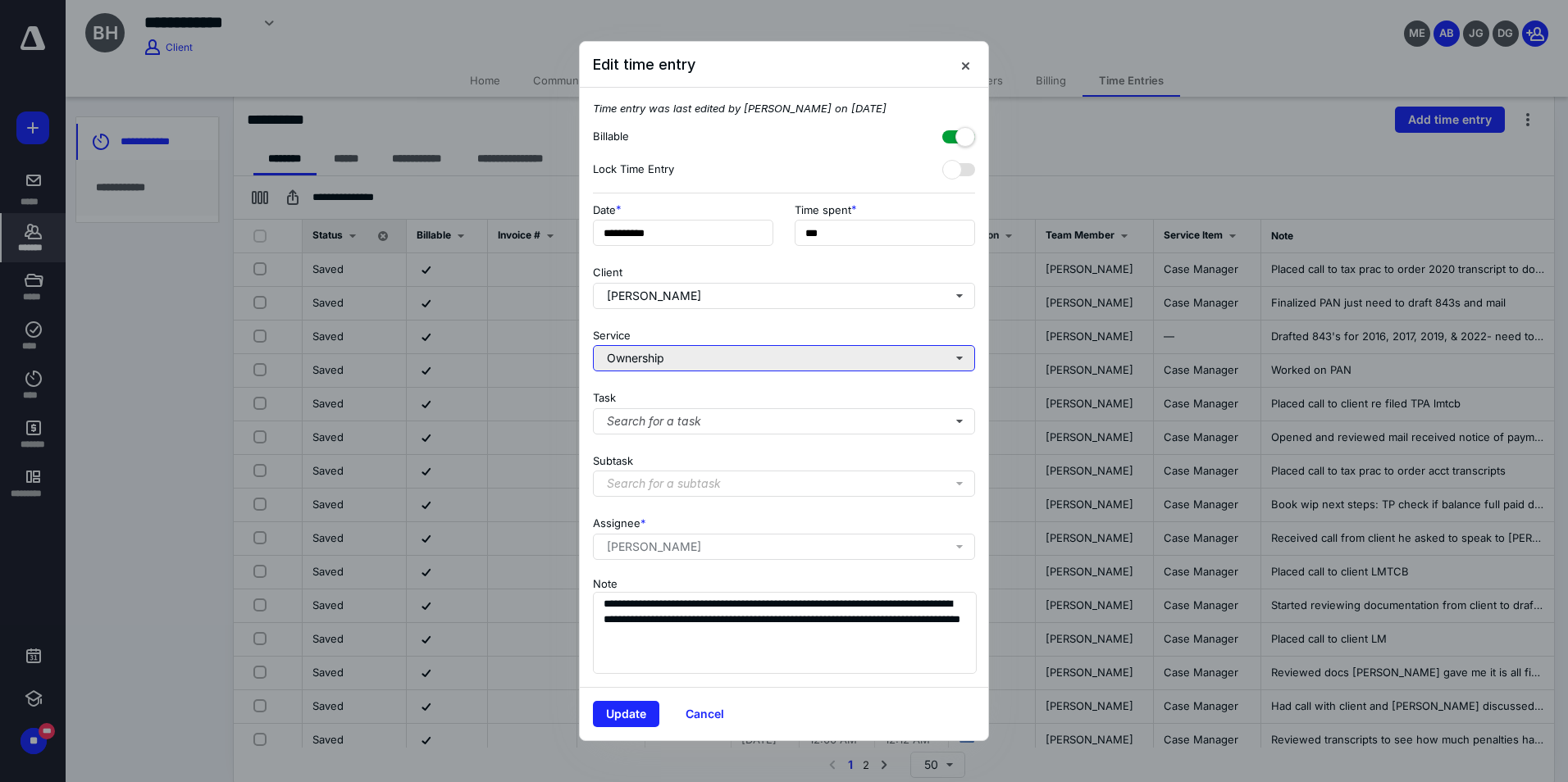 click on "Ownership" at bounding box center [784, 358] 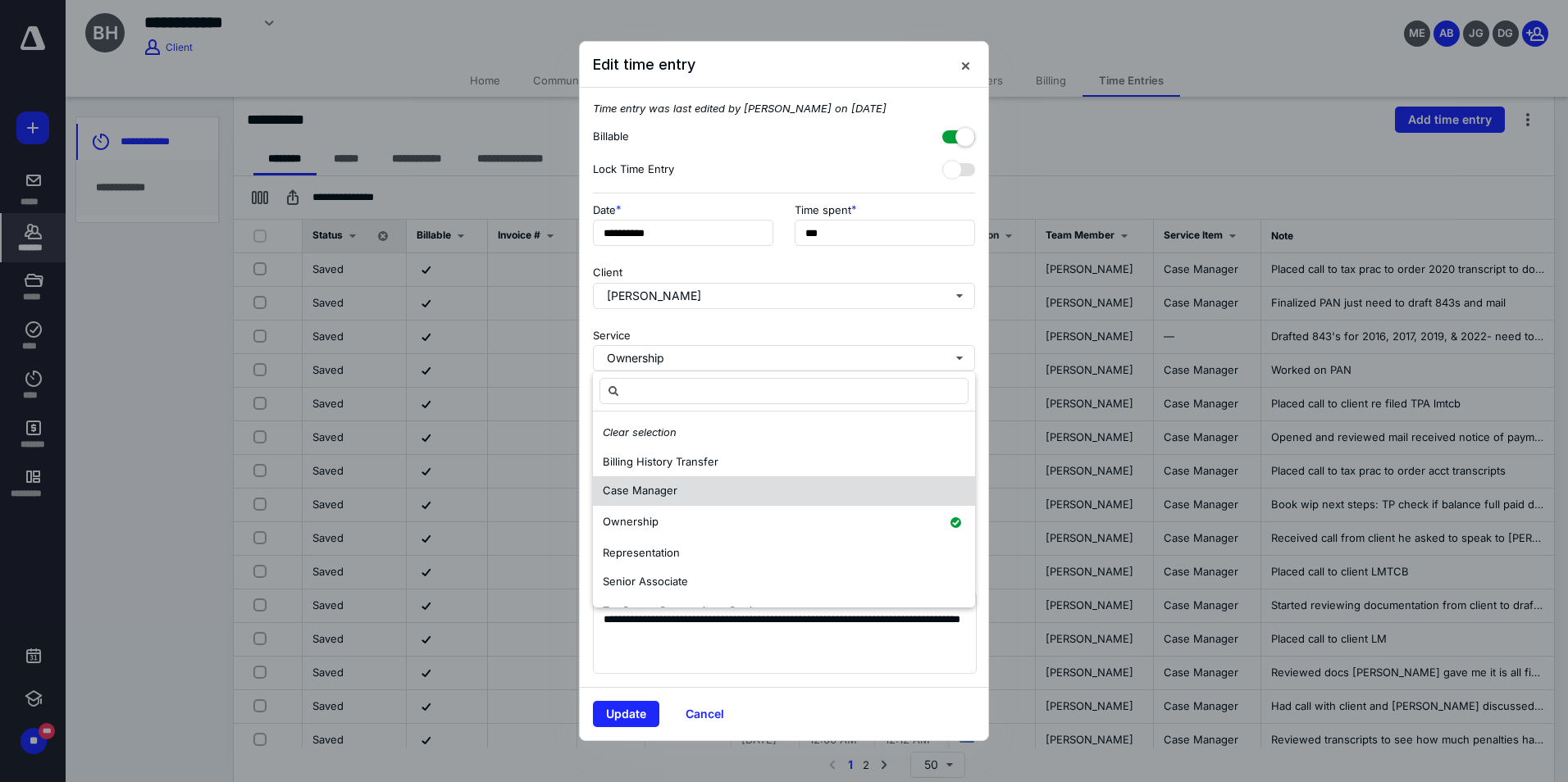 click on "Case Manager" at bounding box center (784, 491) 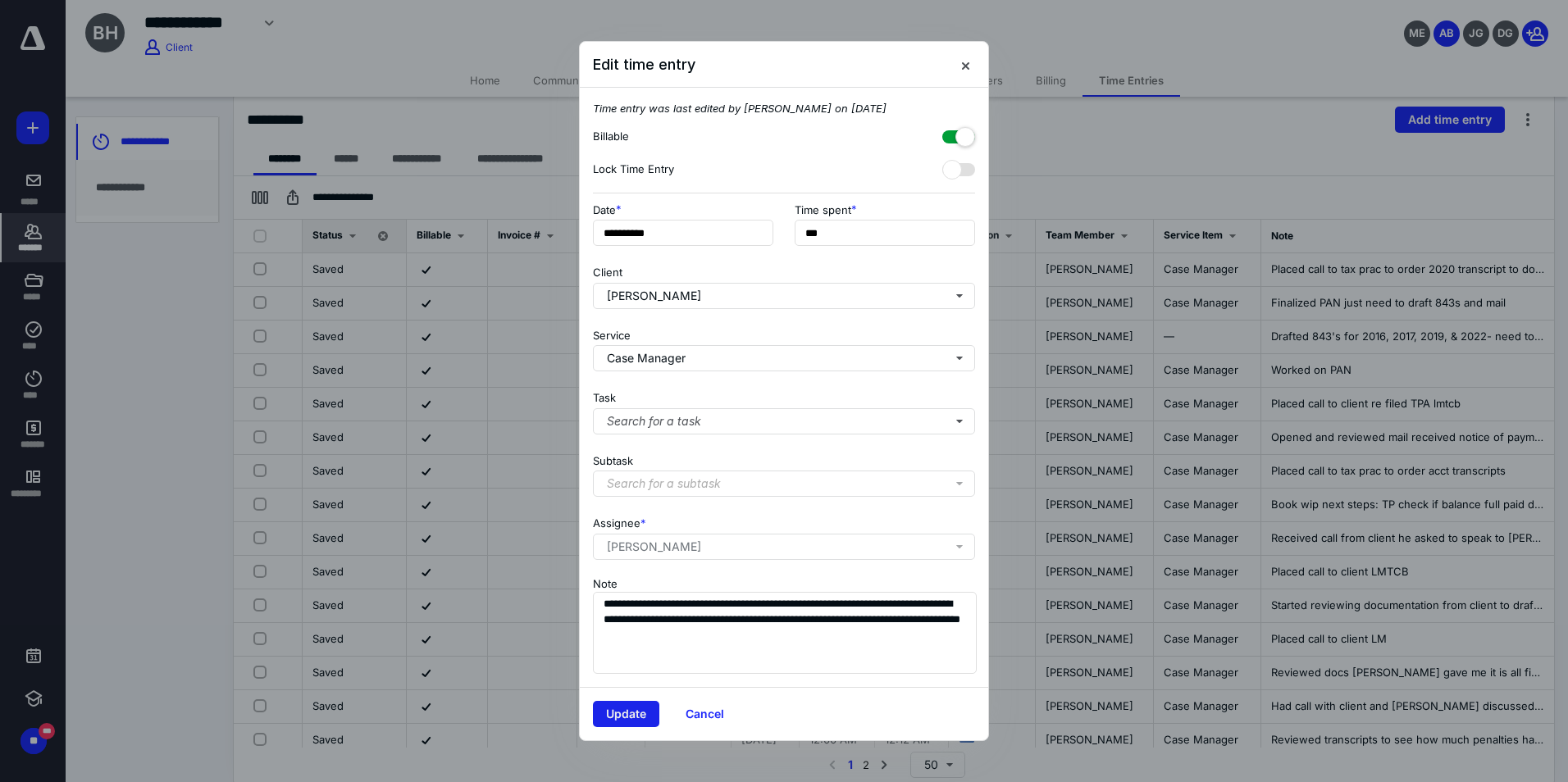 click on "Update" at bounding box center (626, 714) 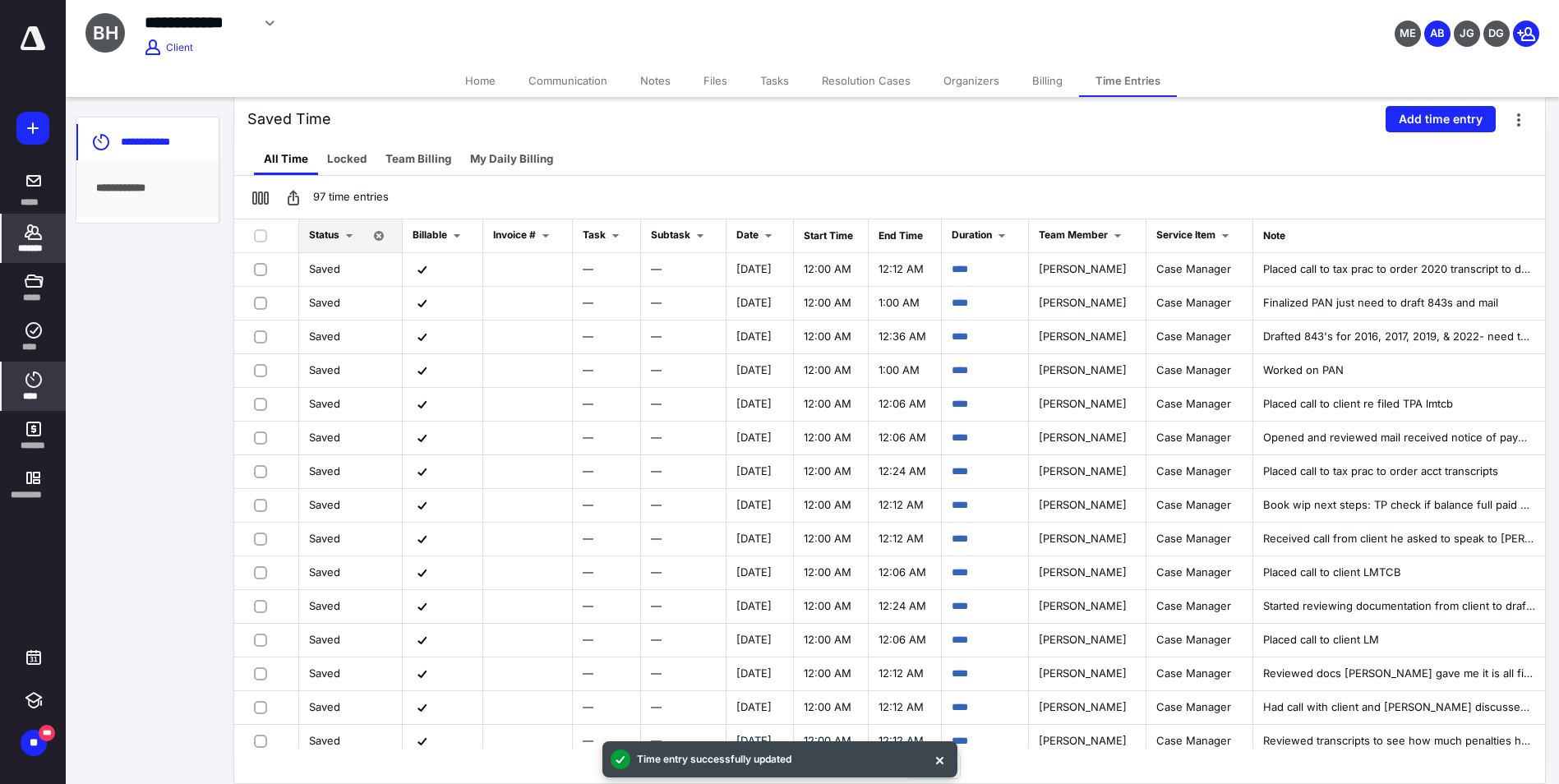 click on "****" at bounding box center [34, 396] 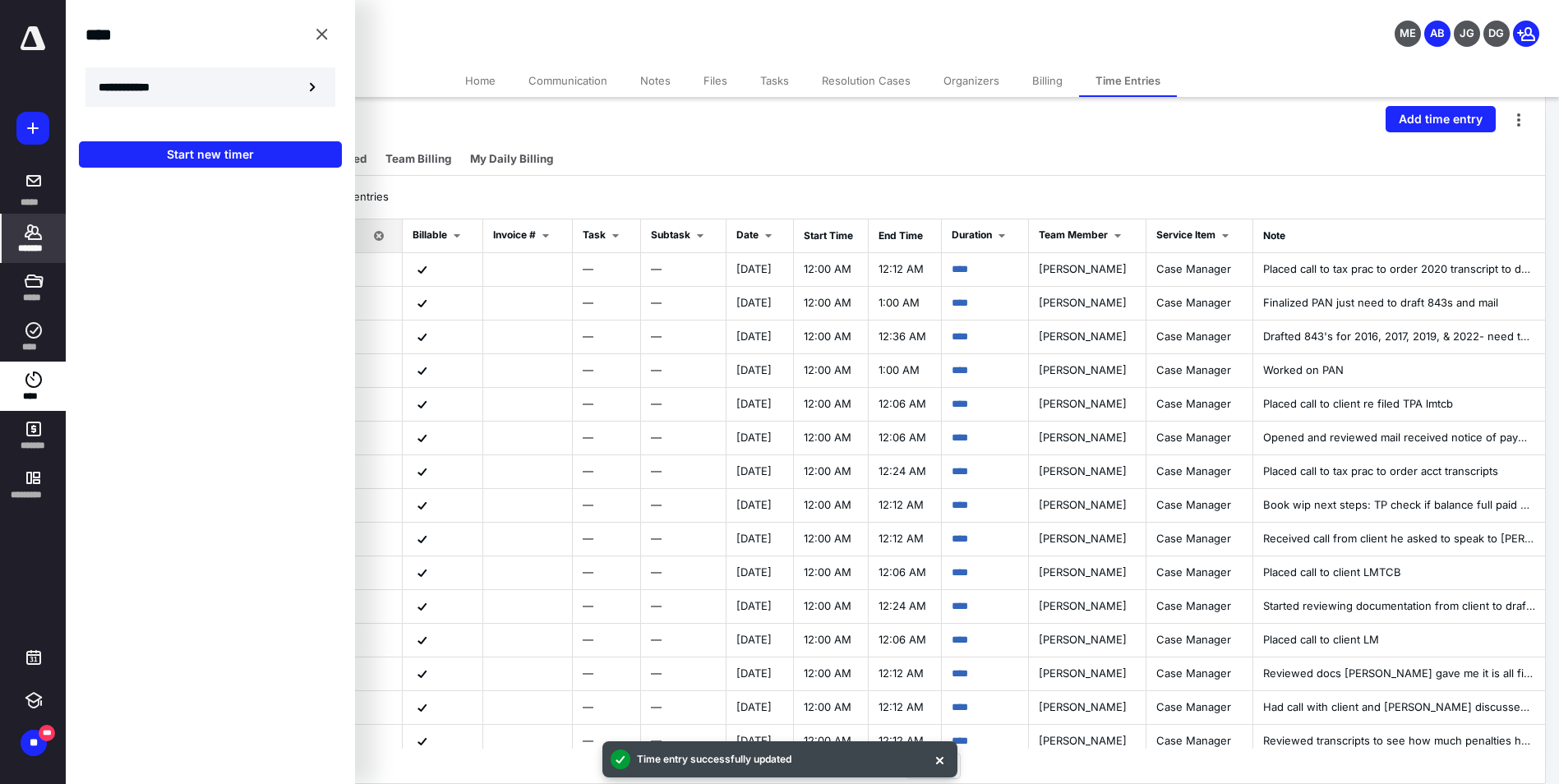 click on "**********" at bounding box center [133, 87] 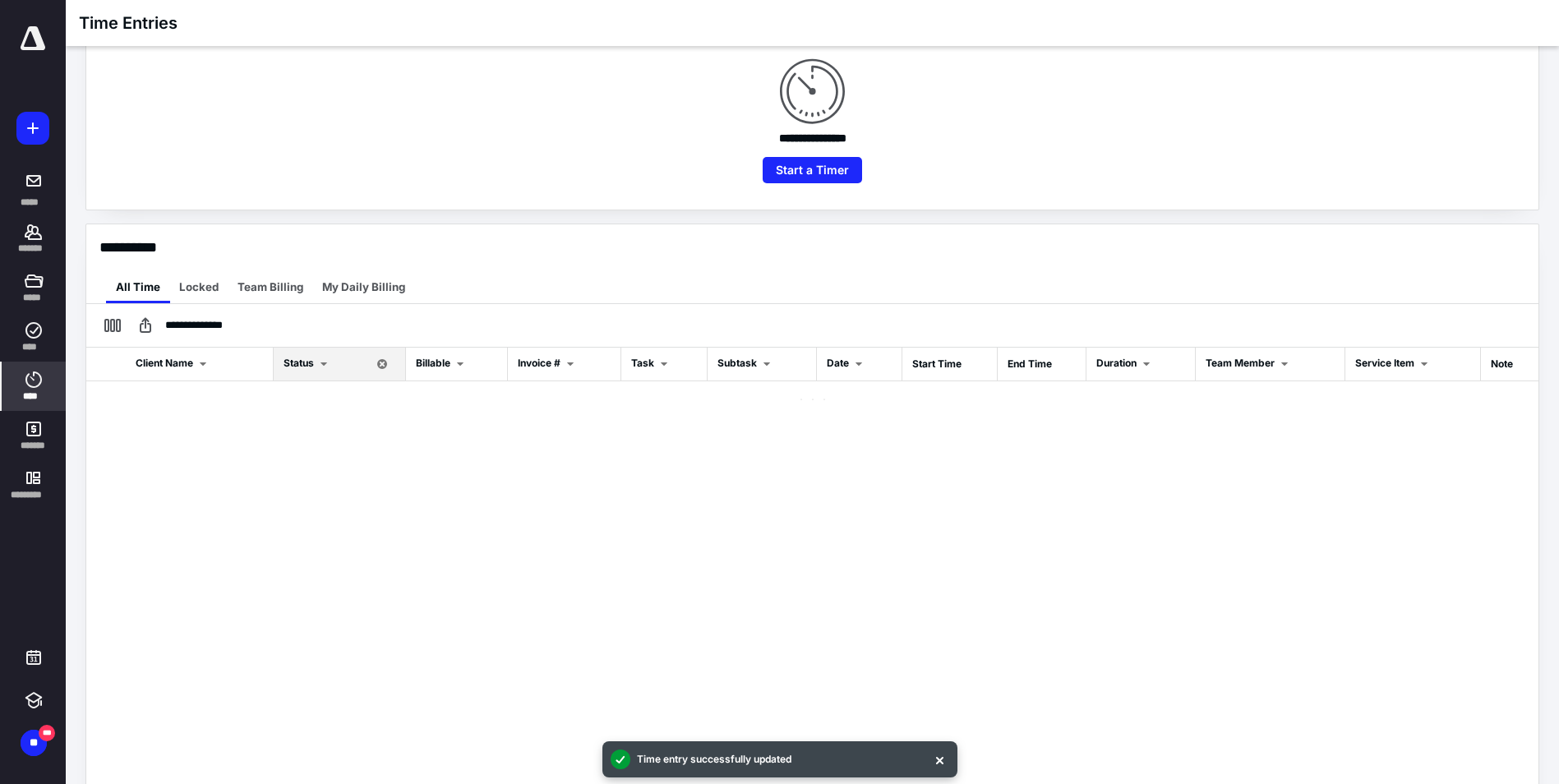 scroll, scrollTop: 316, scrollLeft: 0, axis: vertical 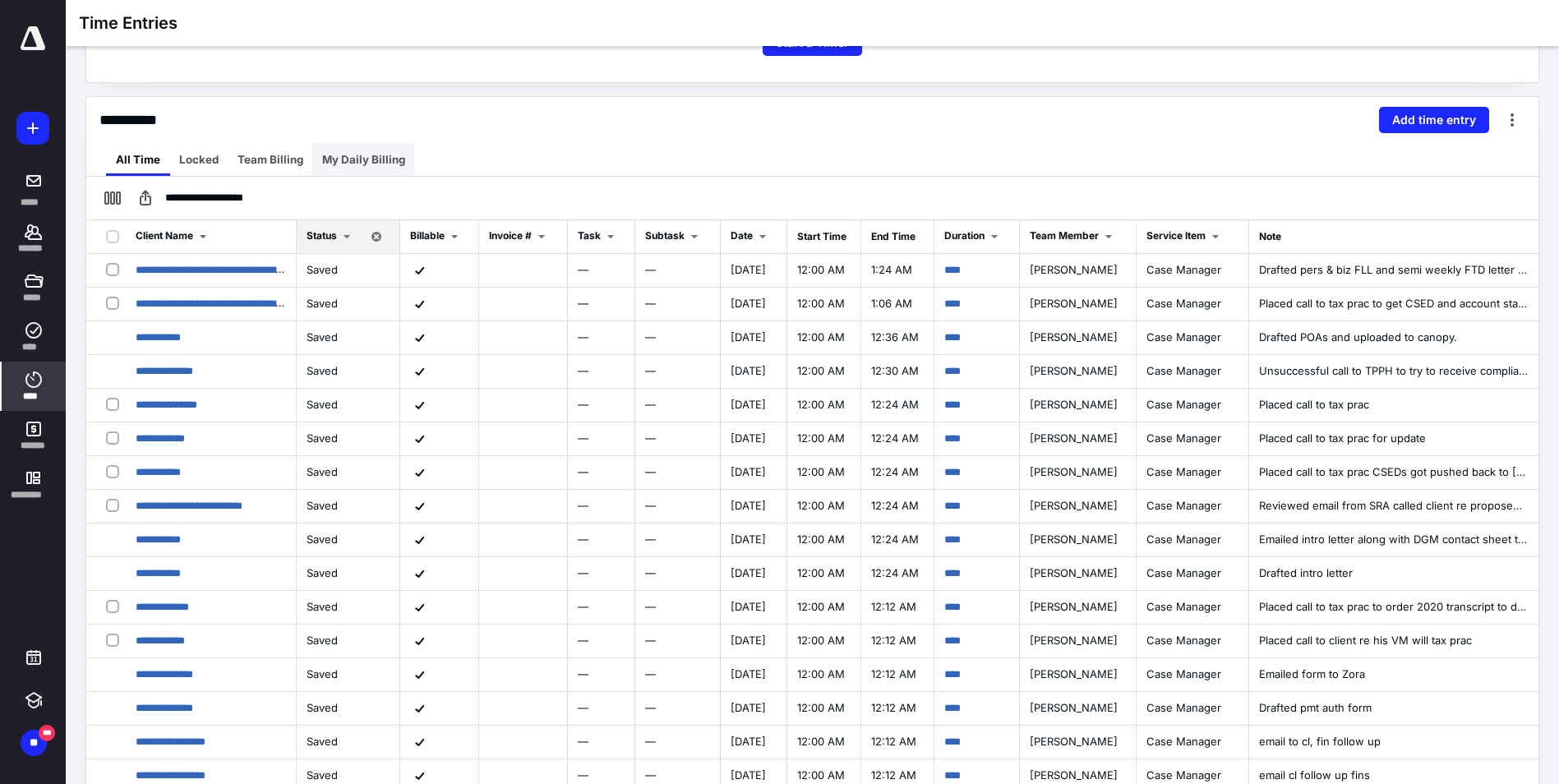 click on "My Daily Billing" at bounding box center [363, 159] 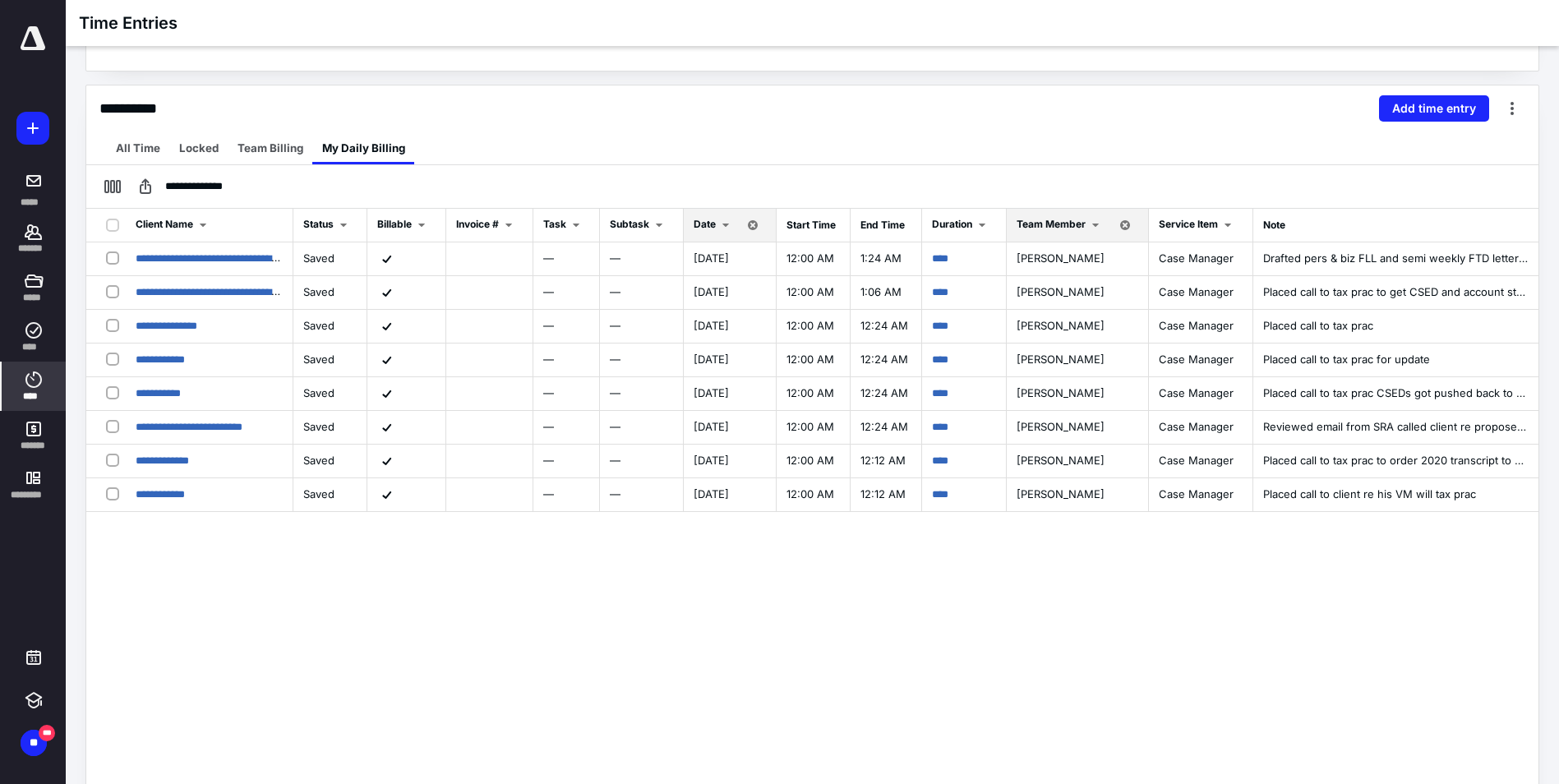scroll, scrollTop: 329, scrollLeft: 0, axis: vertical 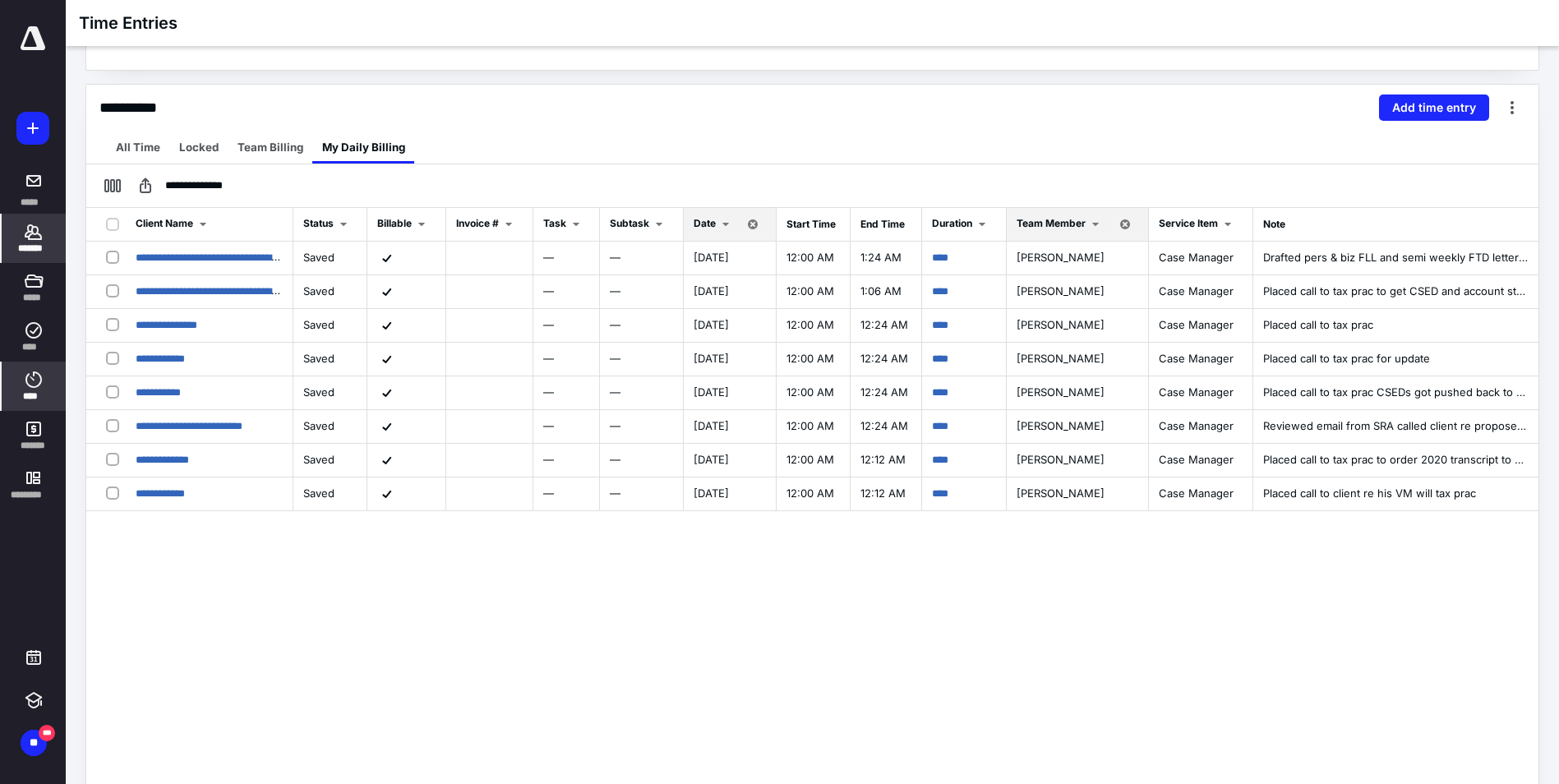 click on "*******" at bounding box center (34, 248) 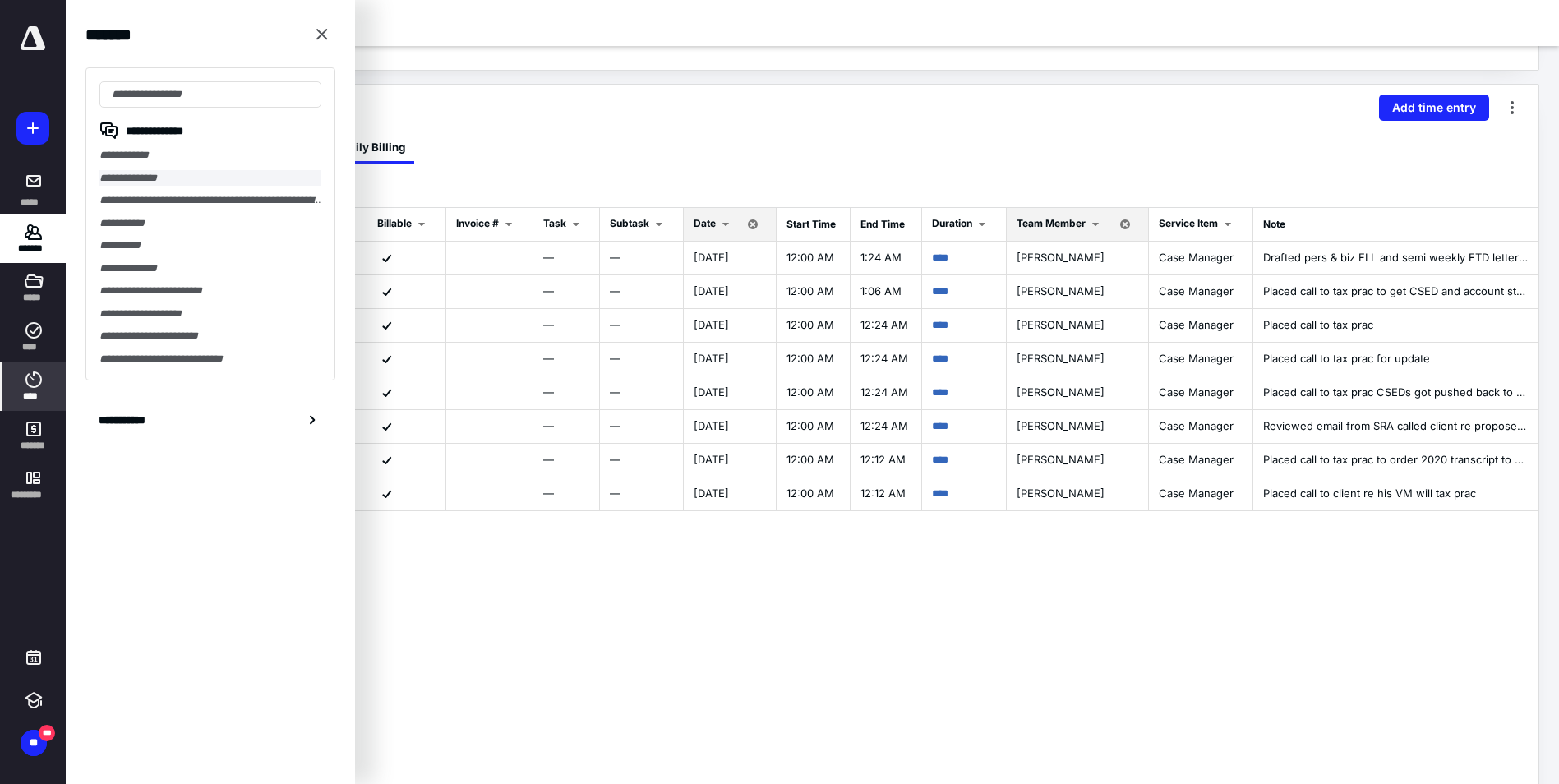 click on "**********" at bounding box center (210, 178) 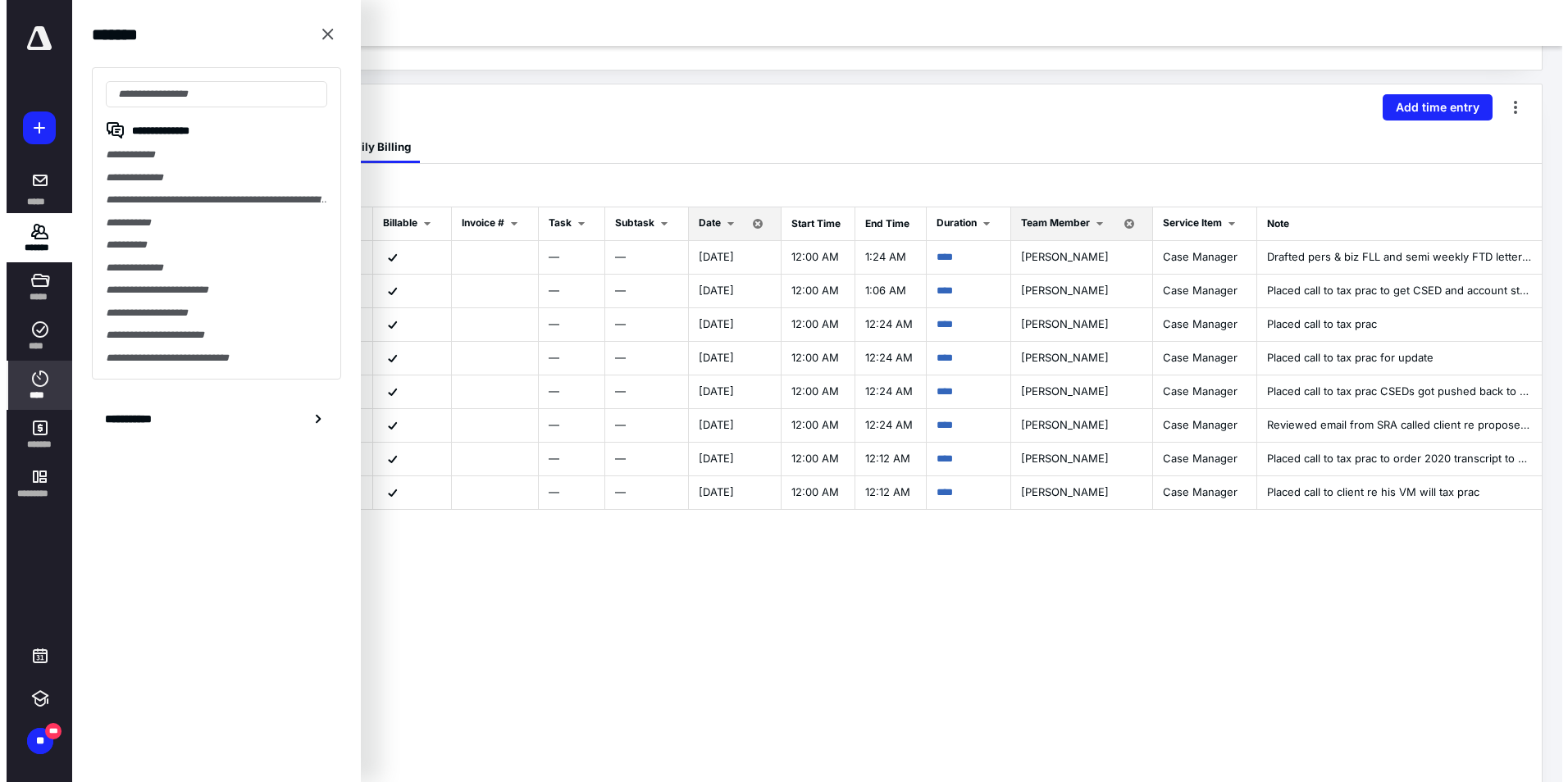 scroll, scrollTop: 0, scrollLeft: 0, axis: both 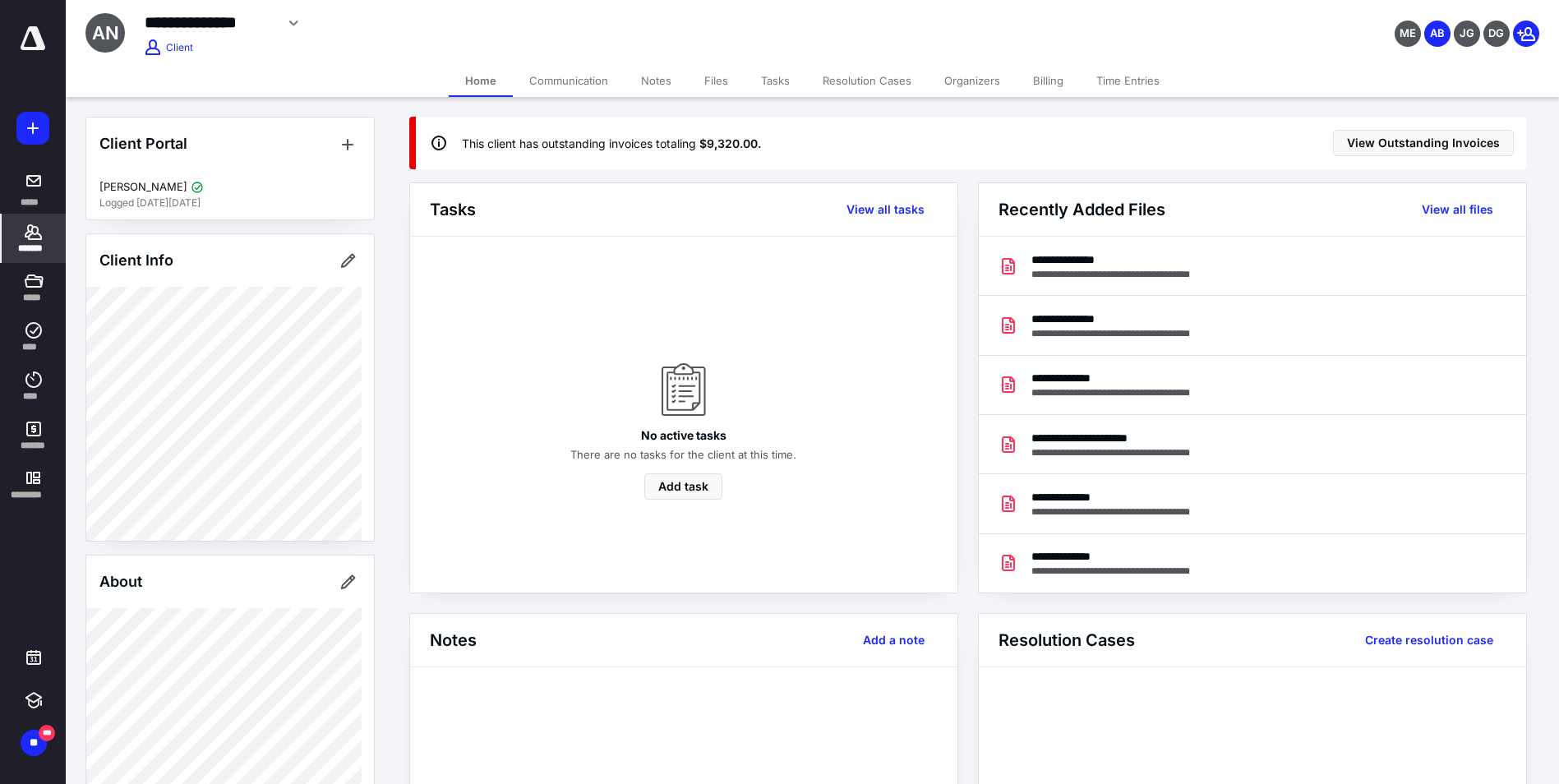 click on "Notes" at bounding box center [656, 81] 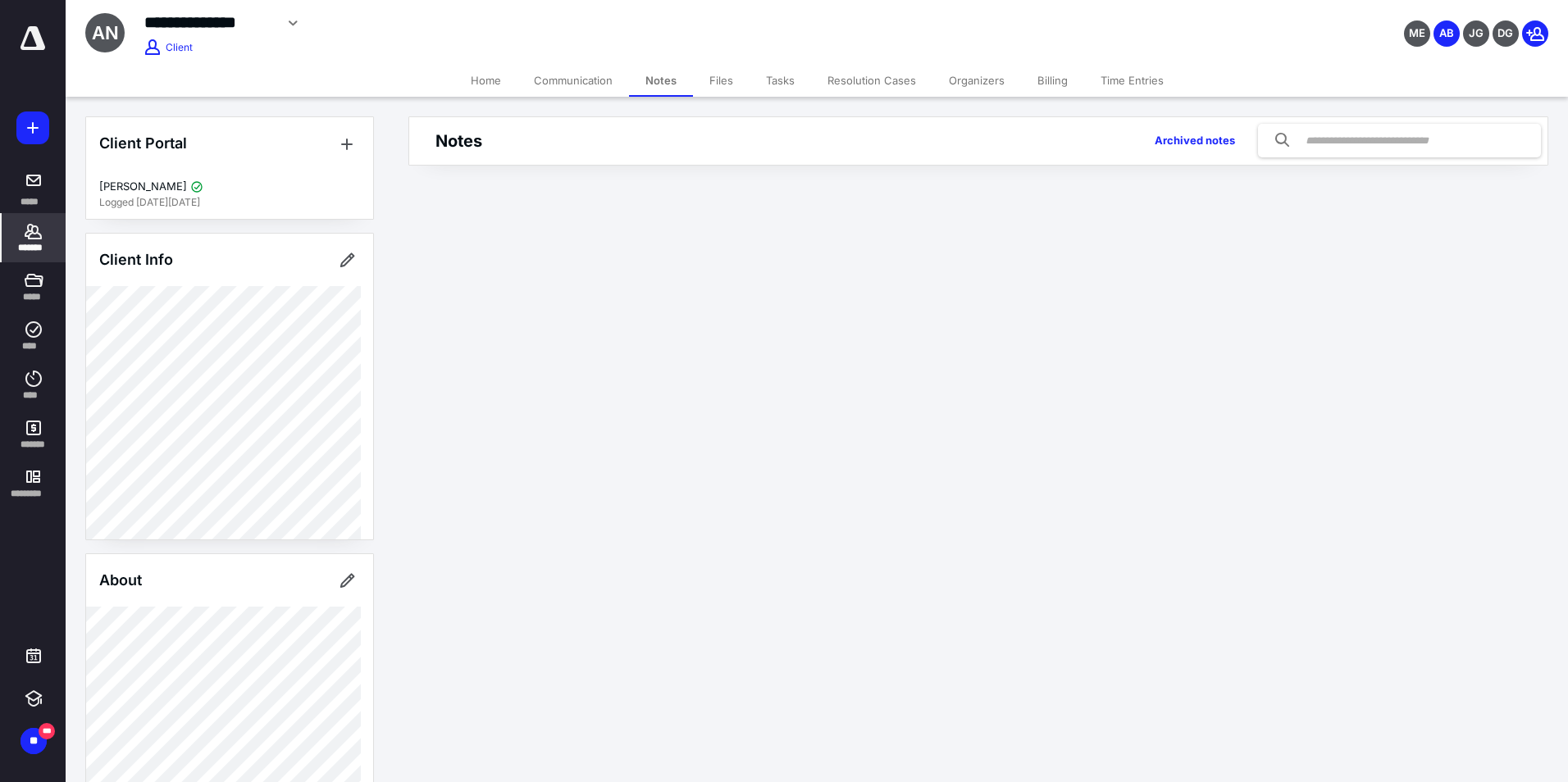 click on "Files" at bounding box center [721, 80] 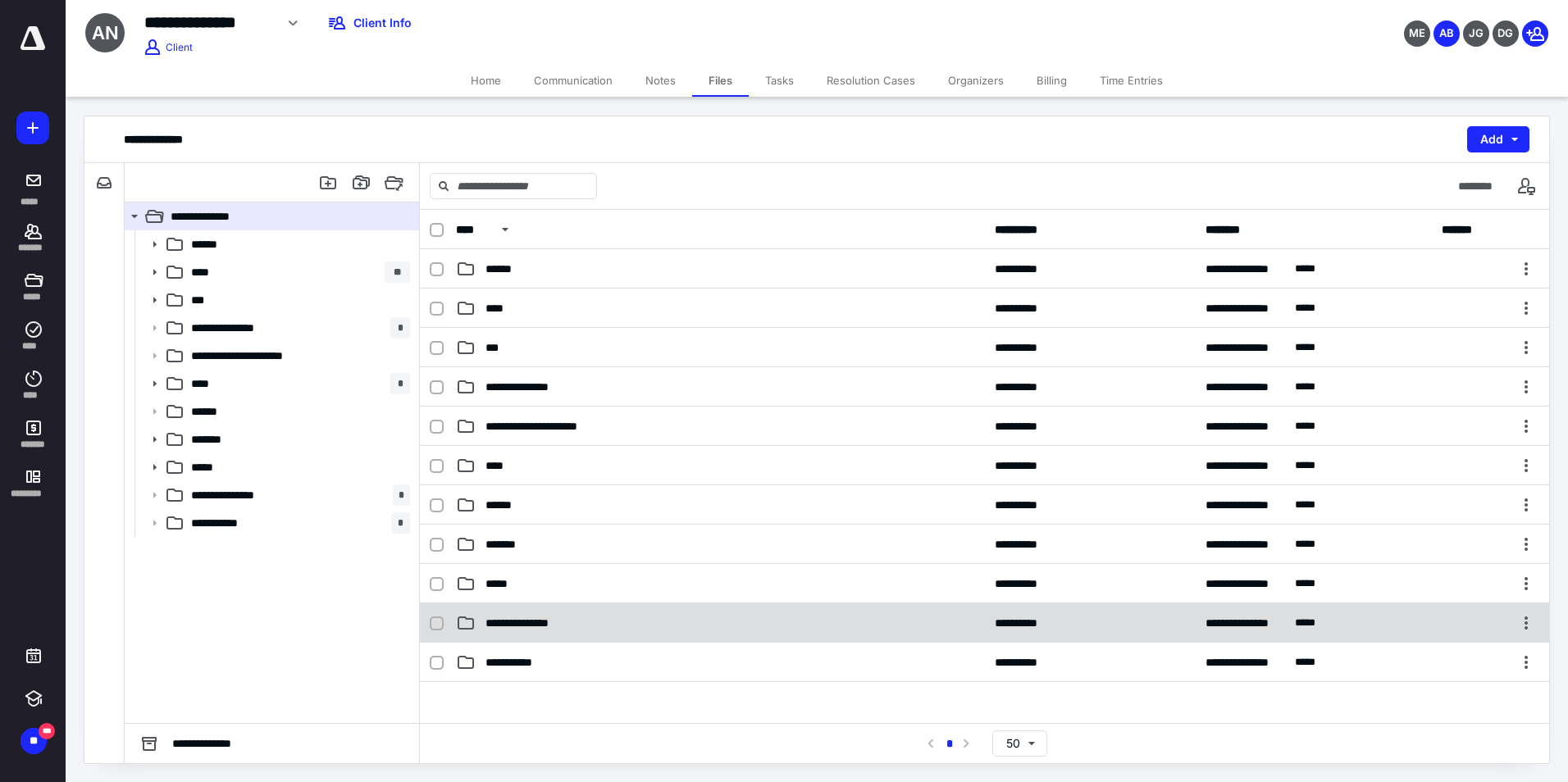 click on "**********" at bounding box center (984, 623) 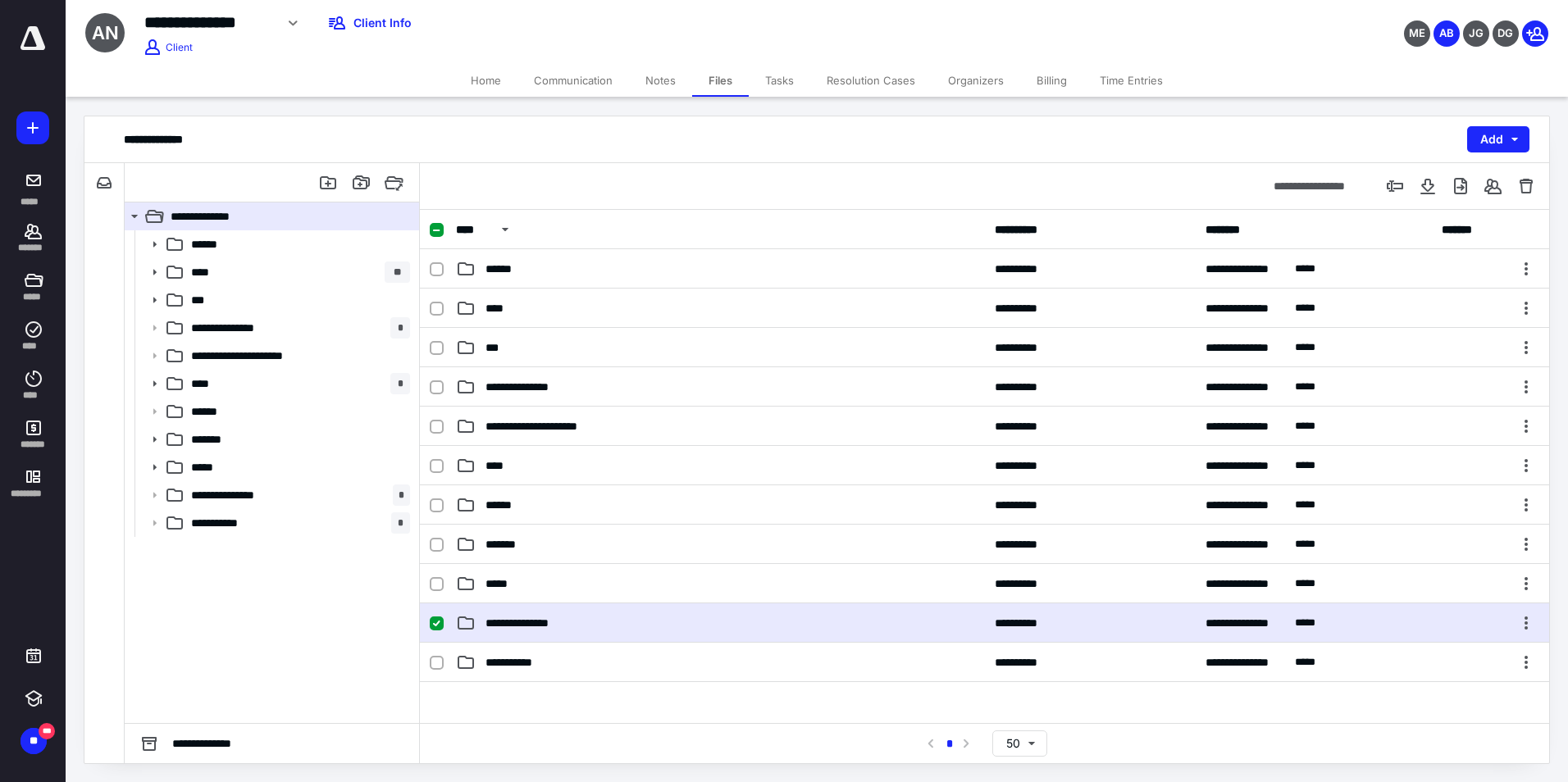 click on "**********" at bounding box center (984, 623) 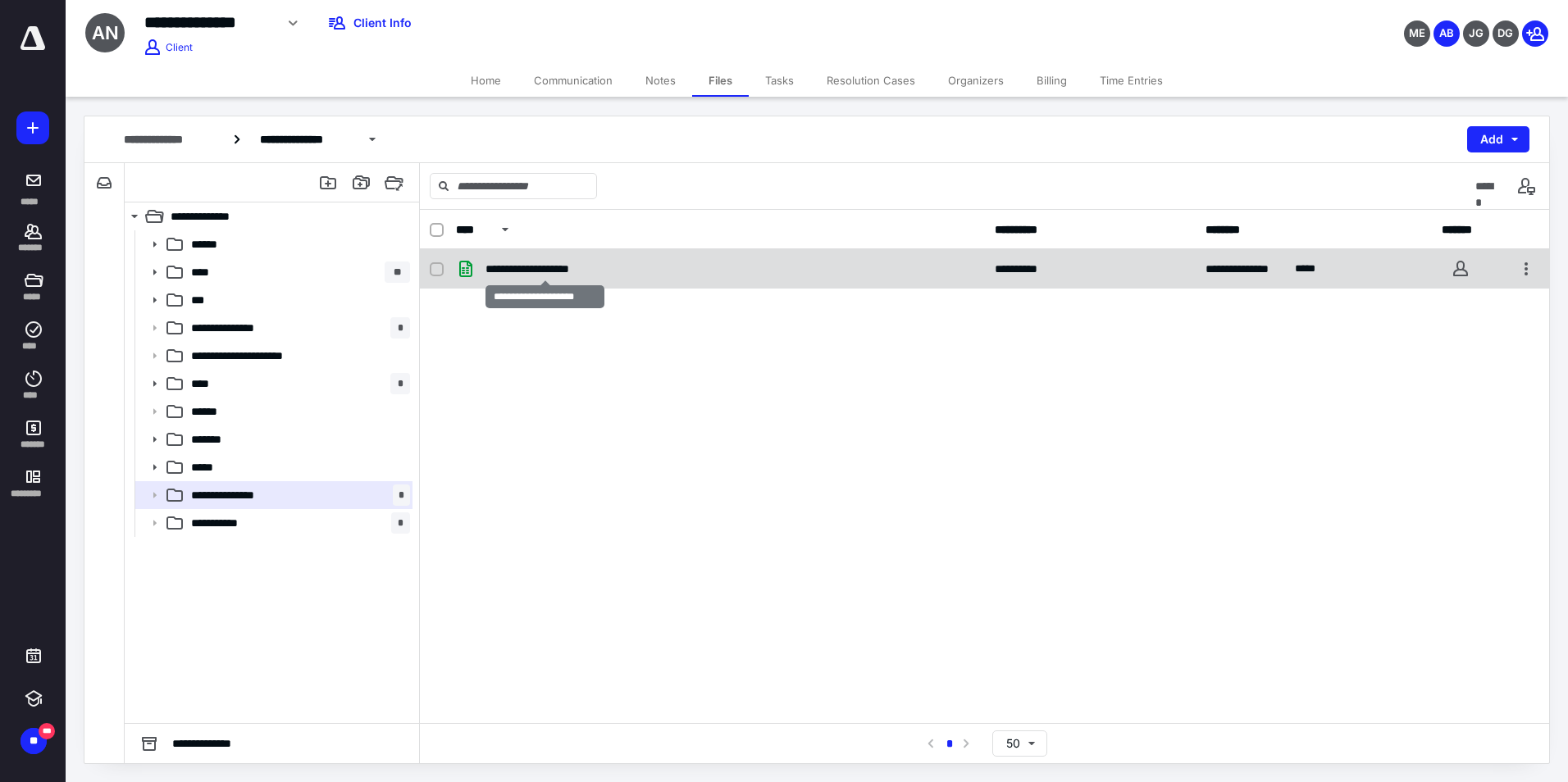 click on "**********" at bounding box center [545, 269] 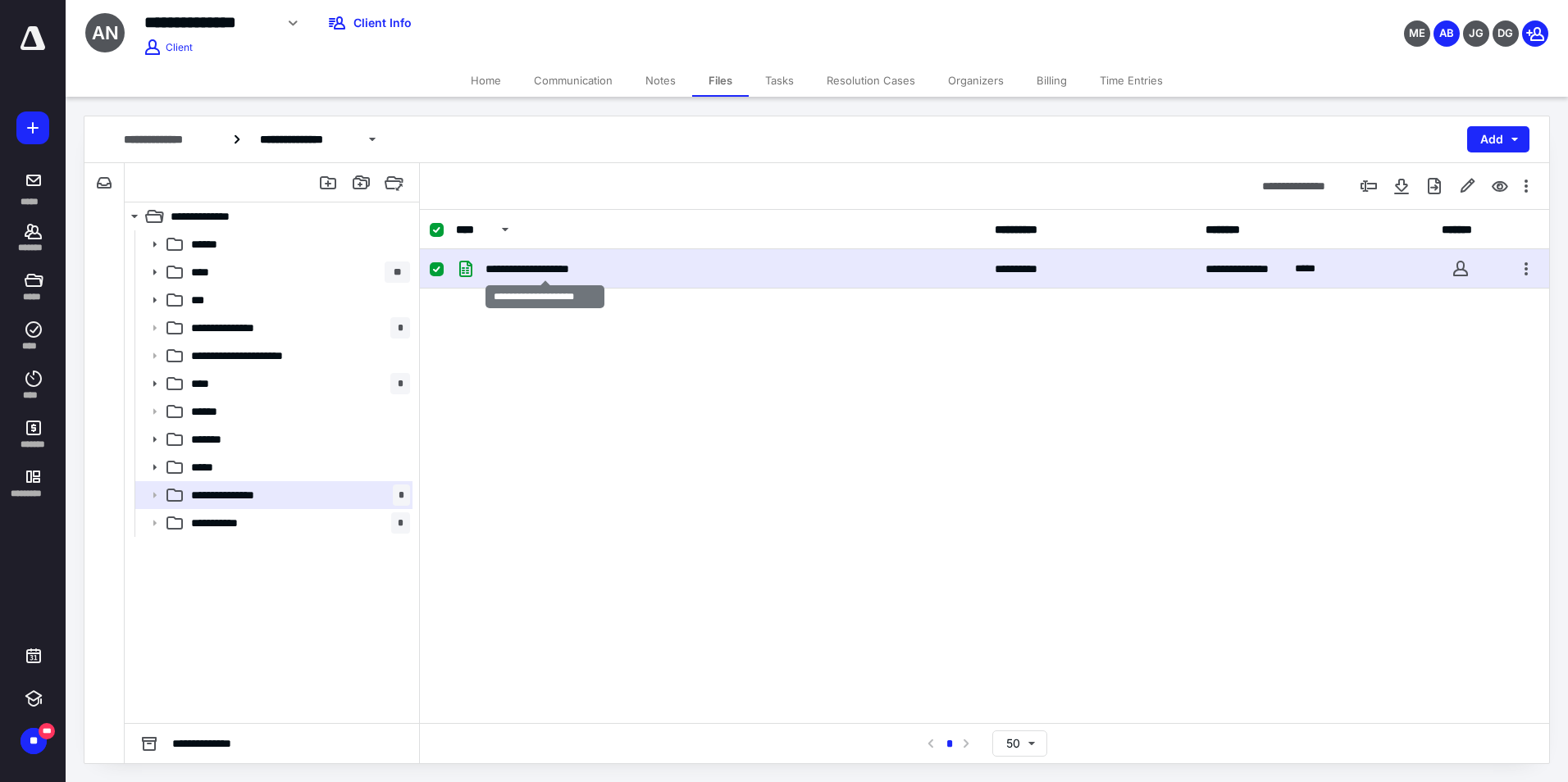 click on "**********" at bounding box center [545, 269] 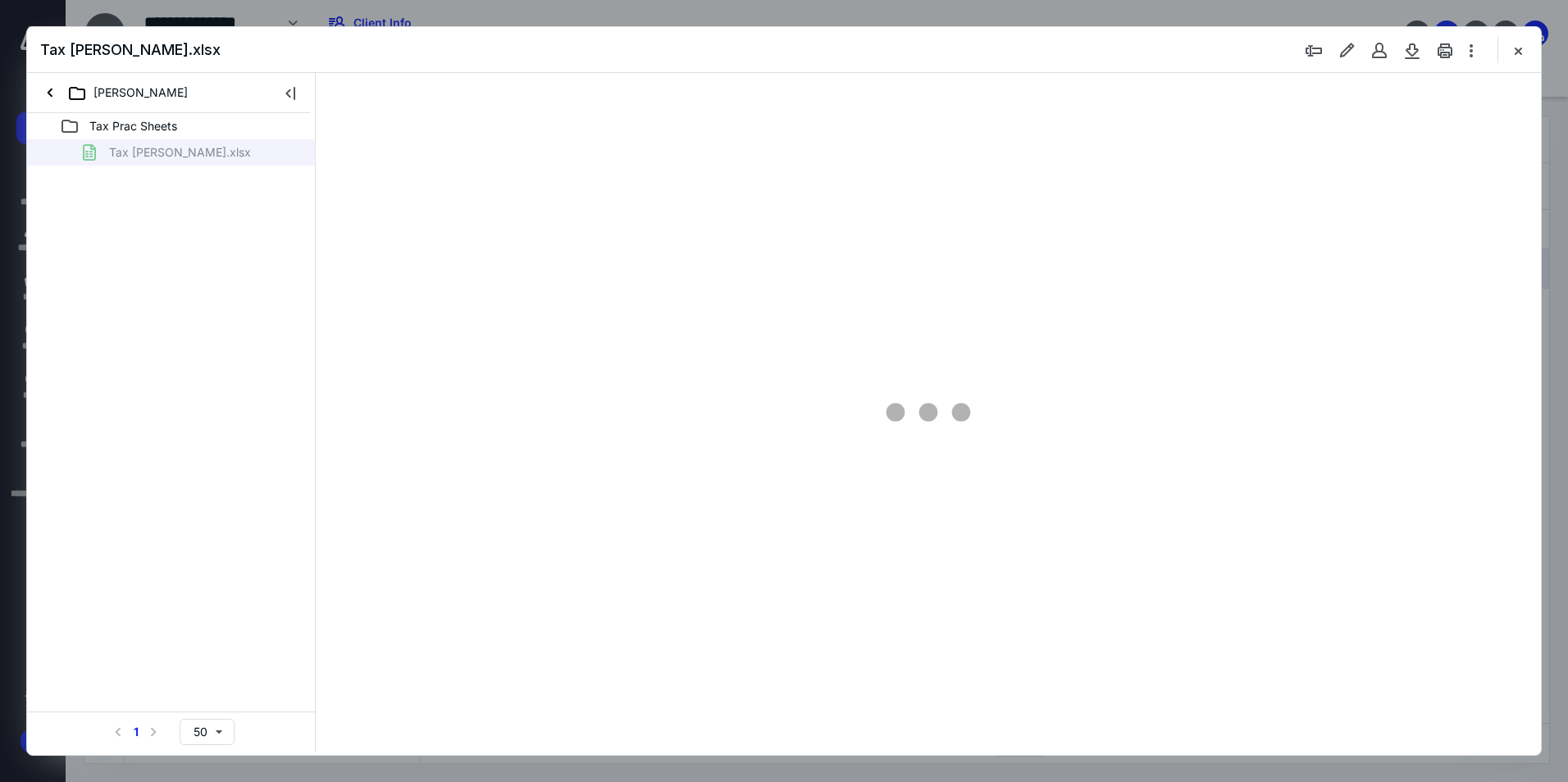 scroll, scrollTop: 0, scrollLeft: 0, axis: both 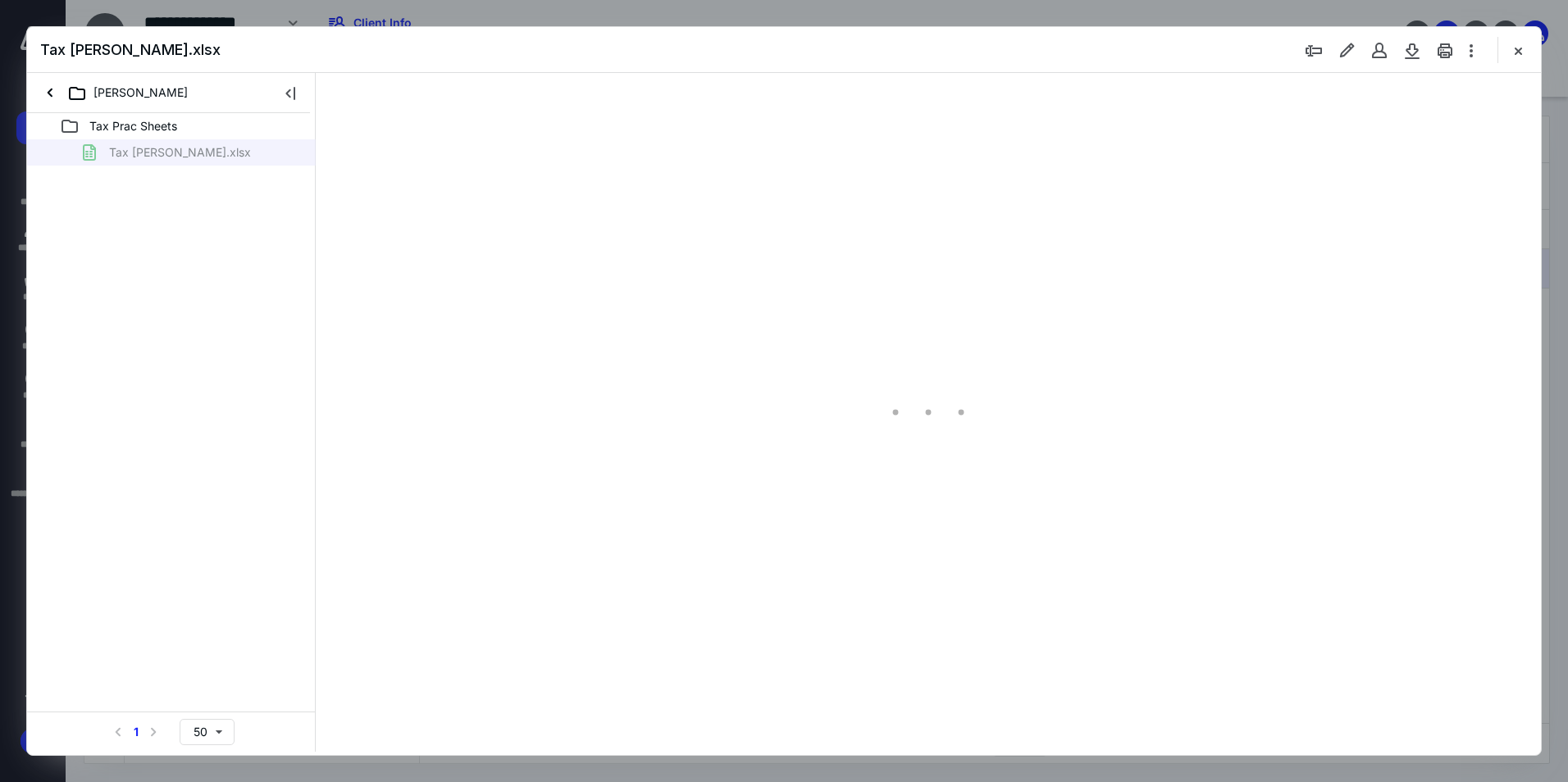 type on "105" 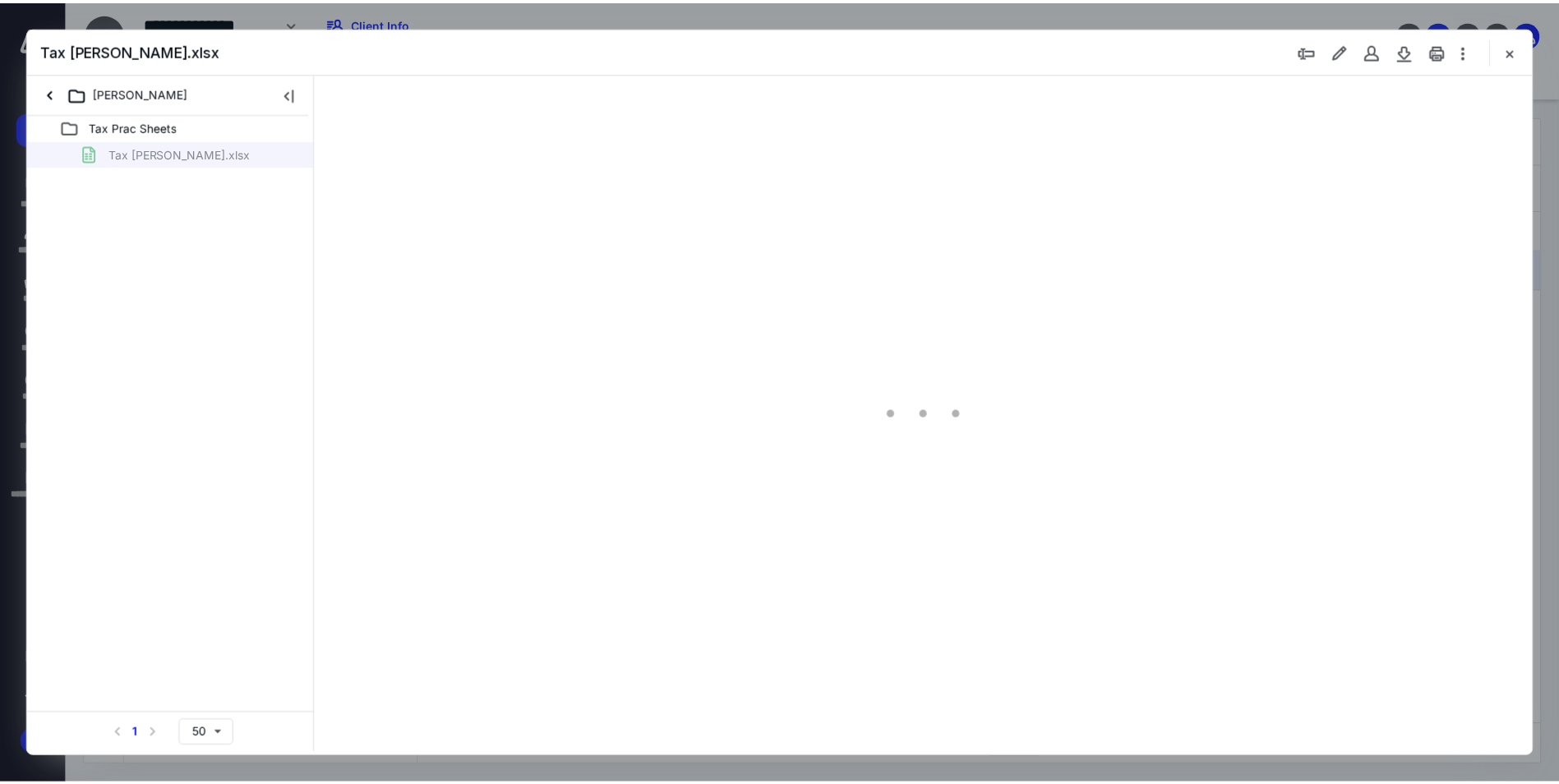 scroll, scrollTop: 66, scrollLeft: 0, axis: vertical 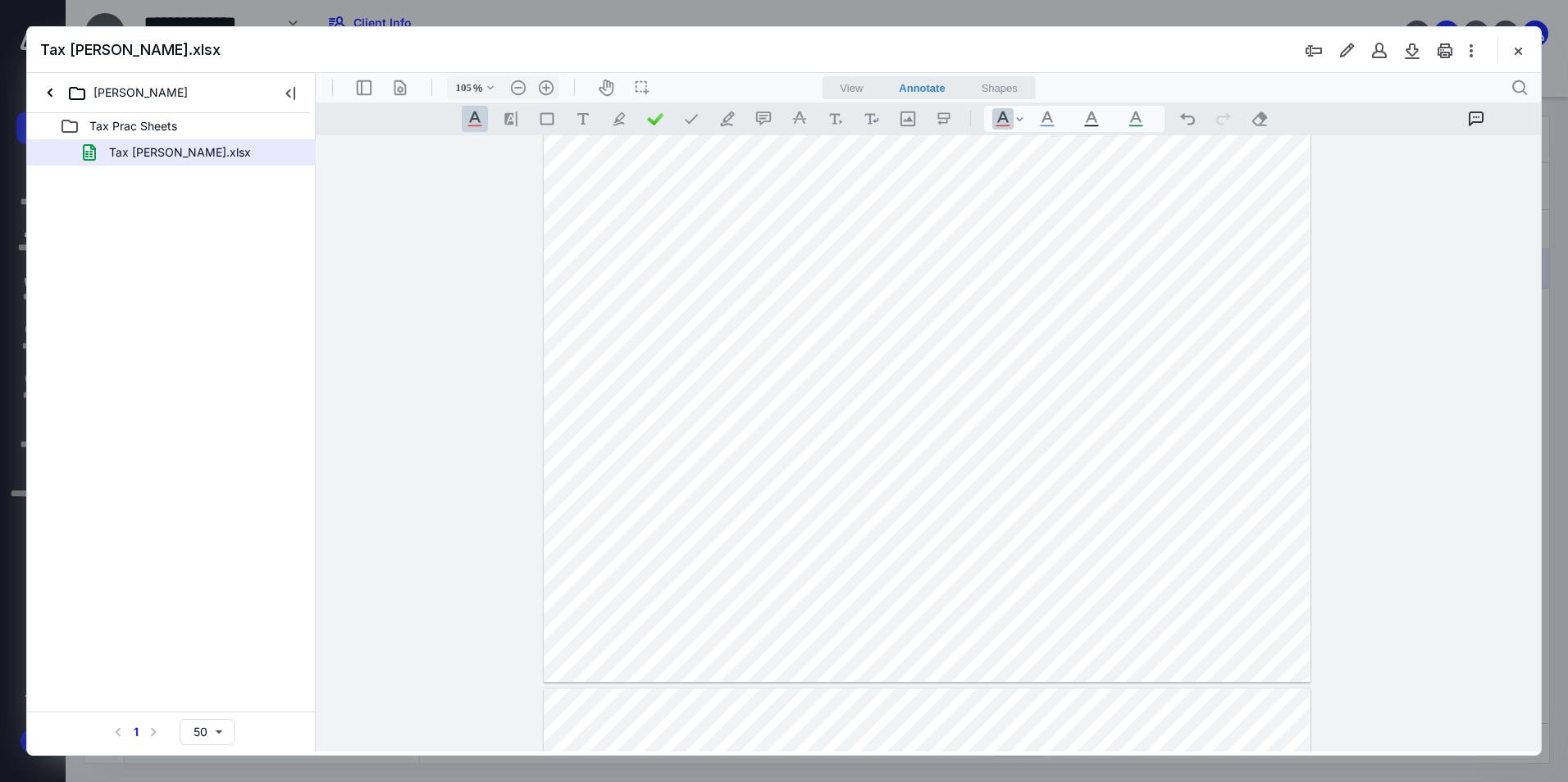 drag, startPoint x: 1519, startPoint y: 60, endPoint x: 1504, endPoint y: 52, distance: 17 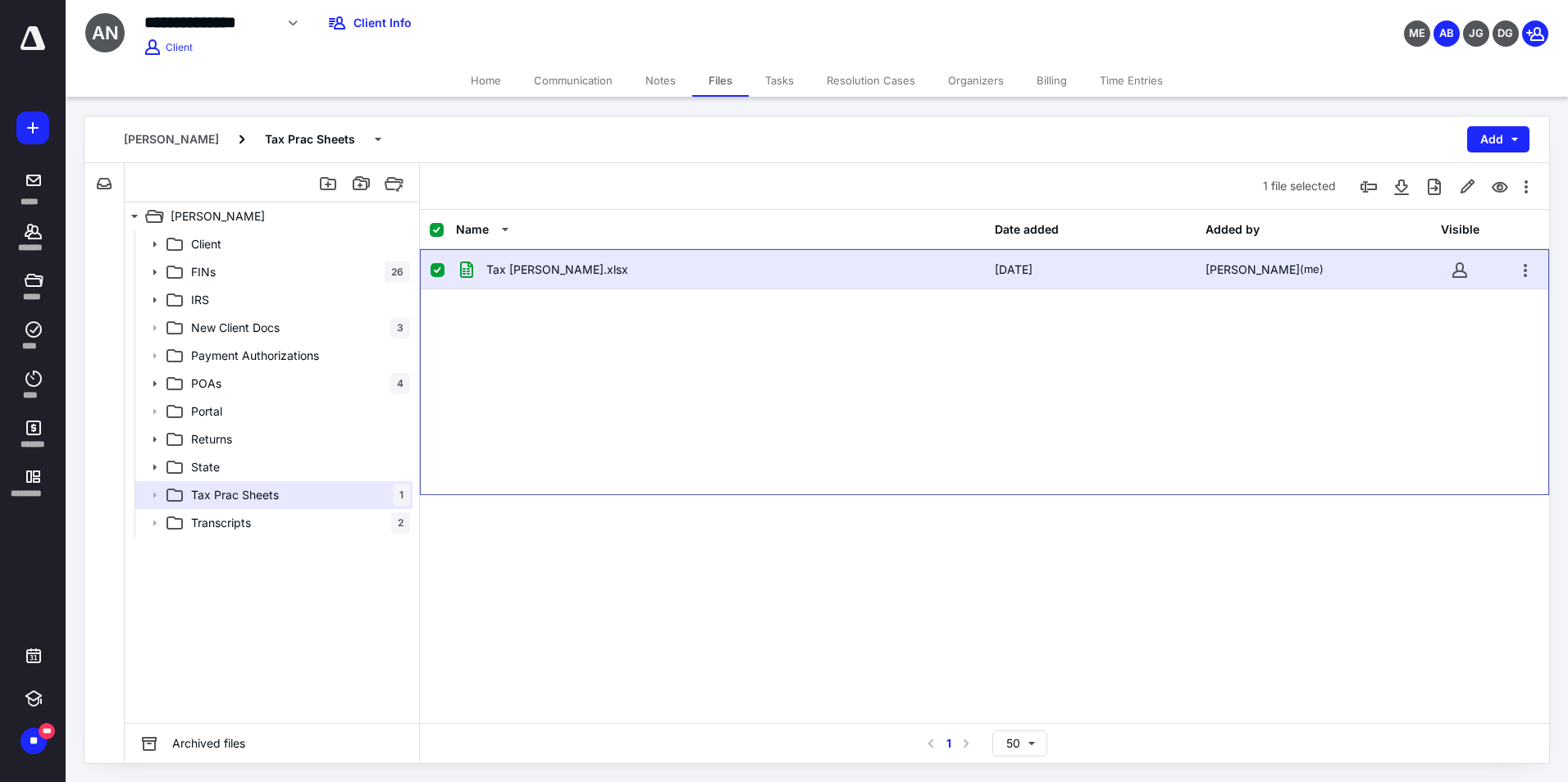 checkbox on "false" 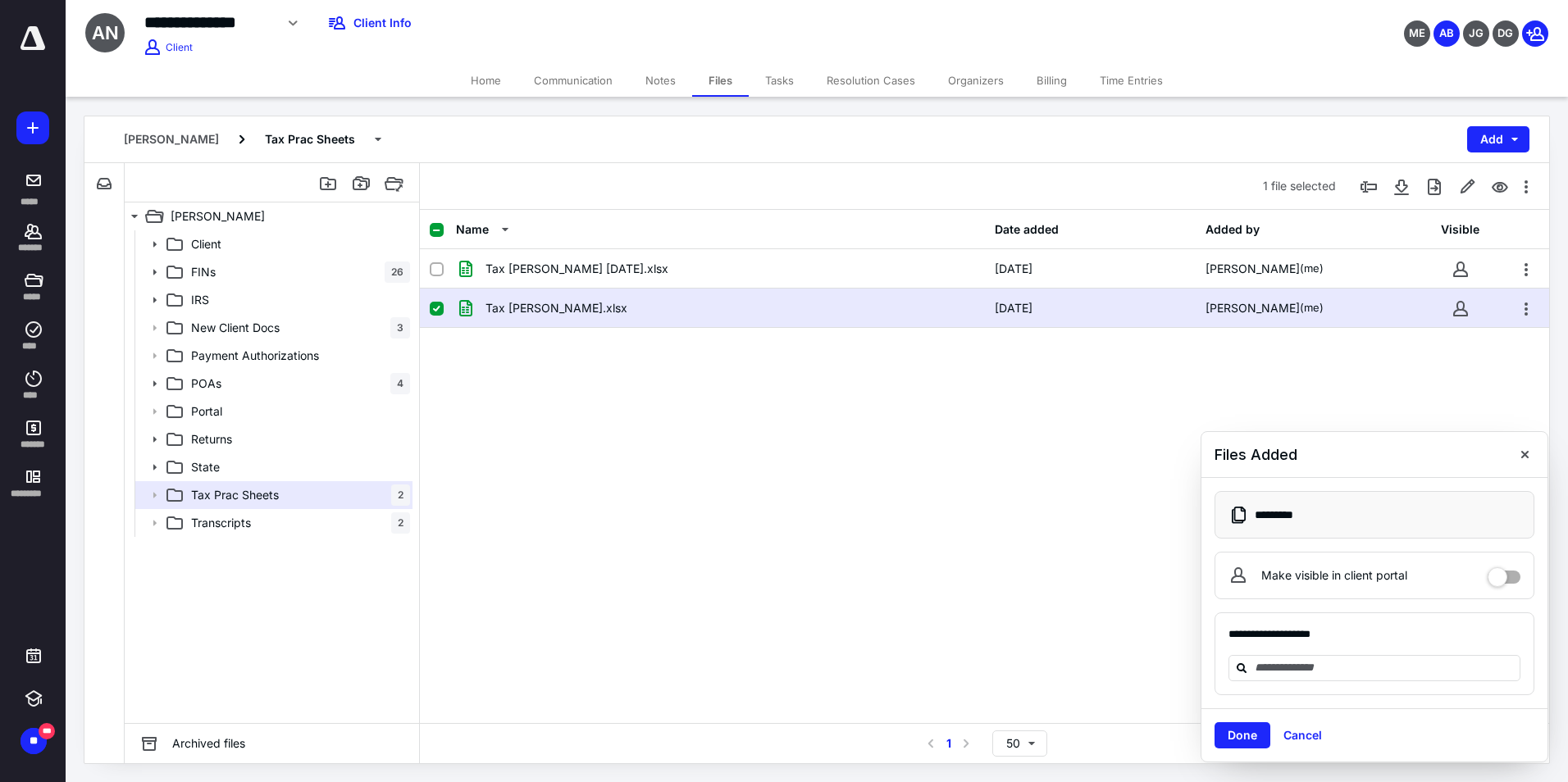 click on "Time Entries" at bounding box center (1131, 80) 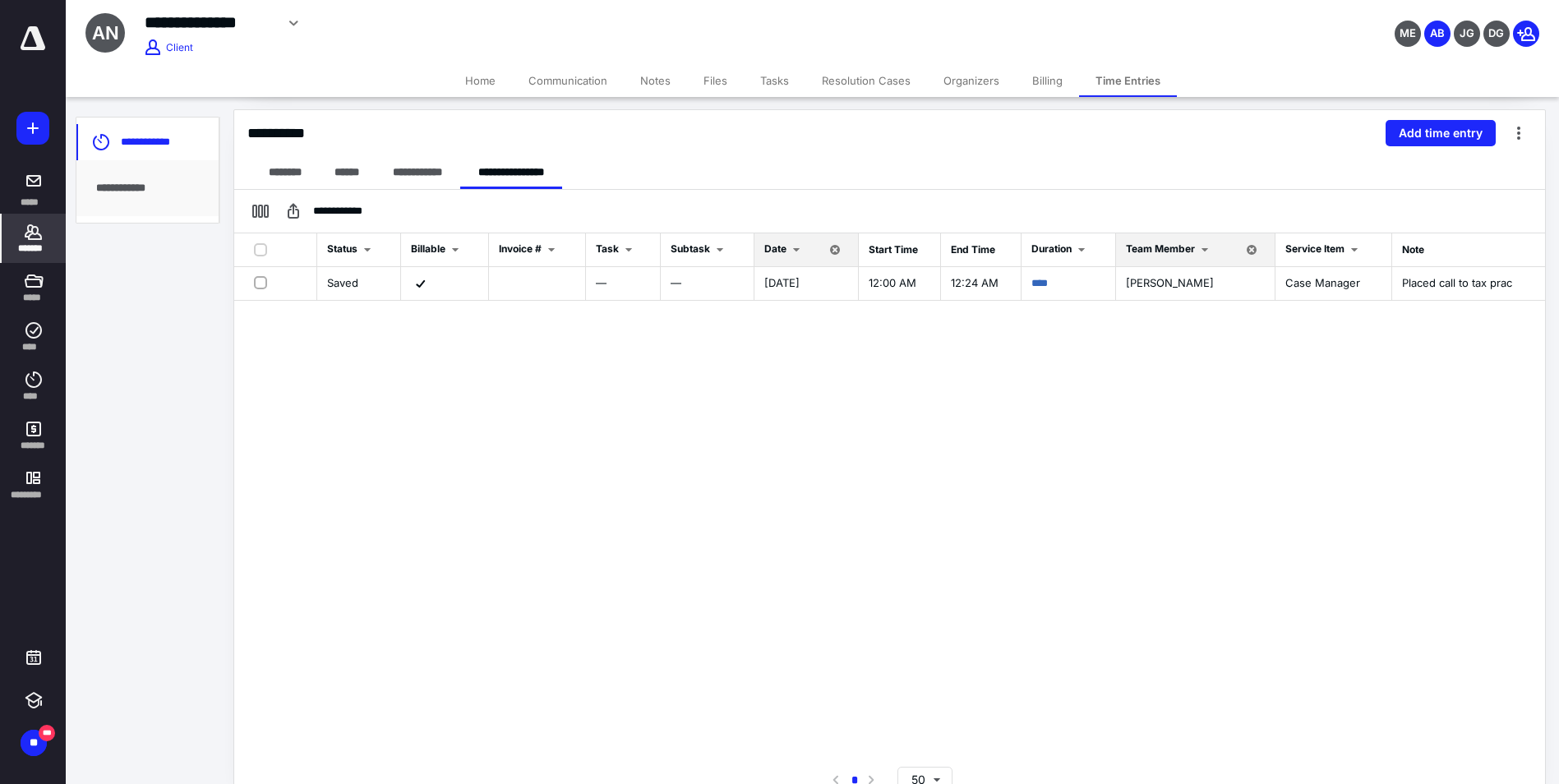 scroll, scrollTop: 367, scrollLeft: 0, axis: vertical 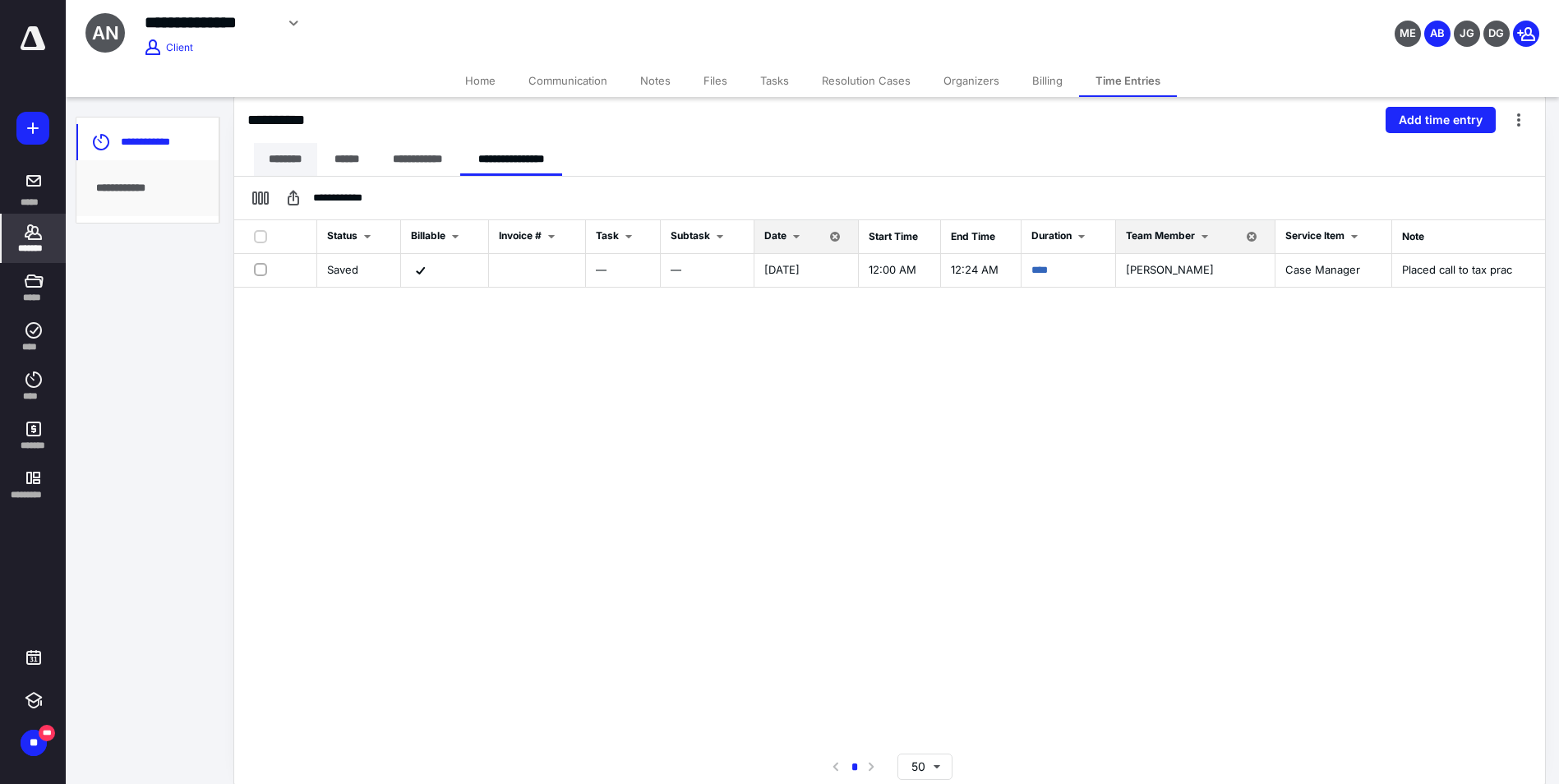 click on "********" at bounding box center [285, 159] 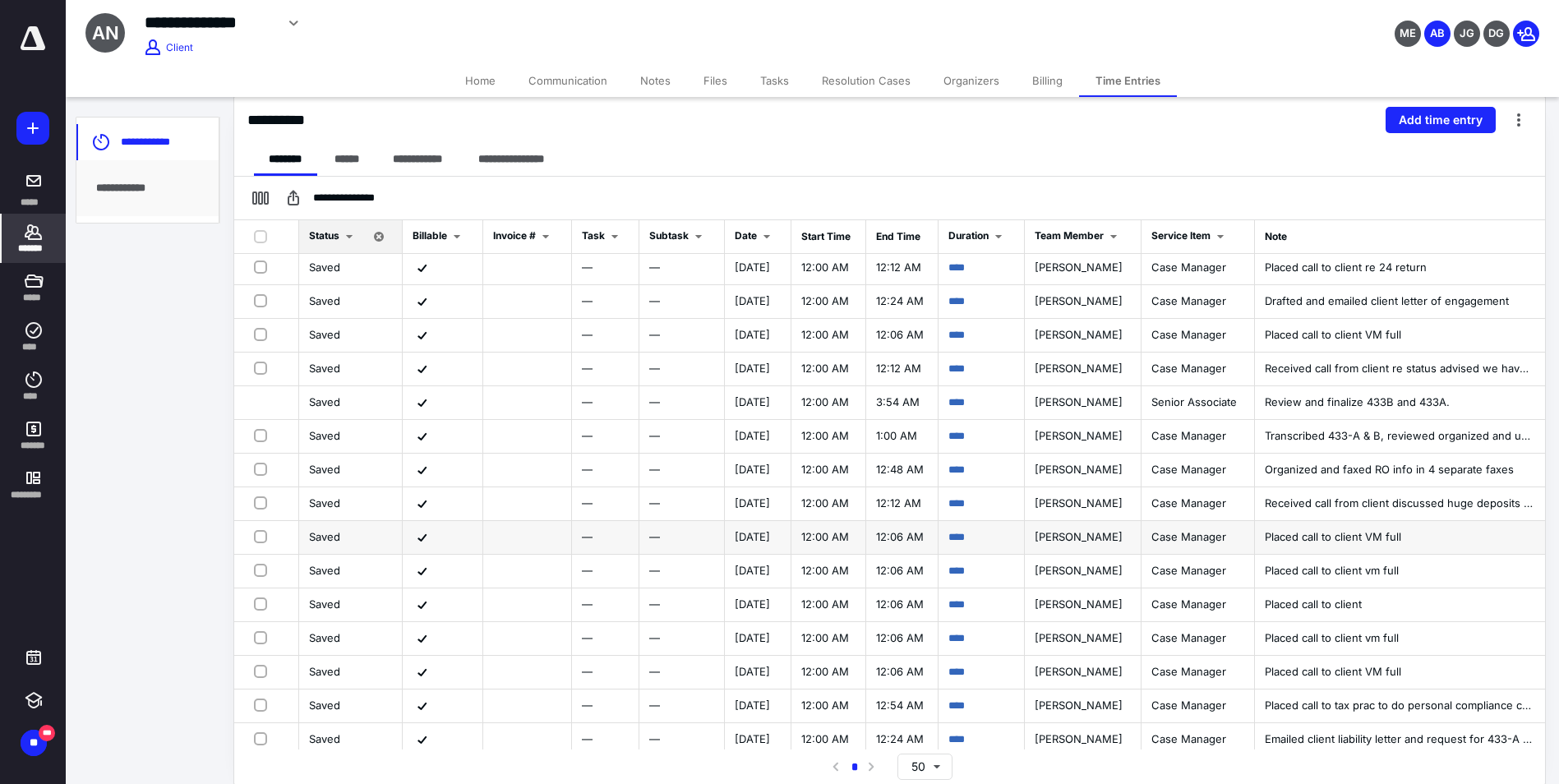 scroll, scrollTop: 0, scrollLeft: 0, axis: both 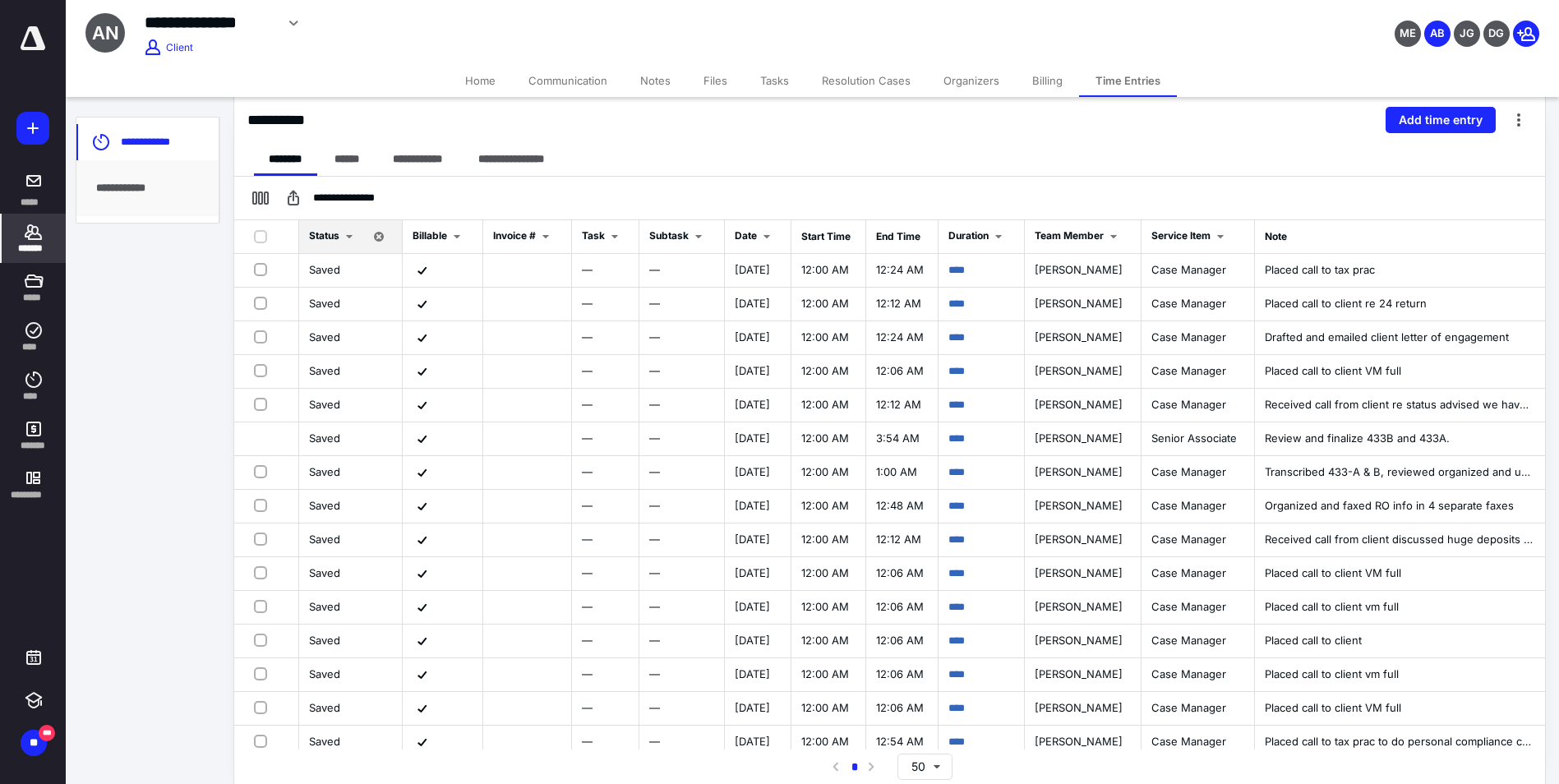 click on "Files" at bounding box center [715, 81] 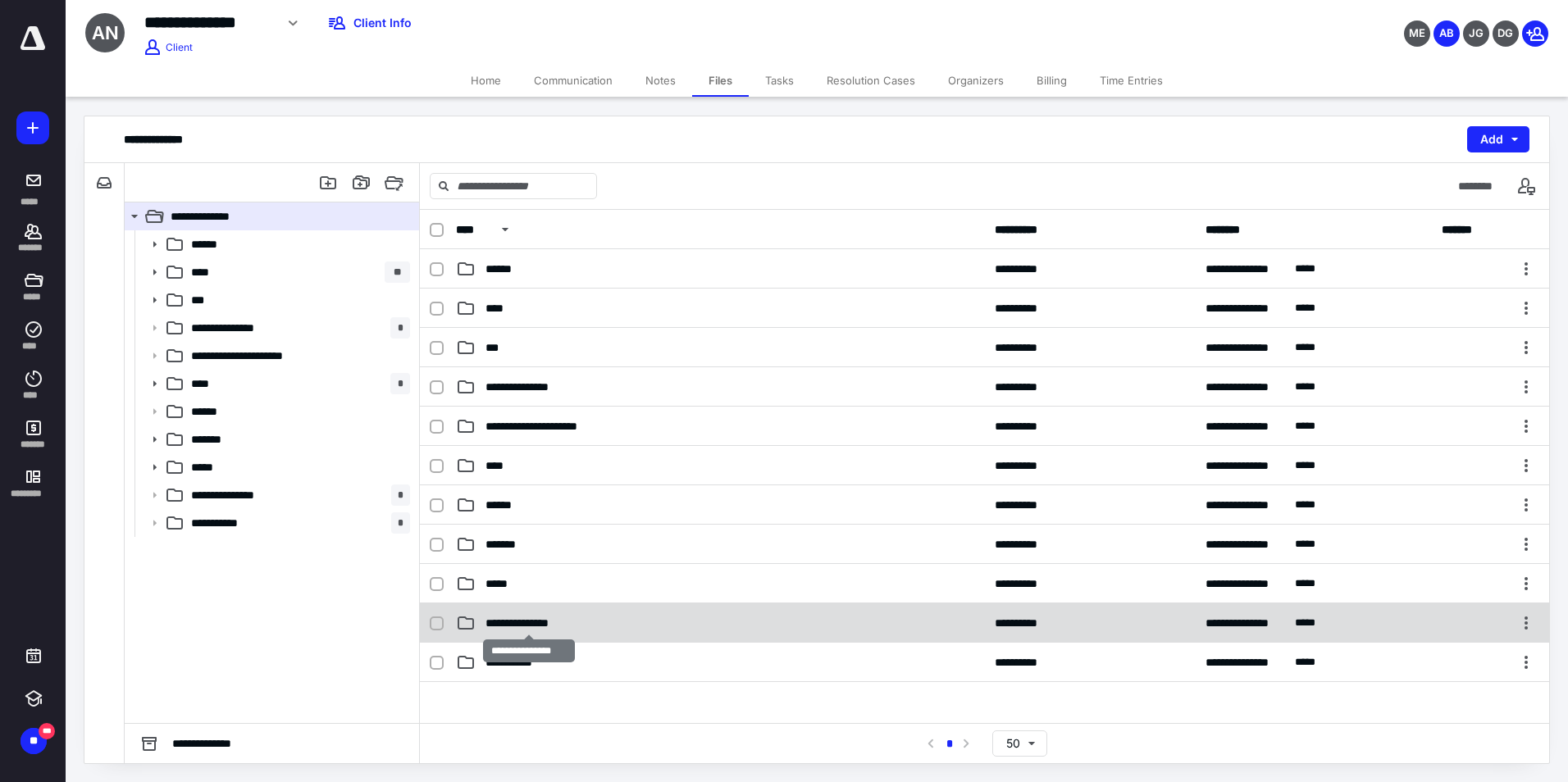 click on "**********" at bounding box center [529, 623] 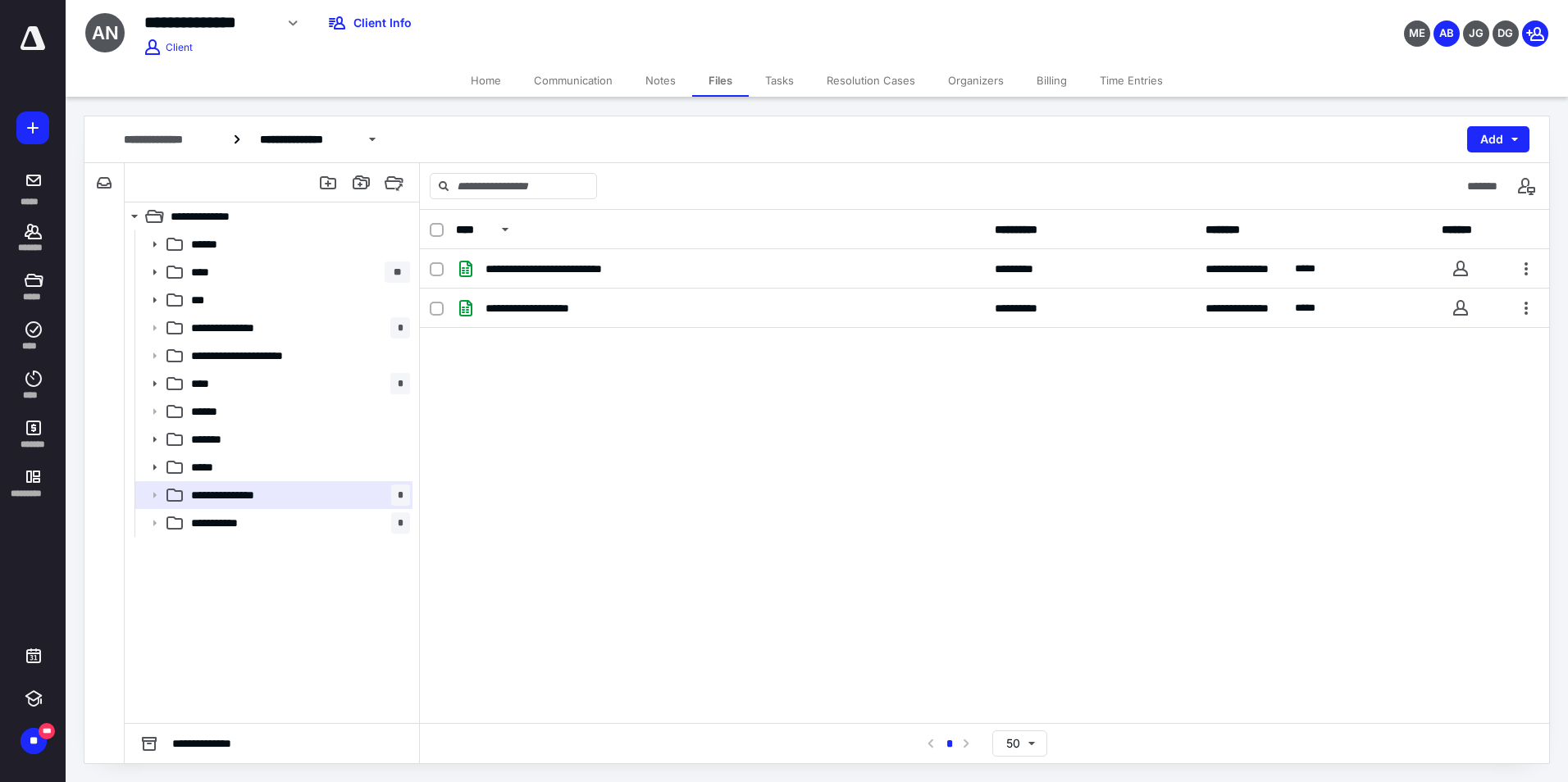 click on "Time Entries" at bounding box center [1131, 80] 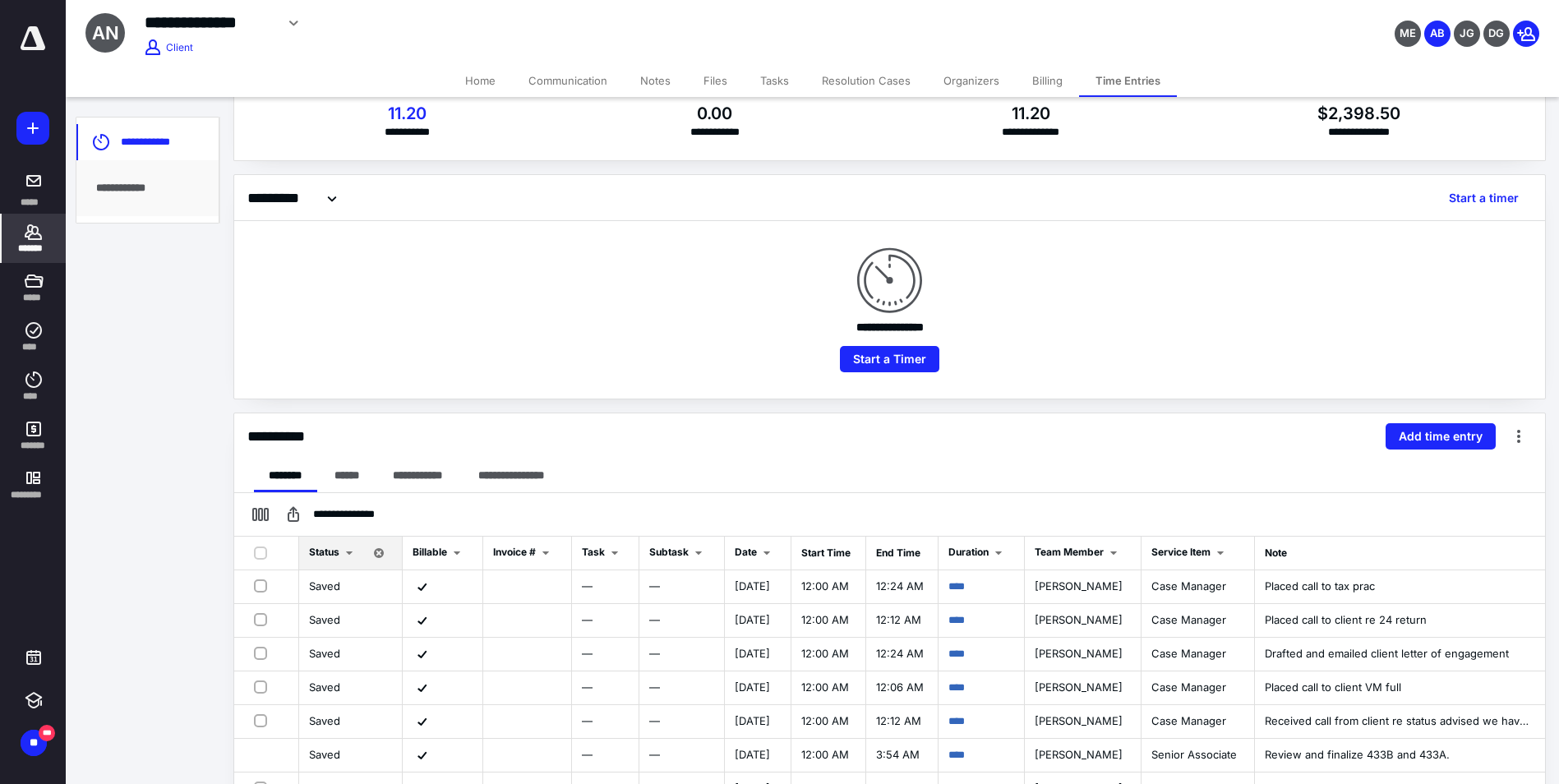 scroll, scrollTop: 367, scrollLeft: 0, axis: vertical 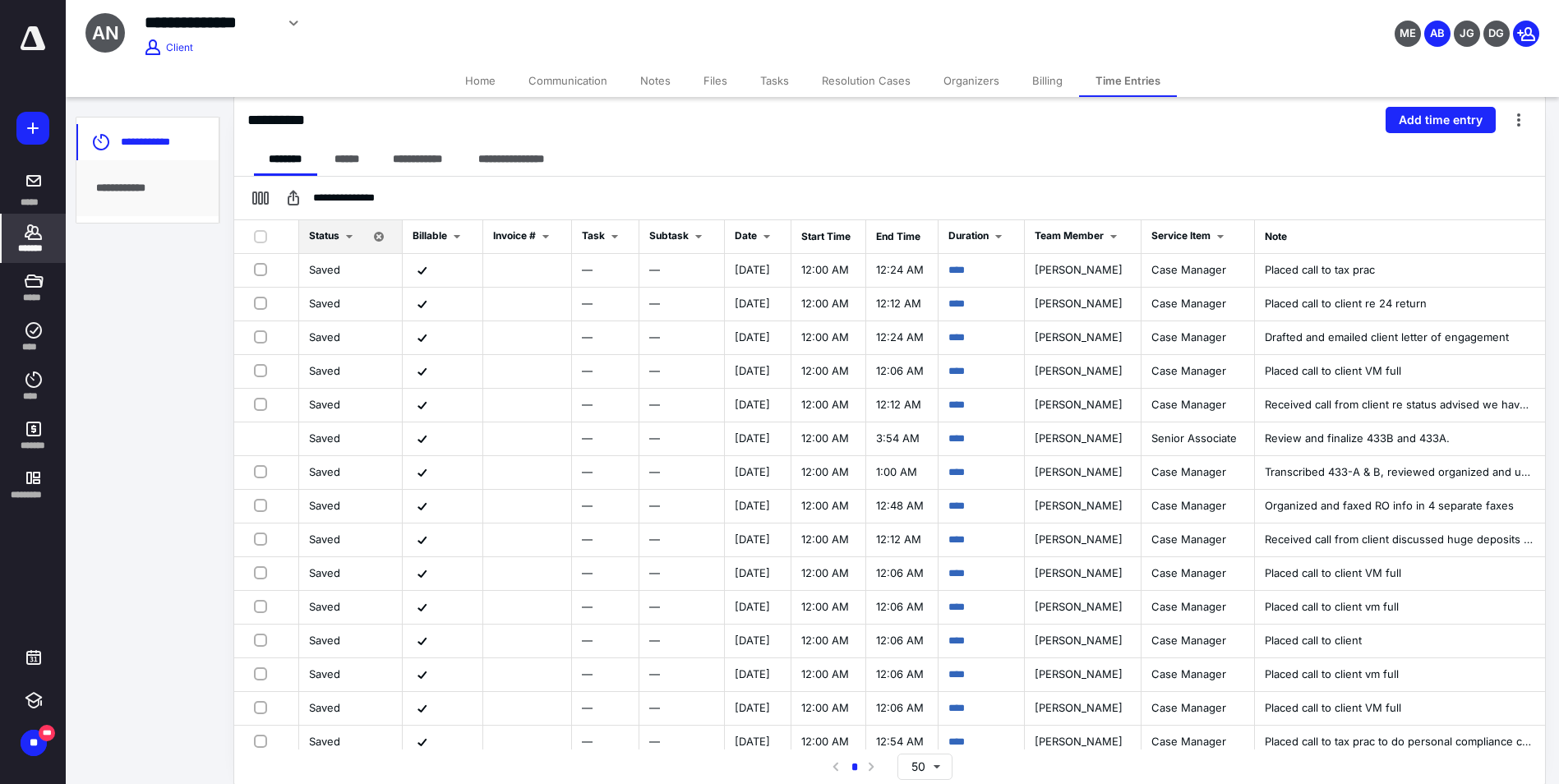 click on "*******" at bounding box center [34, 248] 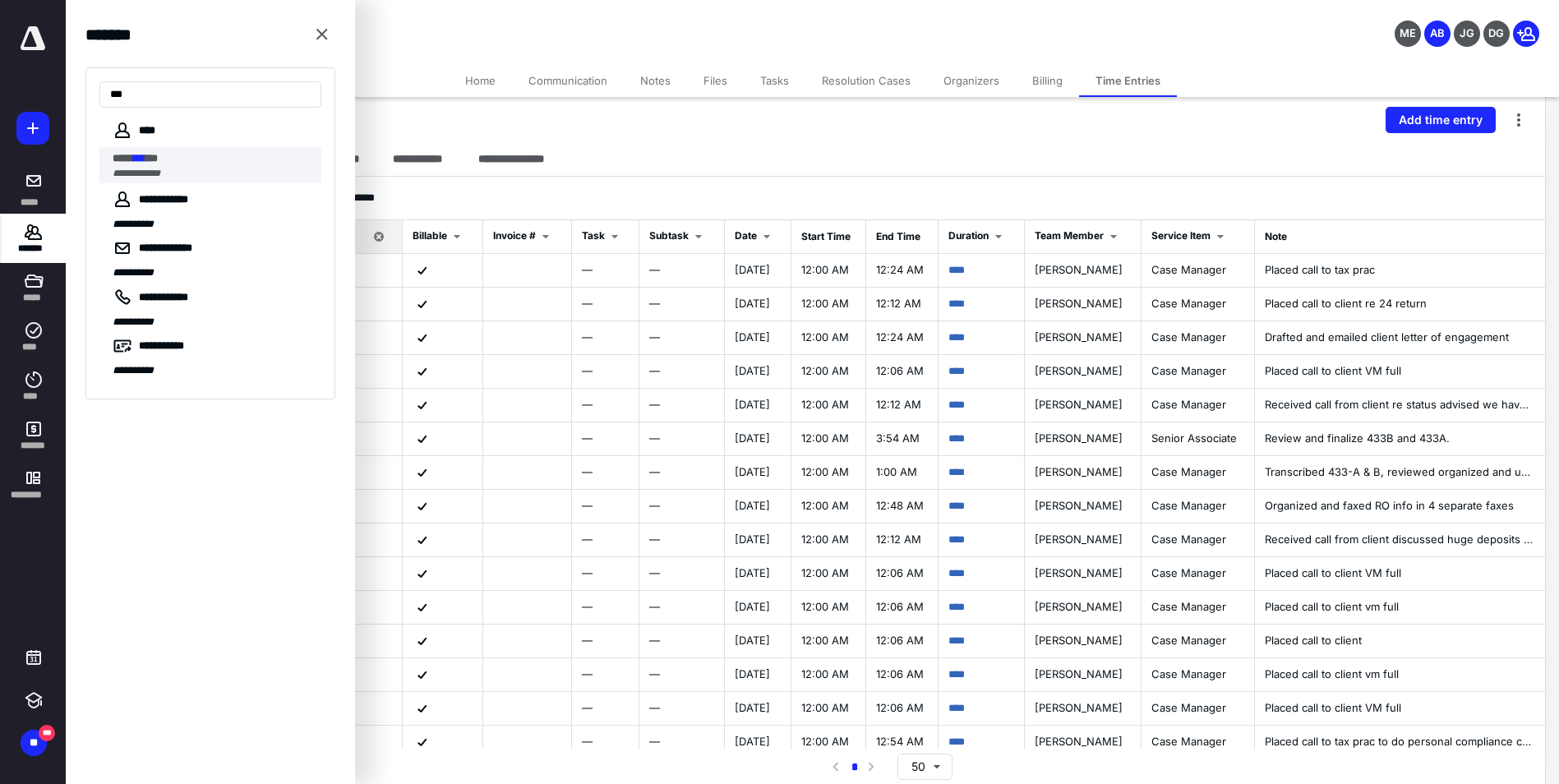 type on "***" 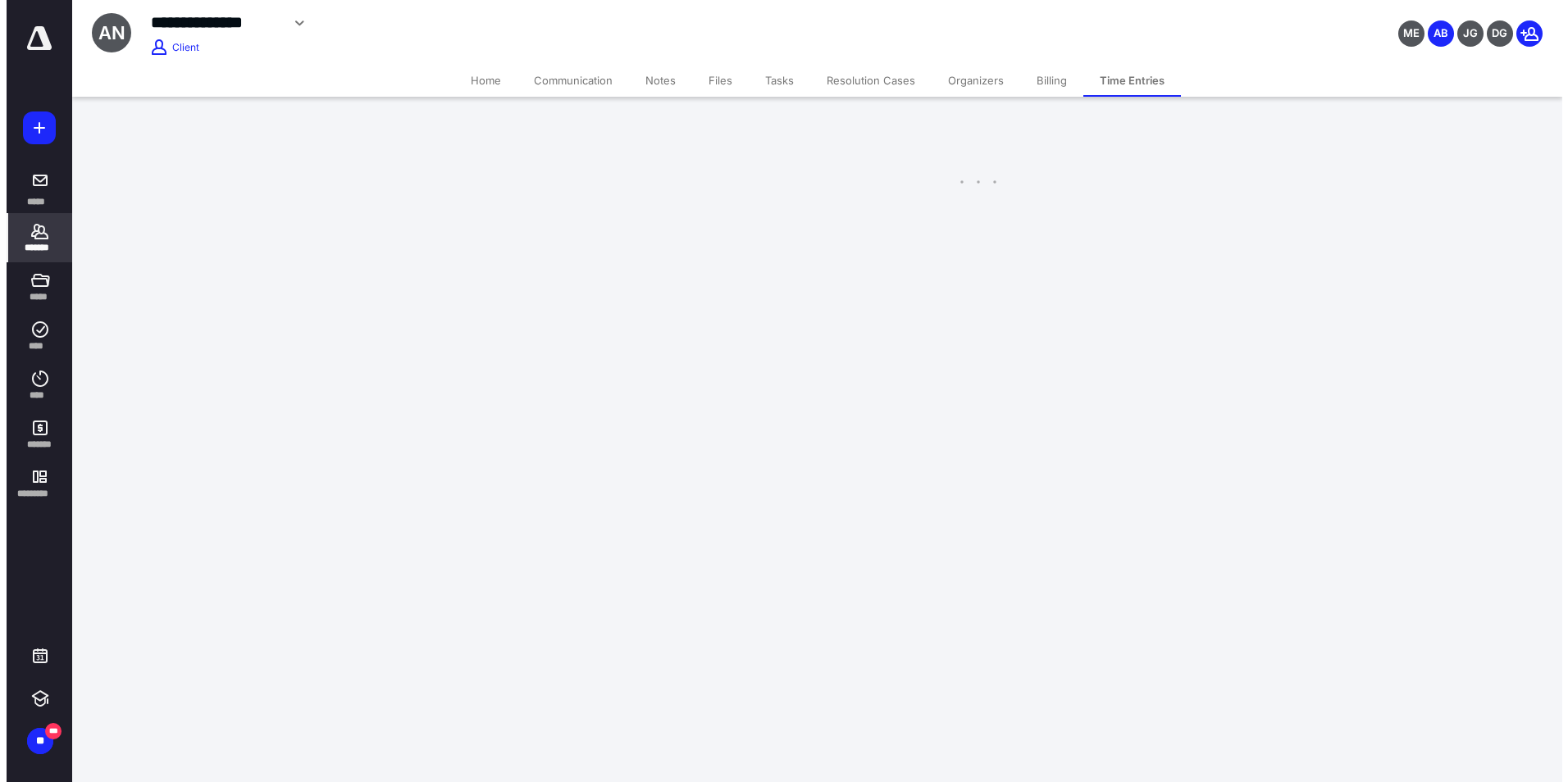 scroll, scrollTop: 0, scrollLeft: 0, axis: both 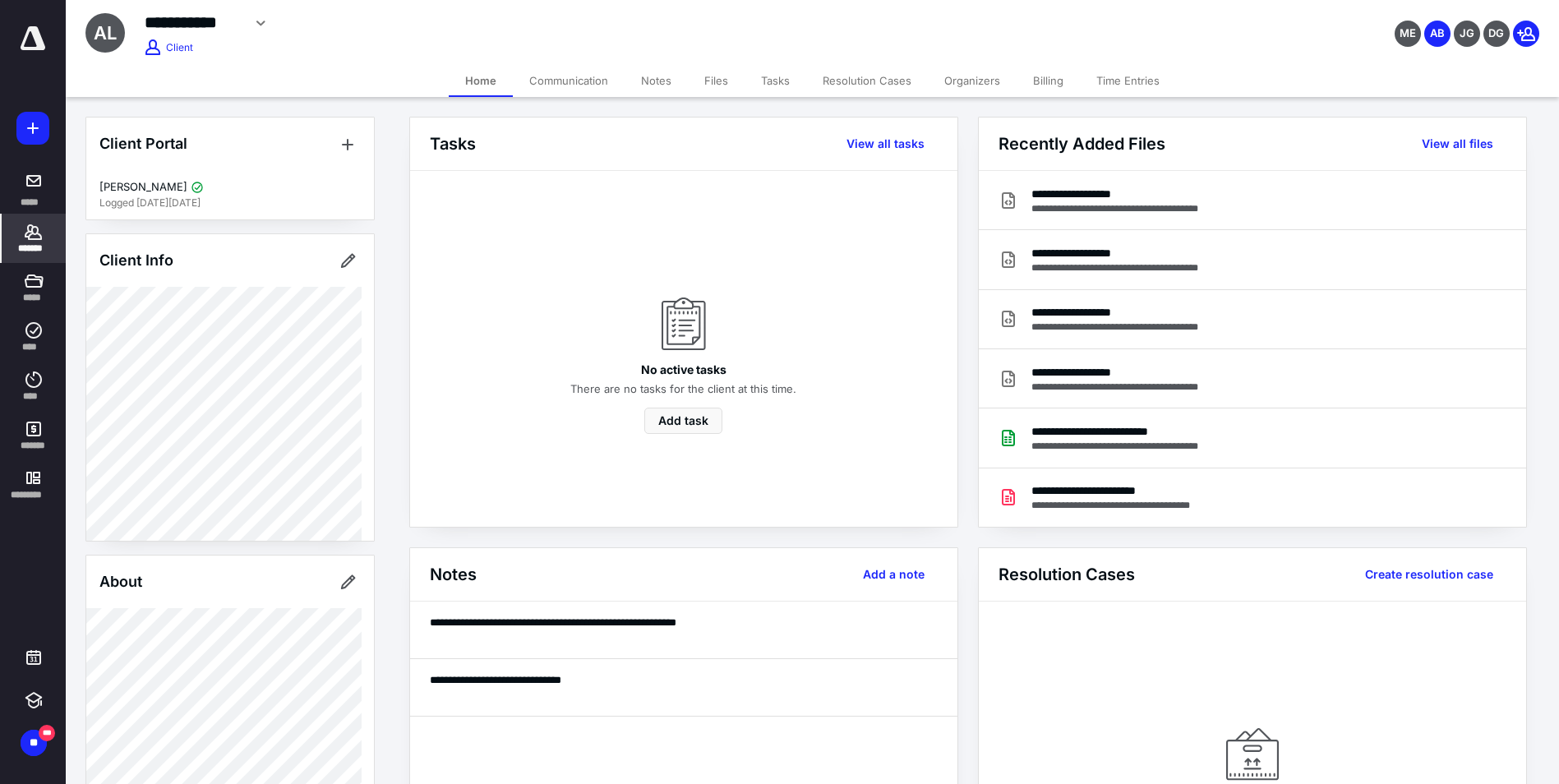click on "Files" at bounding box center (716, 81) 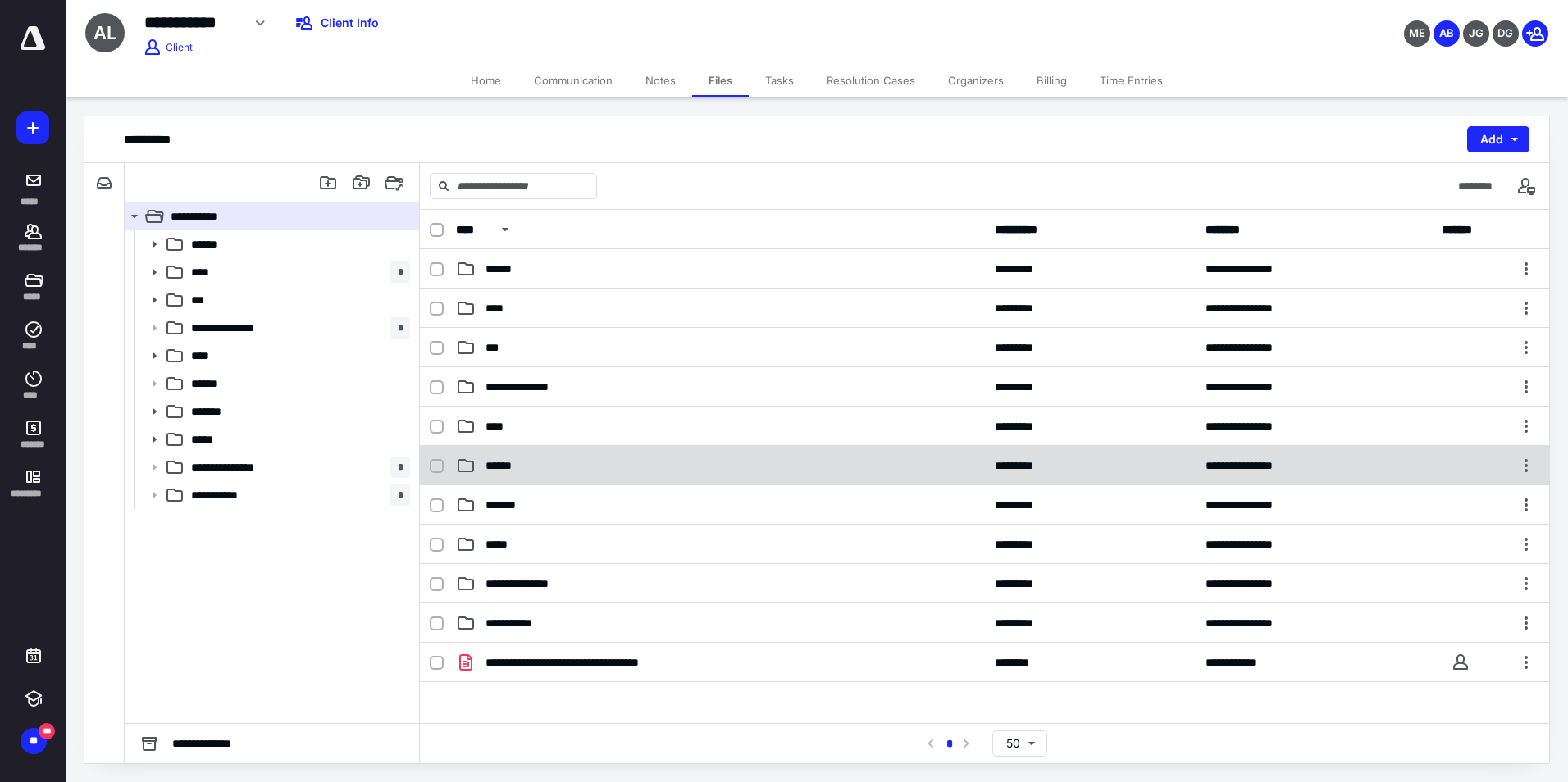 click on "**********" at bounding box center [984, 466] 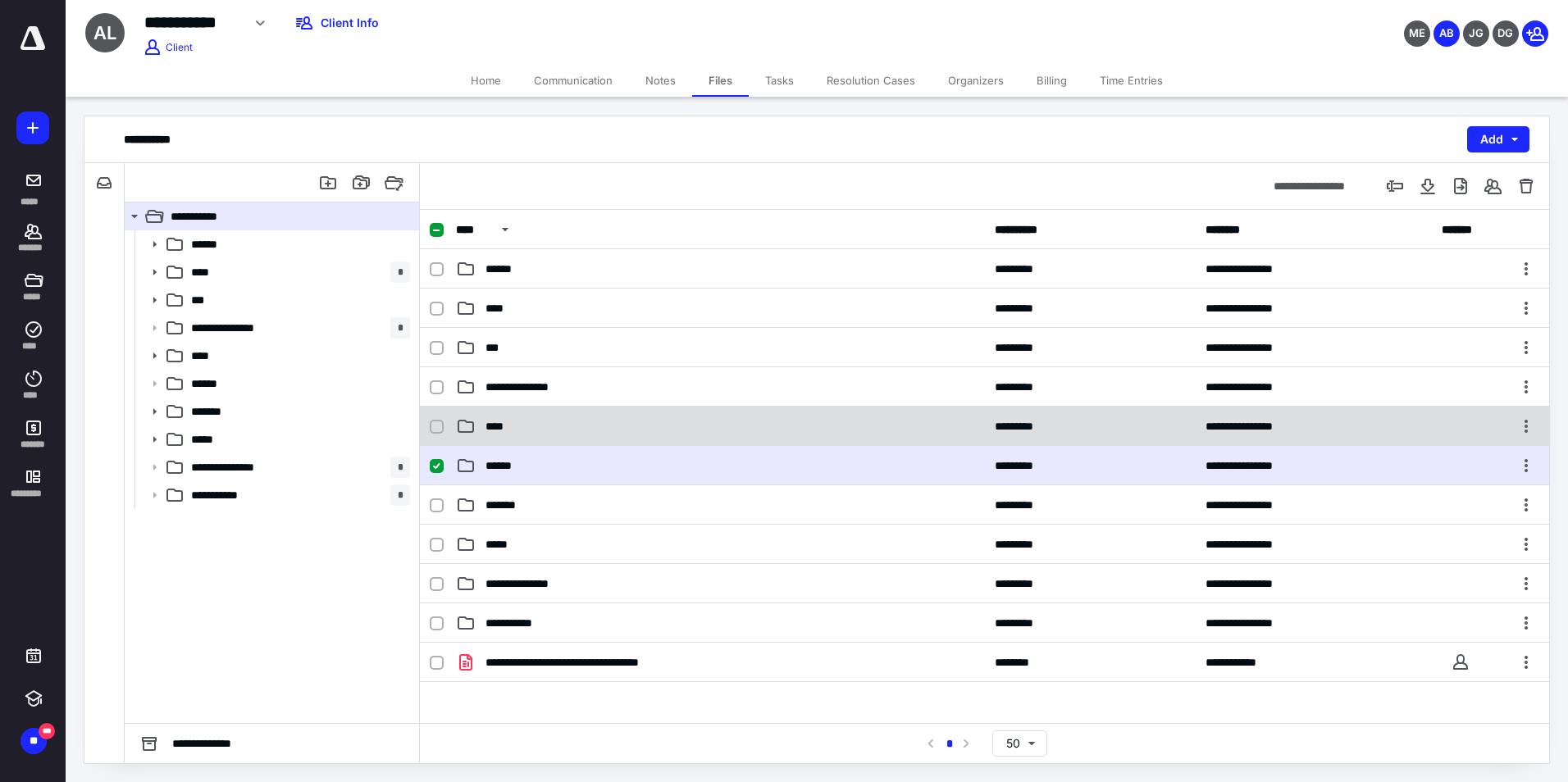 click on "**********" at bounding box center [984, 426] 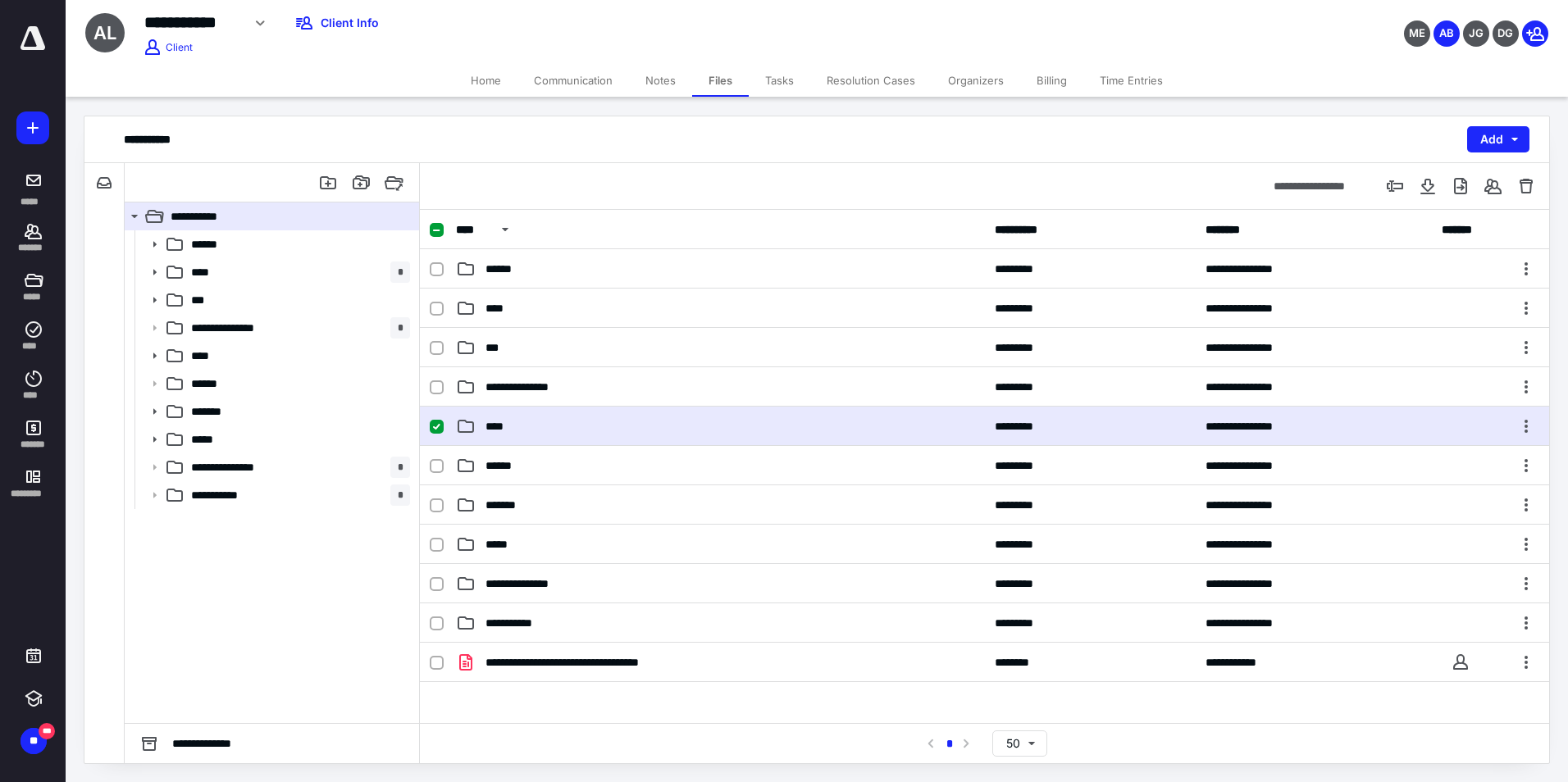 click on "**********" at bounding box center [984, 426] 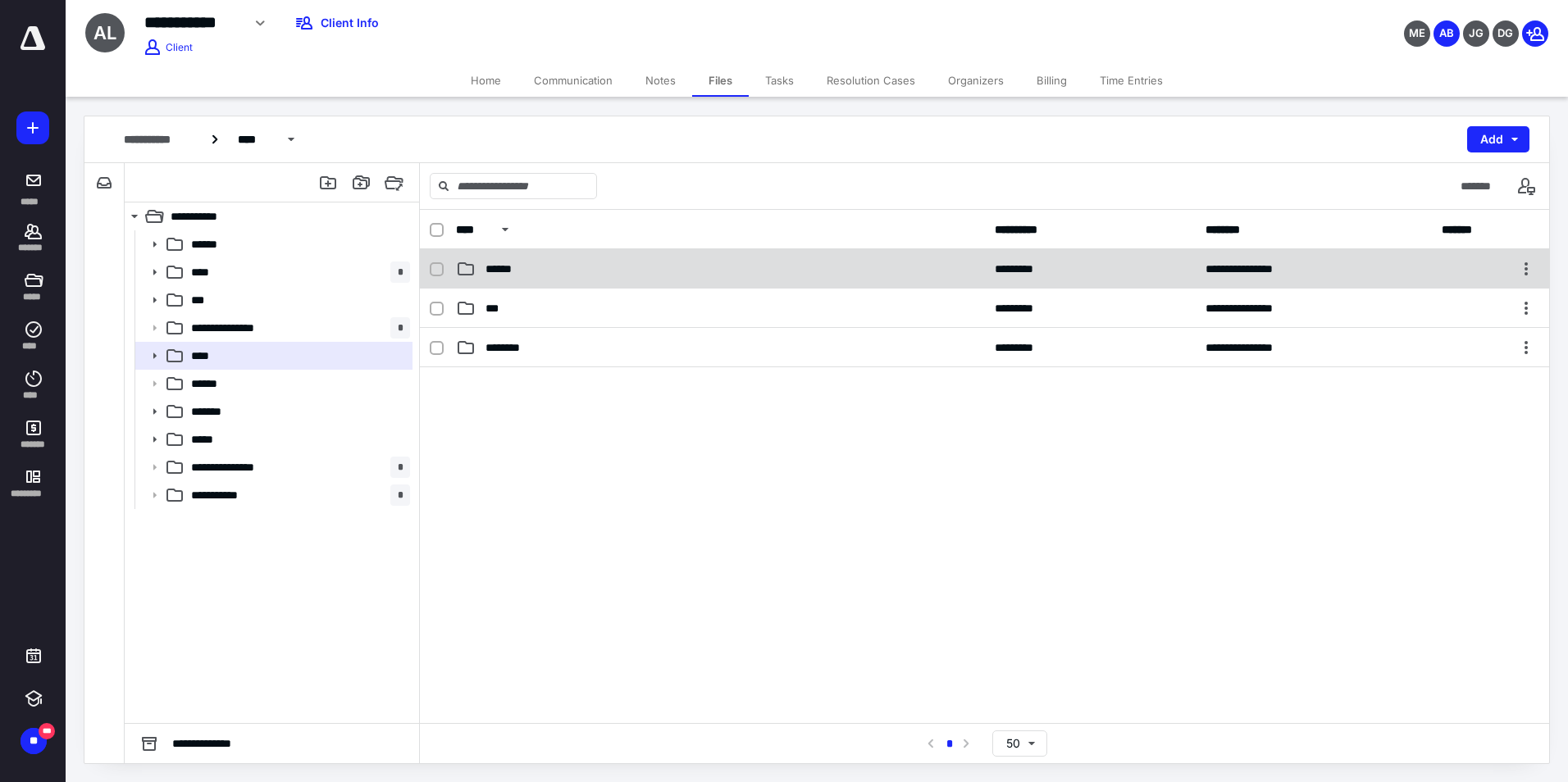 click on "**********" at bounding box center (984, 269) 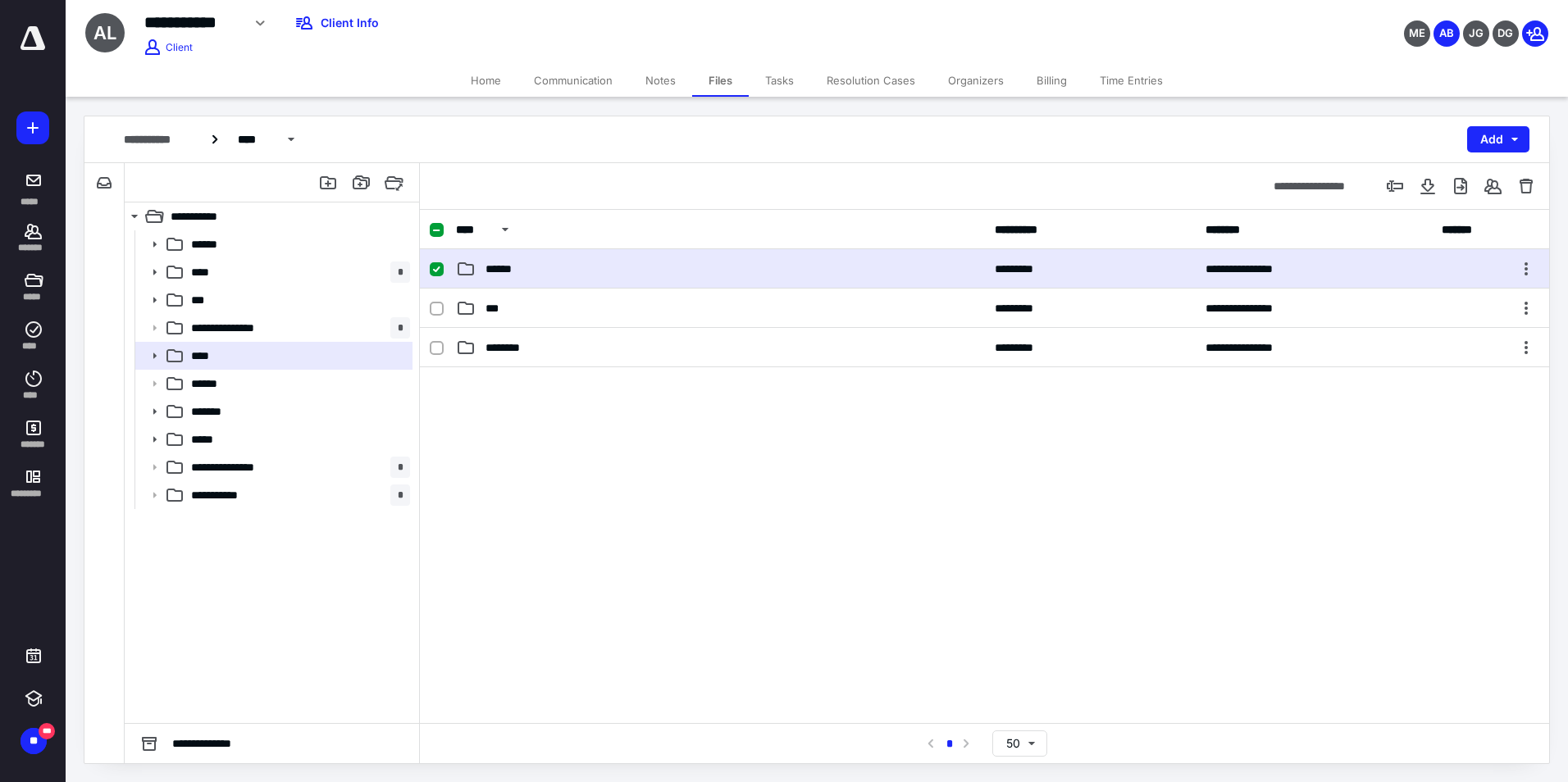 click on "**********" at bounding box center [984, 269] 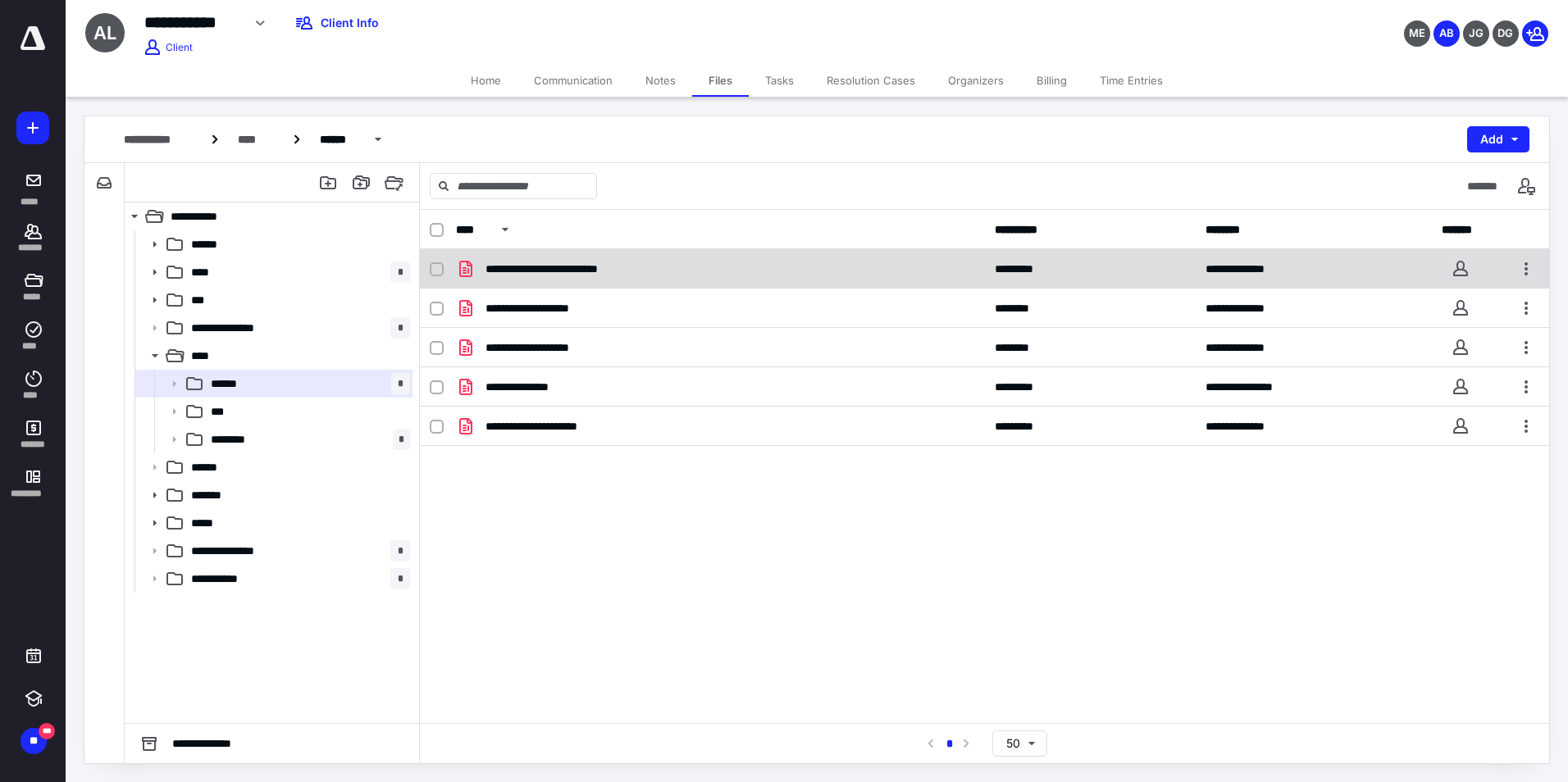 click on "**********" at bounding box center [565, 269] 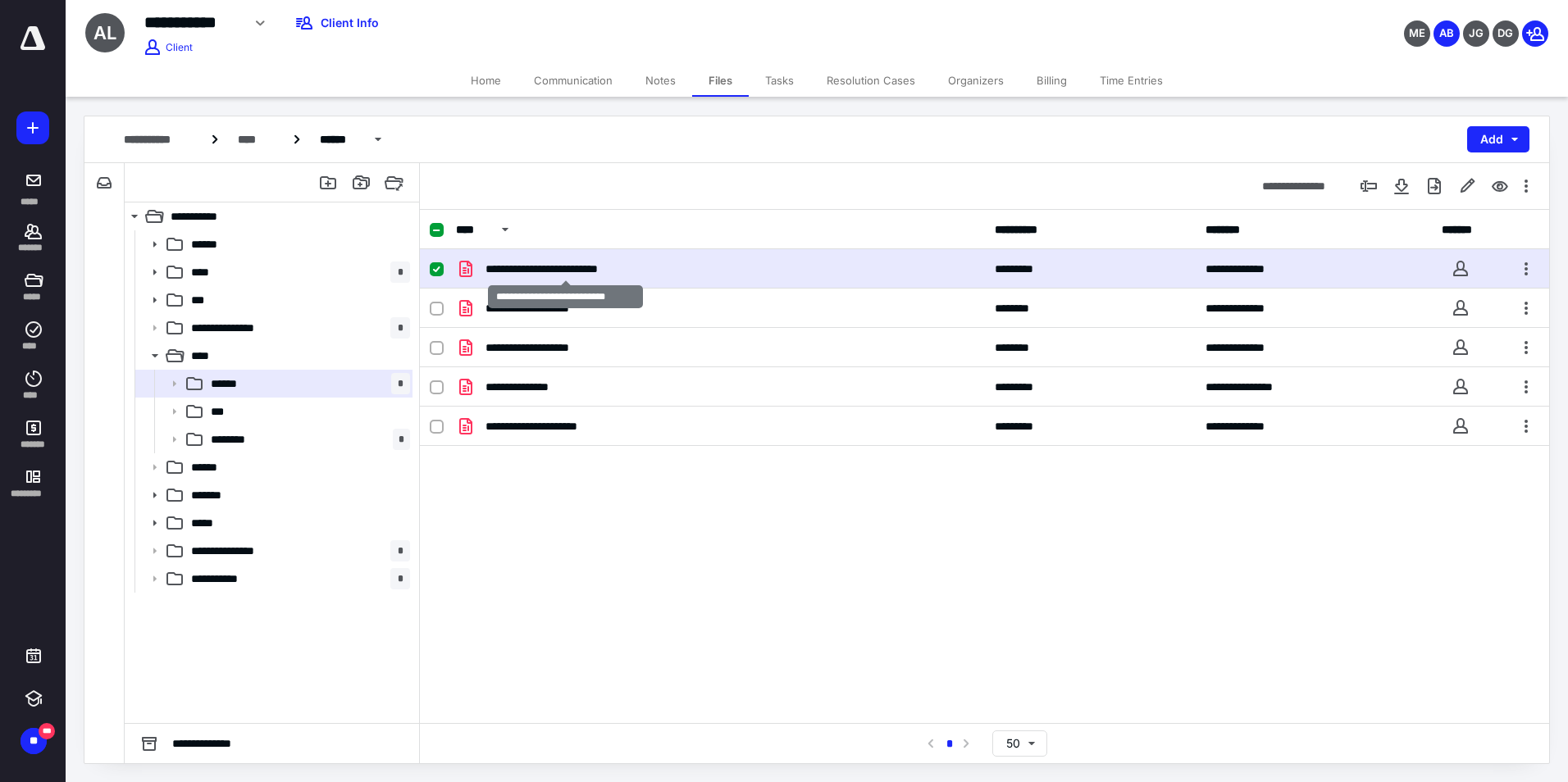 click on "**********" at bounding box center (565, 269) 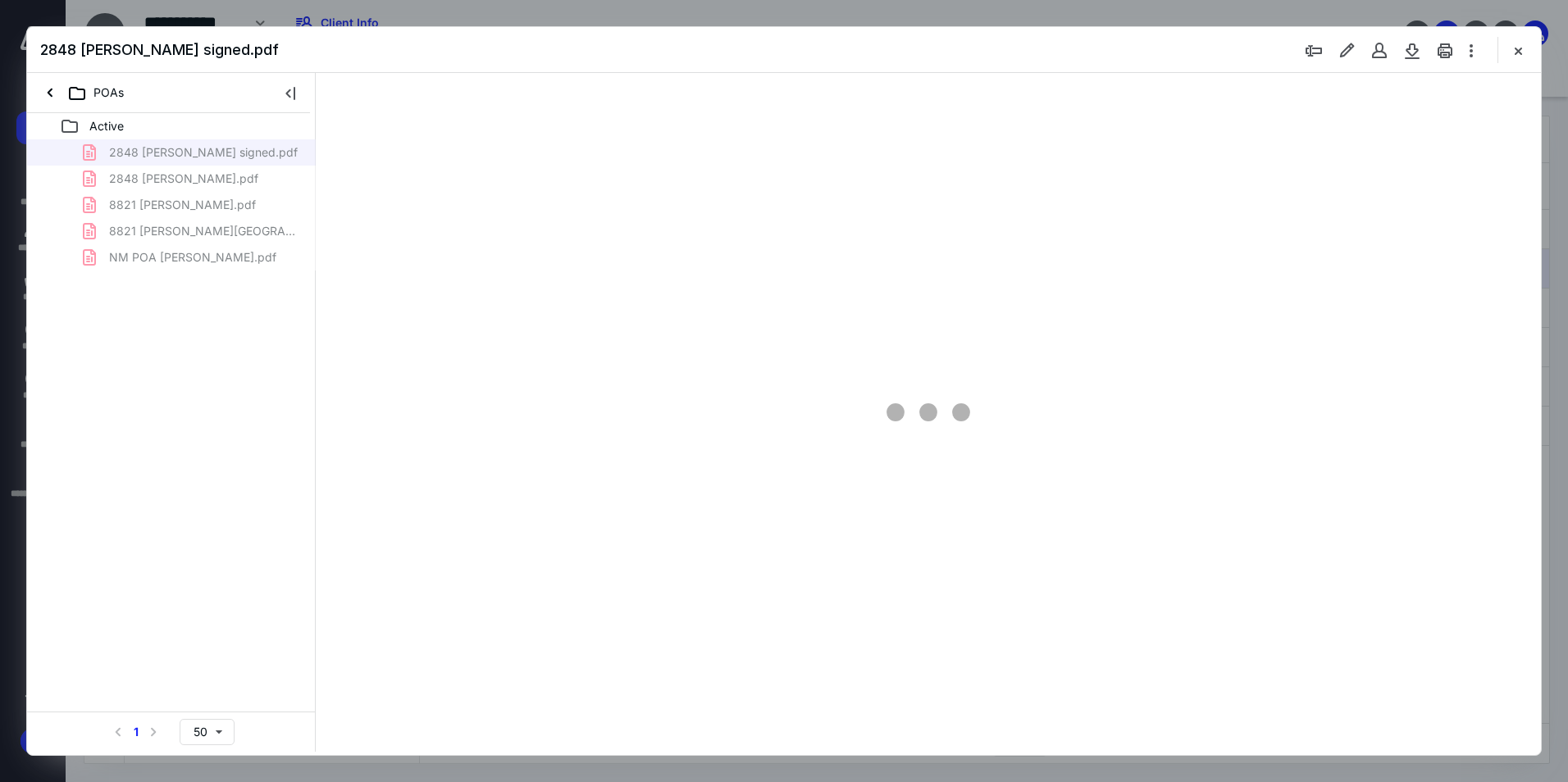 scroll, scrollTop: 0, scrollLeft: 0, axis: both 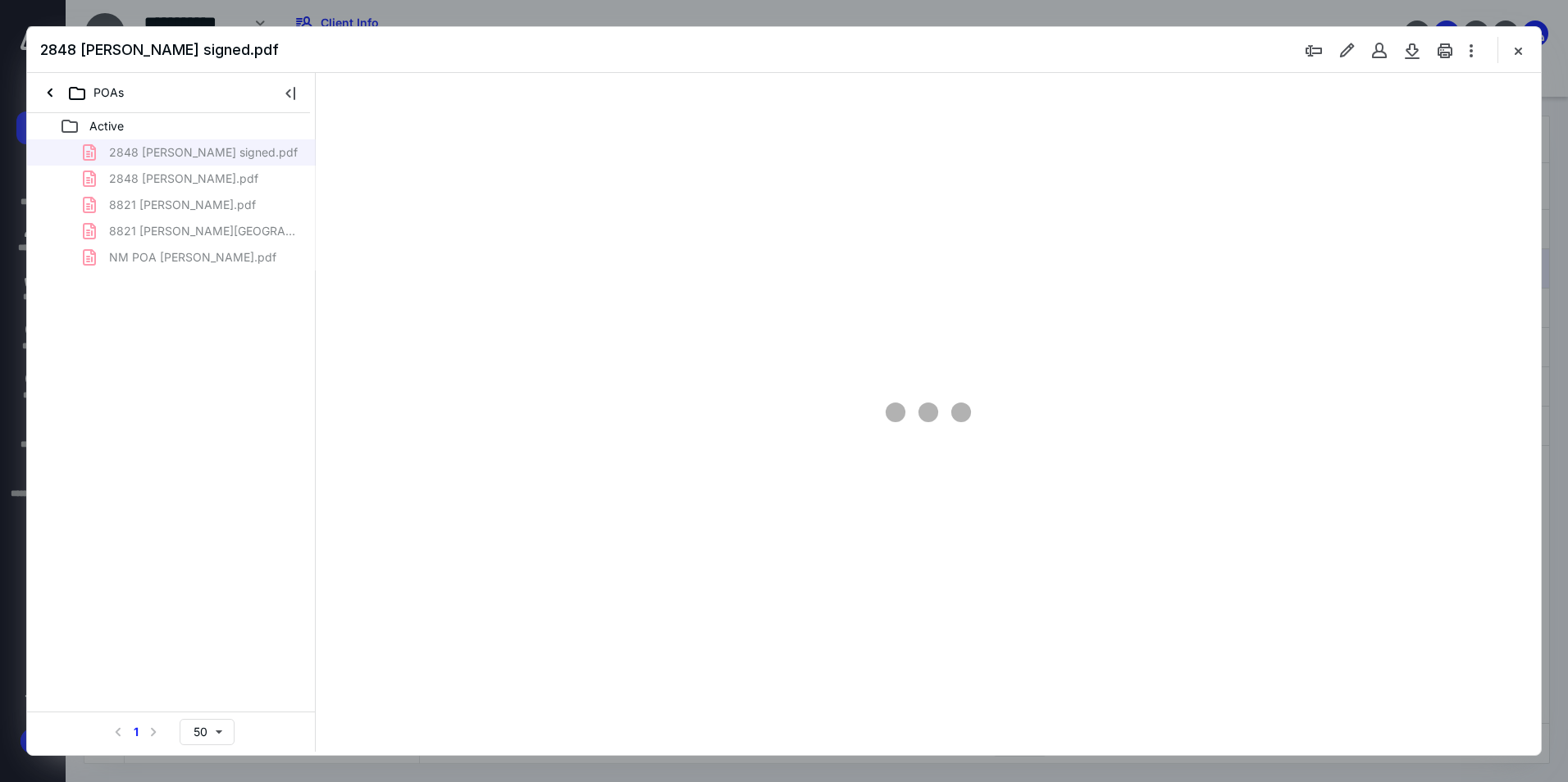 type on "94" 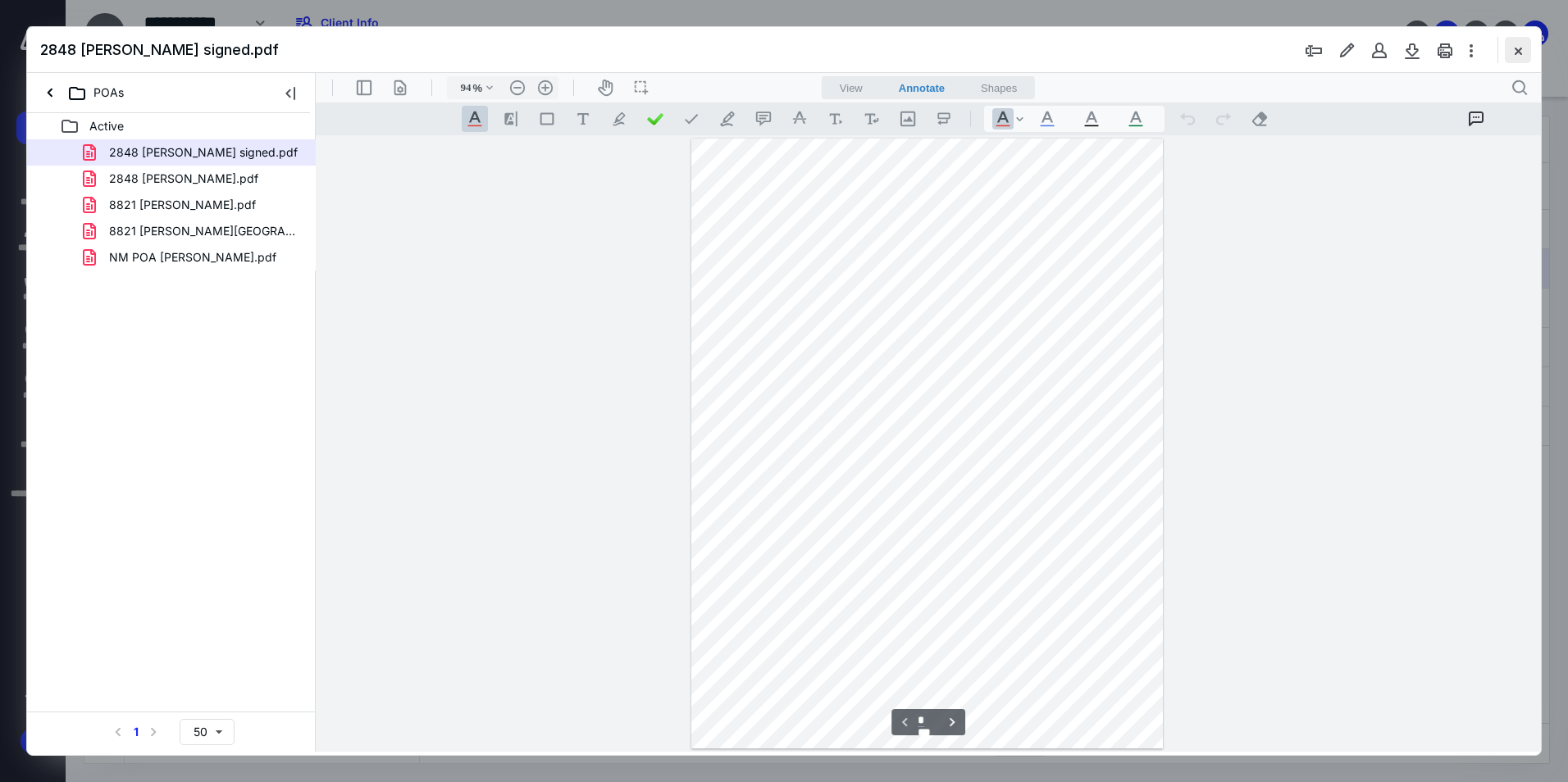 click at bounding box center [1518, 50] 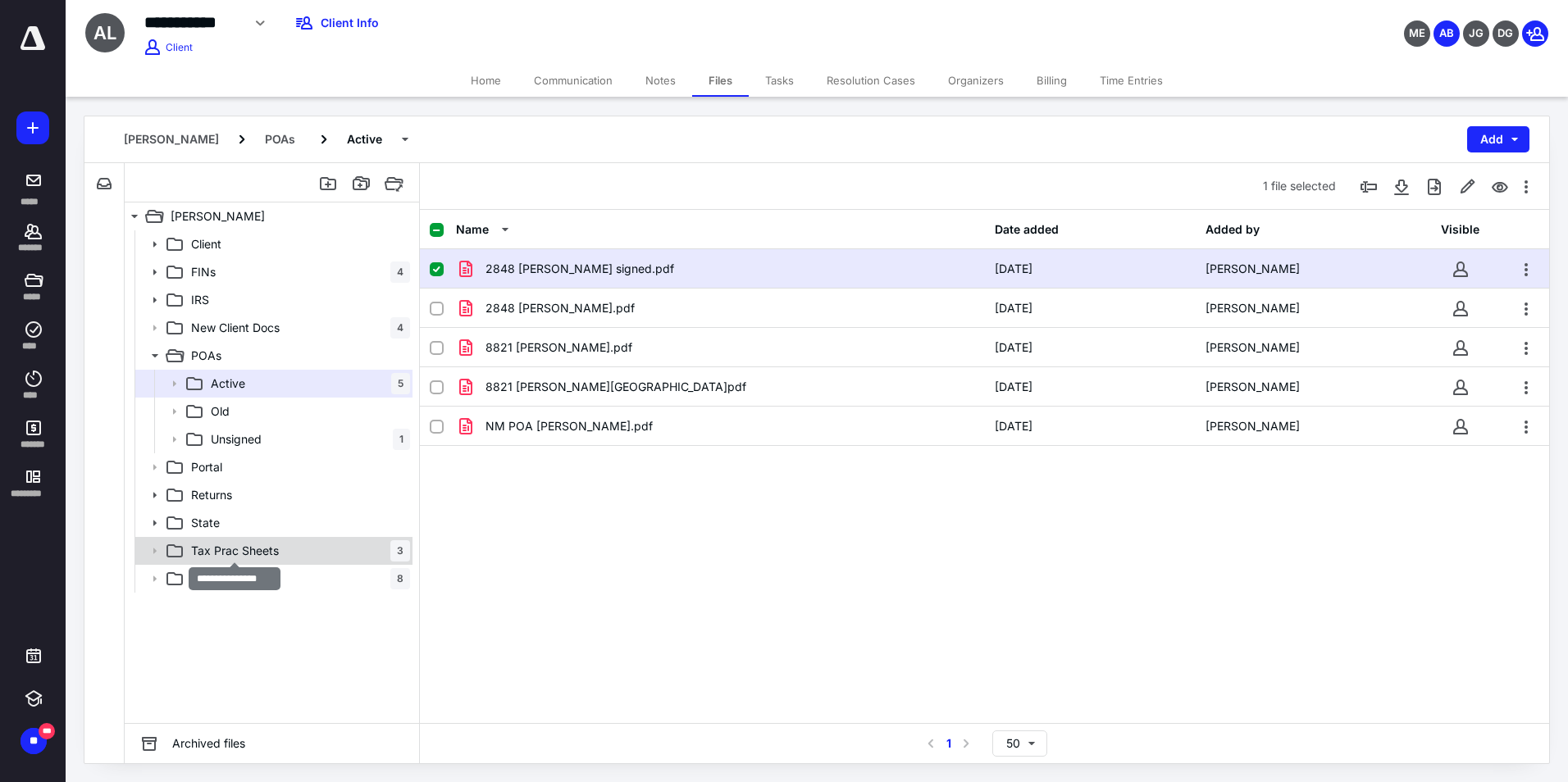 click on "Tax Prac Sheets" at bounding box center (235, 551) 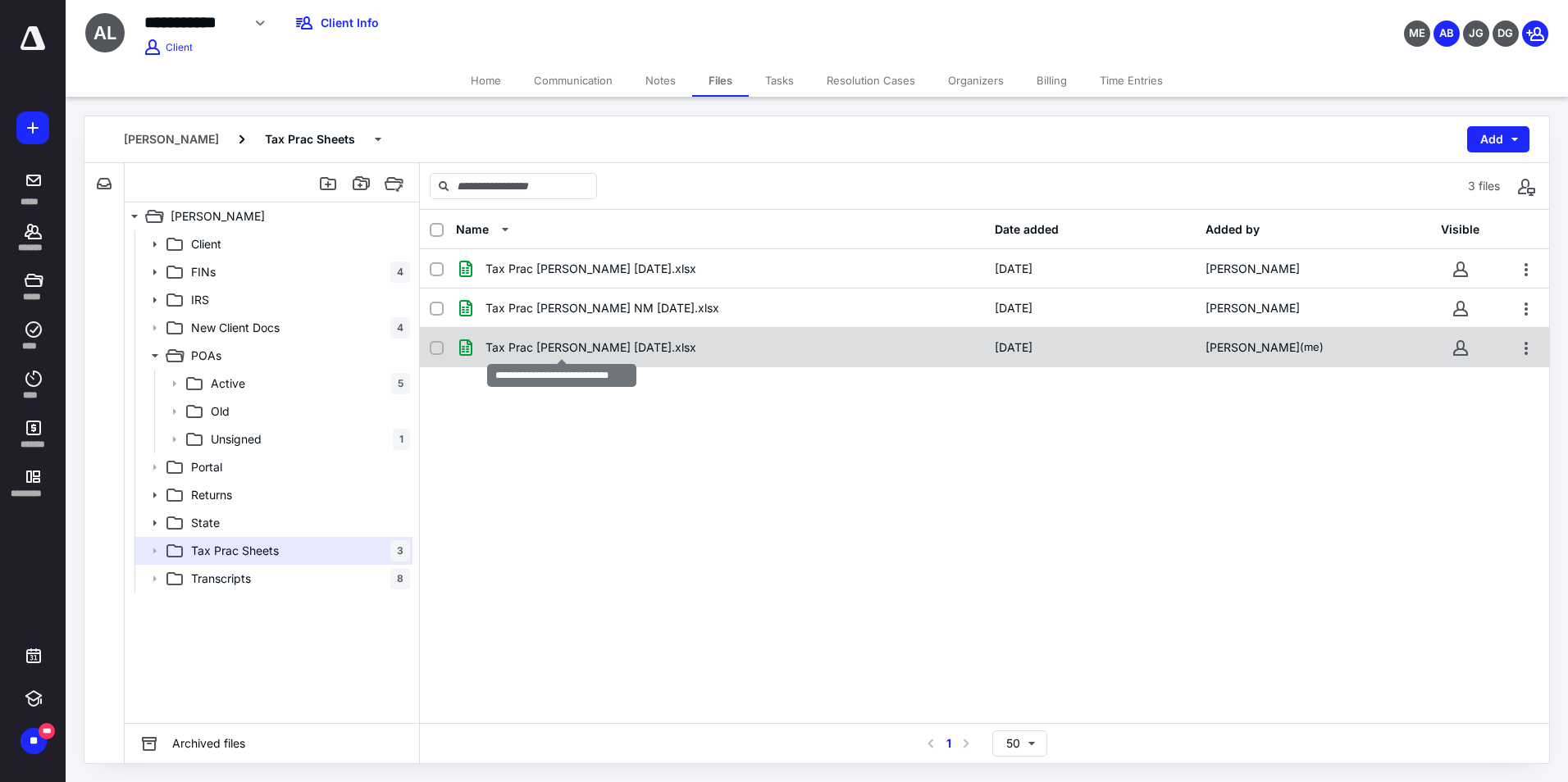 click on "Tax Prac [PERSON_NAME] [DATE].xlsx" at bounding box center (590, 348) 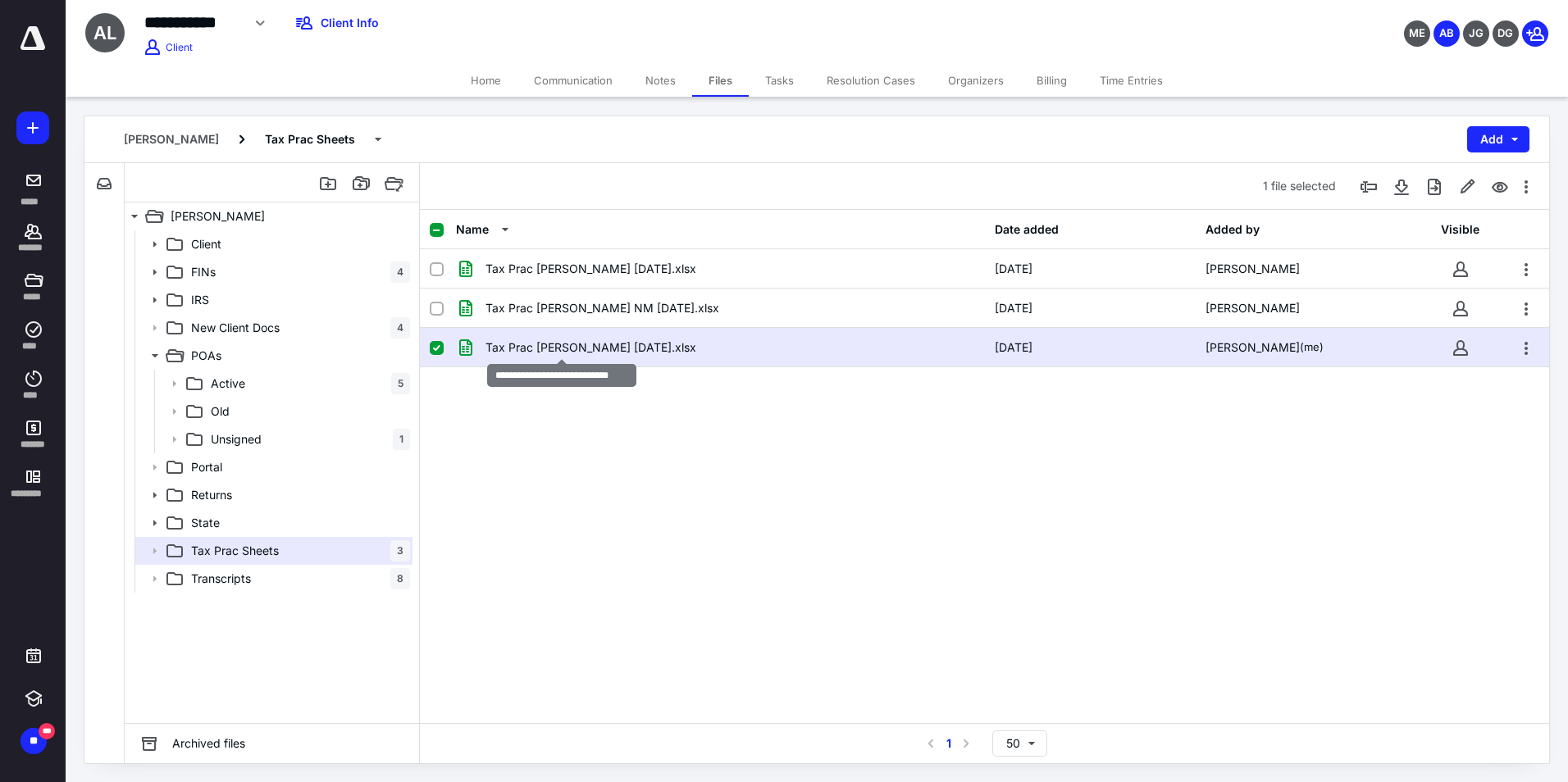 click on "Tax Prac [PERSON_NAME] [DATE].xlsx" at bounding box center [590, 348] 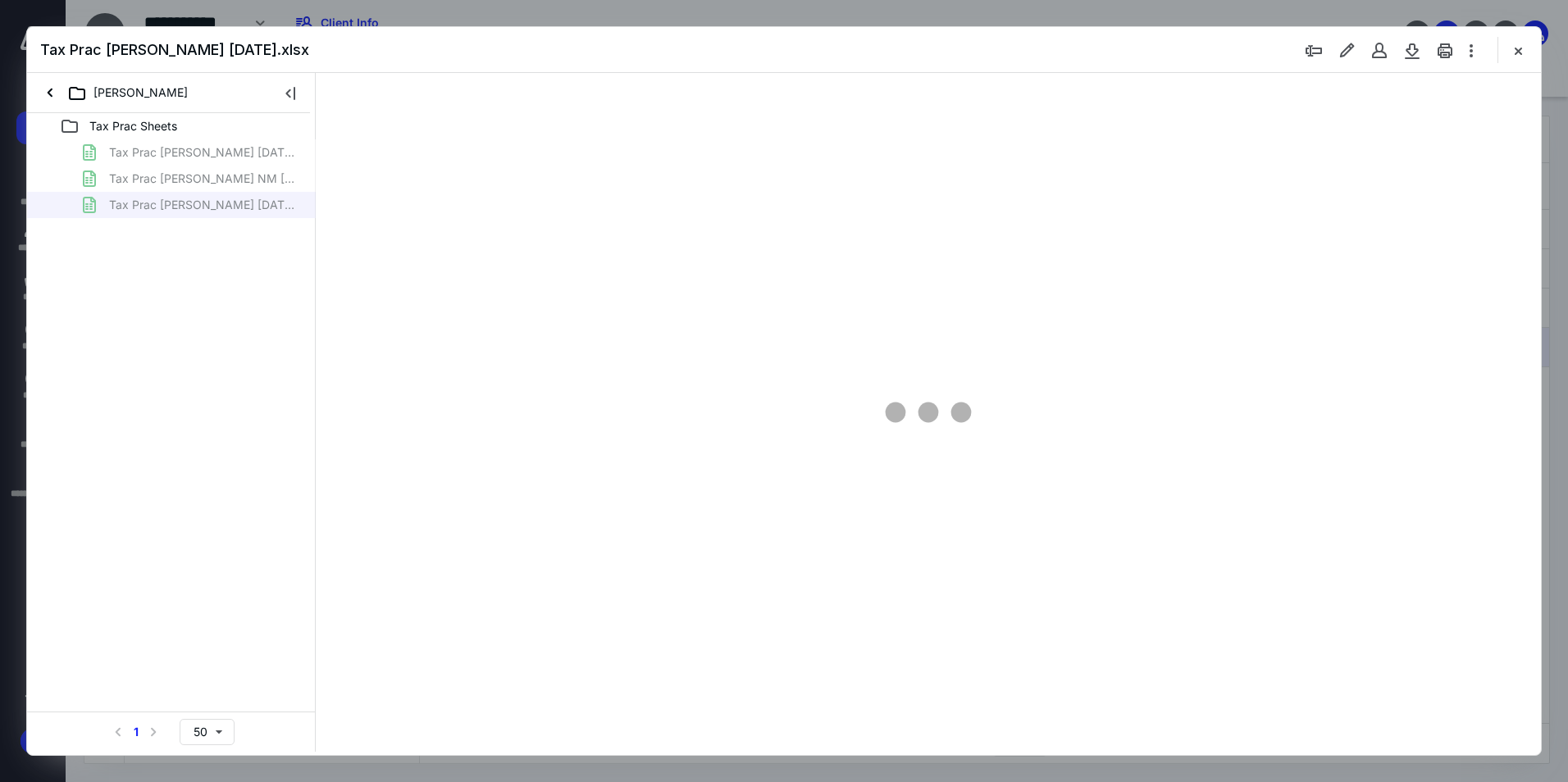 scroll, scrollTop: 0, scrollLeft: 0, axis: both 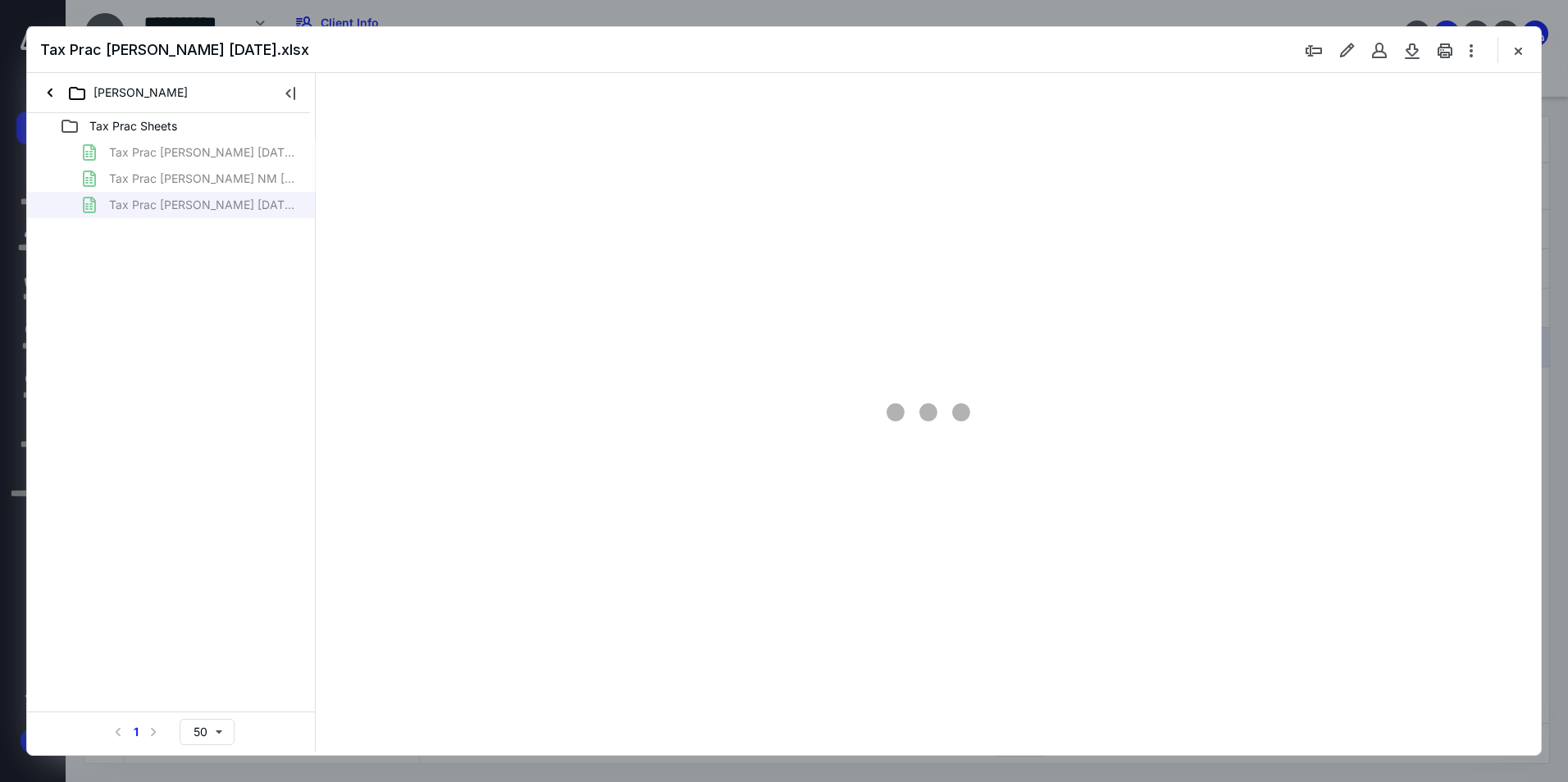 type on "105" 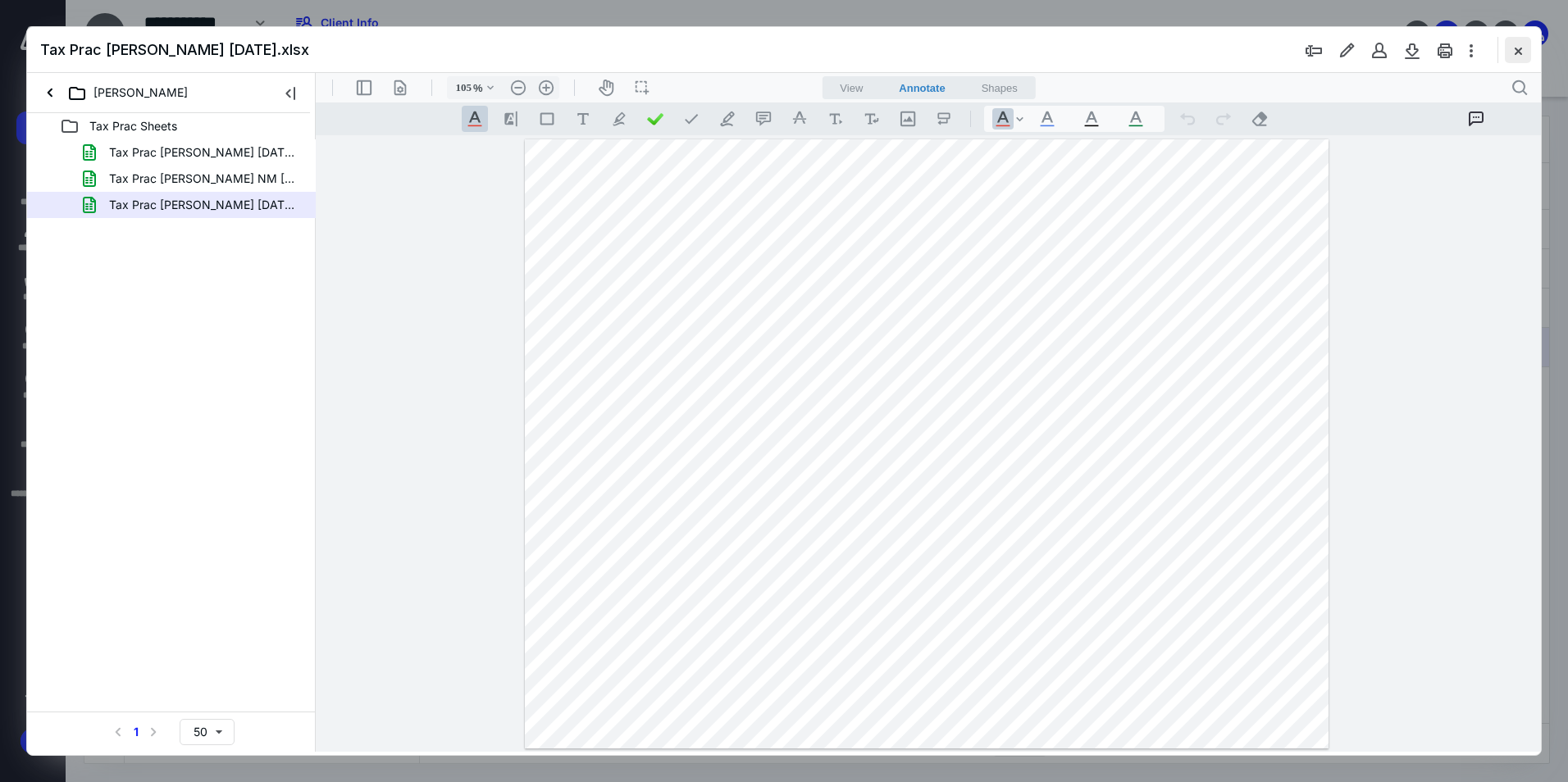 click at bounding box center [1518, 50] 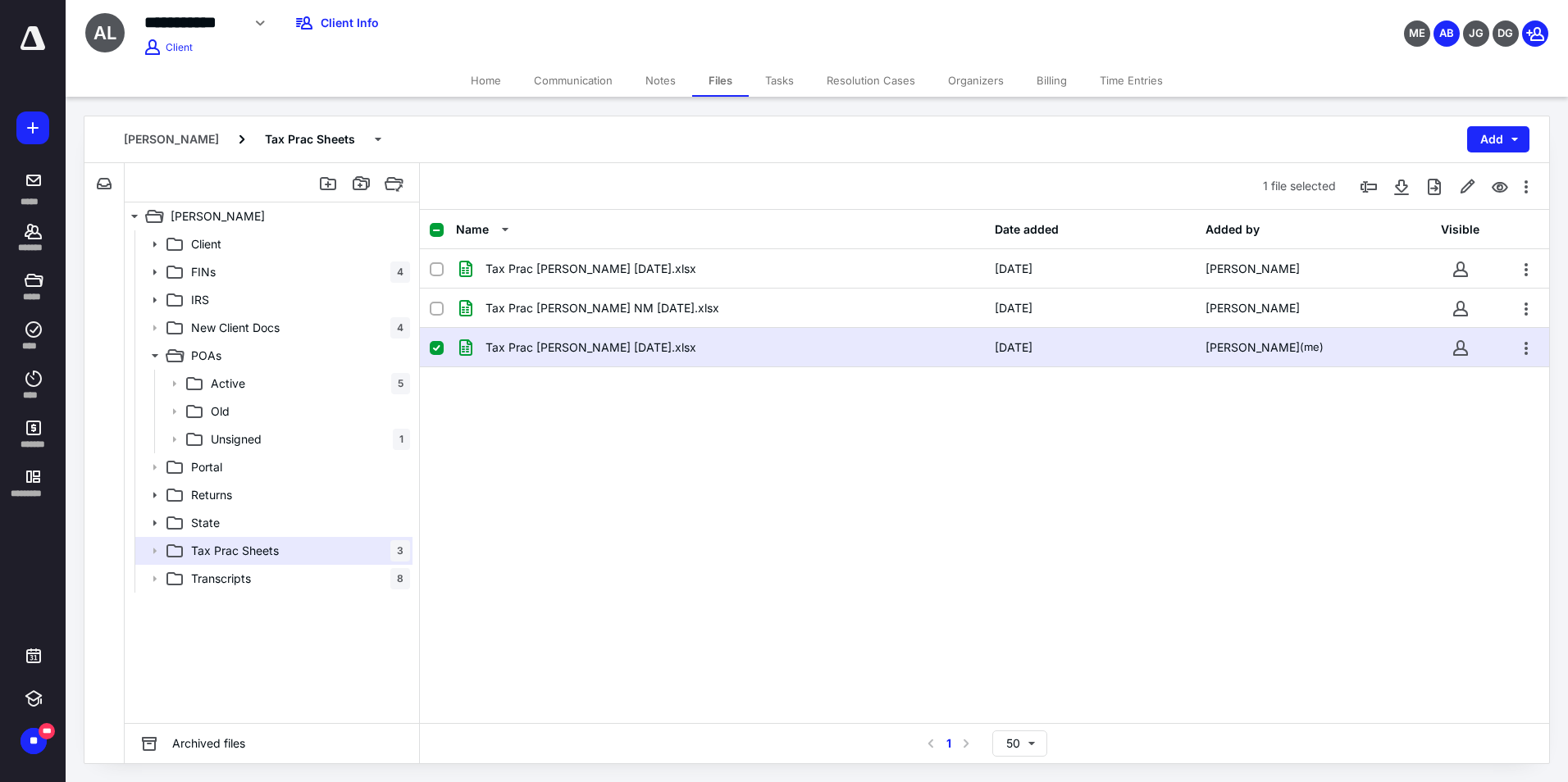 click on "Time Entries" at bounding box center (1131, 80) 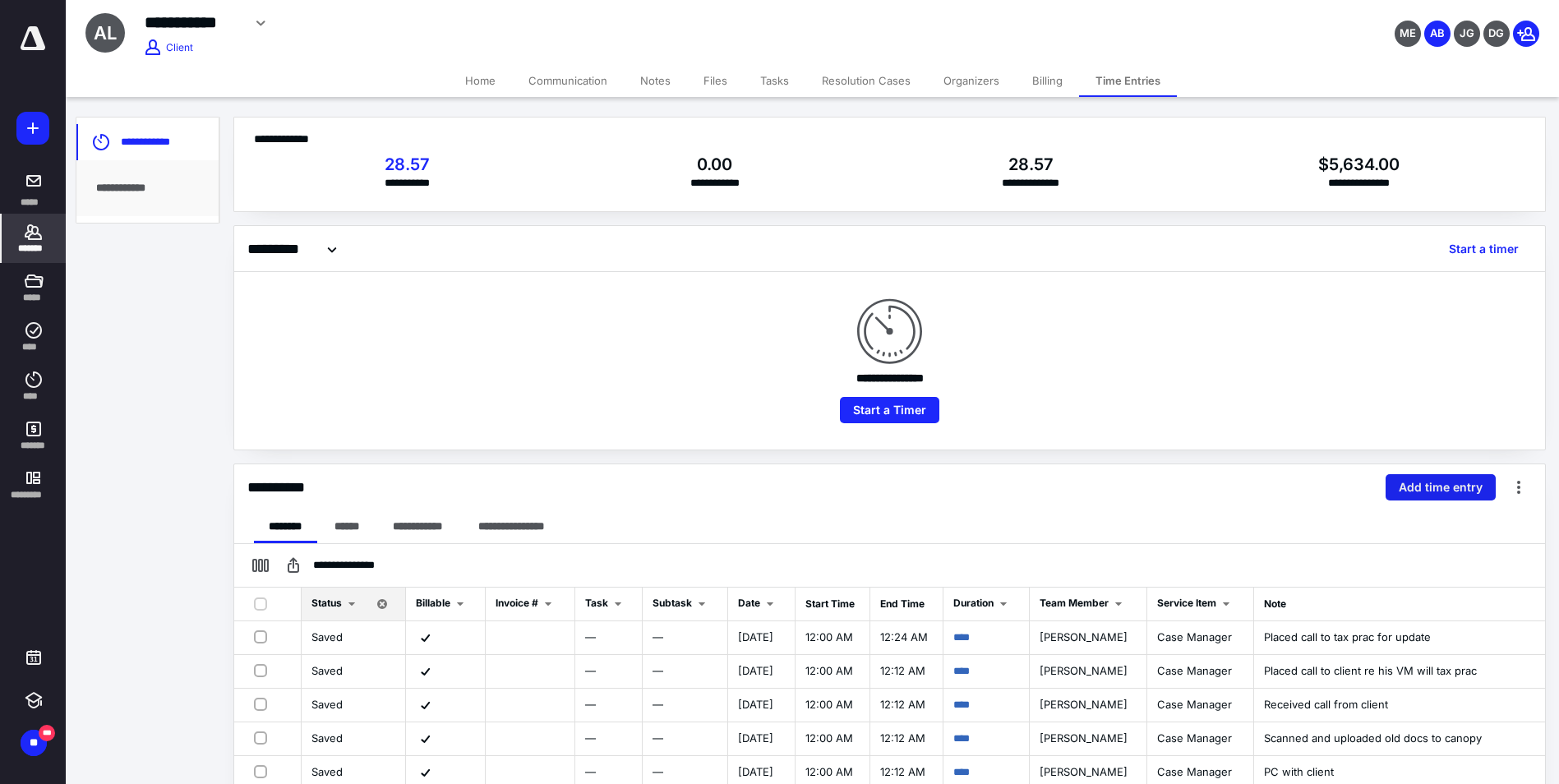 click on "Add time entry" at bounding box center (1441, 487) 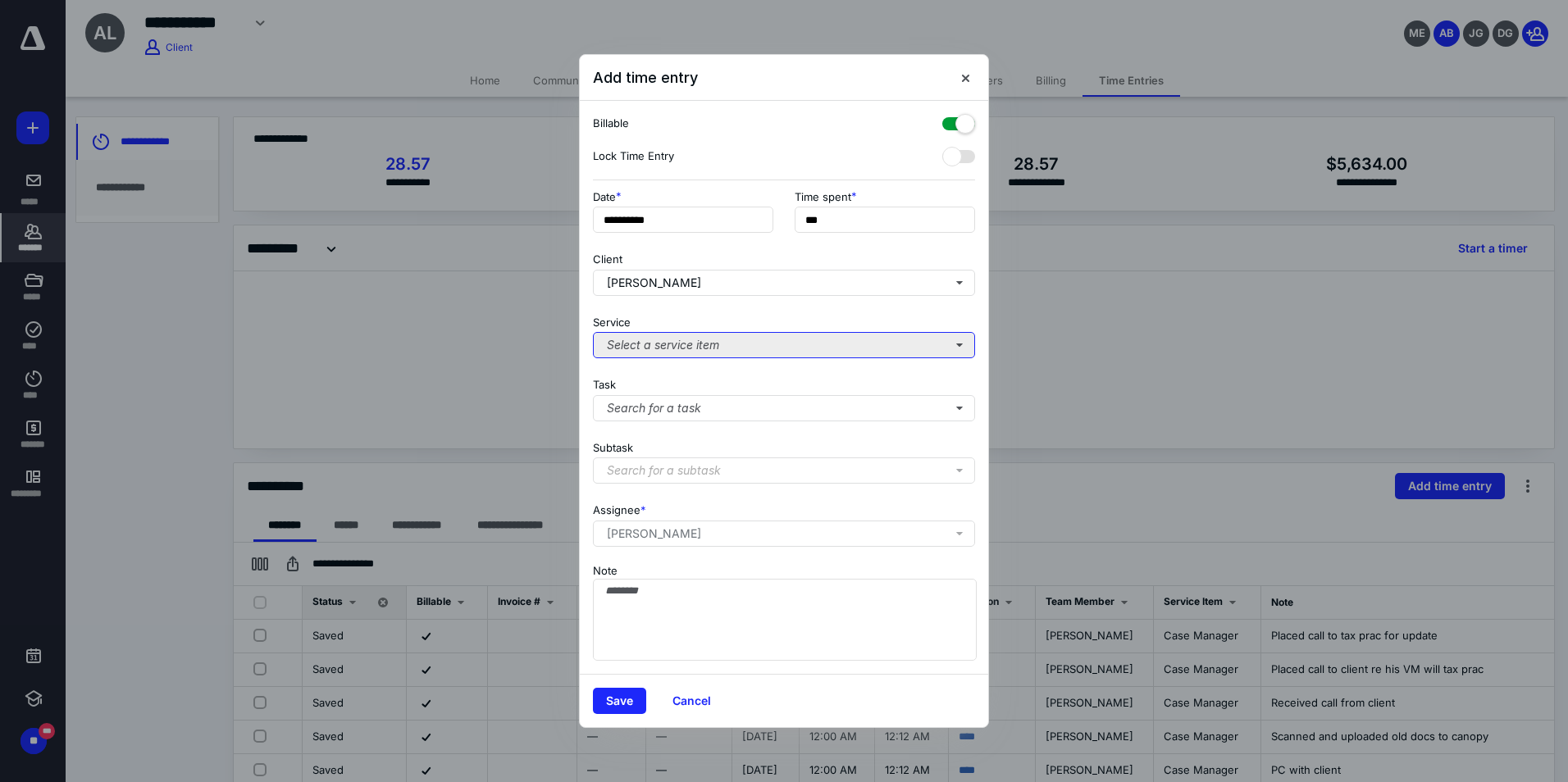 click on "Select a service item" at bounding box center (784, 345) 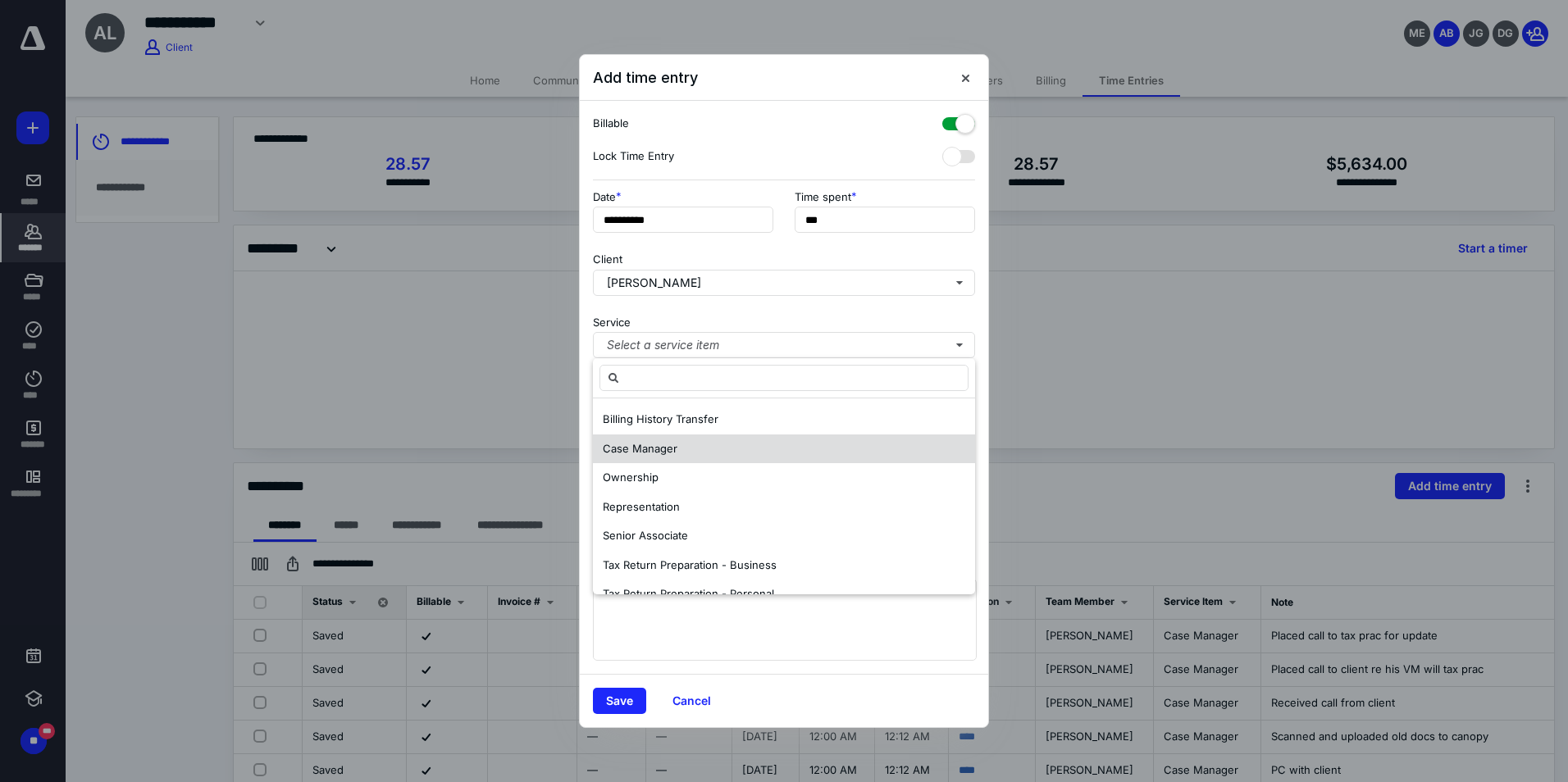 click on "Case Manager" at bounding box center (640, 448) 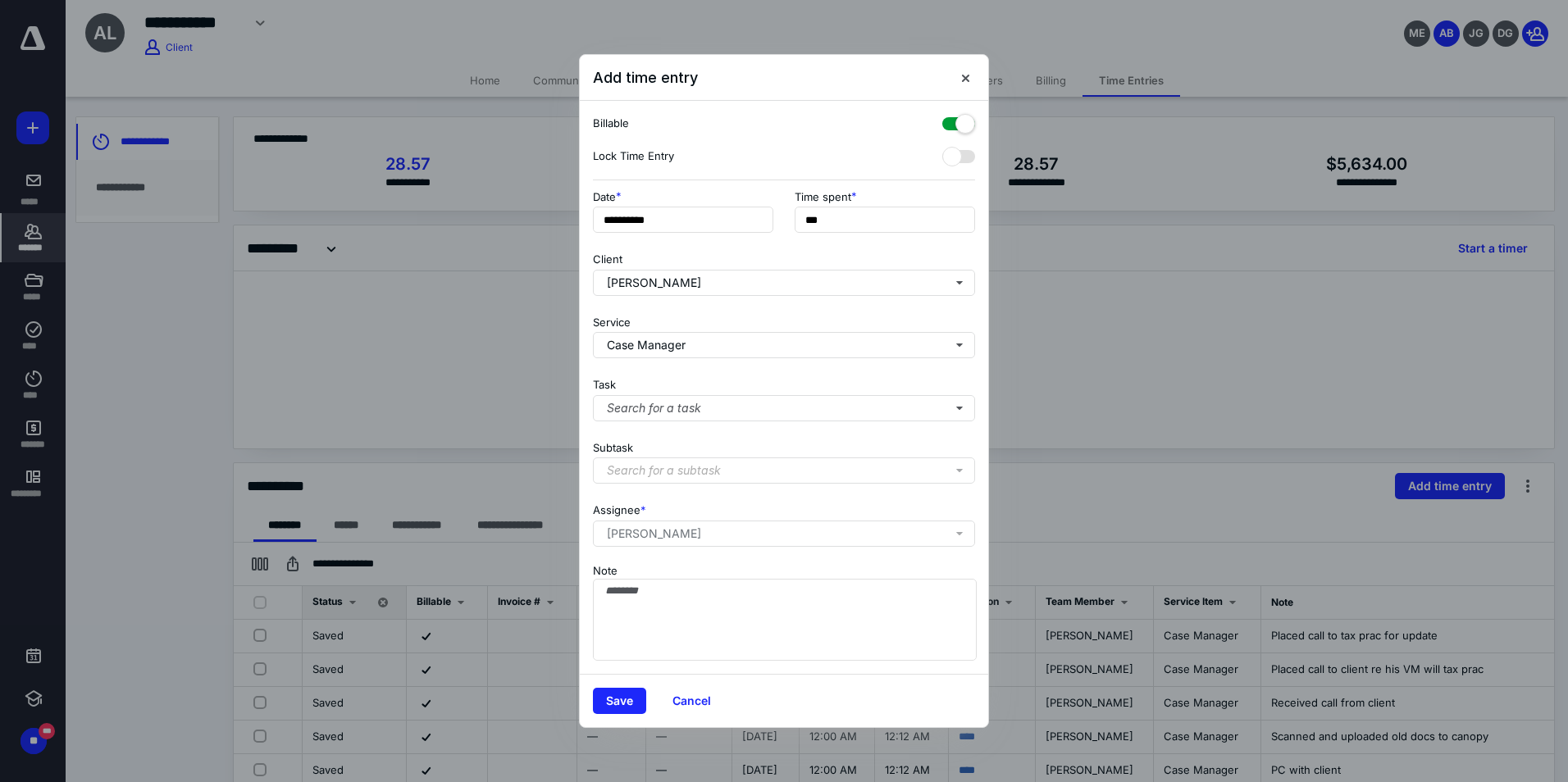 click on "**********" at bounding box center [784, 388] 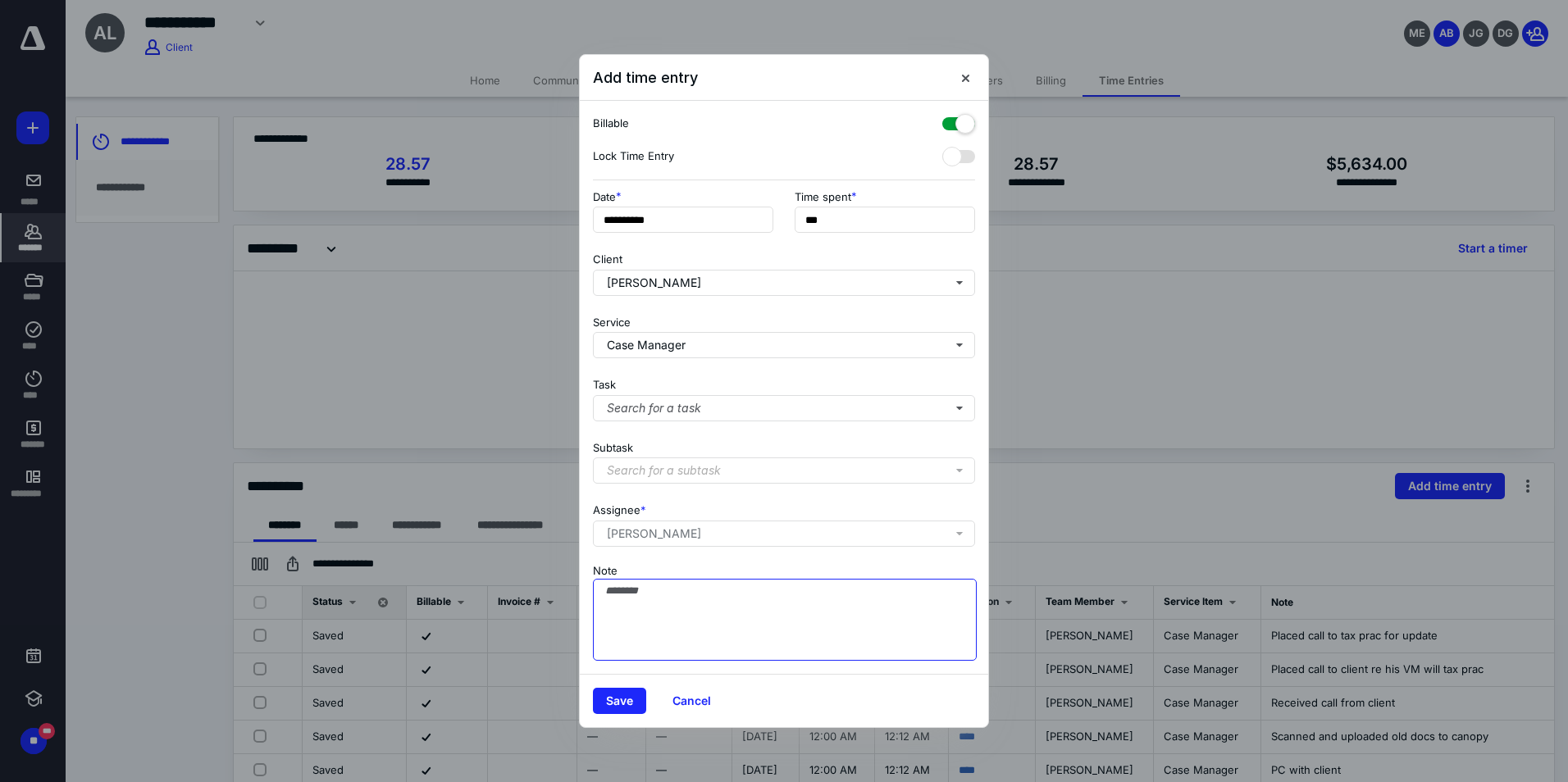 click on "Note" at bounding box center [785, 620] 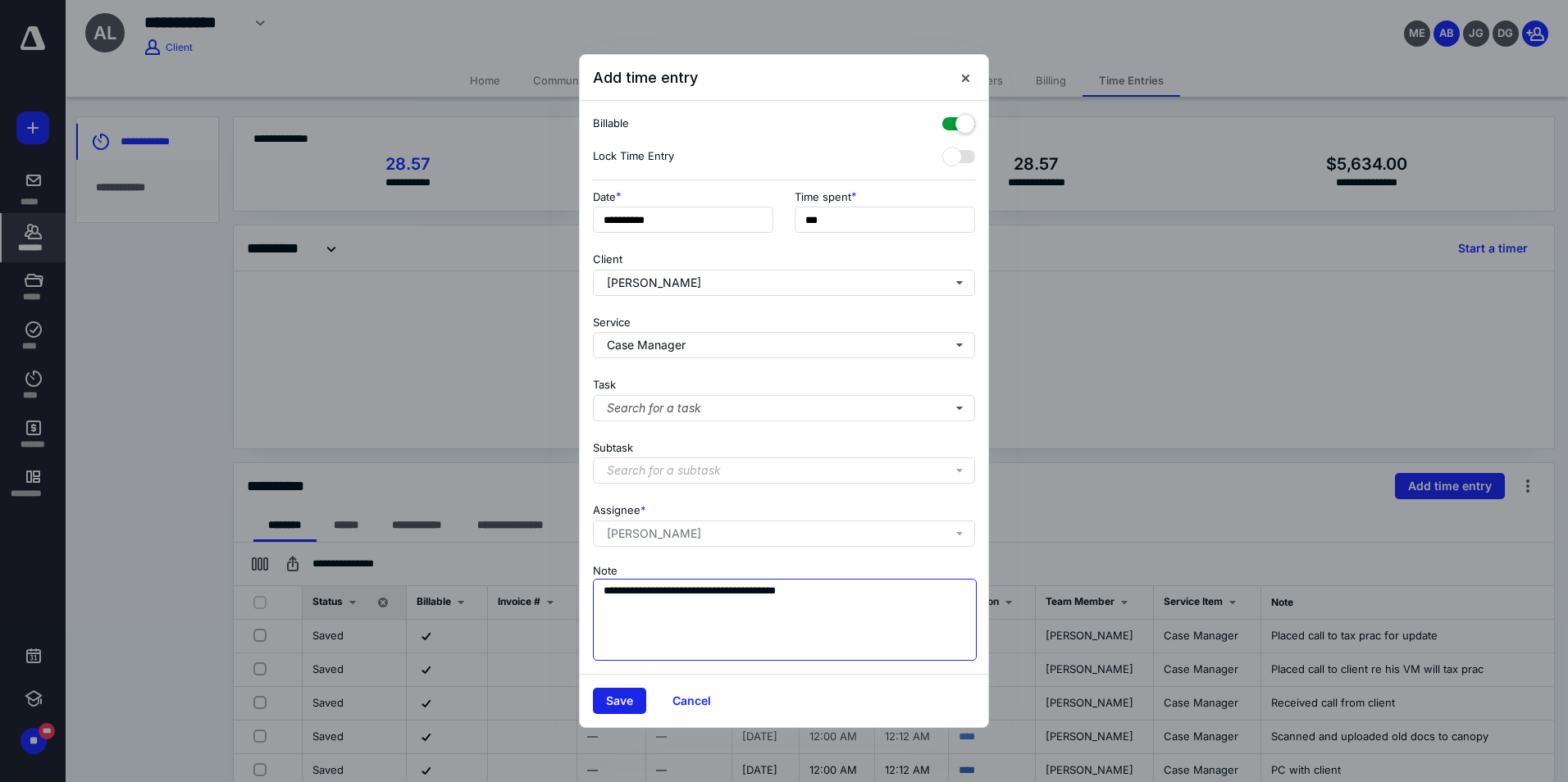 type on "**********" 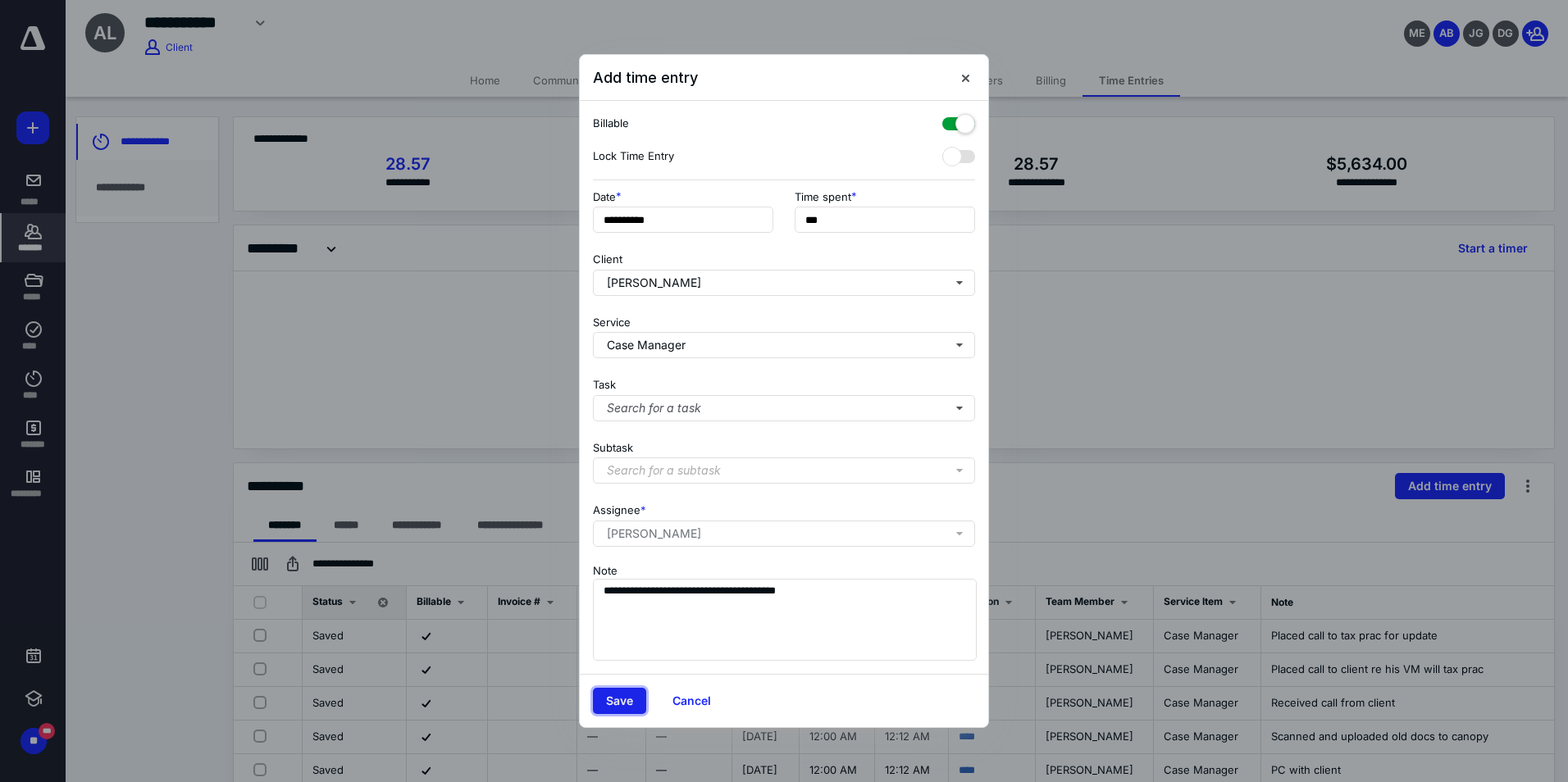 click on "Save" at bounding box center [619, 701] 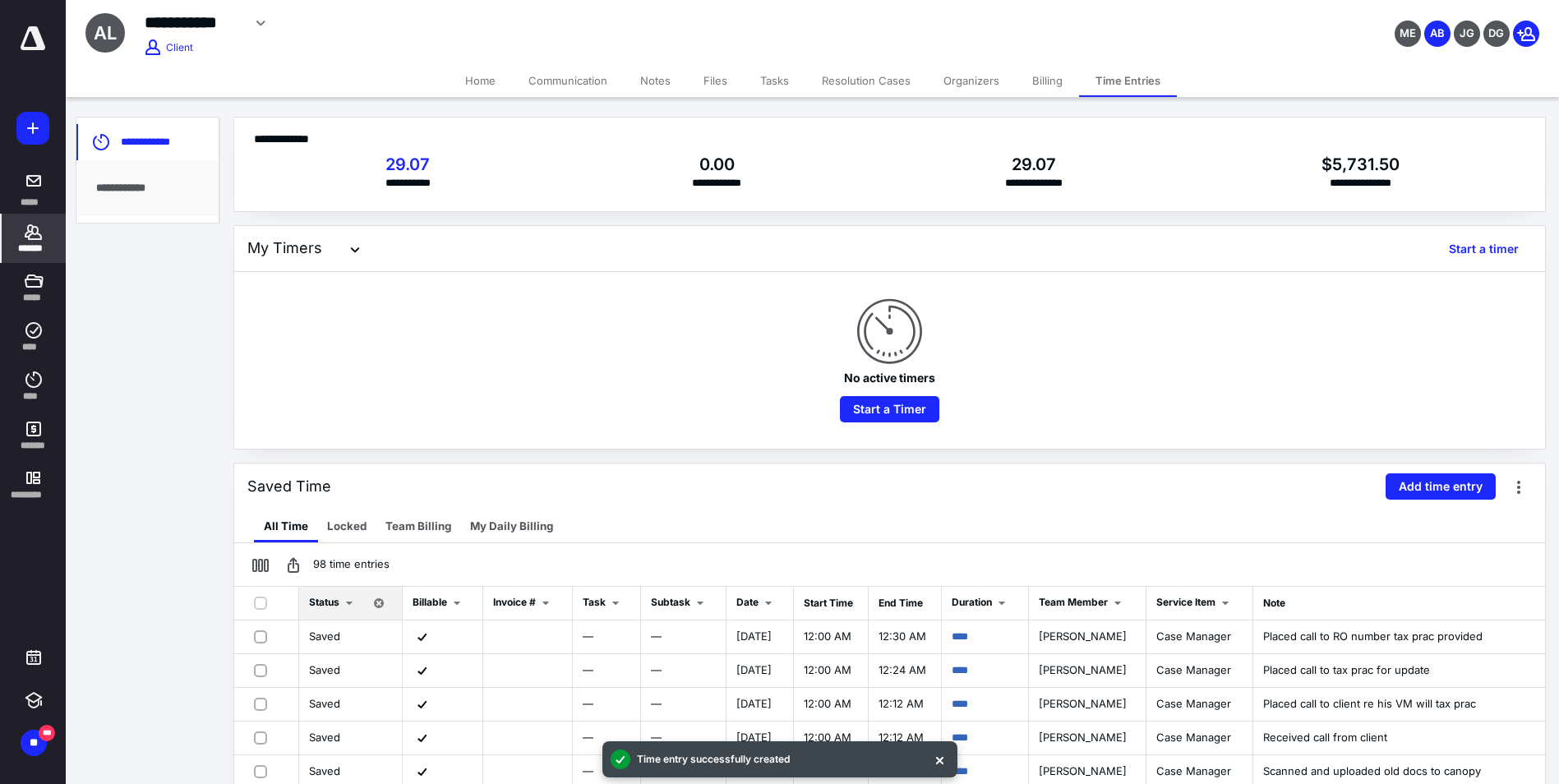 click on "Home" at bounding box center [480, 81] 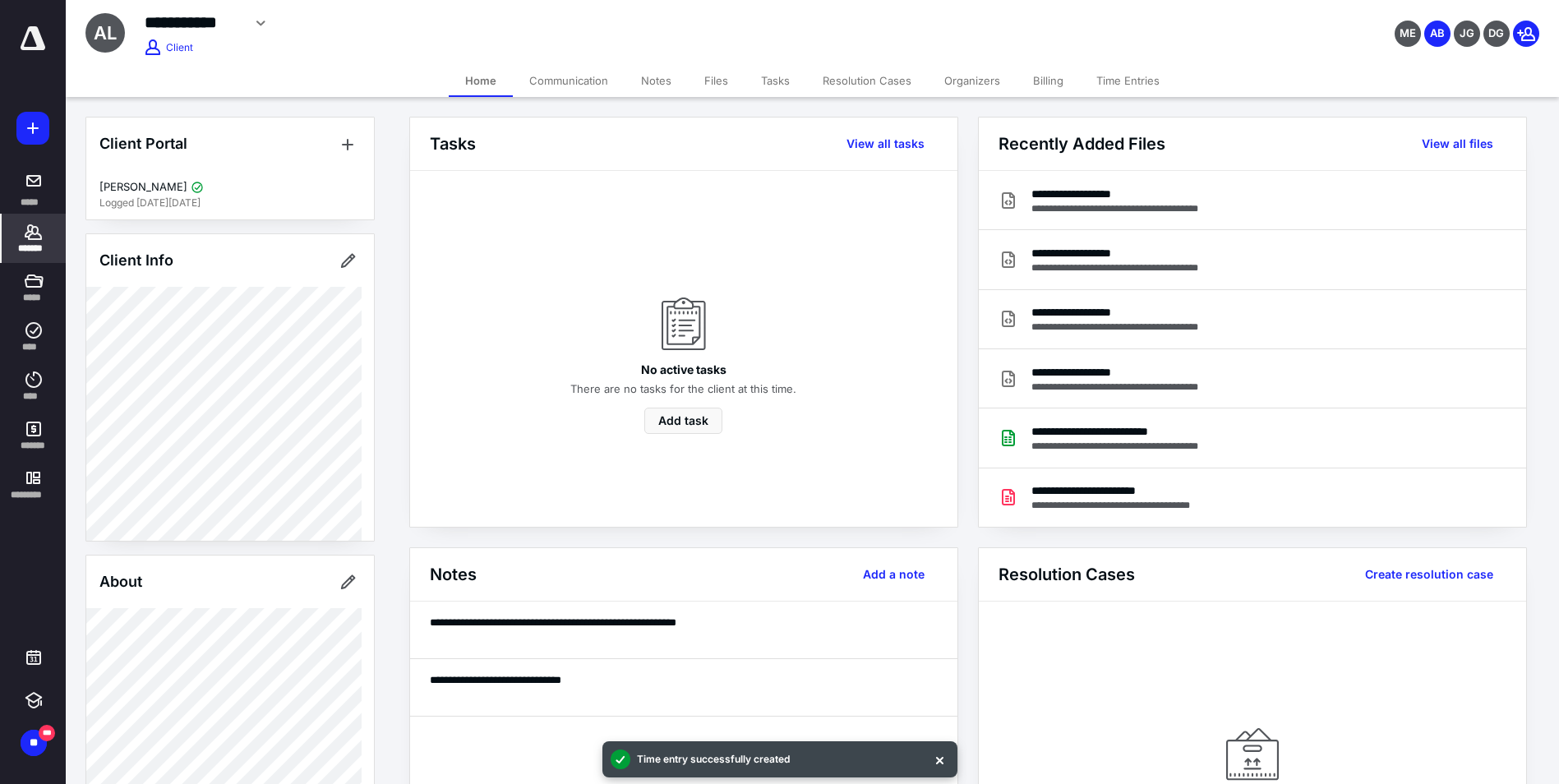 click on "Notes" at bounding box center (656, 81) 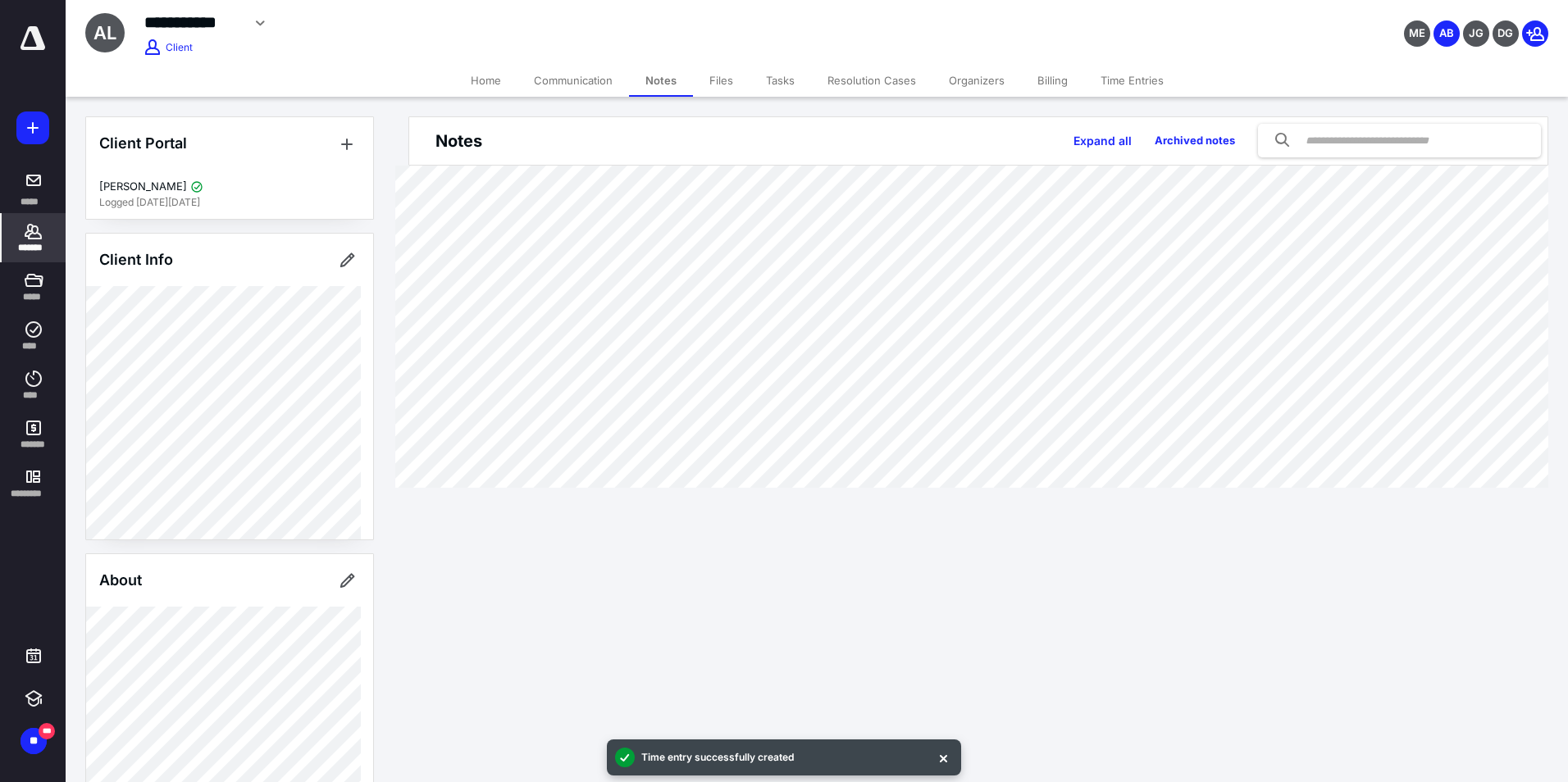 click on "Time Entries" at bounding box center [1132, 80] 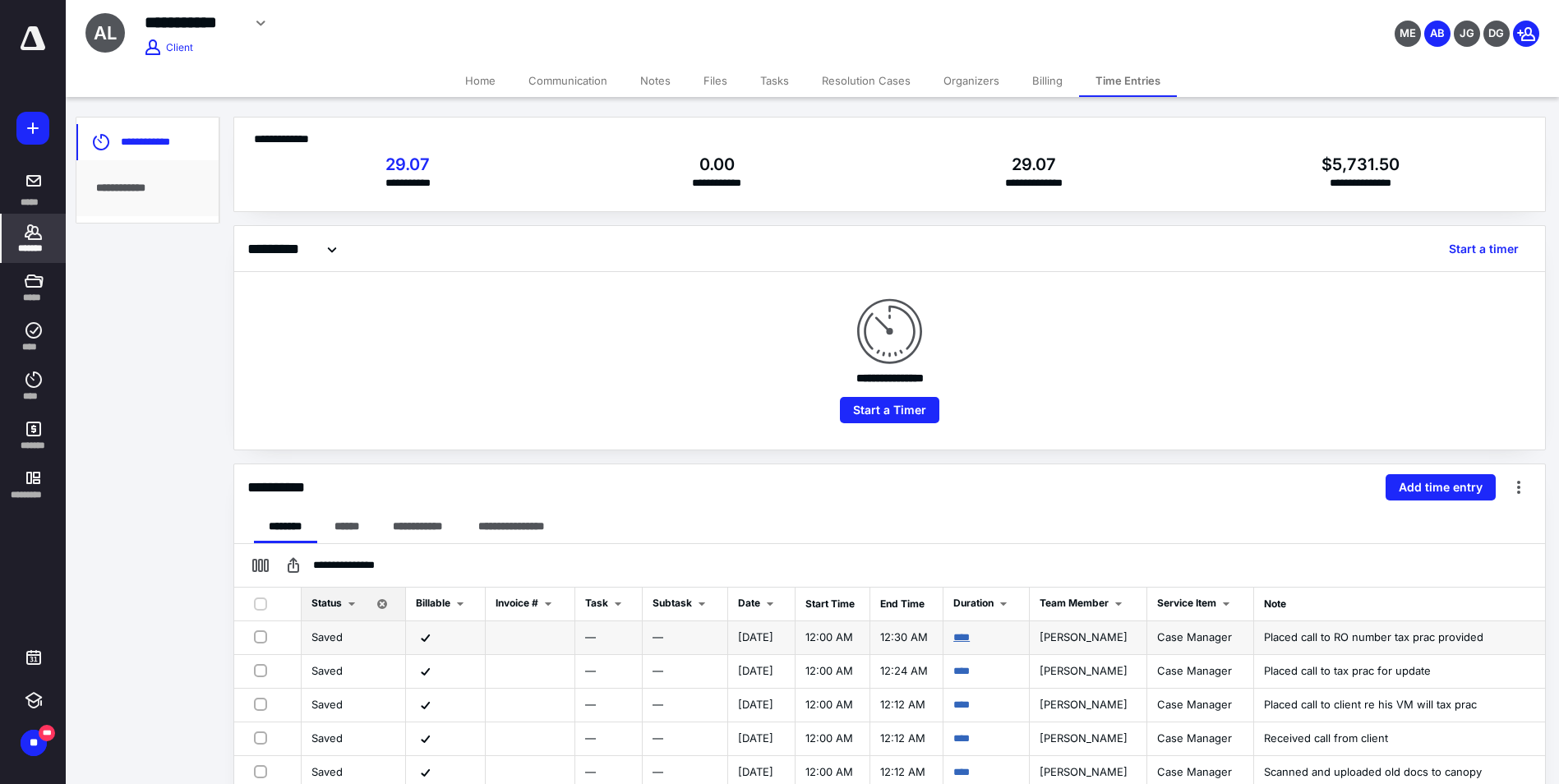 click on "****" at bounding box center [962, 637] 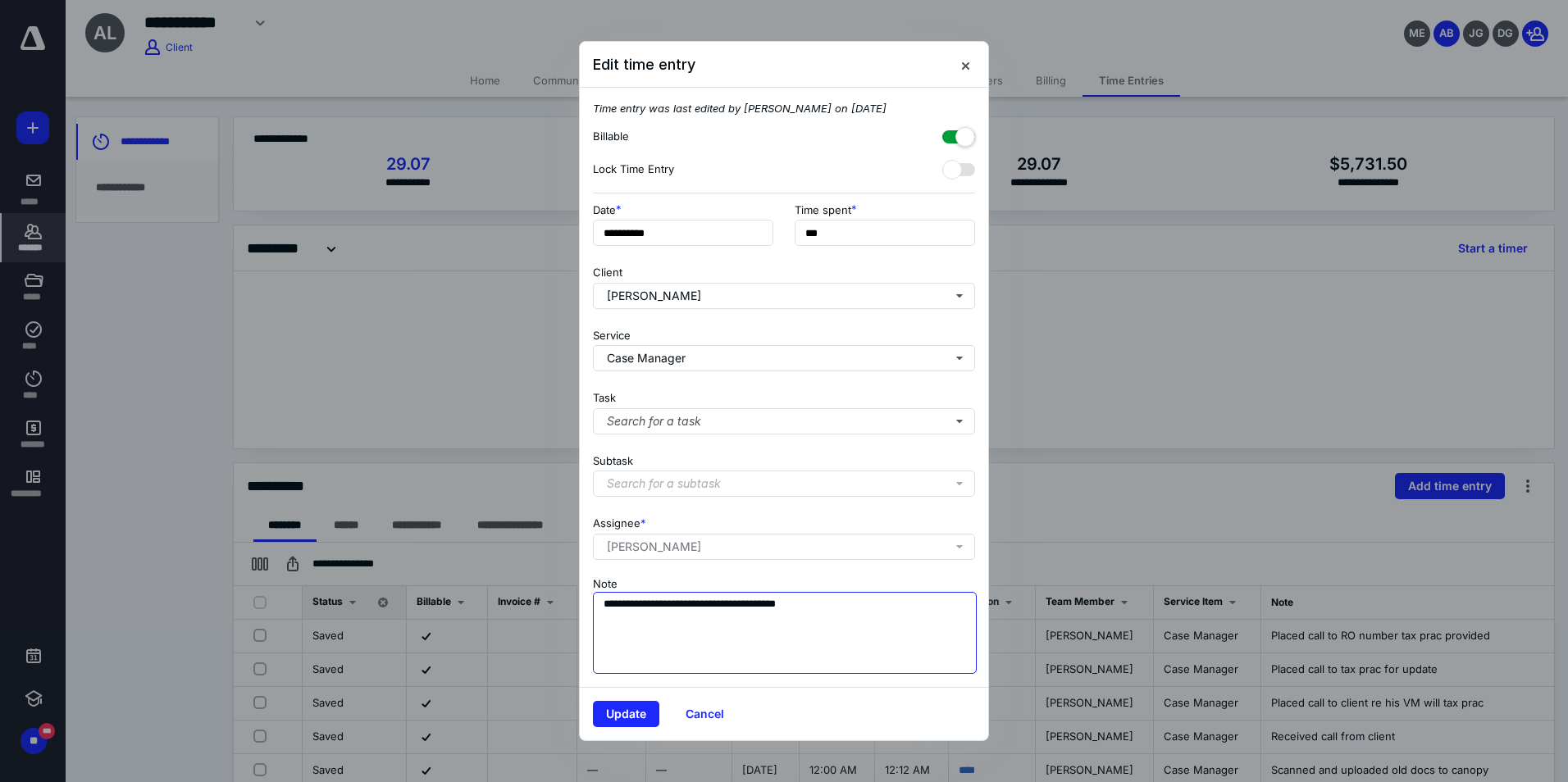 click on "**********" at bounding box center (785, 633) 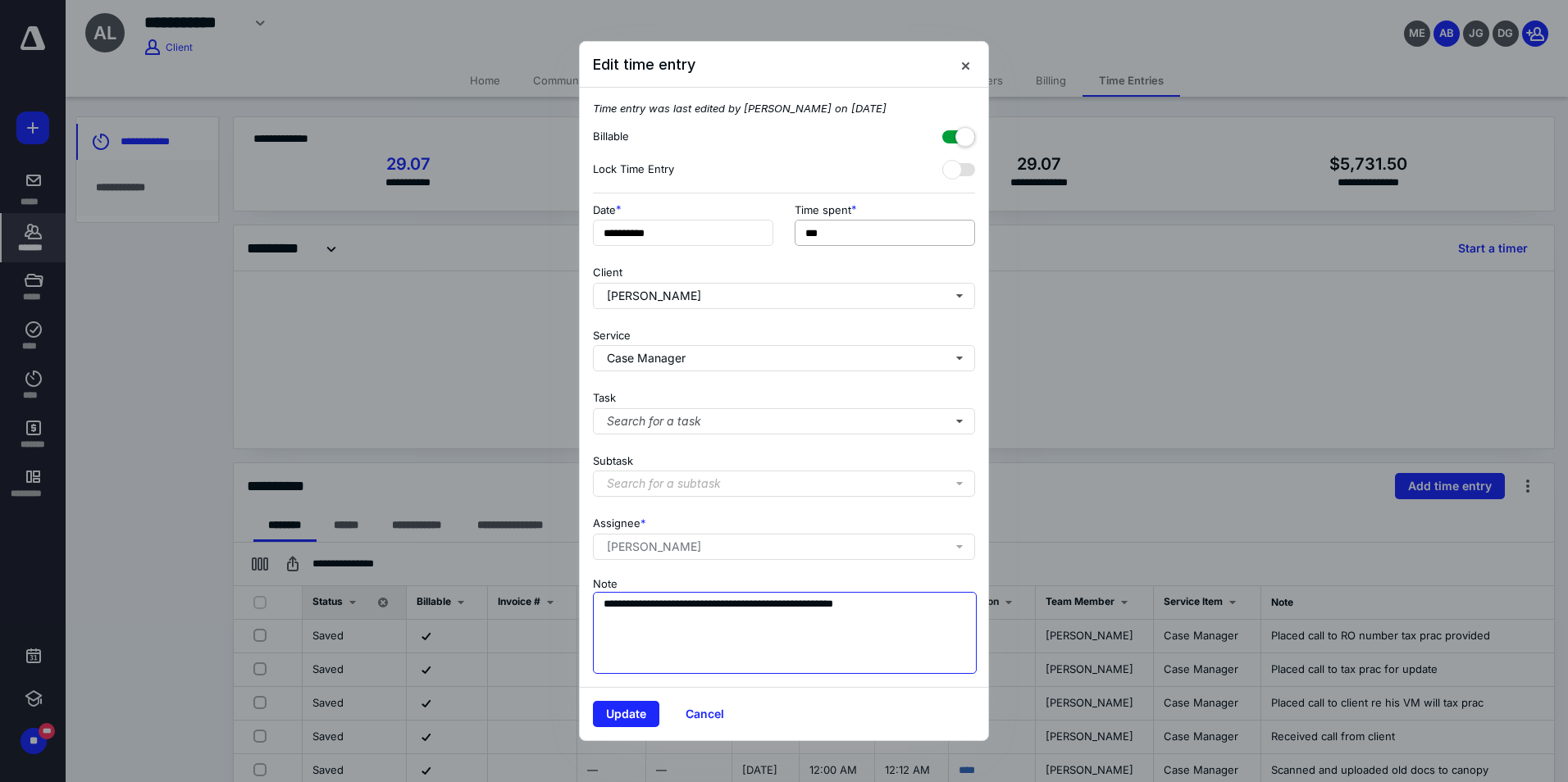 type on "**********" 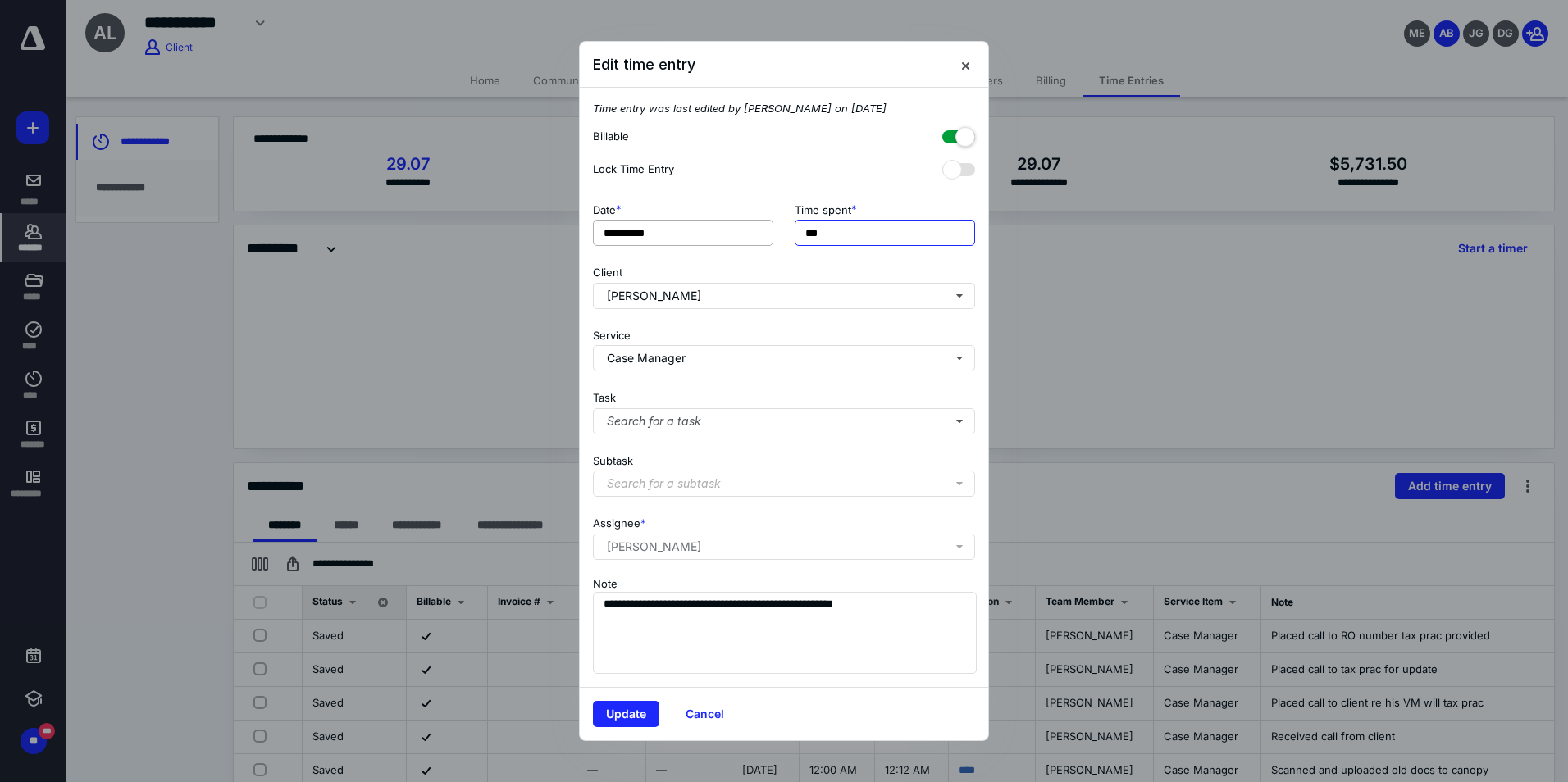 drag, startPoint x: 855, startPoint y: 231, endPoint x: 640, endPoint y: 223, distance: 215.14879 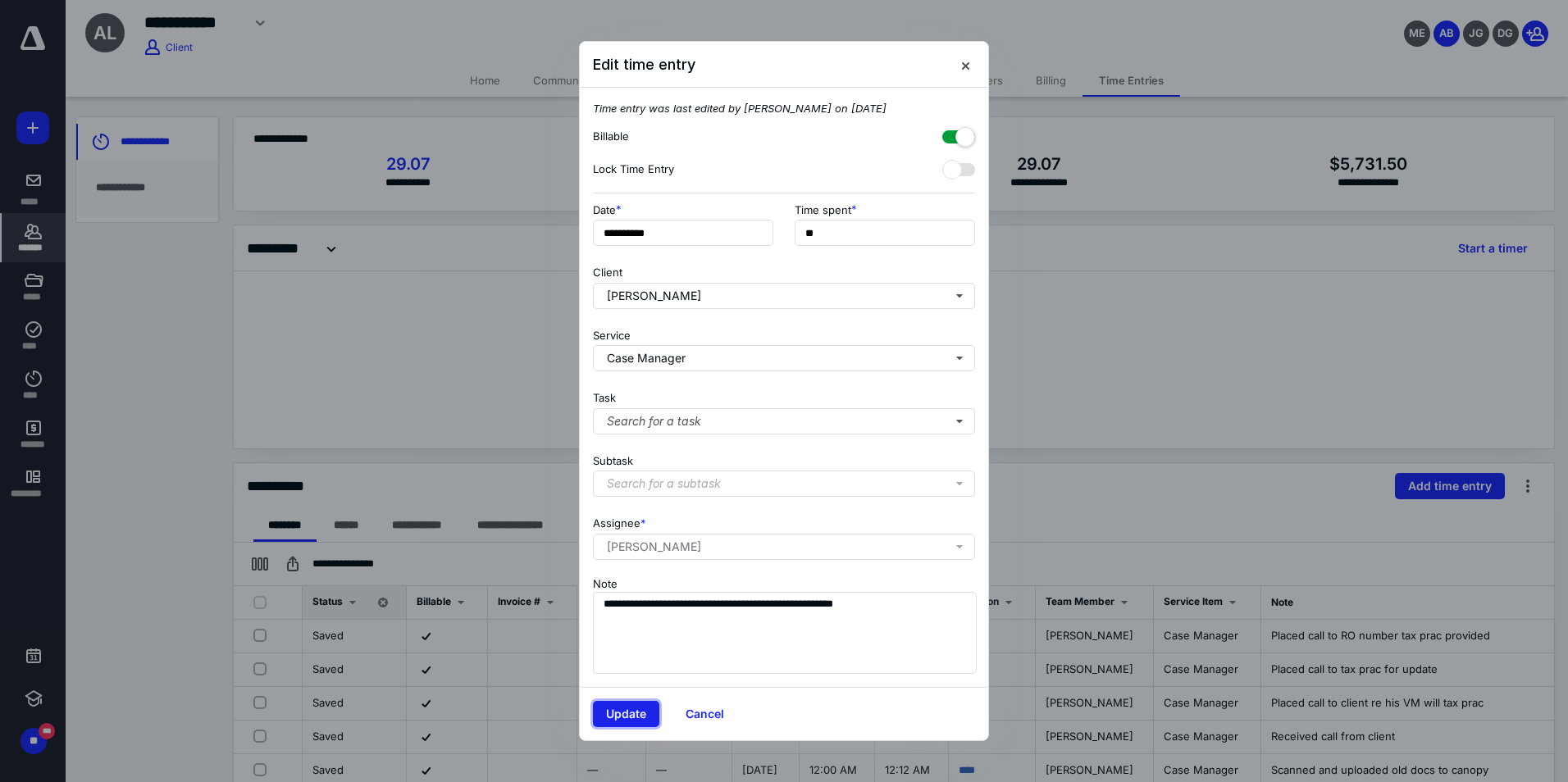 type on "**" 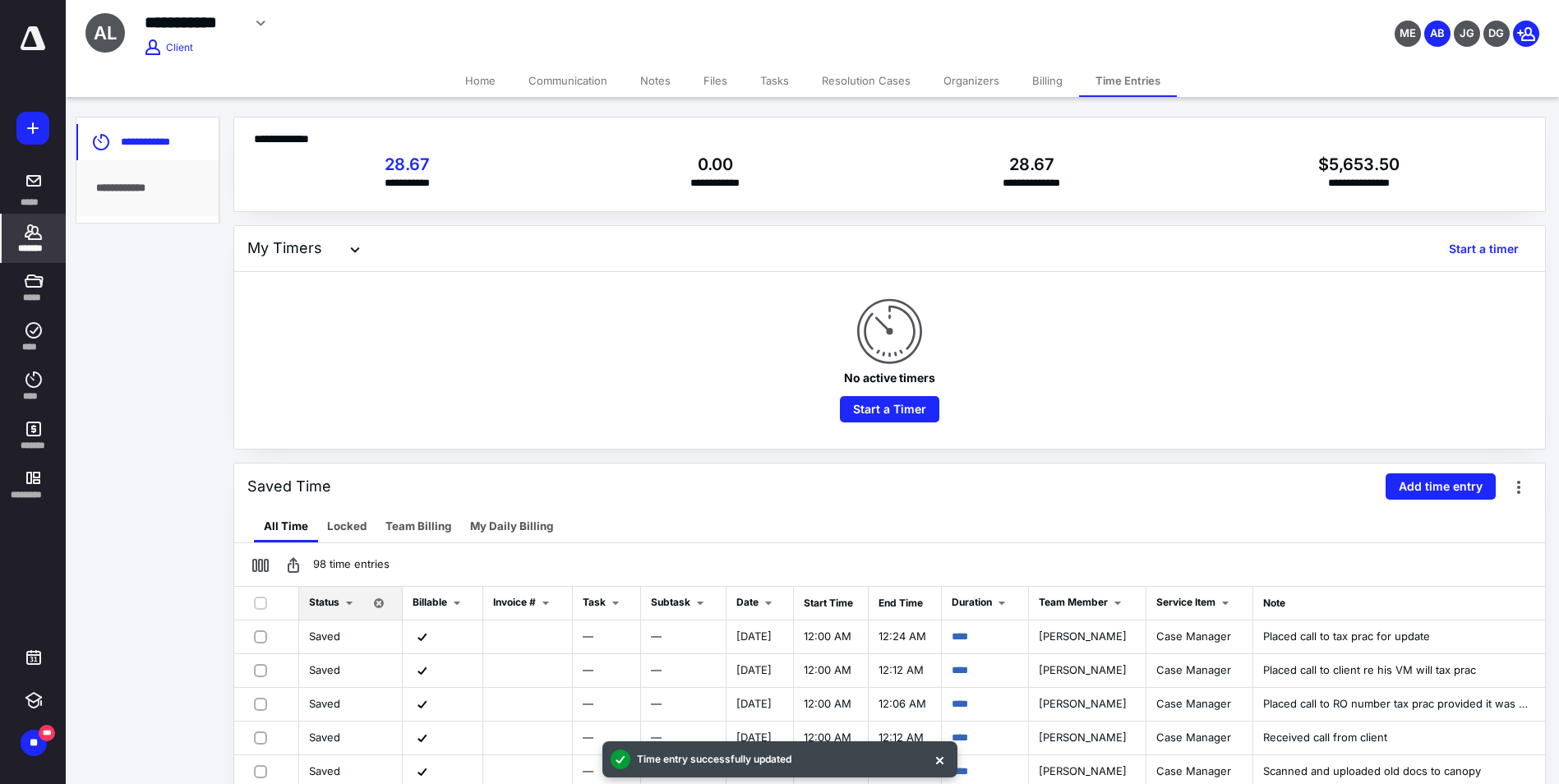 click on "Files" at bounding box center [715, 81] 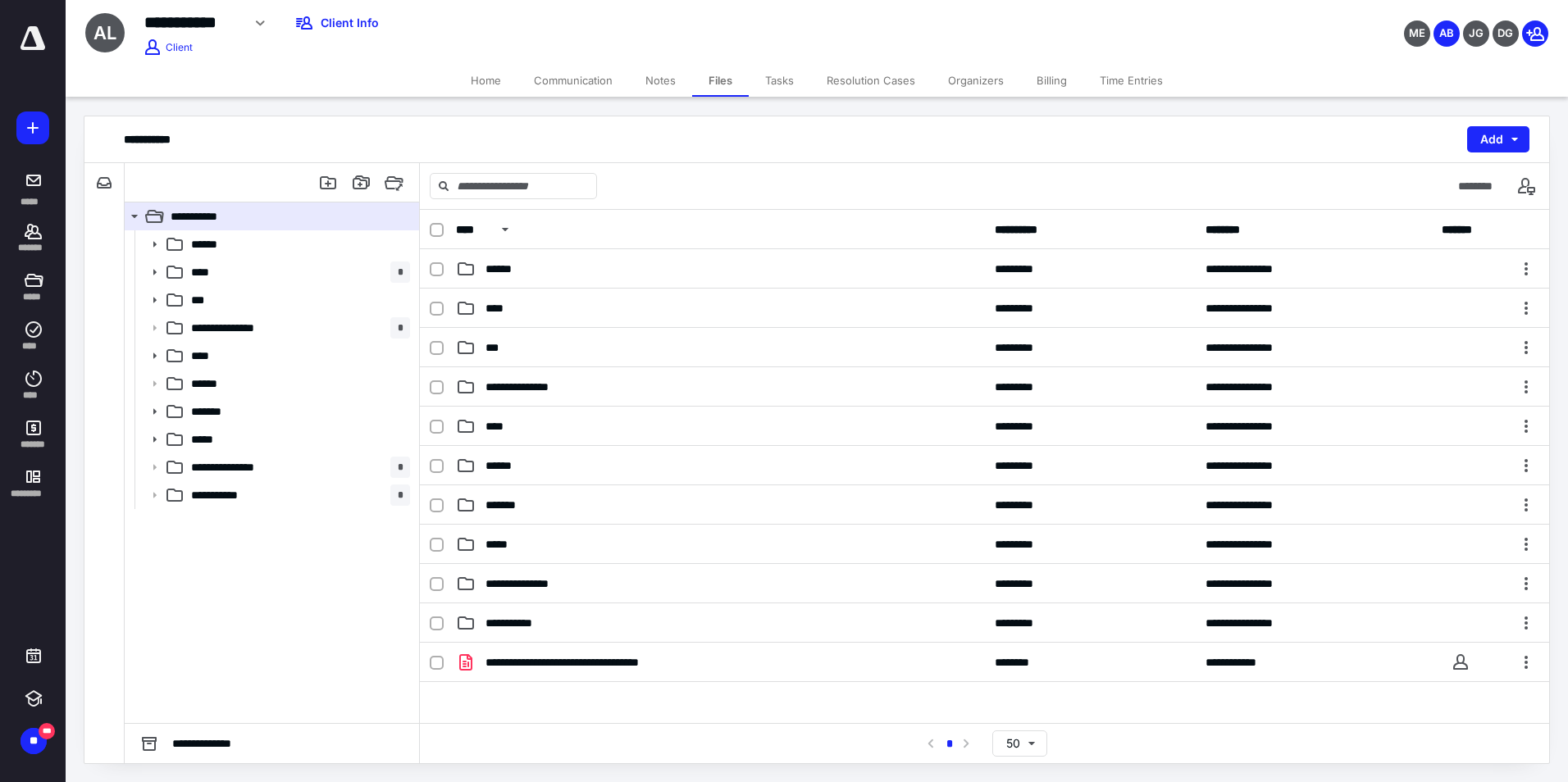 click on "Home" at bounding box center (485, 80) 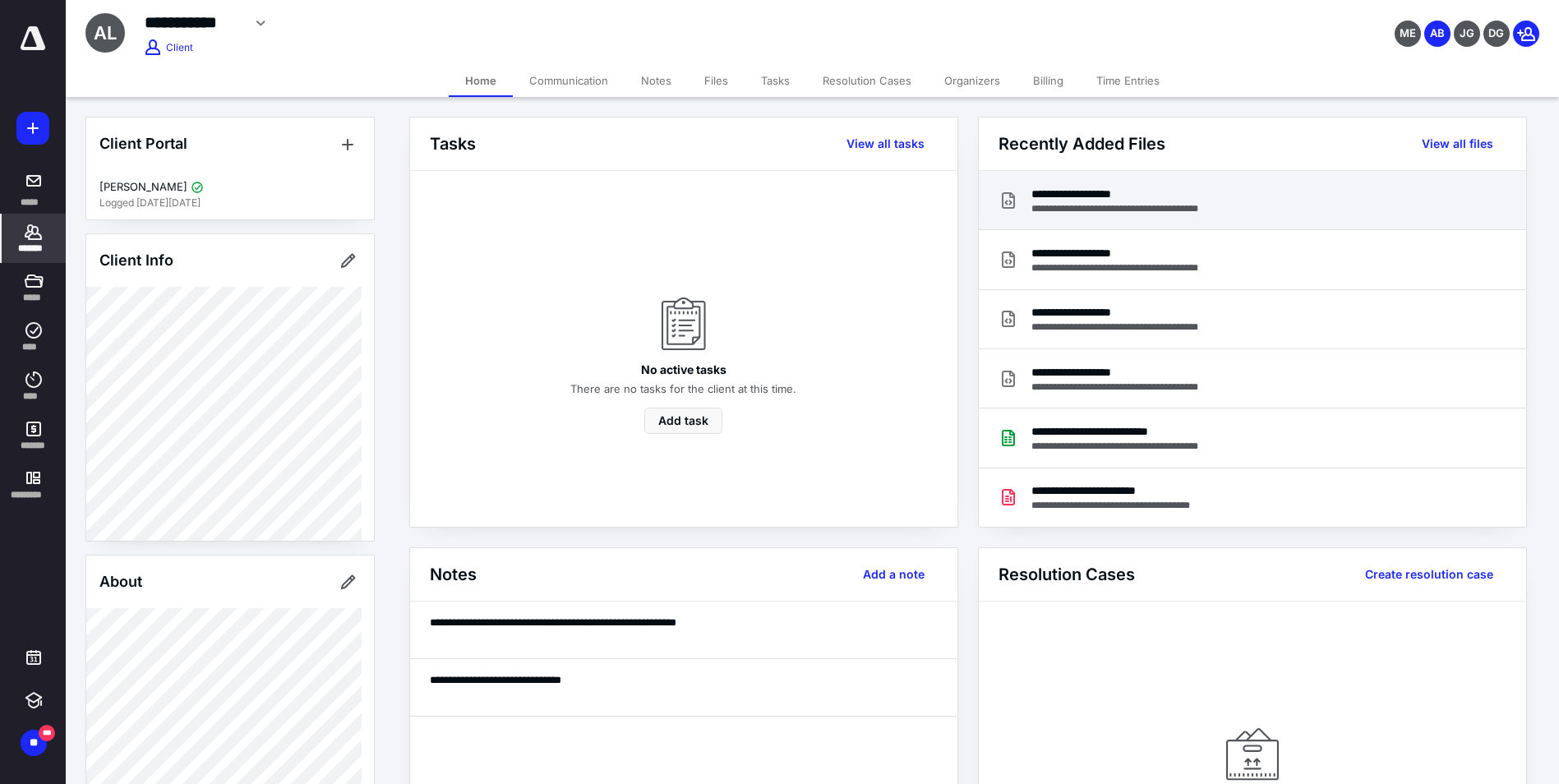 click on "**********" at bounding box center (1252, 201) 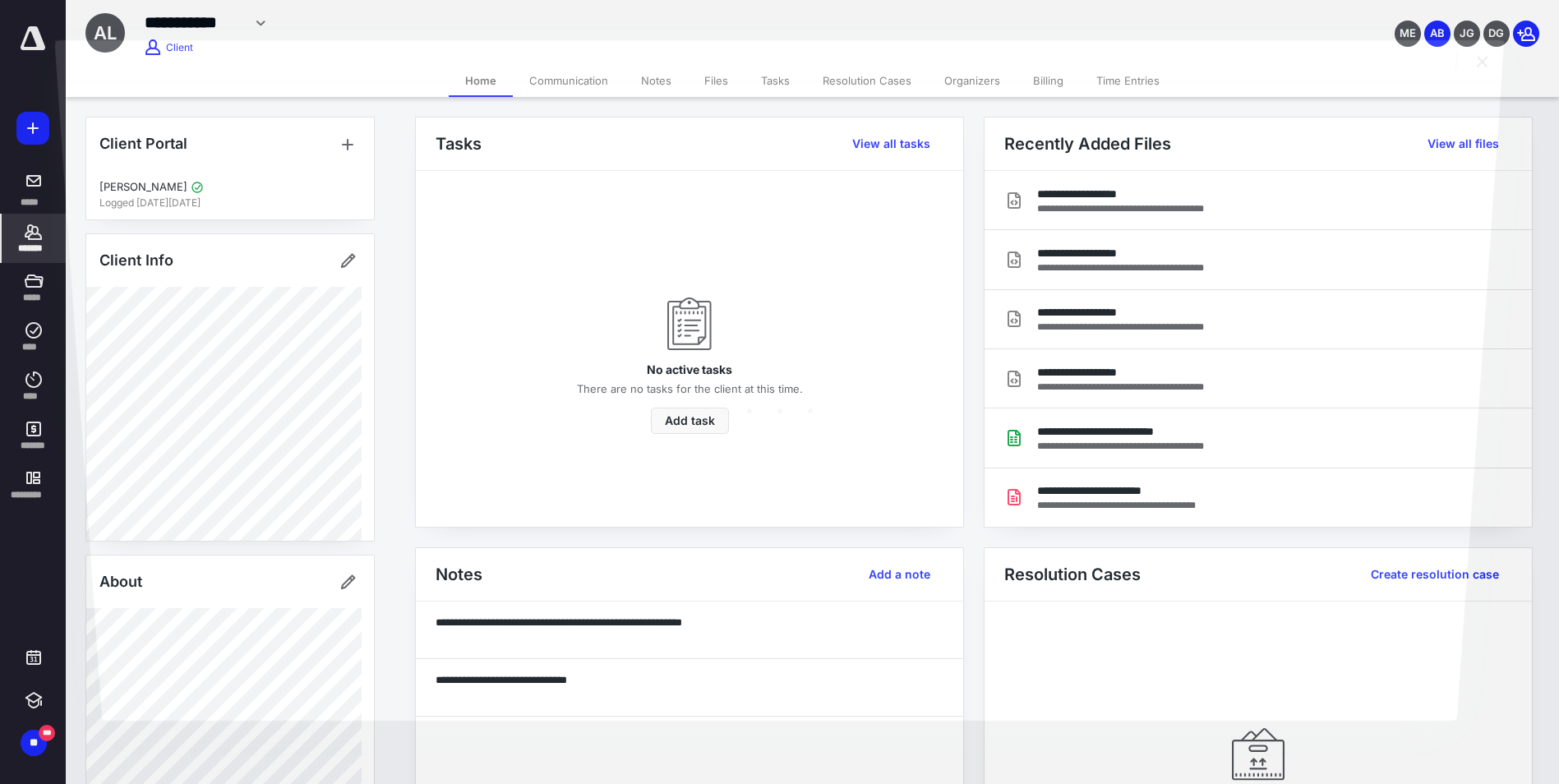 click at bounding box center [780, 400] 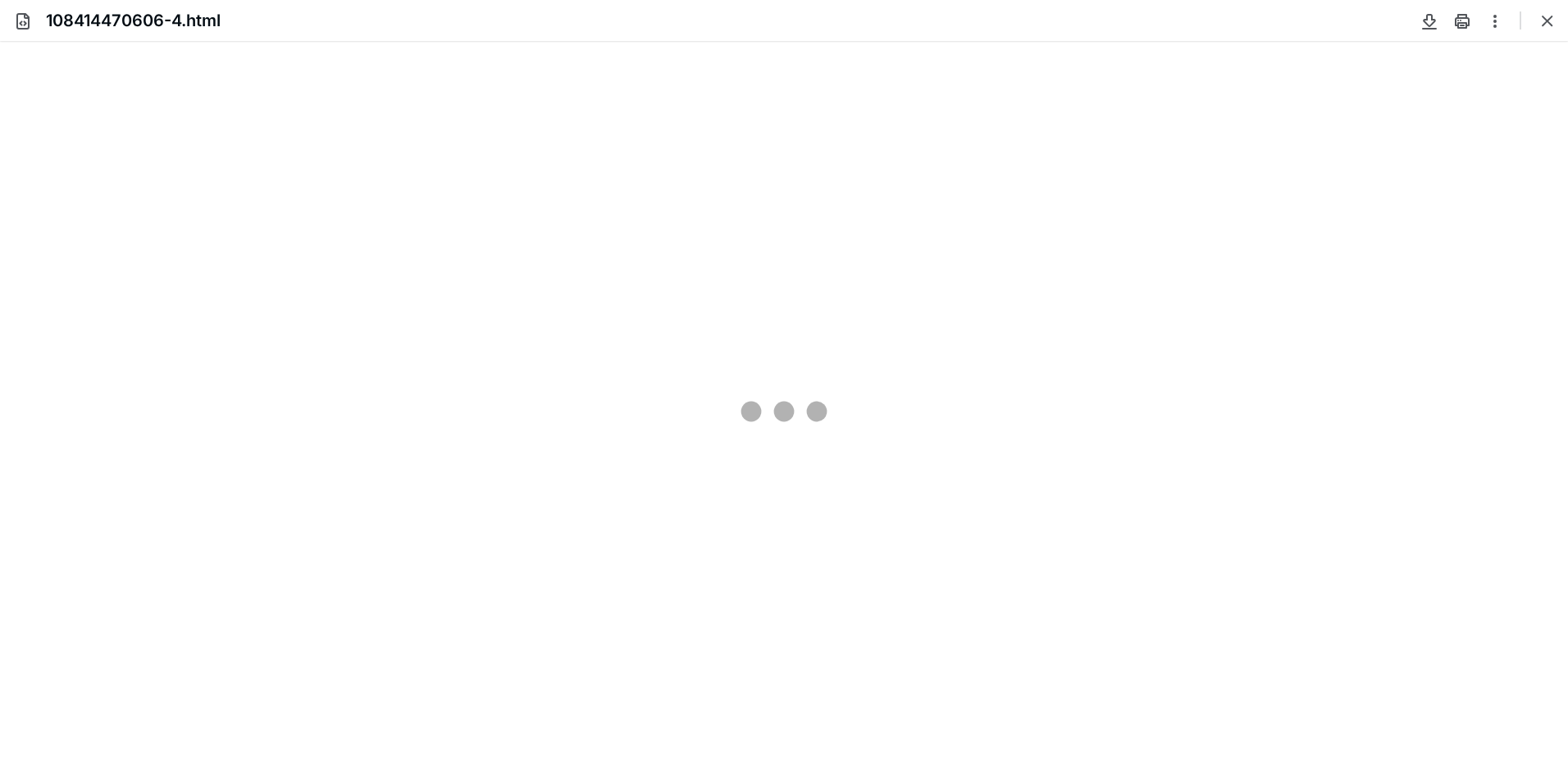 scroll, scrollTop: 0, scrollLeft: 0, axis: both 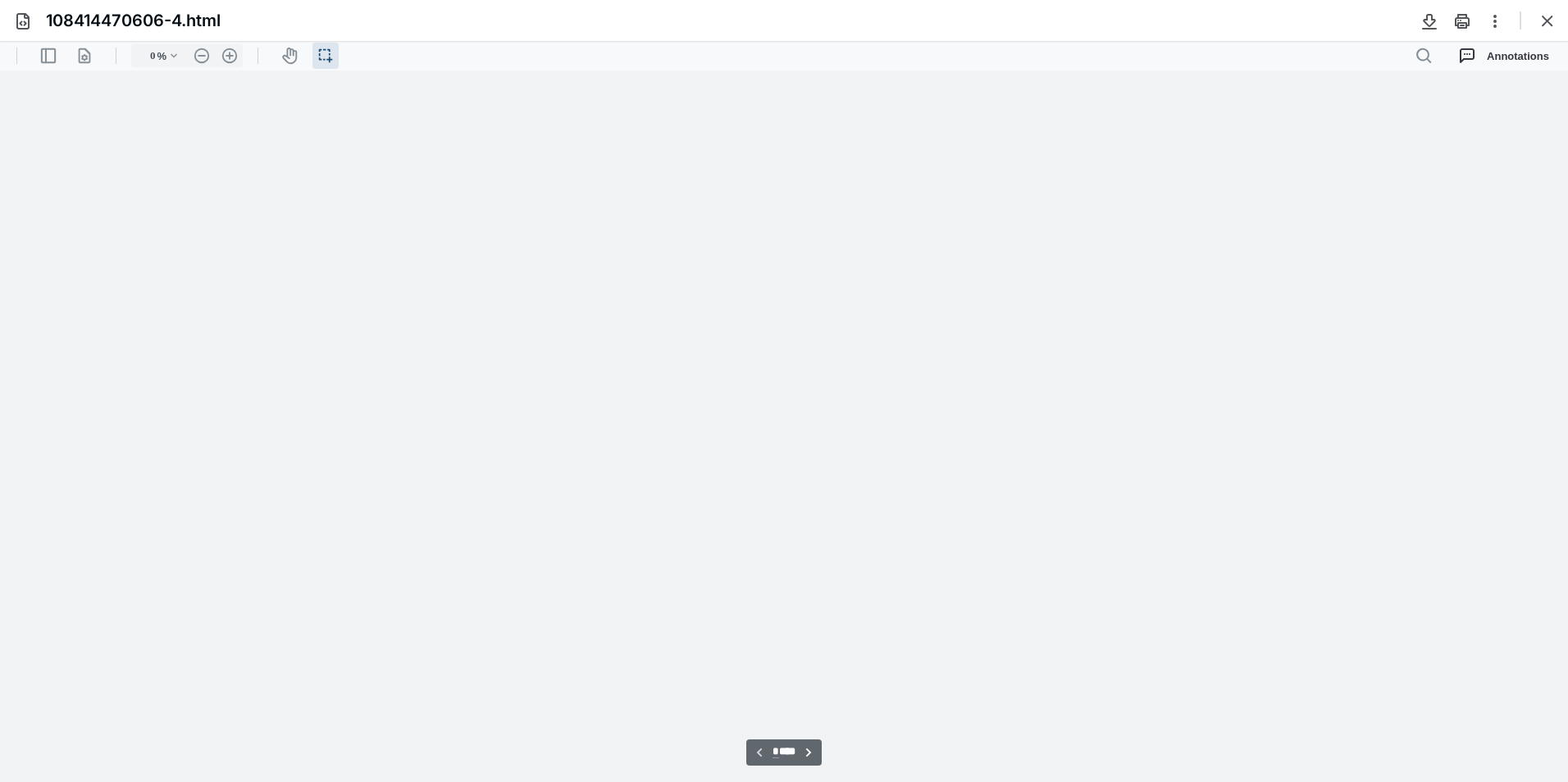 type on "109" 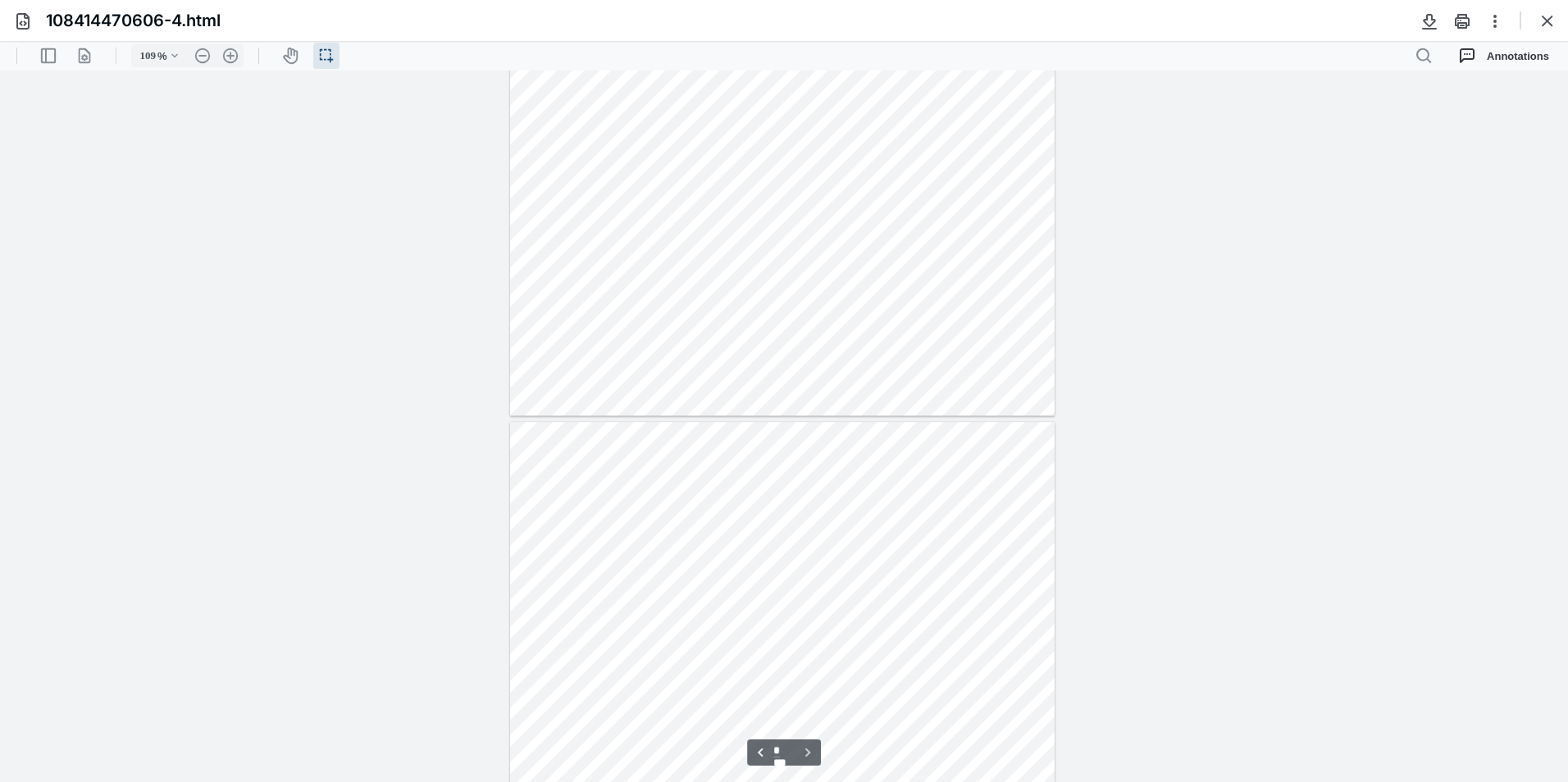 type on "*" 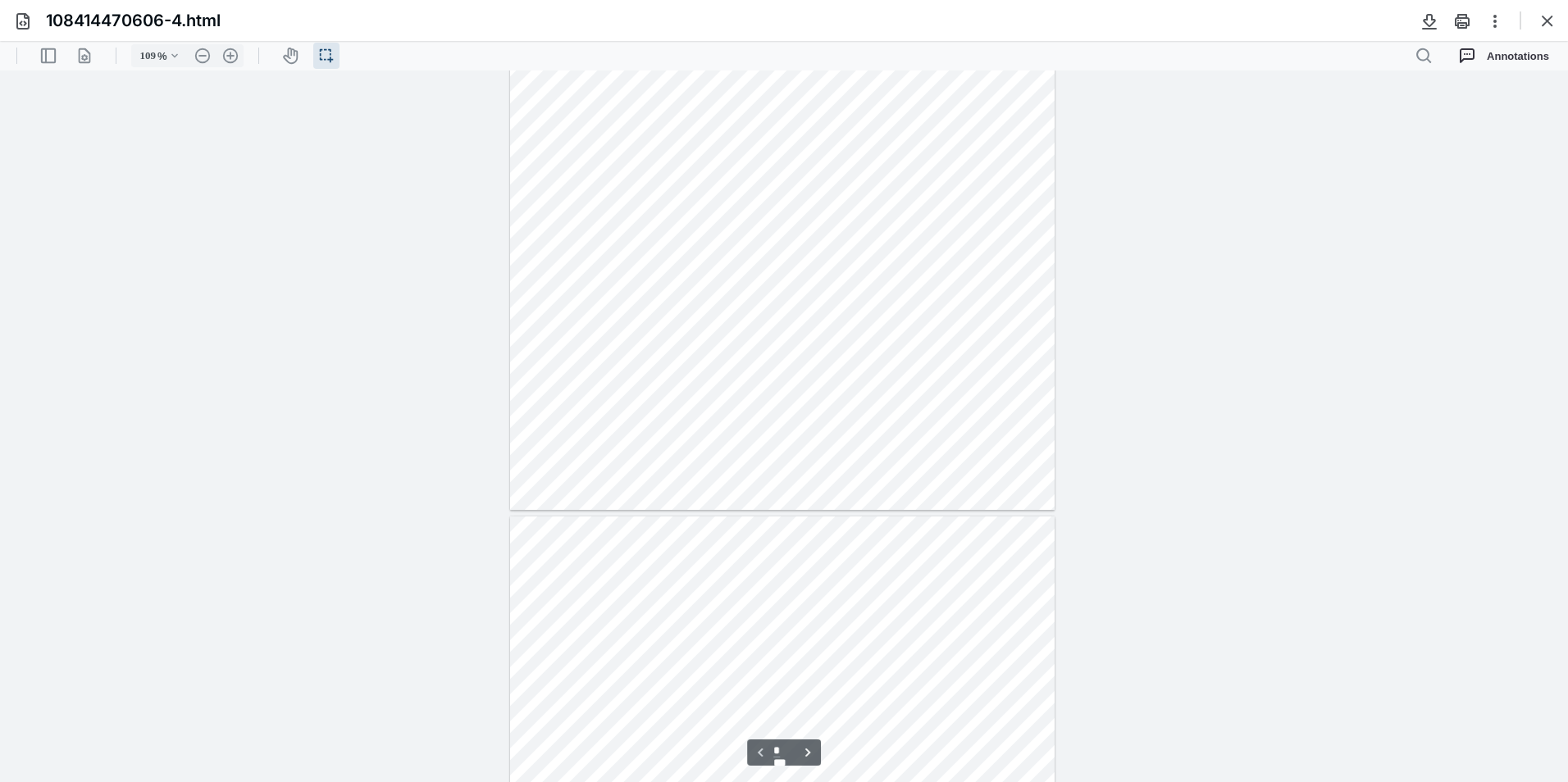scroll, scrollTop: 218, scrollLeft: 0, axis: vertical 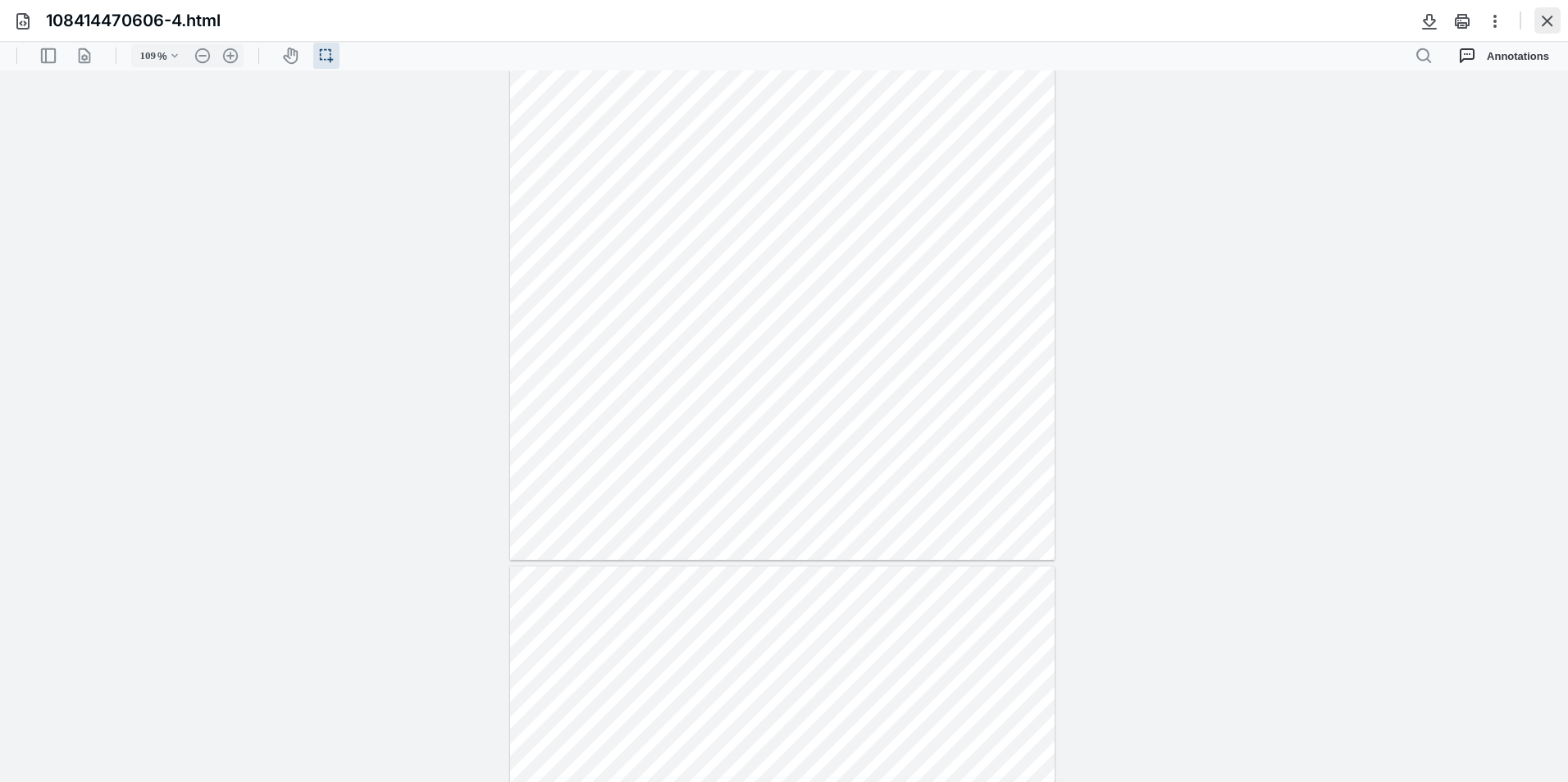 click at bounding box center (1547, 20) 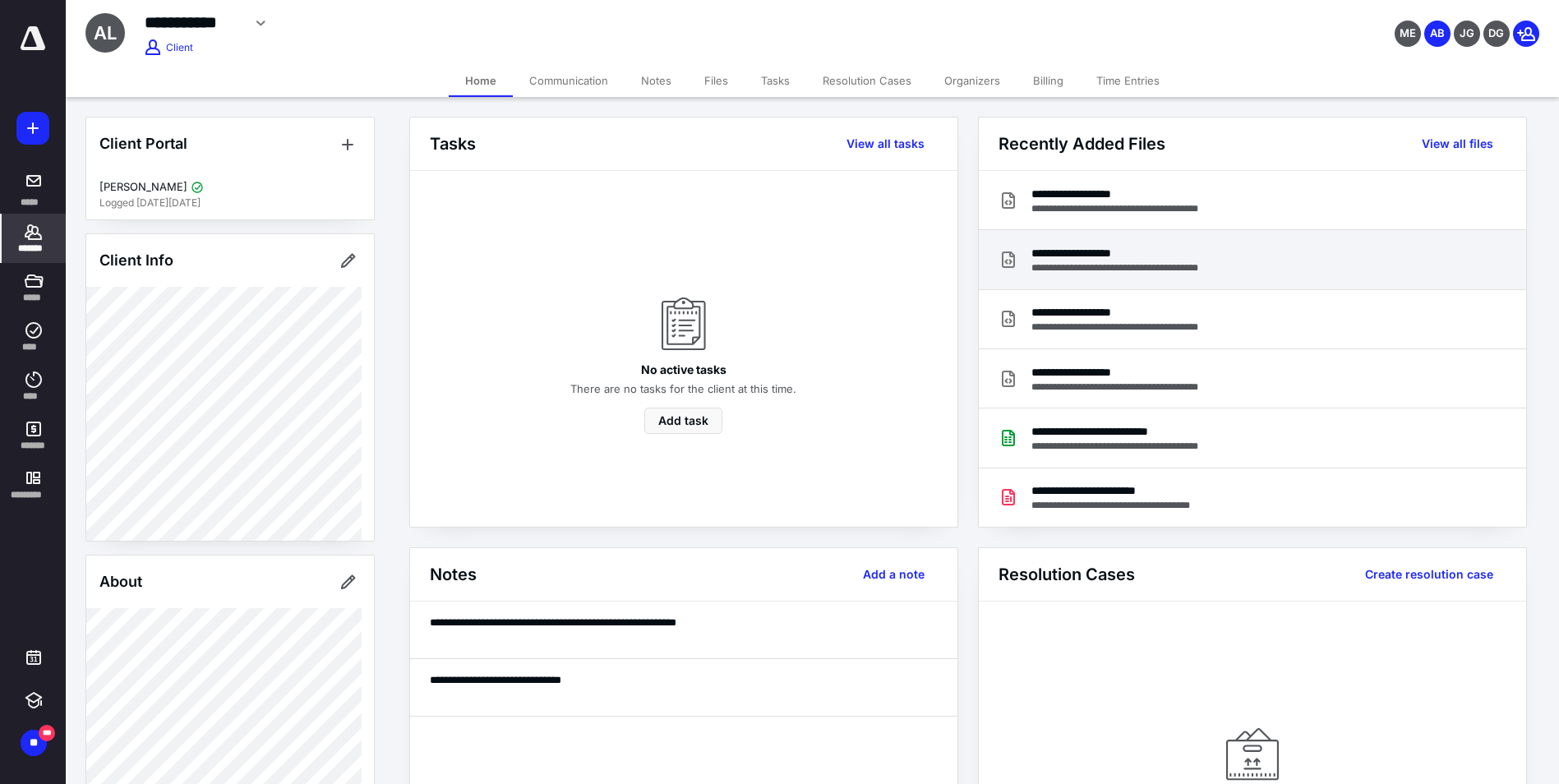 click on "**********" at bounding box center [1132, 253] 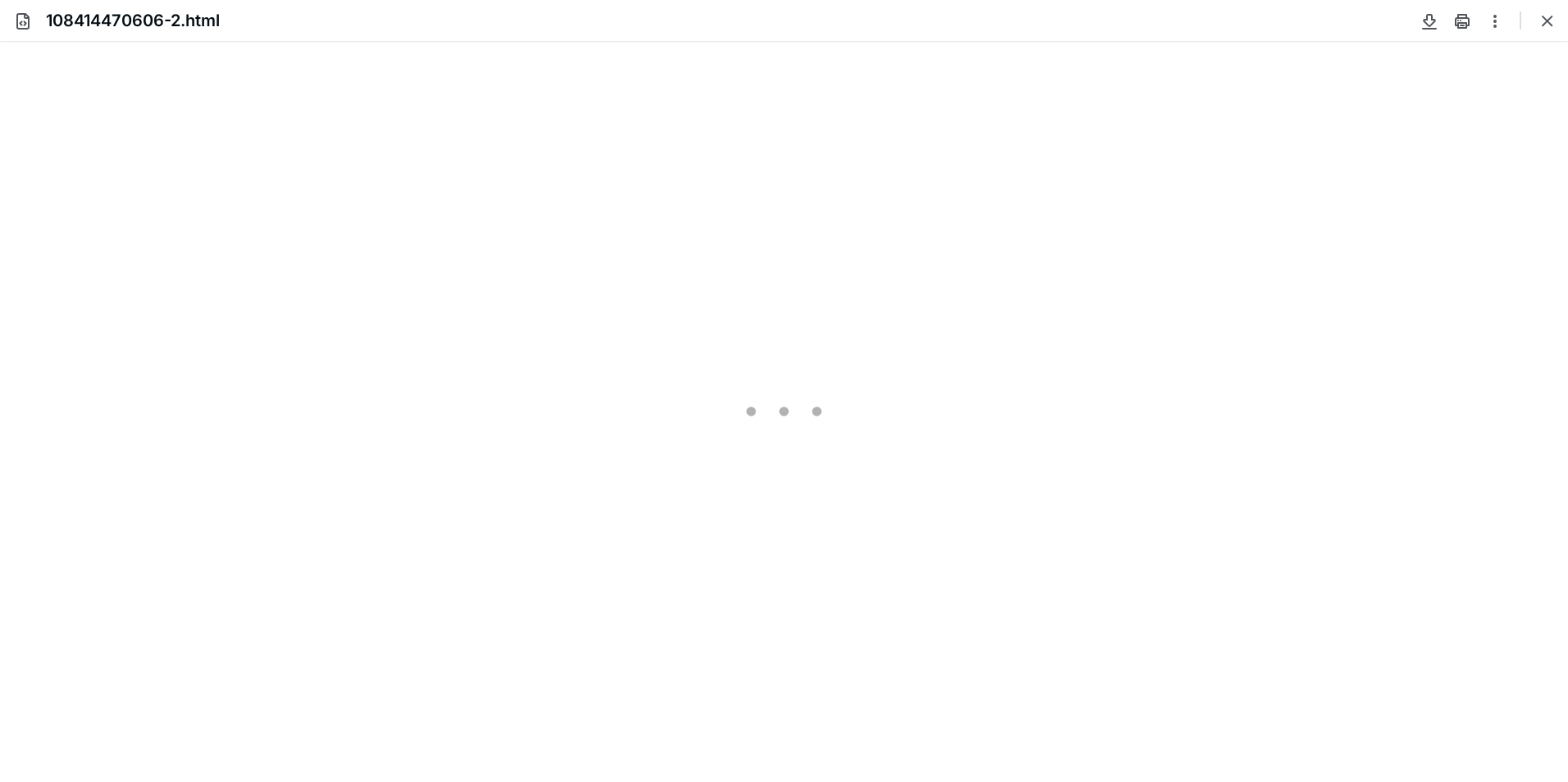 scroll, scrollTop: 0, scrollLeft: 0, axis: both 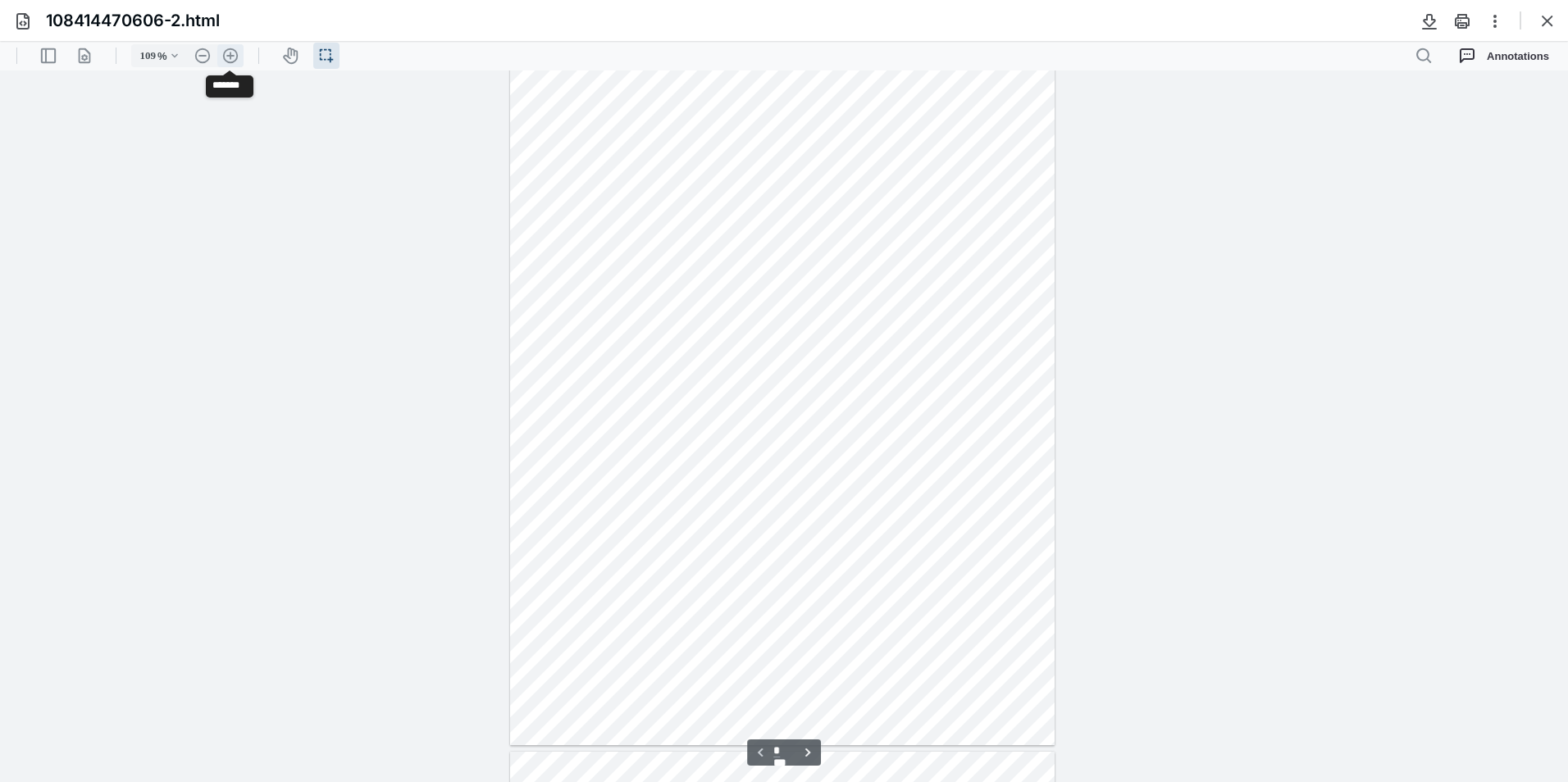 click on ".cls-1{fill:#abb0c4;} icon - header - zoom - in - line" at bounding box center (230, 56) 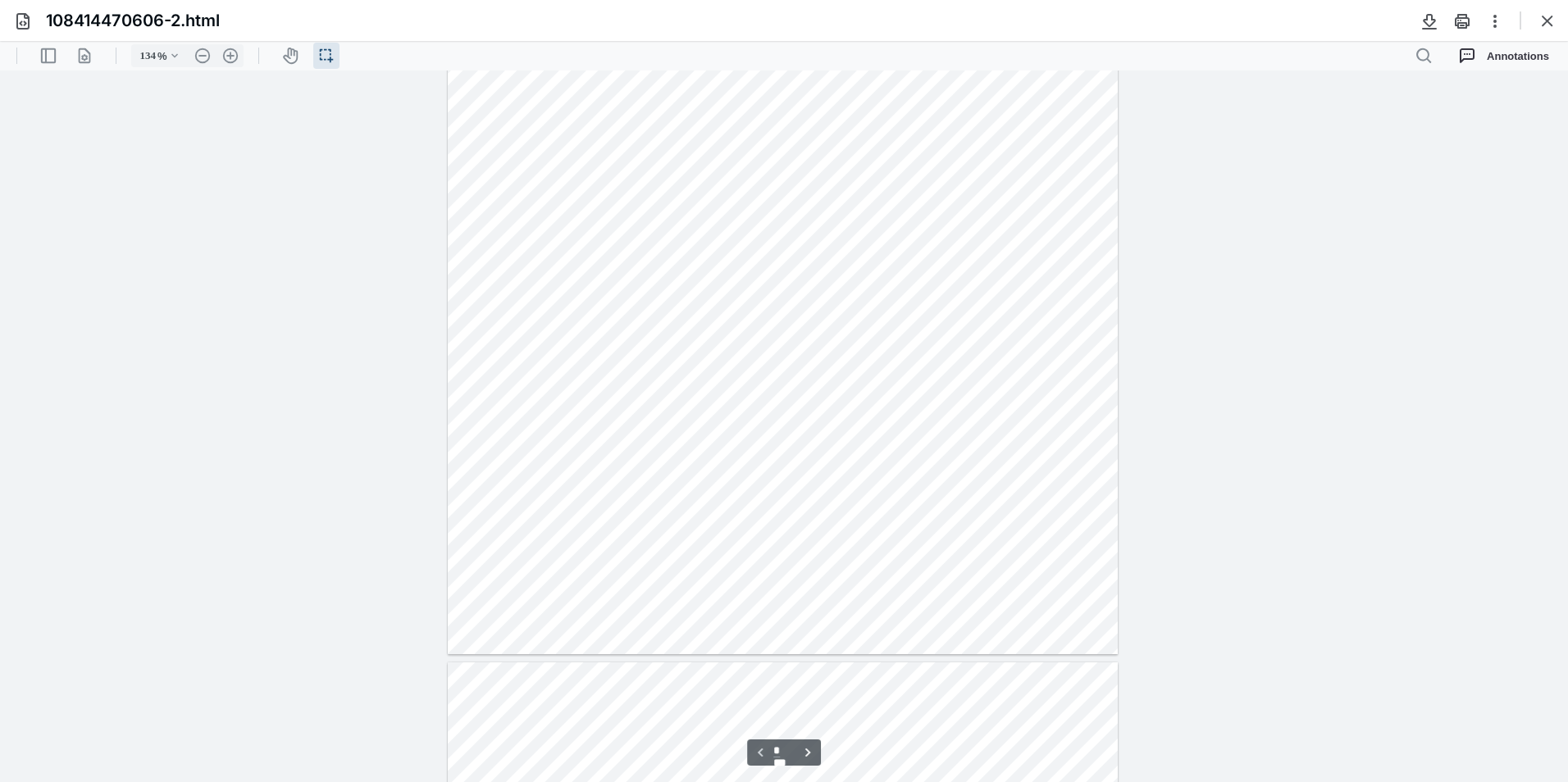 scroll, scrollTop: 283, scrollLeft: 0, axis: vertical 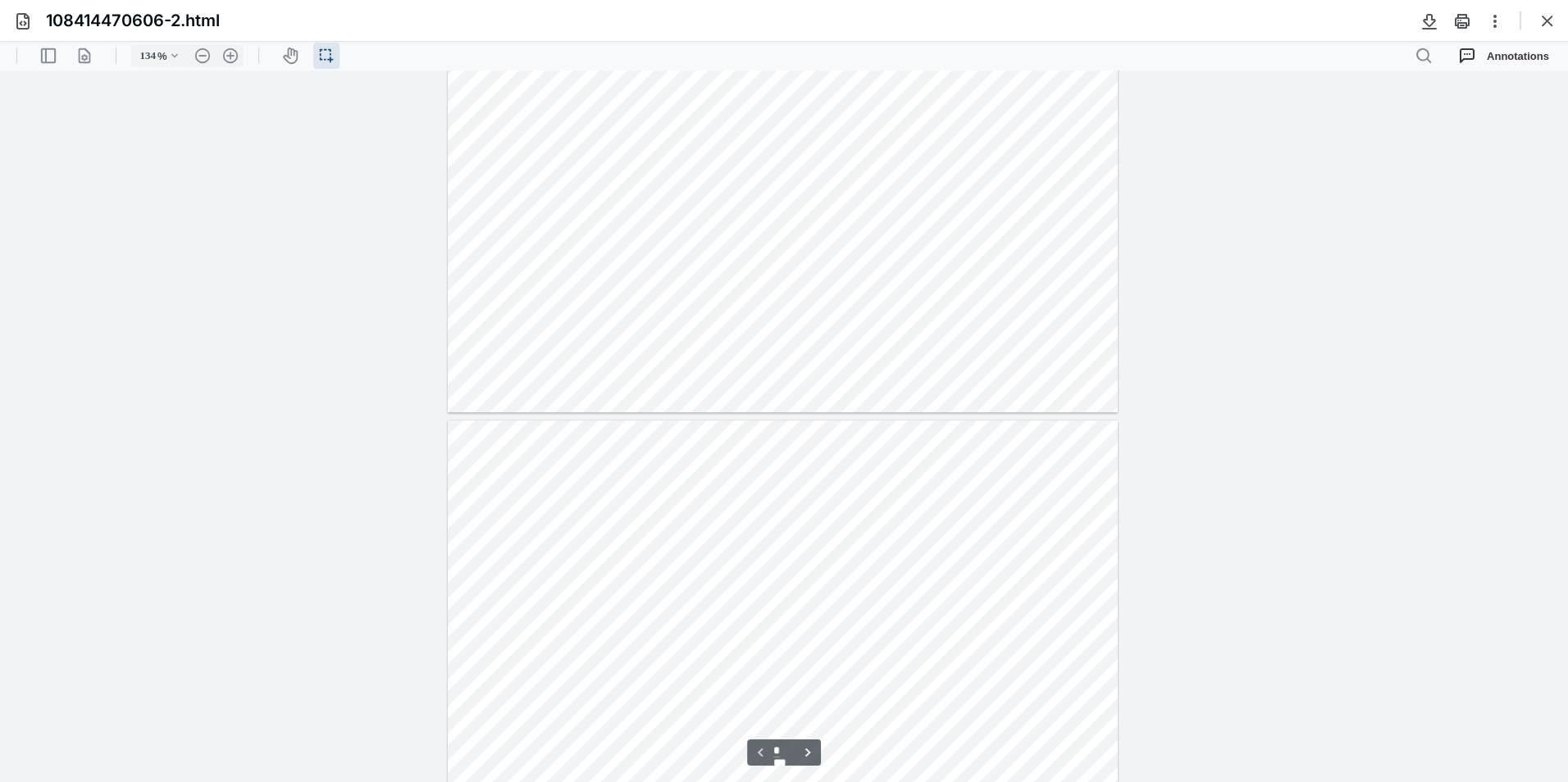 type on "*" 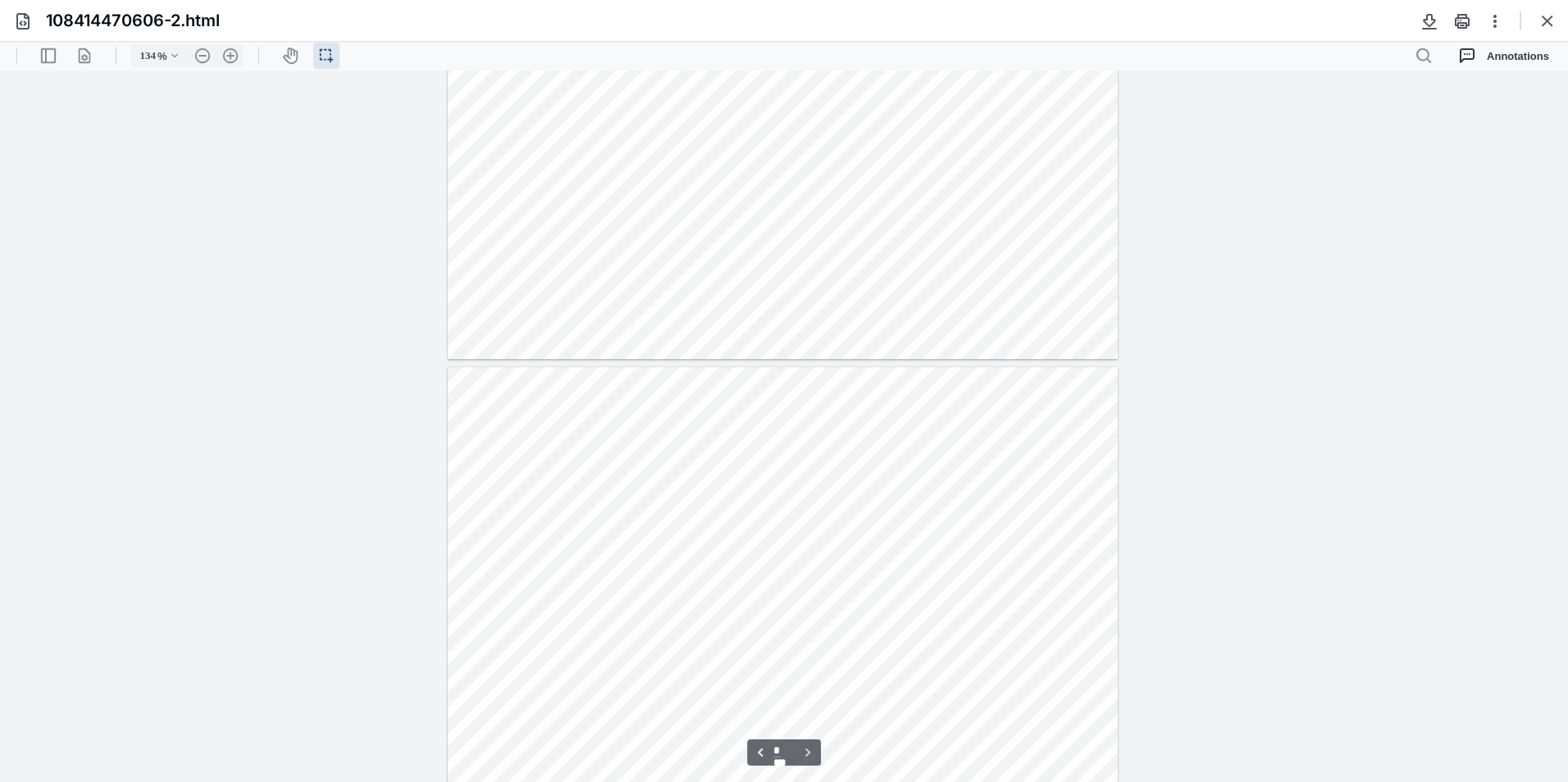 scroll, scrollTop: 693, scrollLeft: 0, axis: vertical 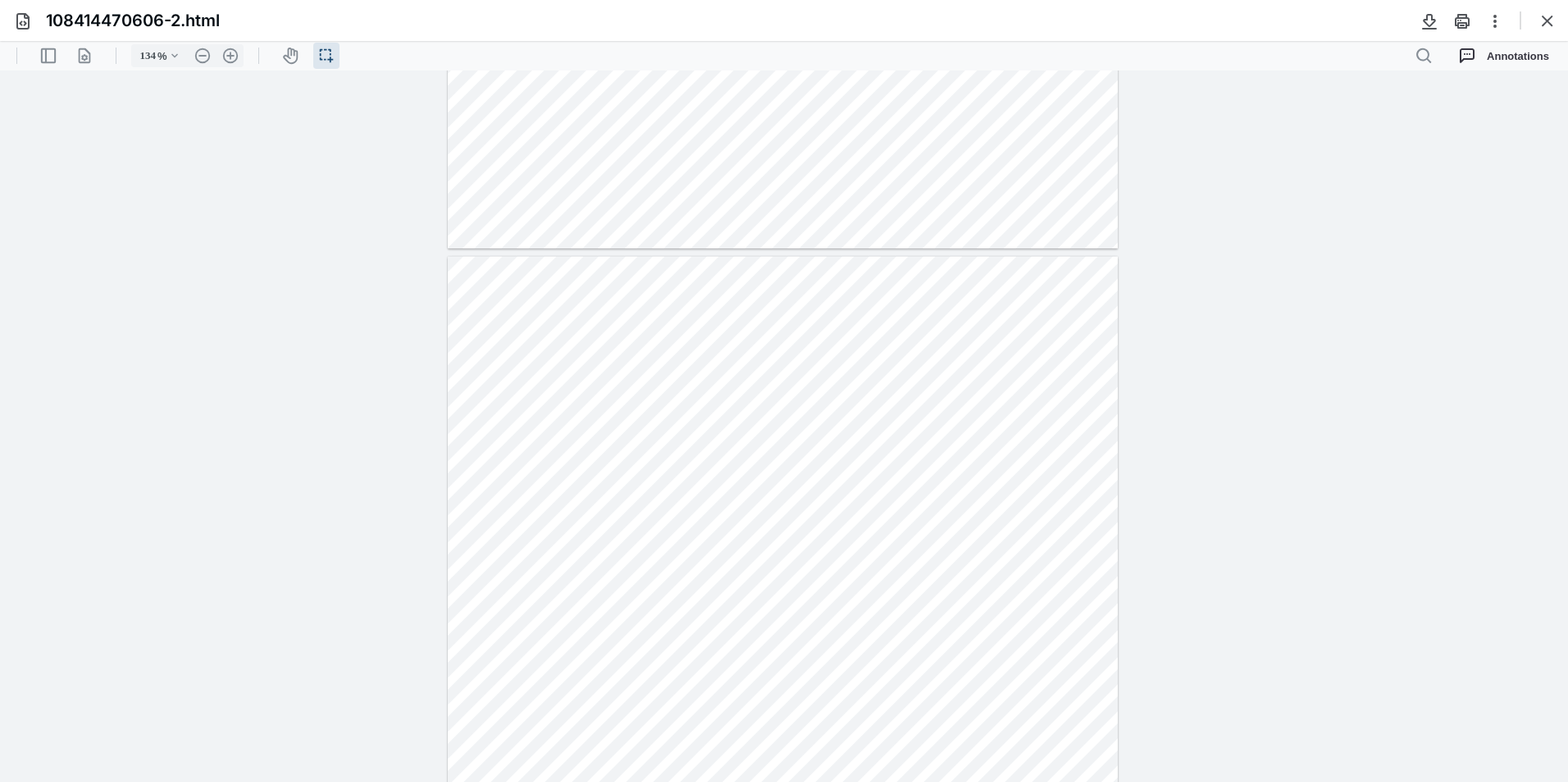drag, startPoint x: 1548, startPoint y: 25, endPoint x: 1372, endPoint y: 79, distance: 184.0978 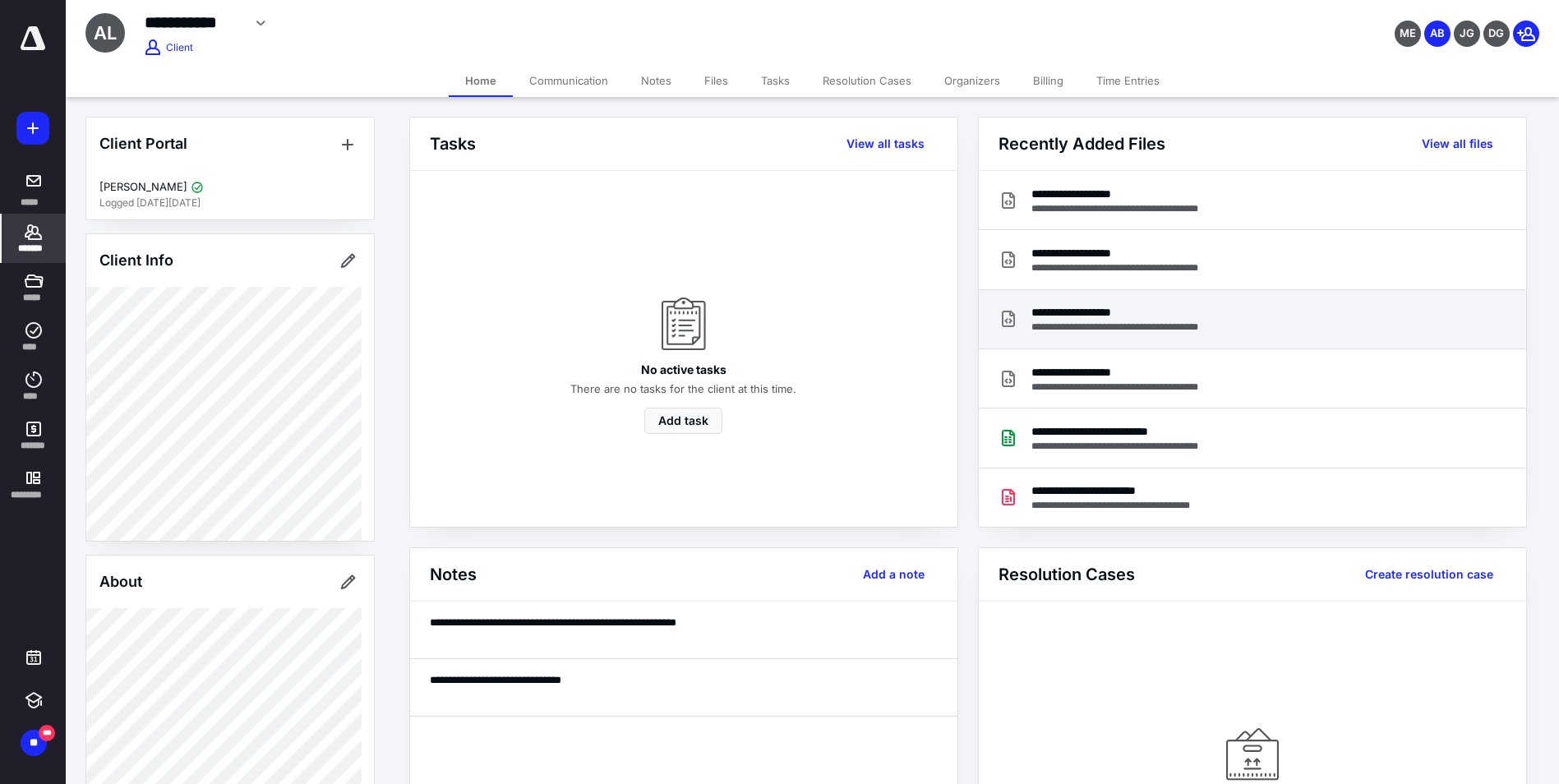 click on "**********" at bounding box center (1132, 312) 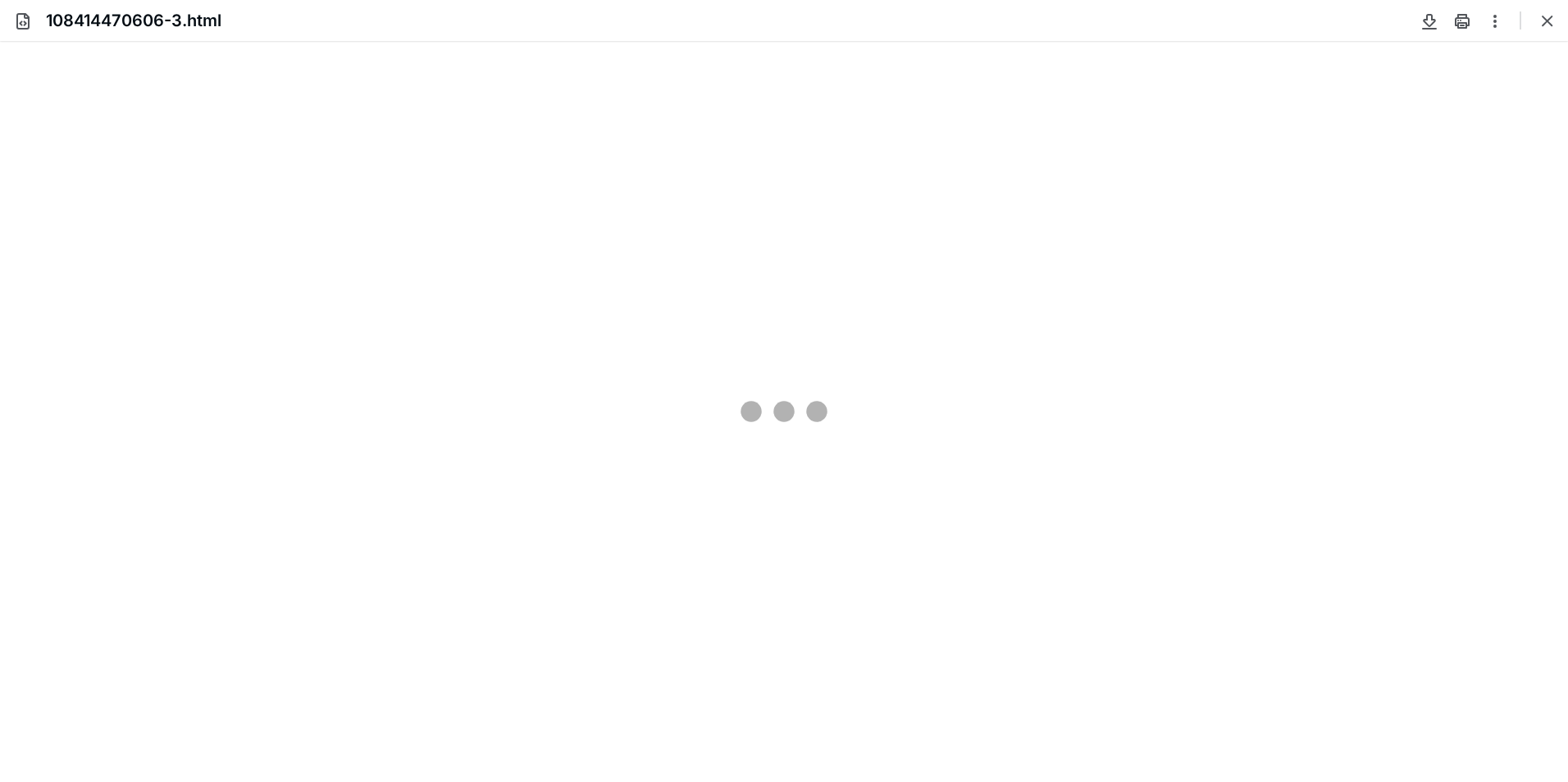 scroll, scrollTop: 0, scrollLeft: 0, axis: both 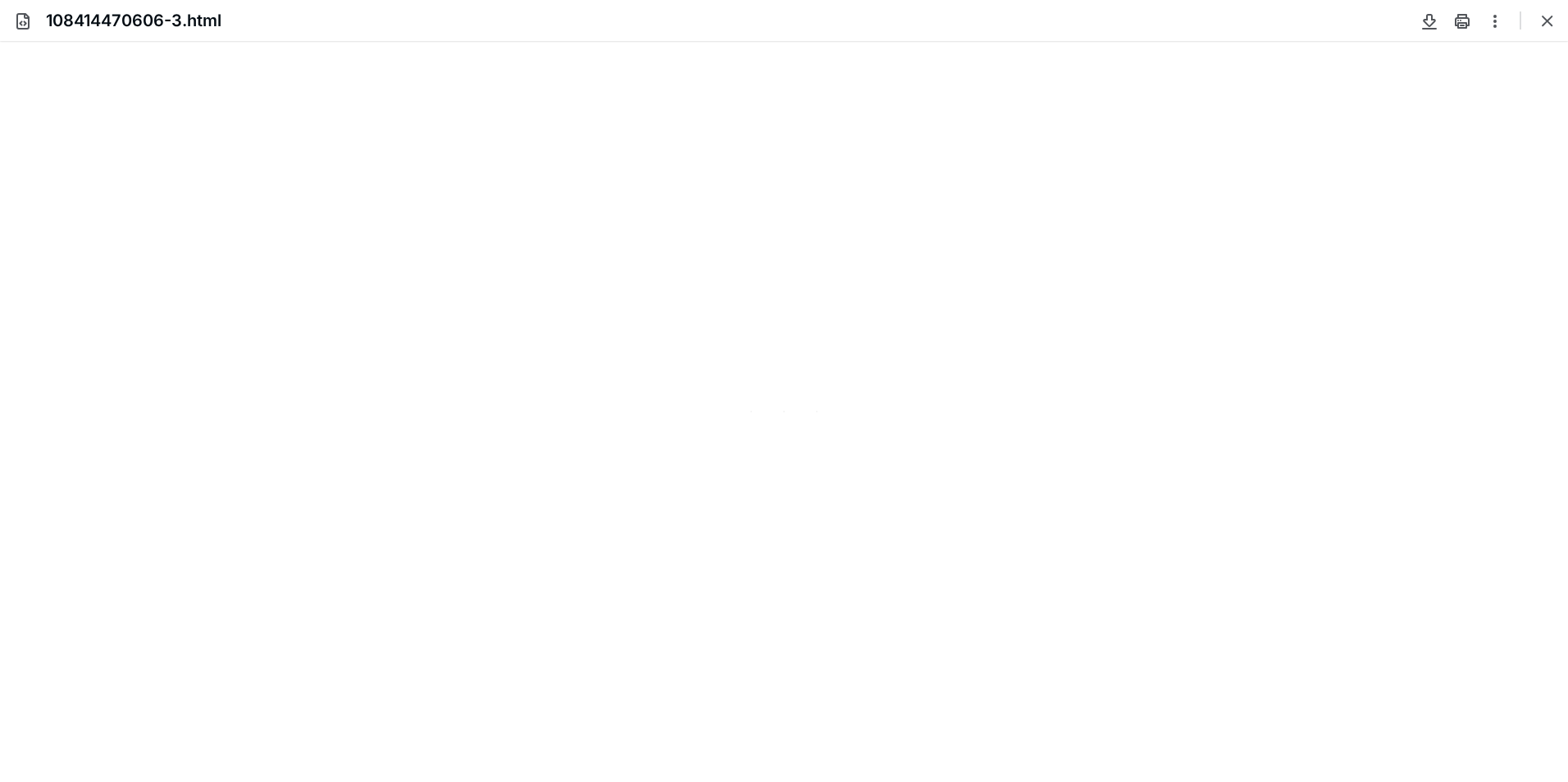 type on "109" 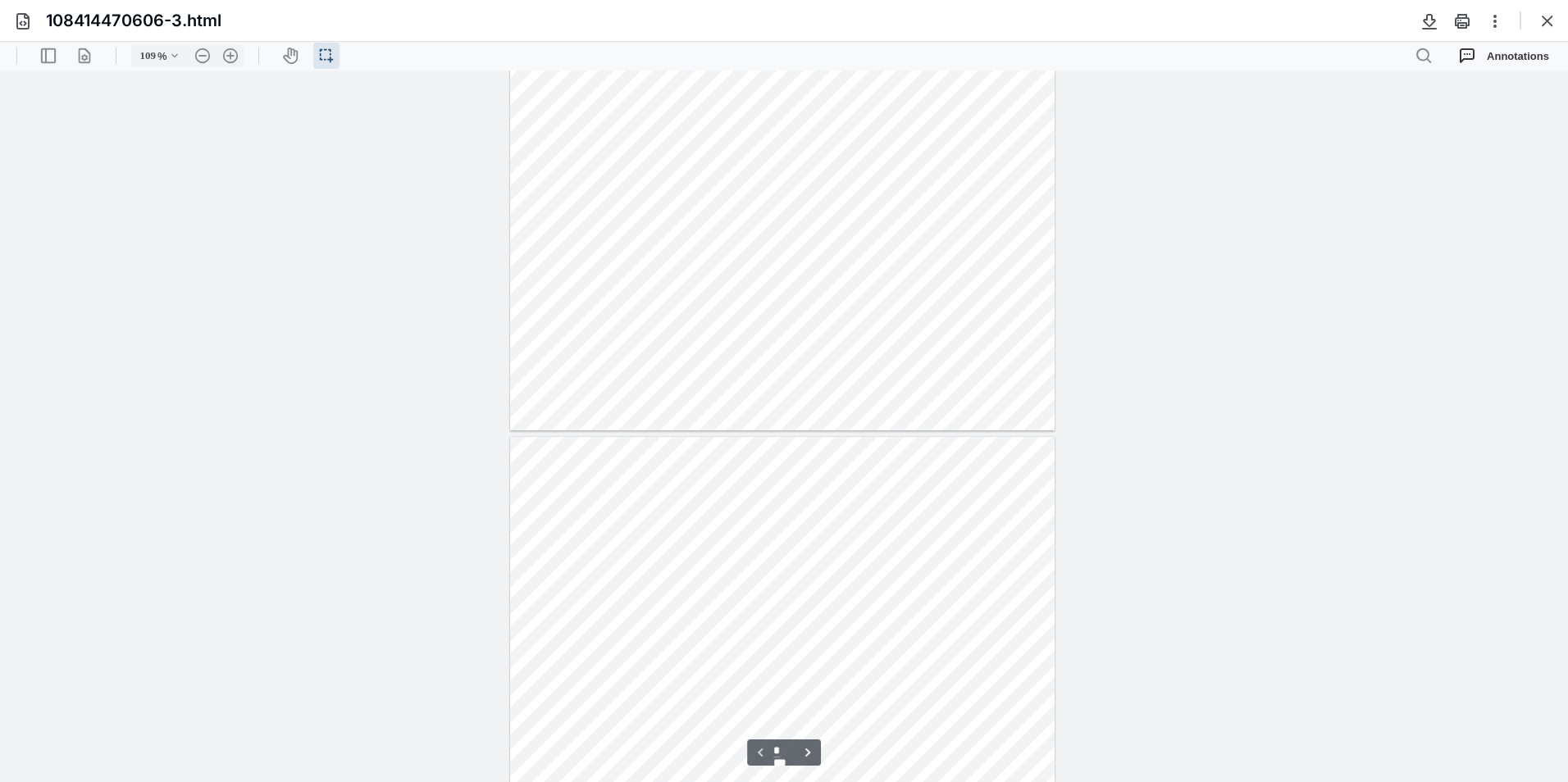 type on "*" 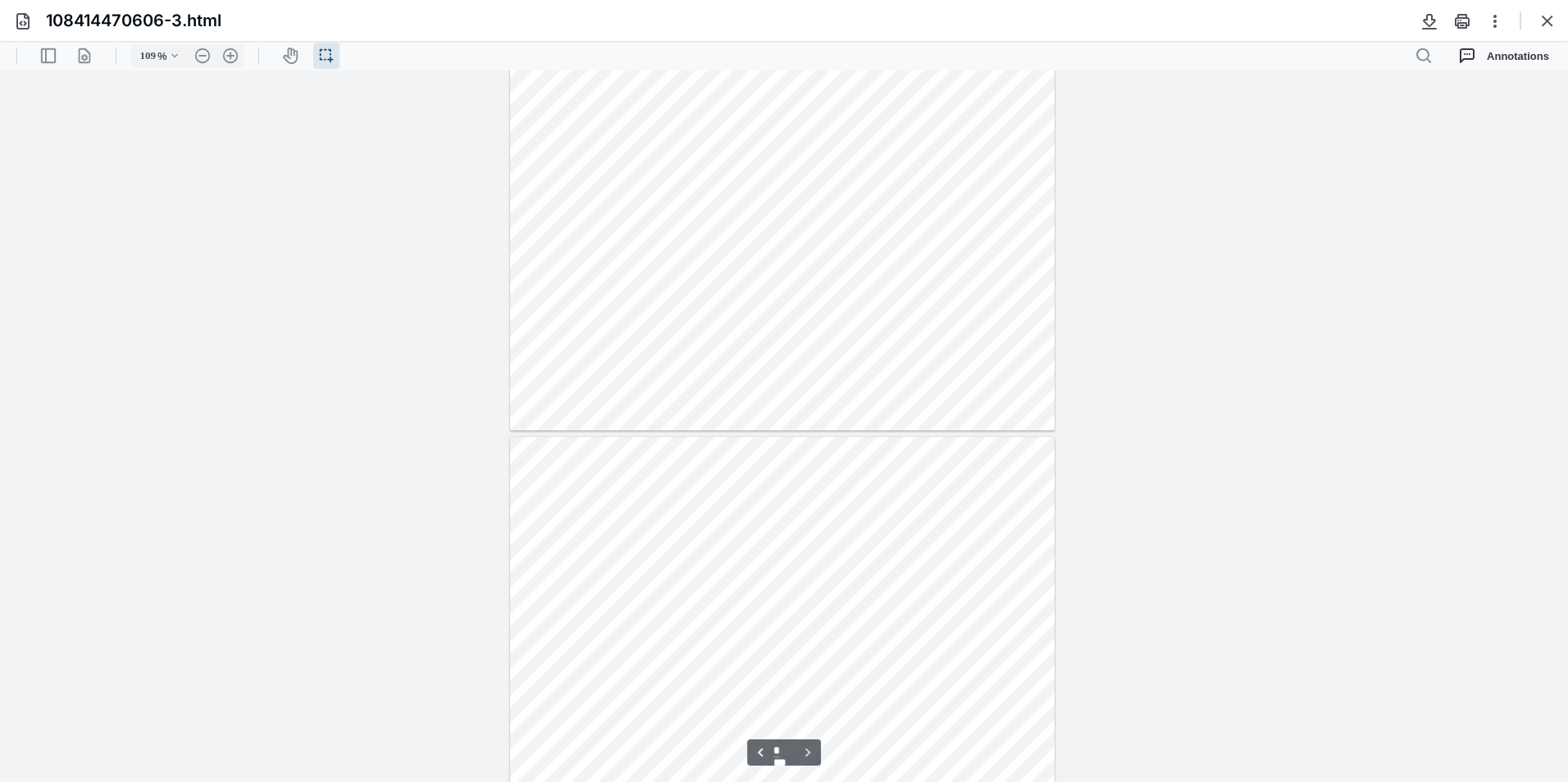 scroll, scrollTop: 361, scrollLeft: 0, axis: vertical 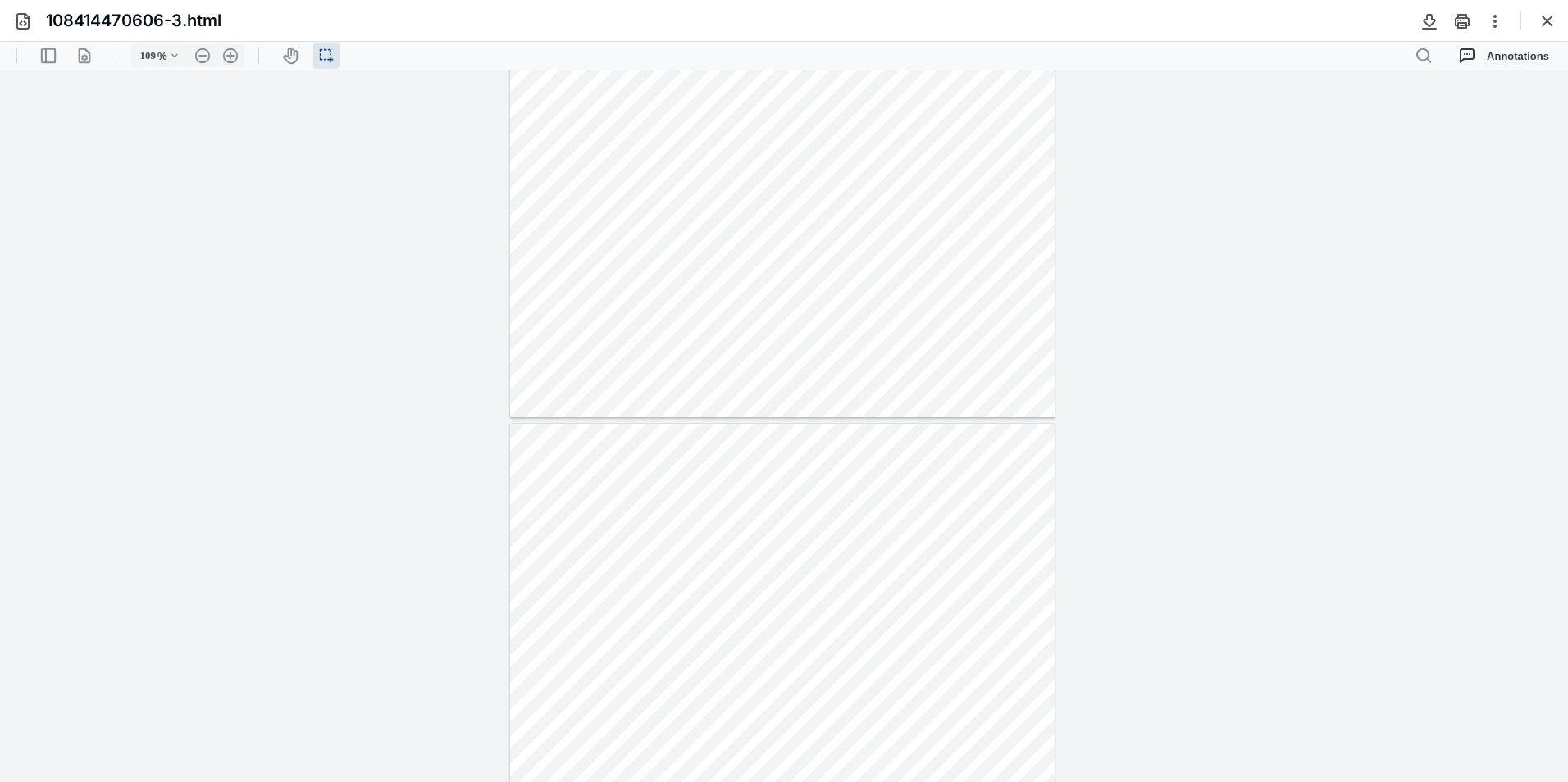 click at bounding box center [1547, 20] 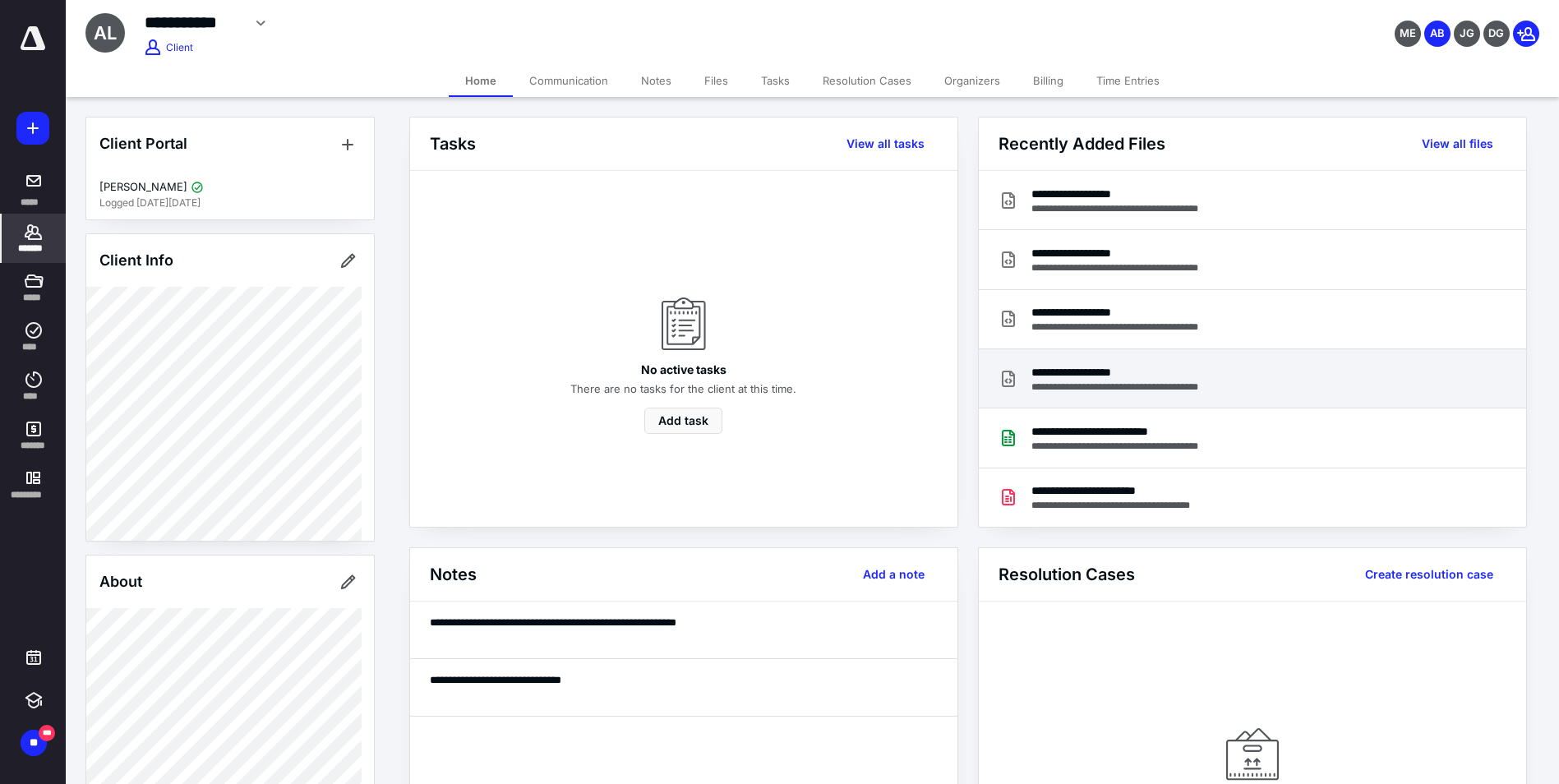 click on "**********" at bounding box center [1252, 379] 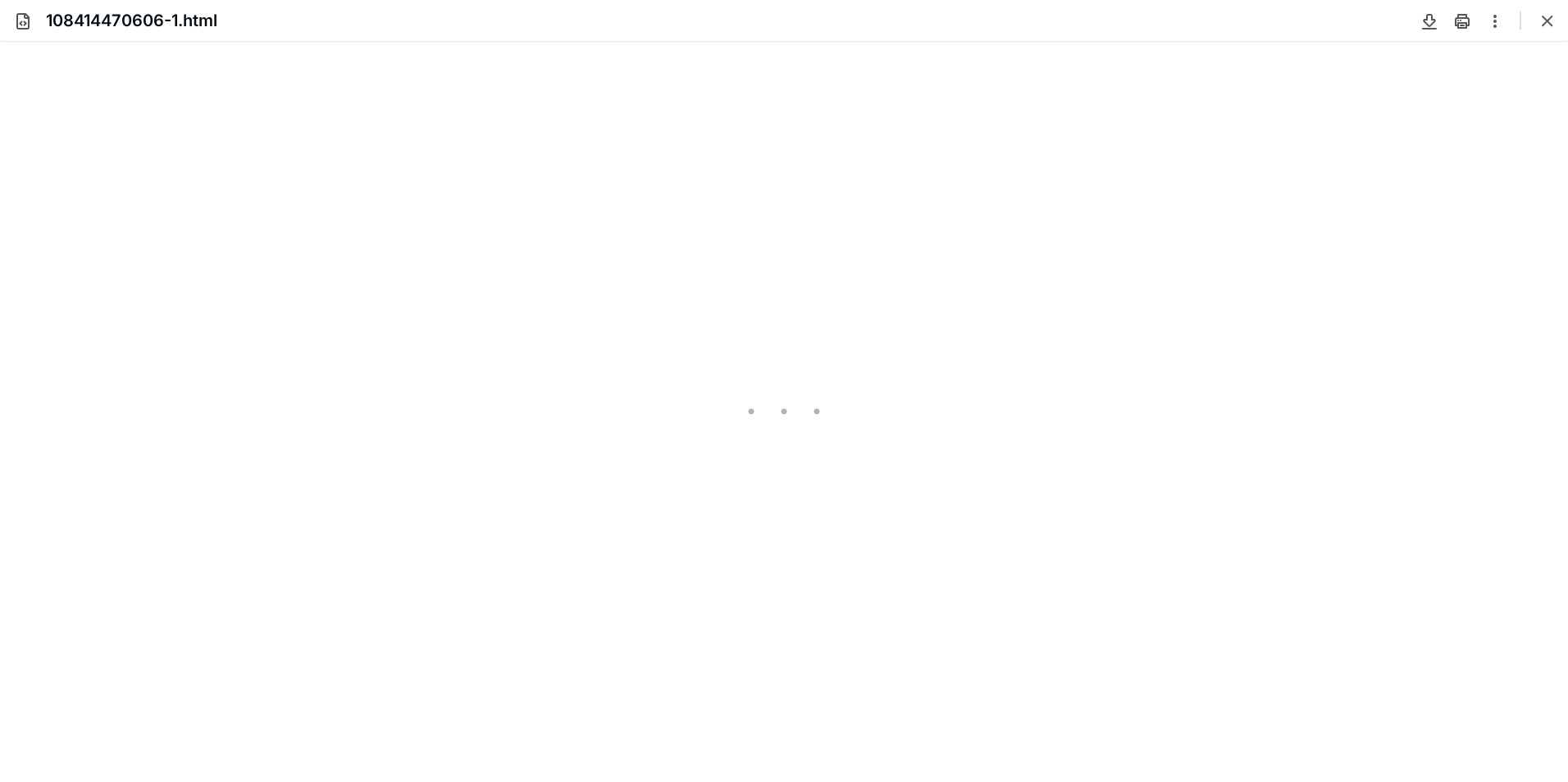 scroll, scrollTop: 0, scrollLeft: 0, axis: both 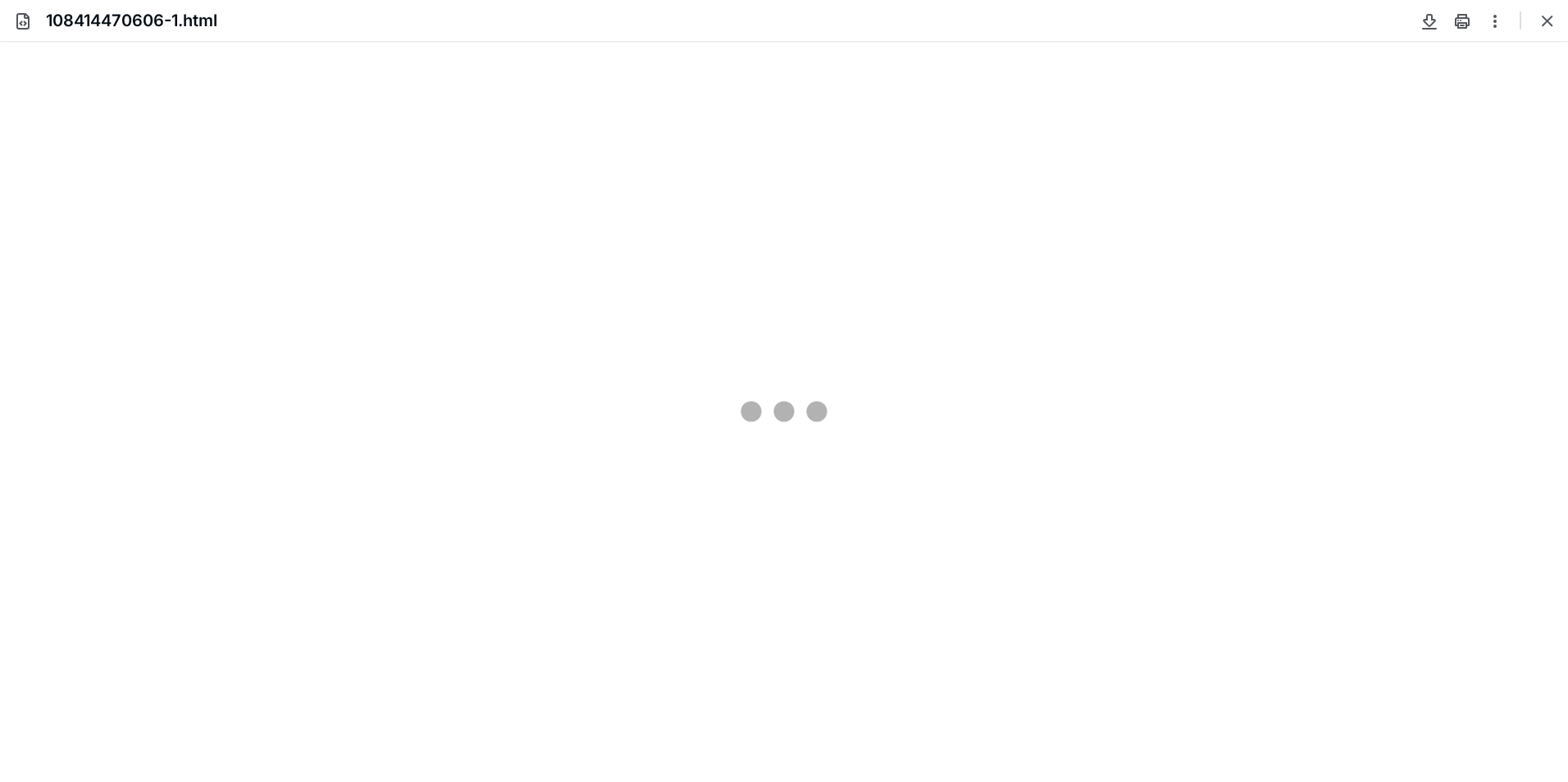 type on "109" 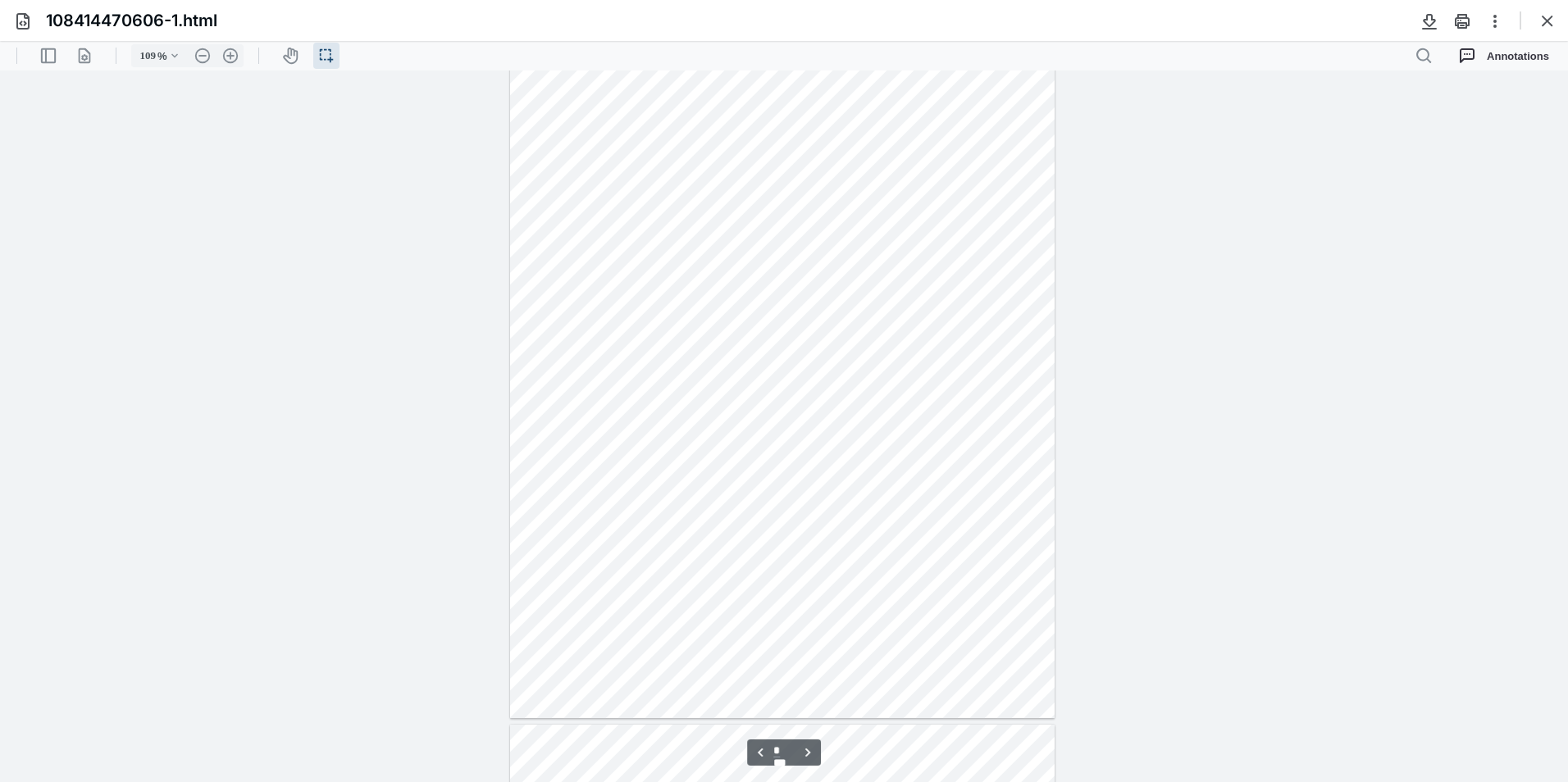 type on "*" 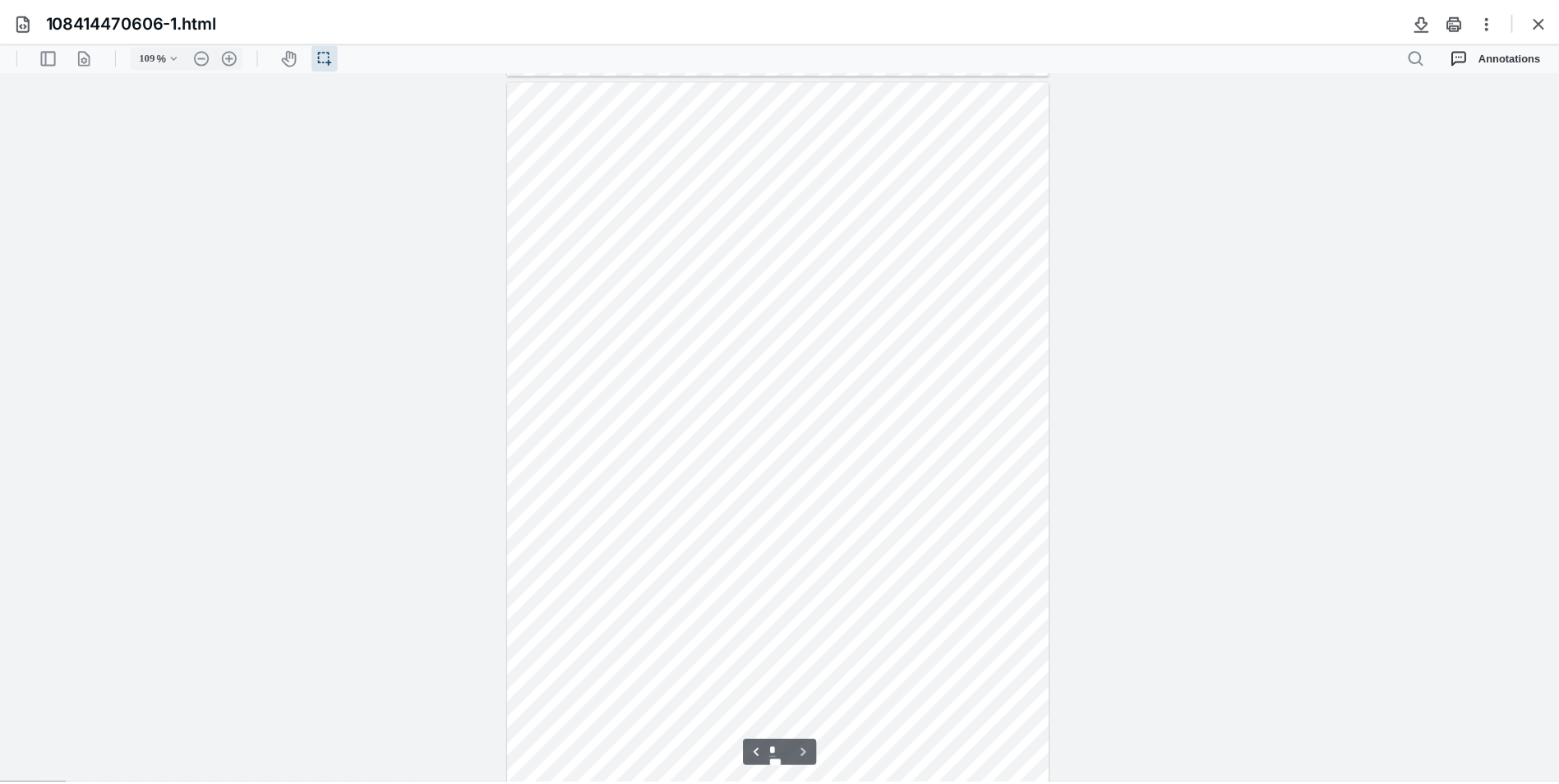 scroll, scrollTop: 1424, scrollLeft: 0, axis: vertical 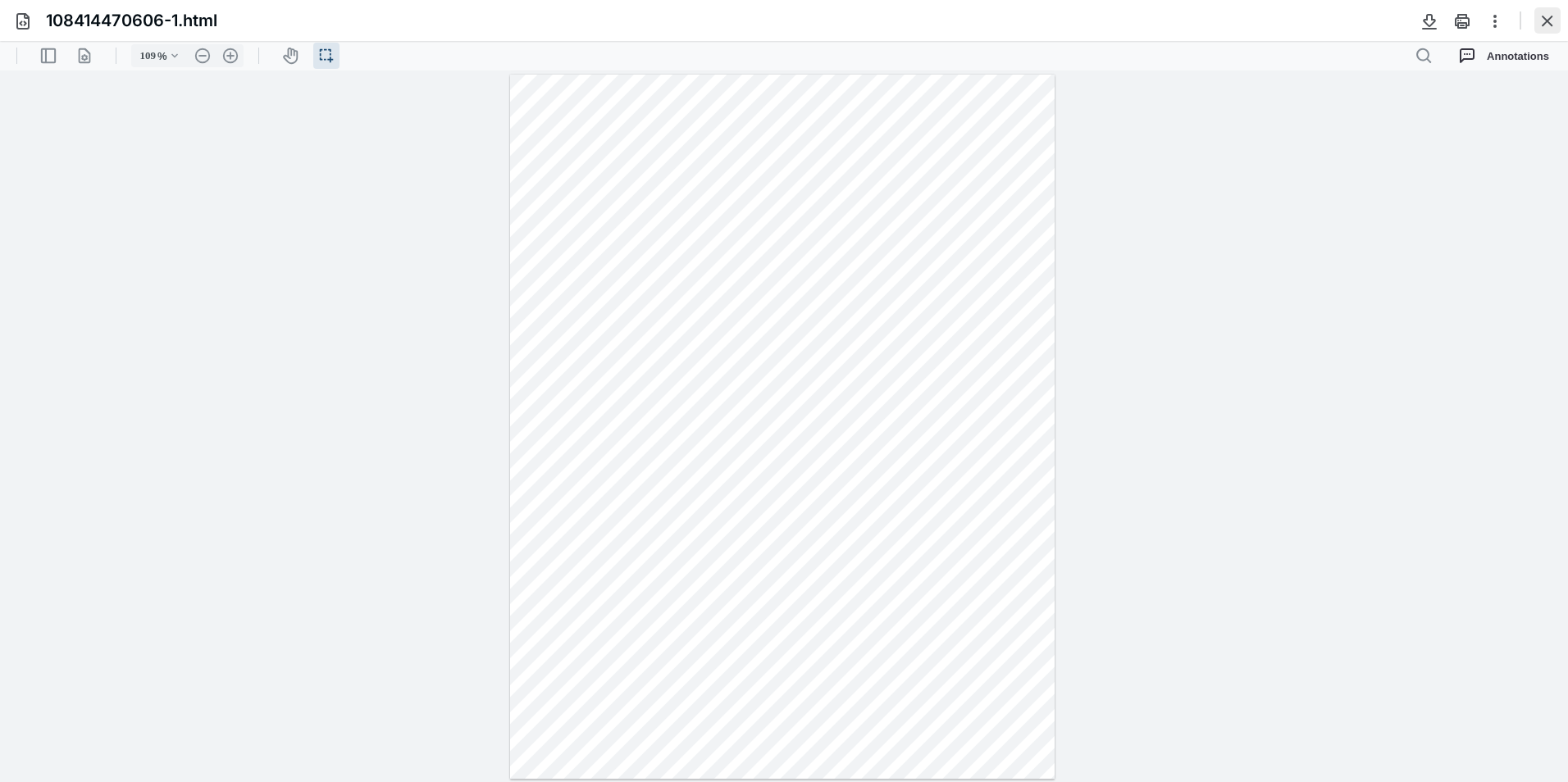 click at bounding box center (1547, 20) 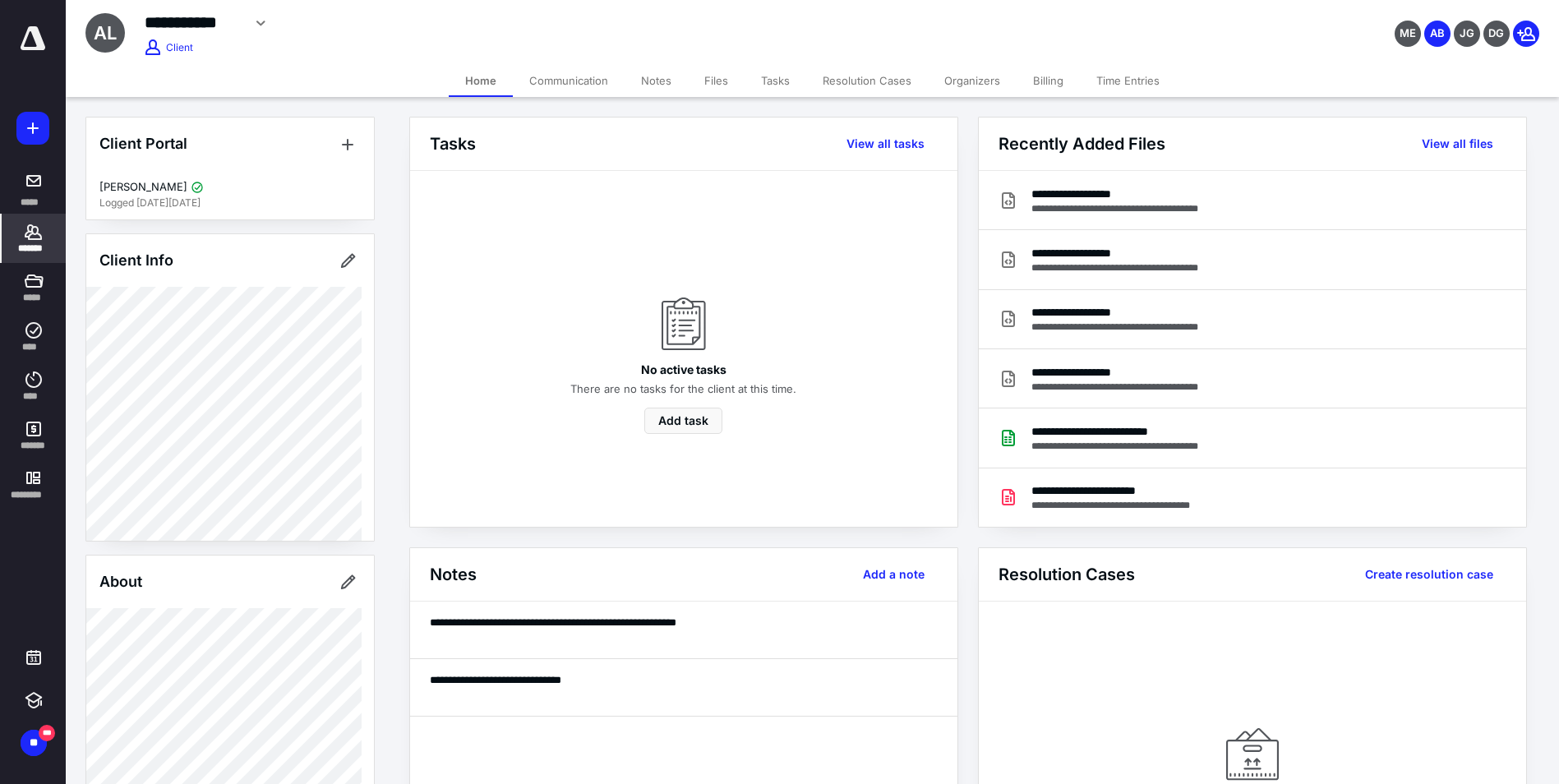 click on "Time Entries" at bounding box center (1128, 81) 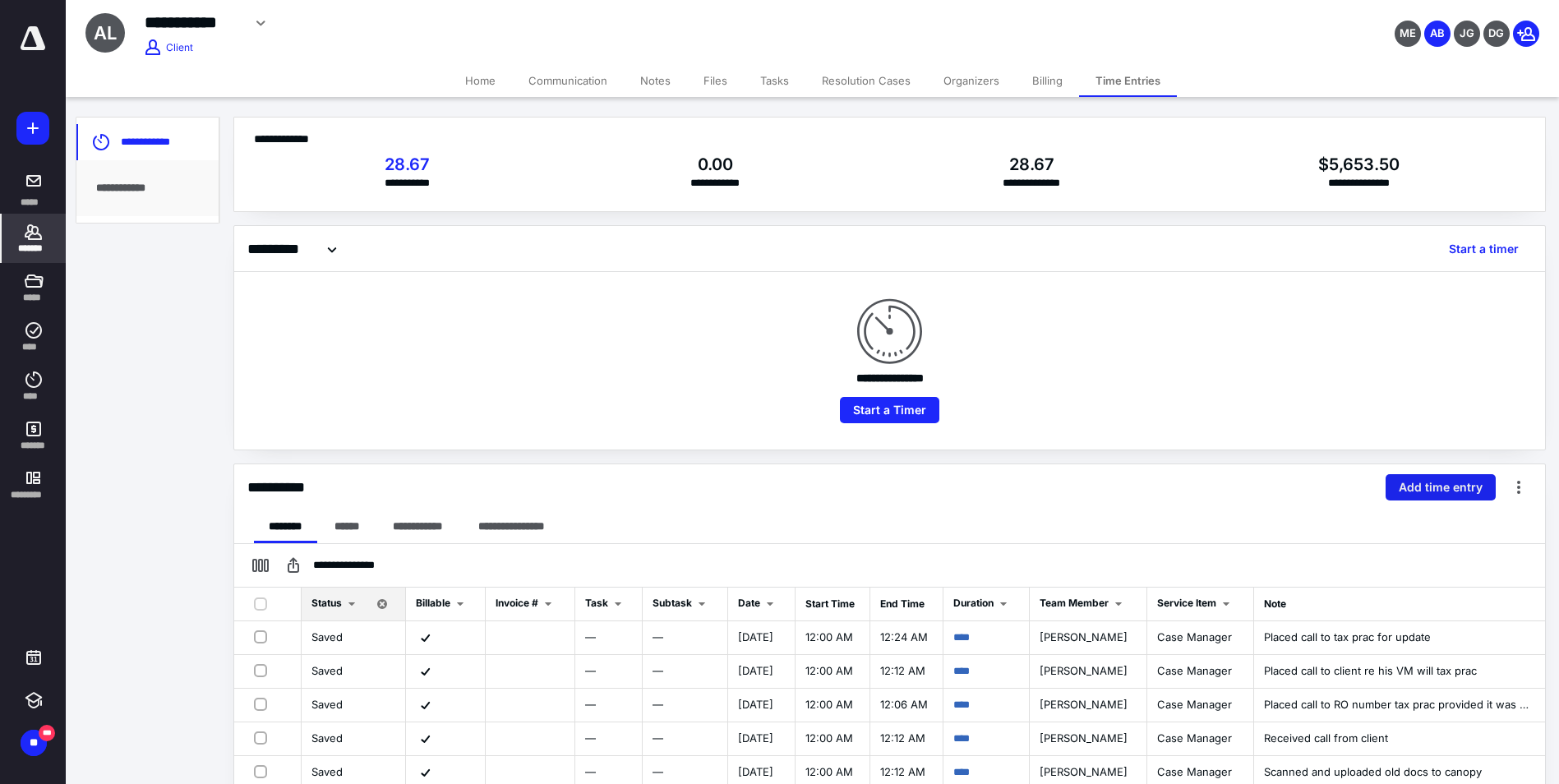 click on "Add time entry" at bounding box center [1441, 487] 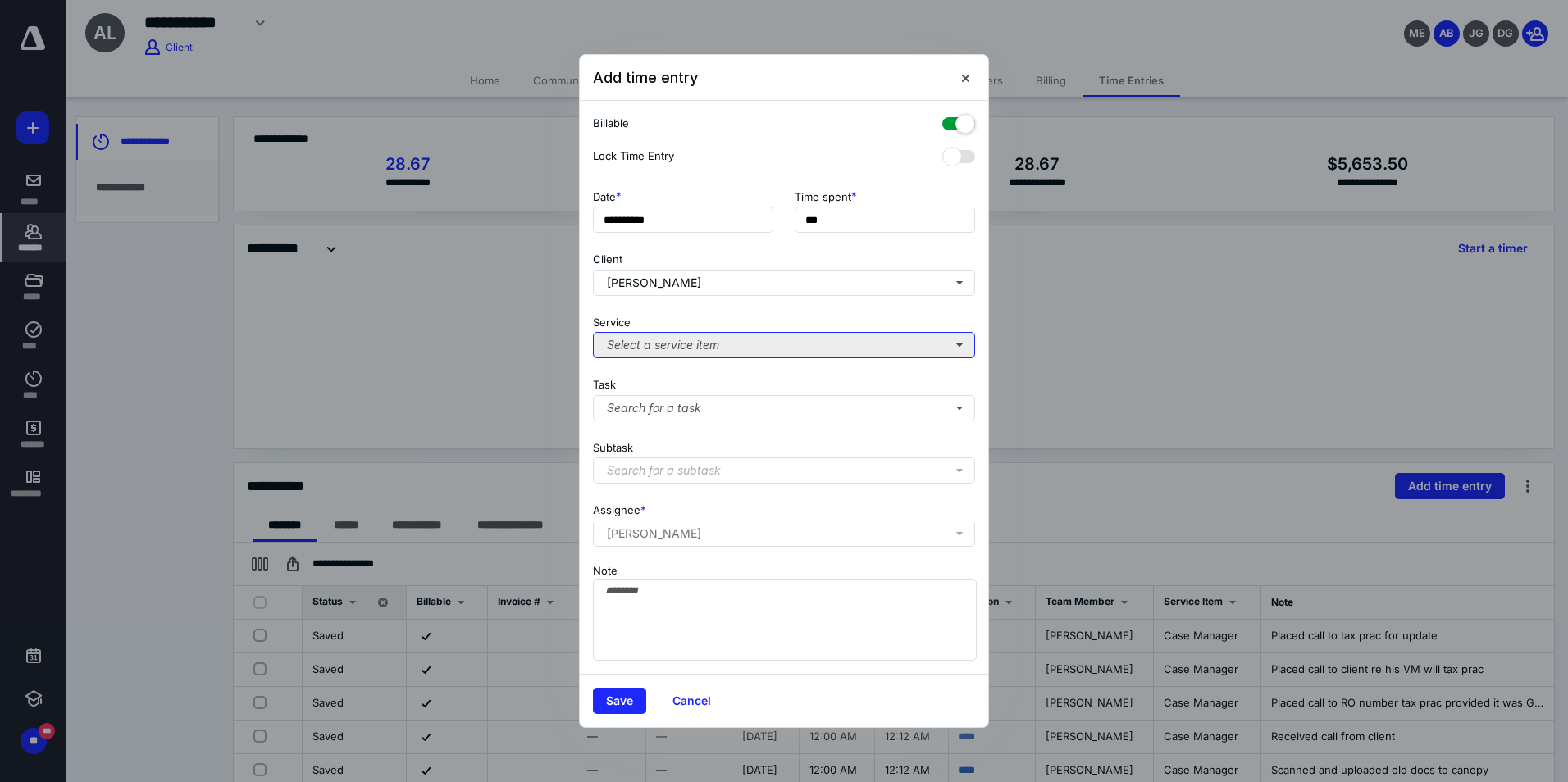 click on "Select a service item" at bounding box center (784, 345) 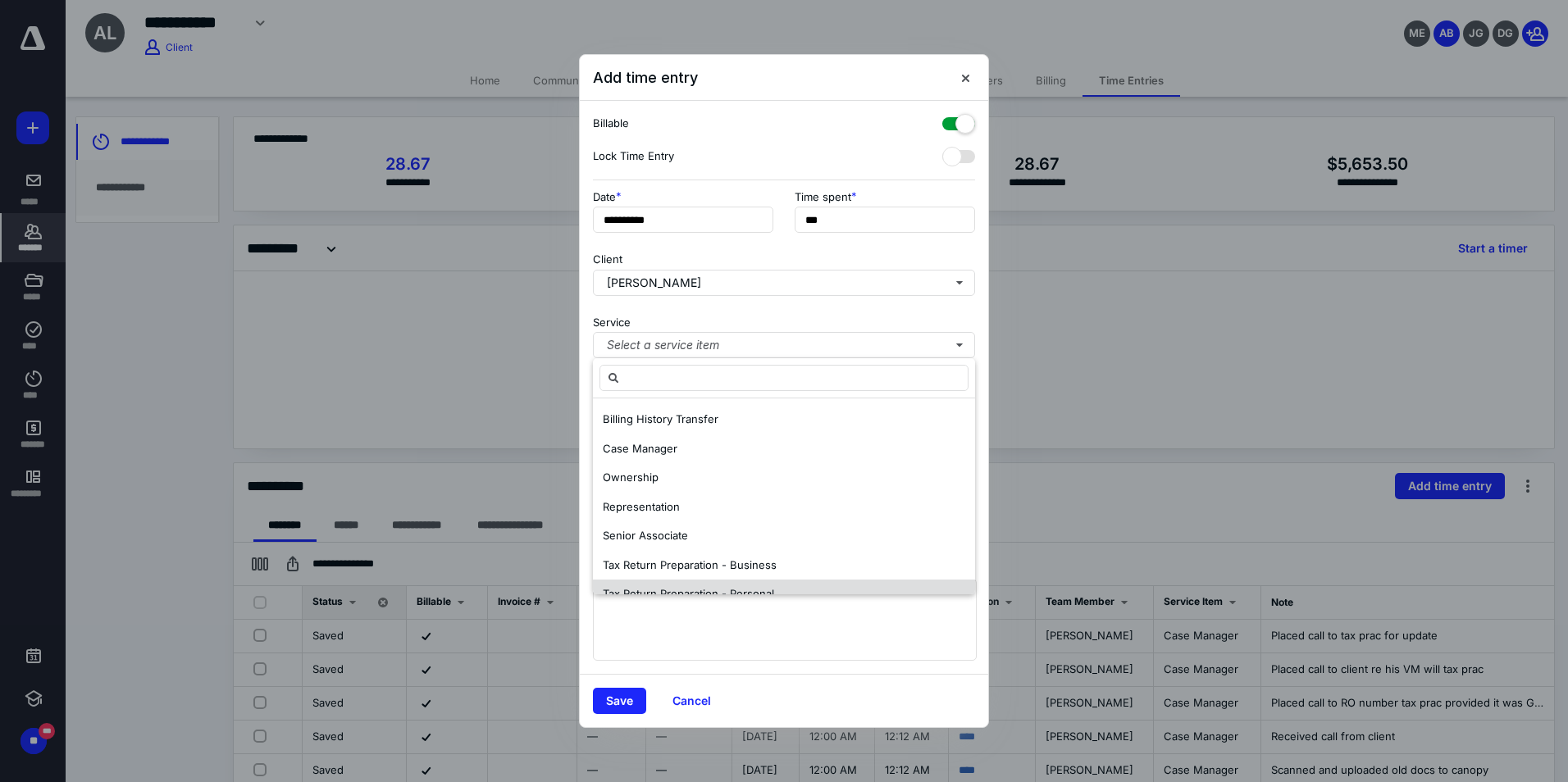 drag, startPoint x: 653, startPoint y: 452, endPoint x: 654, endPoint y: 584, distance: 132.00379 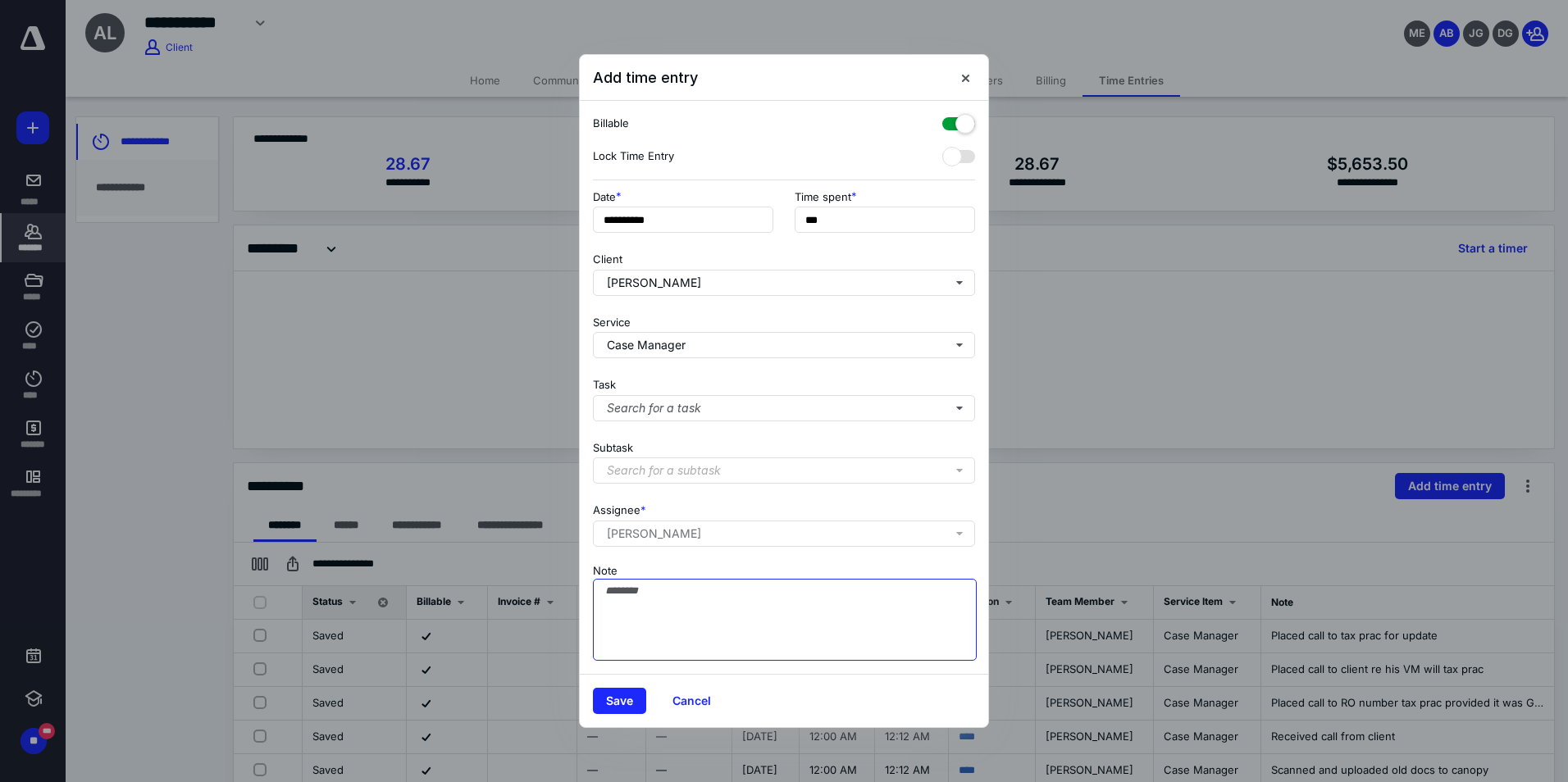 click on "Note" at bounding box center [785, 620] 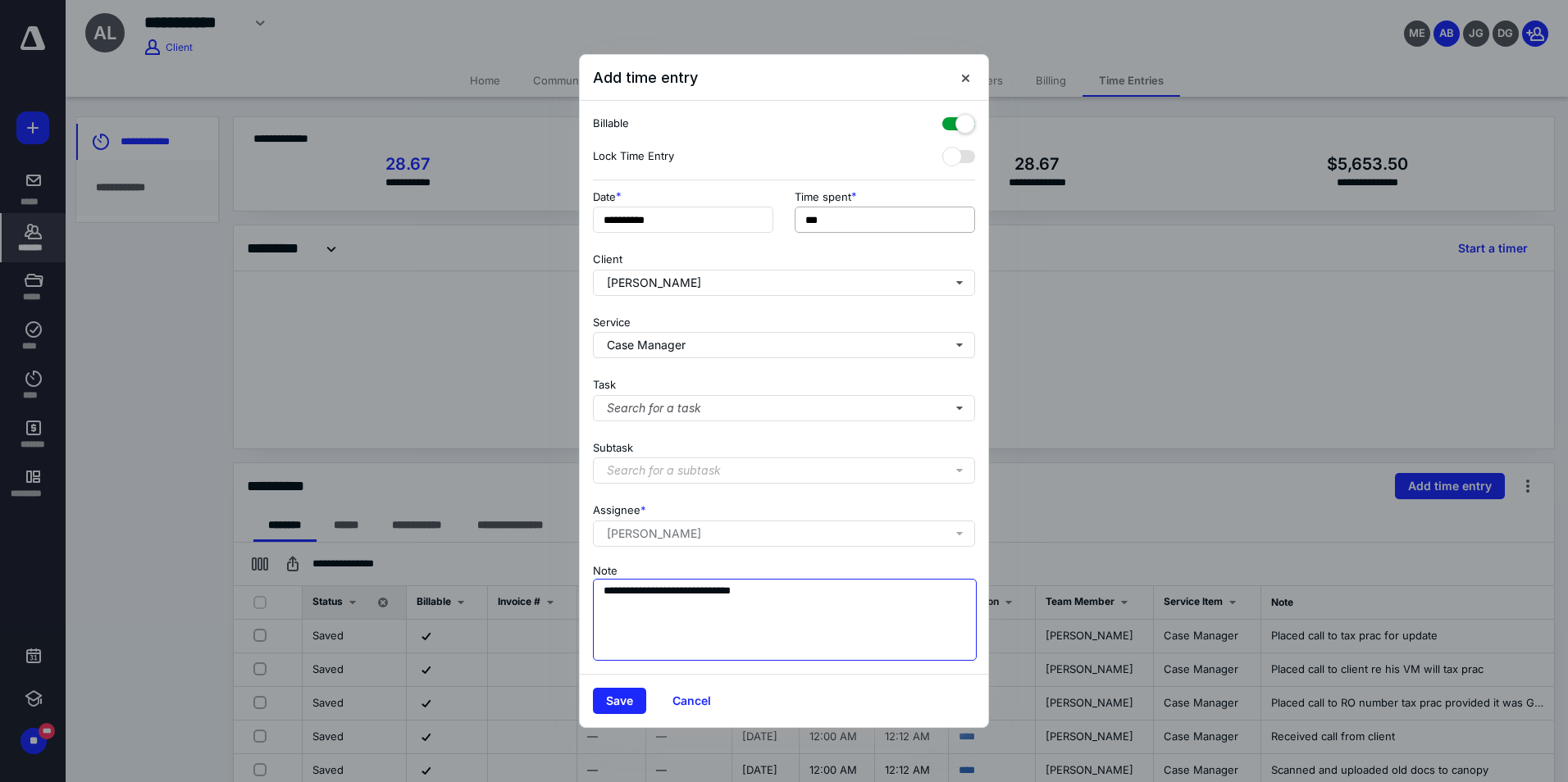 type on "**********" 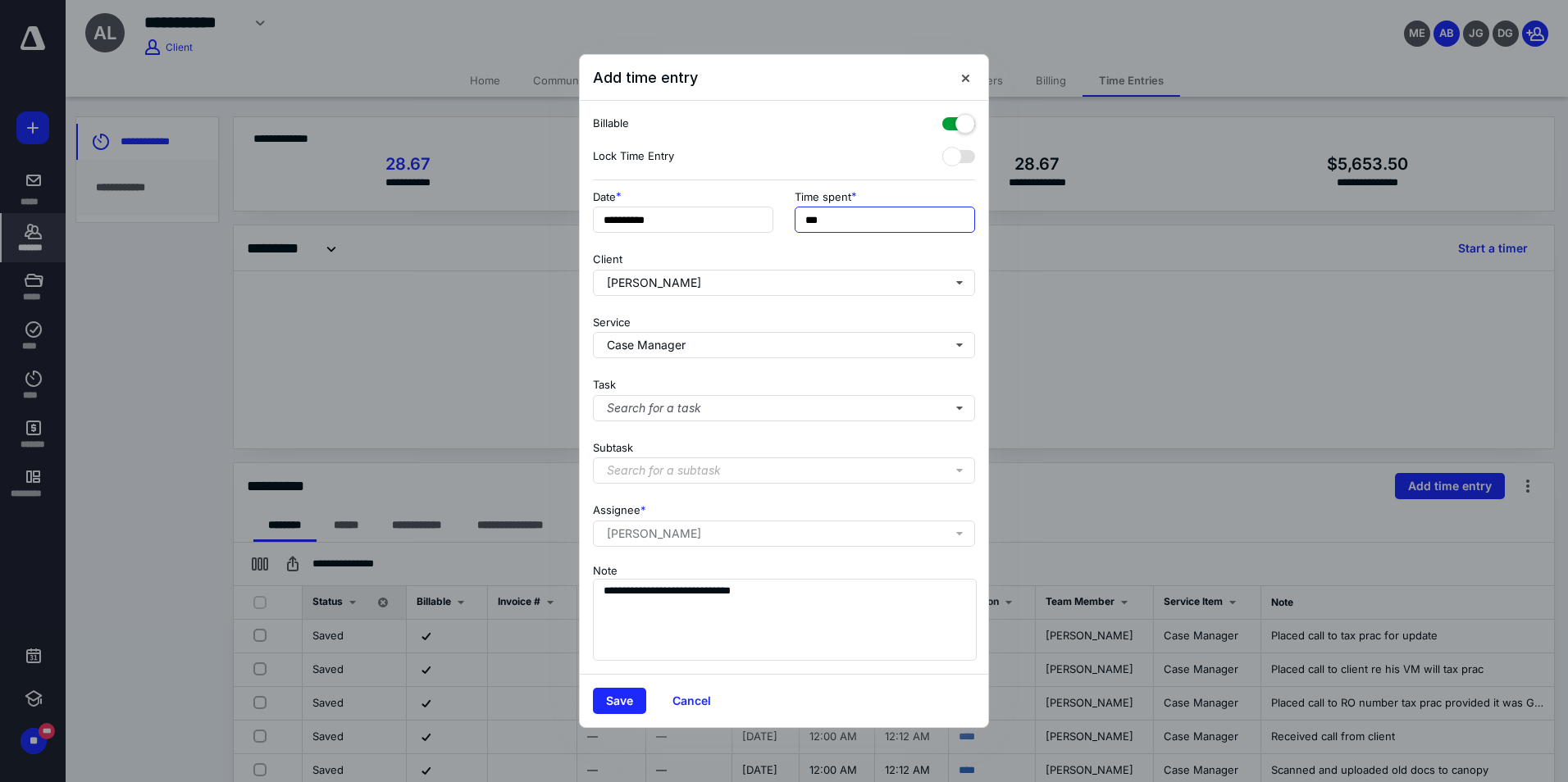 drag, startPoint x: 875, startPoint y: 219, endPoint x: 656, endPoint y: 239, distance: 219.91135 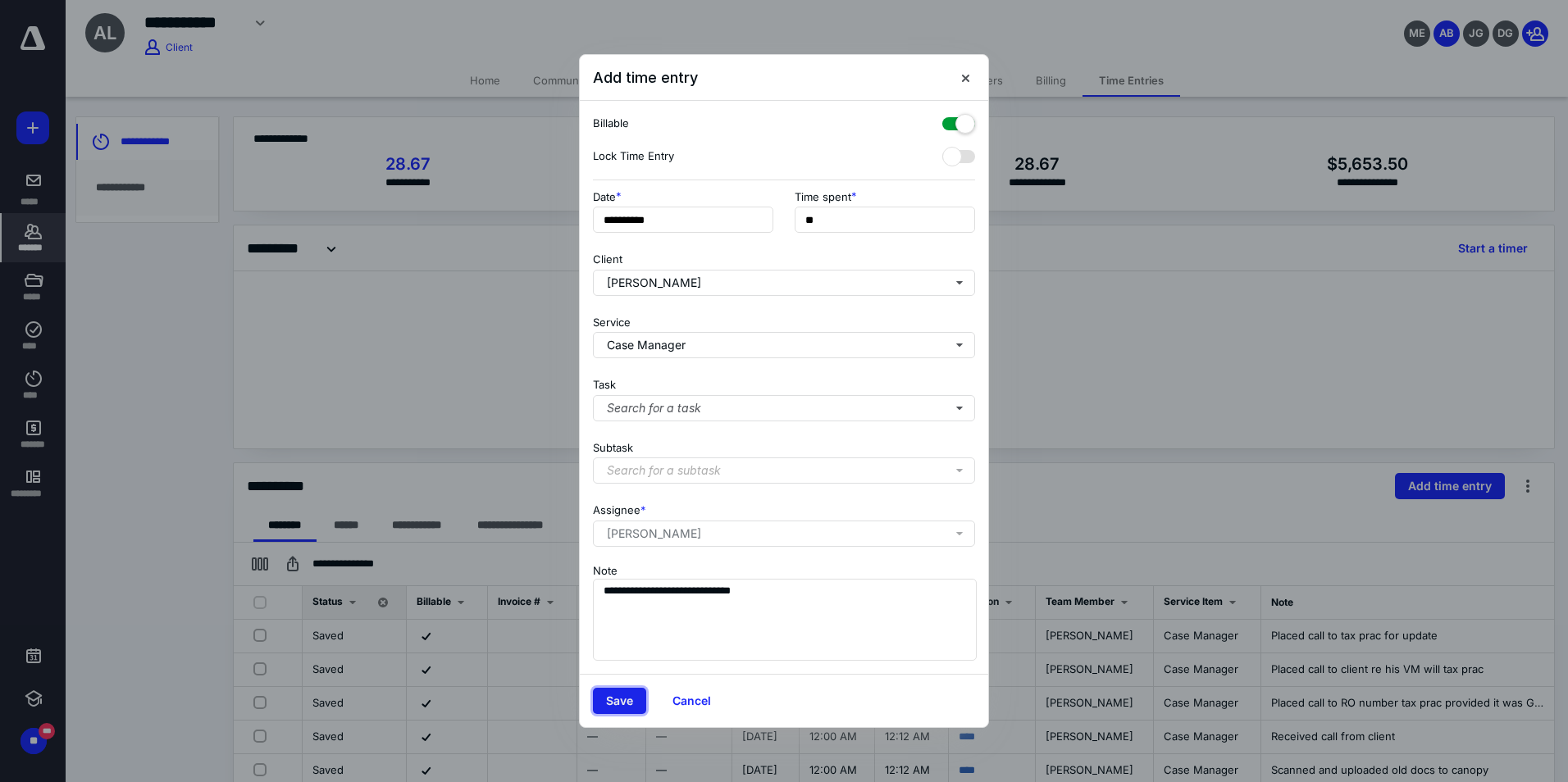 type on "***" 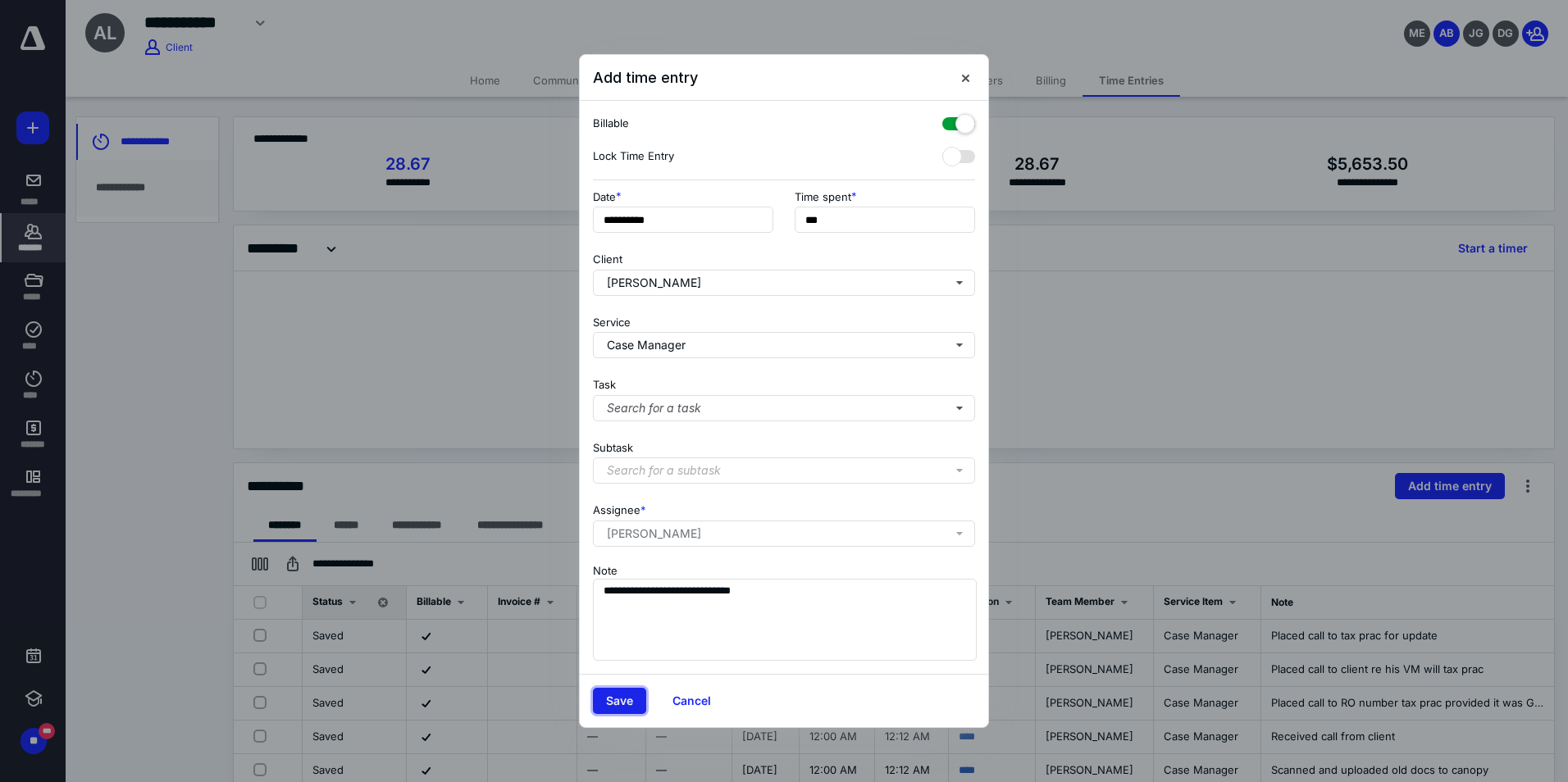 click on "Save" at bounding box center [619, 701] 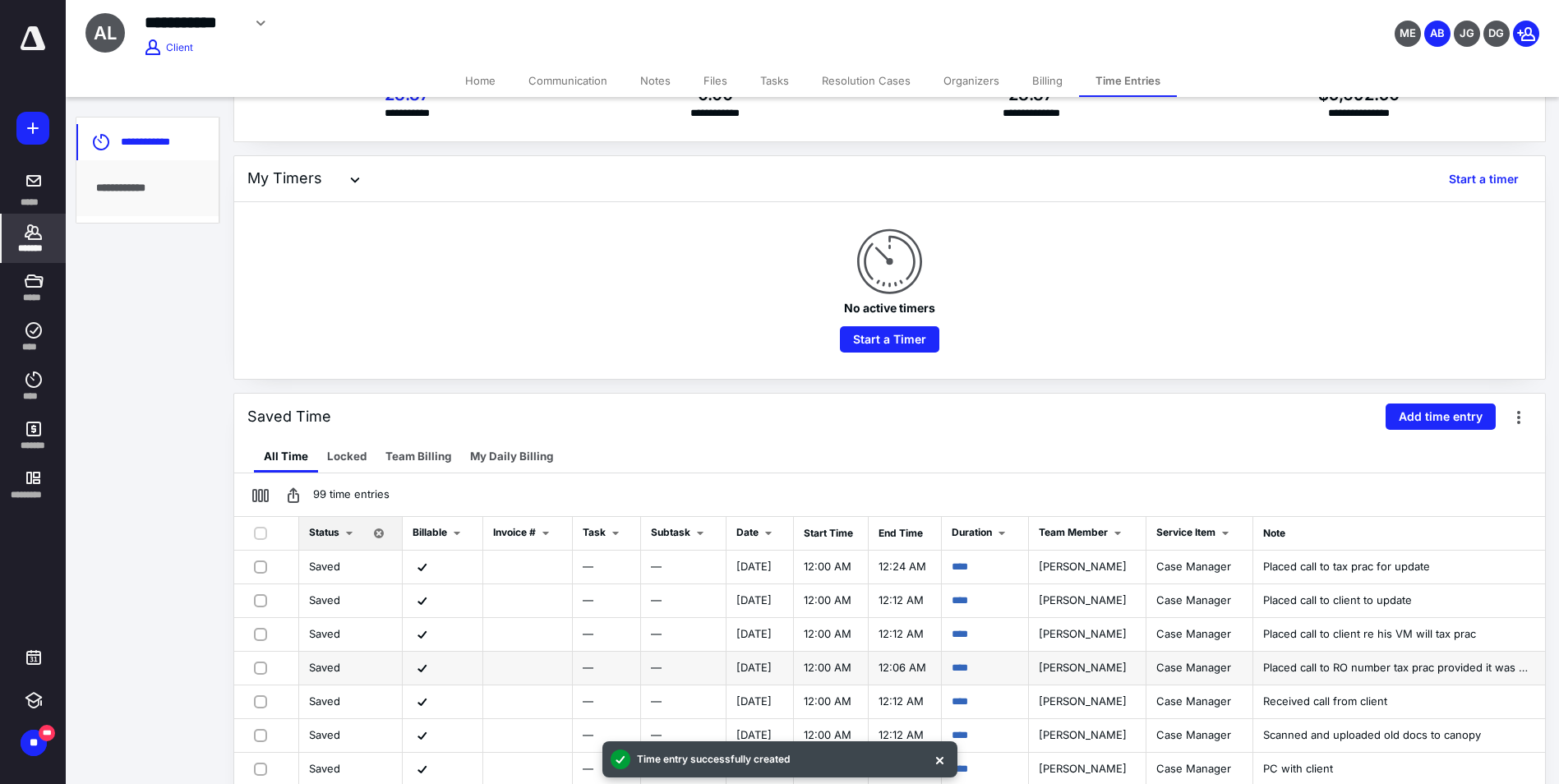 scroll, scrollTop: 247, scrollLeft: 0, axis: vertical 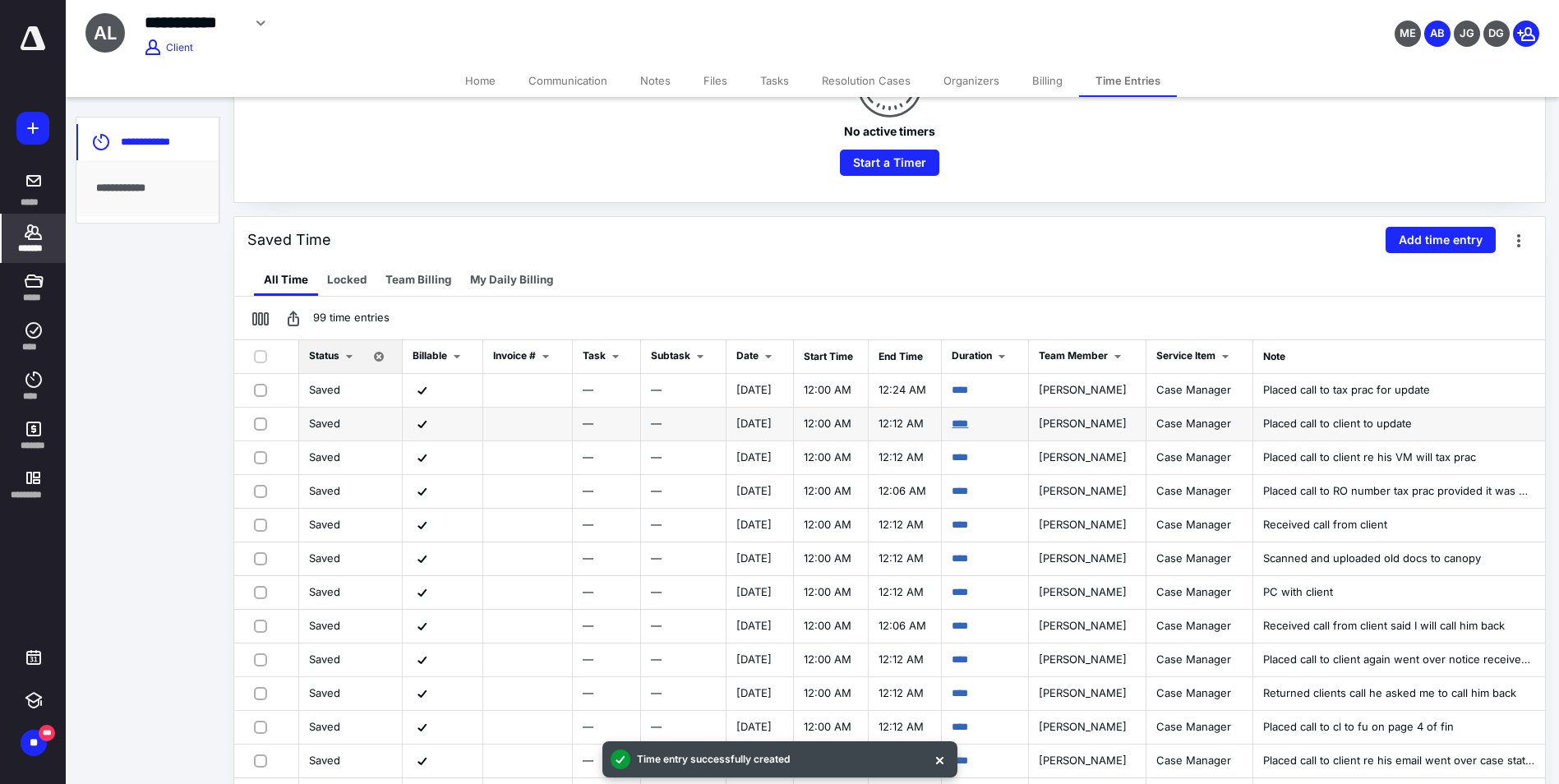 click on "****" at bounding box center [960, 423] 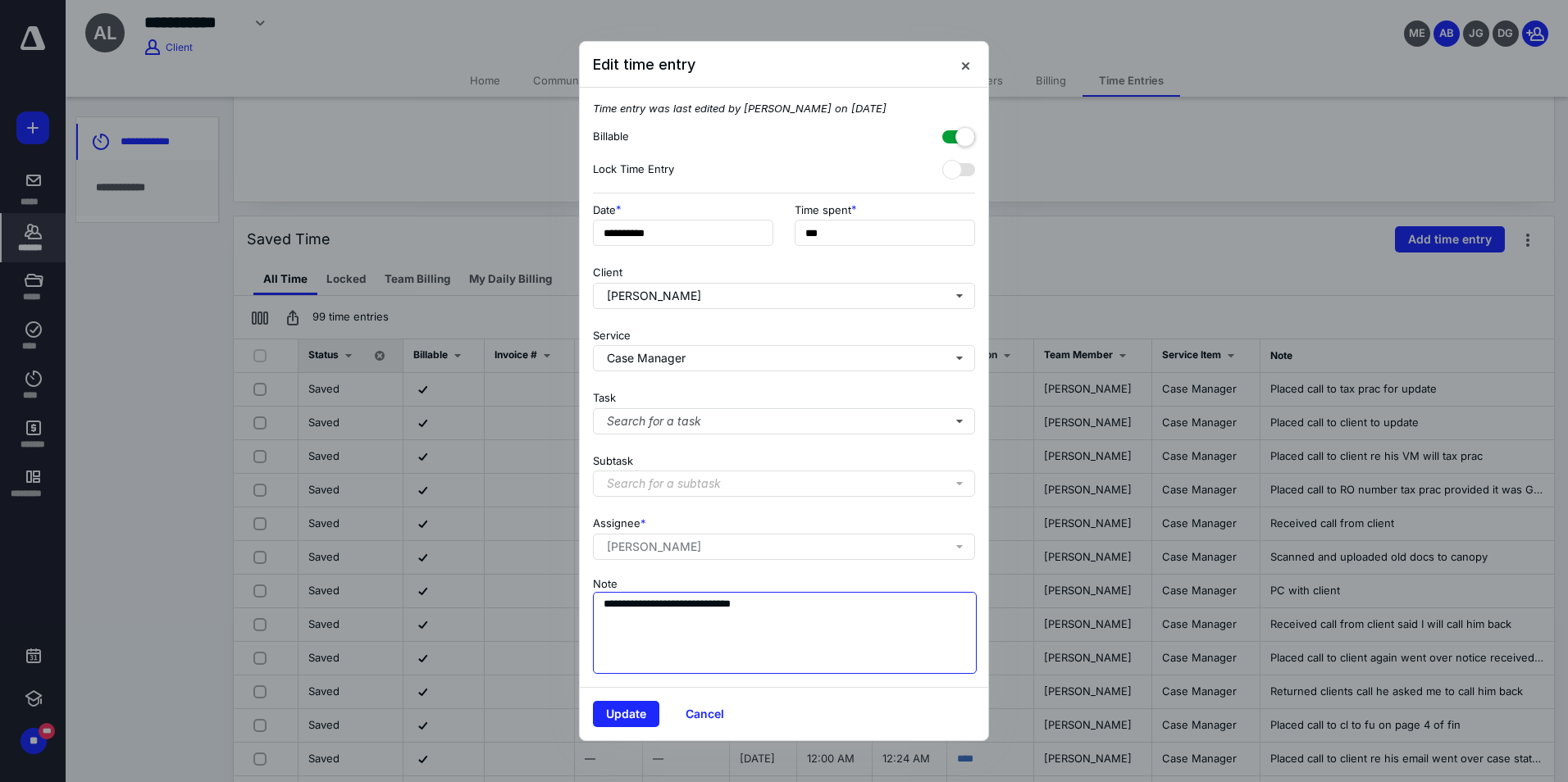 click on "**********" at bounding box center (785, 633) 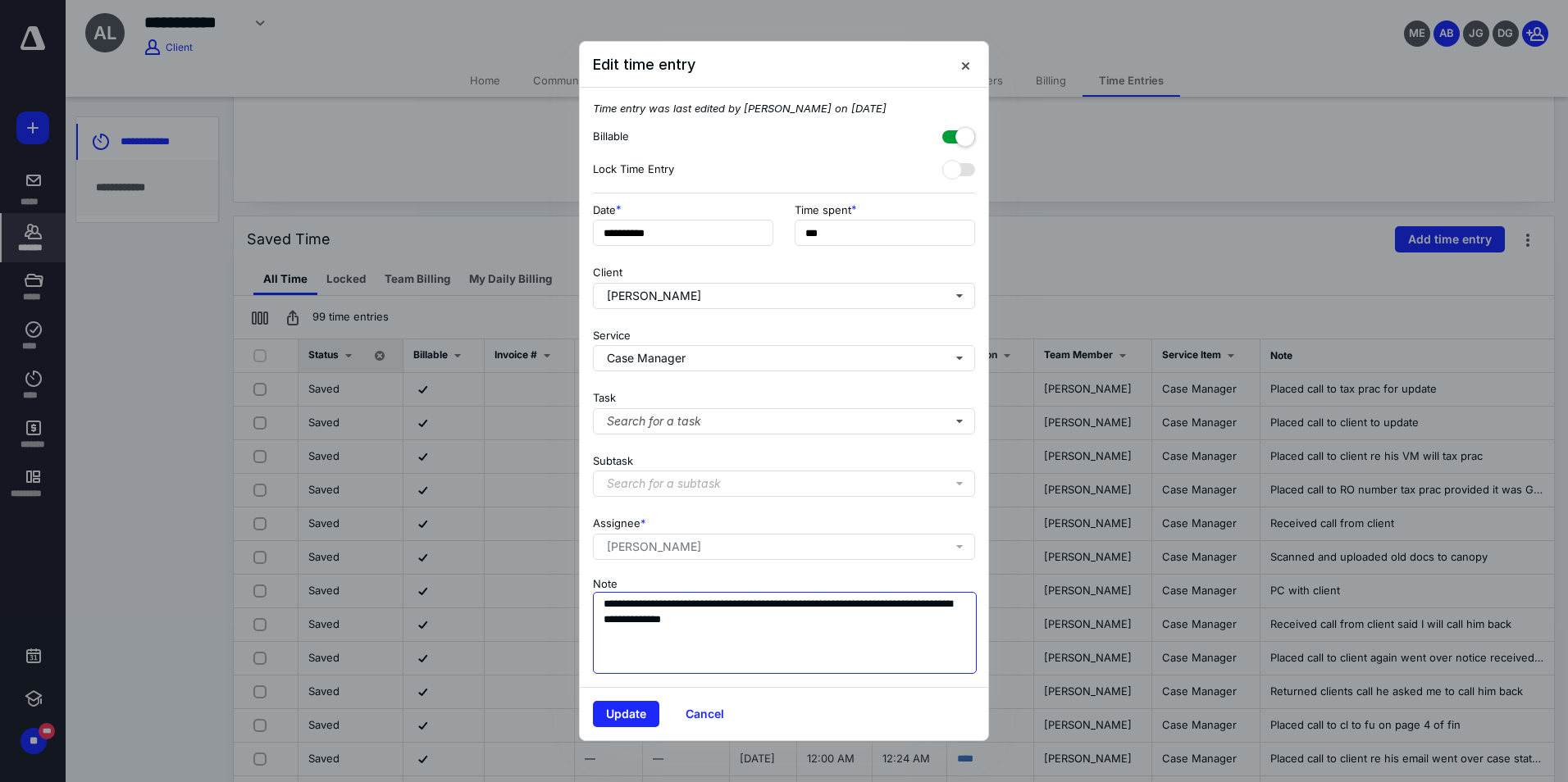 click on "**********" at bounding box center [785, 633] 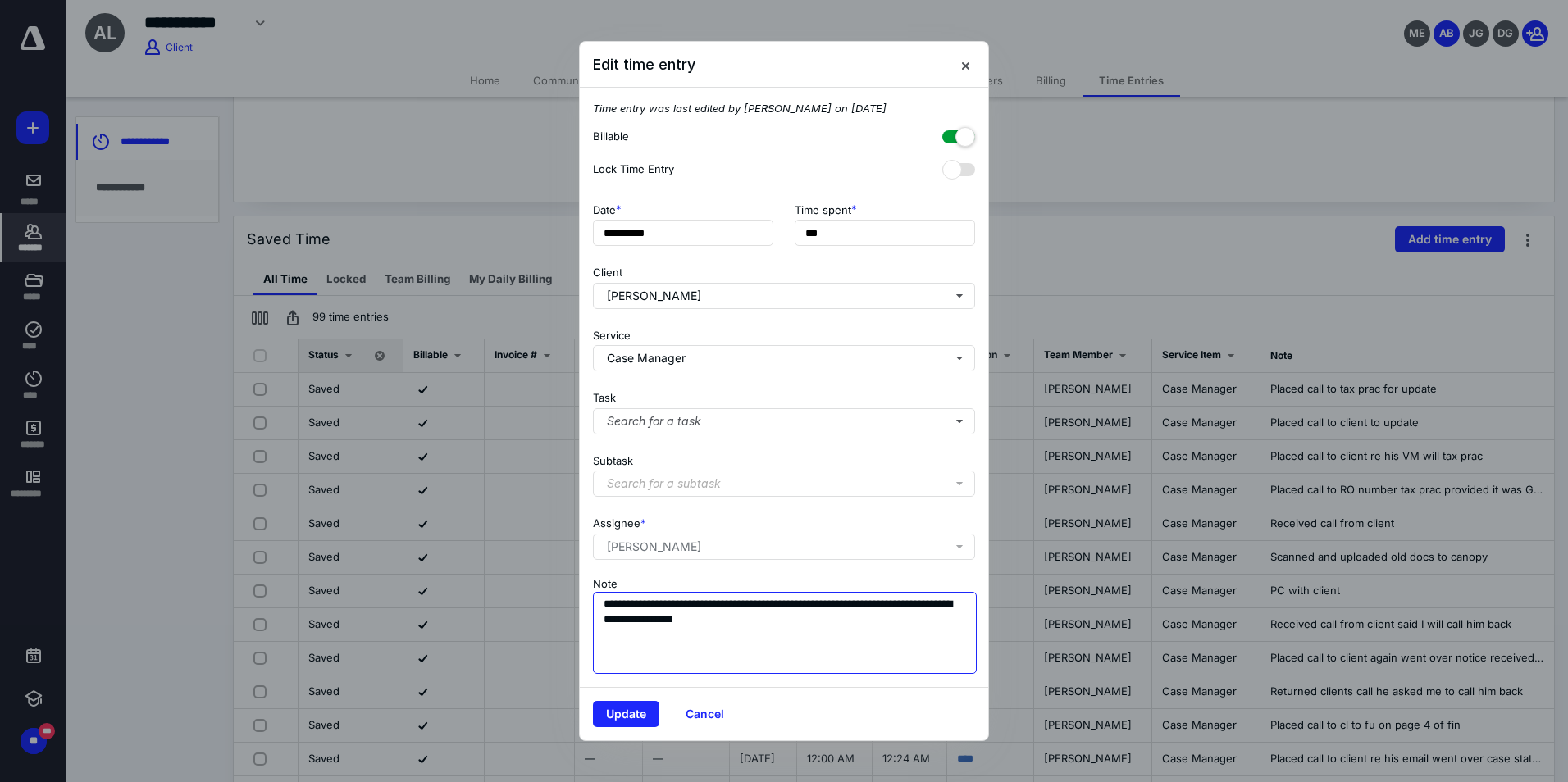 click on "**********" at bounding box center (785, 633) 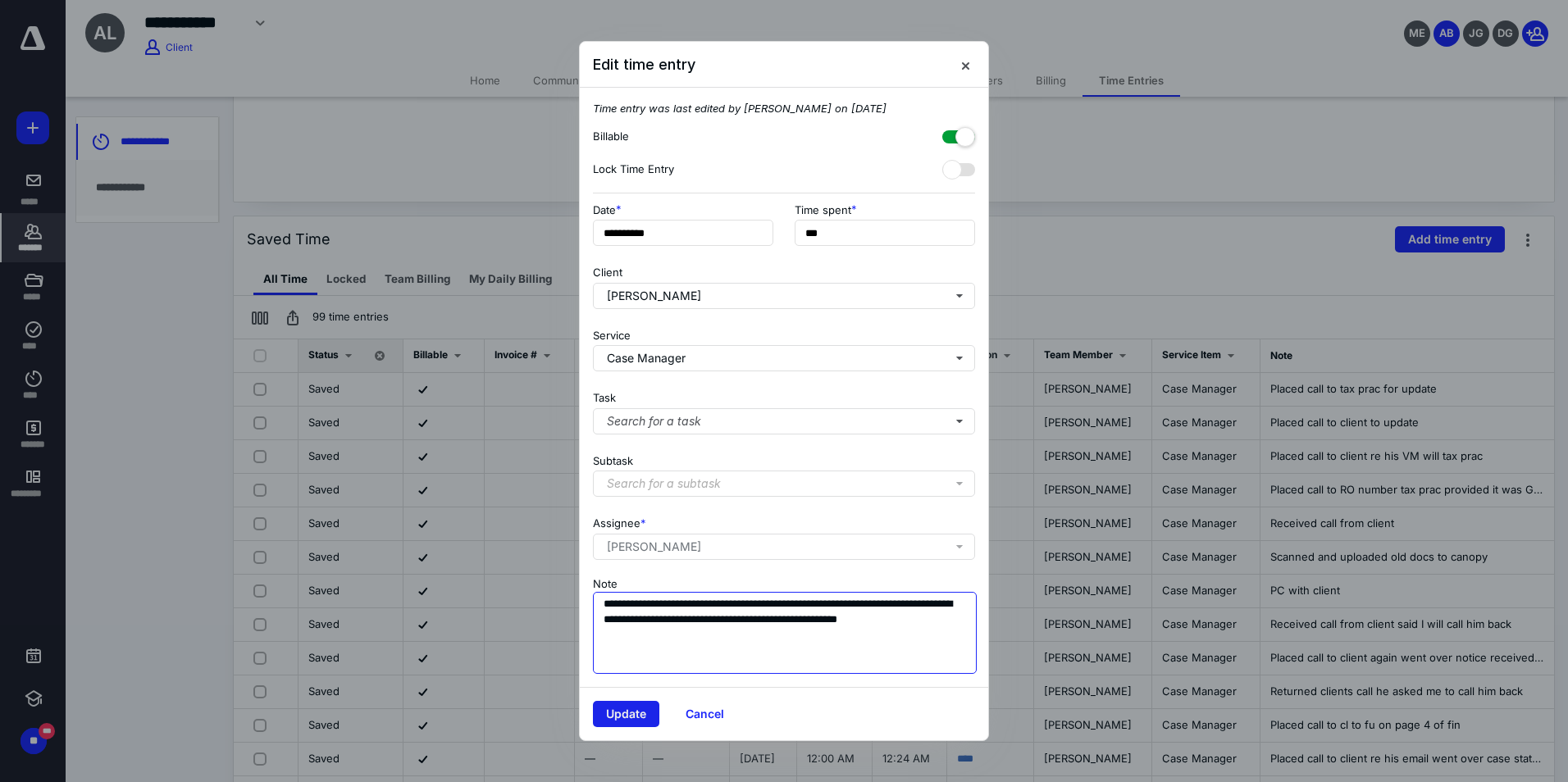 type on "**********" 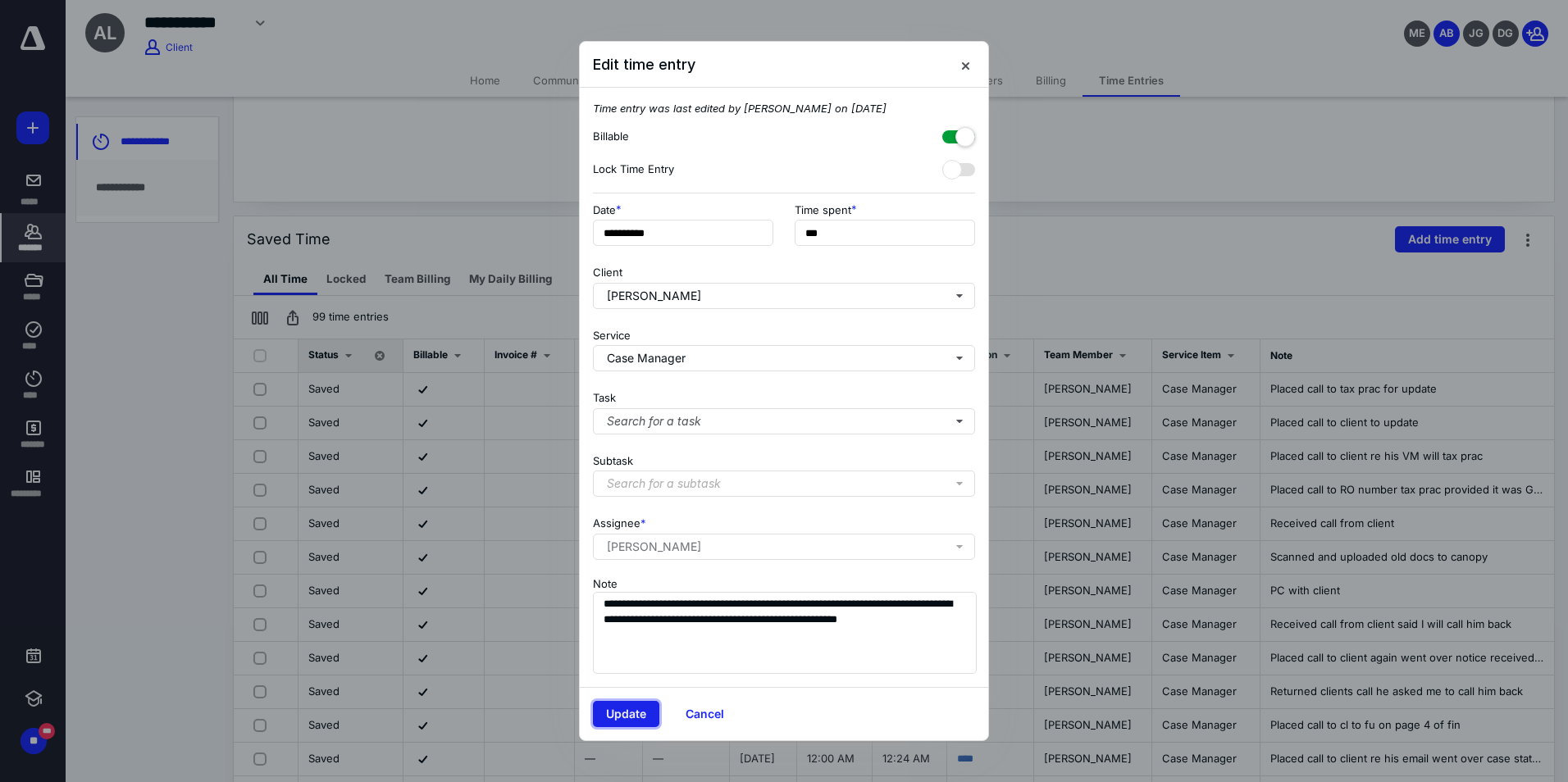 click on "Update" at bounding box center (626, 714) 